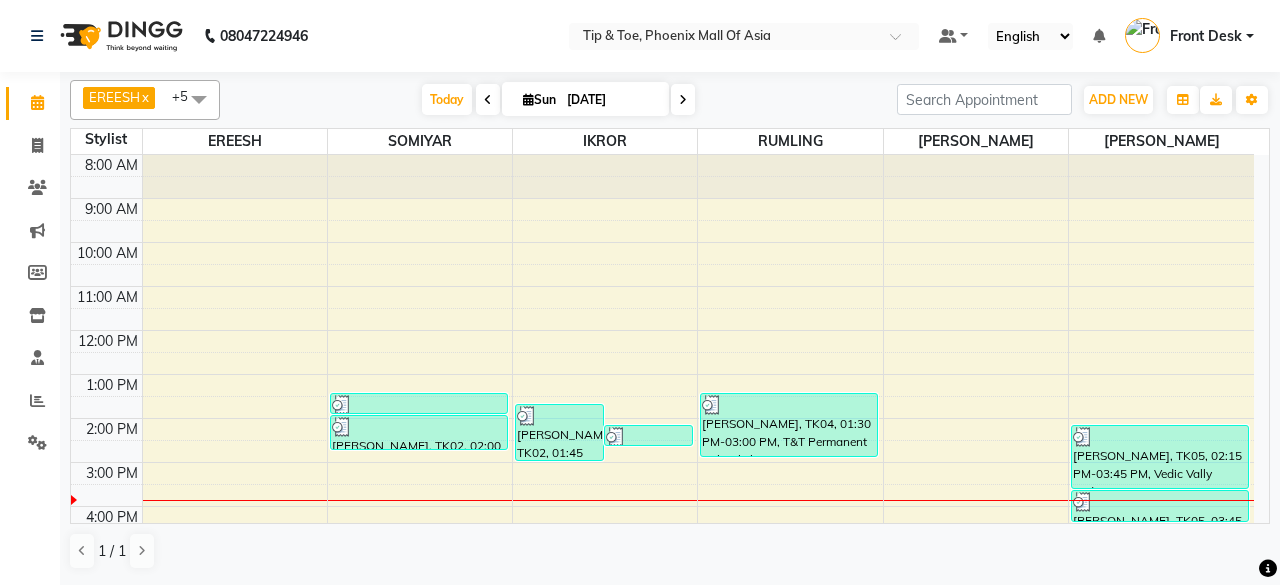 scroll, scrollTop: 0, scrollLeft: 0, axis: both 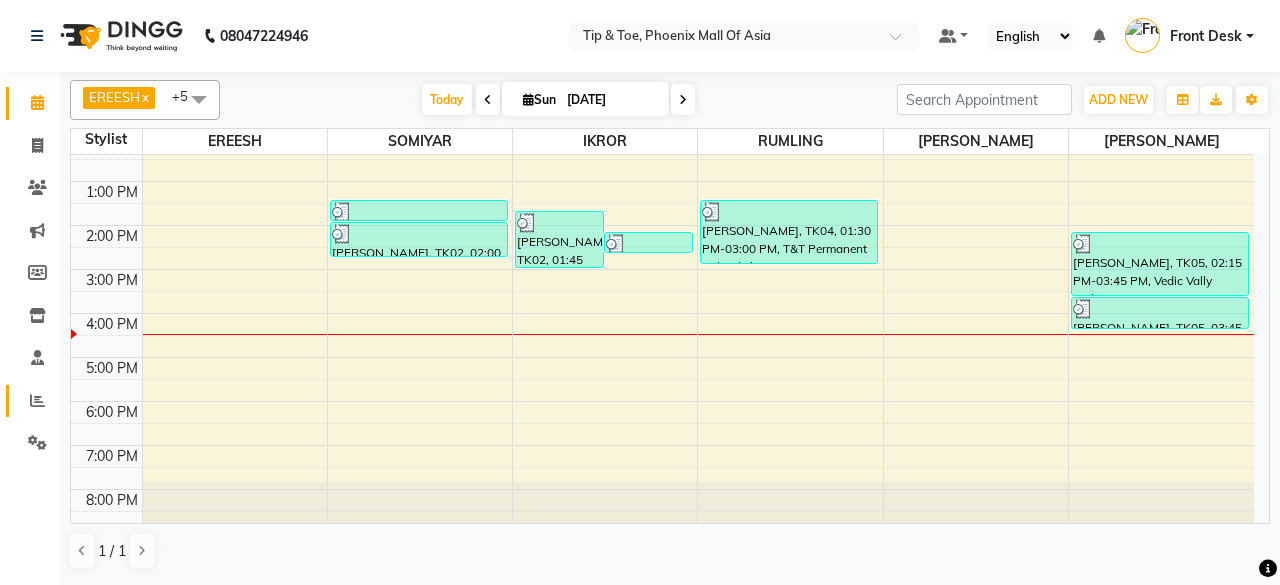 click on "Reports" 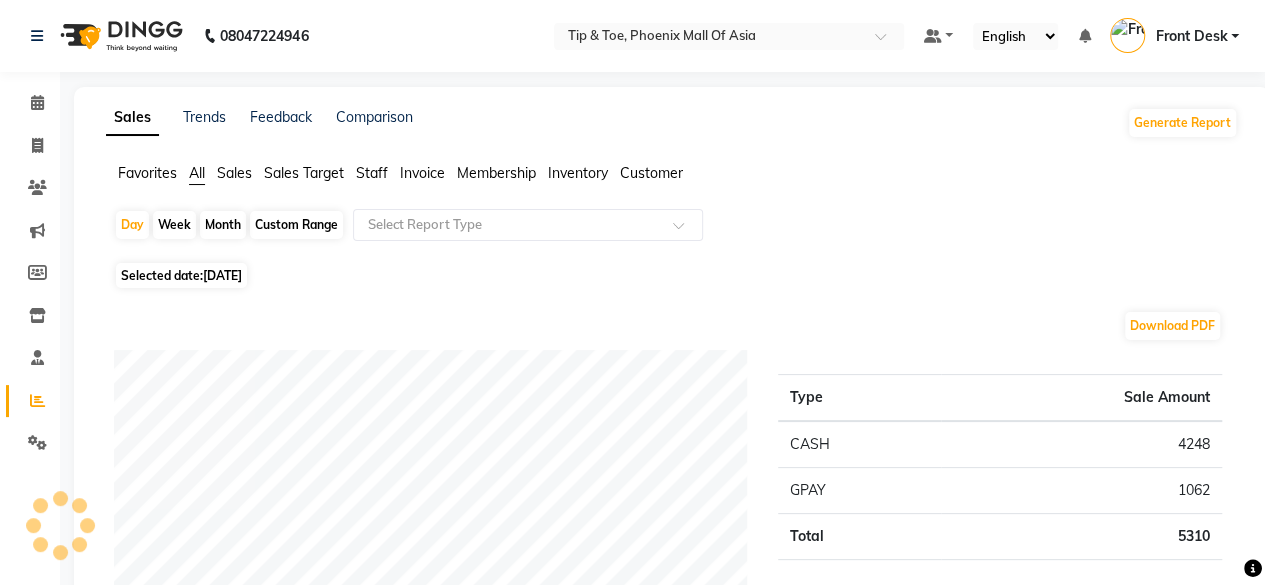 click on "Staff" 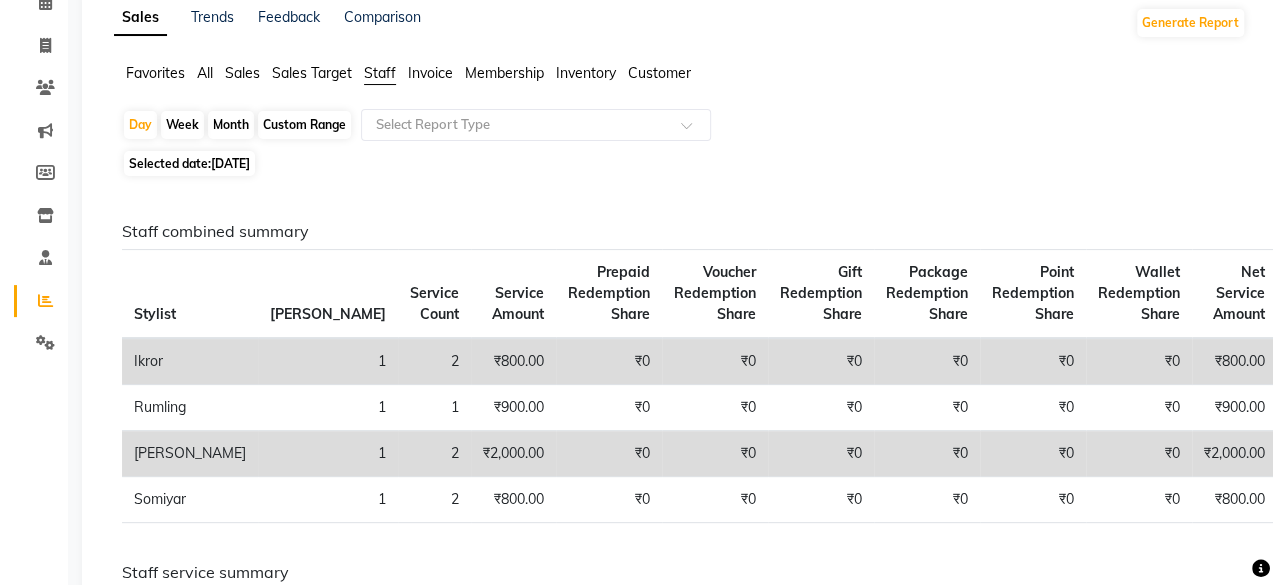 scroll, scrollTop: 0, scrollLeft: 0, axis: both 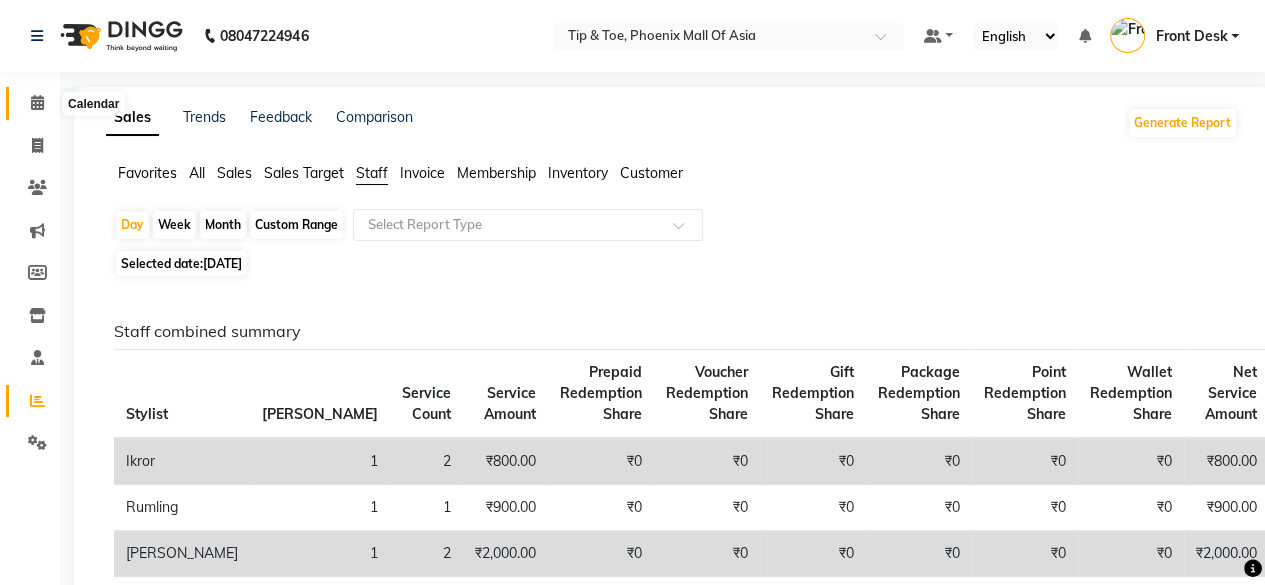 click 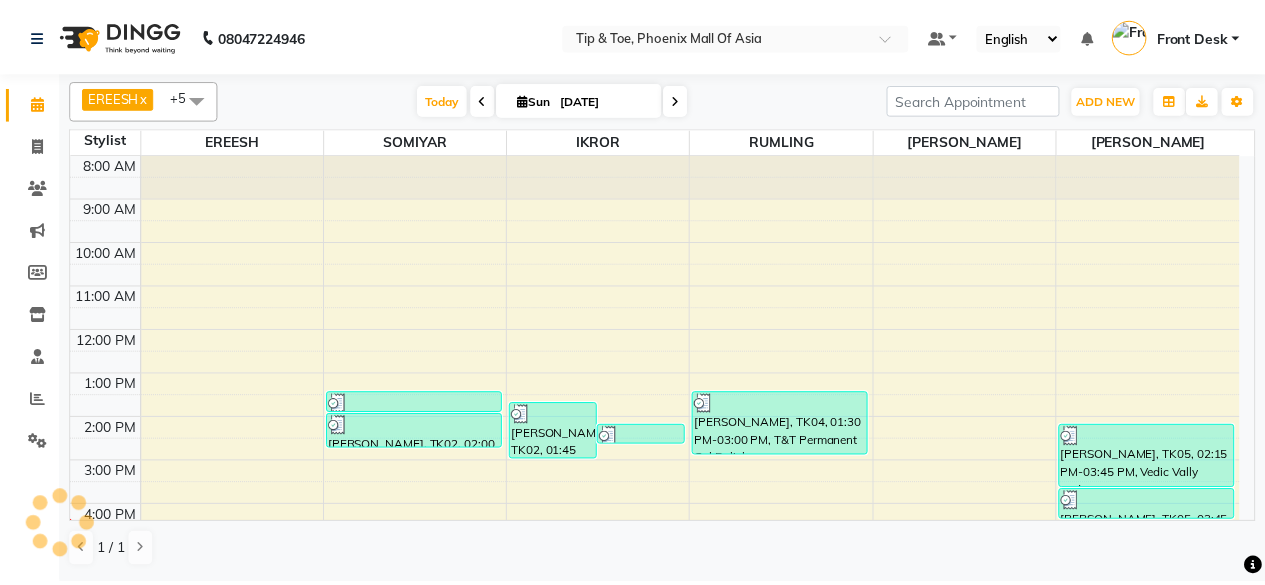scroll, scrollTop: 156, scrollLeft: 0, axis: vertical 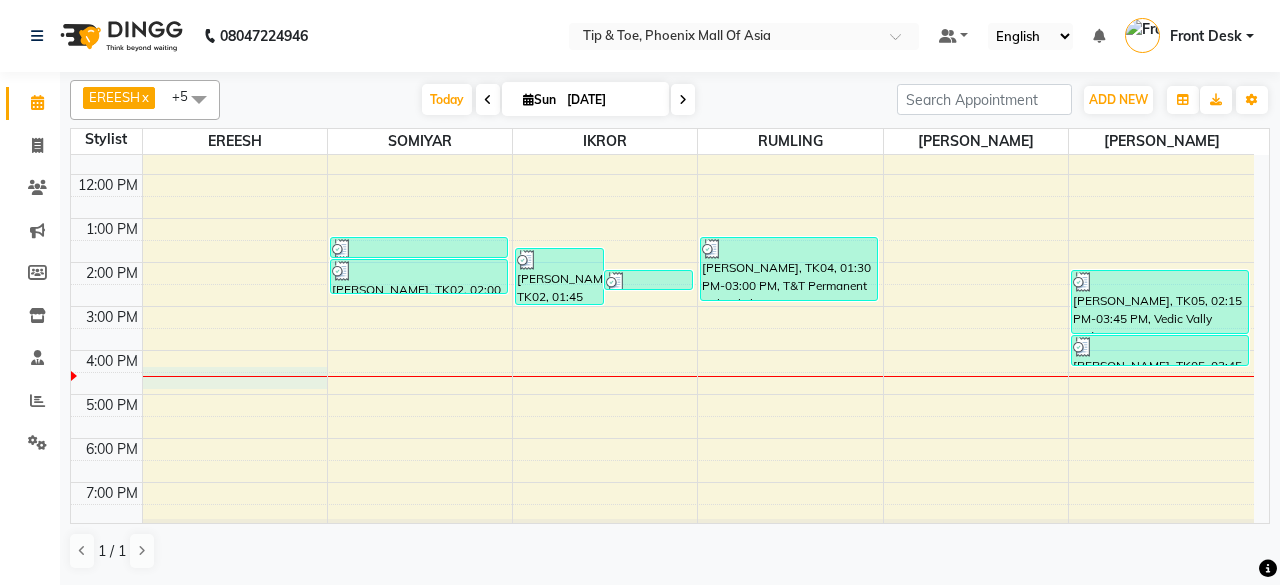 click on "8:00 AM 9:00 AM 10:00 AM 11:00 AM 12:00 PM 1:00 PM 2:00 PM 3:00 PM 4:00 PM 5:00 PM 6:00 PM 7:00 PM 8:00 PM     [PERSON_NAME], TK02, 01:30 PM-02:00 PM, Permanent Gel Polish Removal     [PERSON_NAME], TK02, 02:00 PM-02:50 PM, Application of Nail Polish     [PERSON_NAME], TK02, 01:45 PM-03:05 PM, Application of Nail Polish     [PERSON_NAME], TK02, 02:15 PM-02:45 PM, Permanent Gel Polish Removal     [PERSON_NAME], TK04, 01:30 PM-03:00 PM, T&T Permanent Gel Polish     [PERSON_NAME], TK05, 02:15 PM-03:45 PM, Vedic Vally Pedicure     [PERSON_NAME], TK05, 03:45 PM-04:30 PM, Essential Manicure w Scrub" at bounding box center (662, 284) 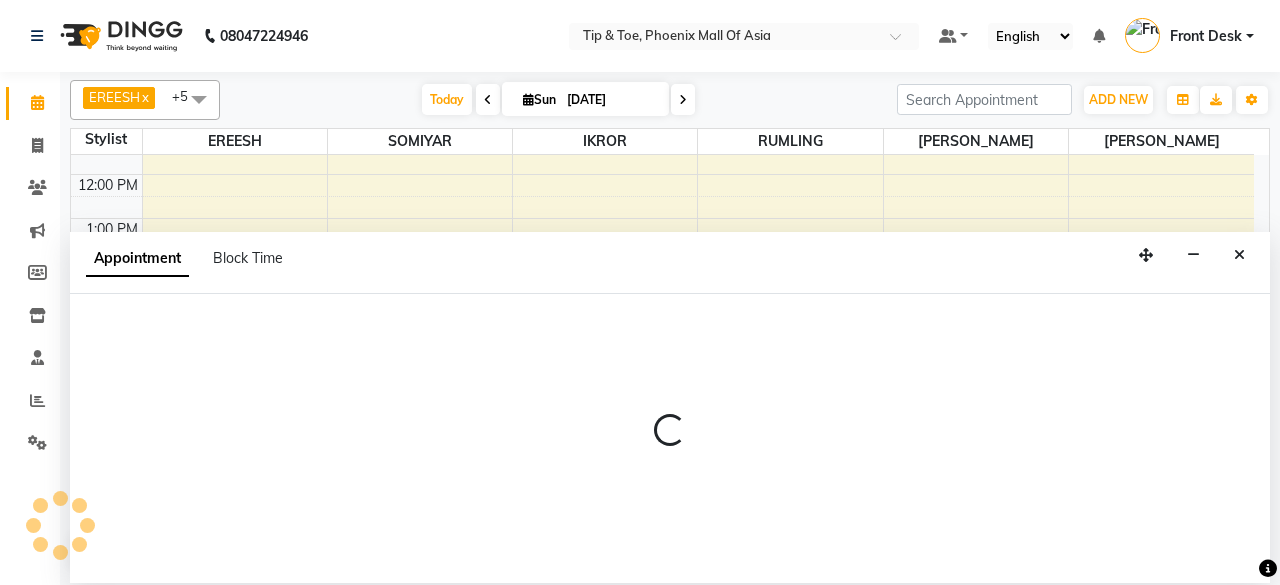 select on "71173" 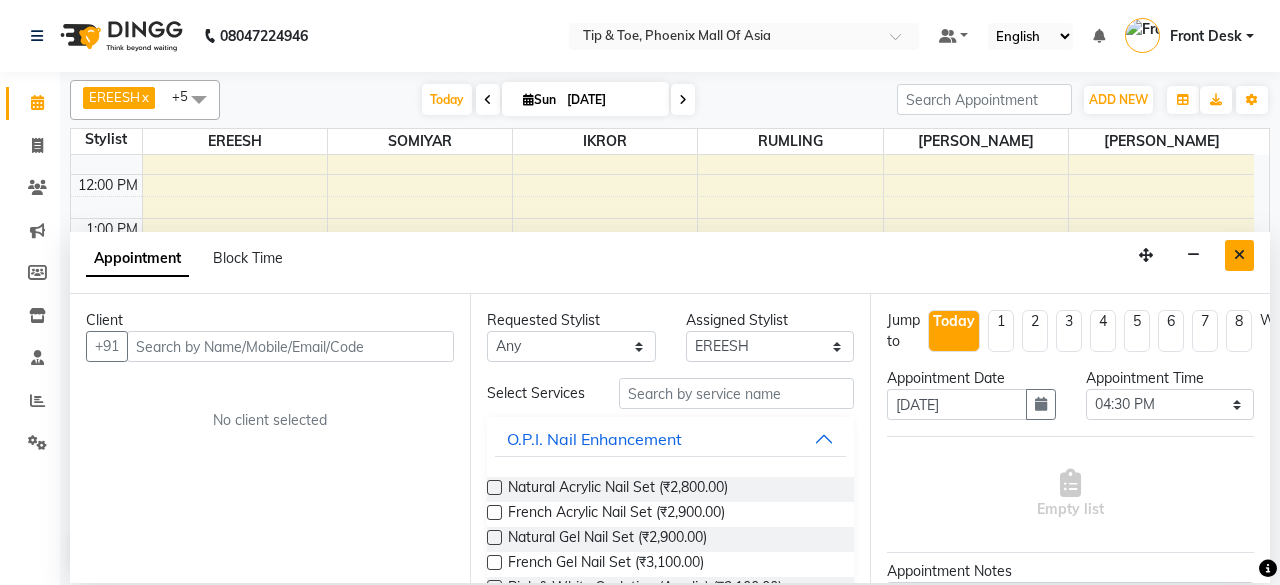 click at bounding box center [1239, 255] 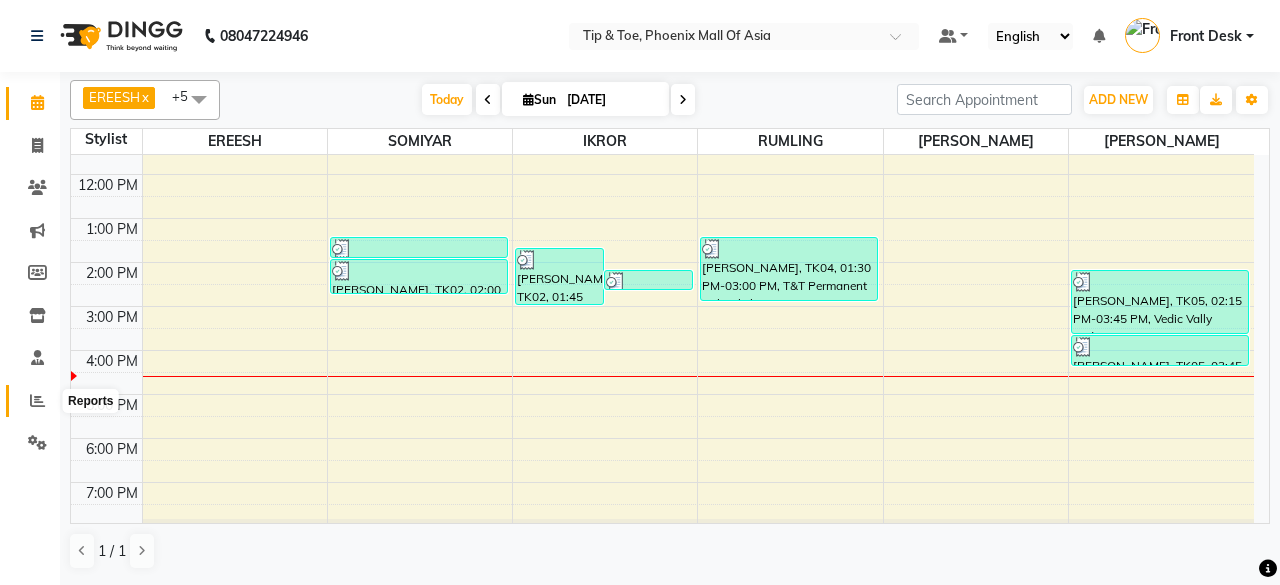 click 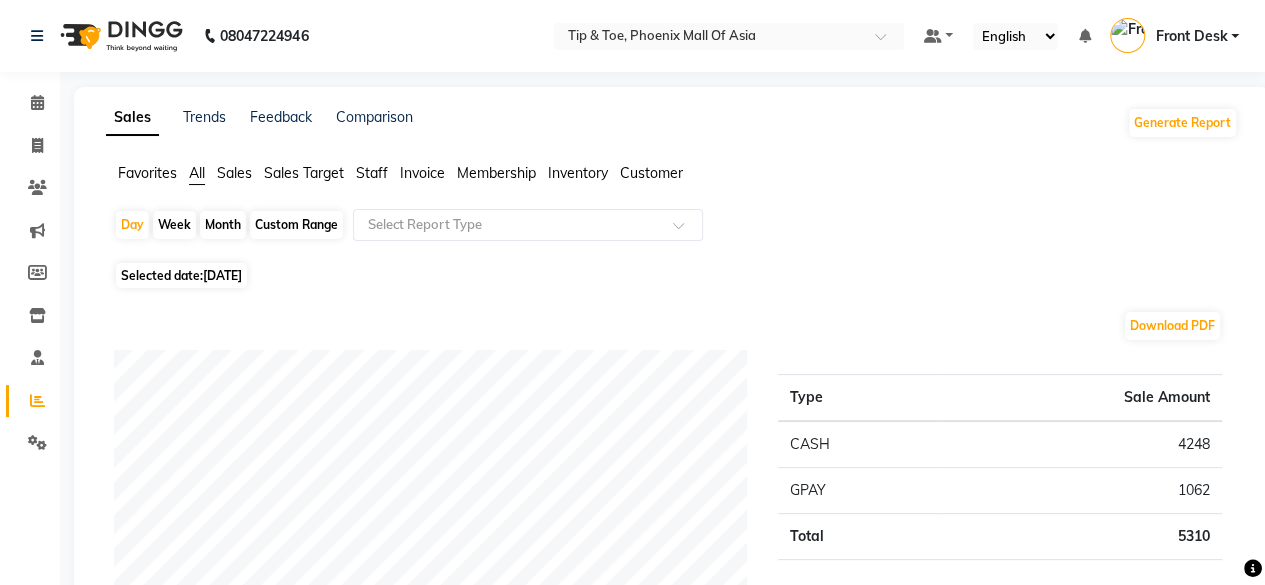 click on "Staff" 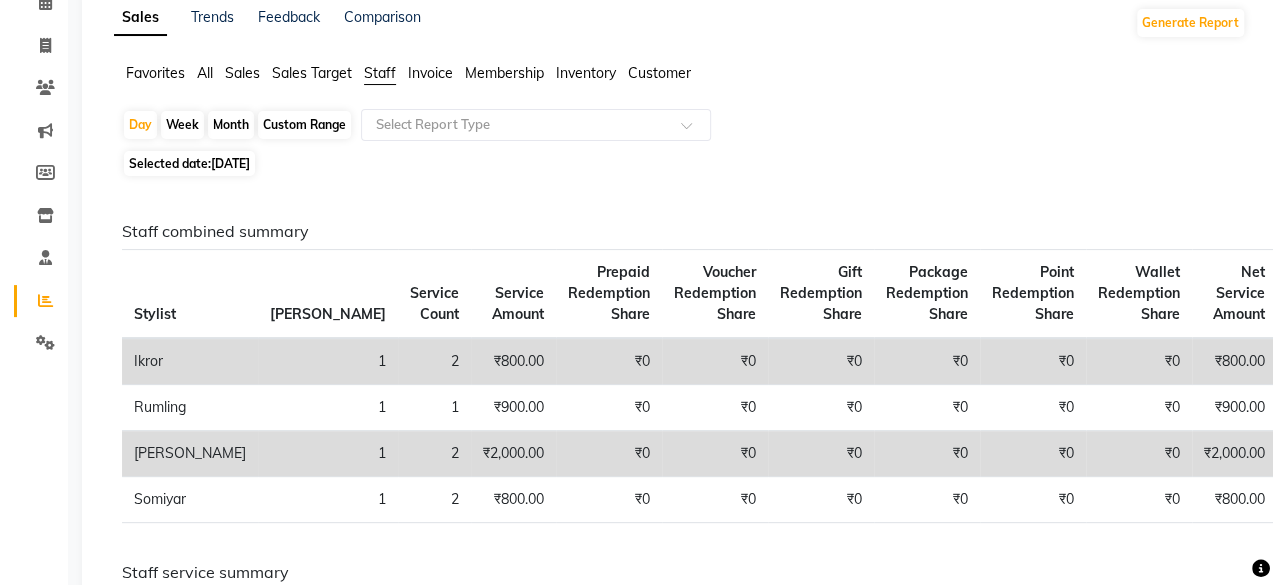 scroll, scrollTop: 0, scrollLeft: 0, axis: both 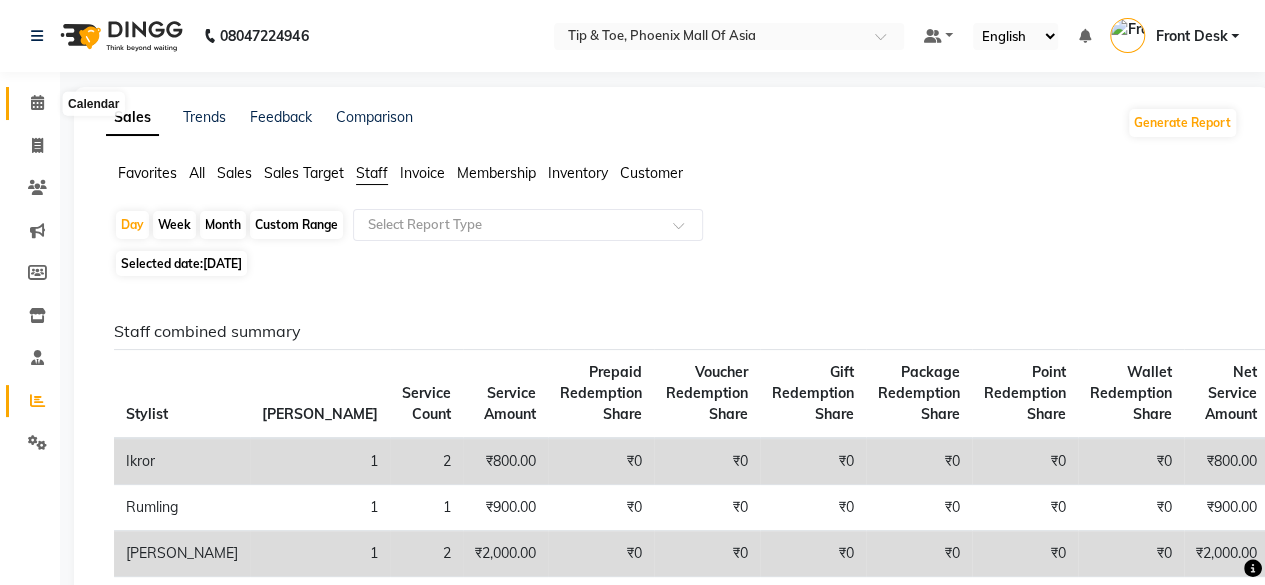 click 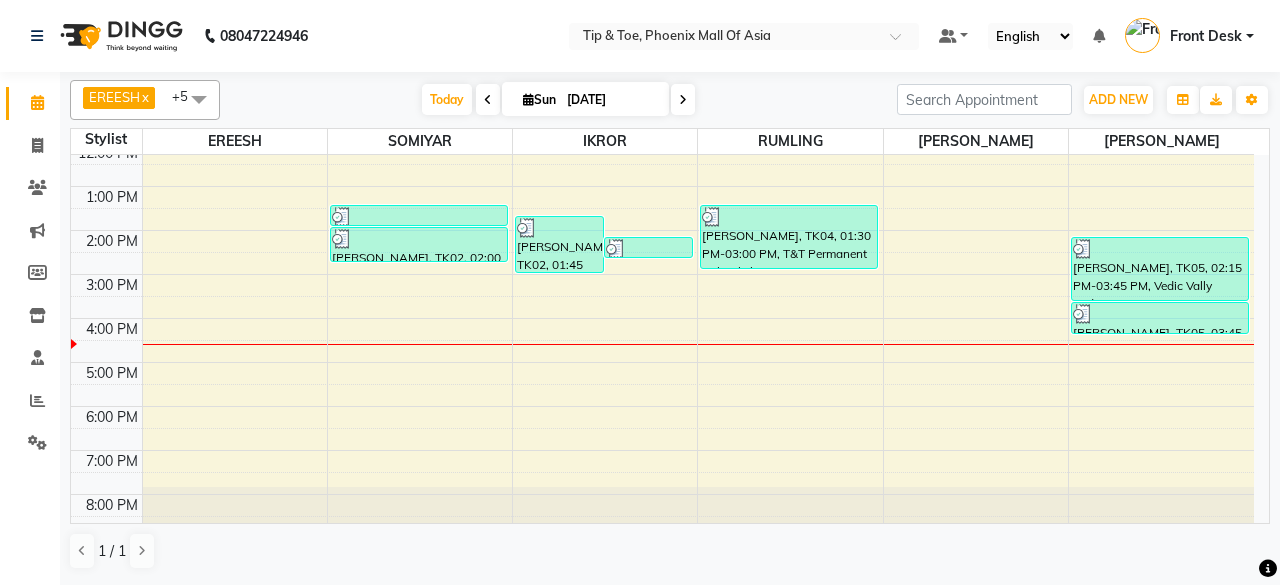 scroll, scrollTop: 193, scrollLeft: 0, axis: vertical 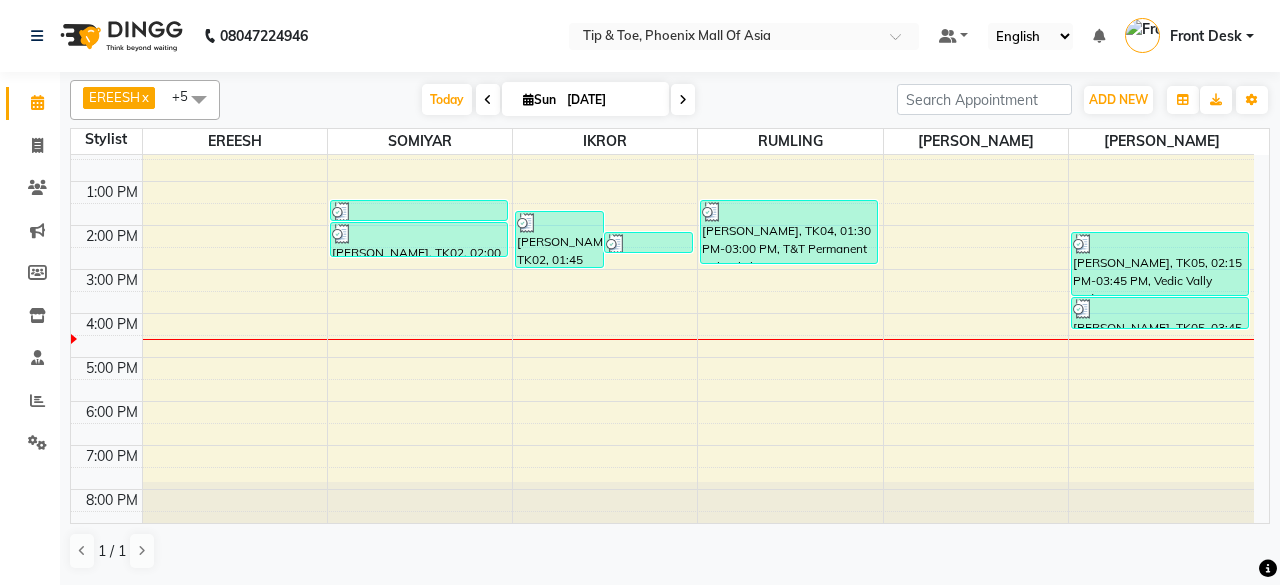 click on "8:00 AM 9:00 AM 10:00 AM 11:00 AM 12:00 PM 1:00 PM 2:00 PM 3:00 PM 4:00 PM 5:00 PM 6:00 PM 7:00 PM 8:00 PM     [PERSON_NAME], TK02, 01:30 PM-02:00 PM, Permanent Gel Polish Removal     [PERSON_NAME], TK02, 02:00 PM-02:50 PM, Application of Nail Polish     [PERSON_NAME], TK02, 01:45 PM-03:05 PM, Application of Nail Polish     [PERSON_NAME], TK02, 02:15 PM-02:45 PM, Permanent Gel Polish Removal     [PERSON_NAME], TK04, 01:30 PM-03:00 PM, T&T Permanent Gel Polish     [PERSON_NAME], TK05, 02:15 PM-03:45 PM, Vedic Vally Pedicure     [PERSON_NAME], TK05, 03:45 PM-04:30 PM, Essential Manicure w Scrub" at bounding box center [662, 247] 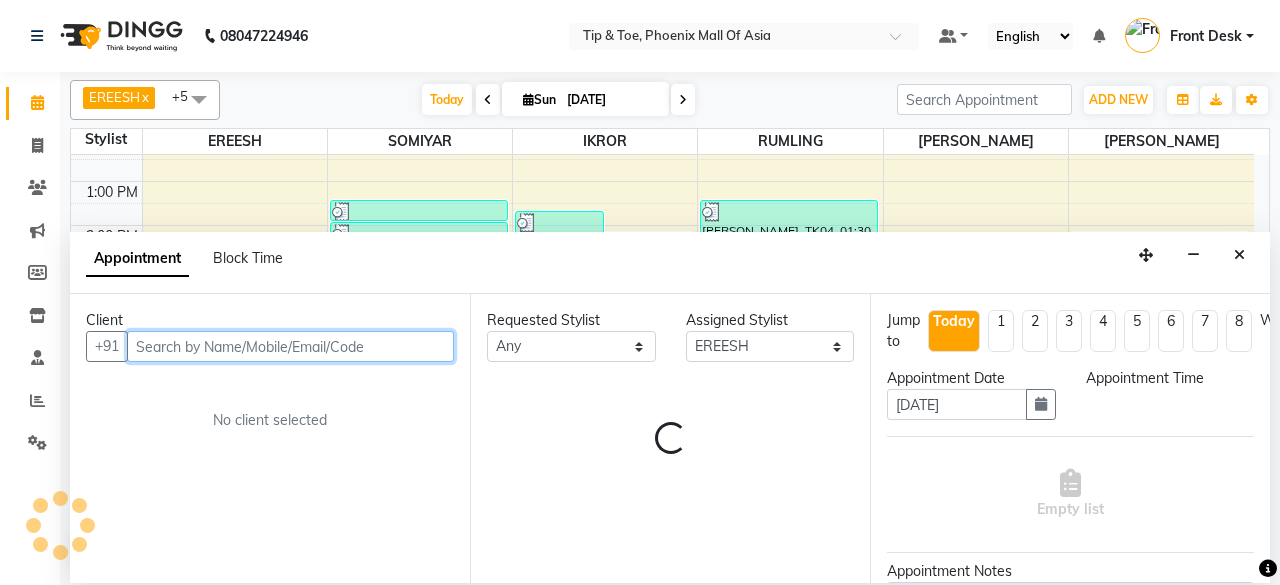 select on "990" 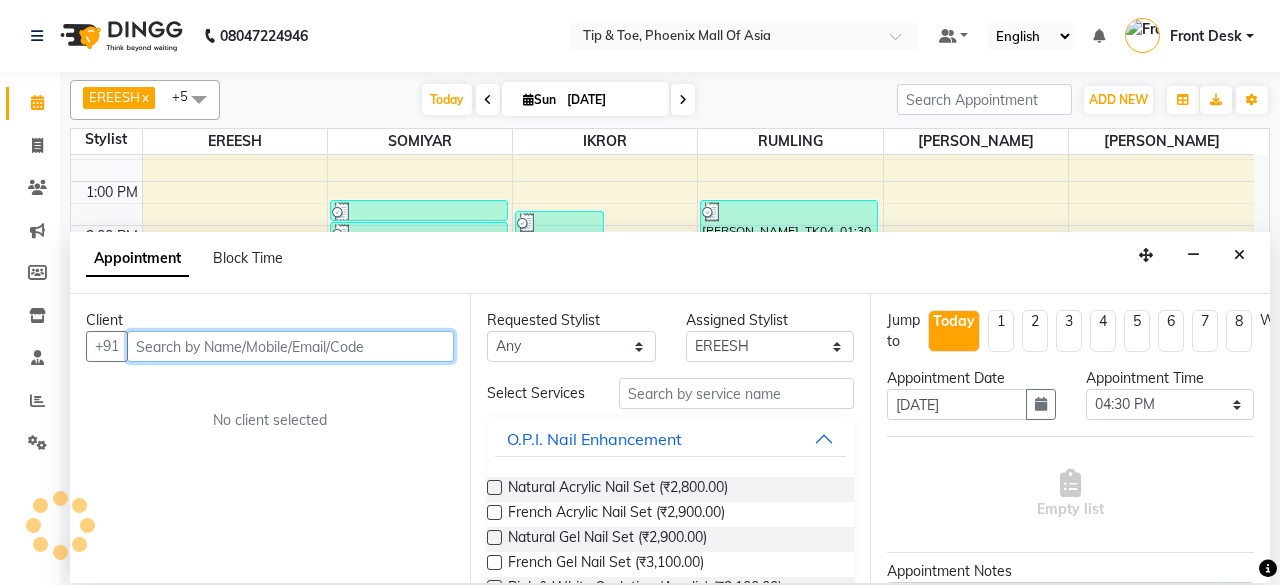 click at bounding box center [290, 346] 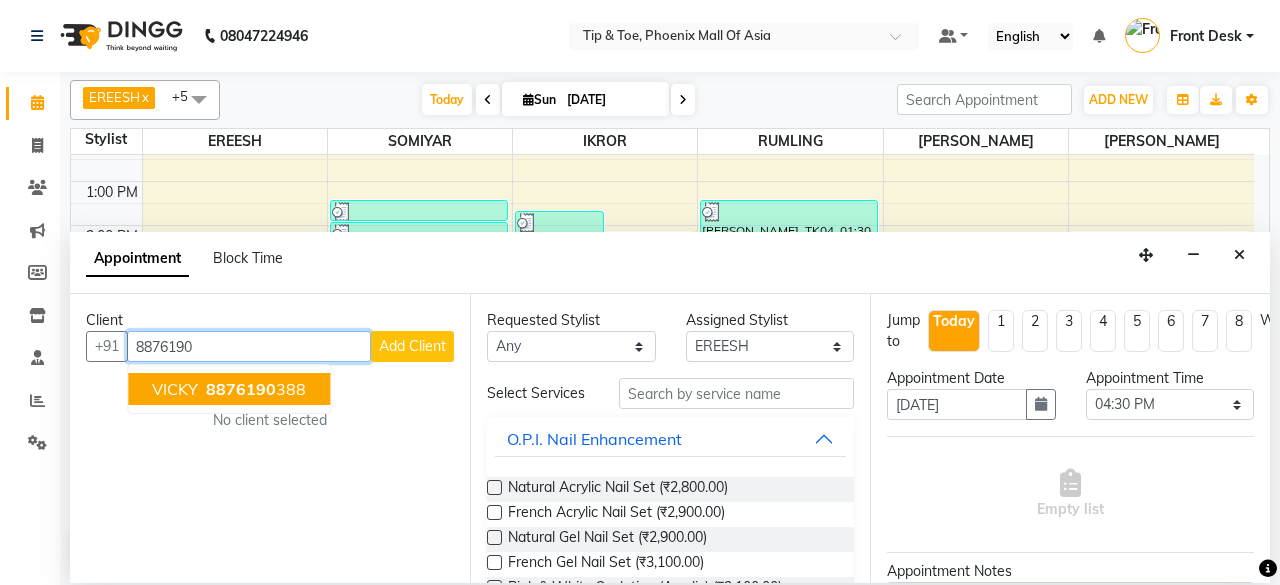 click on "8876190" at bounding box center (241, 389) 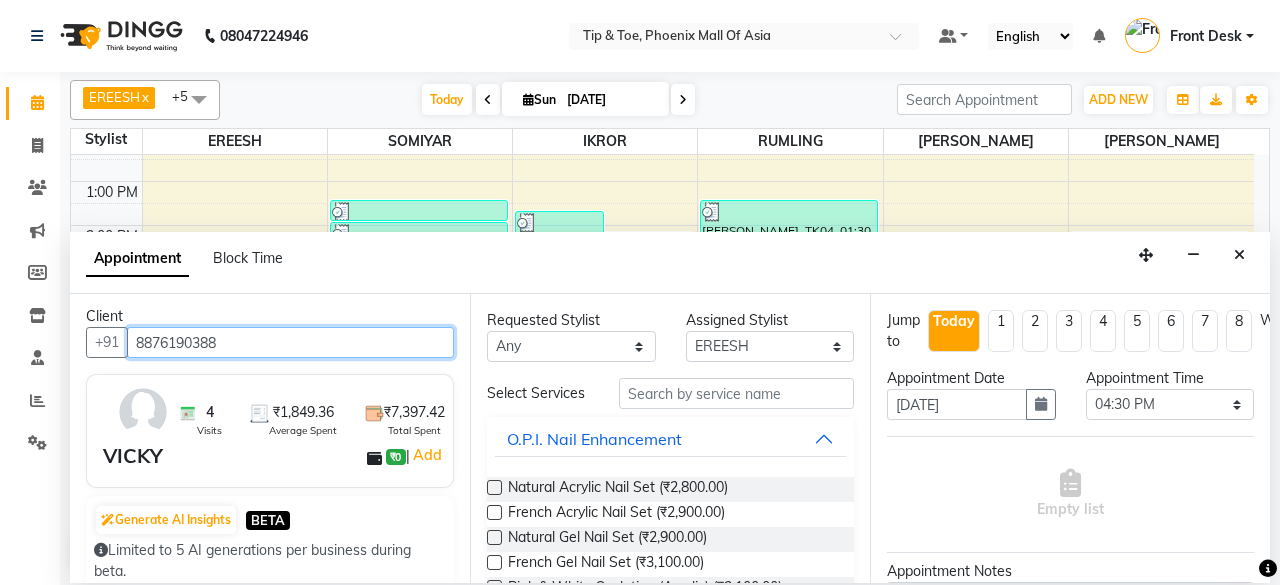 scroll, scrollTop: 0, scrollLeft: 0, axis: both 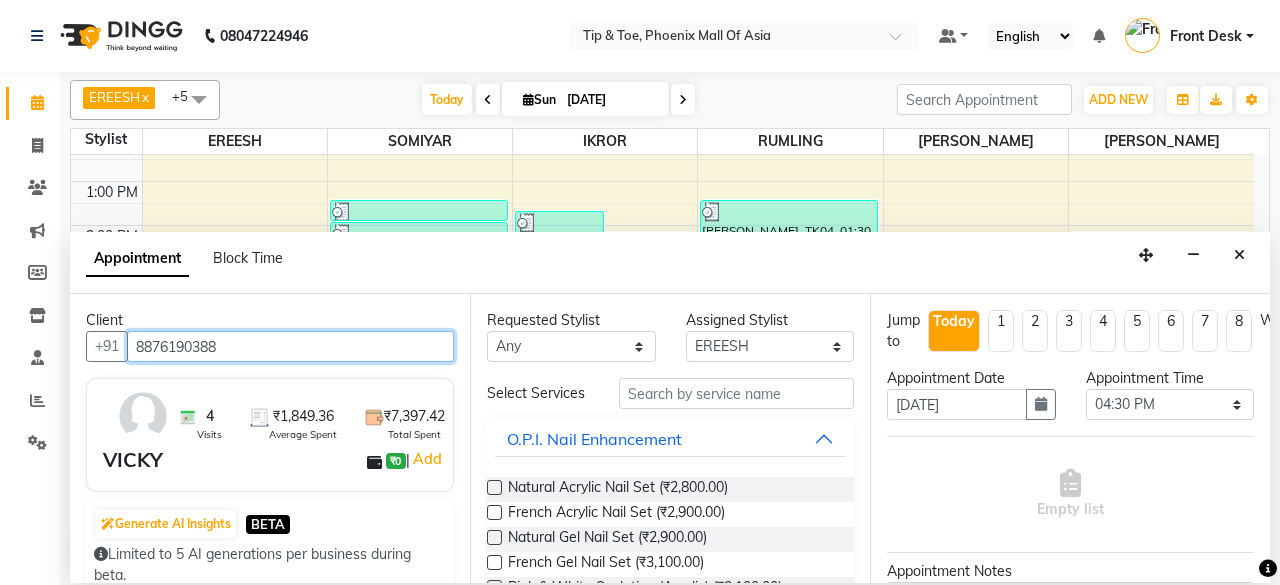 type on "8876190388" 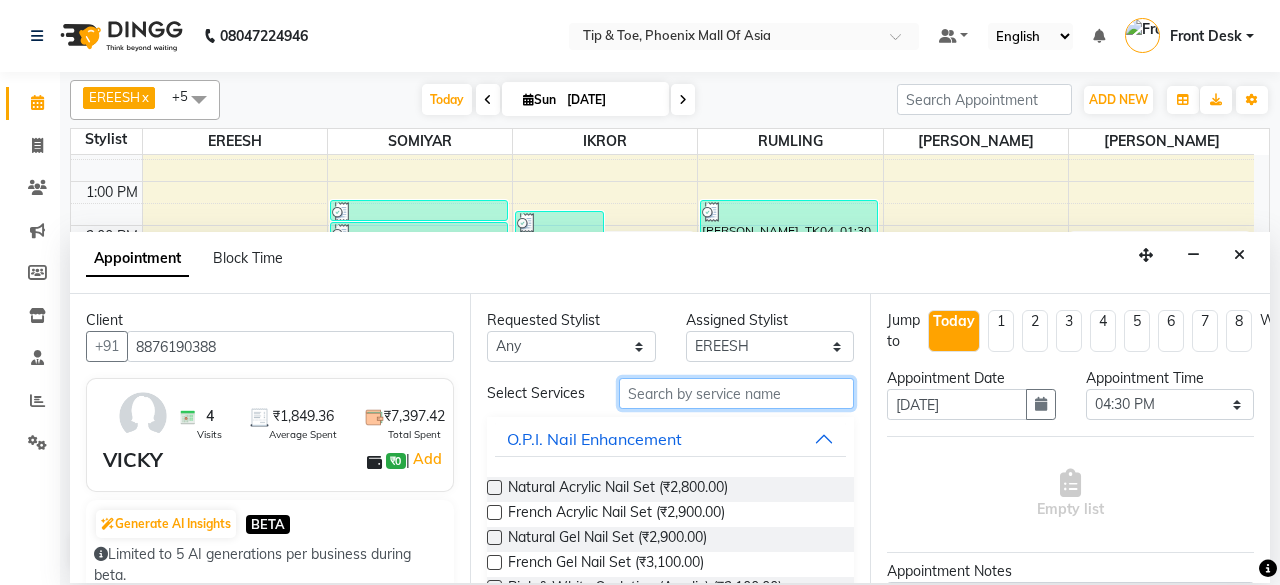click at bounding box center [736, 393] 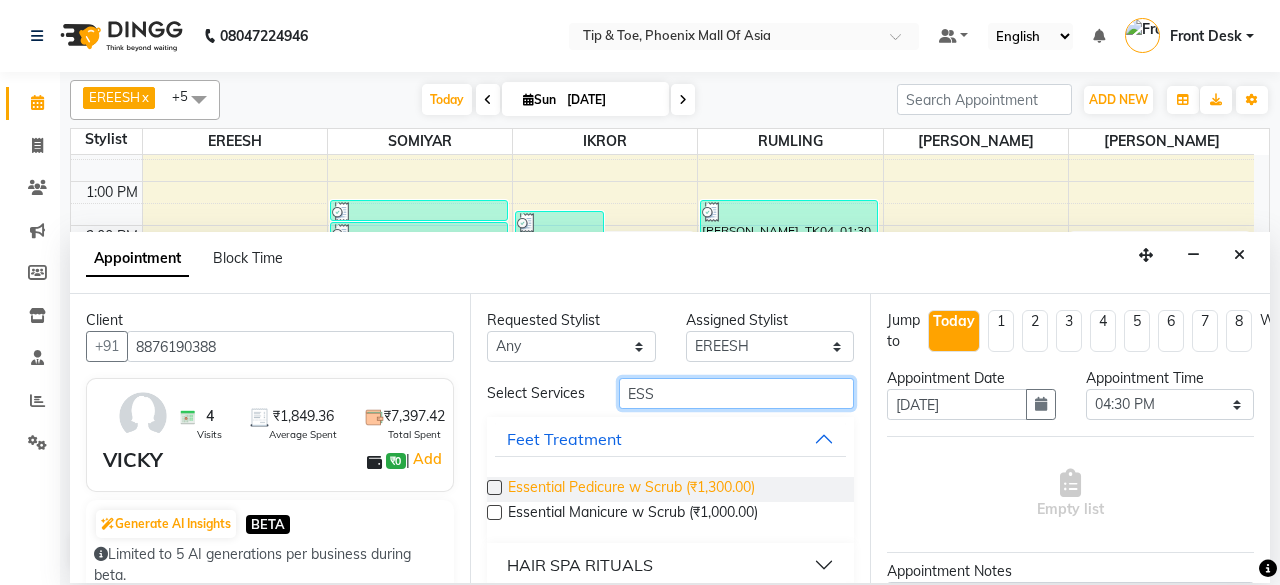 type on "ESS" 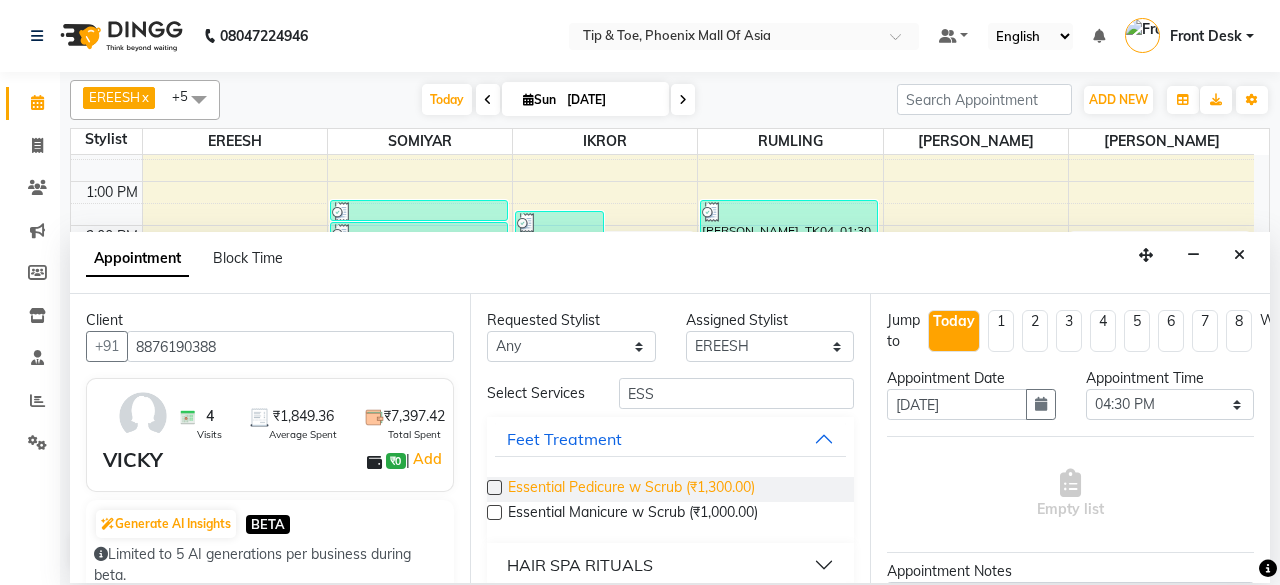 click on "Essential Pedicure w Scrub (₹1,300.00)" at bounding box center (631, 489) 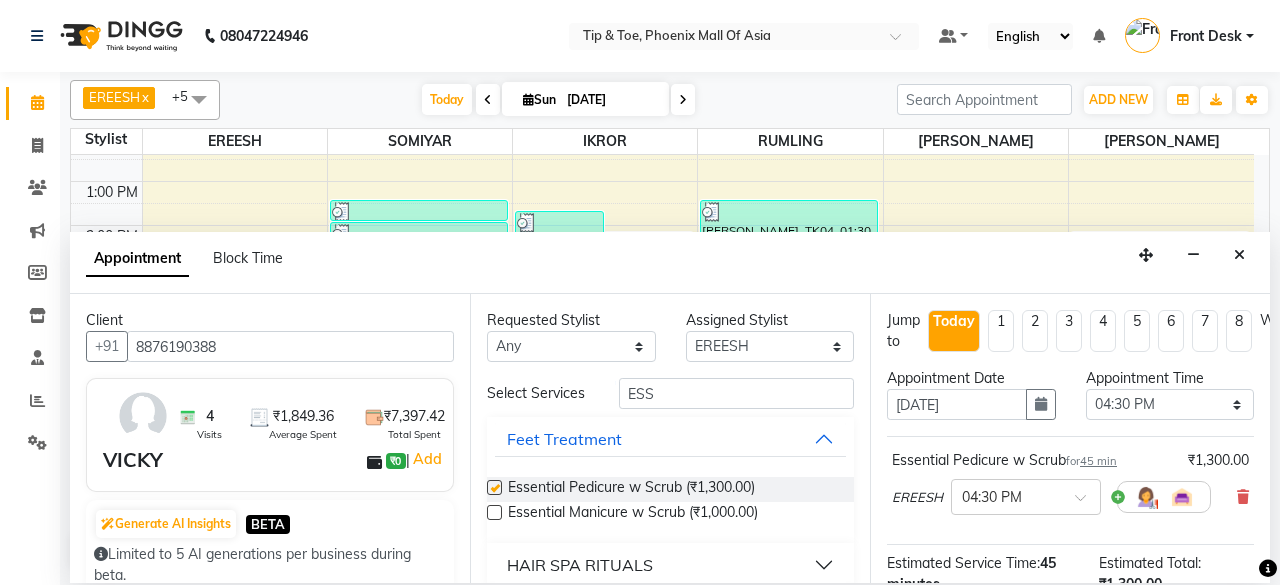 checkbox on "false" 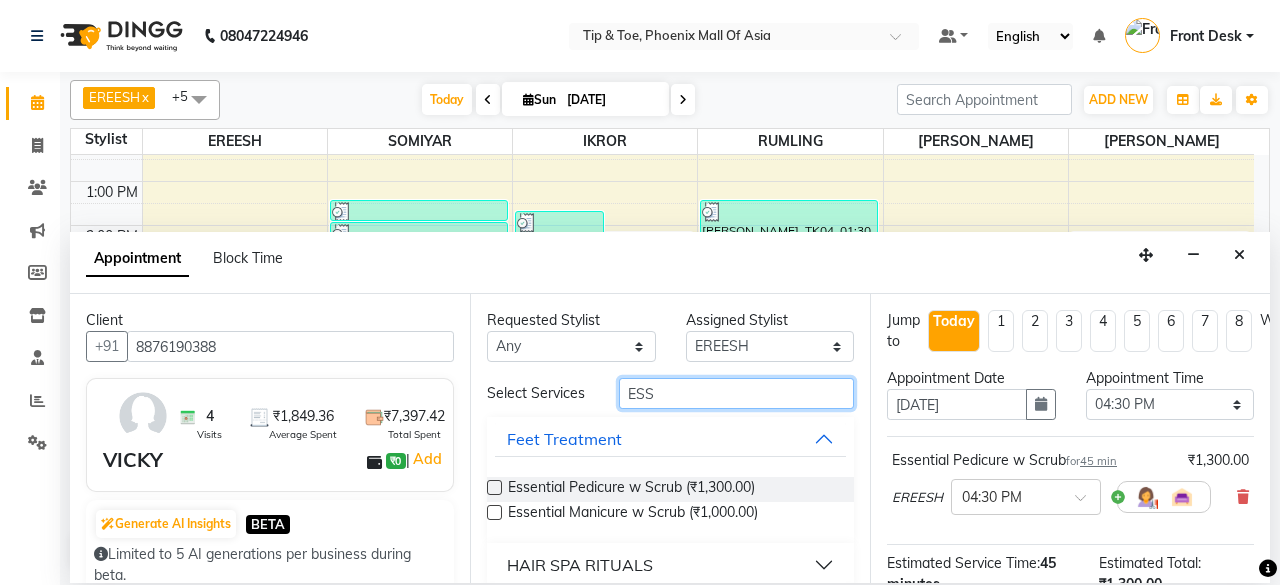 click on "ESS" at bounding box center [736, 393] 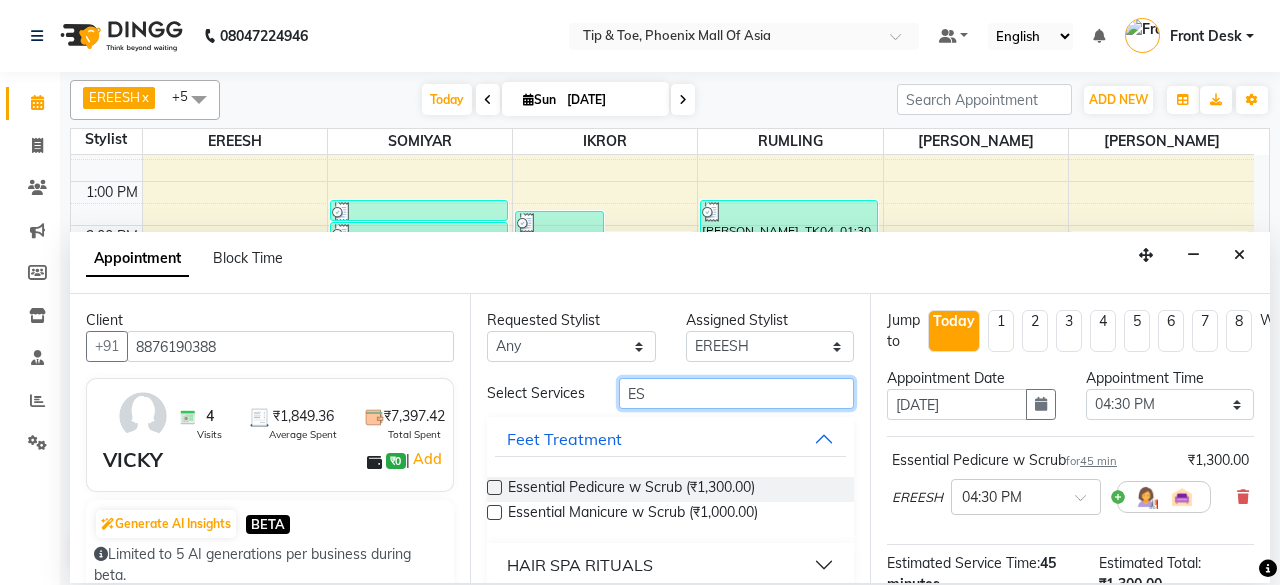type on "E" 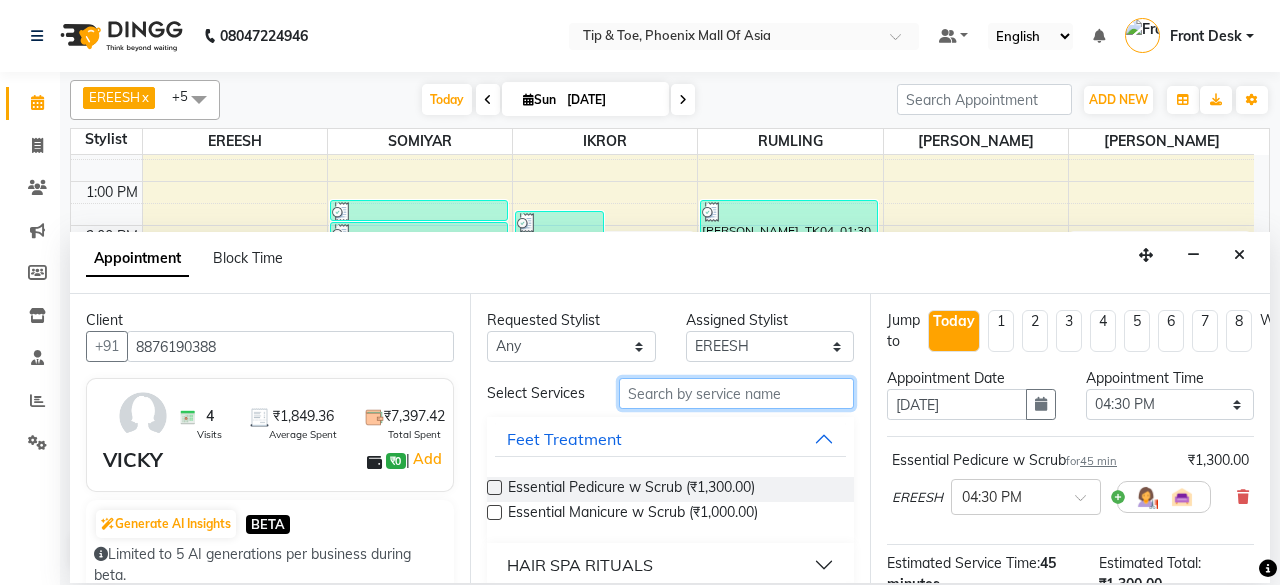 type 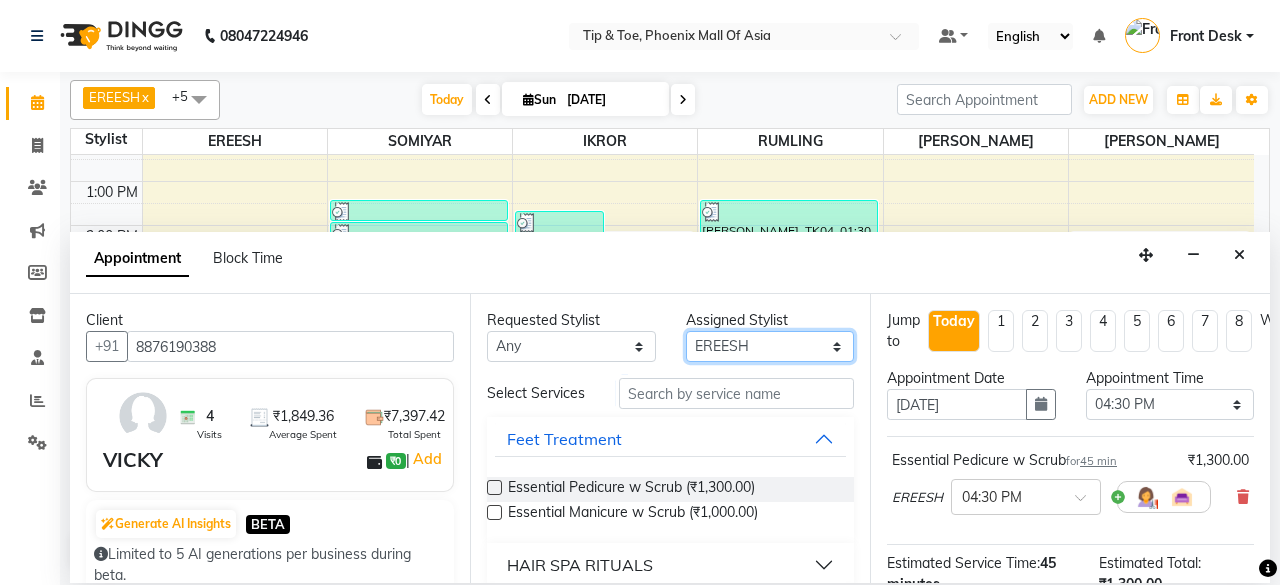 click on "Select EREESH IKROR [PERSON_NAME]  LULU RUMLING [PERSON_NAME]" at bounding box center (770, 346) 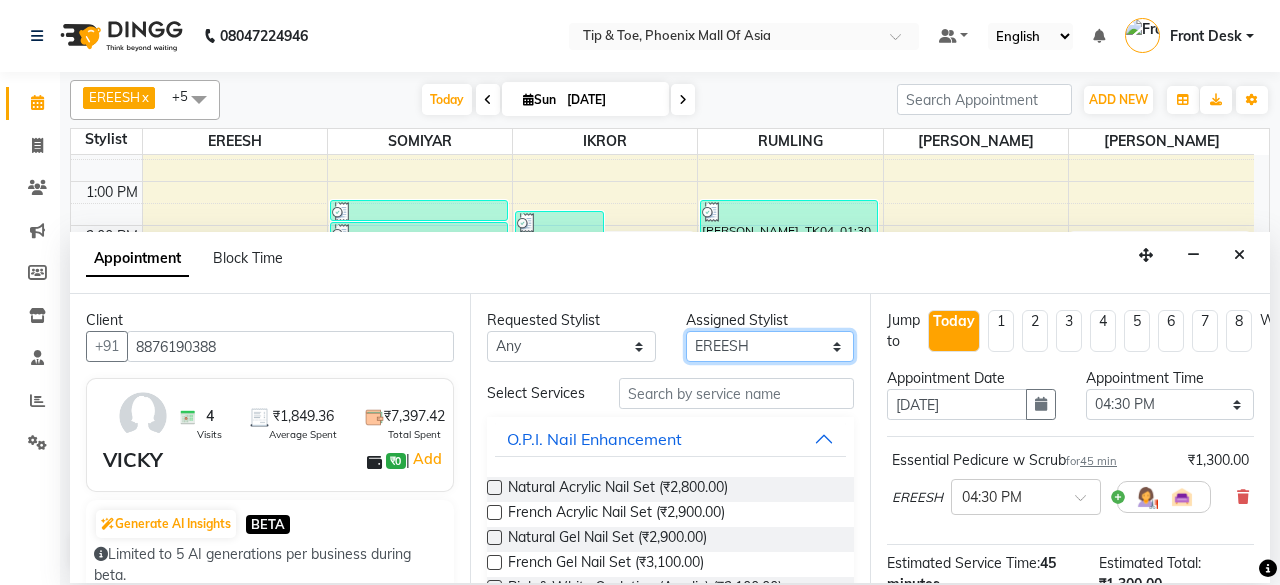 select on "43678" 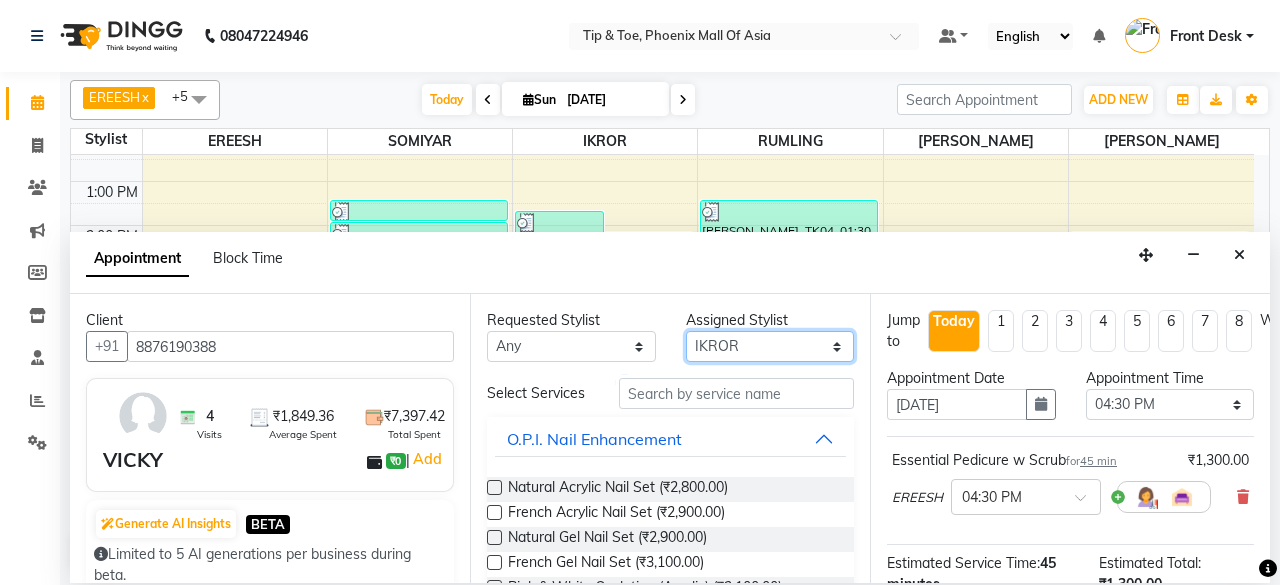 click on "Select EREESH IKROR [PERSON_NAME]  LULU RUMLING [PERSON_NAME]" at bounding box center [770, 346] 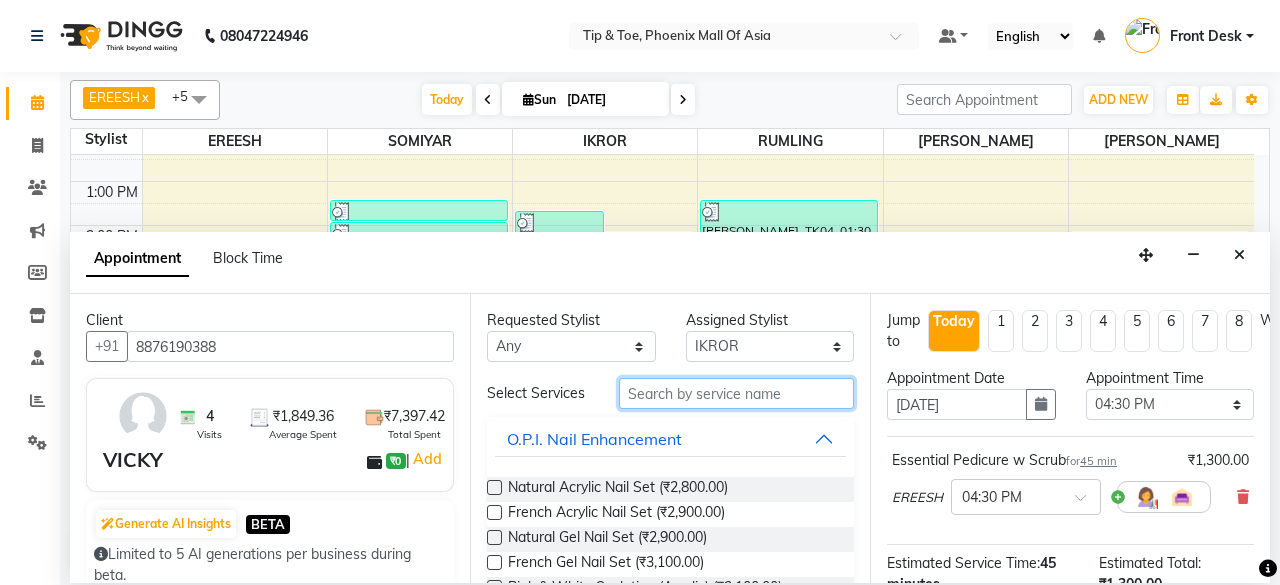 click at bounding box center (736, 393) 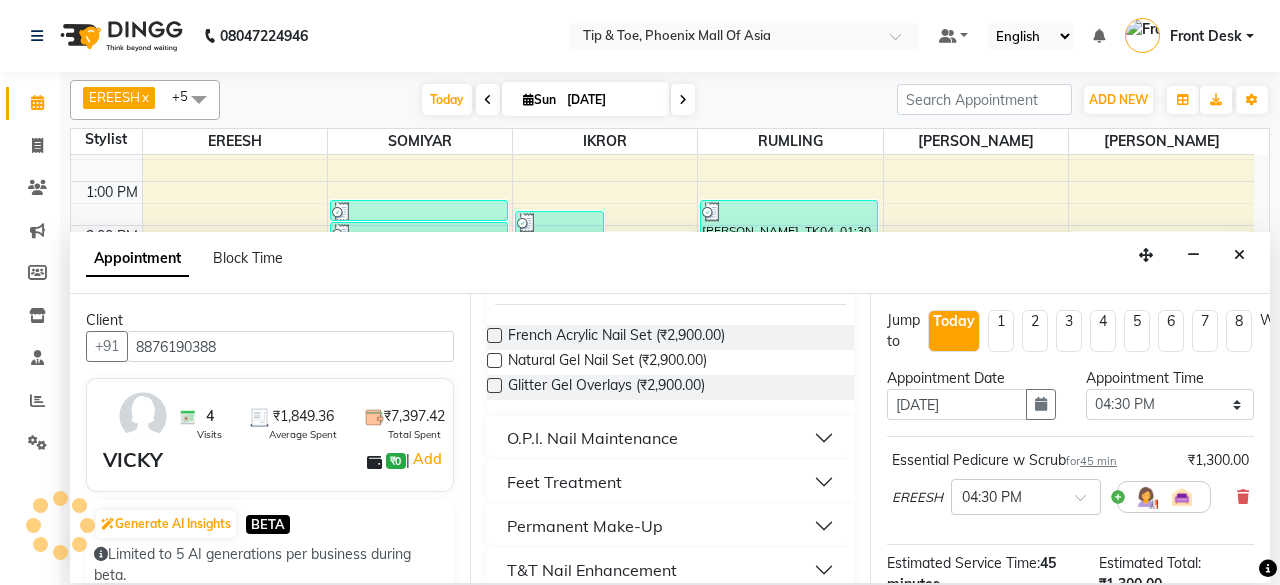 scroll, scrollTop: 352, scrollLeft: 0, axis: vertical 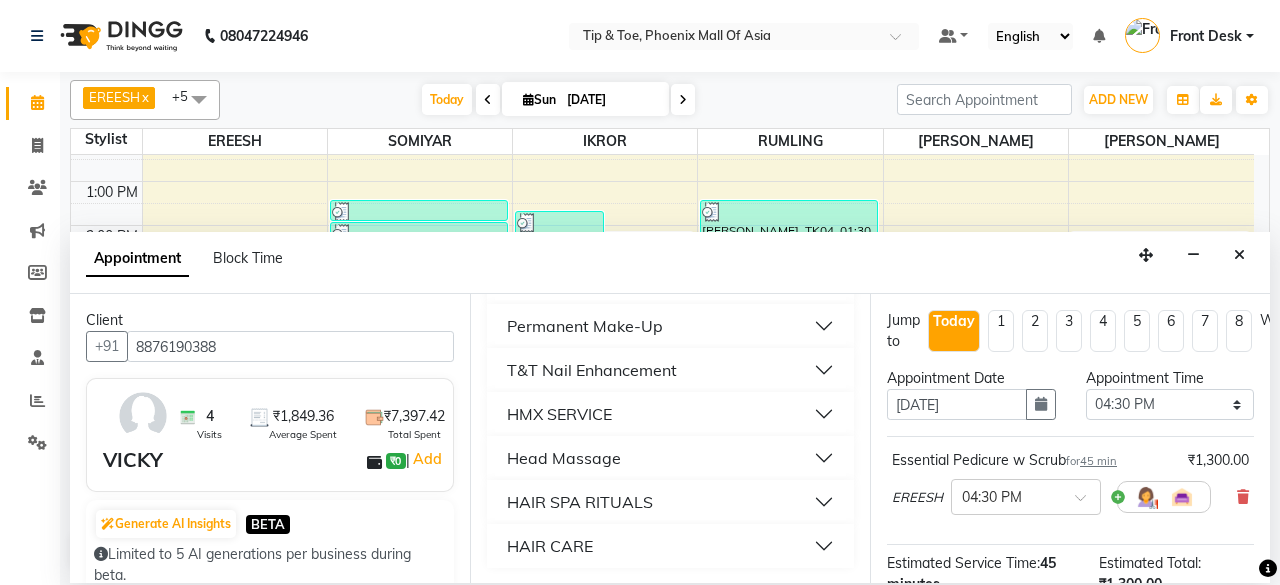 type on "900" 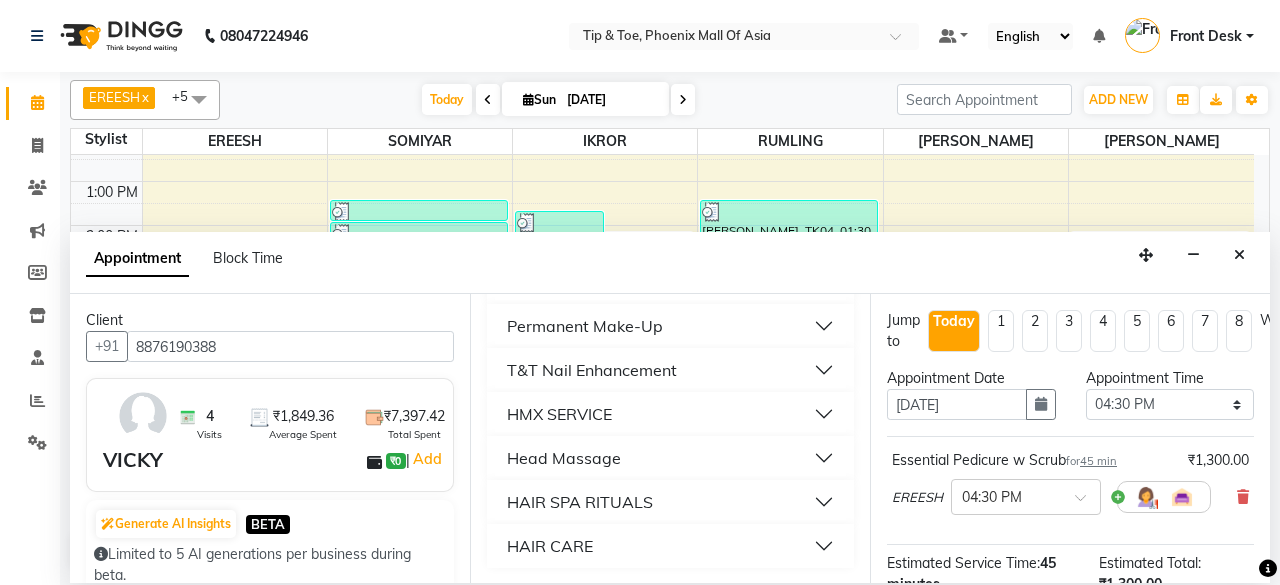 click on "T&T Nail Enhancement" at bounding box center [670, 370] 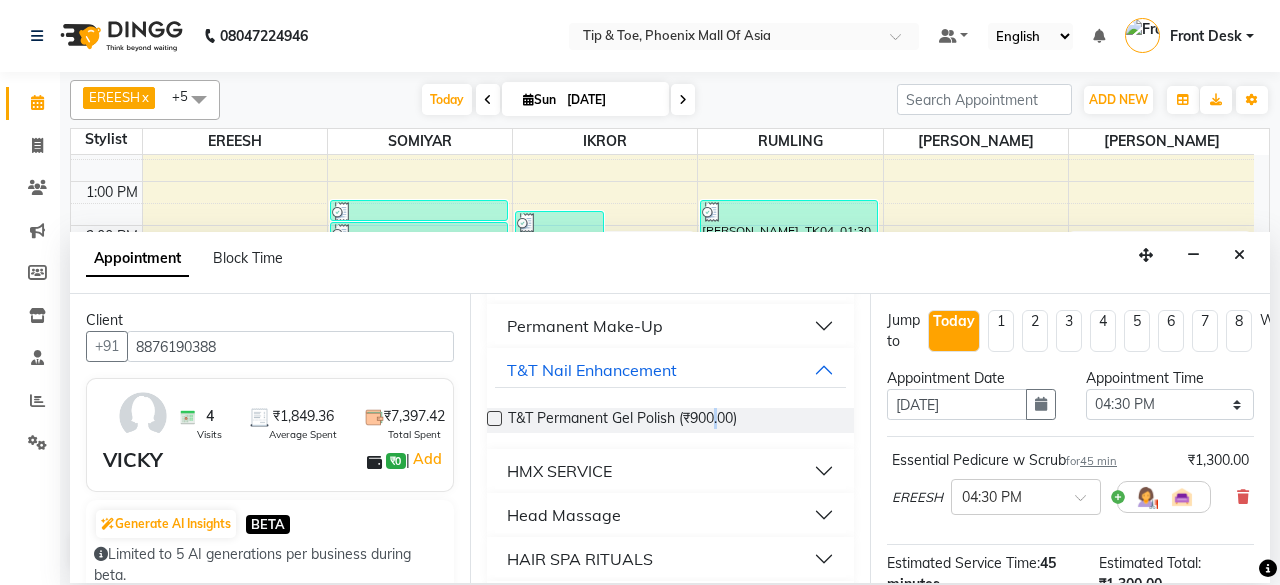 drag, startPoint x: 719, startPoint y: 413, endPoint x: 764, endPoint y: 417, distance: 45.17743 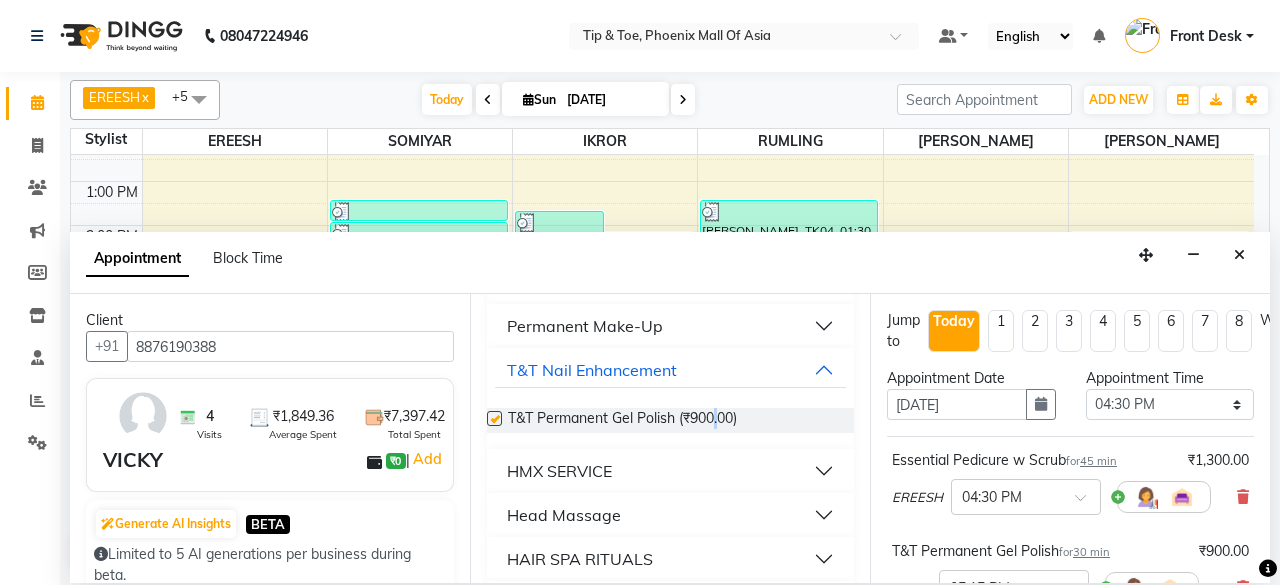 checkbox on "false" 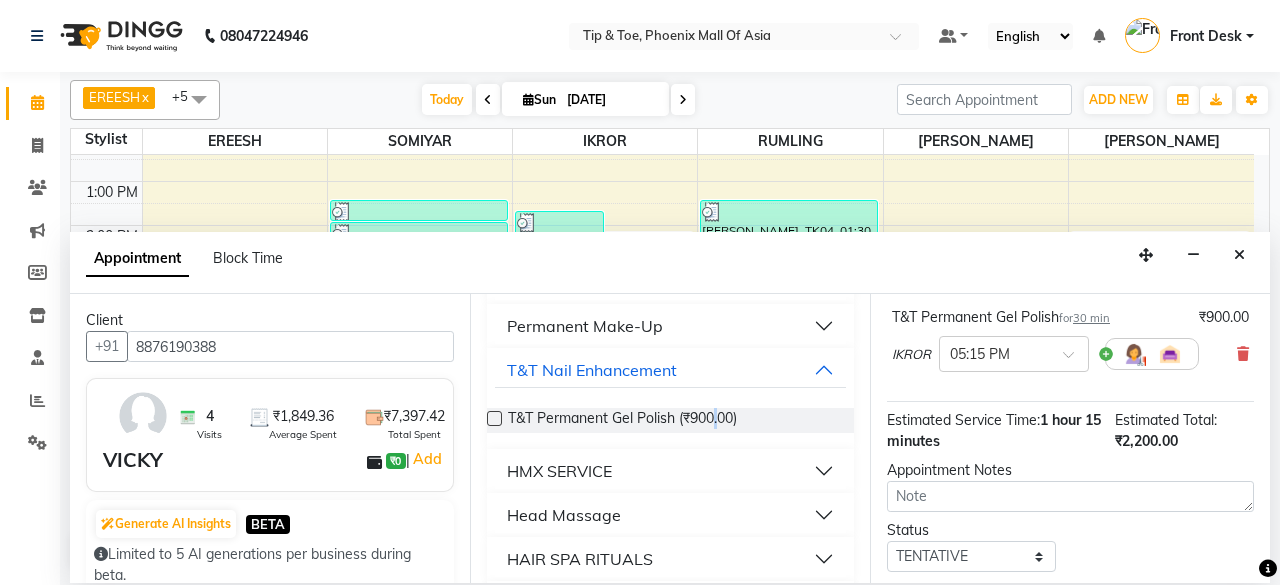 scroll, scrollTop: 363, scrollLeft: 0, axis: vertical 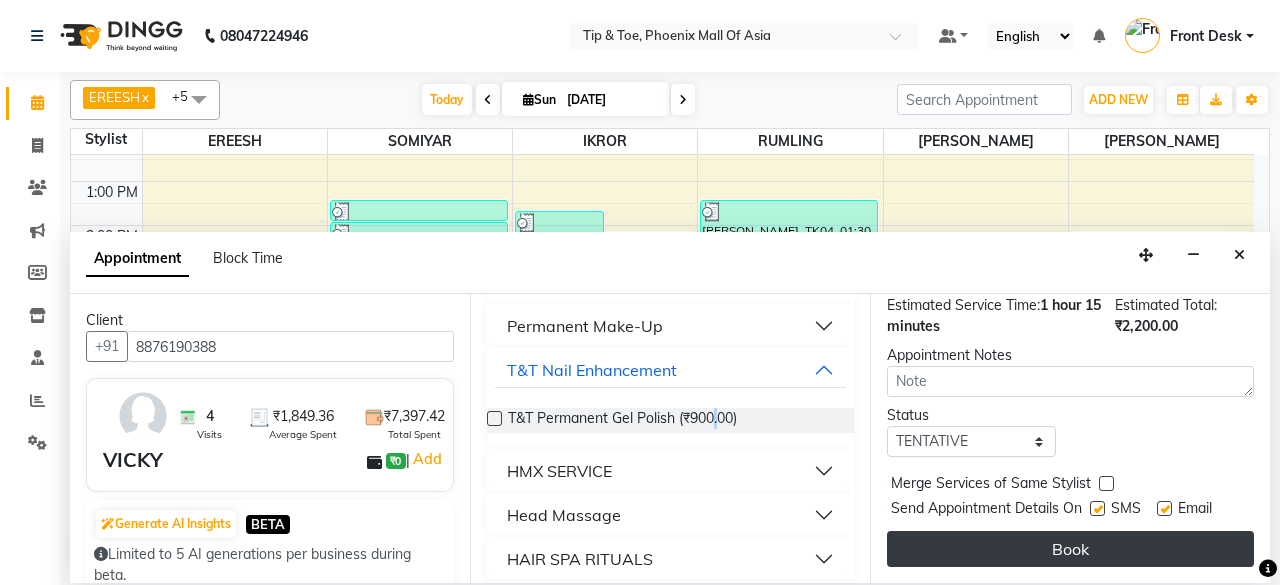 click on "Book" at bounding box center [1070, 549] 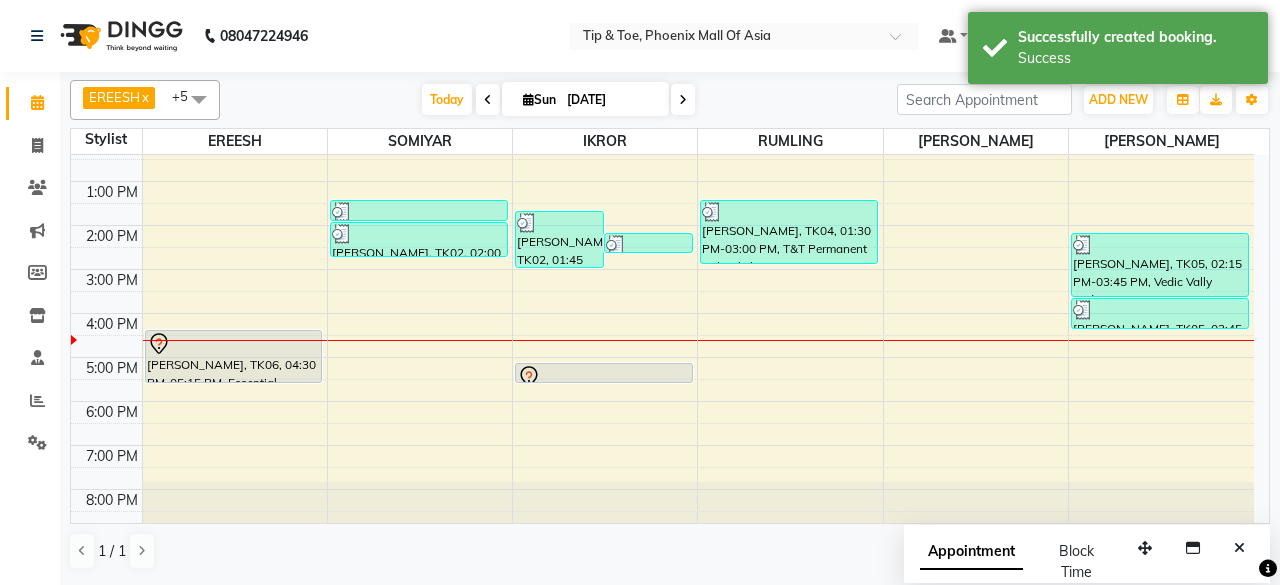drag, startPoint x: 252, startPoint y: 355, endPoint x: 252, endPoint y: 371, distance: 16 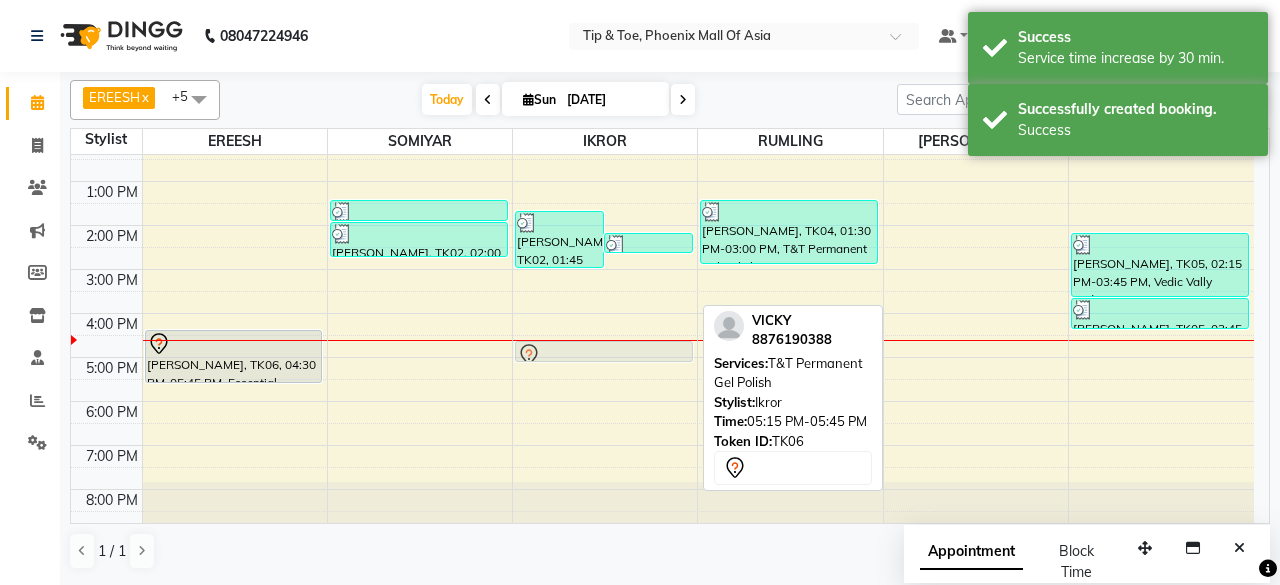 drag, startPoint x: 586, startPoint y: 374, endPoint x: 590, endPoint y: 349, distance: 25.317978 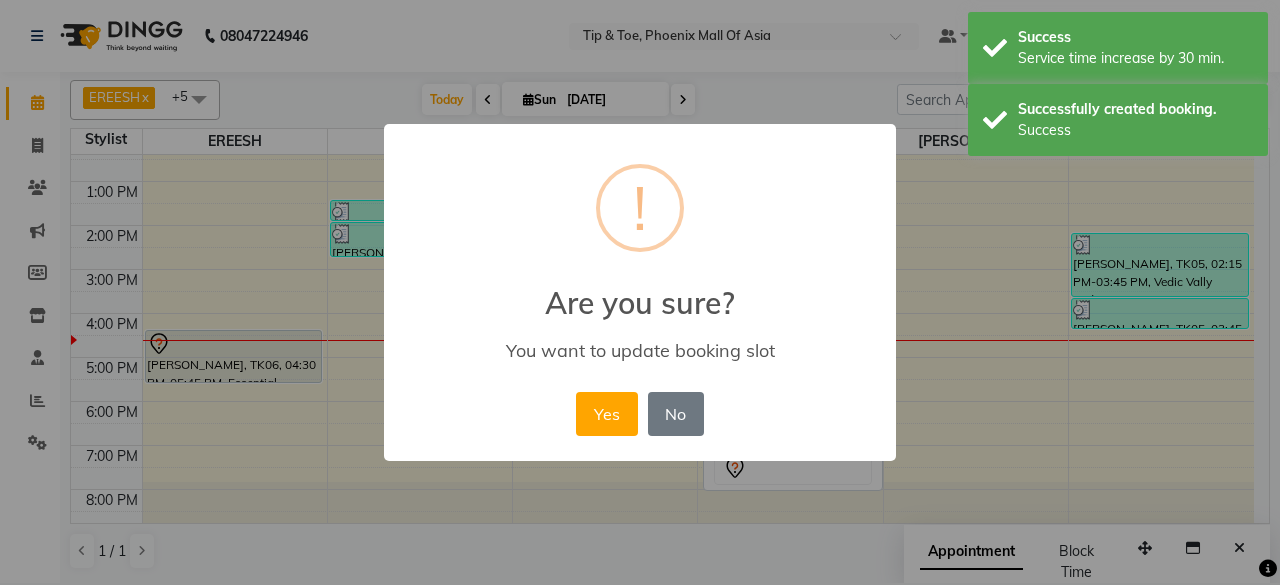 drag, startPoint x: 597, startPoint y: 400, endPoint x: 572, endPoint y: 358, distance: 48.8774 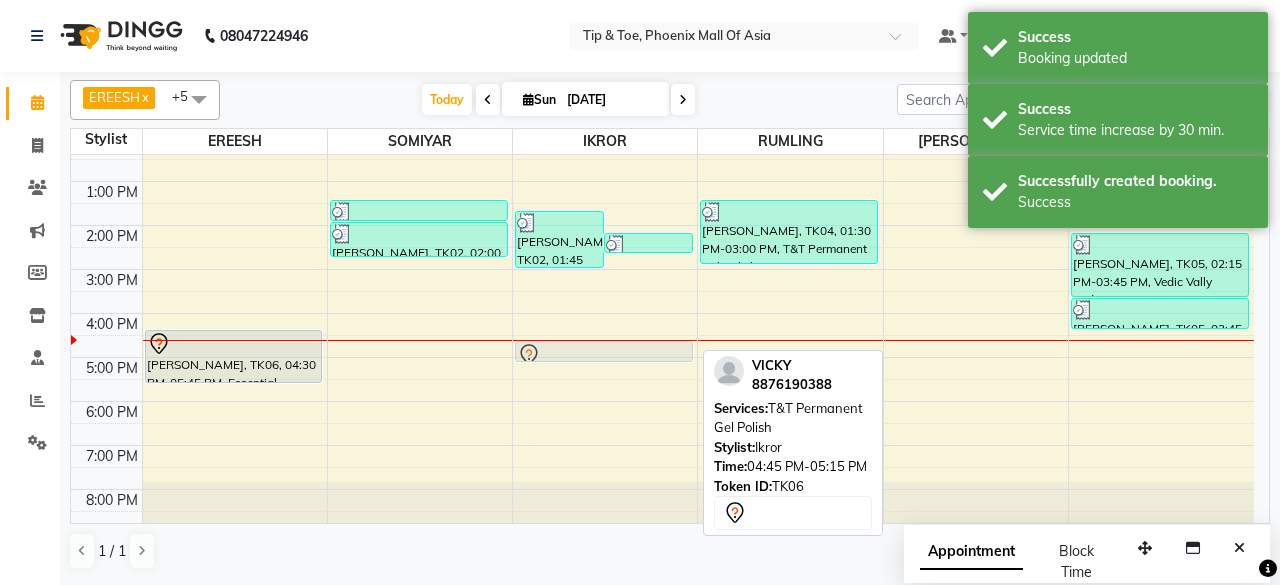 click on "[PERSON_NAME], TK02, 01:45 PM-03:05 PM, Application of Nail Polish     [PERSON_NAME], TK02, 02:15 PM-02:45 PM, Permanent Gel Polish Removal             [PERSON_NAME], TK06, 04:45 PM-05:15 PM, T&T Permanent Gel Polish             [PERSON_NAME], TK06, 04:45 PM-05:15 PM, T&T Permanent Gel Polish" at bounding box center [605, 247] 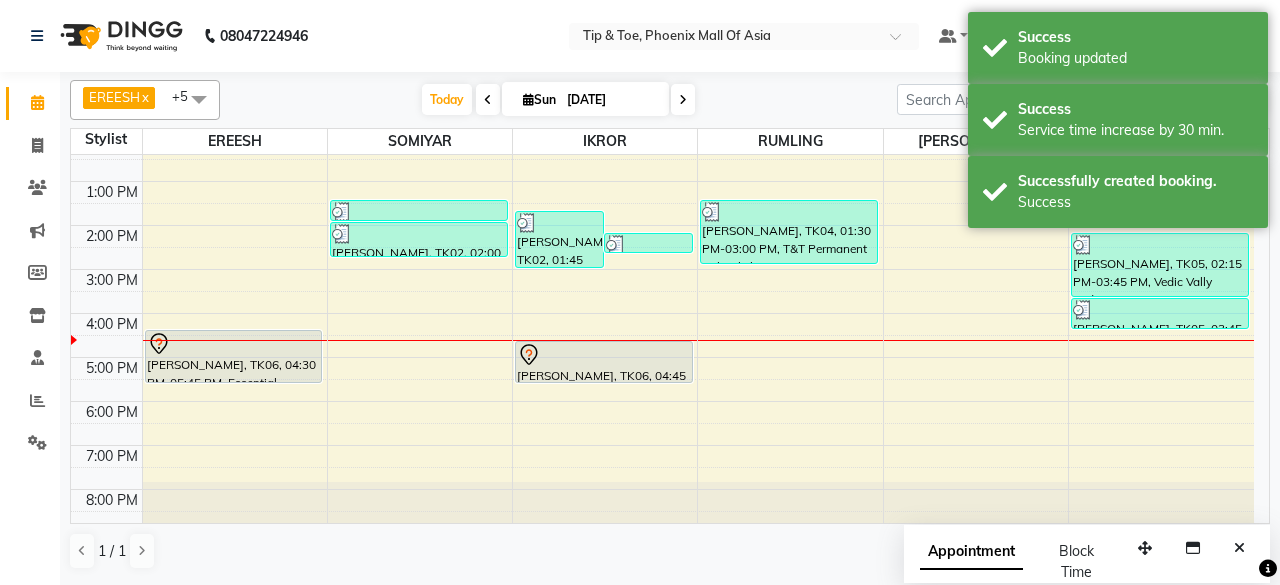 drag, startPoint x: 586, startPoint y: 356, endPoint x: 577, endPoint y: 364, distance: 12.0415945 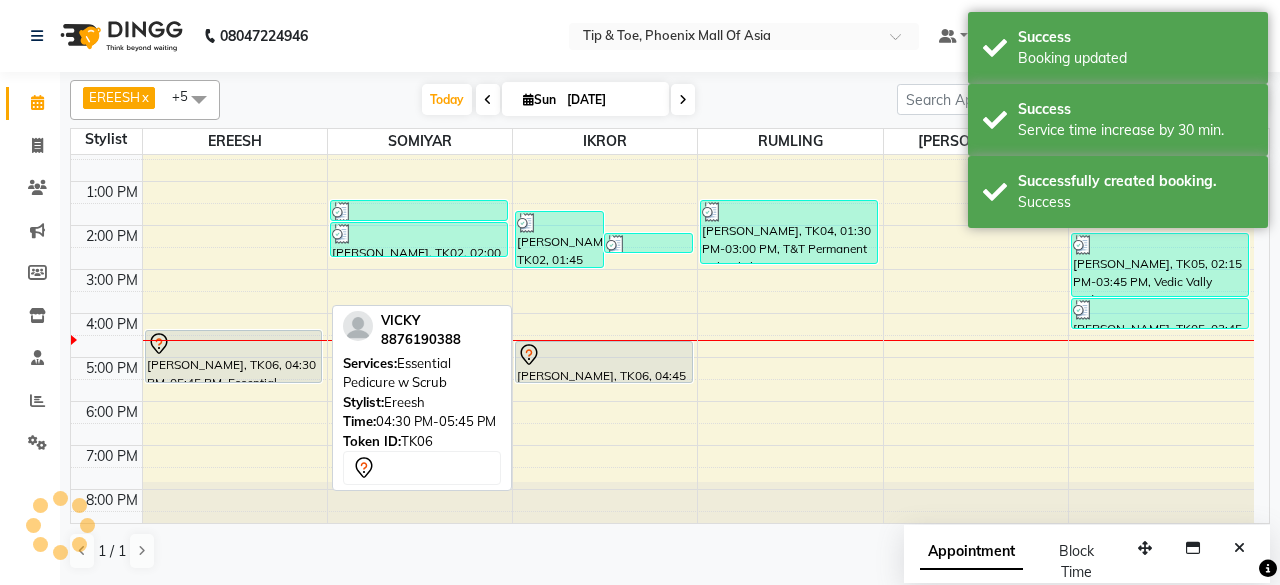 click at bounding box center (234, 344) 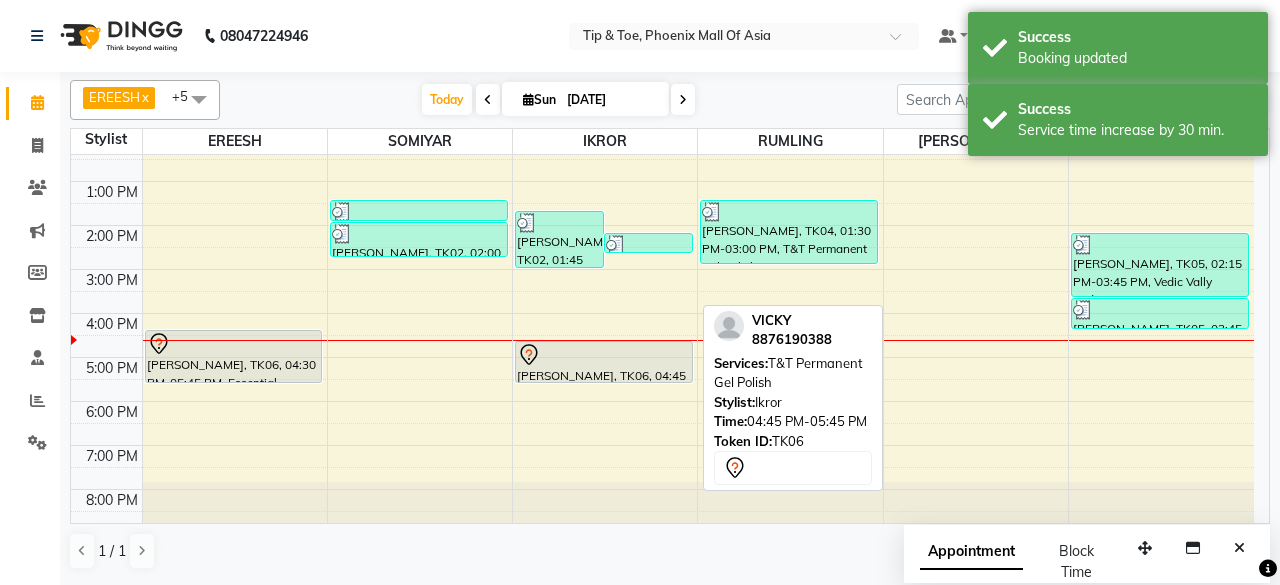 click at bounding box center (604, 355) 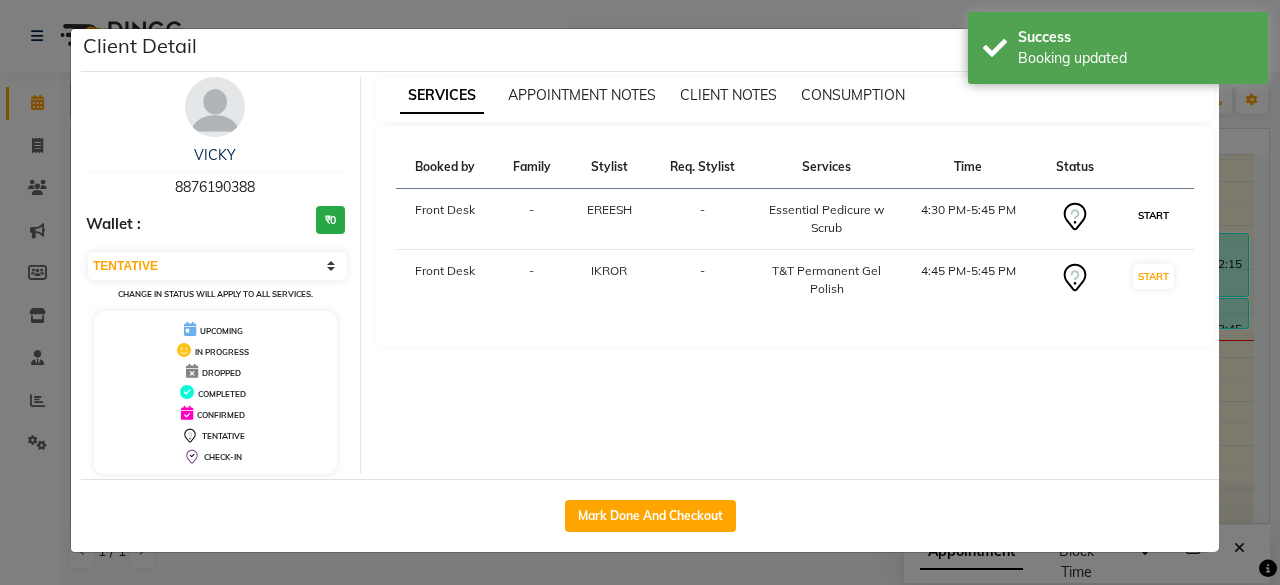 click on "START" at bounding box center [1153, 215] 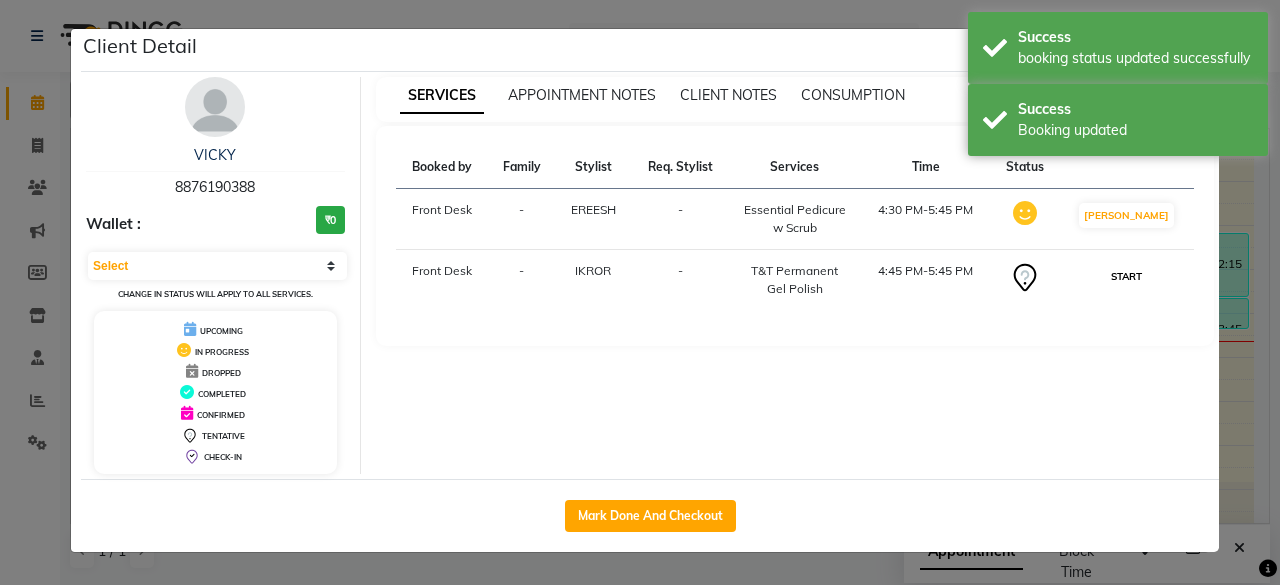 click on "START" at bounding box center (1126, 276) 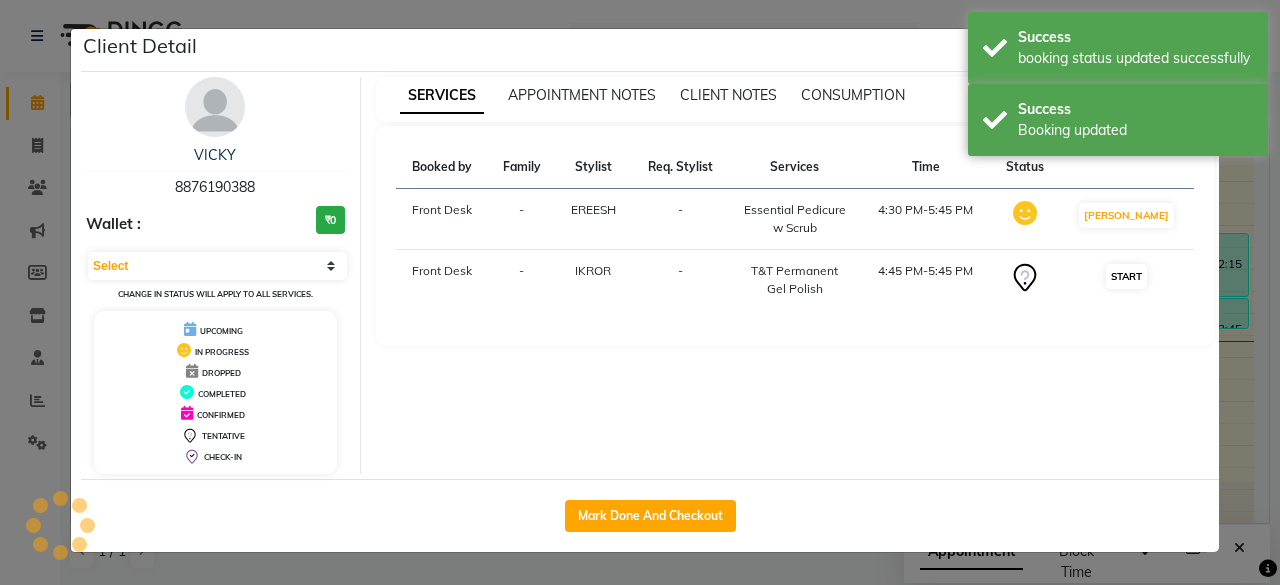 select on "1" 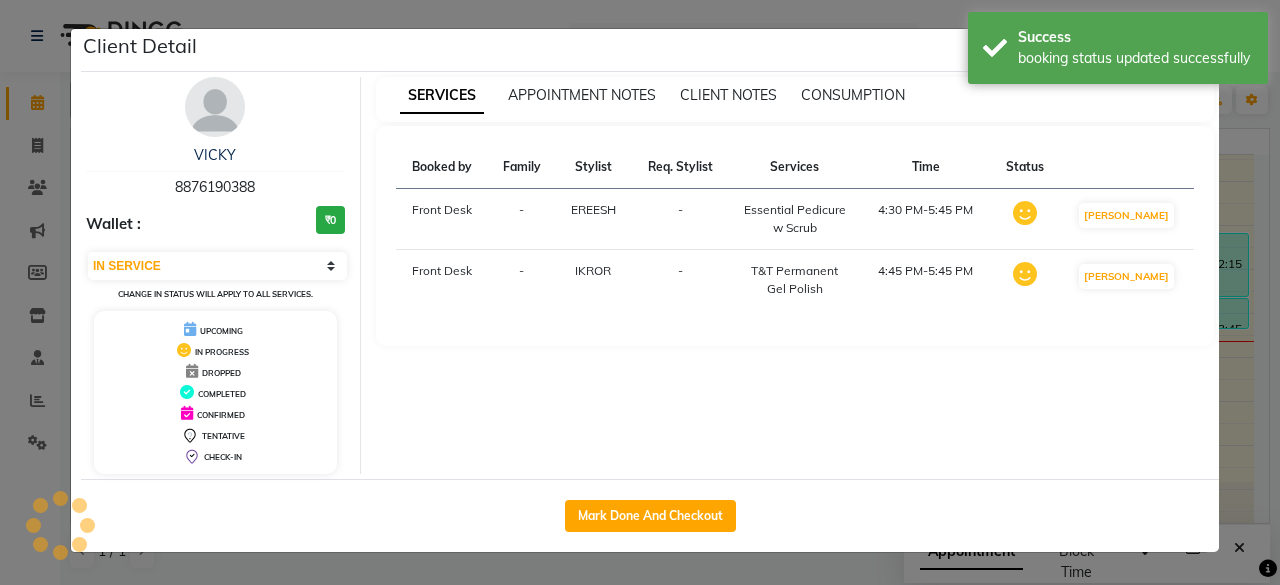 click on "Client Detail  [PERSON_NAME]    8876190388 Wallet : ₹0 Select IN SERVICE CONFIRMED TENTATIVE CHECK IN MARK DONE DROPPED UPCOMING Change in status will apply to all services. UPCOMING IN PROGRESS DROPPED COMPLETED CONFIRMED TENTATIVE CHECK-IN SERVICES APPOINTMENT NOTES CLIENT NOTES CONSUMPTION Booked by Family Stylist Req. Stylist Services Time Status  Front Desk  - EREESH -  Essential Pedicure w Scrub   4:30 PM-5:45 PM   MARK DONE   Front Desk  - IKROR -  T&T Permanent Gel Polish   4:45 PM-5:45 PM   MARK DONE   Mark Done And Checkout" 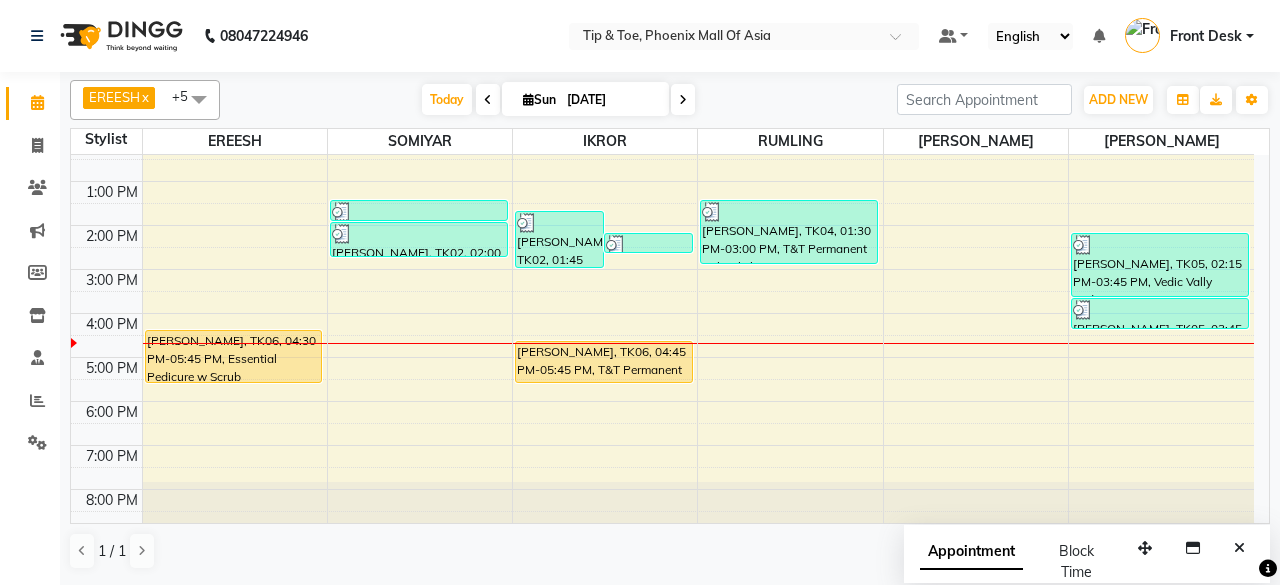click at bounding box center [199, 99] 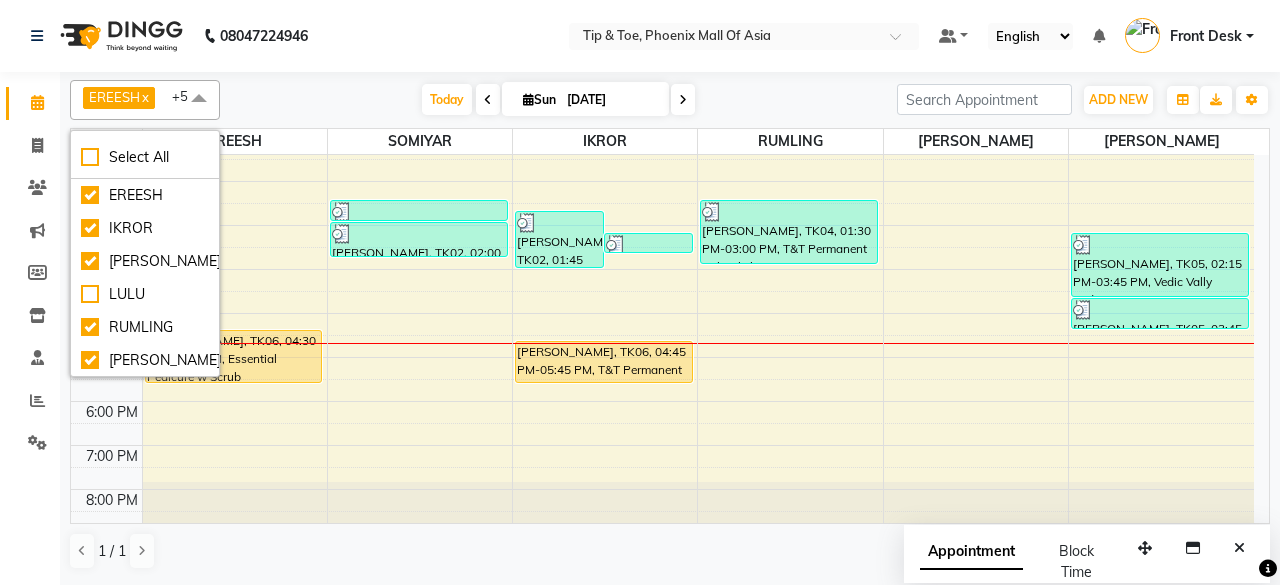 click at bounding box center (199, 99) 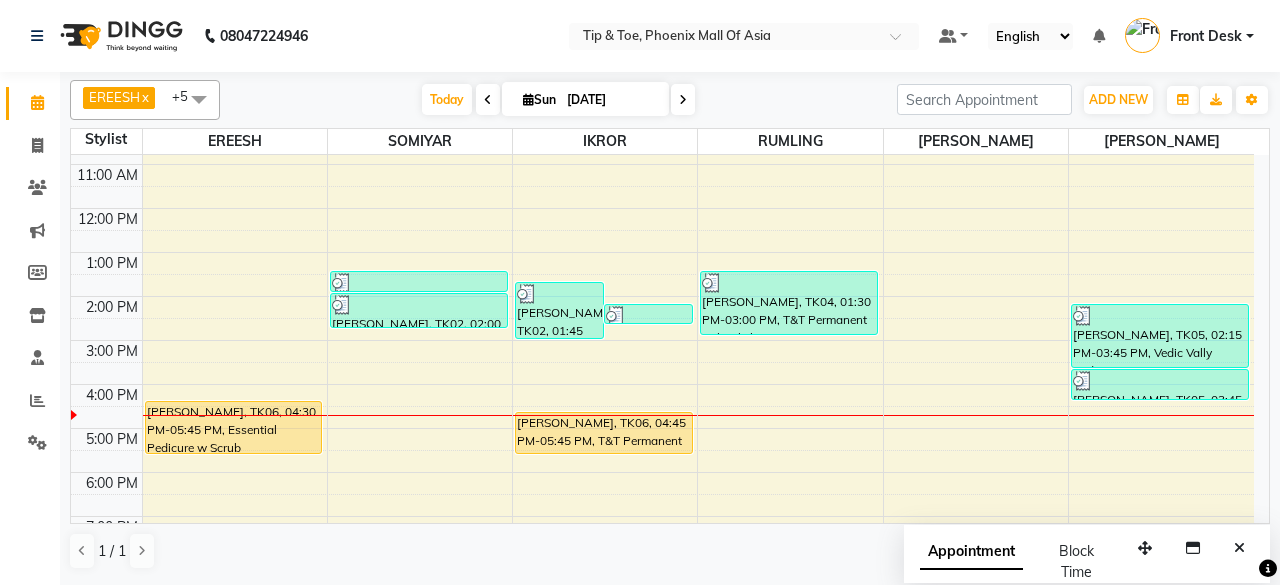 scroll, scrollTop: 193, scrollLeft: 0, axis: vertical 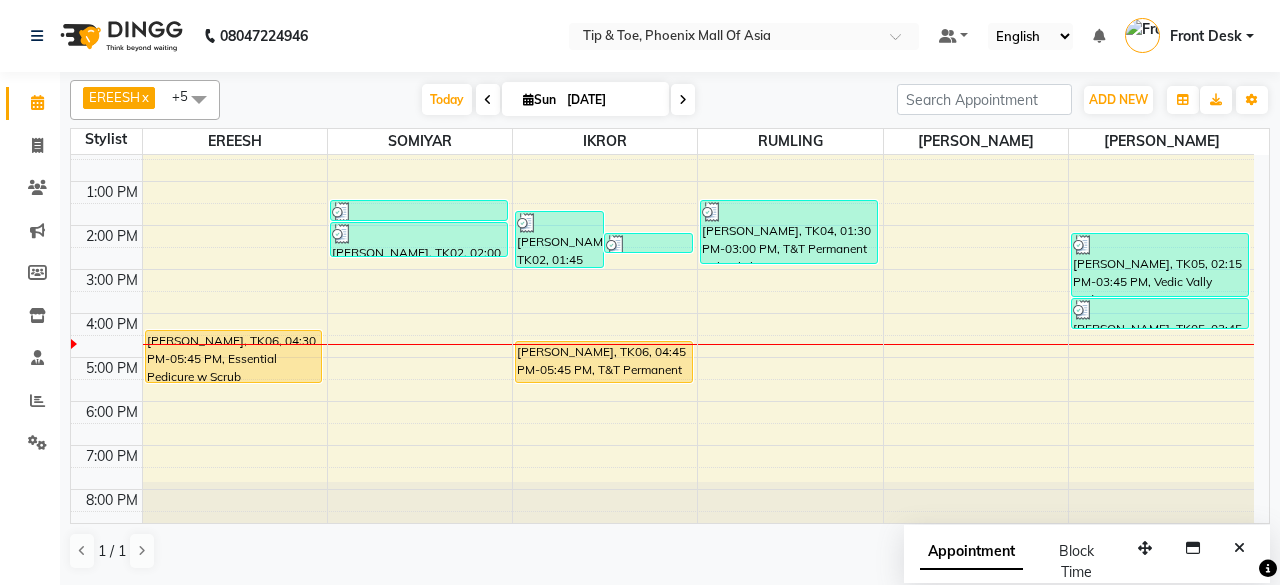 click on "8:00 AM 9:00 AM 10:00 AM 11:00 AM 12:00 PM 1:00 PM 2:00 PM 3:00 PM 4:00 PM 5:00 PM 6:00 PM 7:00 PM 8:00 PM    [PERSON_NAME], TK06, 04:30 PM-05:45 PM, Essential Pedicure w Scrub     [PERSON_NAME], TK02, 01:30 PM-02:00 PM, Permanent Gel Polish Removal     [PERSON_NAME], TK02, 02:00 PM-02:50 PM, Application of Nail Polish     [PERSON_NAME], TK02, 01:45 PM-03:05 PM, Application of Nail Polish     [PERSON_NAME], TK02, 02:15 PM-02:45 PM, Permanent Gel Polish Removal    [PERSON_NAME], TK06, 04:45 PM-05:45 PM, T&T Permanent Gel Polish     [PERSON_NAME], TK04, 01:30 PM-03:00 PM, T&T Permanent Gel Polish     [PERSON_NAME], TK05, 02:15 PM-03:45 PM, Vedic Vally Pedicure     [PERSON_NAME], TK05, 03:45 PM-04:30 PM, Essential Manicure w Scrub" at bounding box center (662, 247) 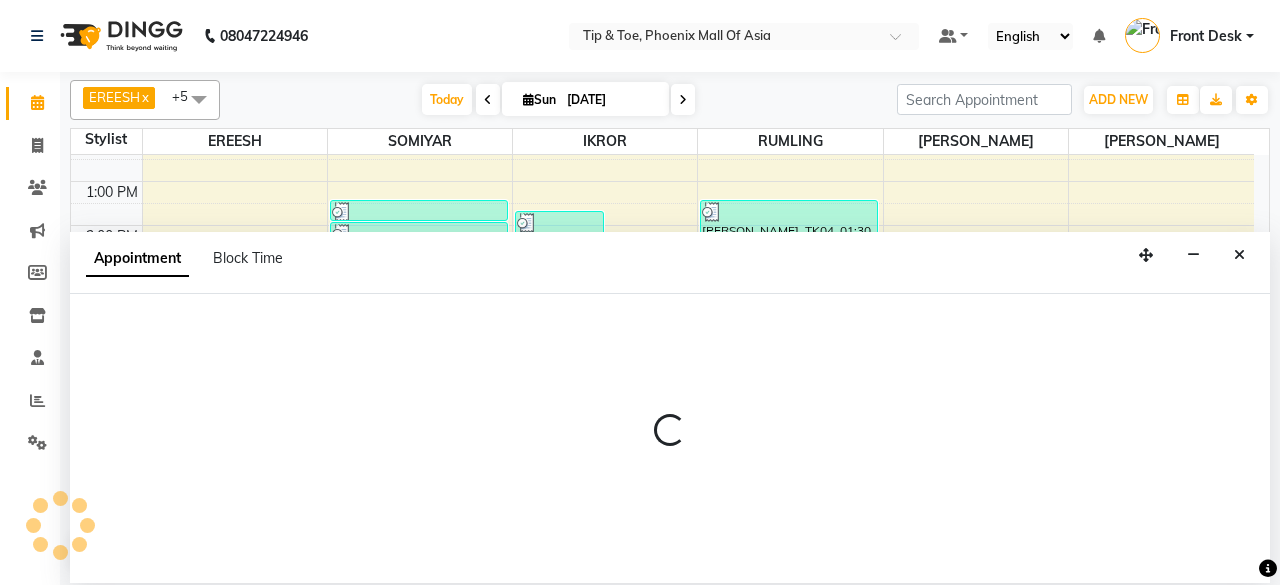 select on "43678" 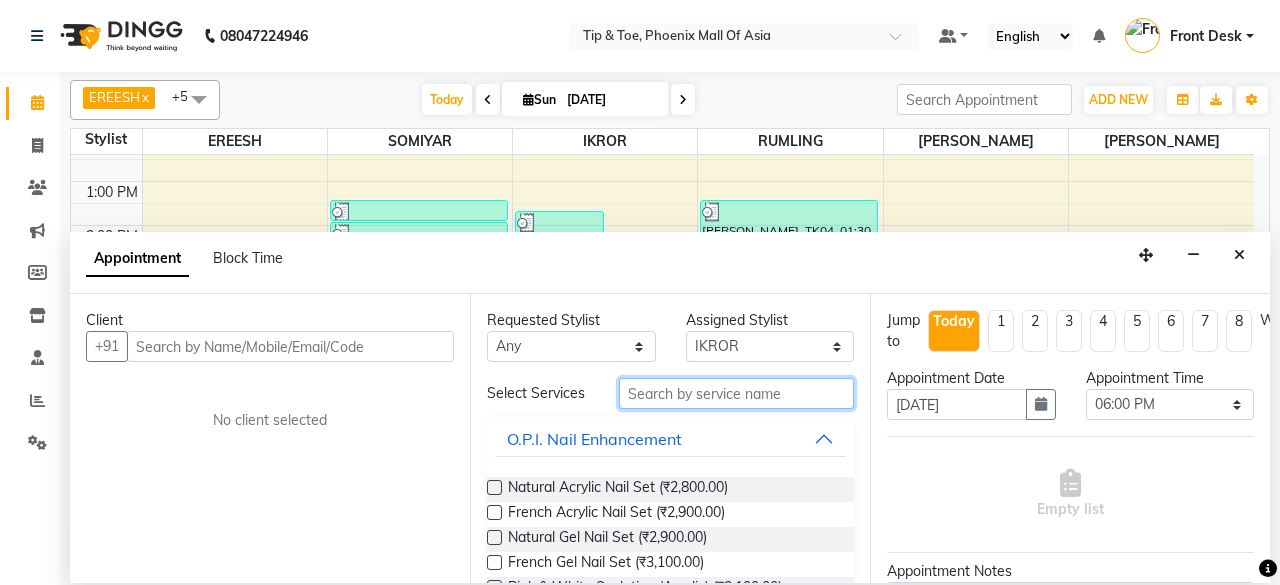 click at bounding box center (736, 393) 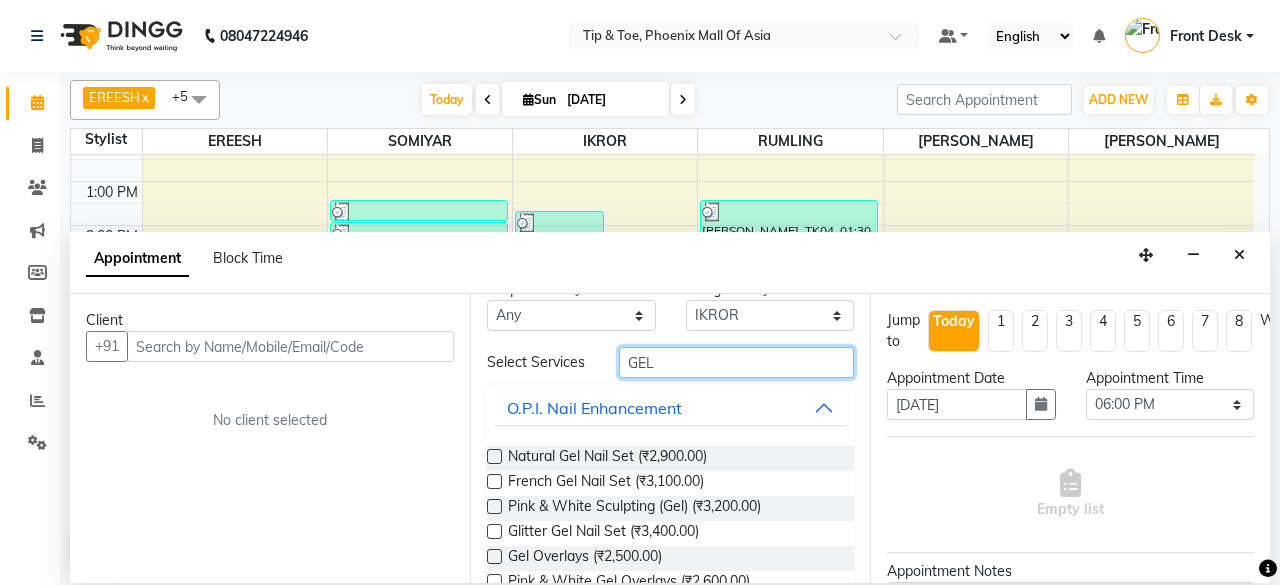 scroll, scrollTop: 0, scrollLeft: 0, axis: both 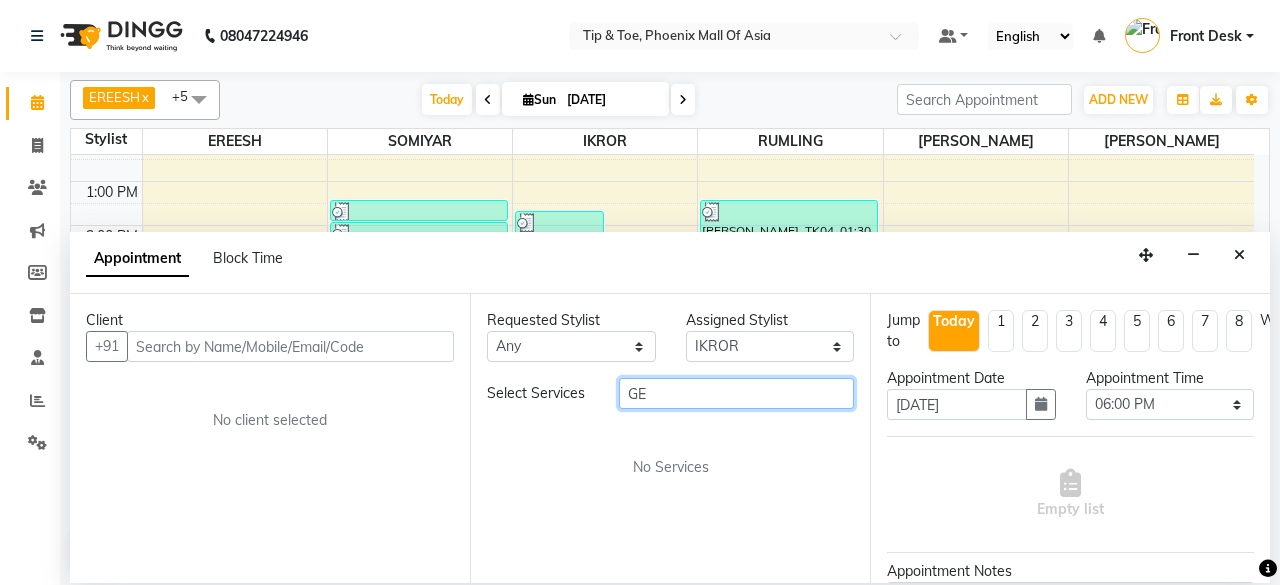 type on "G" 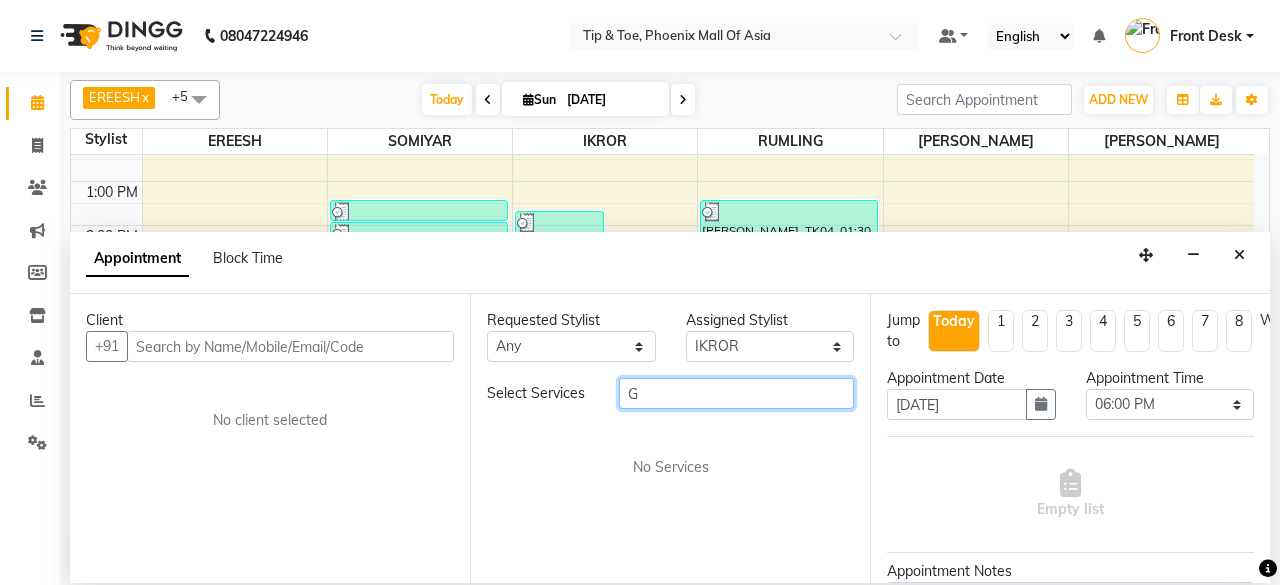 type 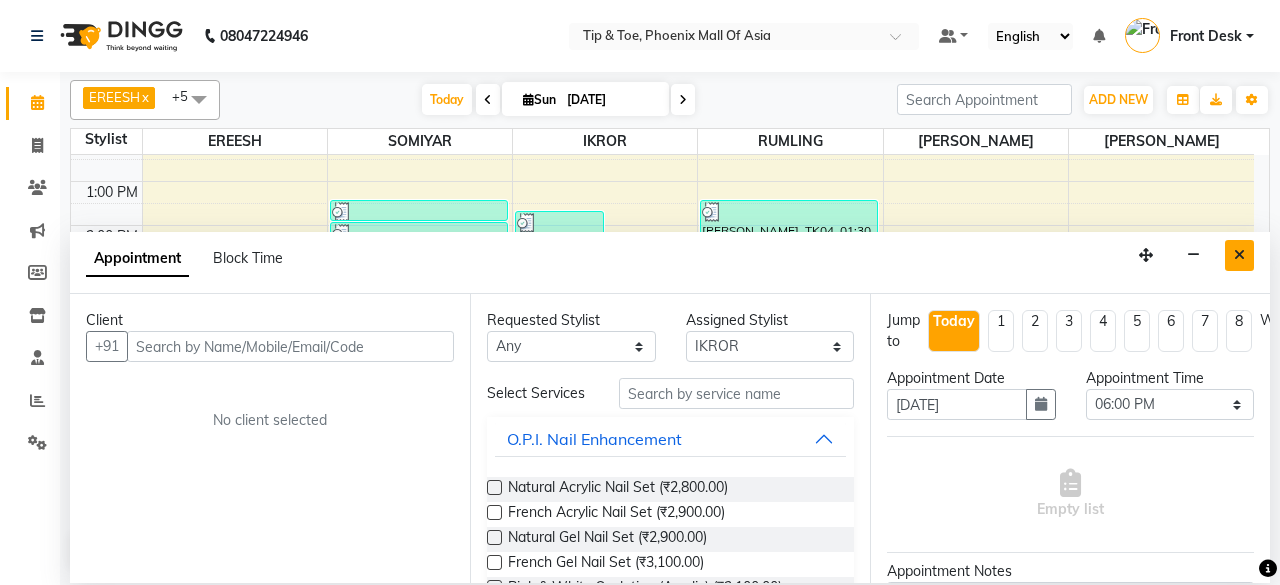 click at bounding box center (1239, 255) 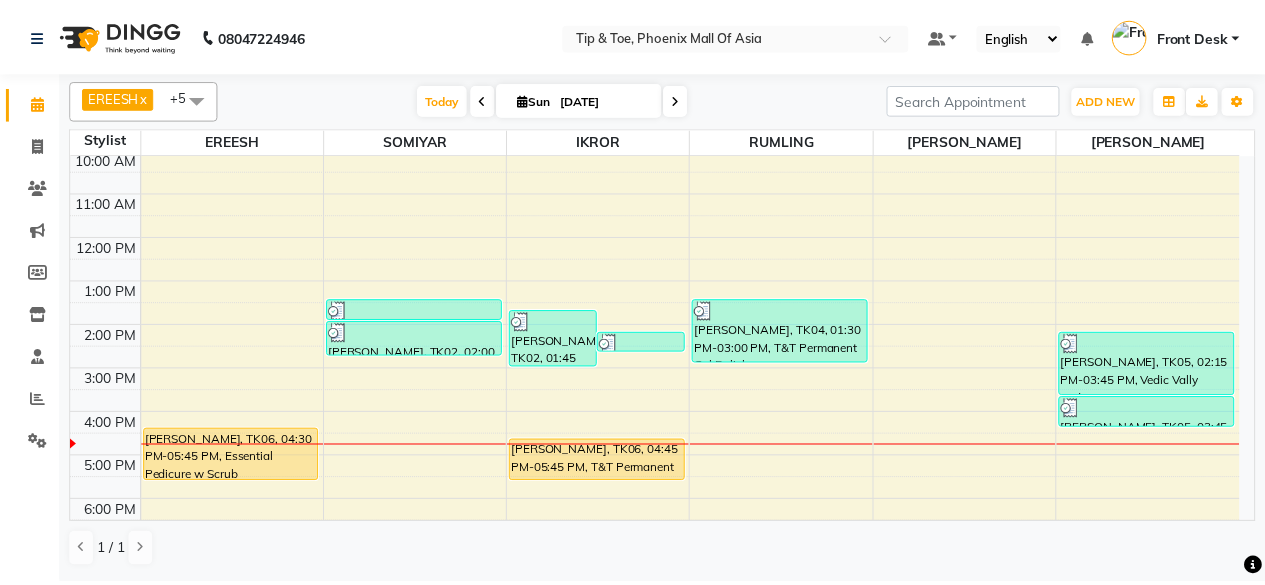 scroll, scrollTop: 193, scrollLeft: 0, axis: vertical 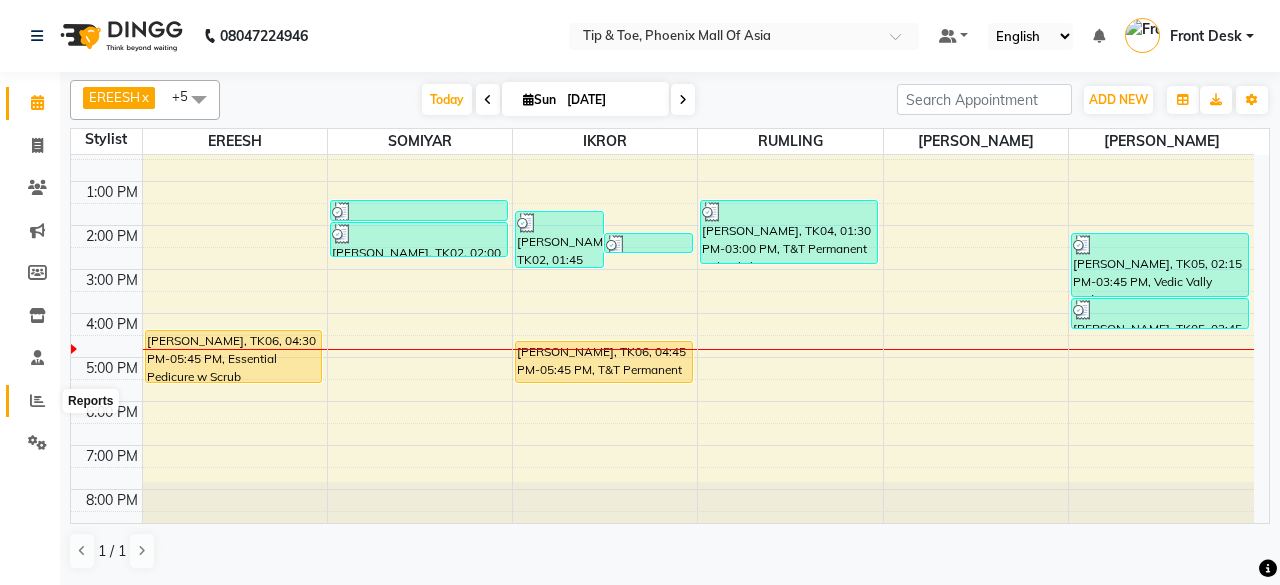 click 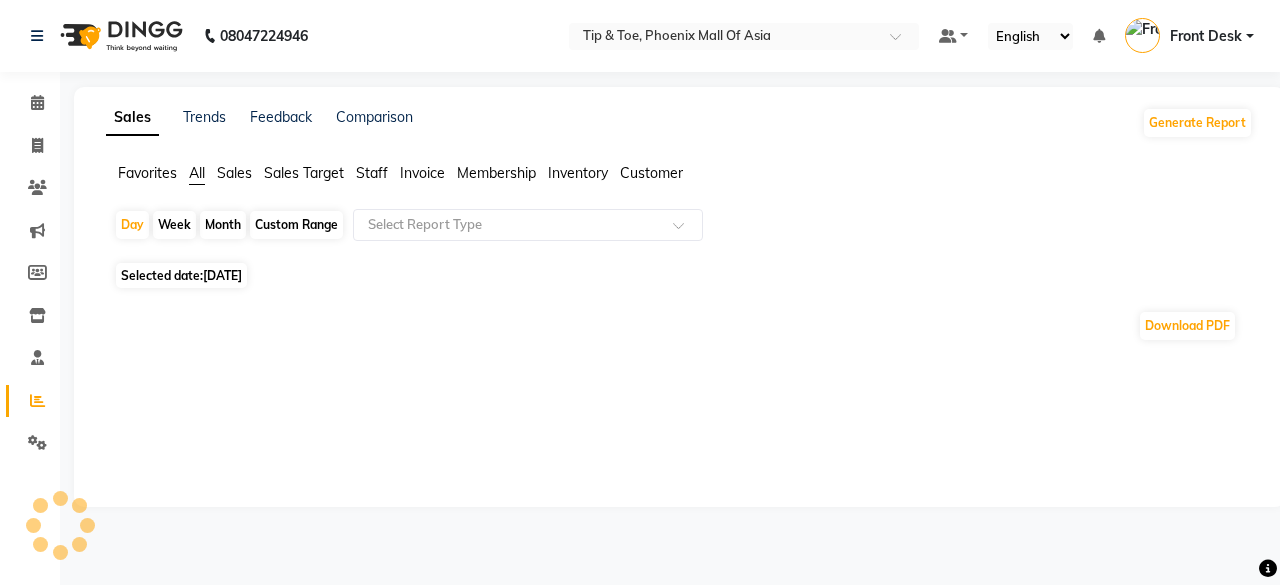 click on "Staff" 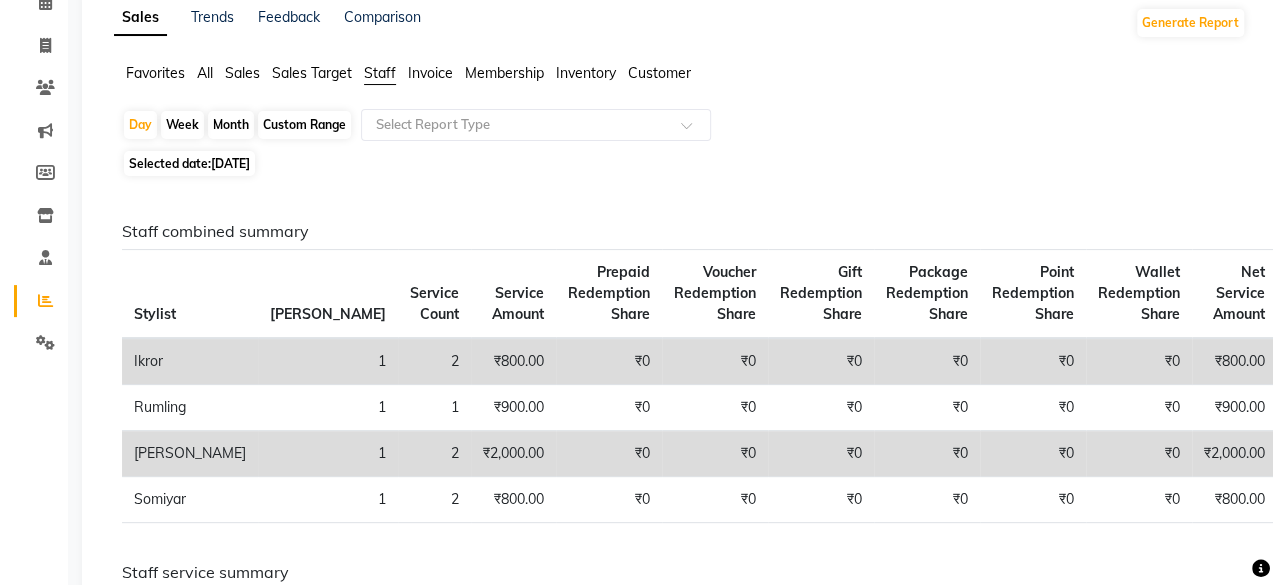 scroll, scrollTop: 0, scrollLeft: 0, axis: both 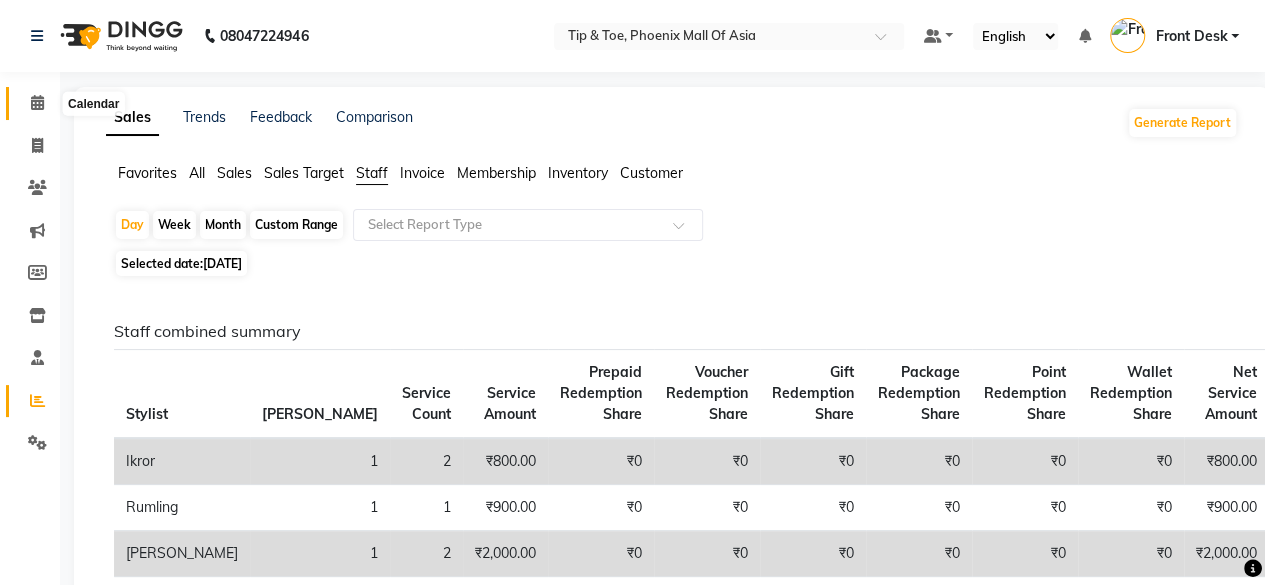click 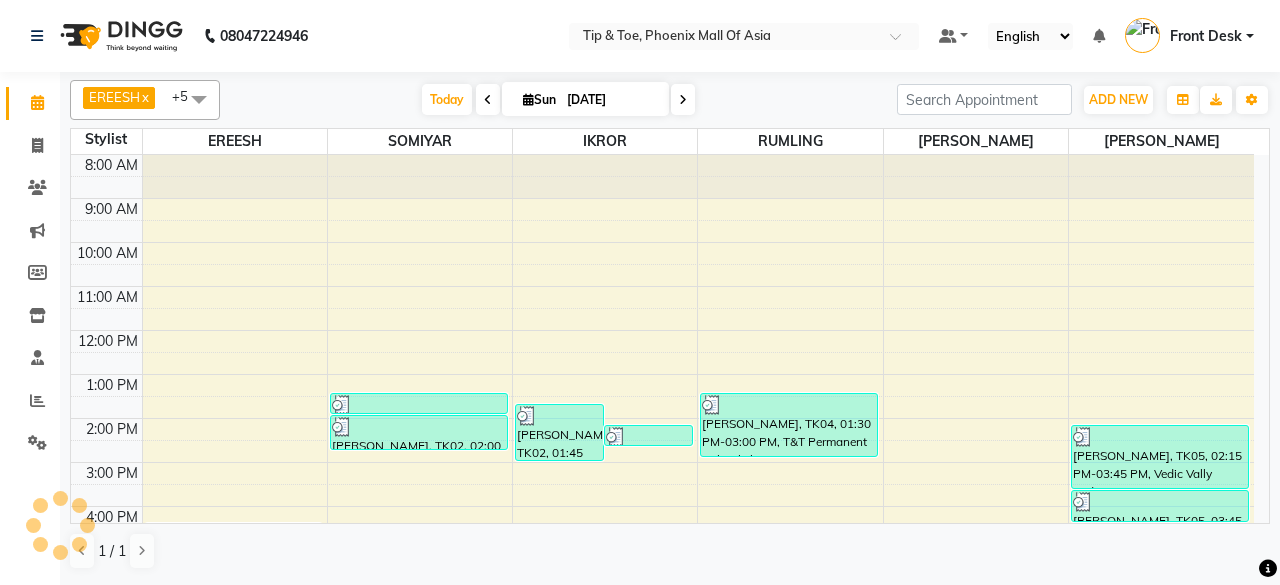 scroll, scrollTop: 0, scrollLeft: 0, axis: both 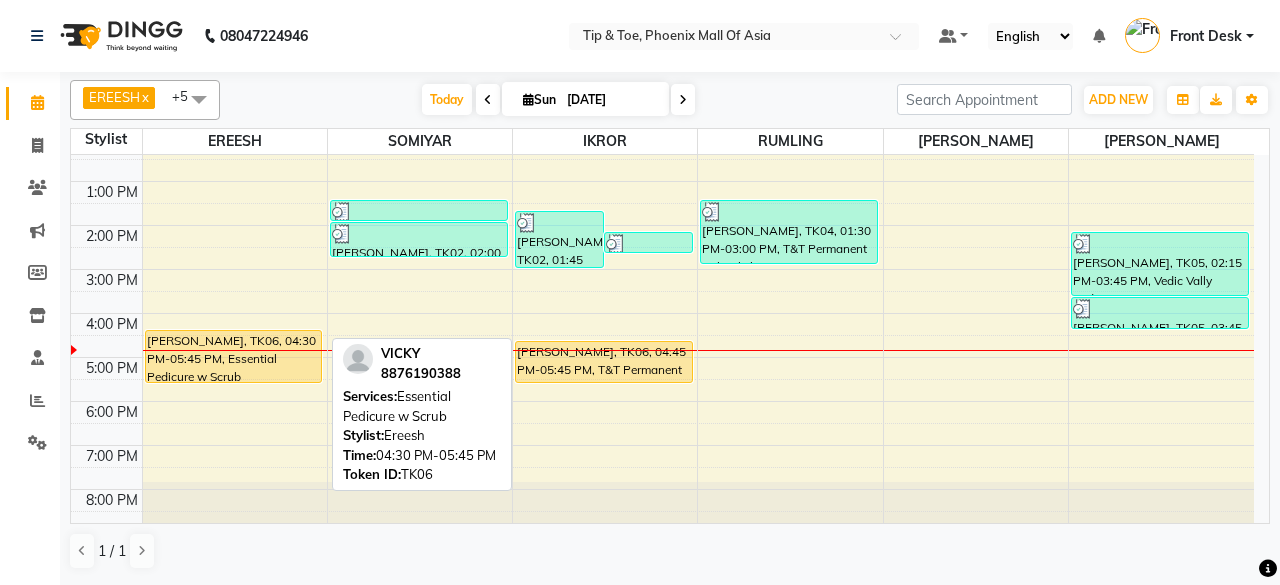 click on "8:00 AM 9:00 AM 10:00 AM 11:00 AM 12:00 PM 1:00 PM 2:00 PM 3:00 PM 4:00 PM 5:00 PM 6:00 PM 7:00 PM 8:00 PM    [PERSON_NAME], TK06, 04:30 PM-05:45 PM, Essential Pedicure w Scrub     [PERSON_NAME], TK02, 01:30 PM-02:00 PM, Permanent Gel Polish Removal     [PERSON_NAME], TK02, 02:00 PM-02:50 PM, Application of Nail Polish     [PERSON_NAME], TK02, 01:45 PM-03:05 PM, Application of Nail Polish     [PERSON_NAME], TK02, 02:15 PM-02:45 PM, Permanent Gel Polish Removal    [PERSON_NAME], TK06, 04:45 PM-05:45 PM, T&T Permanent Gel Polish     [PERSON_NAME], TK04, 01:30 PM-03:00 PM, T&T Permanent Gel Polish     [PERSON_NAME], TK05, 02:15 PM-03:45 PM, Vedic Vally Pedicure     [PERSON_NAME], TK05, 03:45 PM-04:30 PM, Essential Manicure w Scrub" at bounding box center [662, 247] 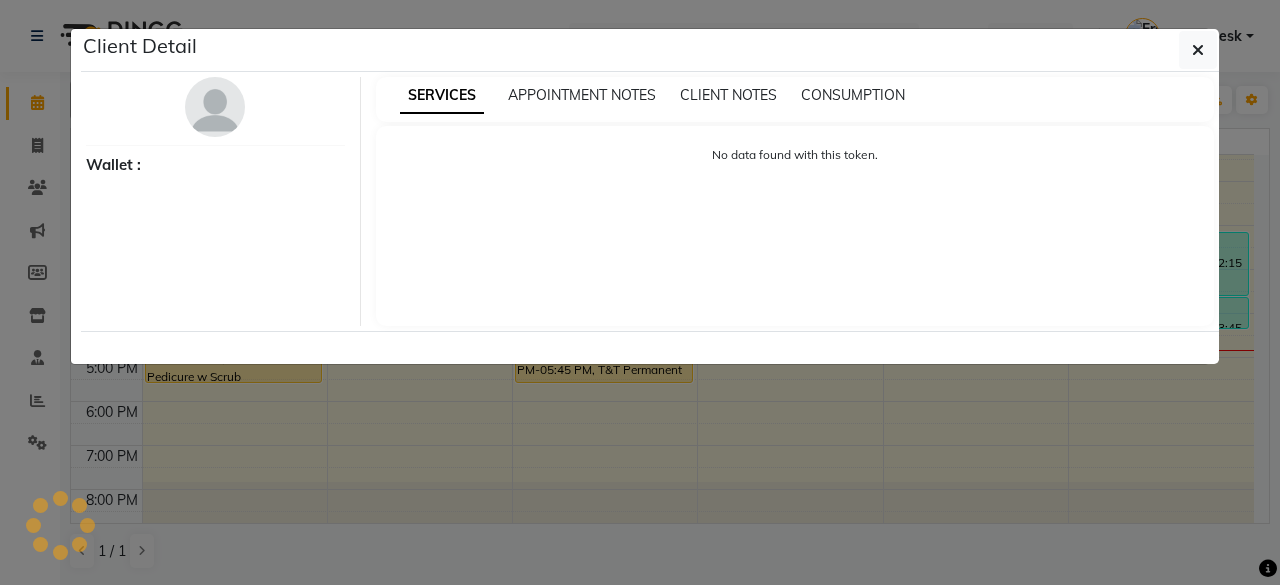select on "1" 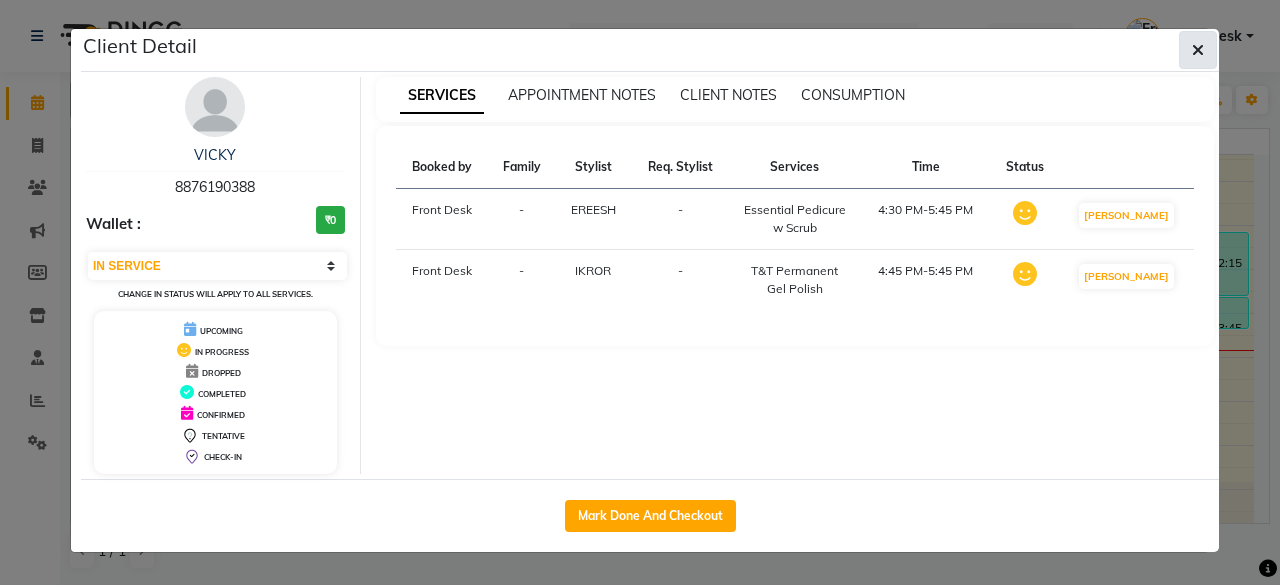 click 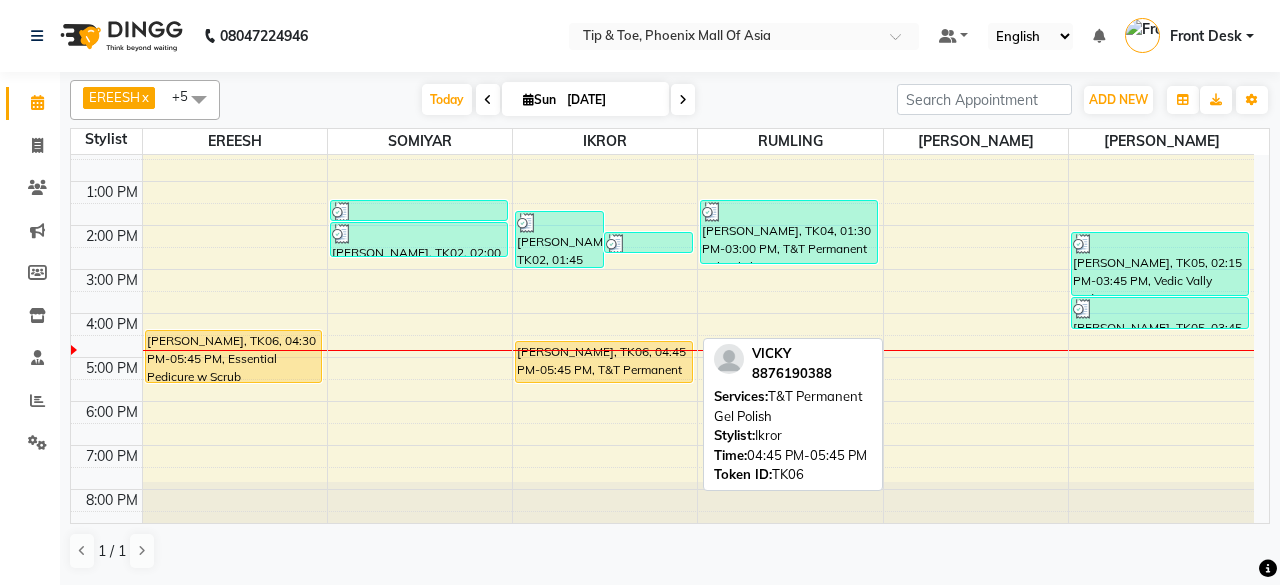click on "[PERSON_NAME], TK06, 04:45 PM-05:45 PM, T&T Permanent Gel Polish" at bounding box center (604, 362) 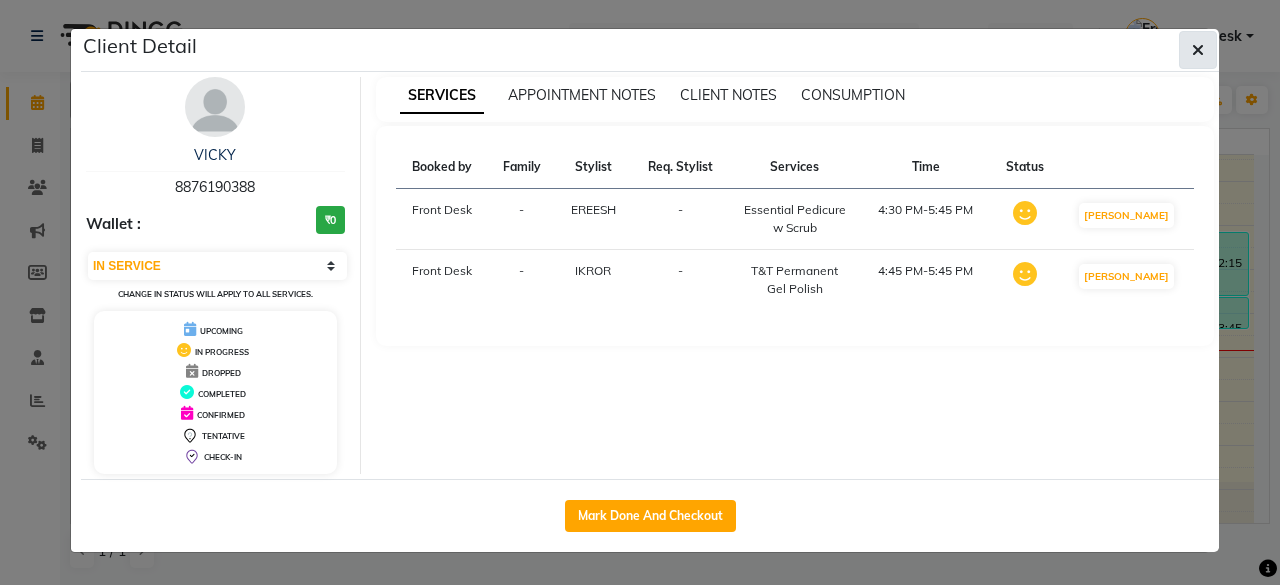click 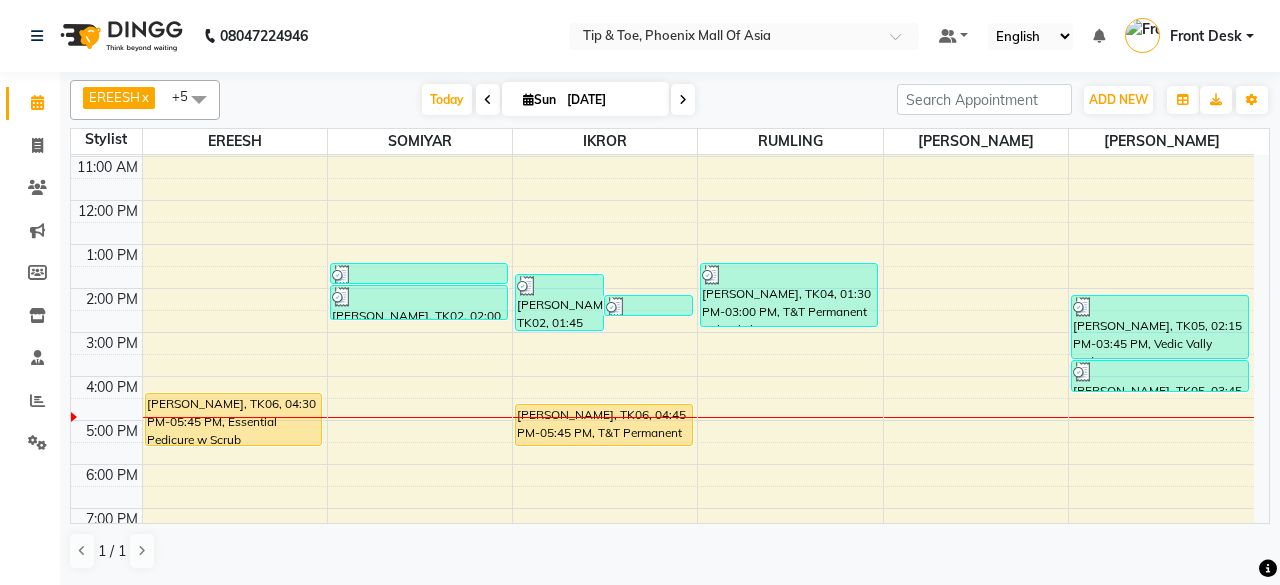 scroll, scrollTop: 193, scrollLeft: 0, axis: vertical 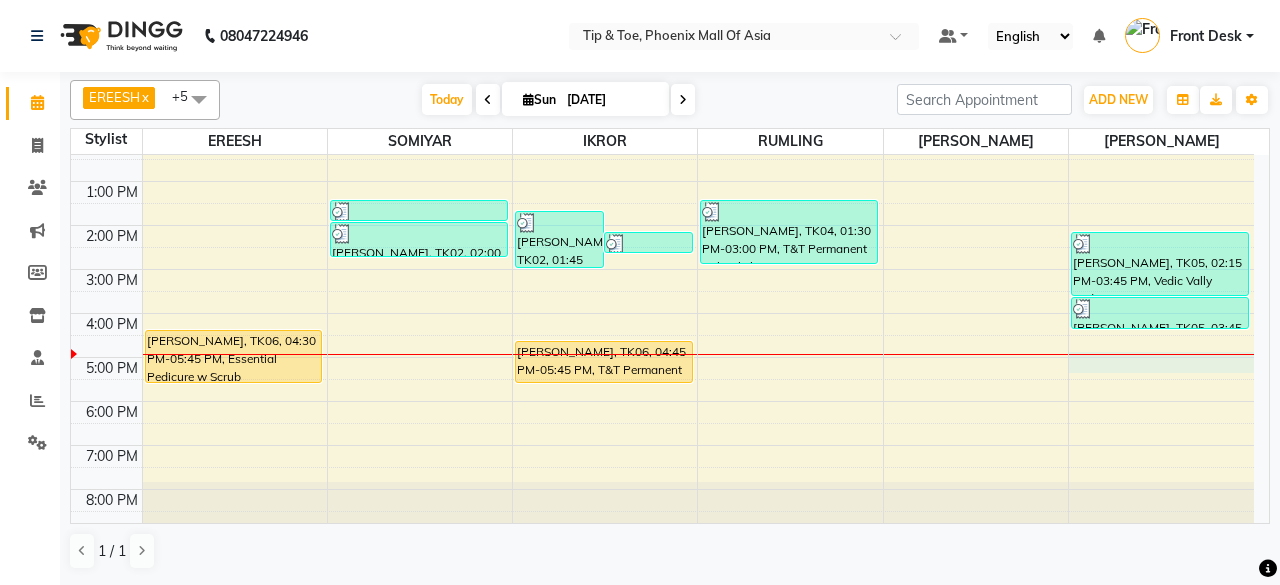 click on "8:00 AM 9:00 AM 10:00 AM 11:00 AM 12:00 PM 1:00 PM 2:00 PM 3:00 PM 4:00 PM 5:00 PM 6:00 PM 7:00 PM 8:00 PM    [PERSON_NAME], TK06, 04:30 PM-05:45 PM, Essential Pedicure w Scrub     [PERSON_NAME], TK02, 01:30 PM-02:00 PM, Permanent Gel Polish Removal     [PERSON_NAME], TK02, 02:00 PM-02:50 PM, Application of Nail Polish     [PERSON_NAME], TK02, 01:45 PM-03:05 PM, Application of Nail Polish     [PERSON_NAME], TK02, 02:15 PM-02:45 PM, Permanent Gel Polish Removal    [PERSON_NAME], TK06, 04:45 PM-05:45 PM, T&T Permanent Gel Polish     [PERSON_NAME], TK04, 01:30 PM-03:00 PM, T&T Permanent Gel Polish     [PERSON_NAME], TK05, 02:15 PM-03:45 PM, Vedic Vally Pedicure     [PERSON_NAME], TK05, 03:45 PM-04:30 PM, Essential Manicure w Scrub" at bounding box center (662, 247) 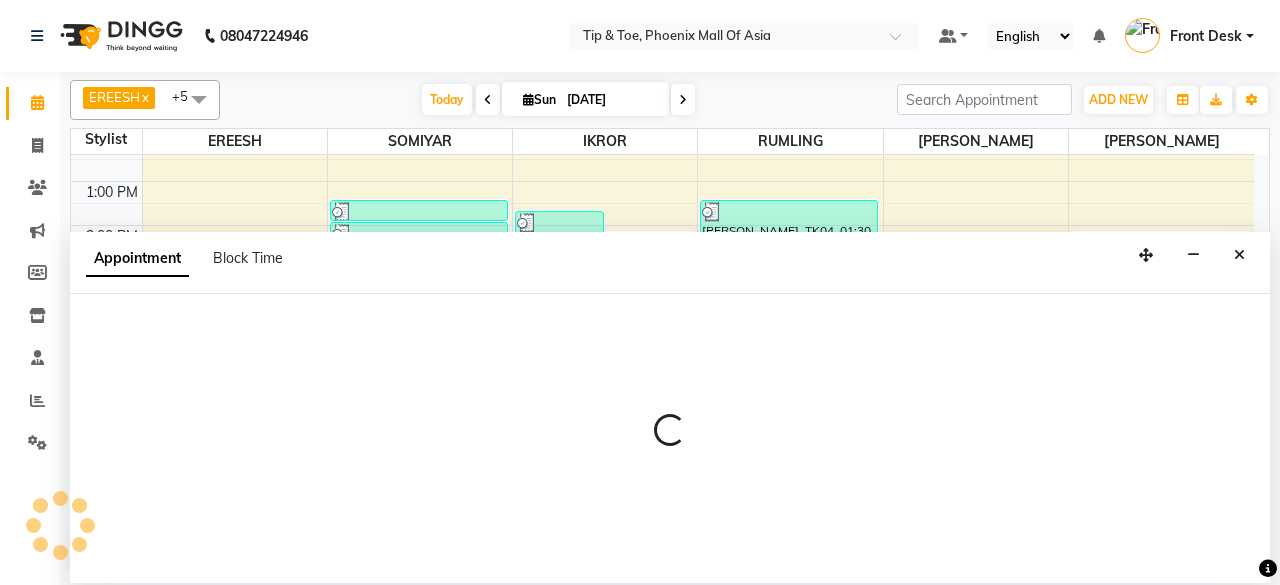 select on "43482" 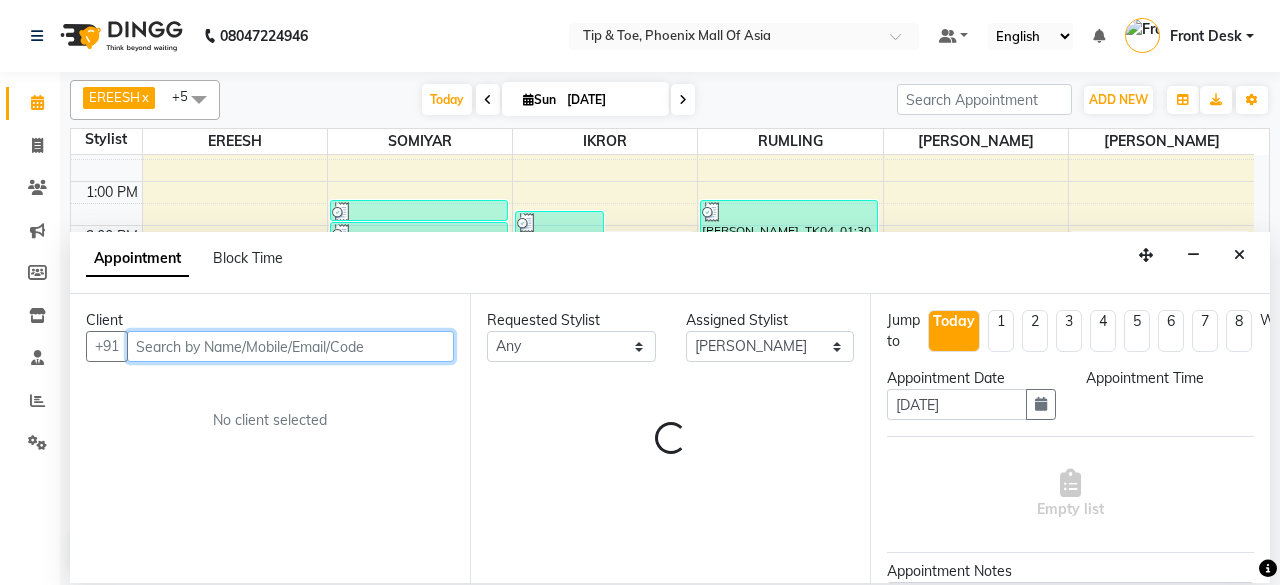 select on "1020" 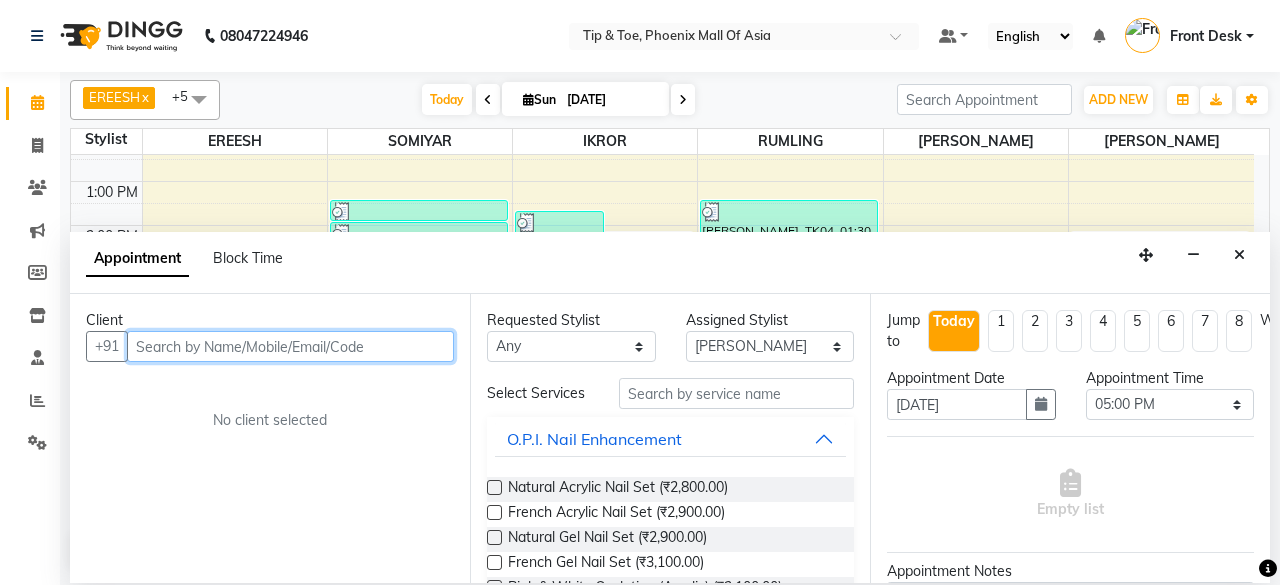 click at bounding box center [290, 346] 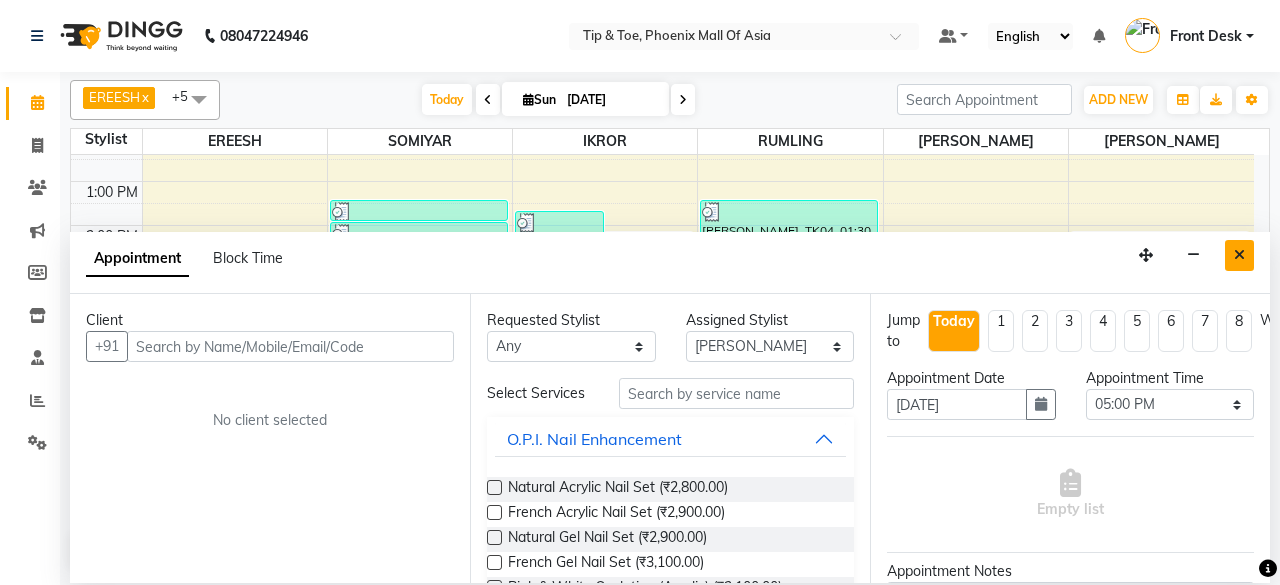 drag, startPoint x: 1236, startPoint y: 258, endPoint x: 1248, endPoint y: 258, distance: 12 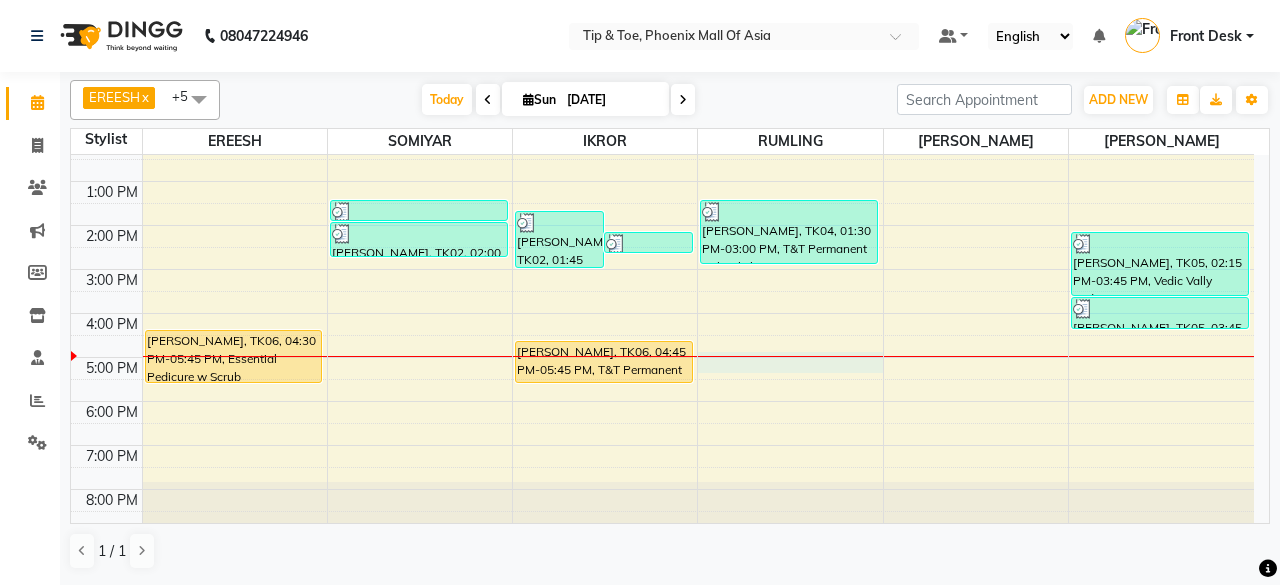 click at bounding box center [790, 356] 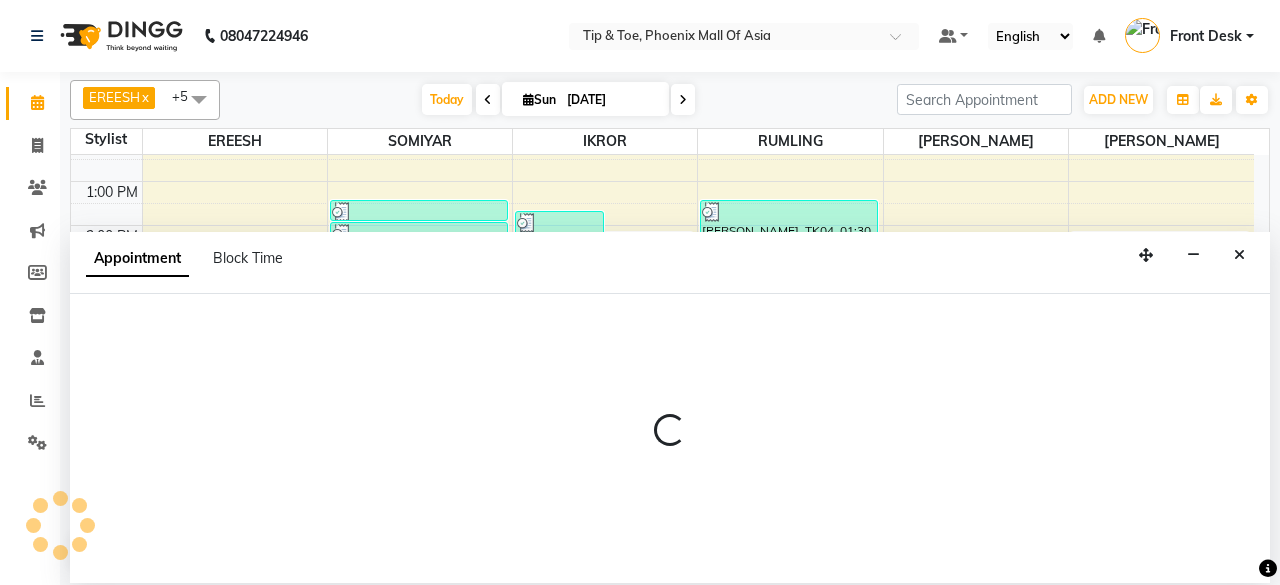 select on "66684" 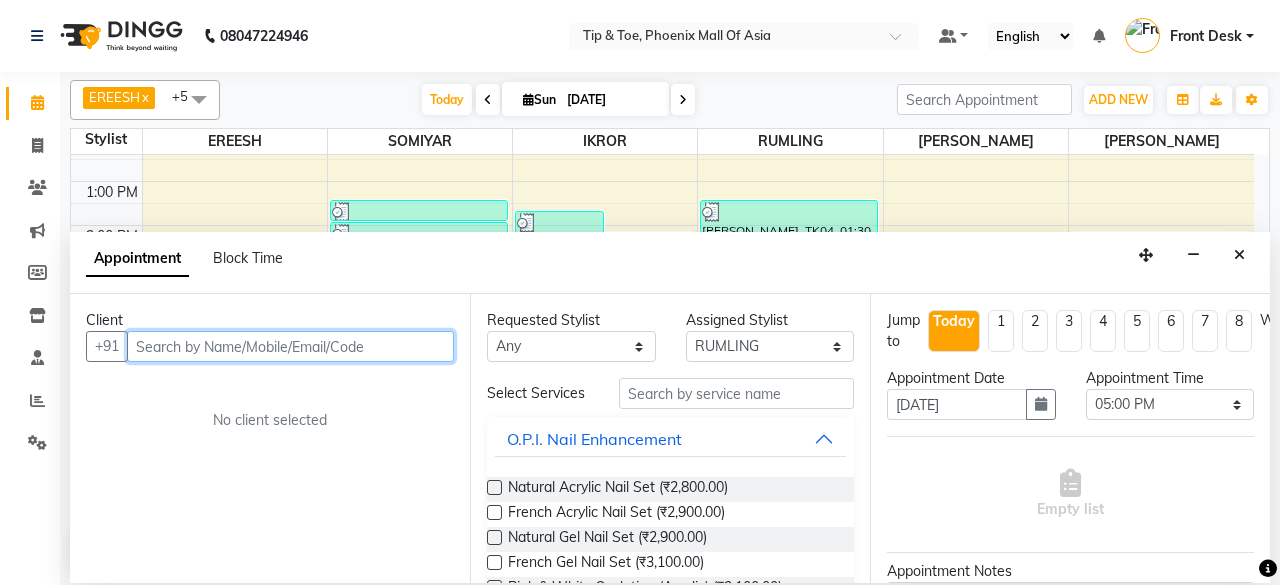 click at bounding box center (290, 346) 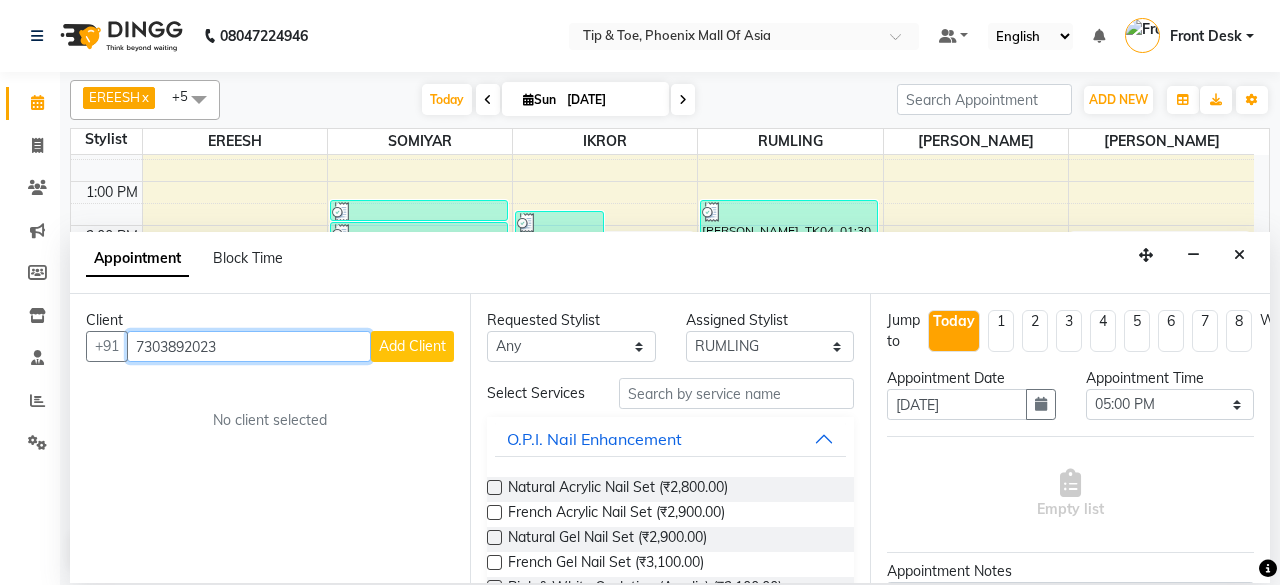 type on "7303892023" 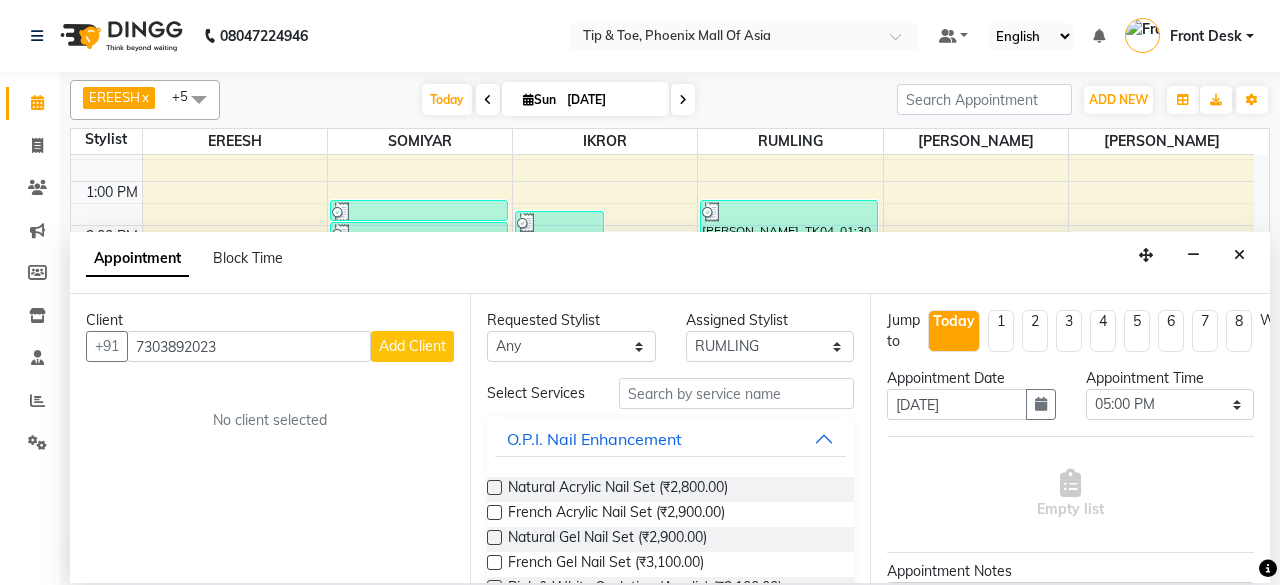 click on "Add Client" at bounding box center [412, 346] 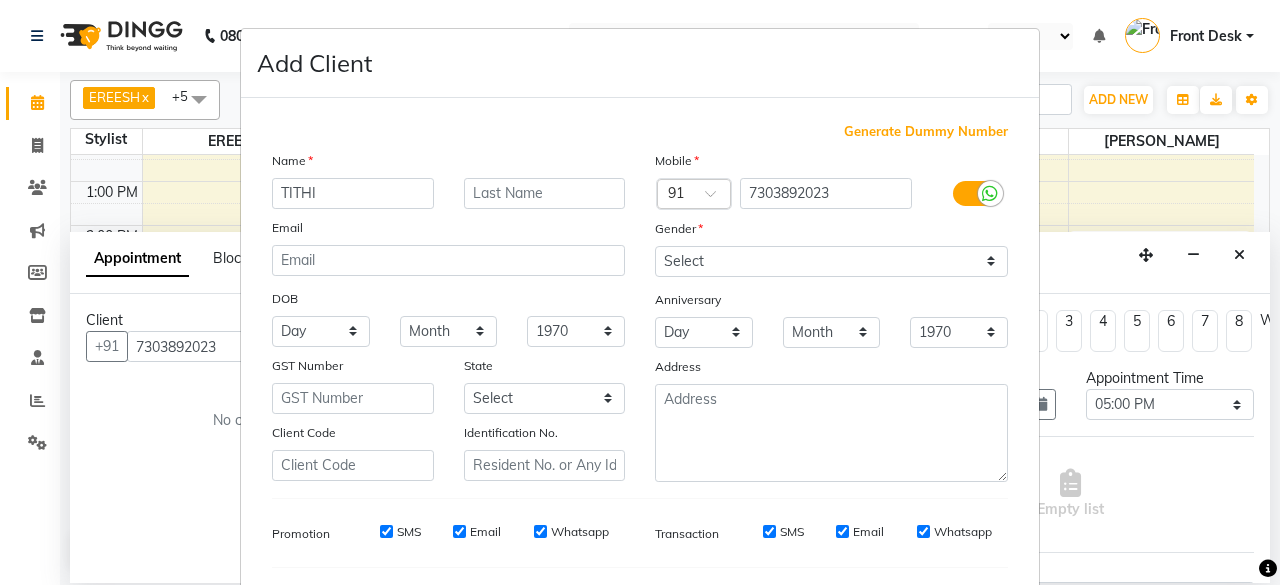 type on "TITHI" 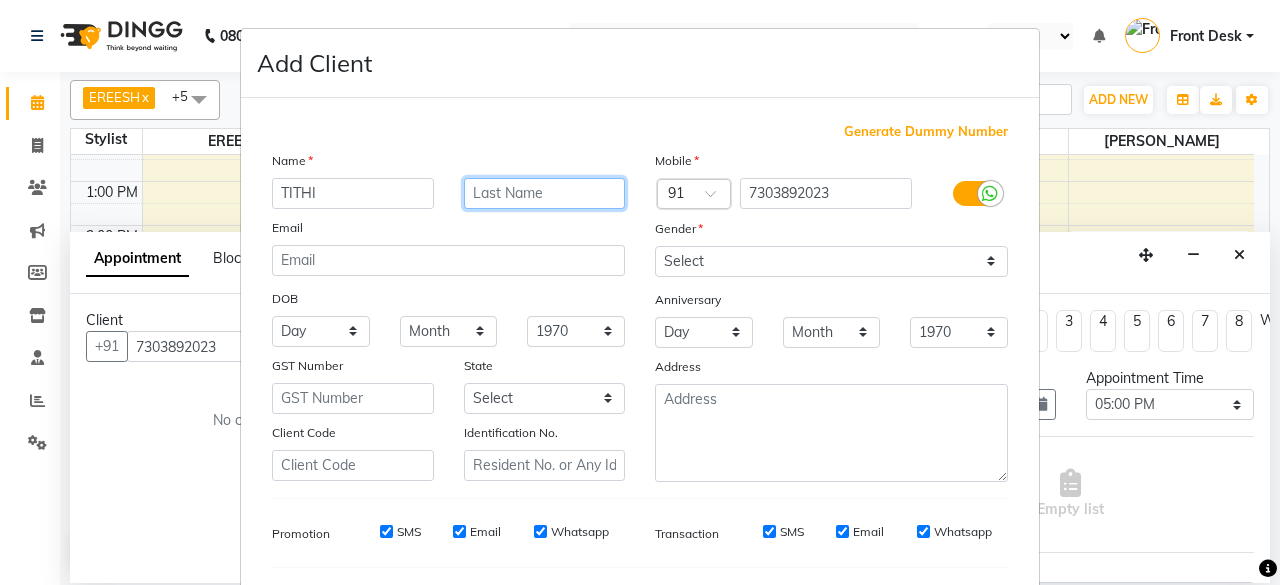 click at bounding box center (545, 193) 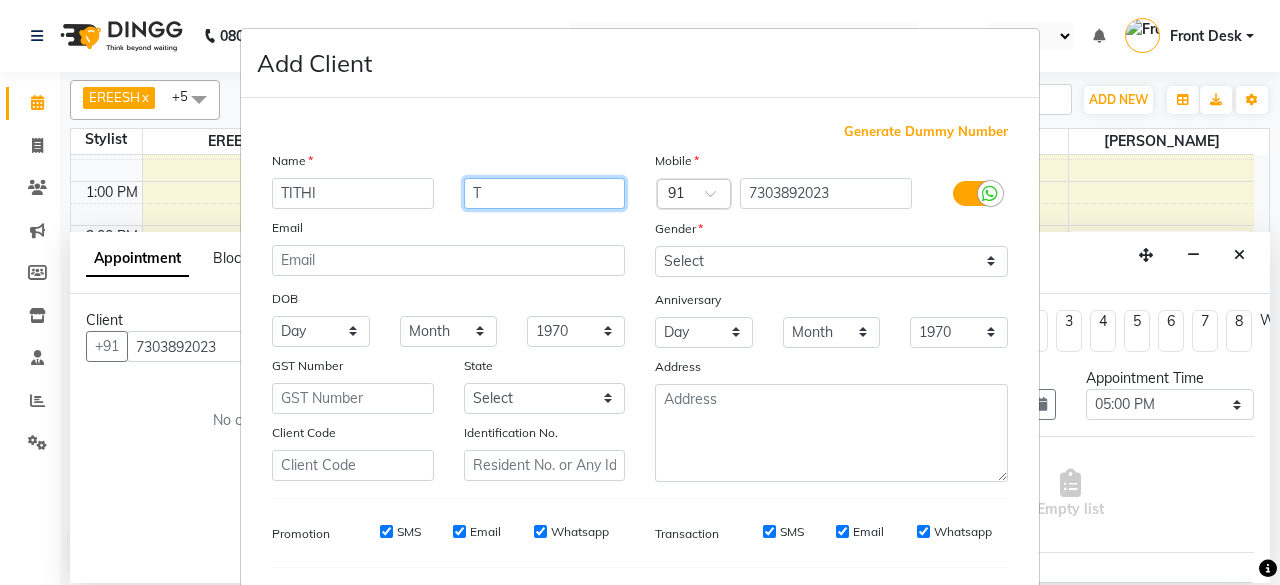 type on "T" 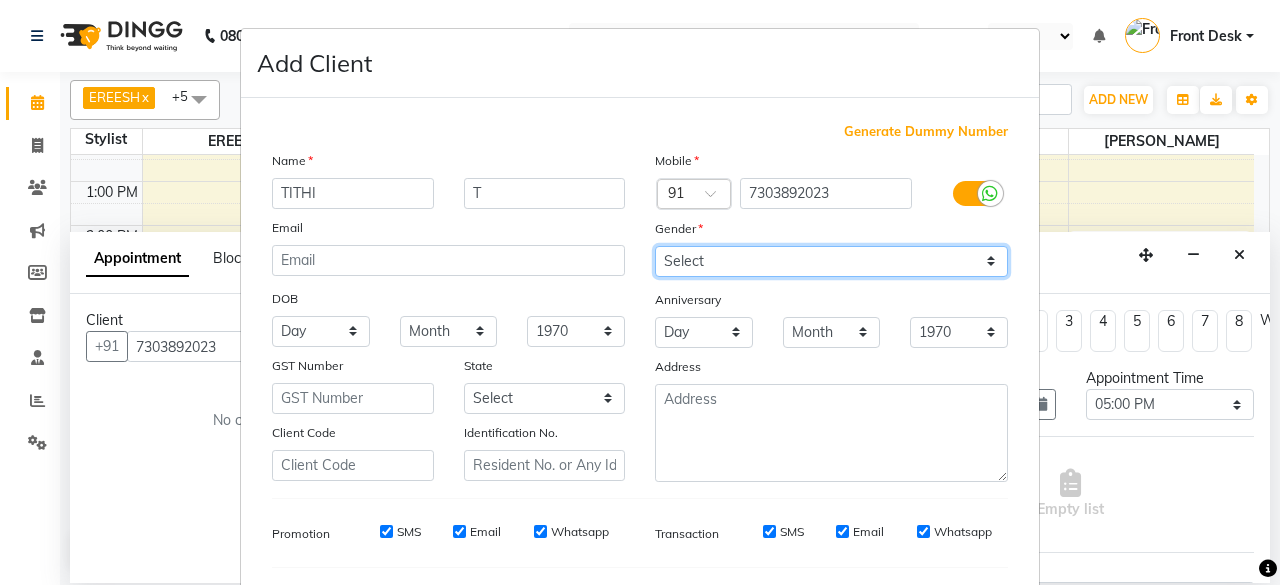 click on "Select [DEMOGRAPHIC_DATA] [DEMOGRAPHIC_DATA] Other Prefer Not To Say" at bounding box center (831, 261) 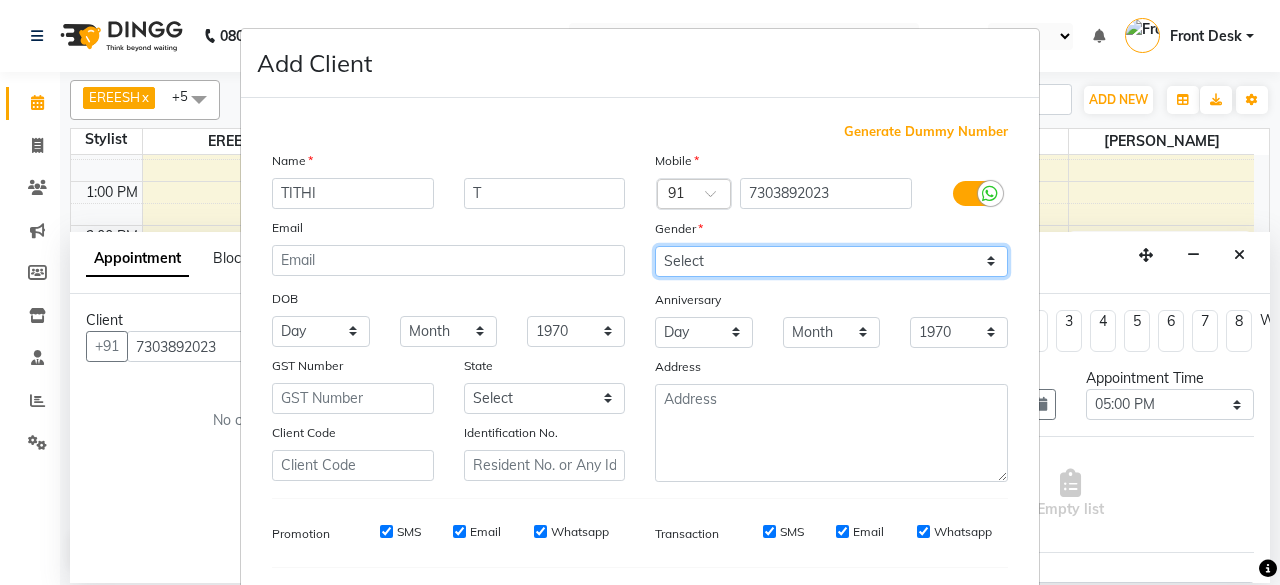 select on "[DEMOGRAPHIC_DATA]" 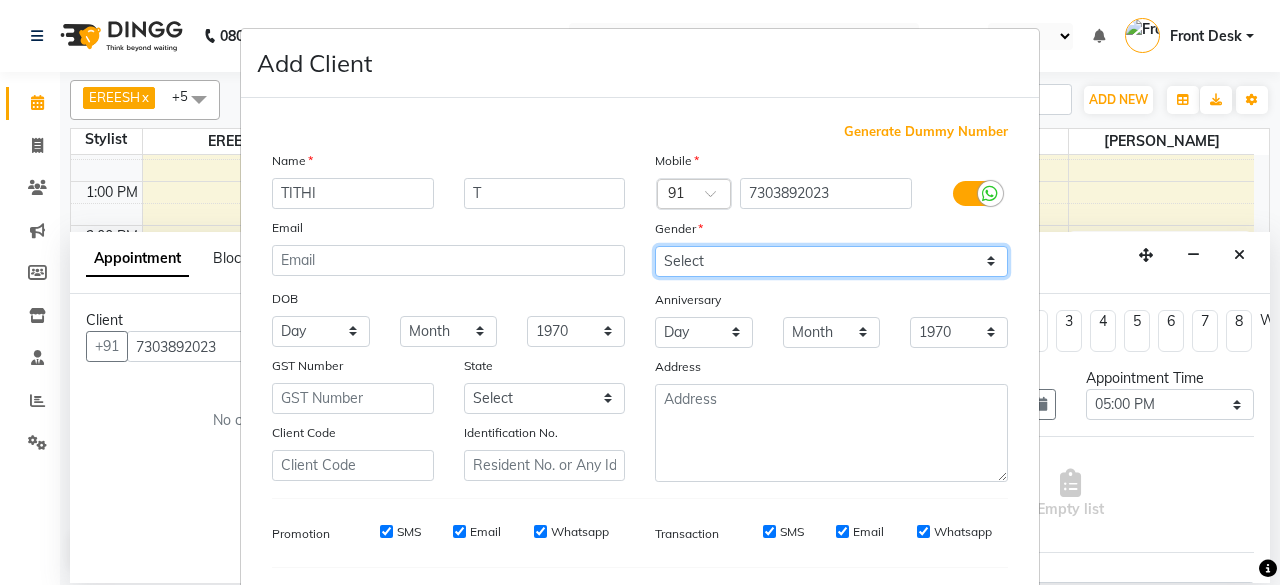 click on "Select [DEMOGRAPHIC_DATA] [DEMOGRAPHIC_DATA] Other Prefer Not To Say" at bounding box center (831, 261) 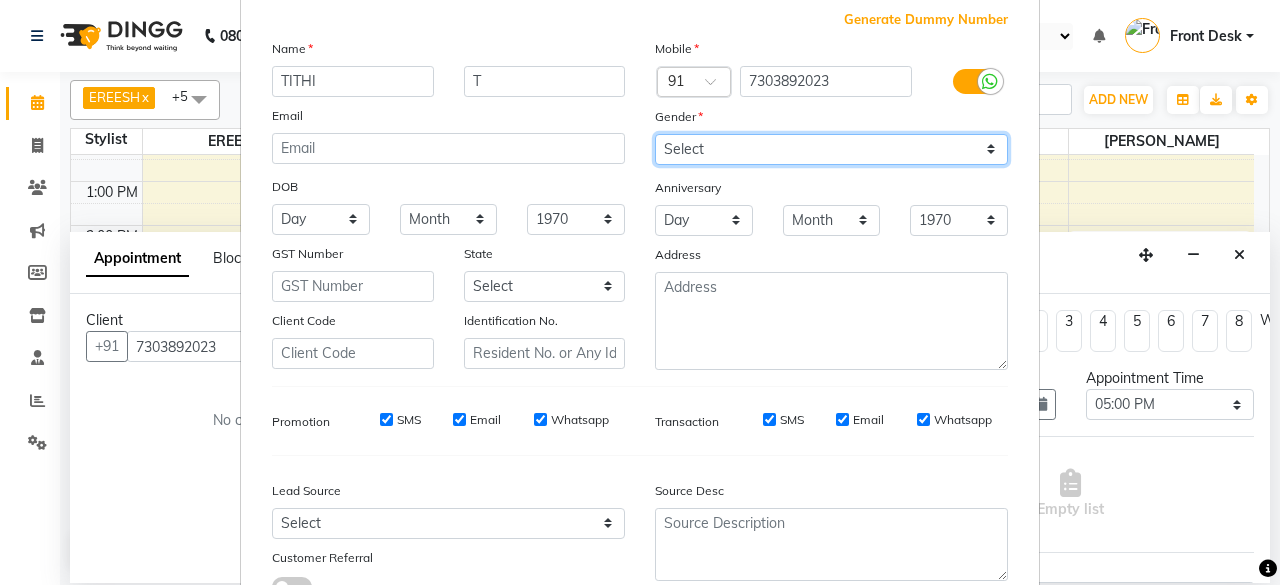 scroll, scrollTop: 260, scrollLeft: 0, axis: vertical 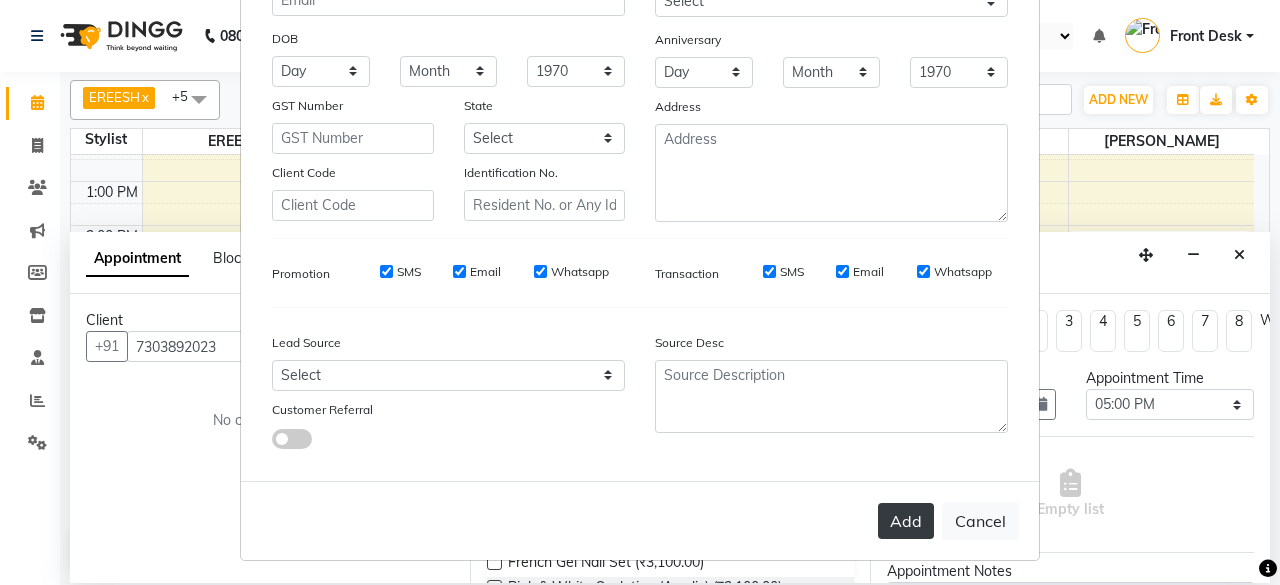 click on "Add" at bounding box center (906, 521) 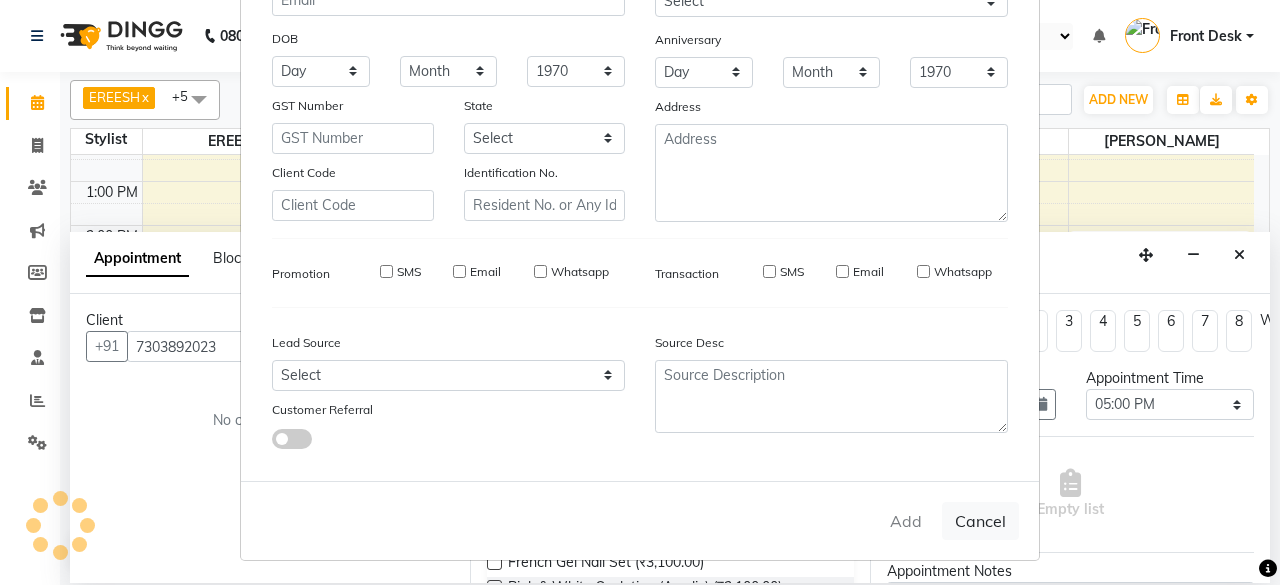 type 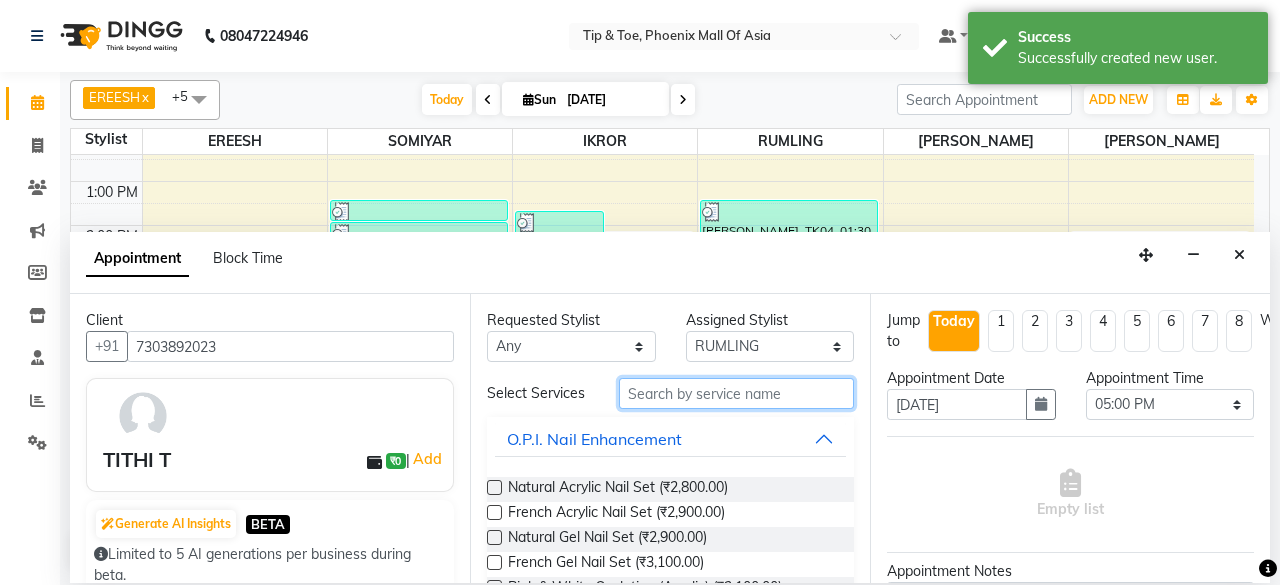 click at bounding box center (736, 393) 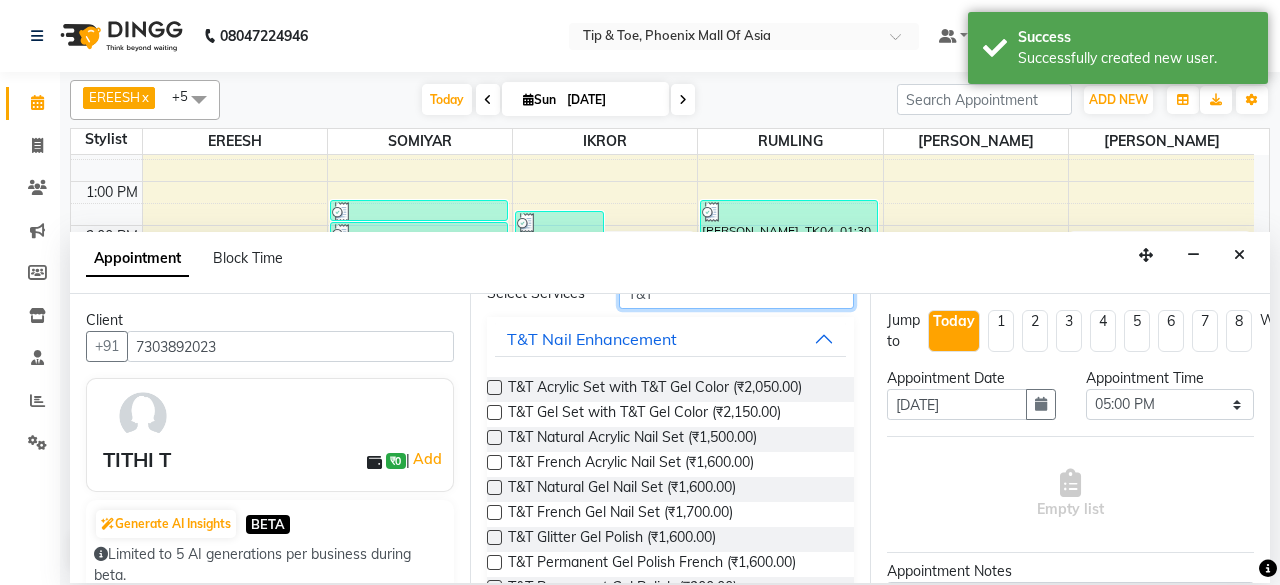 scroll, scrollTop: 200, scrollLeft: 0, axis: vertical 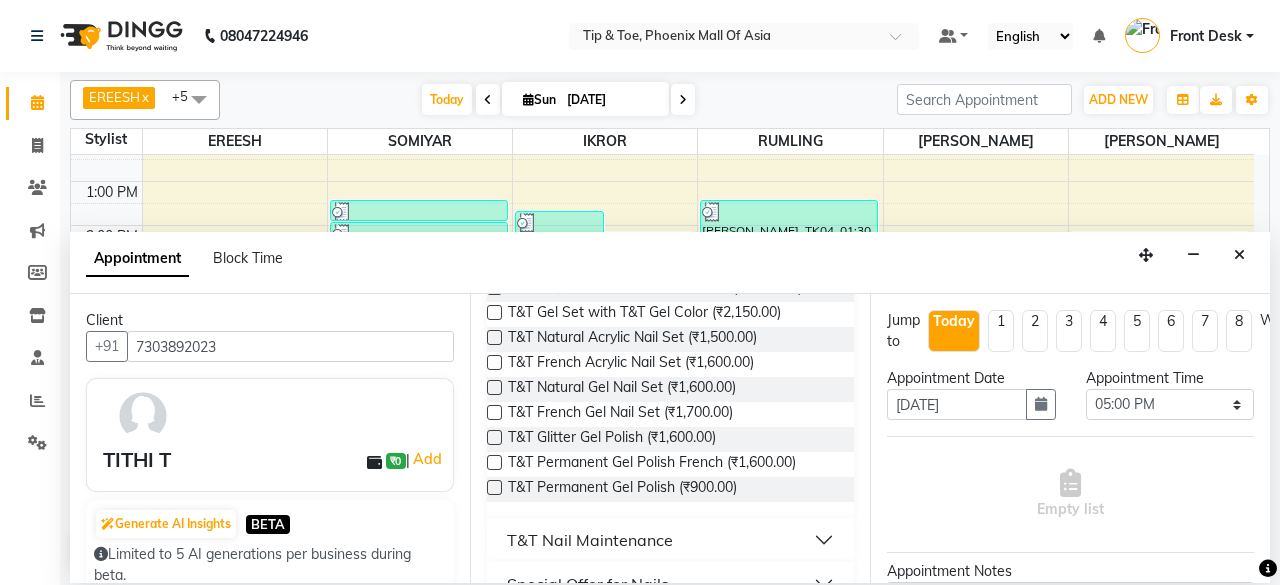 type on "T&T" 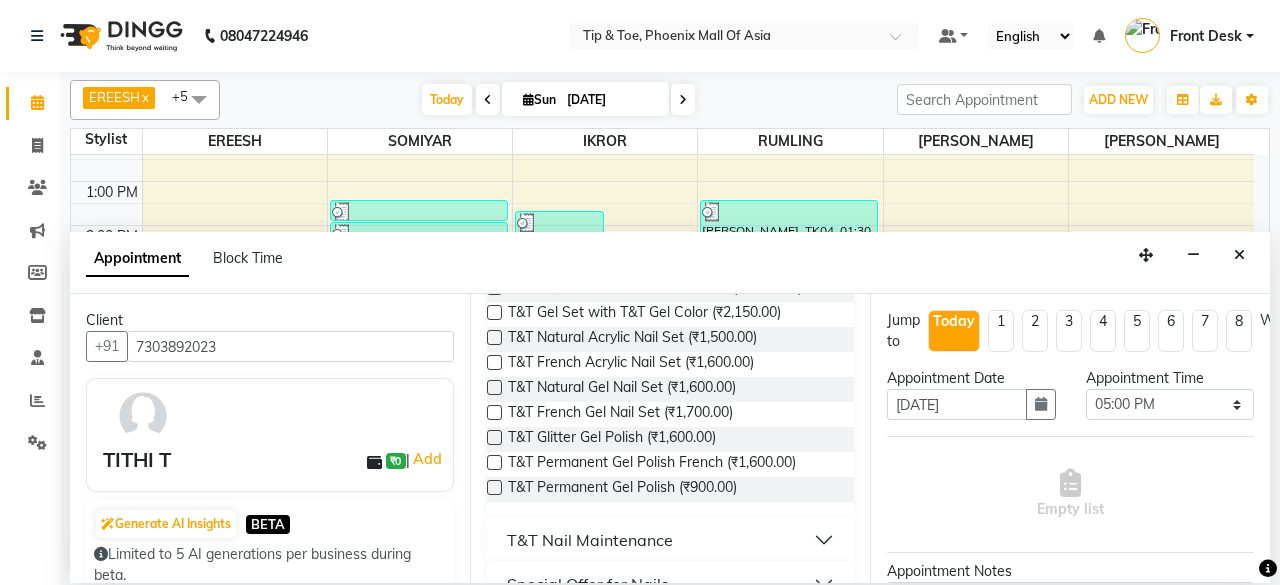 click at bounding box center [494, 487] 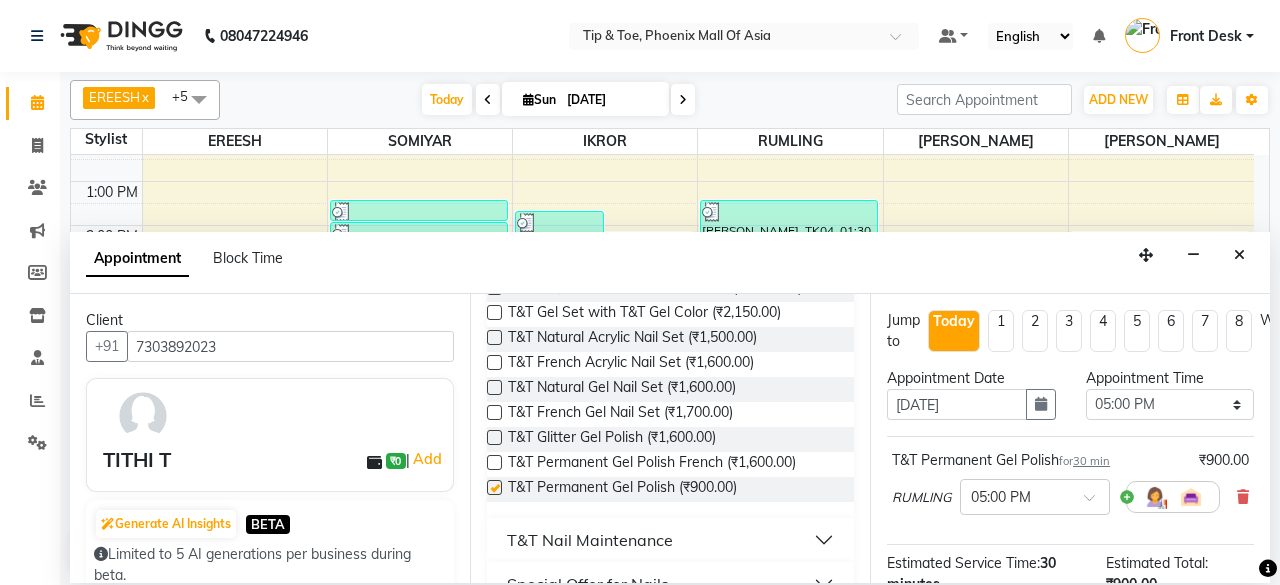 checkbox on "false" 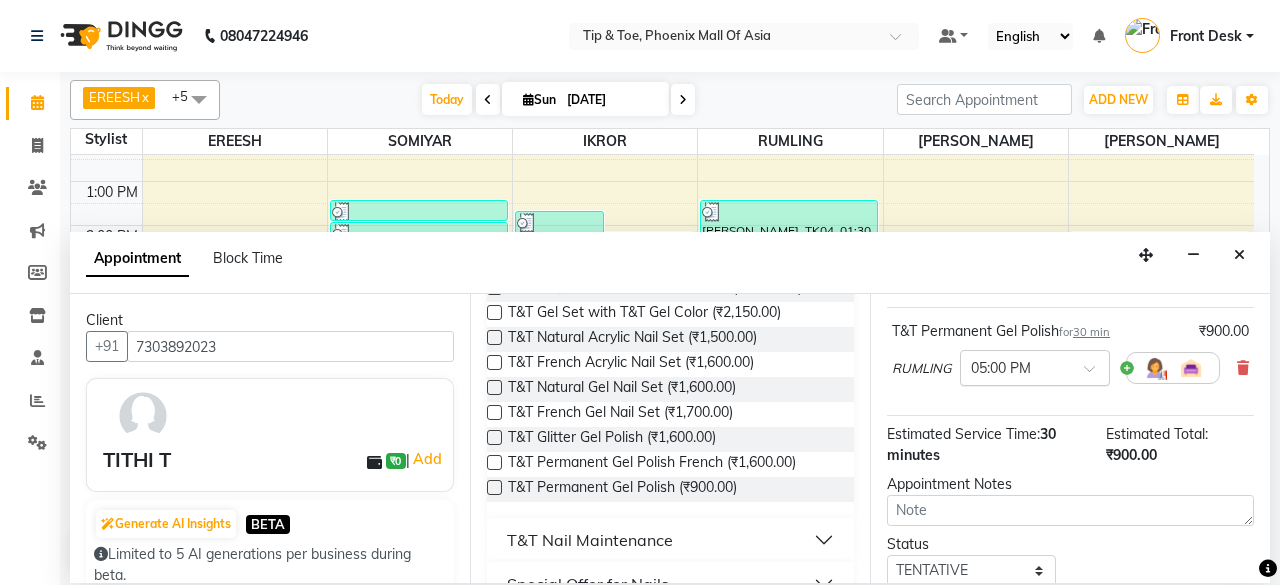 scroll, scrollTop: 272, scrollLeft: 0, axis: vertical 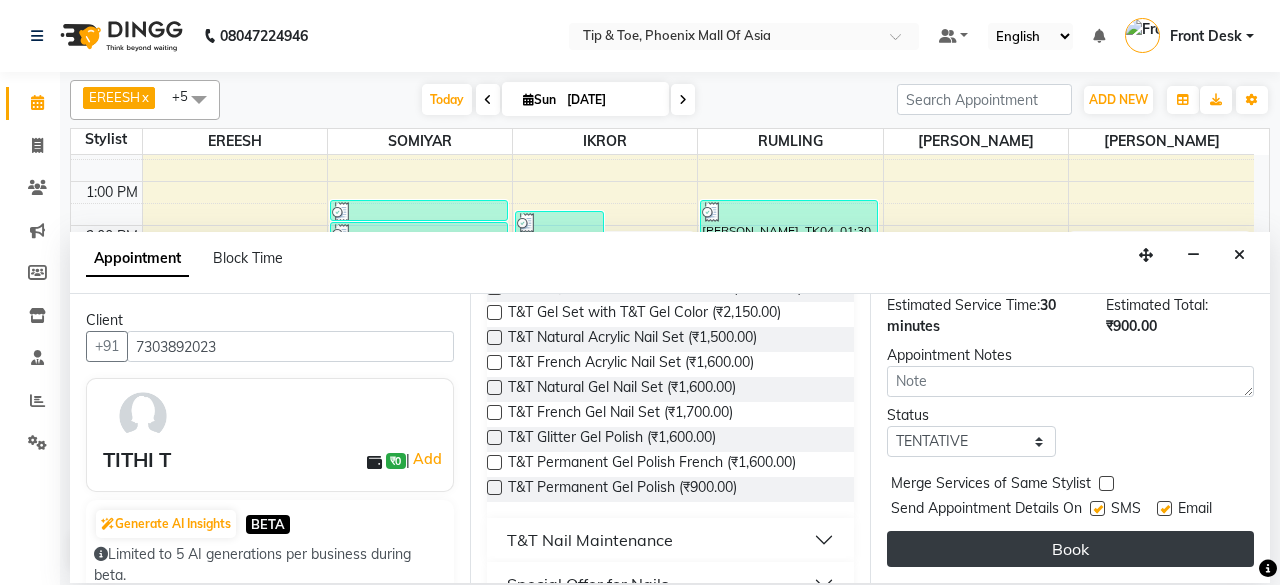 click on "Book" at bounding box center [1070, 549] 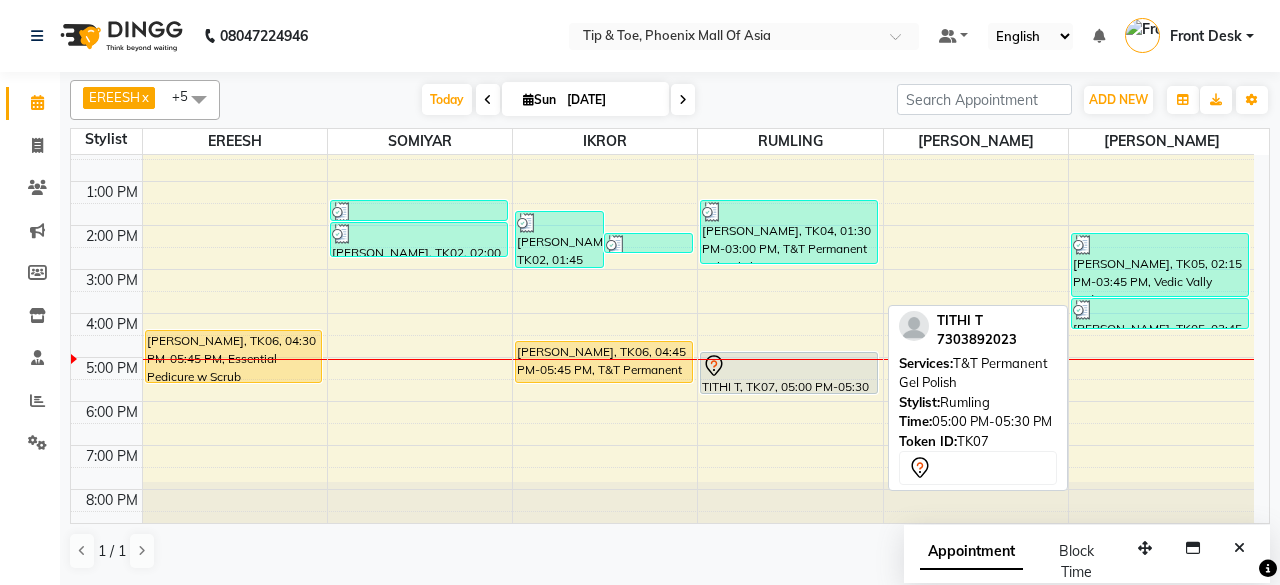 drag, startPoint x: 821, startPoint y: 365, endPoint x: 822, endPoint y: 377, distance: 12.0415945 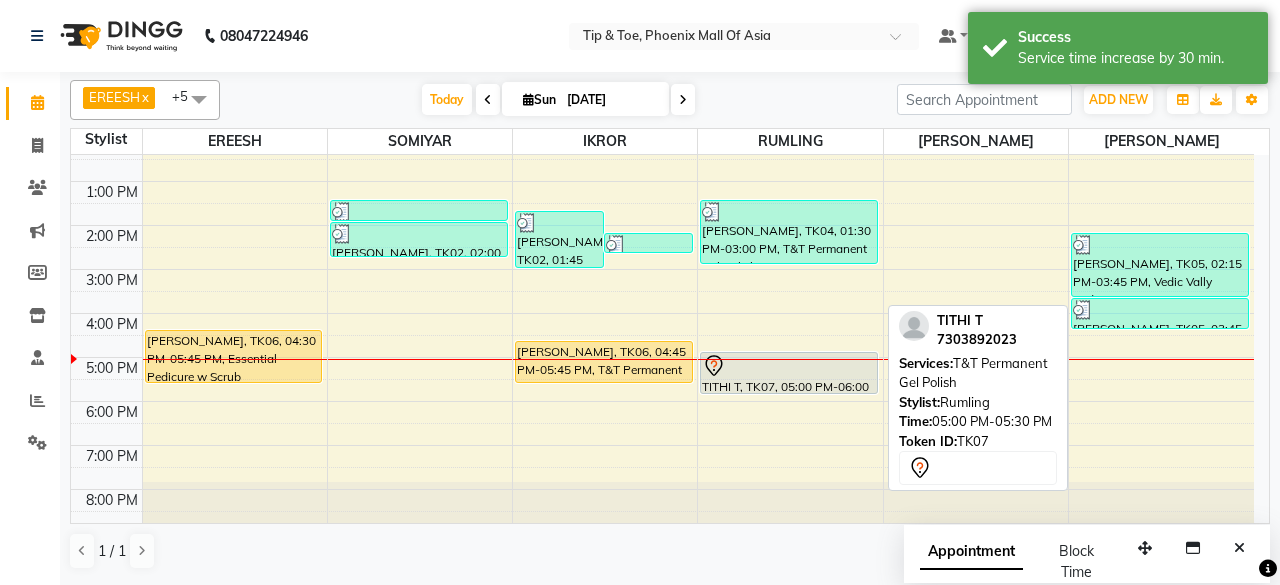 click at bounding box center [789, 366] 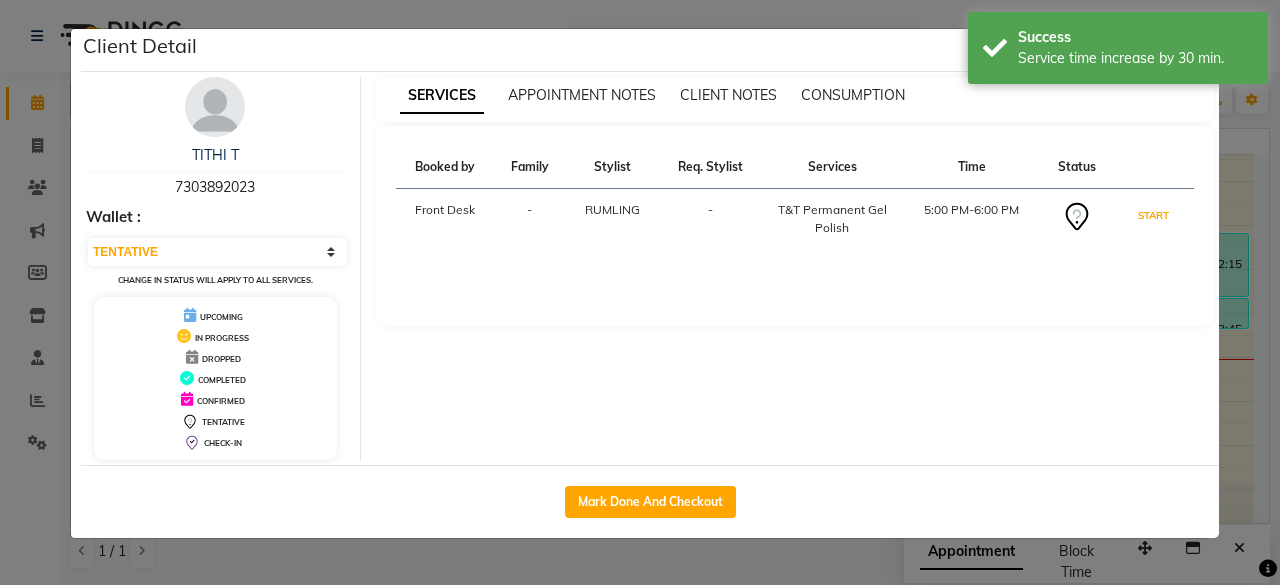 drag, startPoint x: 1147, startPoint y: 211, endPoint x: 1232, endPoint y: 205, distance: 85.2115 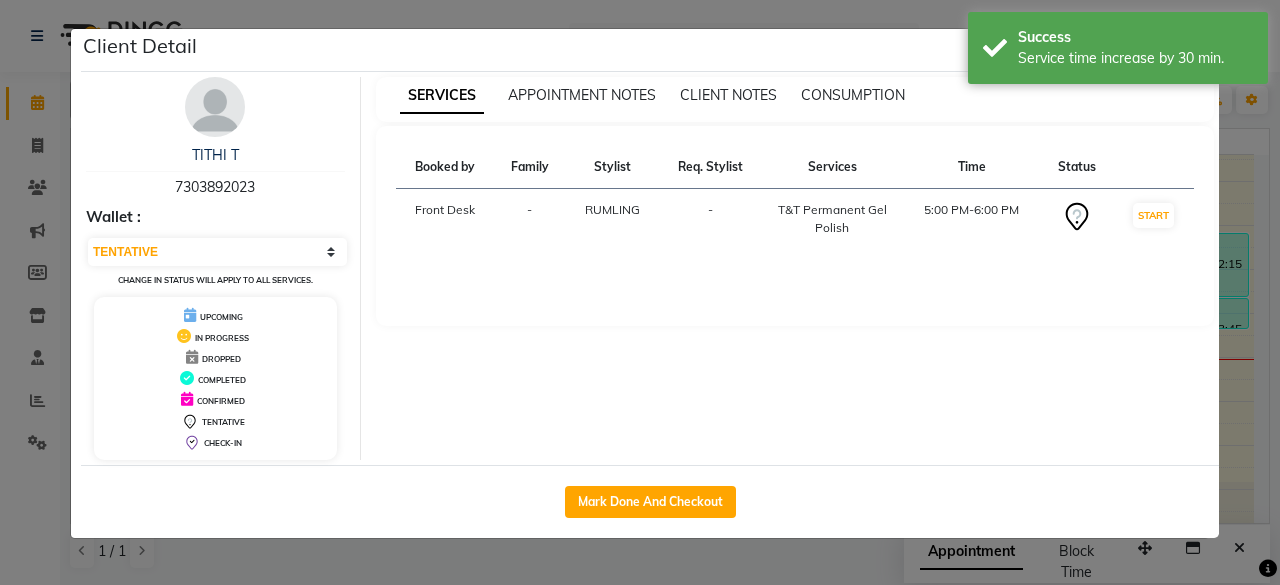 select on "1" 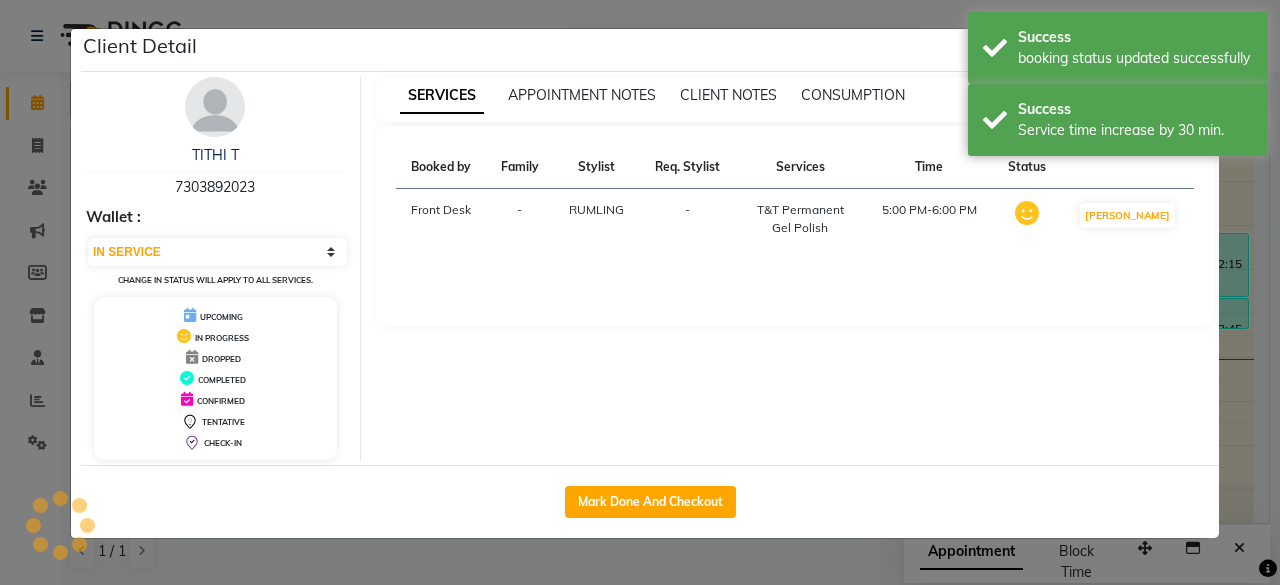 click on "Client Detail  TITHI T   7303892023 Wallet : Select IN SERVICE CONFIRMED TENTATIVE CHECK IN MARK DONE DROPPED UPCOMING Change in status will apply to all services. UPCOMING IN PROGRESS DROPPED COMPLETED CONFIRMED TENTATIVE CHECK-IN SERVICES APPOINTMENT NOTES CLIENT NOTES CONSUMPTION Booked by Family Stylist Req. Stylist Services Time Status  Front Desk  - RUMLING -  T&T Permanent Gel Polish   5:00 PM-6:00 PM   MARK DONE   Mark Done And Checkout" 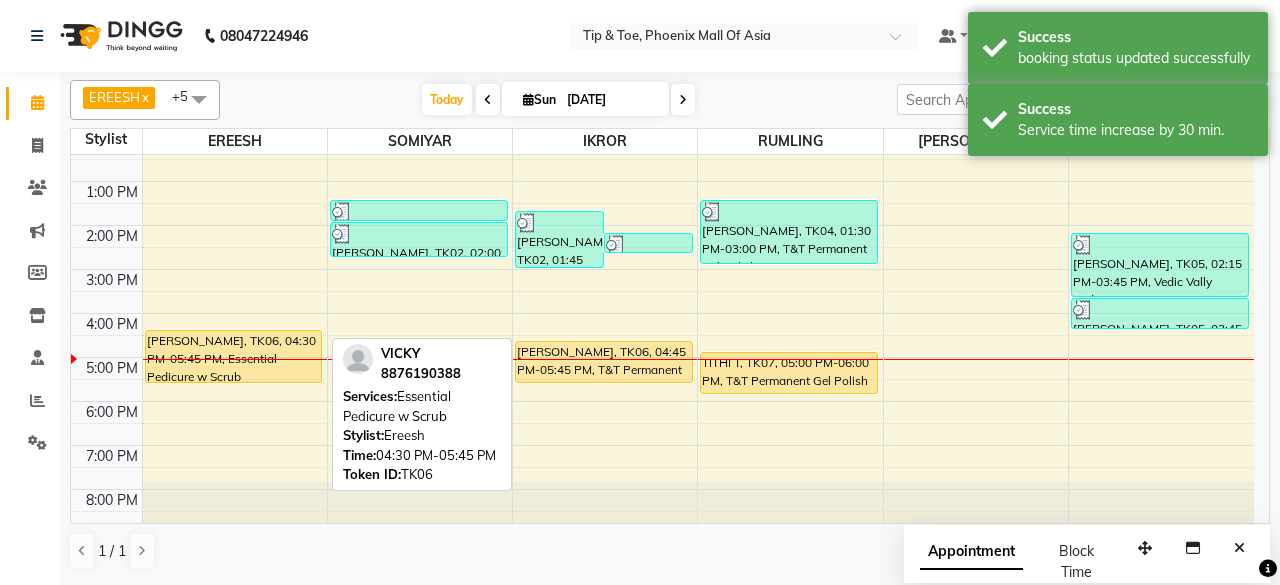 click on "[PERSON_NAME], TK06, 04:30 PM-05:45 PM, Essential Pedicure w Scrub" at bounding box center [234, 356] 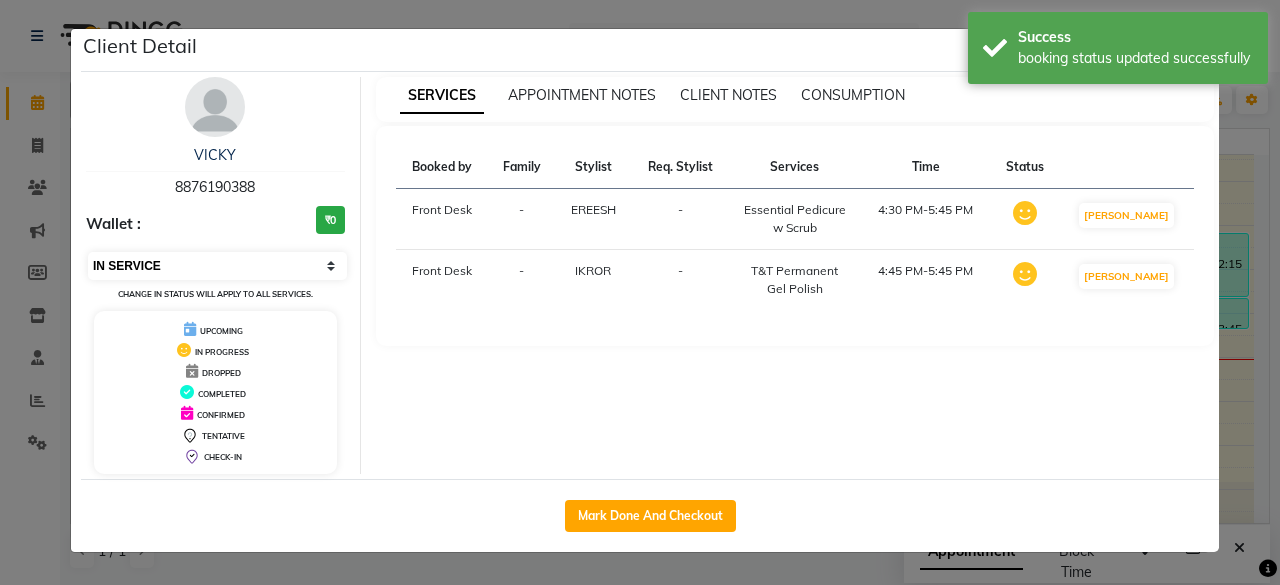 click on "Select IN SERVICE CONFIRMED TENTATIVE CHECK IN MARK DONE DROPPED UPCOMING" at bounding box center (217, 266) 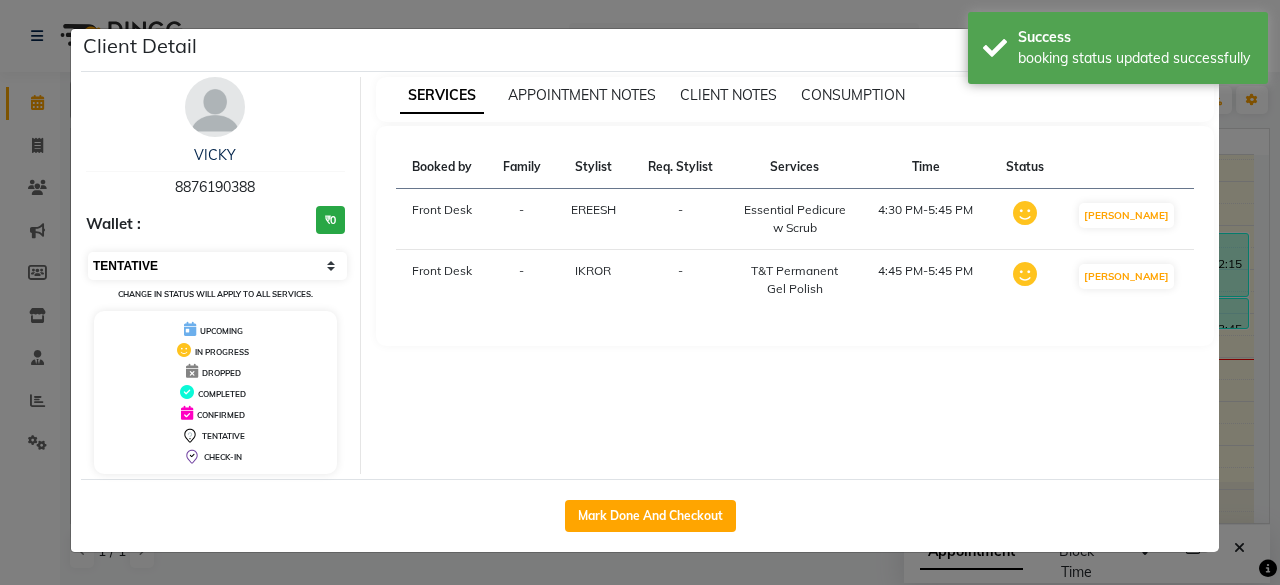 click on "Select IN SERVICE CONFIRMED TENTATIVE CHECK IN MARK DONE DROPPED UPCOMING" at bounding box center (217, 266) 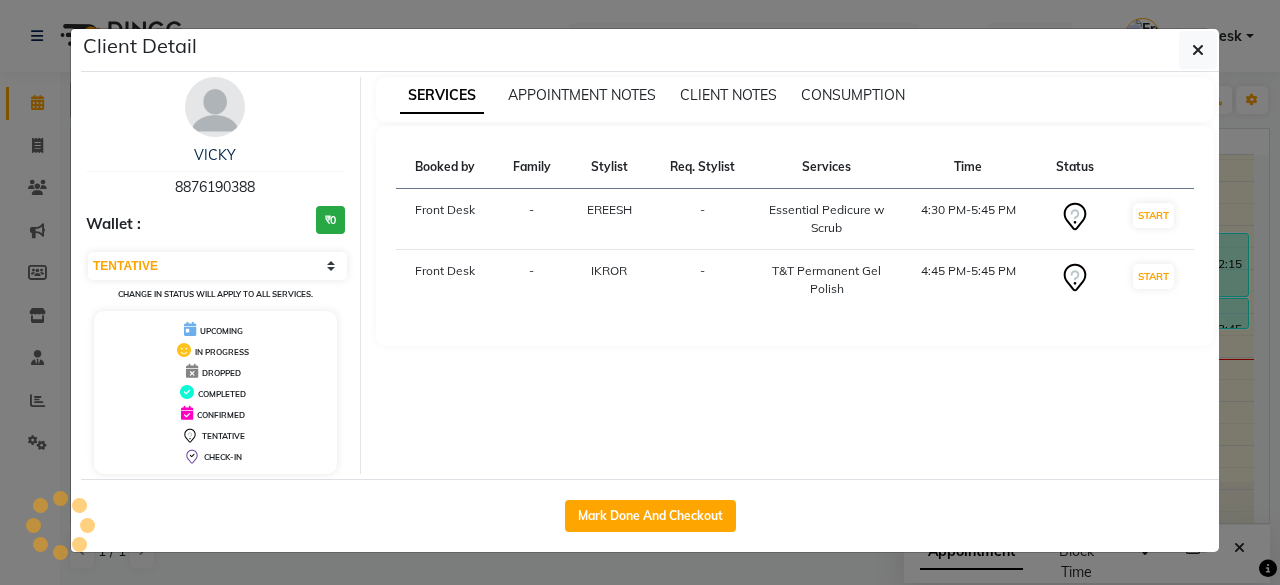 click on "Client Detail  [PERSON_NAME]    8876190388 Wallet : ₹0 Select IN SERVICE CONFIRMED TENTATIVE CHECK IN MARK DONE DROPPED UPCOMING Change in status will apply to all services. UPCOMING IN PROGRESS DROPPED COMPLETED CONFIRMED TENTATIVE CHECK-IN SERVICES APPOINTMENT NOTES CLIENT NOTES CONSUMPTION Booked by Family Stylist Req. Stylist Services Time Status  Front Desk  - EREESH -  Essential Pedicure w Scrub   4:30 PM-5:45 PM   START   Front Desk  - IKROR -  T&T Permanent Gel Polish   4:45 PM-5:45 PM   START   Mark Done And Checkout" 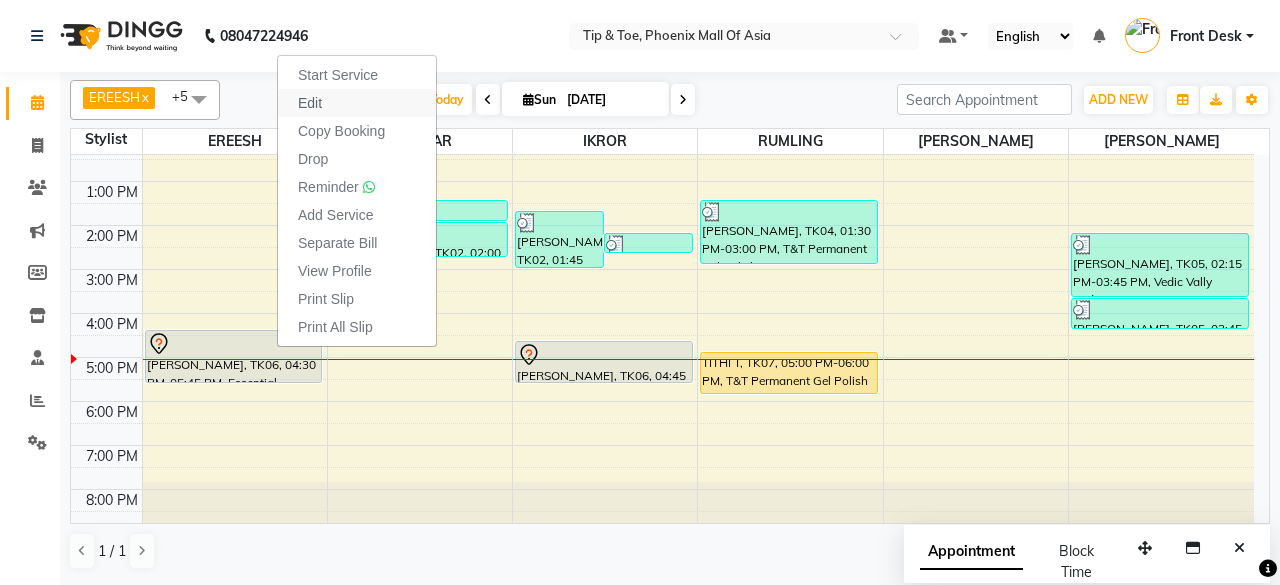 click on "Edit" at bounding box center (357, 103) 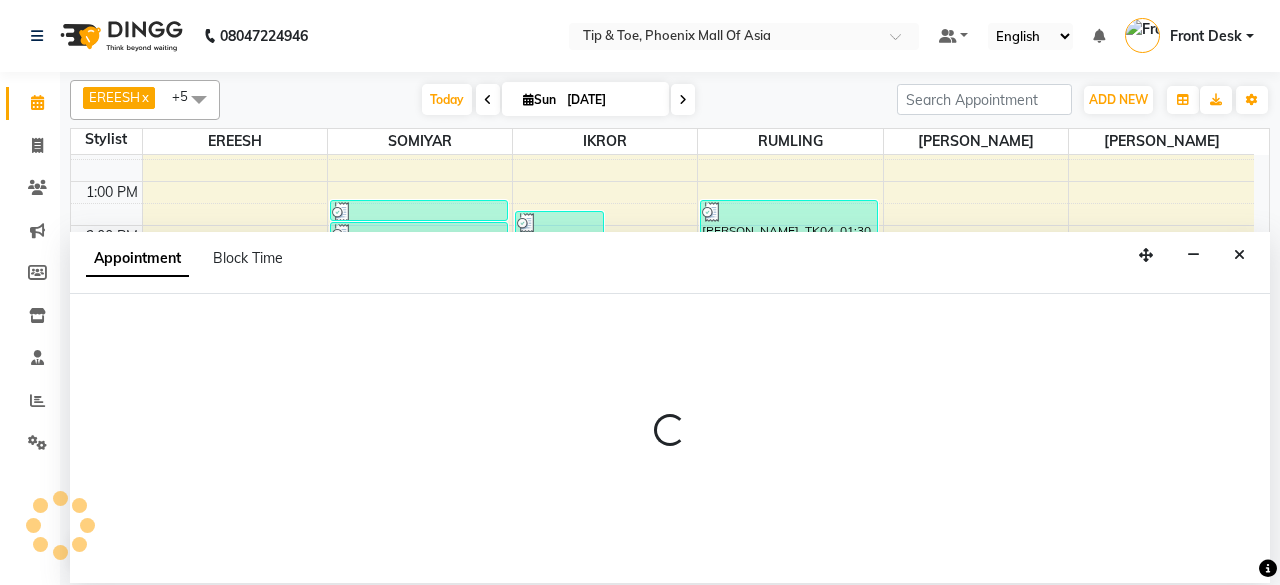 select on "tentative" 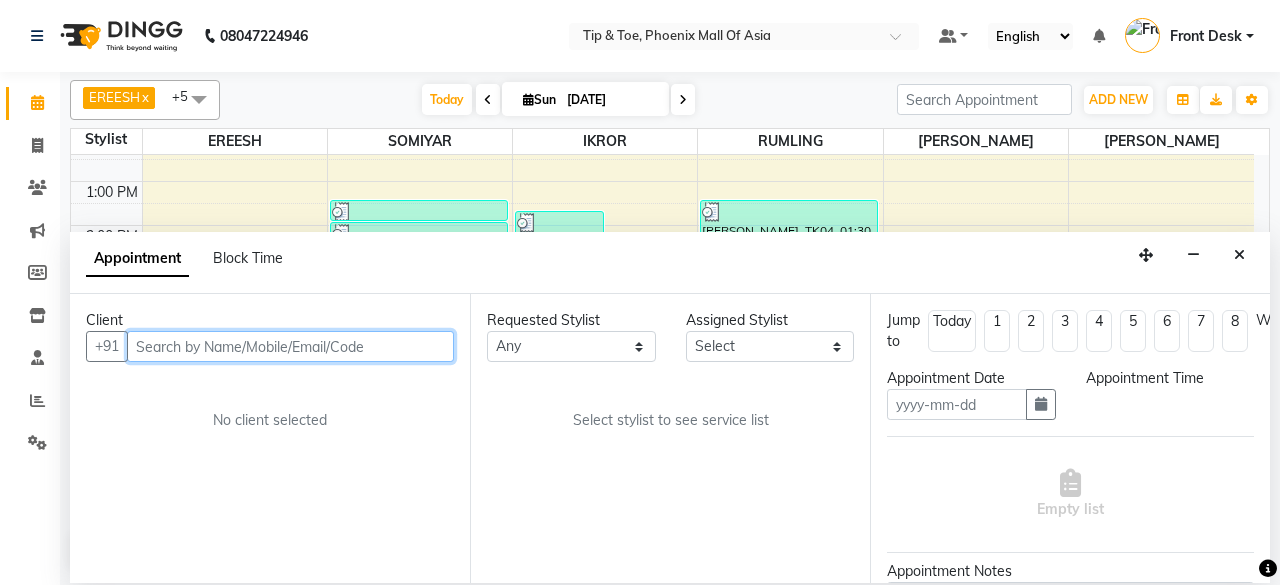 type on "[DATE]" 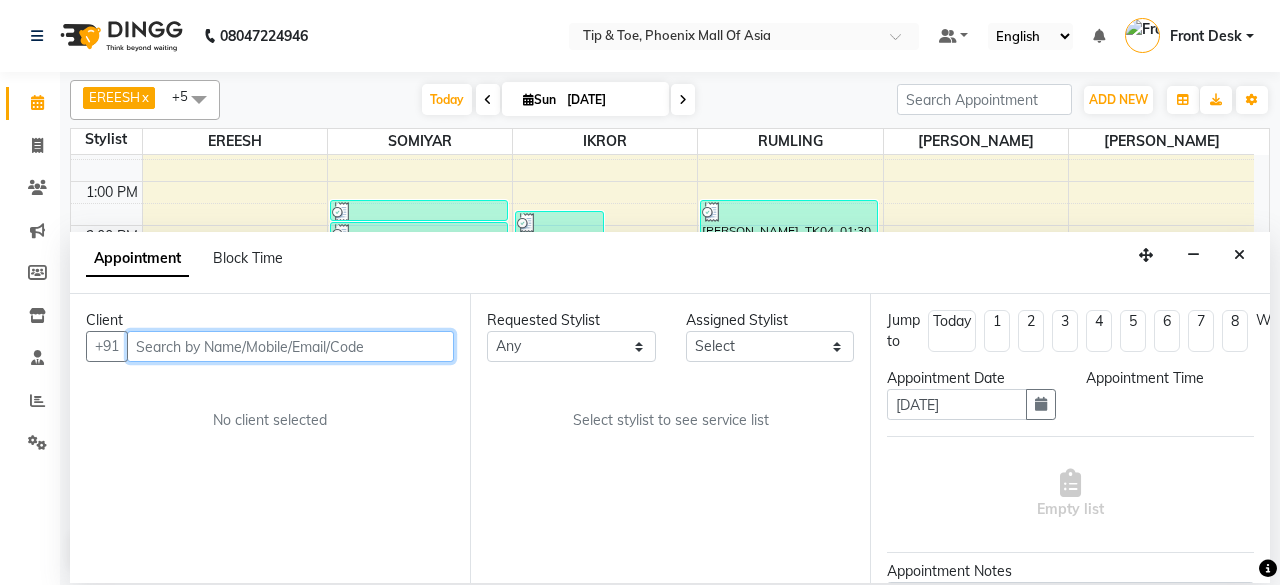 scroll, scrollTop: 0, scrollLeft: 0, axis: both 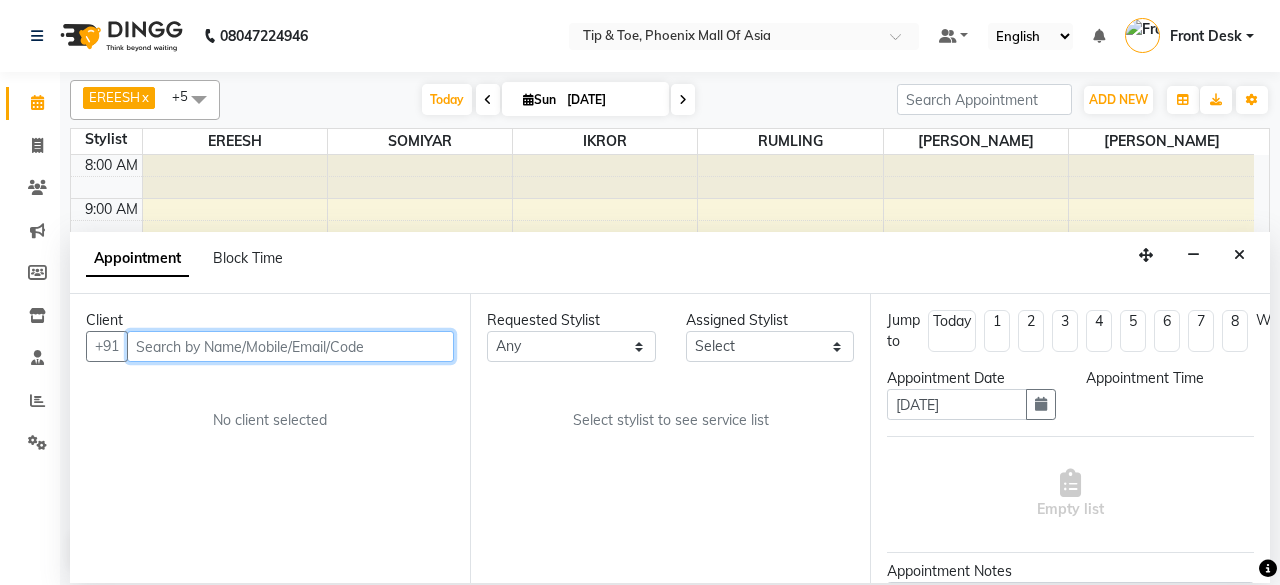 select on "990" 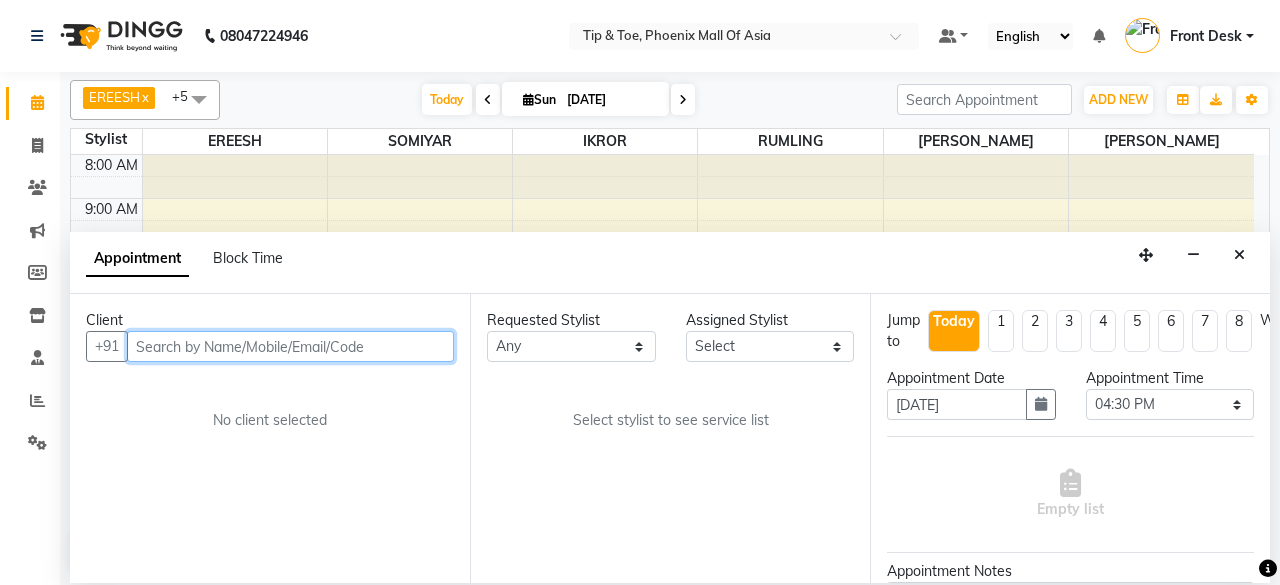 select on "43678" 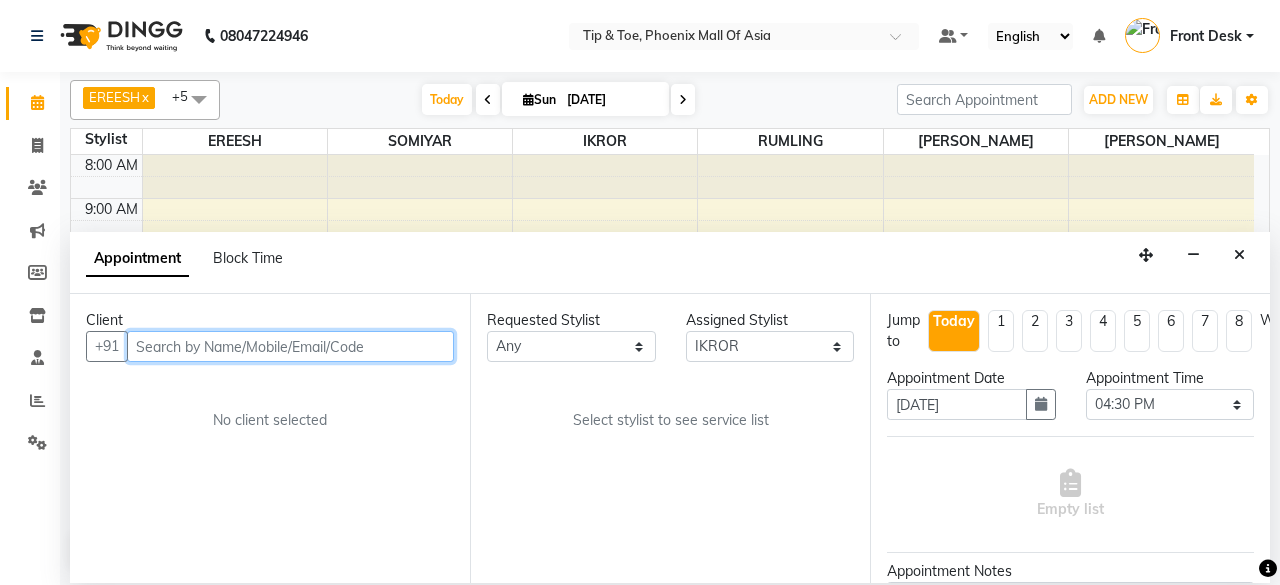 select on "2635" 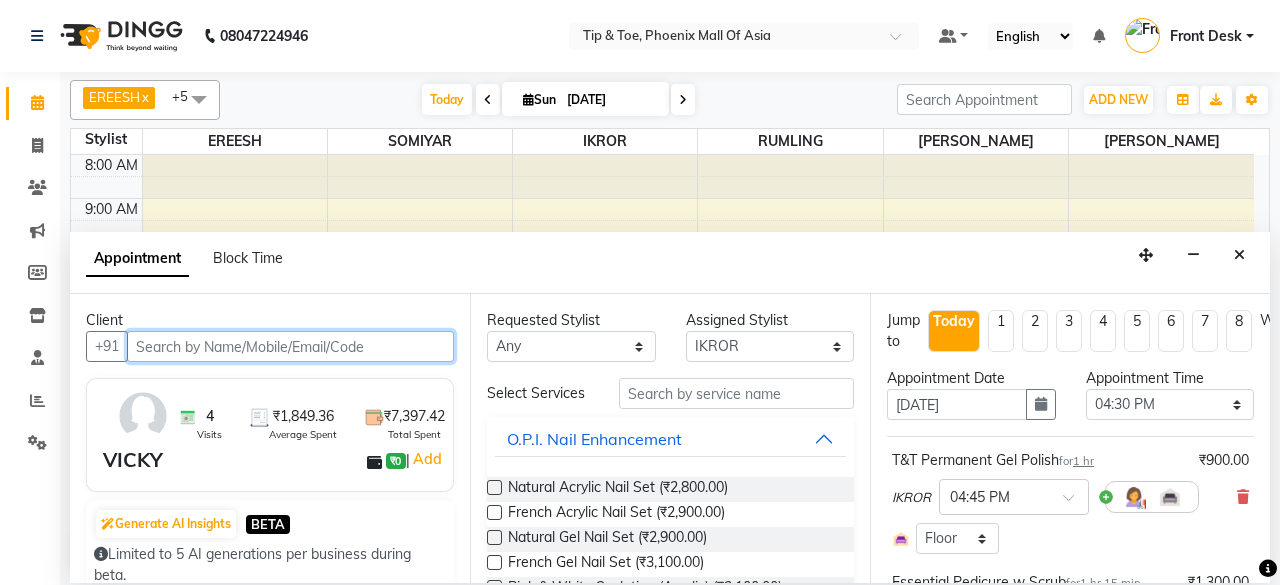 scroll, scrollTop: 194, scrollLeft: 0, axis: vertical 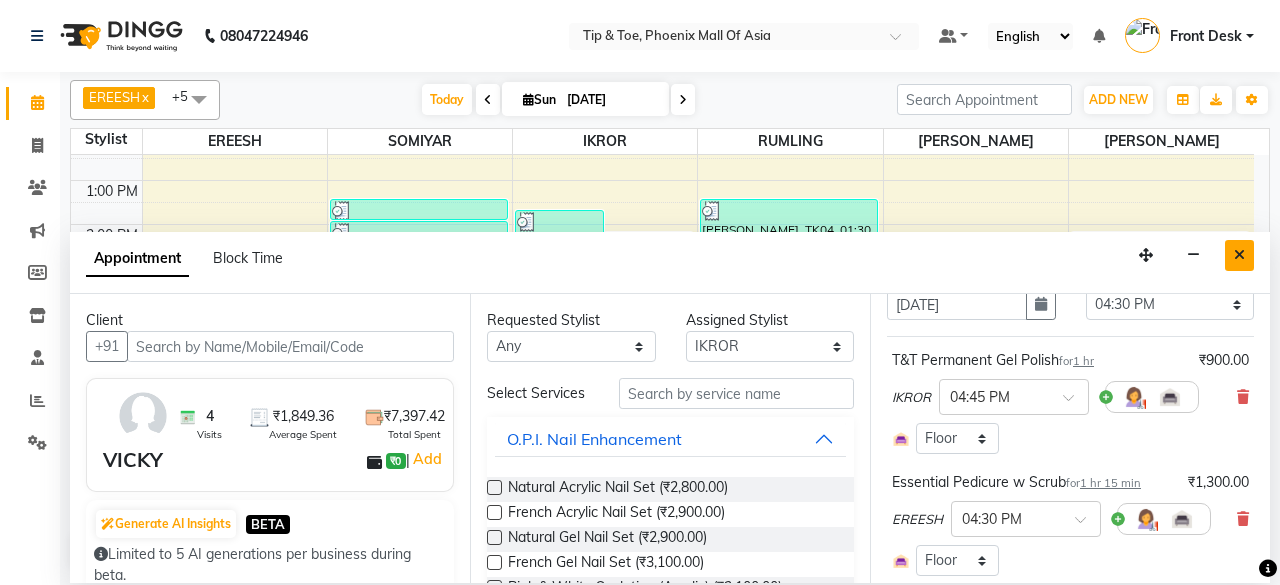 click at bounding box center [1239, 255] 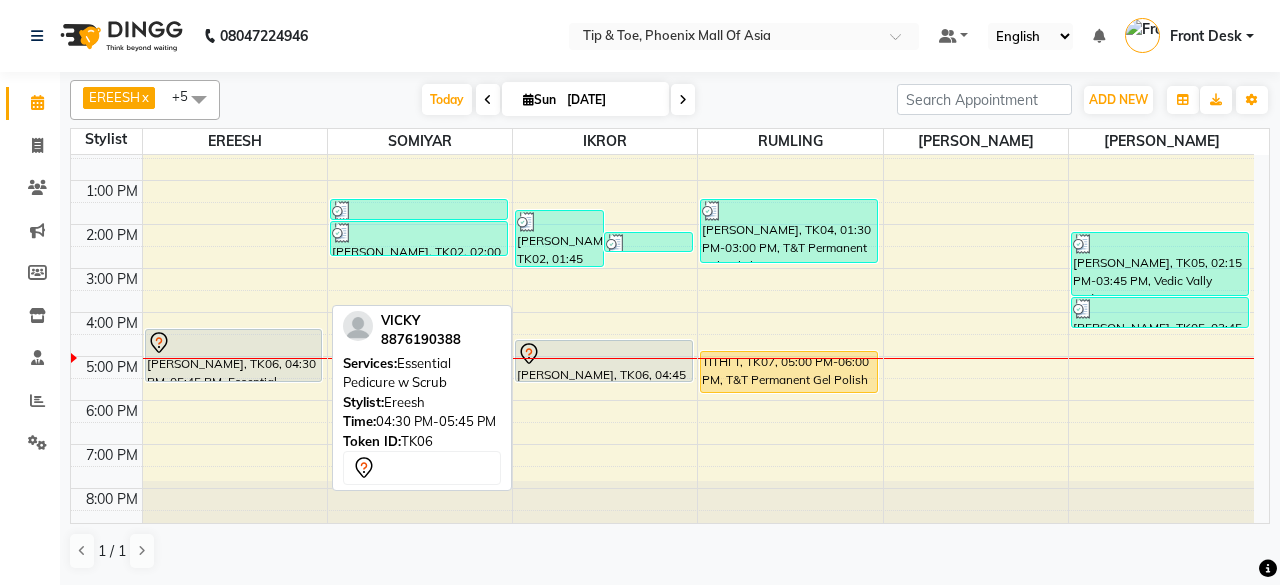 click at bounding box center [234, 343] 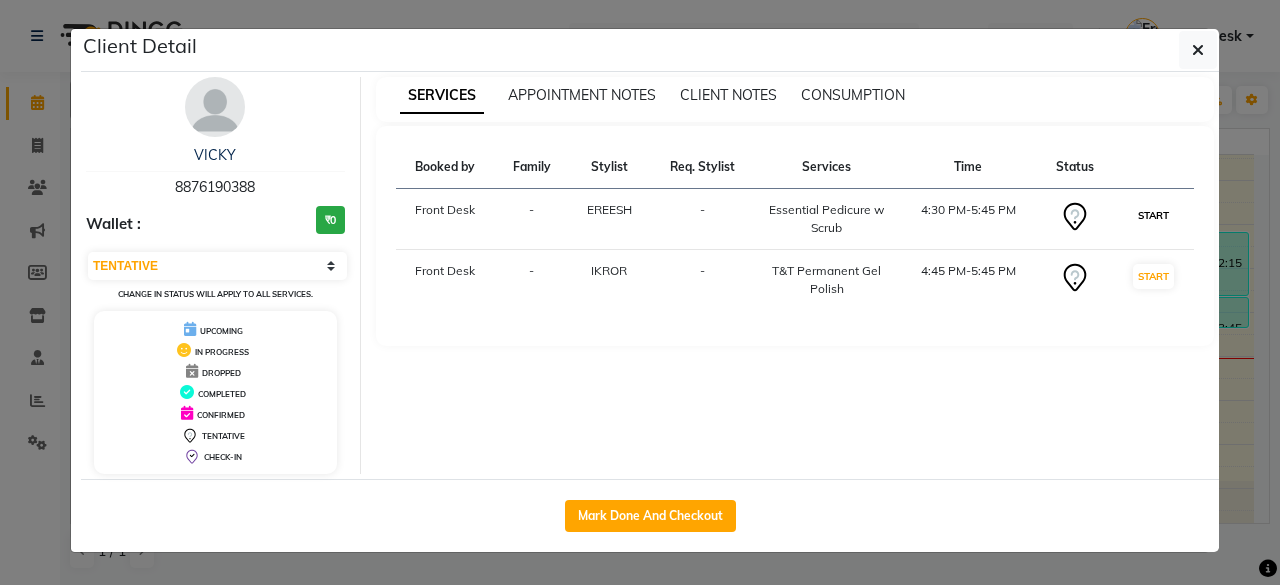 click on "START" at bounding box center [1153, 215] 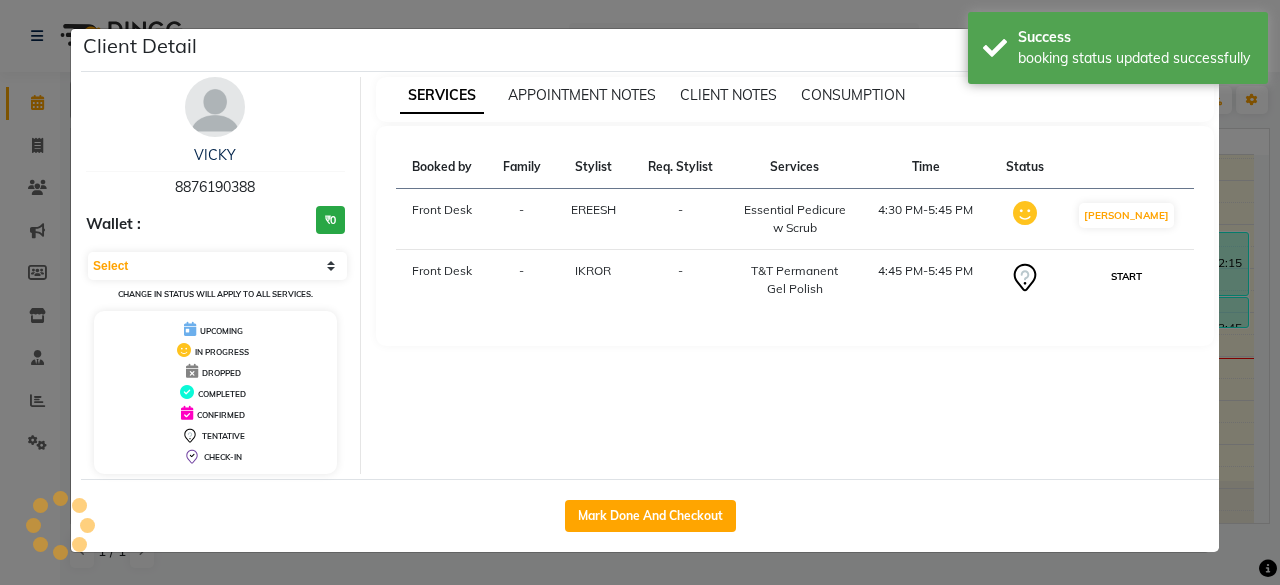 click on "START" at bounding box center (1126, 276) 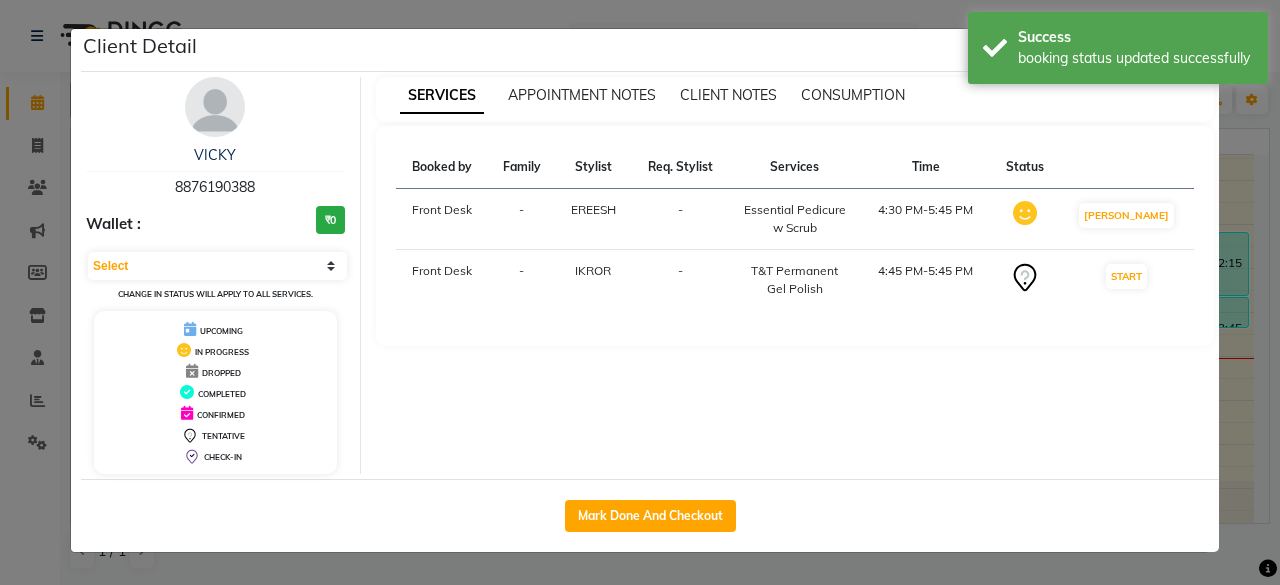 select on "1" 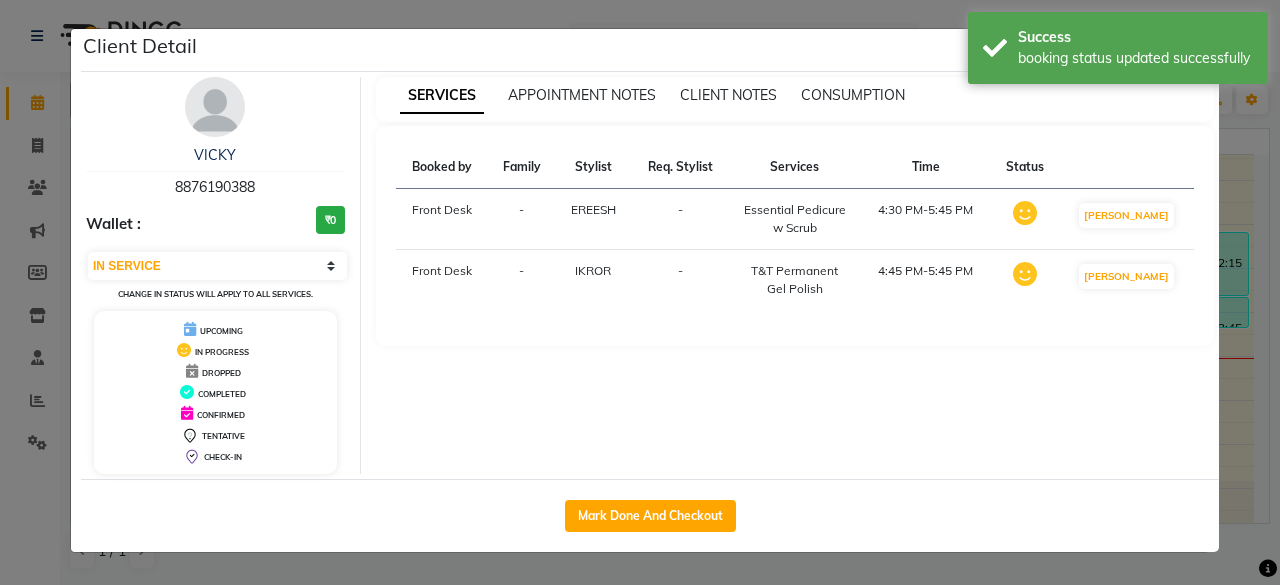 click on "Client Detail  [PERSON_NAME]    8876190388 Wallet : ₹0 Select IN SERVICE CONFIRMED TENTATIVE CHECK IN MARK DONE DROPPED UPCOMING Change in status will apply to all services. UPCOMING IN PROGRESS DROPPED COMPLETED CONFIRMED TENTATIVE CHECK-IN SERVICES APPOINTMENT NOTES CLIENT NOTES CONSUMPTION Booked by Family Stylist Req. Stylist Services Time Status  Front Desk  - EREESH -  Essential Pedicure w Scrub   4:30 PM-5:45 PM   MARK DONE   Front Desk  - IKROR -  T&T Permanent Gel Polish   4:45 PM-5:45 PM   MARK DONE   Mark Done And Checkout" 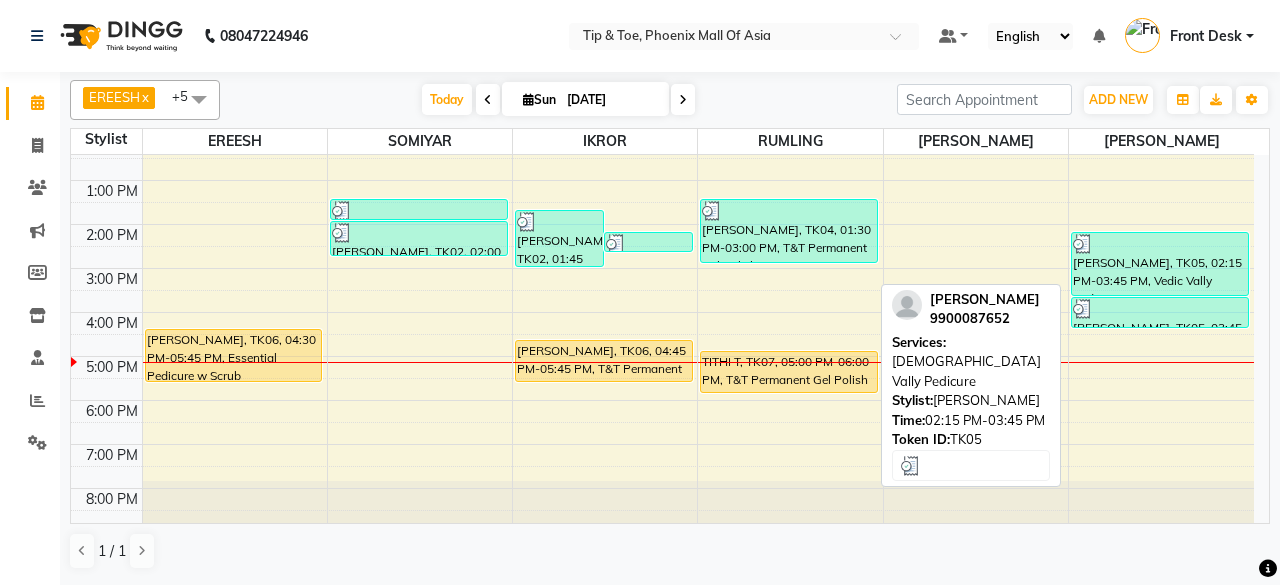 click on "[PERSON_NAME], TK05, 02:15 PM-03:45 PM, Vedic Vally Pedicure" at bounding box center [1160, 264] 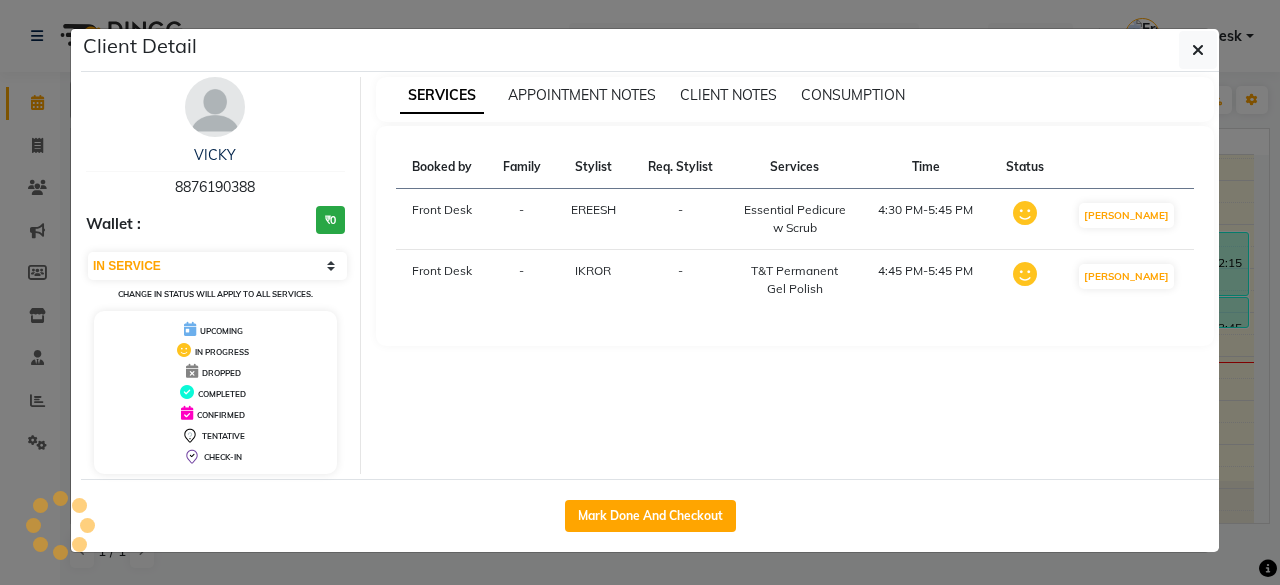 select on "3" 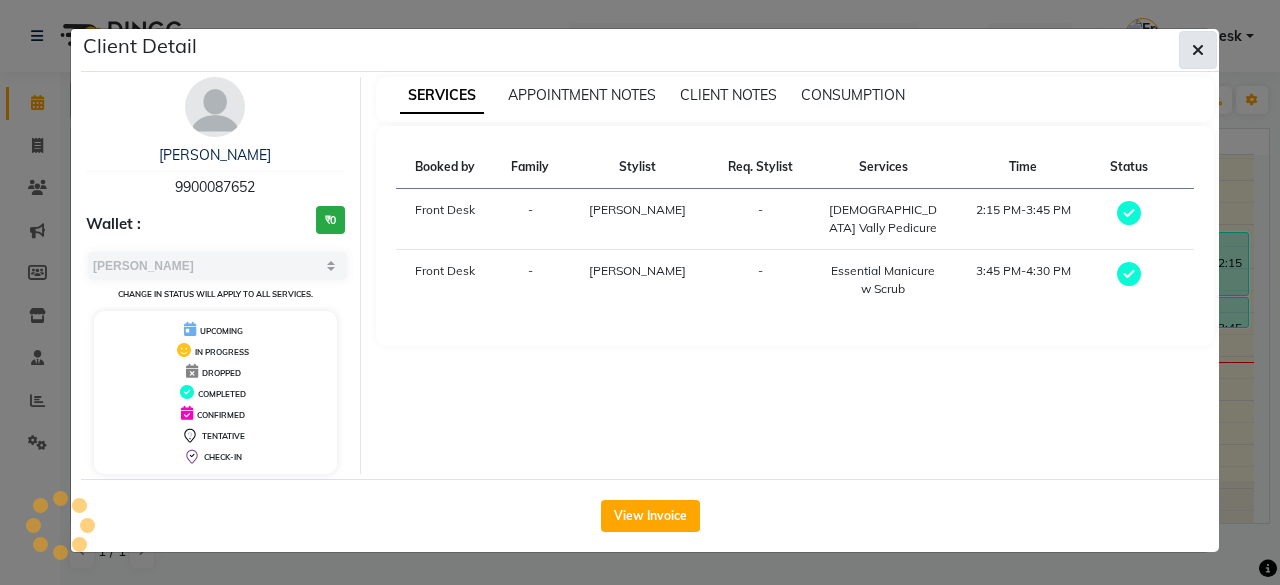 click 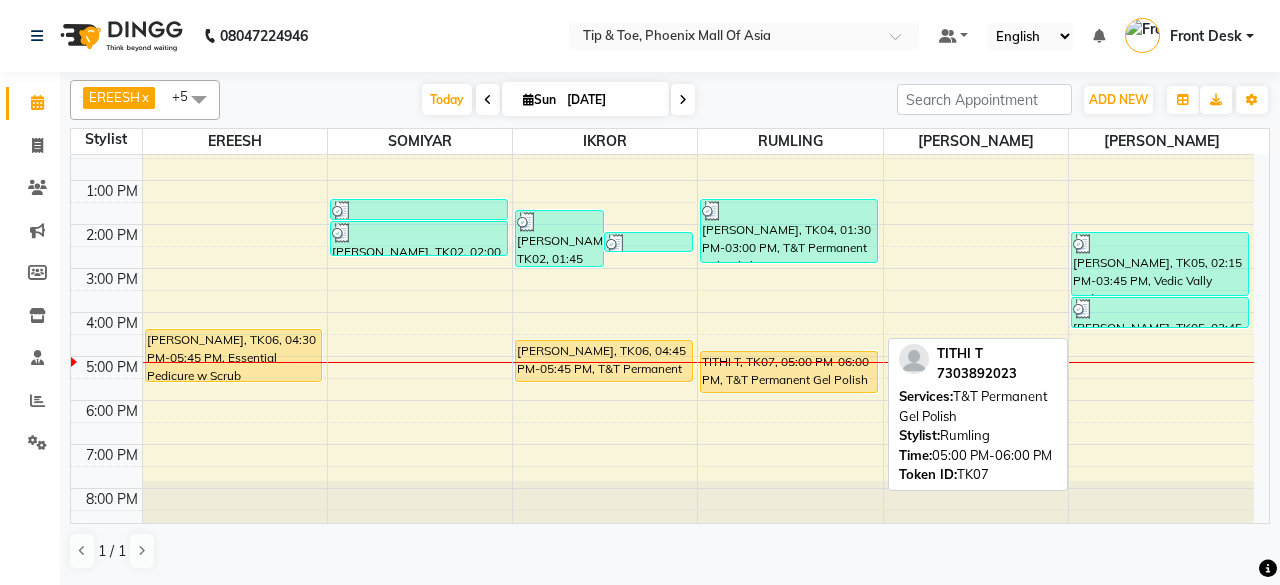 click on "TITHI T, TK07, 05:00 PM-06:00 PM, T&T Permanent Gel Polish" at bounding box center [789, 372] 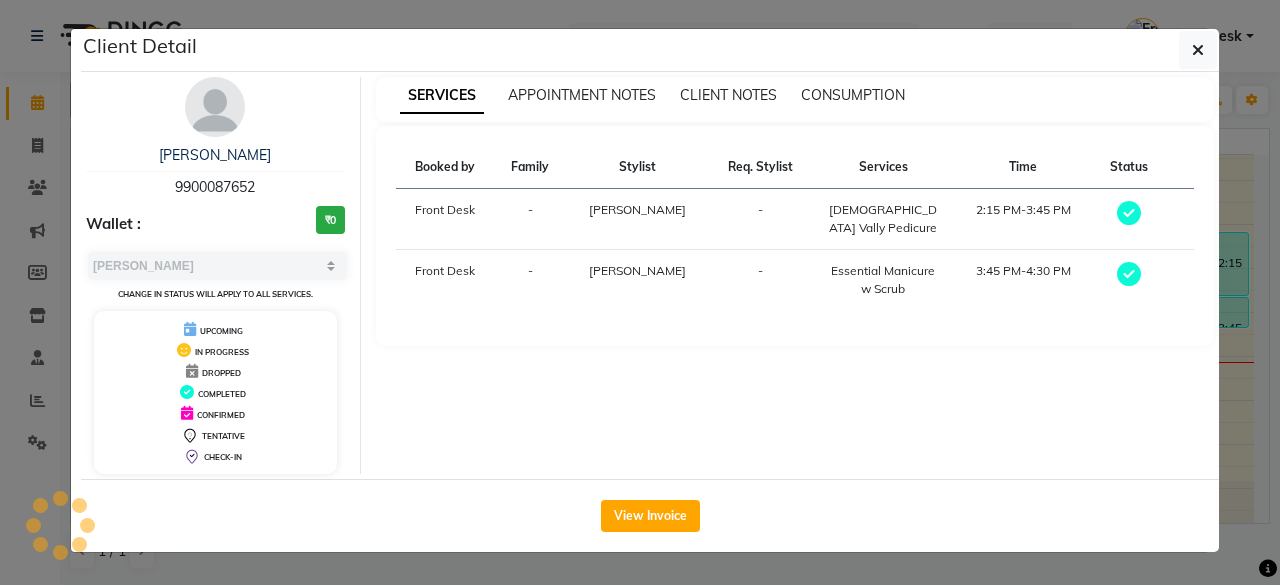 select on "1" 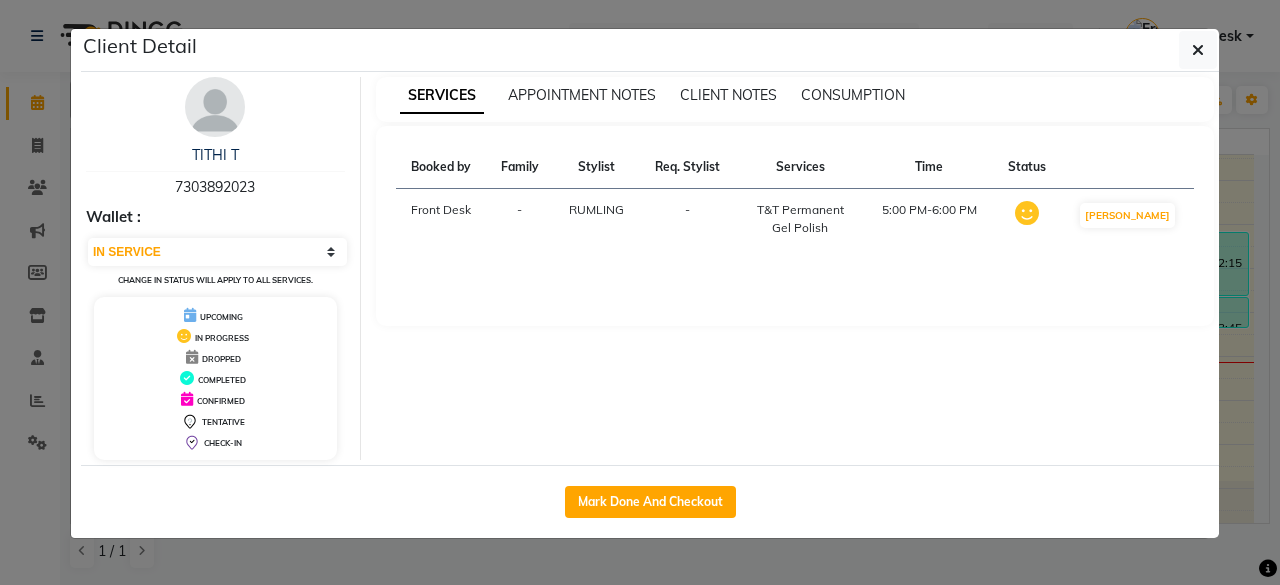 click on "Client Detail  TITHI T   7303892023 Wallet : Select IN SERVICE CONFIRMED TENTATIVE CHECK IN MARK DONE DROPPED UPCOMING Change in status will apply to all services. UPCOMING IN PROGRESS DROPPED COMPLETED CONFIRMED TENTATIVE CHECK-IN SERVICES APPOINTMENT NOTES CLIENT NOTES CONSUMPTION Booked by Family Stylist Req. Stylist Services Time Status  Front Desk  - RUMLING -  T&T Permanent Gel Polish   5:00 PM-6:00 PM   MARK DONE   Mark Done And Checkout" 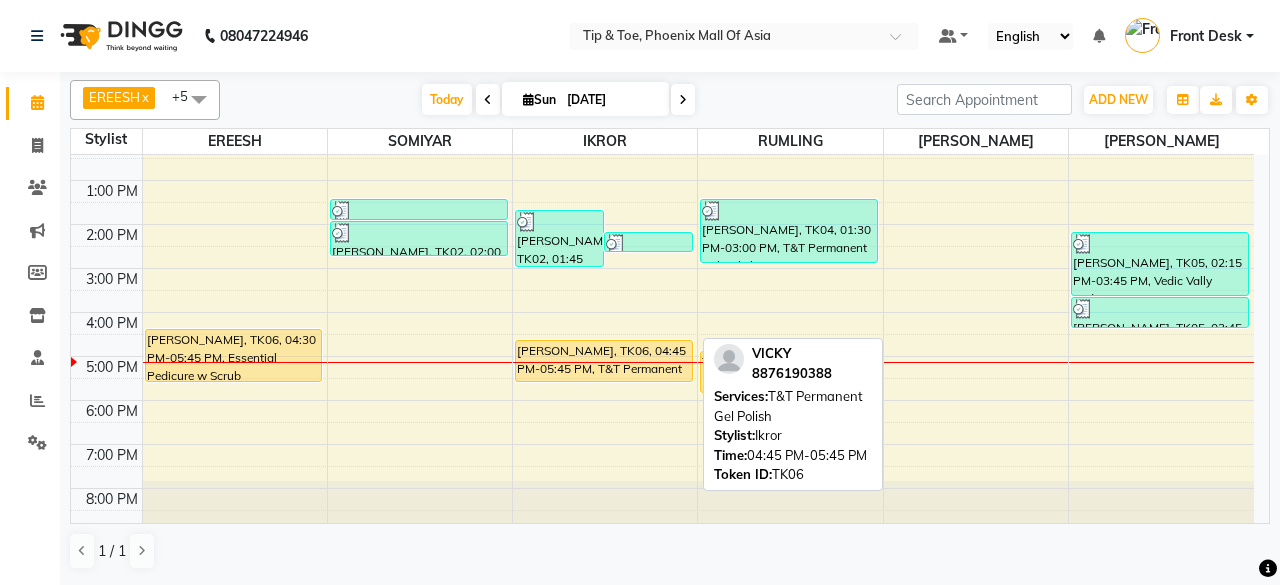 click on "[PERSON_NAME], TK06, 04:45 PM-05:45 PM, T&T Permanent Gel Polish" at bounding box center (604, 361) 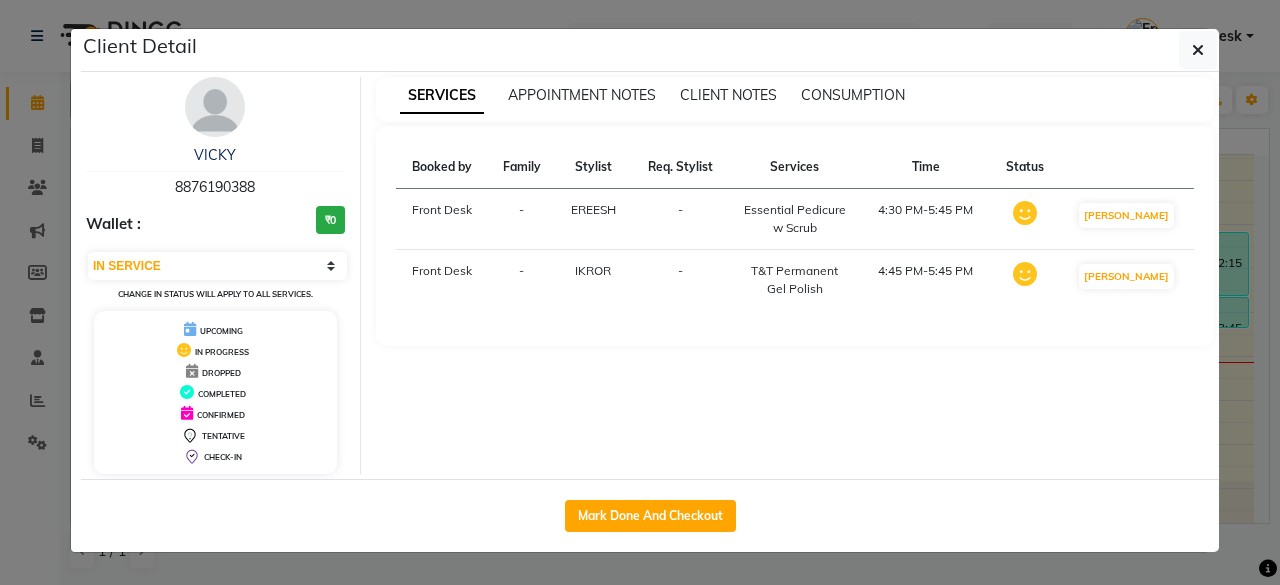 click on "Client Detail  [PERSON_NAME]    8876190388 Wallet : ₹0 Select IN SERVICE CONFIRMED TENTATIVE CHECK IN MARK DONE DROPPED UPCOMING Change in status will apply to all services. UPCOMING IN PROGRESS DROPPED COMPLETED CONFIRMED TENTATIVE CHECK-IN SERVICES APPOINTMENT NOTES CLIENT NOTES CONSUMPTION Booked by Family Stylist Req. Stylist Services Time Status  Front Desk  - EREESH -  Essential Pedicure w Scrub   4:30 PM-5:45 PM   MARK DONE   Front Desk  - IKROR -  T&T Permanent Gel Polish   4:45 PM-5:45 PM   MARK DONE   Mark Done And Checkout" 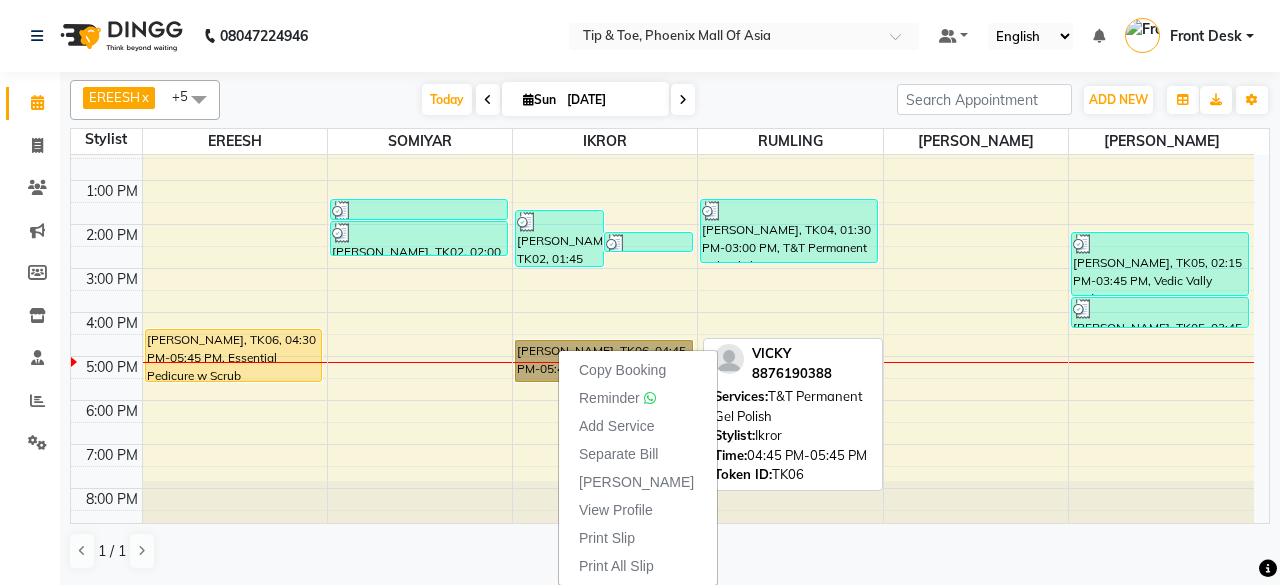 click on "[PERSON_NAME], TK06, 04:45 PM-05:45 PM, T&T Permanent Gel Polish" at bounding box center (604, 361) 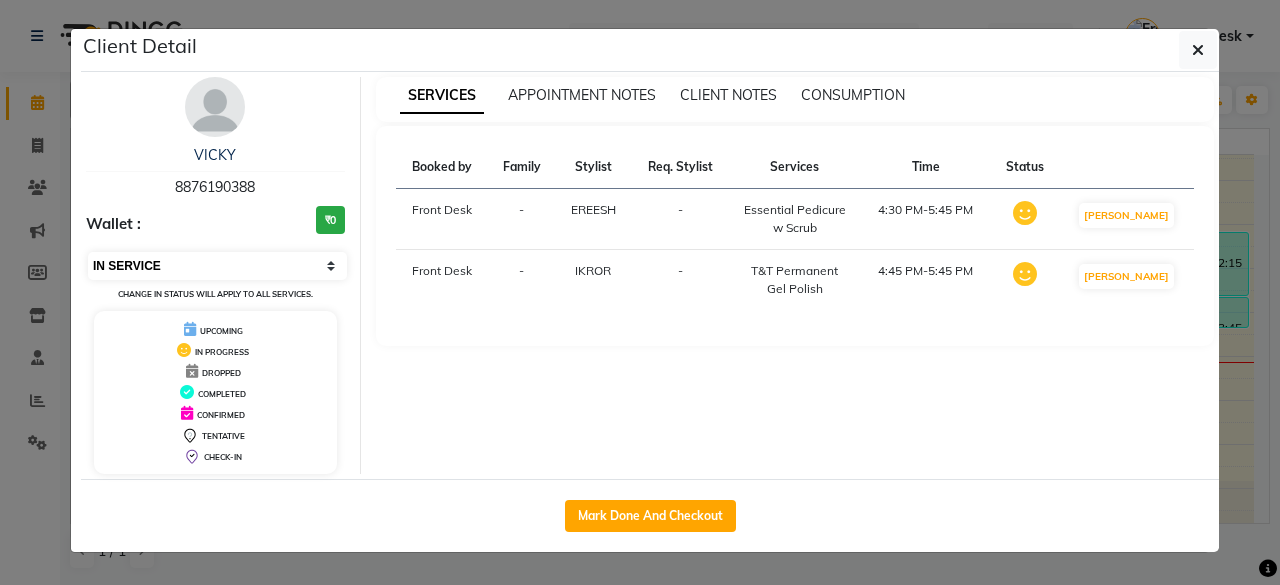 click on "Select IN SERVICE CONFIRMED TENTATIVE CHECK IN MARK DONE DROPPED UPCOMING" at bounding box center (217, 266) 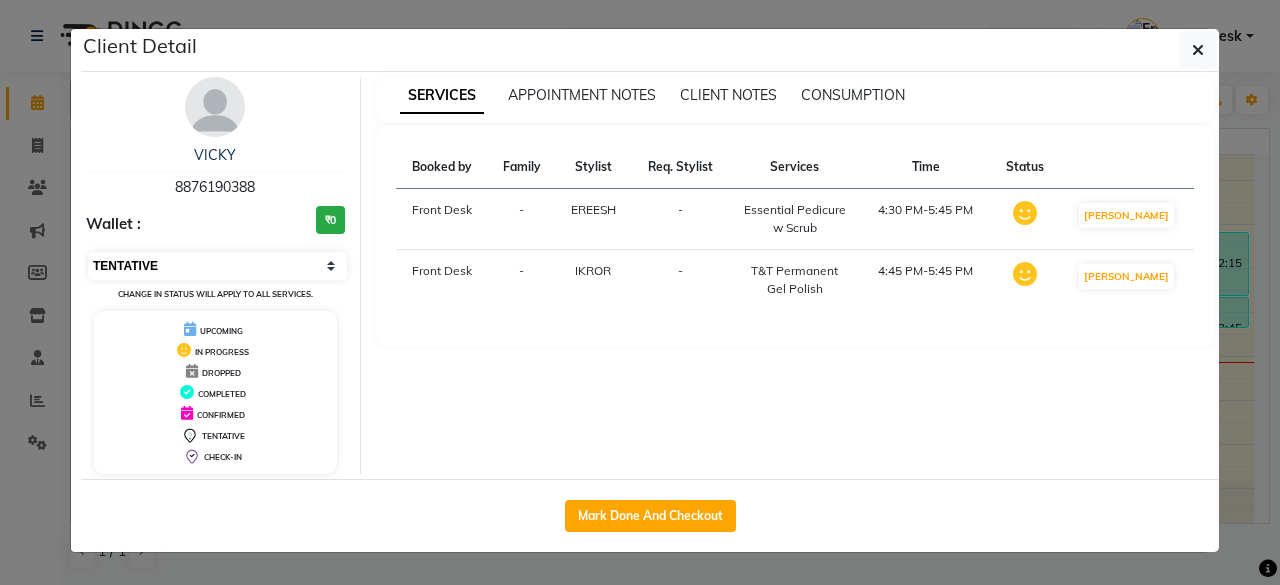 click on "Select IN SERVICE CONFIRMED TENTATIVE CHECK IN MARK DONE DROPPED UPCOMING" at bounding box center (217, 266) 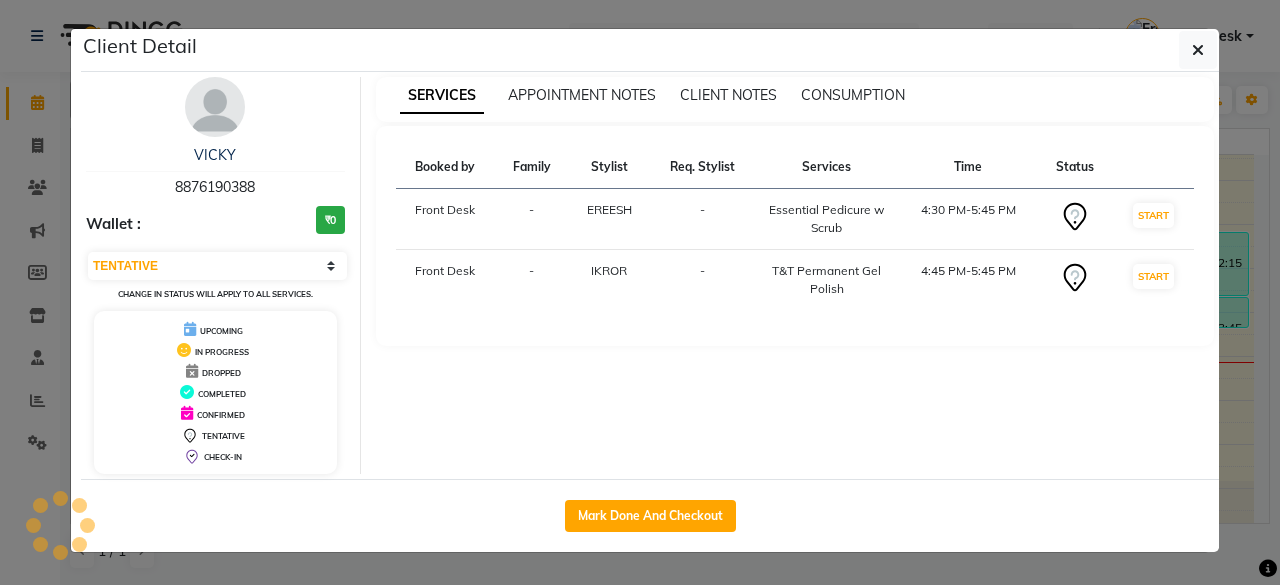 click on "Client Detail  [PERSON_NAME]    8876190388 Wallet : ₹0 Select IN SERVICE CONFIRMED TENTATIVE CHECK IN MARK DONE DROPPED UPCOMING Change in status will apply to all services. UPCOMING IN PROGRESS DROPPED COMPLETED CONFIRMED TENTATIVE CHECK-IN SERVICES APPOINTMENT NOTES CLIENT NOTES CONSUMPTION Booked by Family Stylist Req. Stylist Services Time Status  Front Desk  - EREESH -  Essential Pedicure w Scrub   4:30 PM-5:45 PM   START   Front Desk  - IKROR -  T&T Permanent Gel Polish   4:45 PM-5:45 PM   START   Mark Done And Checkout" 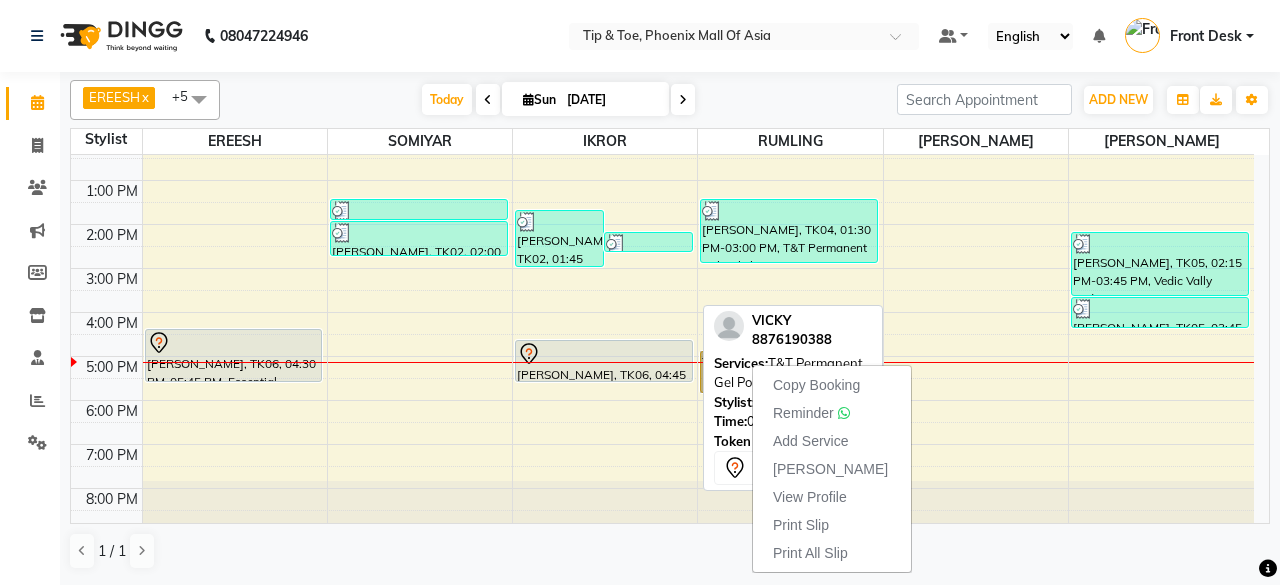 click at bounding box center (604, 354) 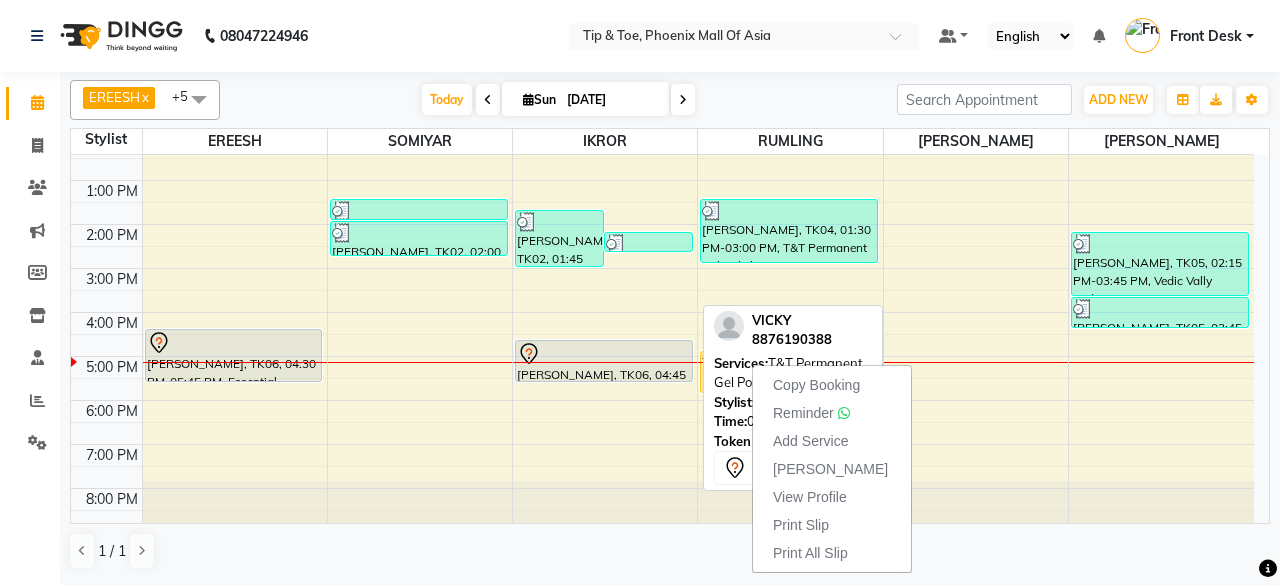 select on "7" 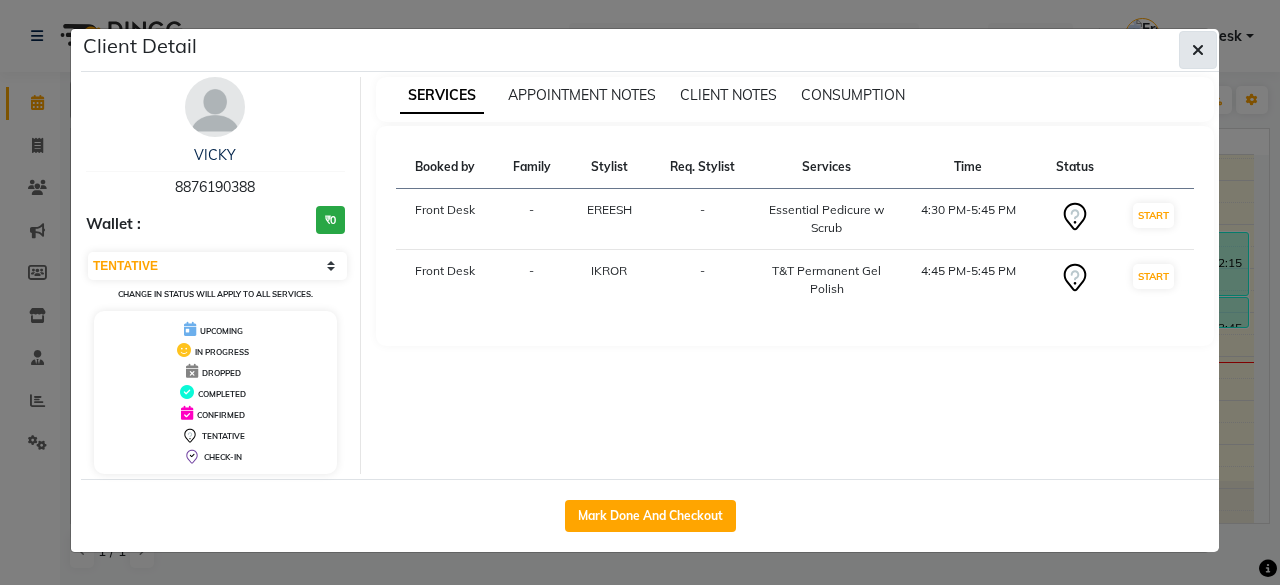 click 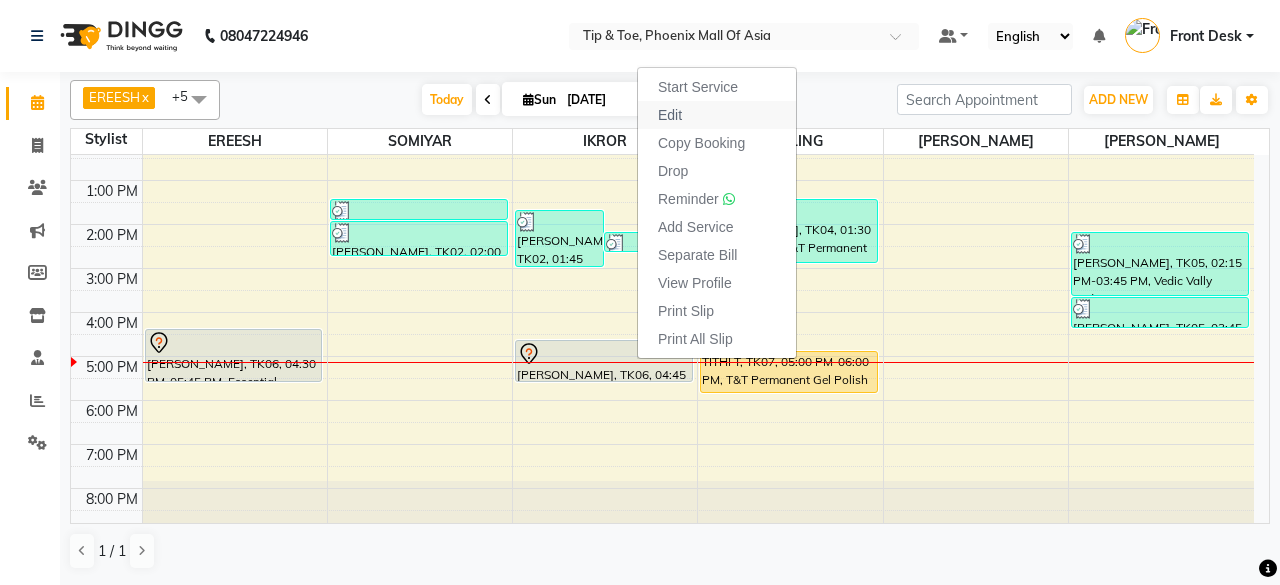 click on "Edit" at bounding box center [717, 115] 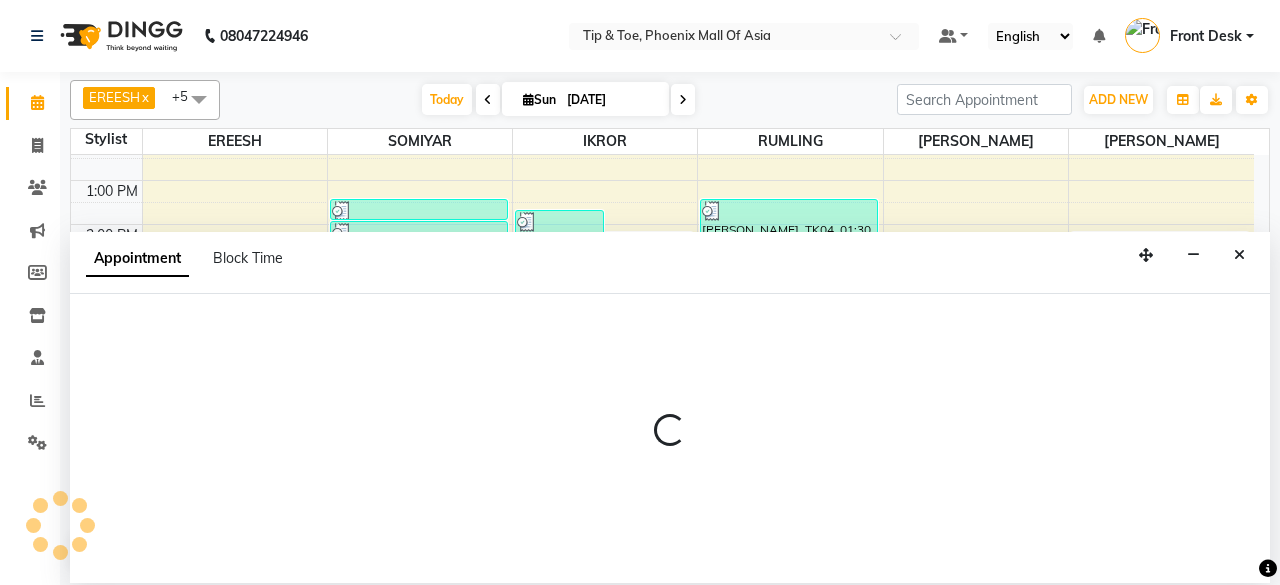 select on "tentative" 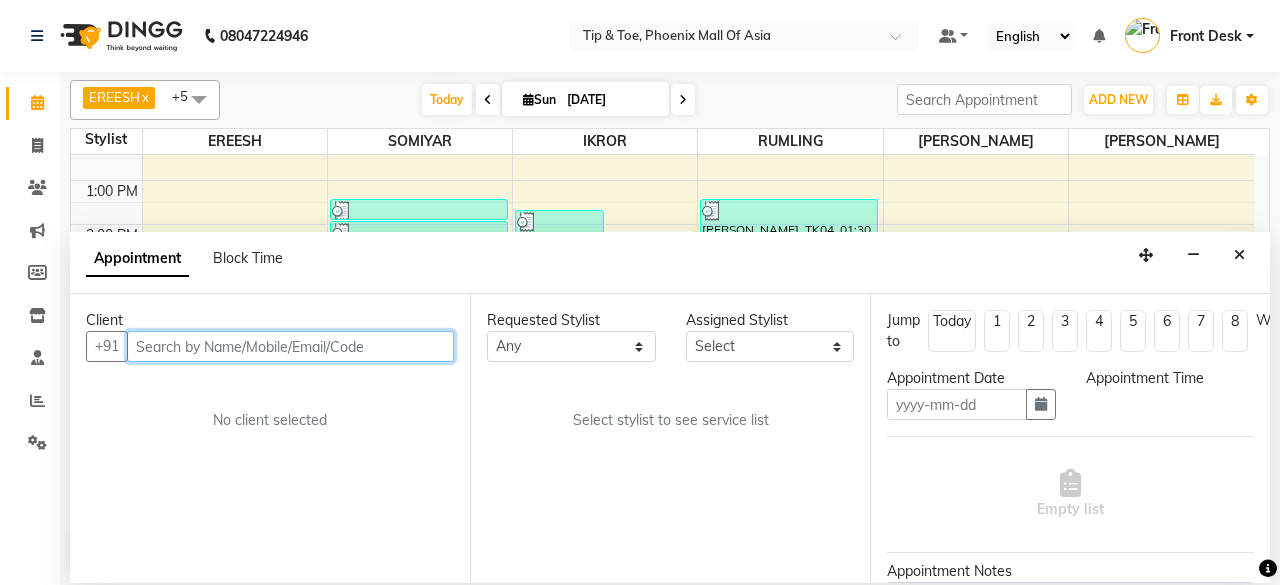 type on "[DATE]" 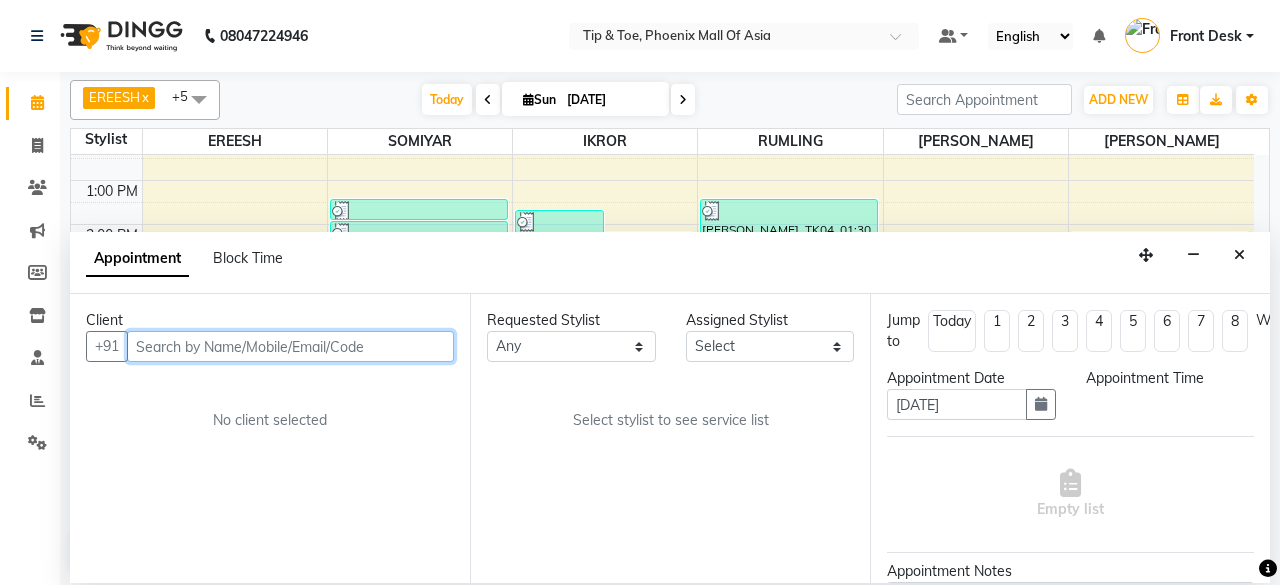 select on "990" 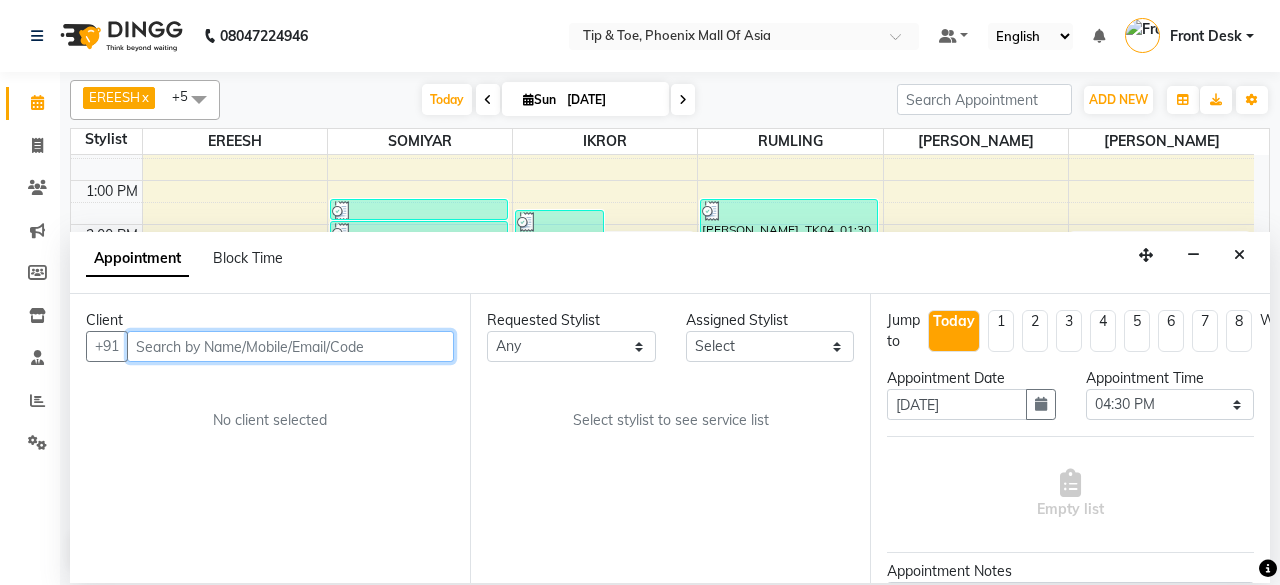 scroll, scrollTop: 194, scrollLeft: 0, axis: vertical 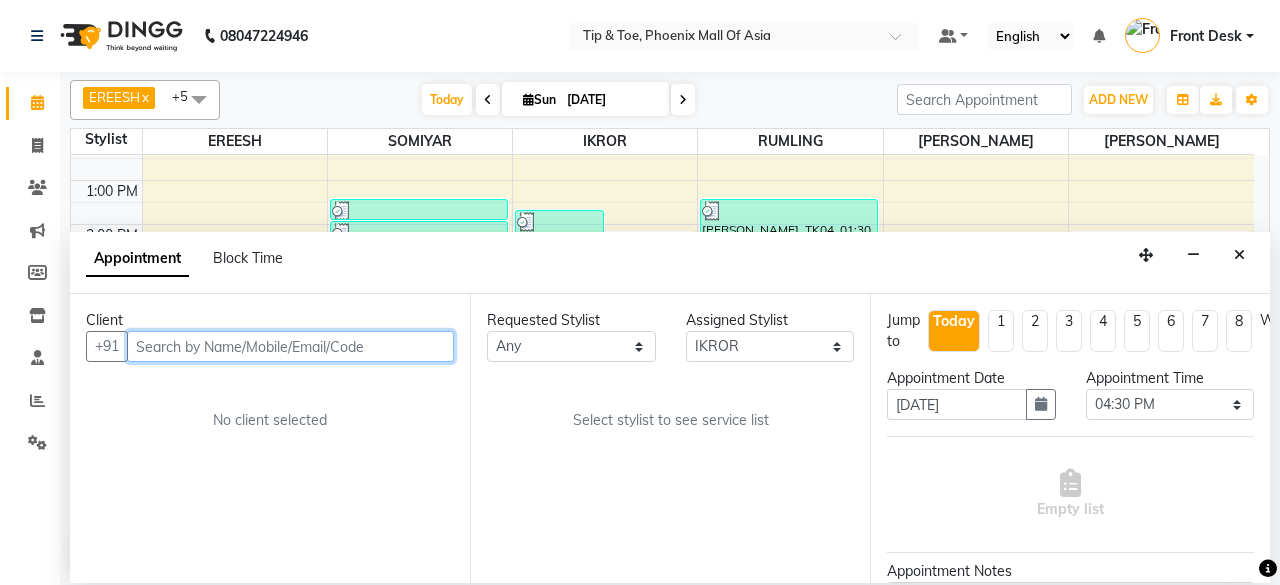 select on "2635" 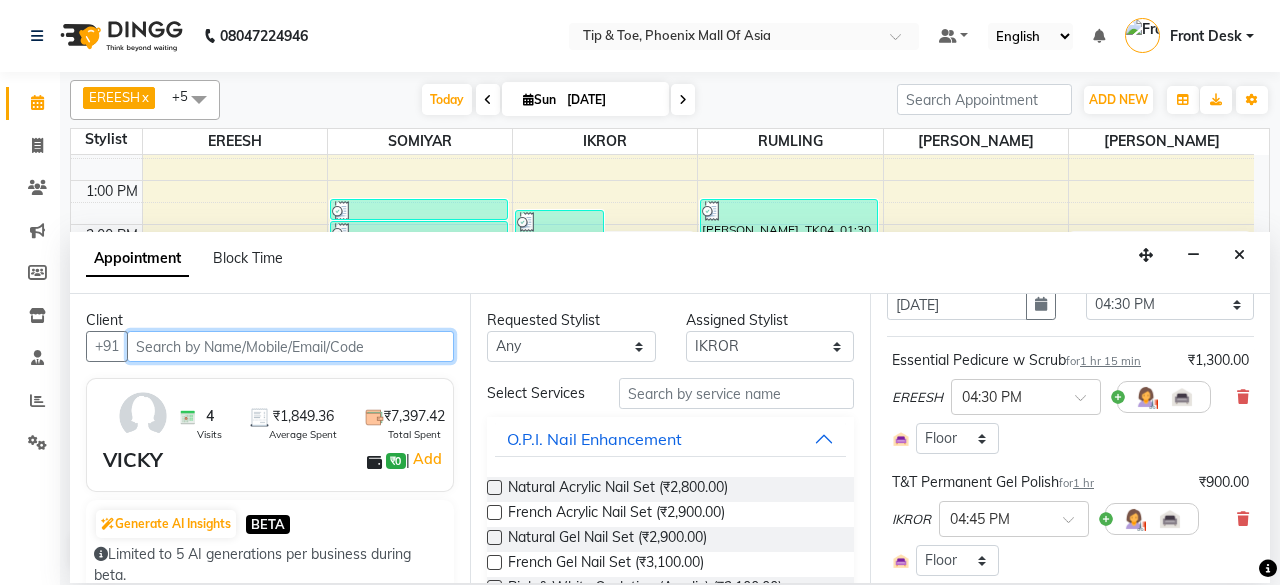 scroll, scrollTop: 200, scrollLeft: 0, axis: vertical 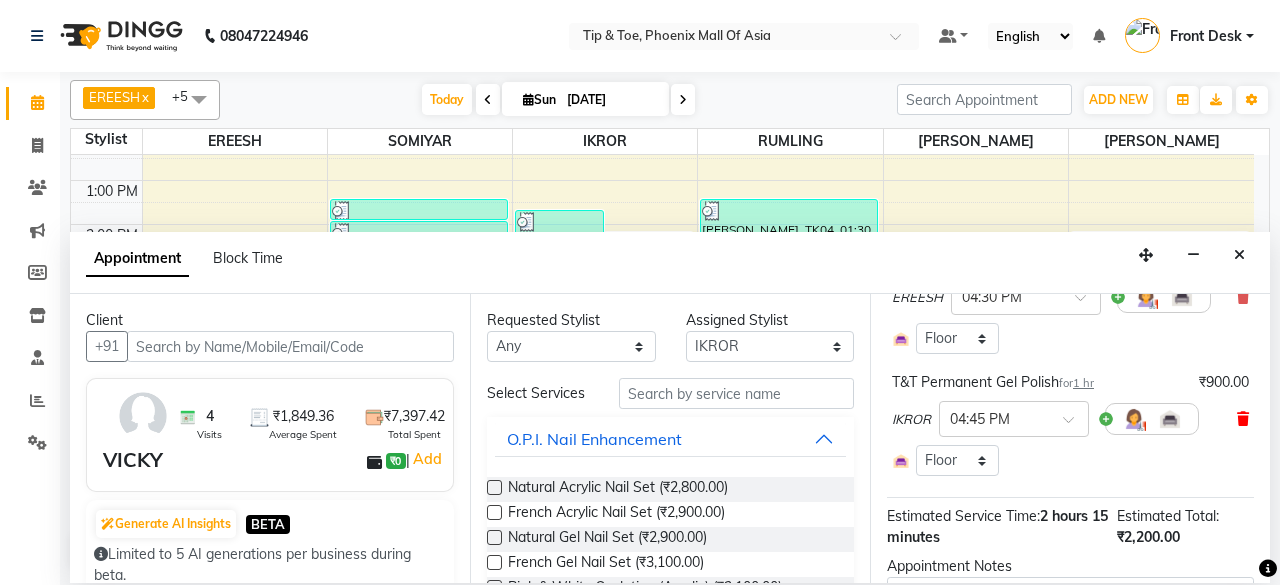 click at bounding box center [1243, 419] 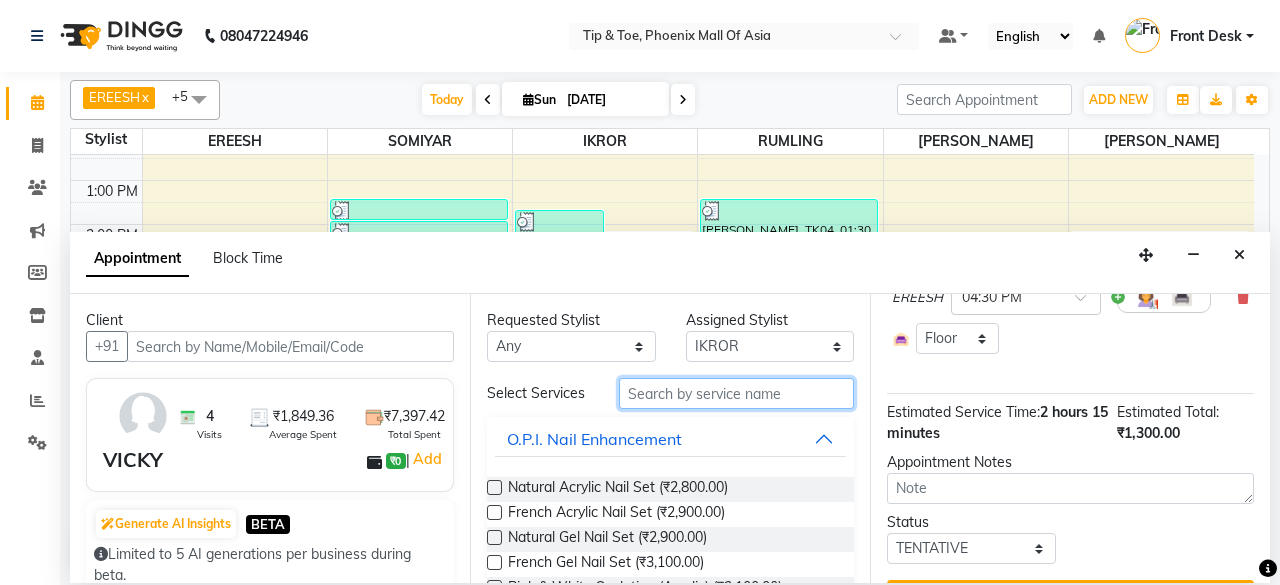 click at bounding box center [736, 393] 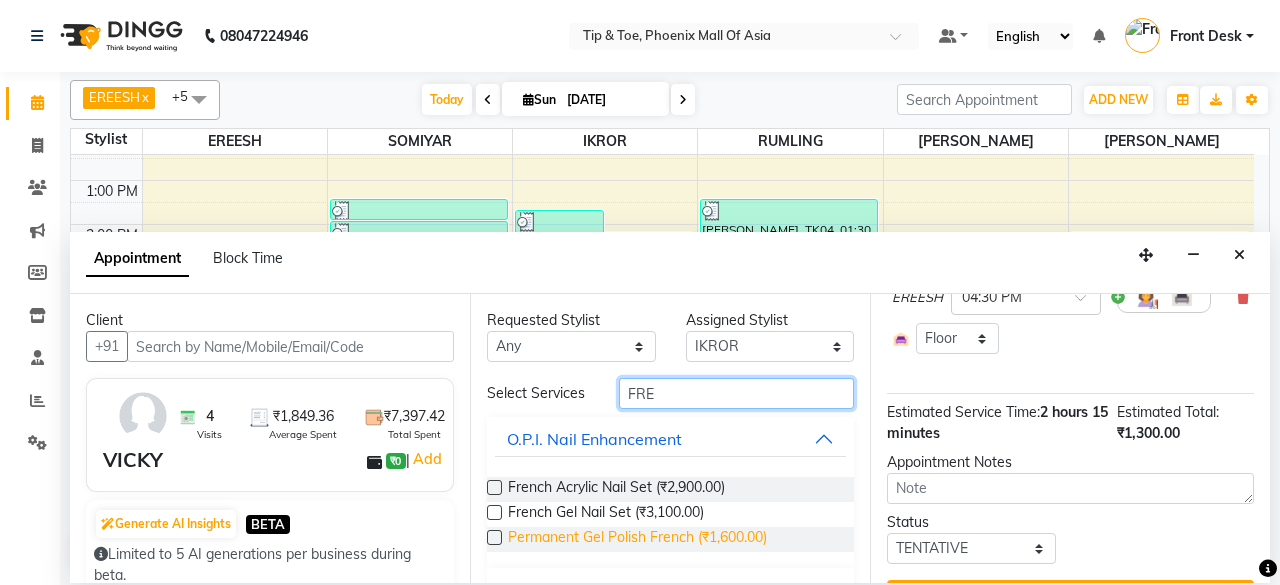type on "FRE" 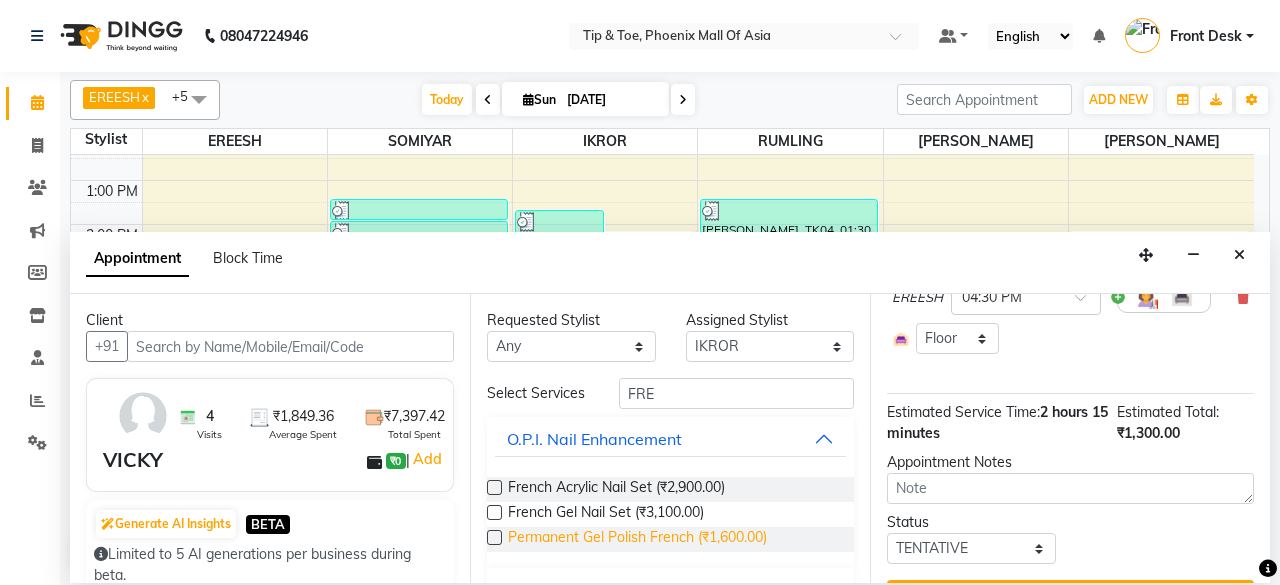 click on "Permanent Gel Polish French (₹1,600.00)" at bounding box center (637, 539) 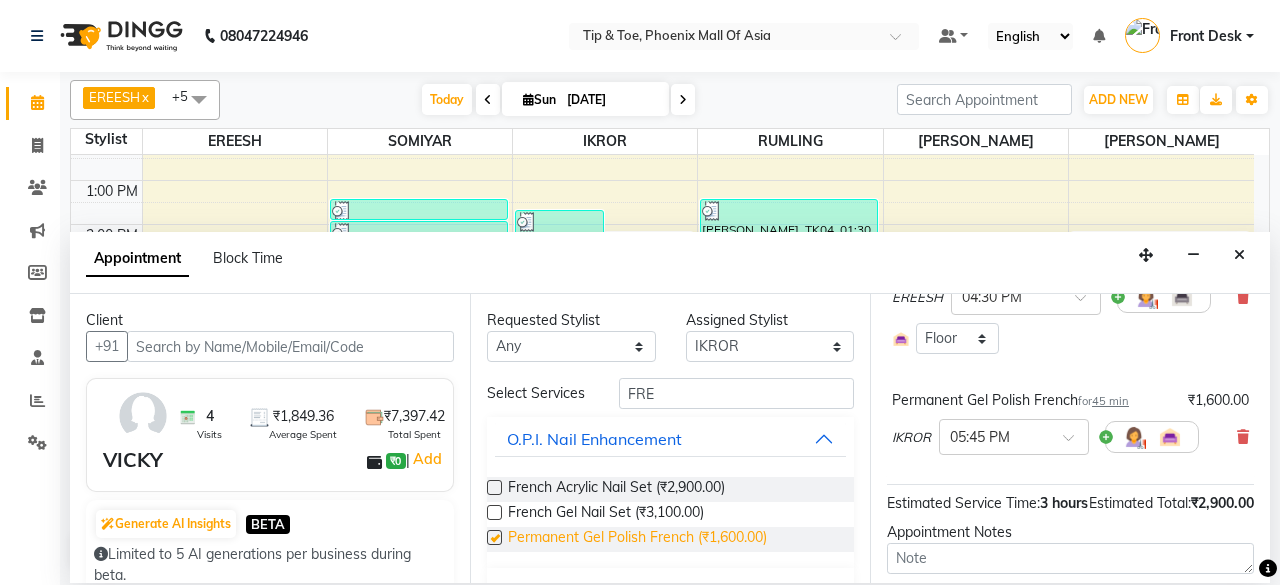 checkbox on "false" 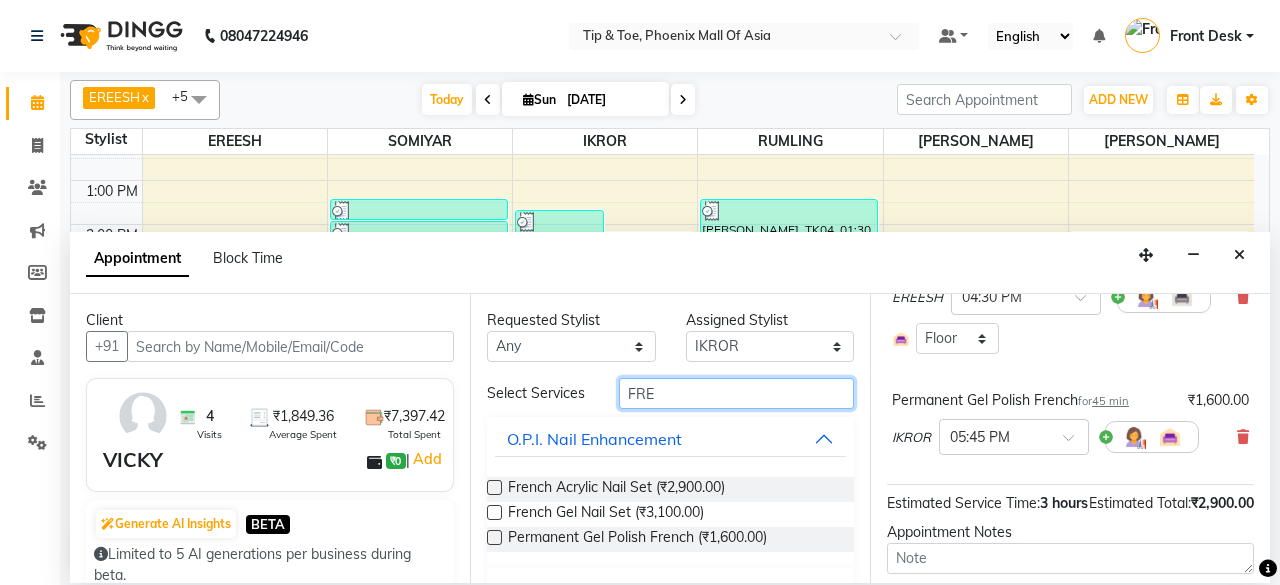 click on "FRE" at bounding box center (736, 393) 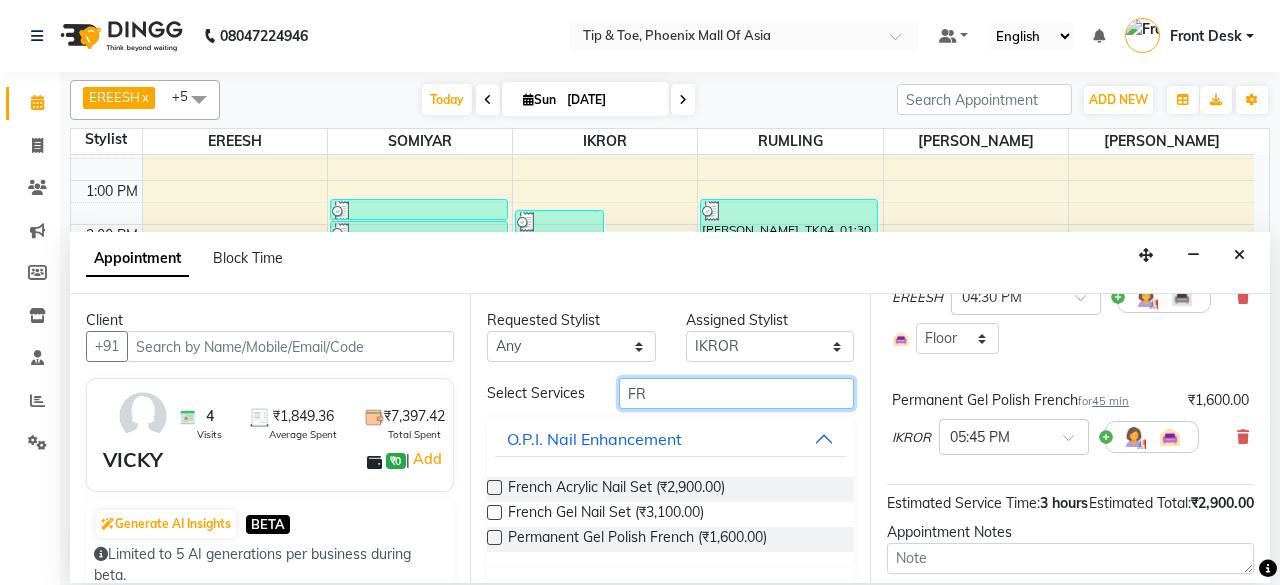 type on "F" 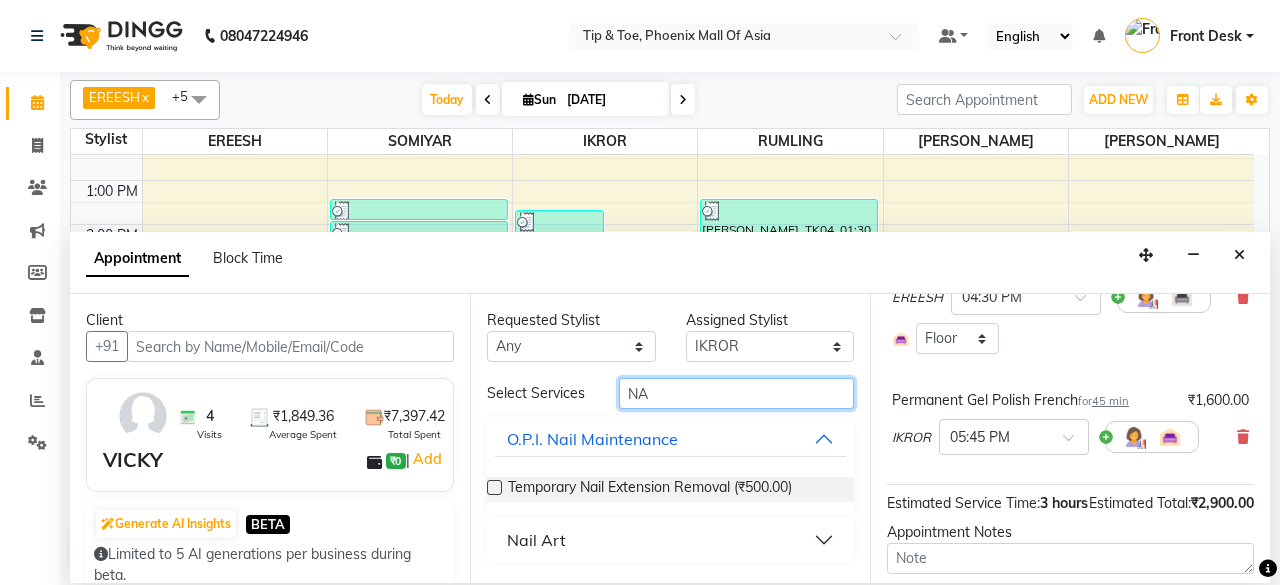 type on "N" 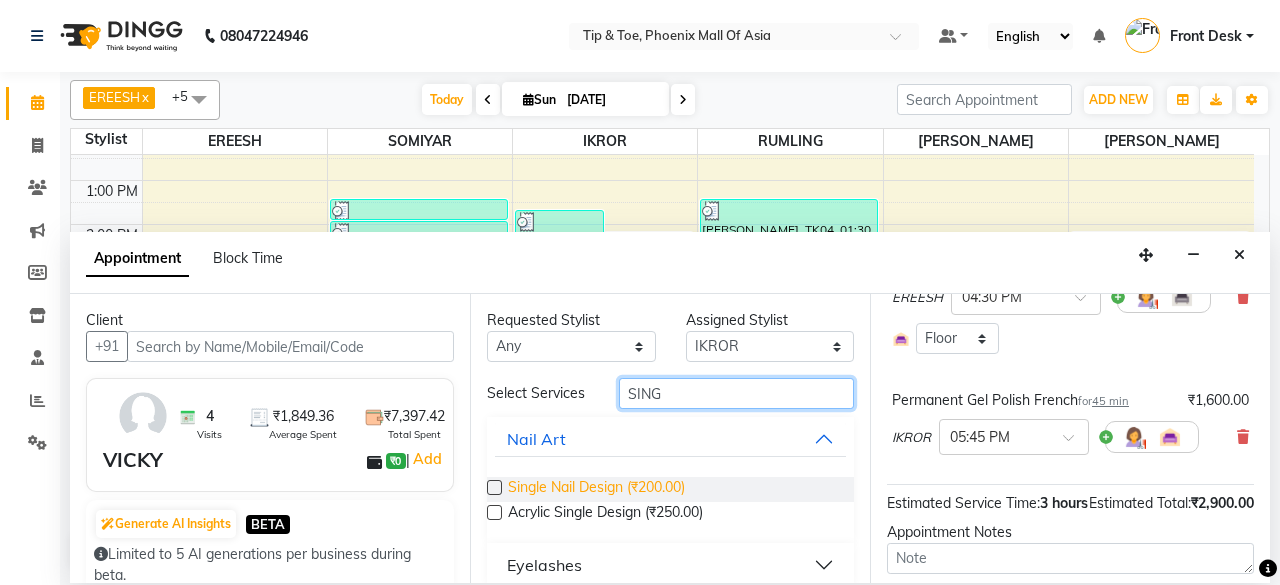 type on "SING" 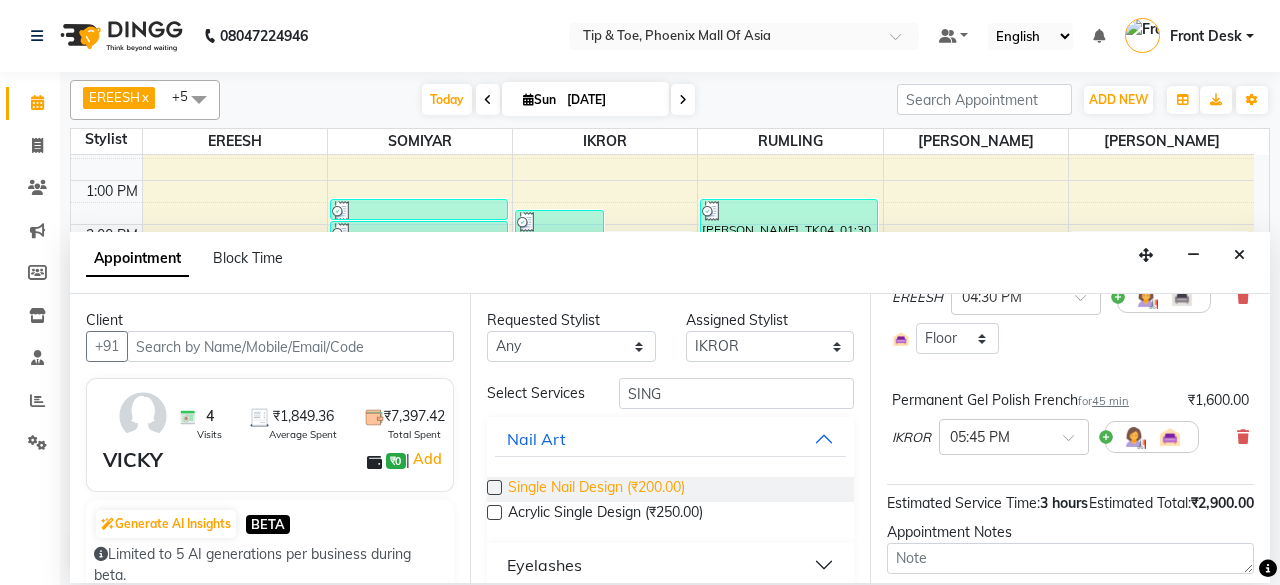 click on "Single Nail Design (₹200.00)" at bounding box center (596, 489) 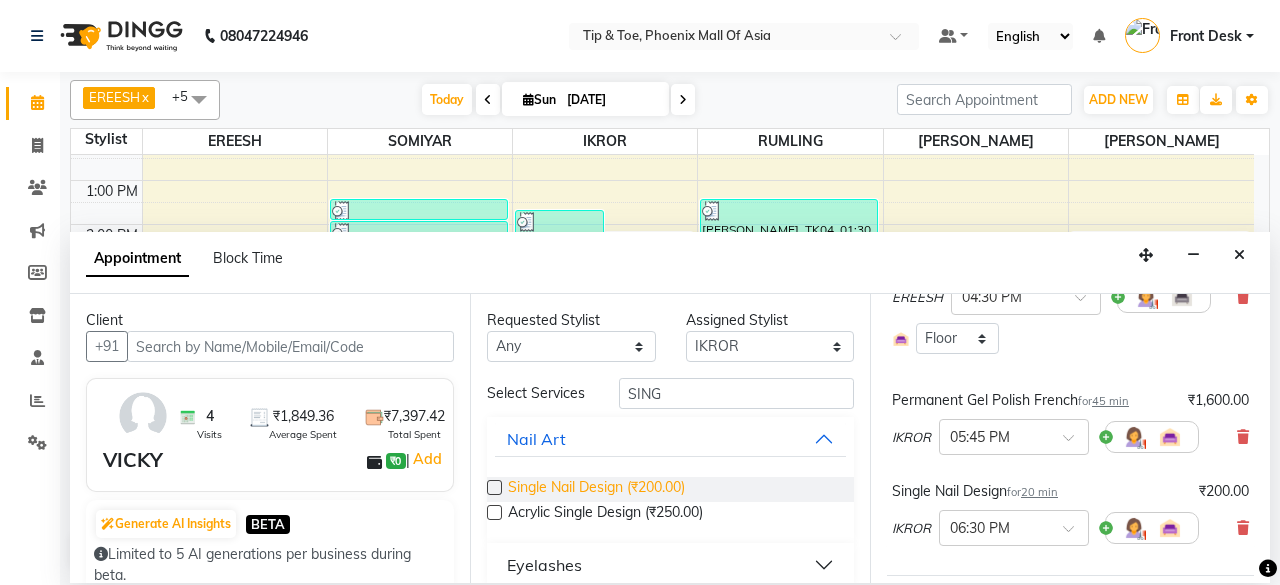 click on "Single Nail Design (₹200.00)" at bounding box center [596, 489] 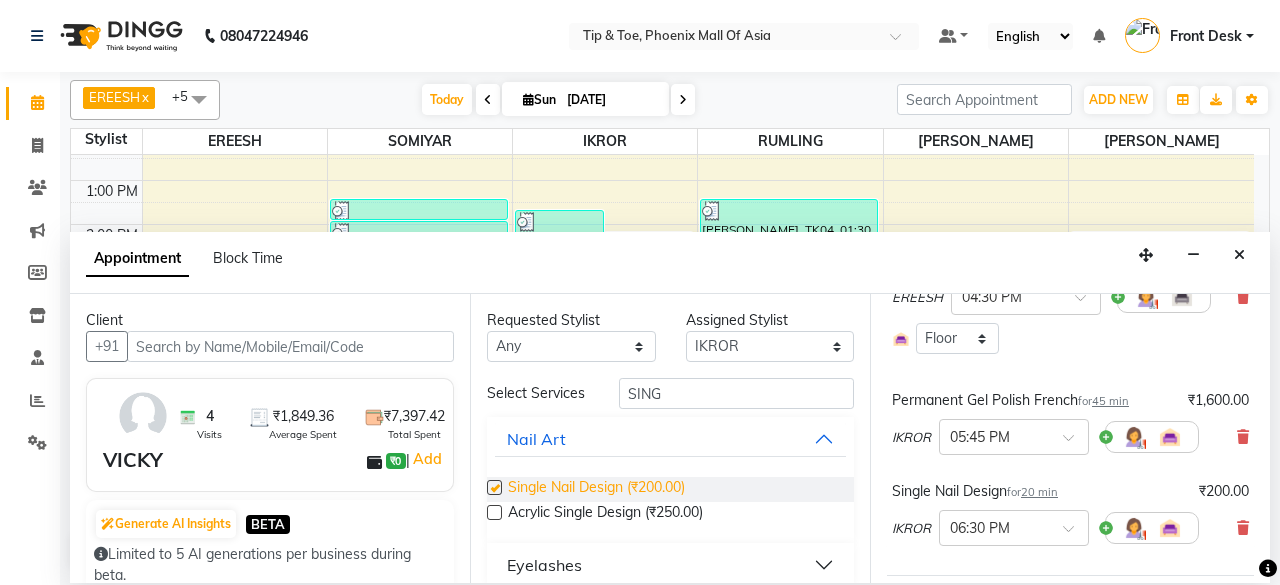 checkbox on "false" 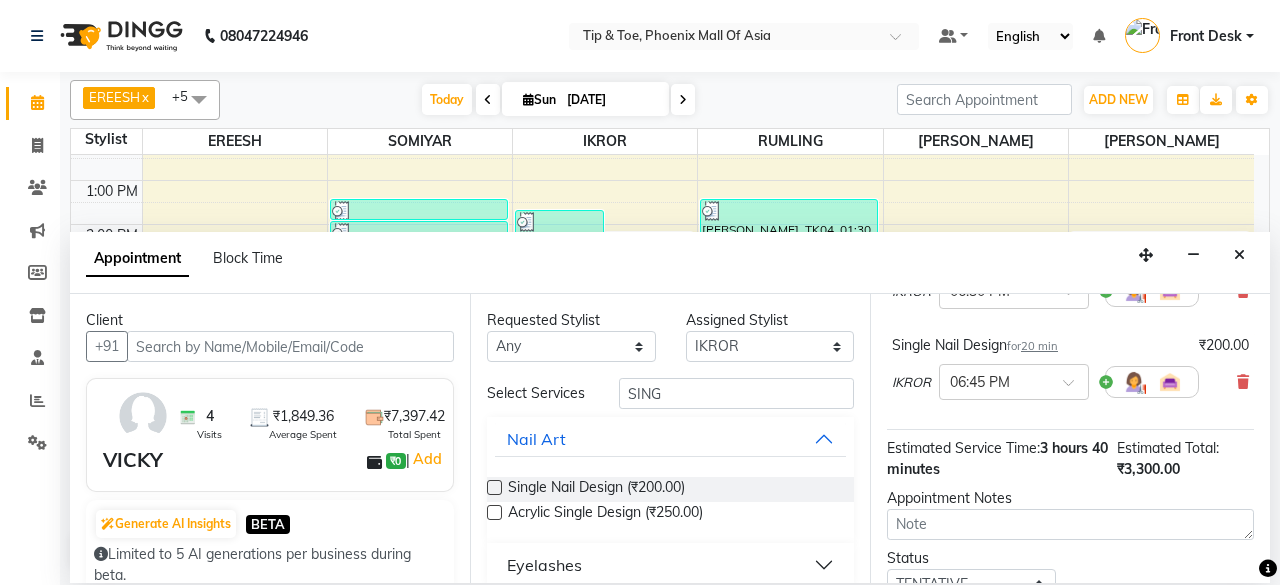 scroll, scrollTop: 536, scrollLeft: 0, axis: vertical 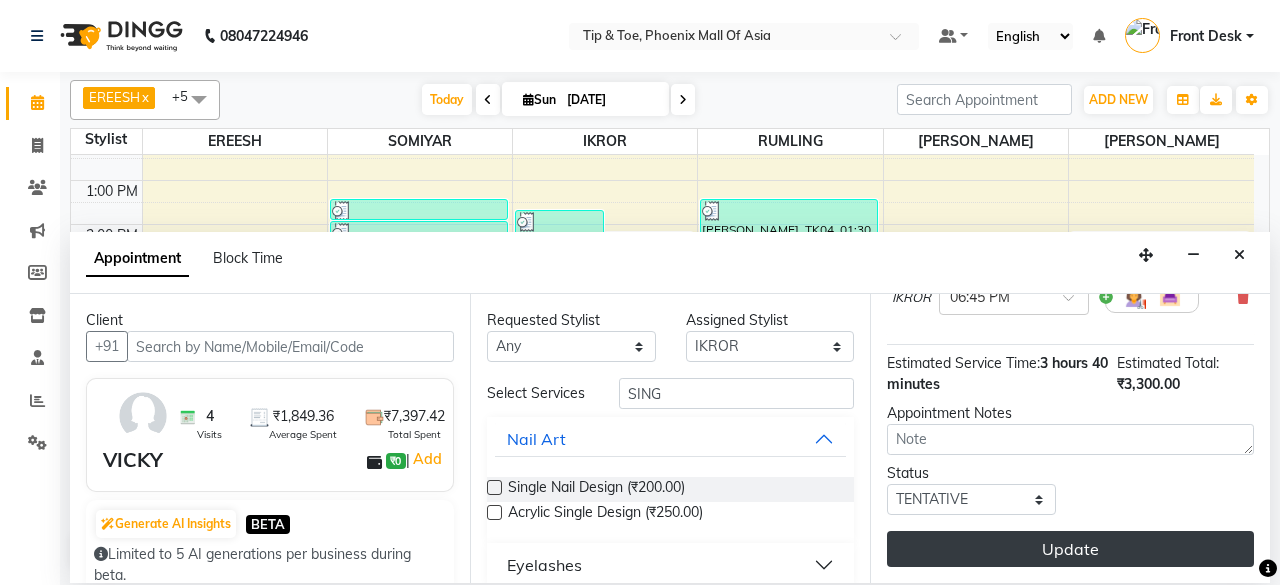 click on "Update" at bounding box center (1070, 549) 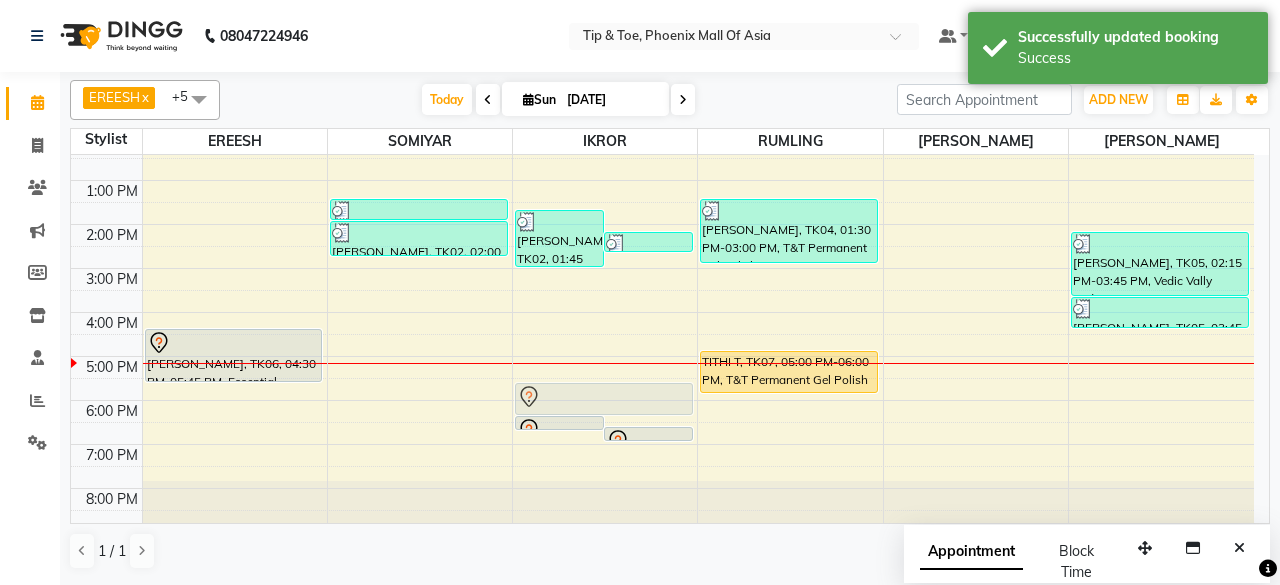 click on "[PERSON_NAME], TK02, 01:45 PM-03:05 PM, Application of Nail Polish     [PERSON_NAME], TK02, 02:15 PM-02:45 PM, Permanent Gel Polish Removal             [PERSON_NAME], TK06, 06:30 PM-06:50 PM, Single Nail Design             [PERSON_NAME], TK06, 06:45 PM-07:05 PM, Single Nail Design             [PERSON_NAME], TK06, 05:45 PM-06:30 PM, Permanent Gel Polish [PERSON_NAME], TK06, 05:45 PM-06:30 PM, Permanent Gel Polish French" at bounding box center [605, 246] 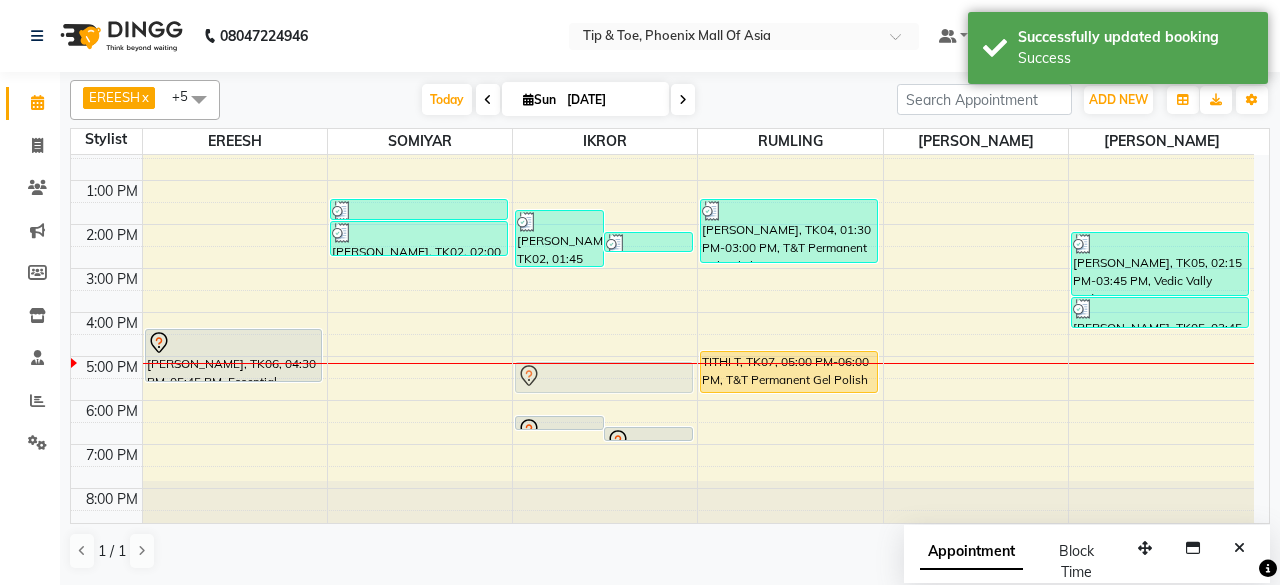 drag, startPoint x: 589, startPoint y: 381, endPoint x: 588, endPoint y: 364, distance: 17.029387 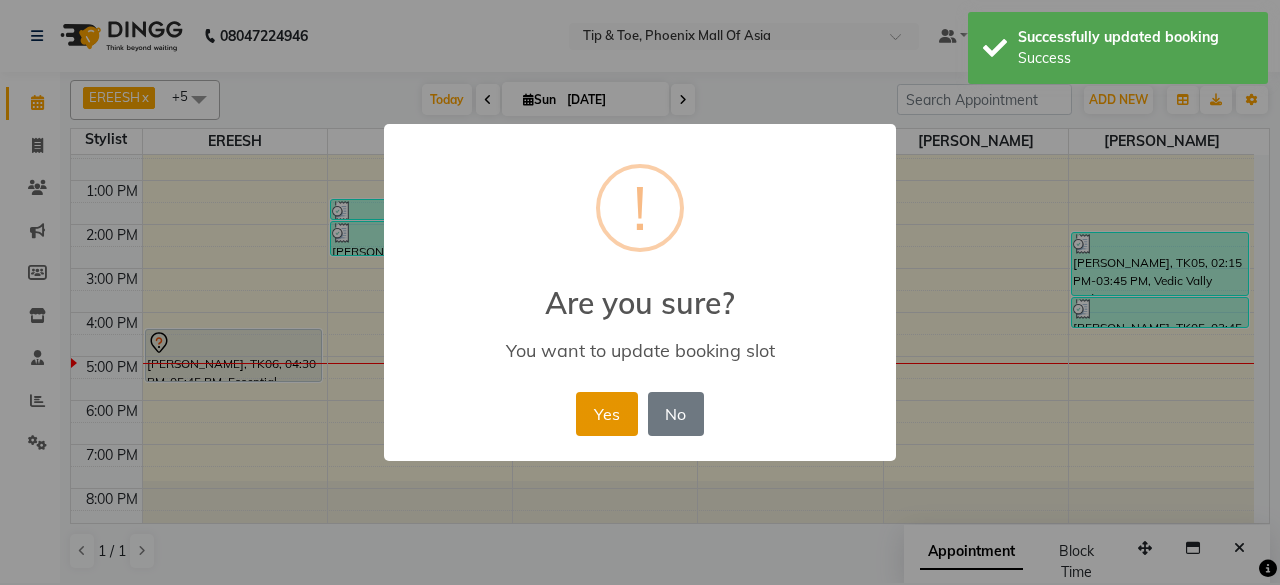 click on "Yes" at bounding box center (606, 414) 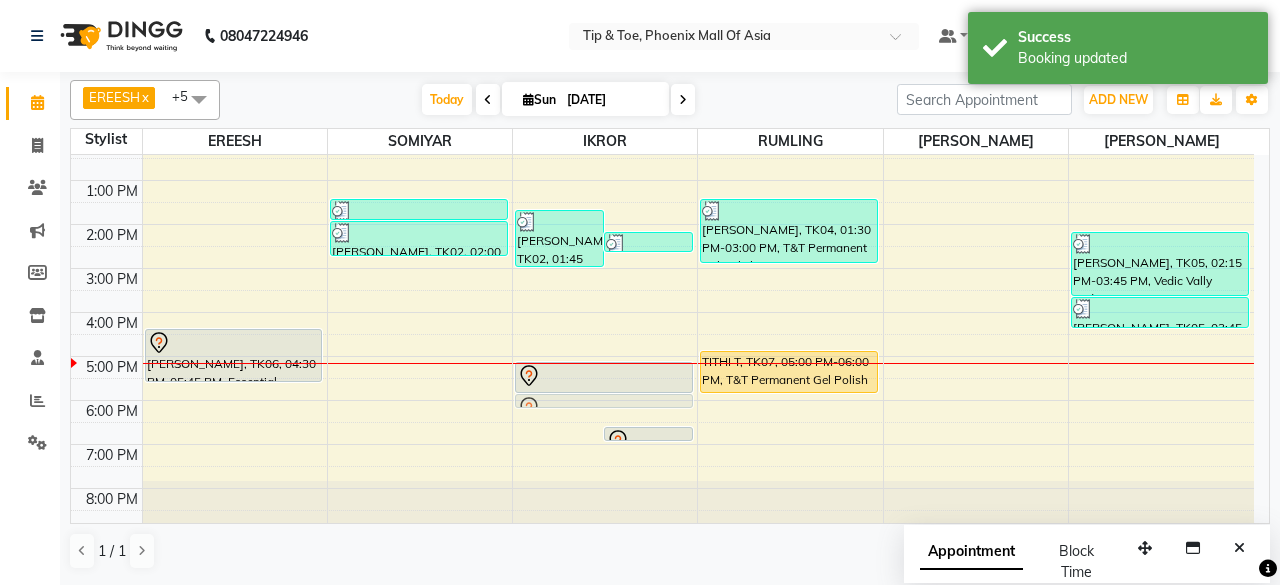 drag, startPoint x: 582, startPoint y: 415, endPoint x: 580, endPoint y: 403, distance: 12.165525 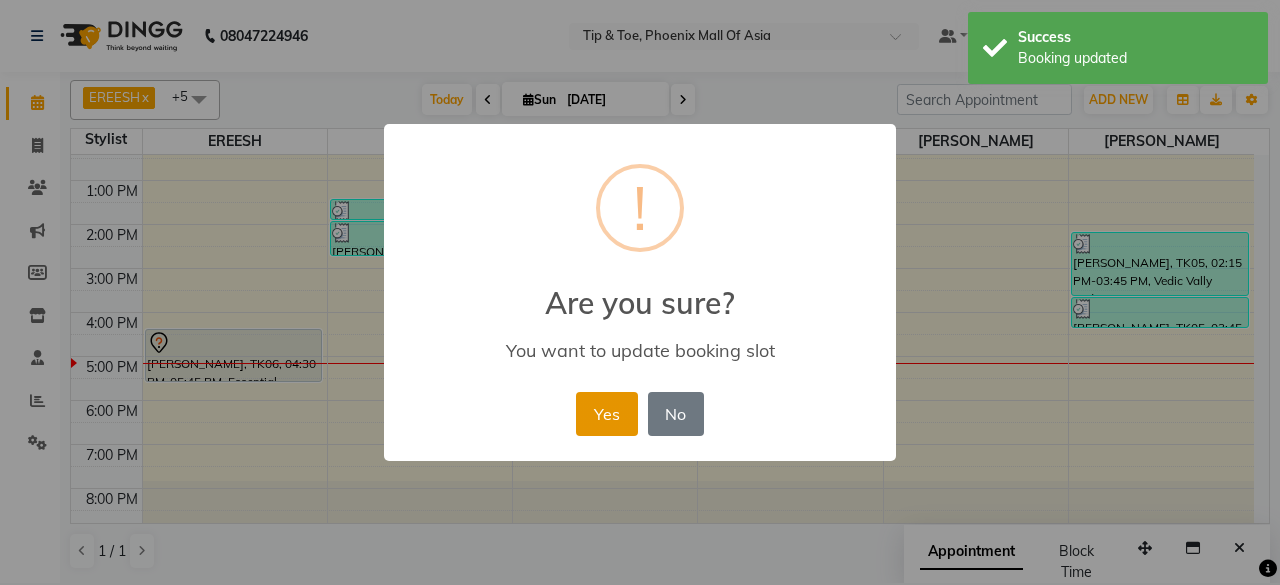 click on "Yes" at bounding box center (606, 414) 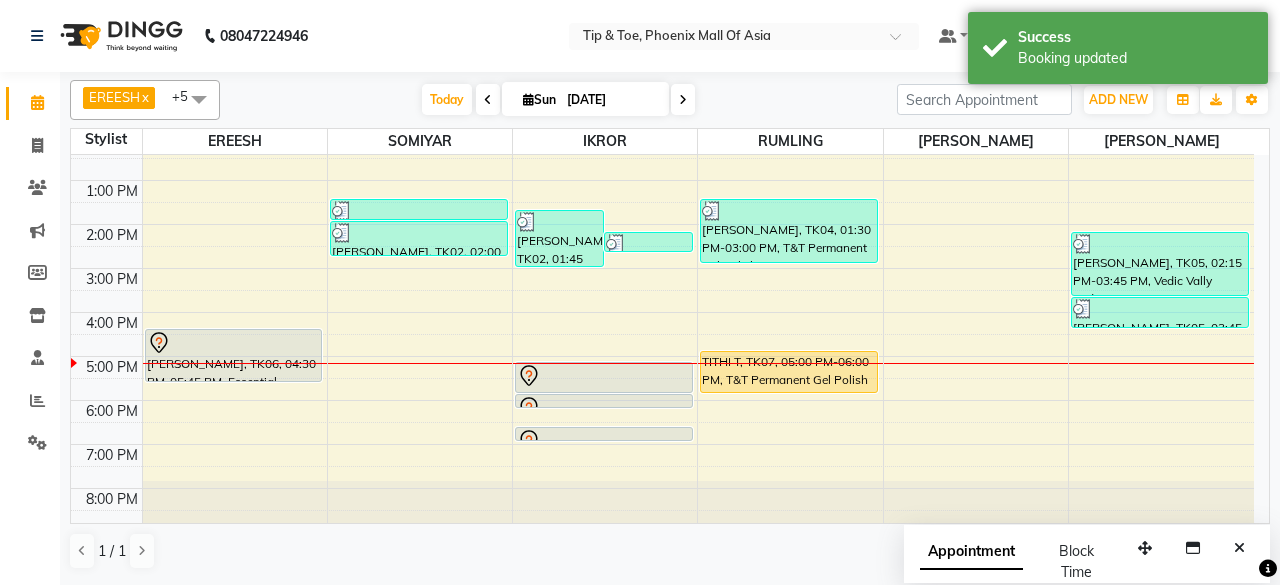 drag, startPoint x: 616, startPoint y: 436, endPoint x: 620, endPoint y: 411, distance: 25.317978 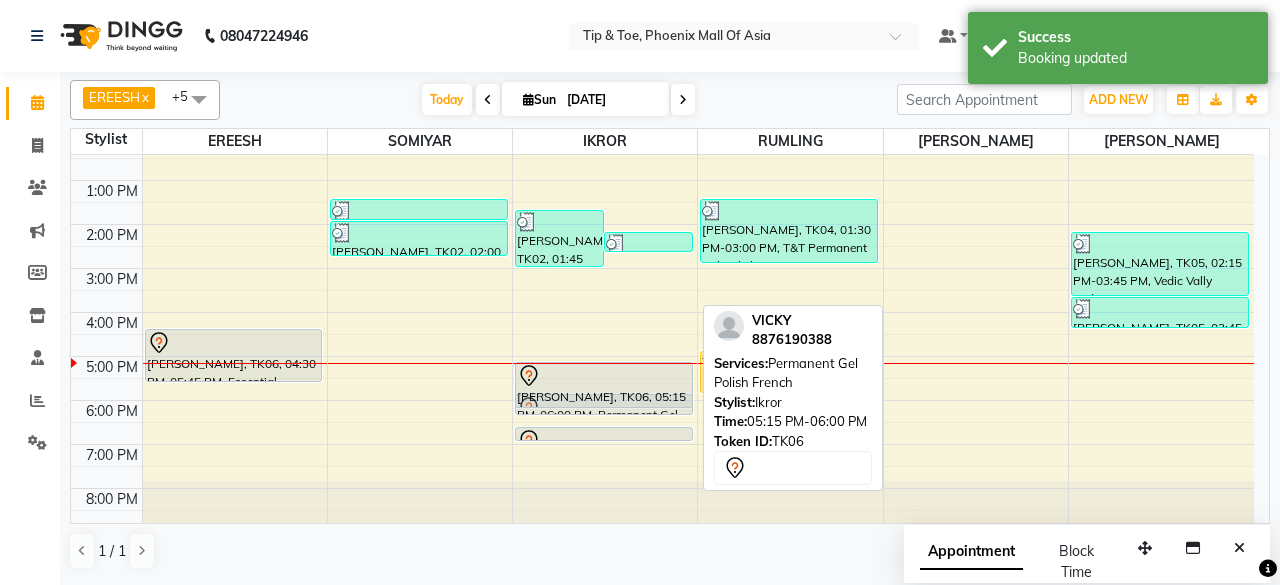 drag, startPoint x: 620, startPoint y: 385, endPoint x: 620, endPoint y: 398, distance: 13 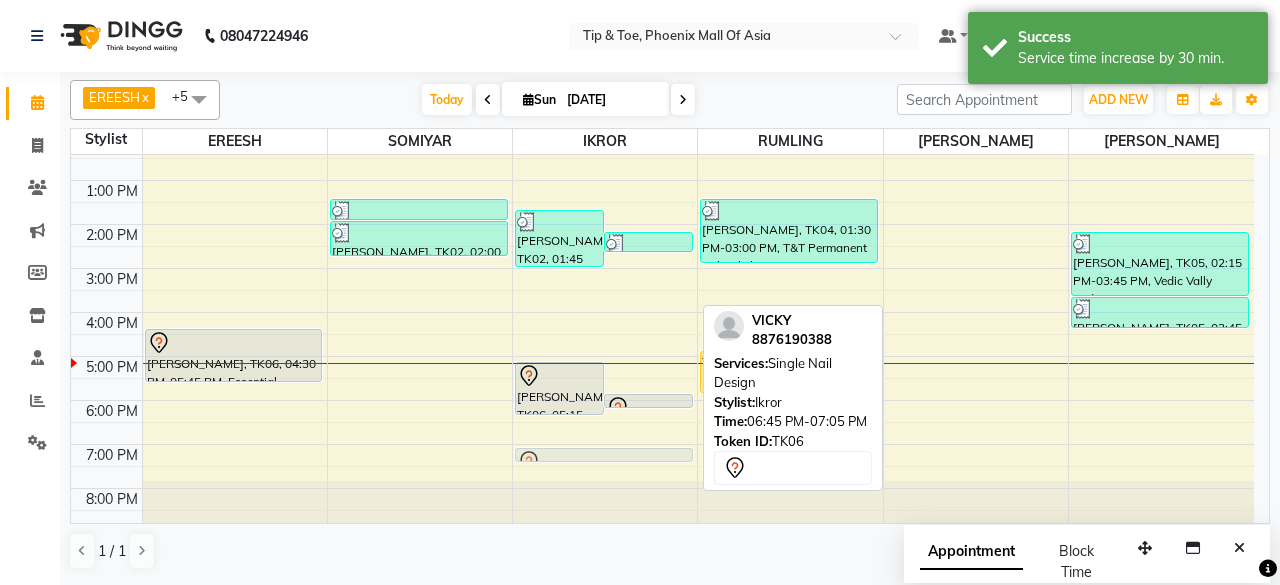 click on "8:00 AM 9:00 AM 10:00 AM 11:00 AM 12:00 PM 1:00 PM 2:00 PM 3:00 PM 4:00 PM 5:00 PM 6:00 PM 7:00 PM 8:00 PM             [PERSON_NAME], TK06, 04:30 PM-05:45 PM, Essential Pedicure w Scrub     [PERSON_NAME], TK02, 01:30 PM-02:00 PM, Permanent Gel Polish Removal     [PERSON_NAME], TK02, 02:00 PM-02:50 PM, Application of Nail Polish     [PERSON_NAME], TK02, 01:45 PM-03:05 PM, Application of Nail Polish     [PERSON_NAME], TK02, 02:15 PM-02:45 PM, Permanent Gel Polish Removal             [PERSON_NAME], TK06, 05:15 PM-06:30 PM, Permanent Gel Polish [PERSON_NAME], TK06, 06:00 PM-06:20 PM, Single Nail Design             [PERSON_NAME], TK06, 06:45 PM-07:05 PM, Single Nail Design             [PERSON_NAME], TK06, 06:45 PM-07:05 PM, Single Nail Design     [PERSON_NAME], TK04, 01:30 PM-03:00 PM, T&T Permanent Gel Polish    TITHI T, TK07, 05:00 PM-06:00 PM, T&T Permanent Gel Polish     [PERSON_NAME], TK05, 02:15 PM-03:45 PM, Vedic Vally Pedicure     [PERSON_NAME], TK05, 03:45 PM-04:30 PM, Essential Manicure w Scrub" at bounding box center [662, 246] 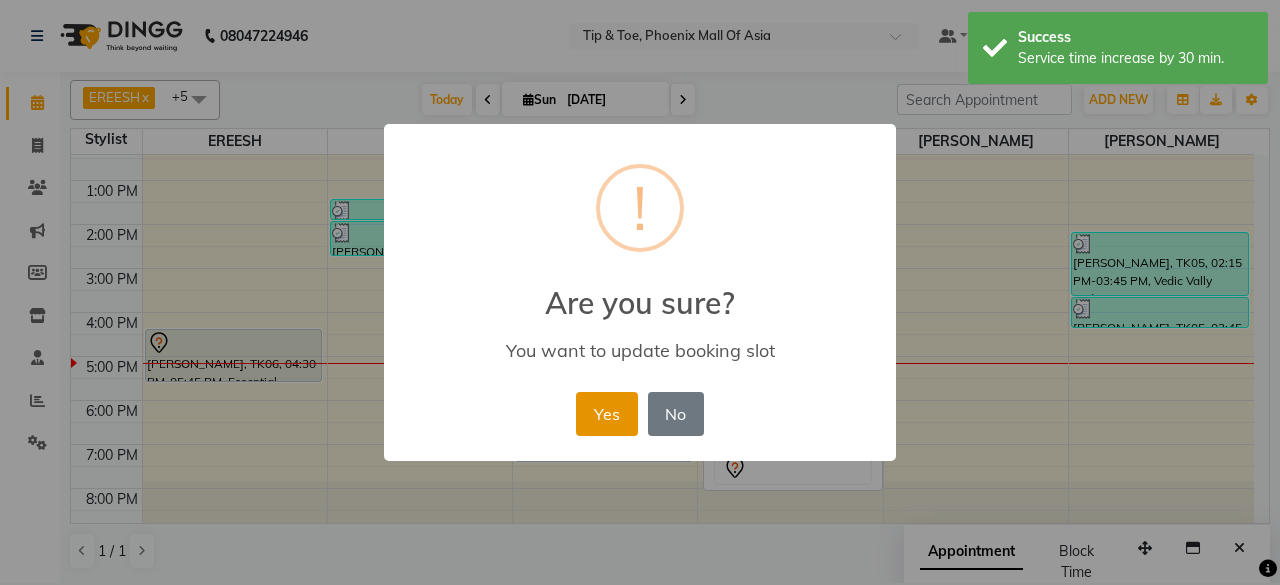 click on "Yes" at bounding box center [606, 414] 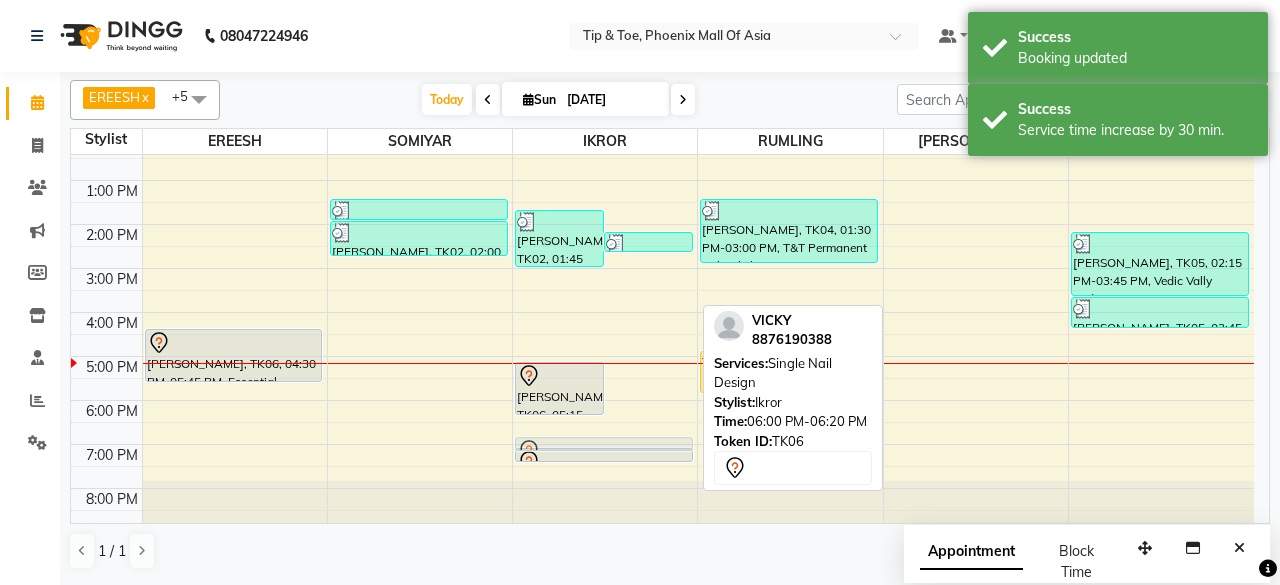 drag, startPoint x: 619, startPoint y: 397, endPoint x: 616, endPoint y: 435, distance: 38.118237 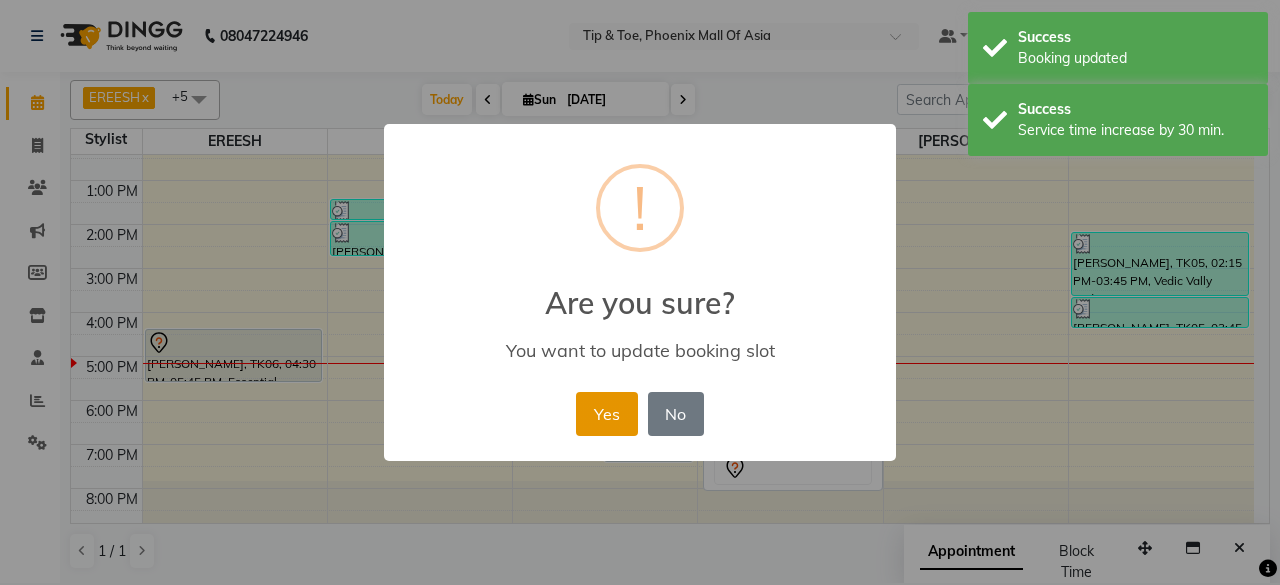 click on "Yes" at bounding box center (606, 414) 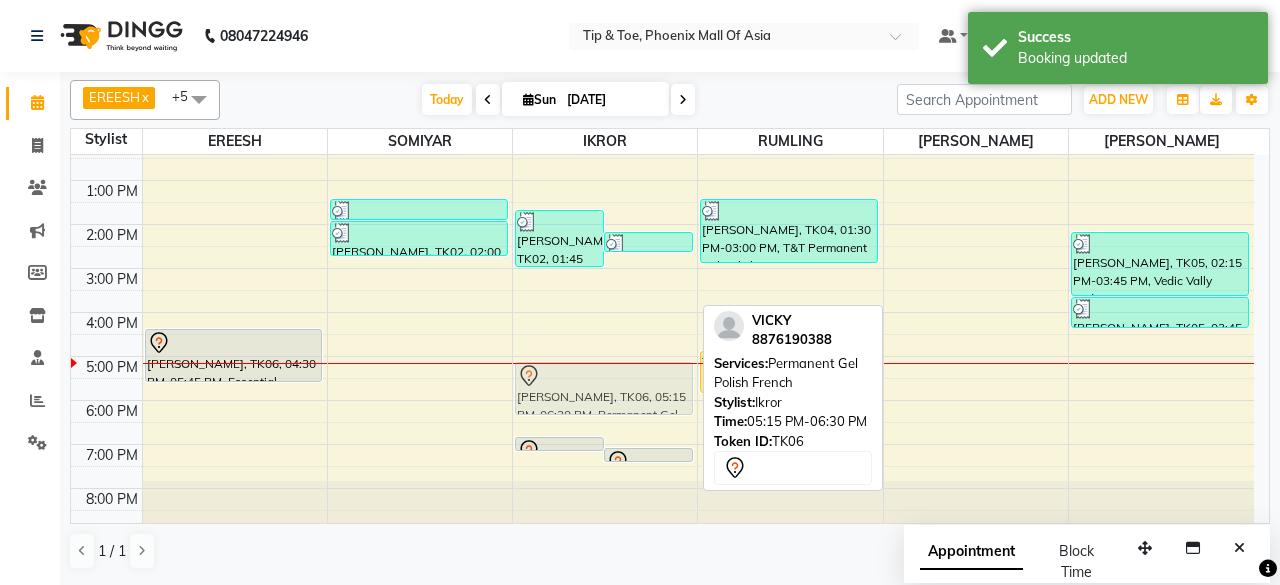 click on "[PERSON_NAME], TK02, 01:45 PM-03:05 PM, Application of Nail Polish     [PERSON_NAME], TK02, 02:15 PM-02:45 PM, Permanent Gel Polish Removal             [PERSON_NAME], TK06, 07:00 PM-07:20 PM, Single Nail Design             [PERSON_NAME], TK06, 07:15 PM-07:35 PM, Single Nail Design             [PERSON_NAME], TK06, 05:15 PM-06:30 PM, Permanent Gel Polish [PERSON_NAME], TK06, 05:15 PM-06:30 PM, Permanent Gel Polish French" at bounding box center [605, 246] 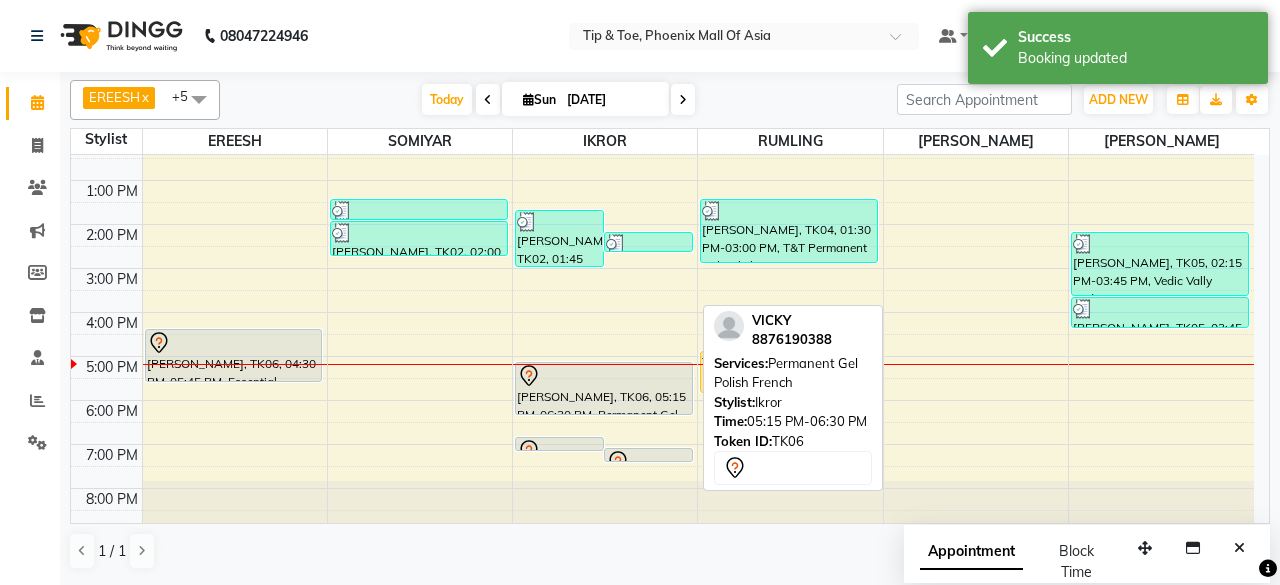 drag, startPoint x: 601, startPoint y: 408, endPoint x: 592, endPoint y: 402, distance: 10.816654 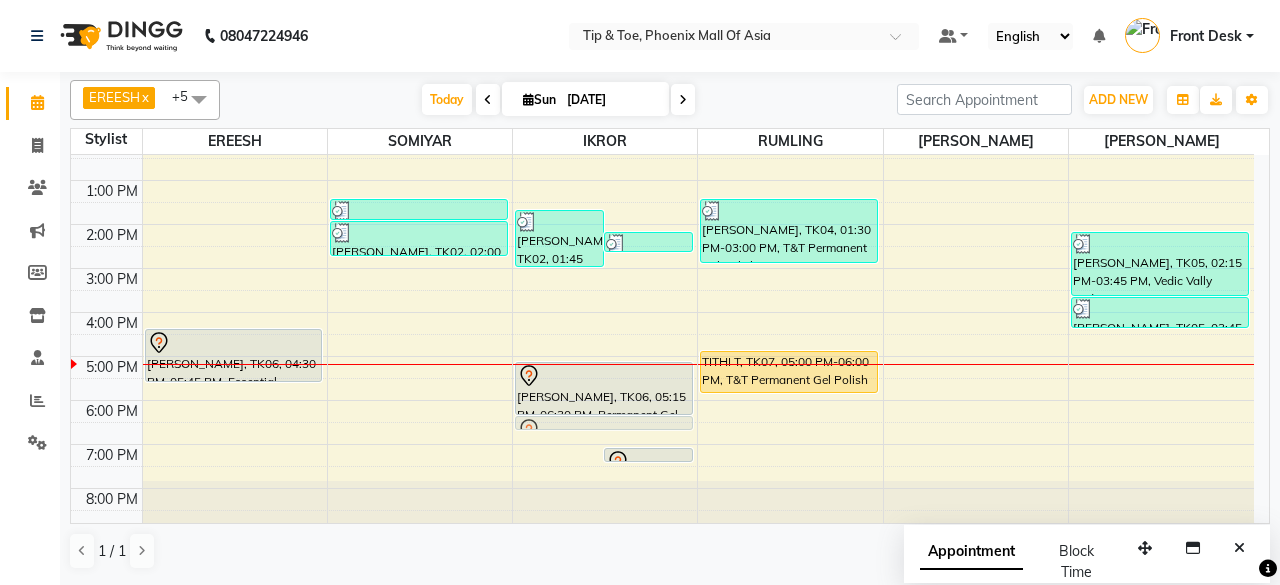 click on "[PERSON_NAME], TK02, 01:45 PM-03:05 PM, Application of Nail Polish     [PERSON_NAME], TK02, 02:15 PM-02:45 PM, Permanent Gel Polish Removal             [PERSON_NAME], TK06, 07:00 PM-07:20 PM, Single Nail Design             [PERSON_NAME], TK06, 07:15 PM-07:35 PM, Single Nail Design             [PERSON_NAME], TK06, 05:15 PM-06:30 PM, Permanent Gel Polish [PERSON_NAME], TK06, 07:00 PM-07:20 PM, Single Nail Design" at bounding box center [605, 246] 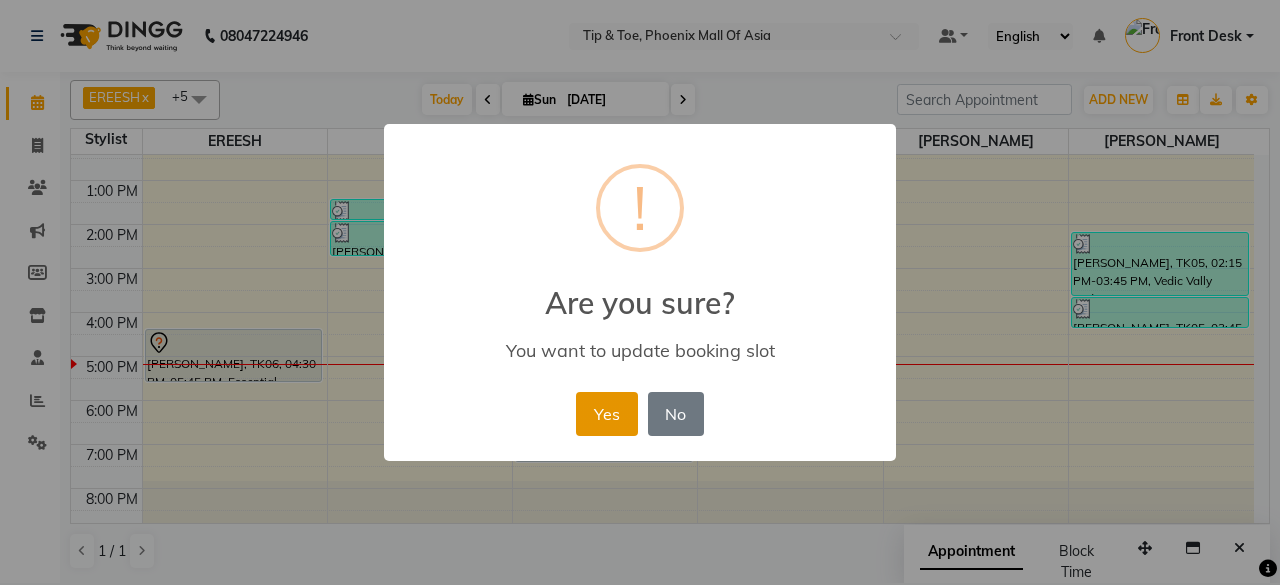 click on "Yes" at bounding box center (606, 414) 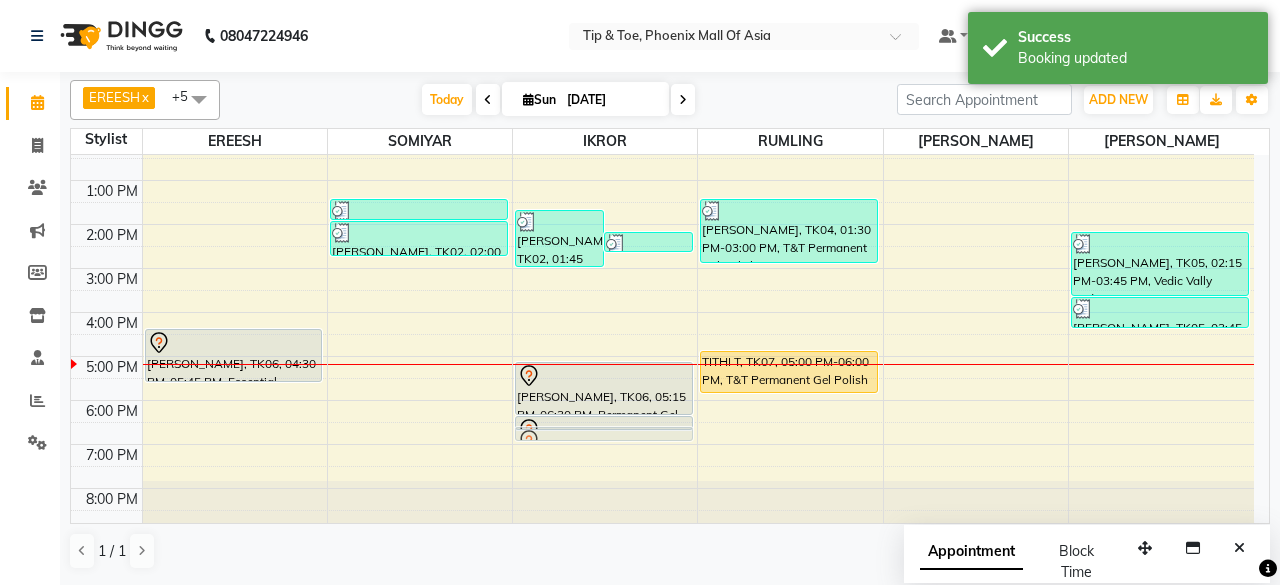 drag, startPoint x: 600, startPoint y: 449, endPoint x: 604, endPoint y: 430, distance: 19.416489 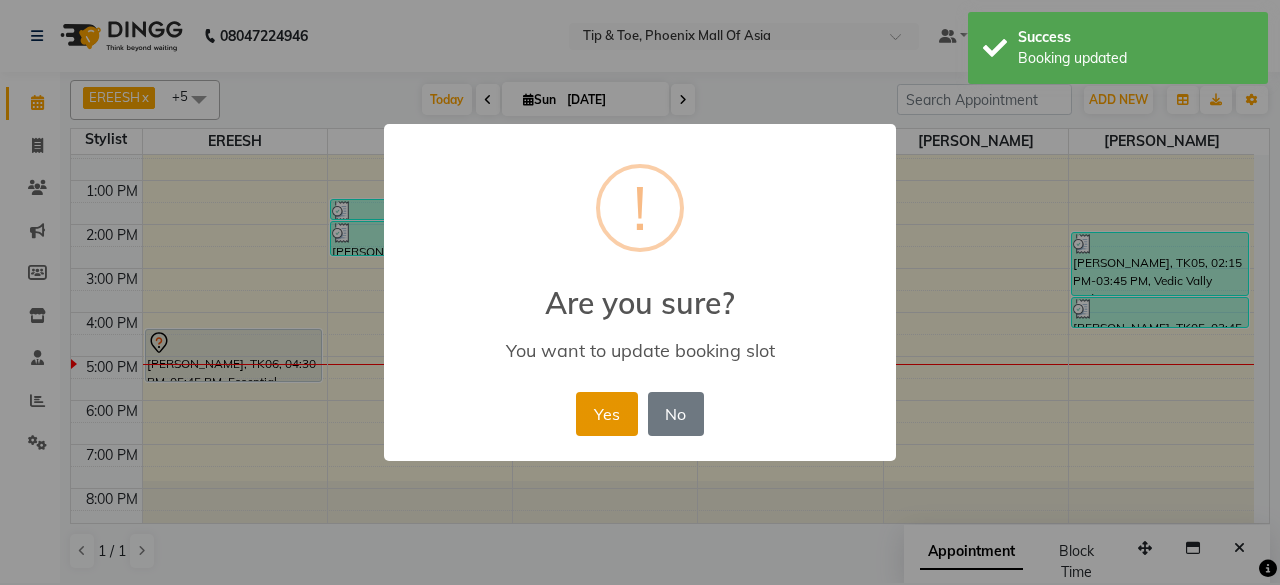 click on "Yes" at bounding box center [606, 414] 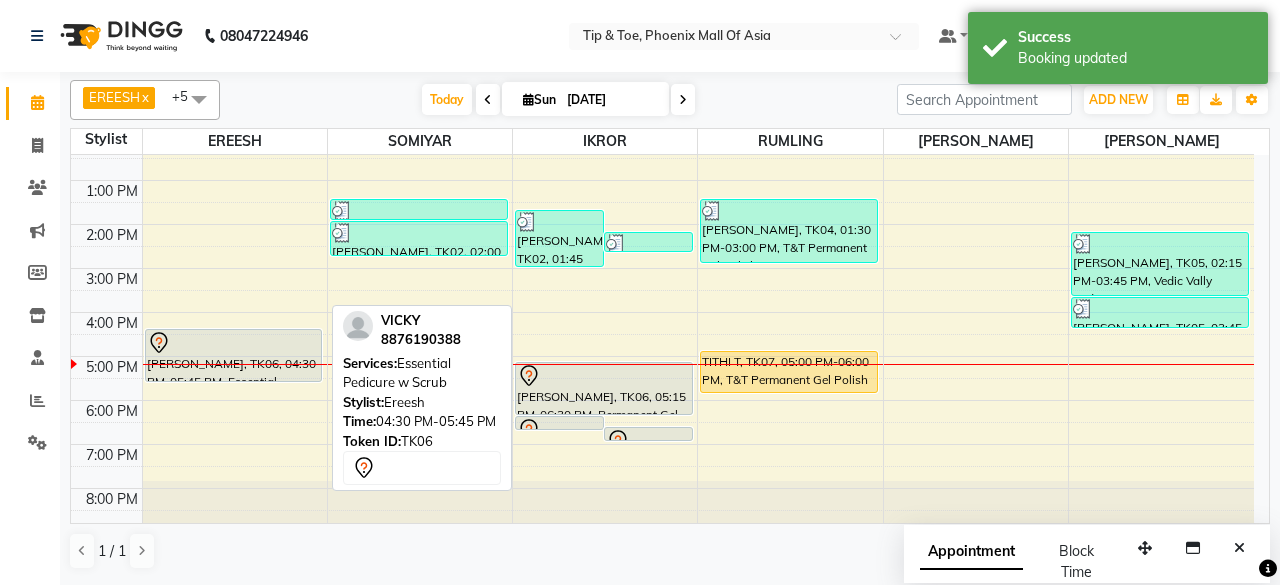click at bounding box center (234, 343) 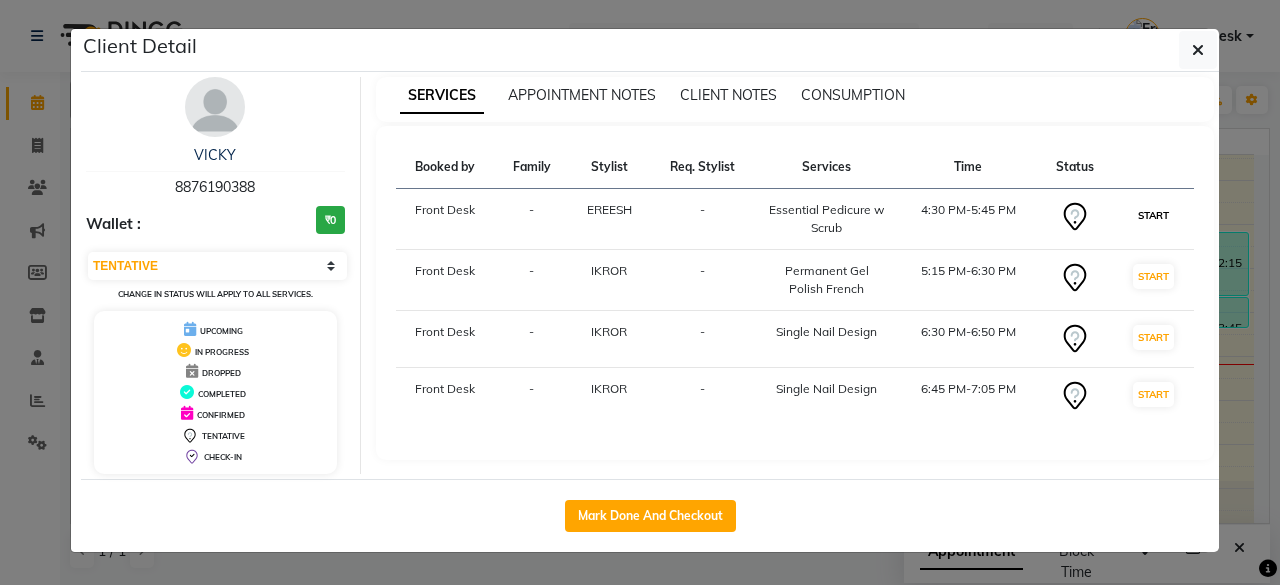 click on "START" at bounding box center (1153, 215) 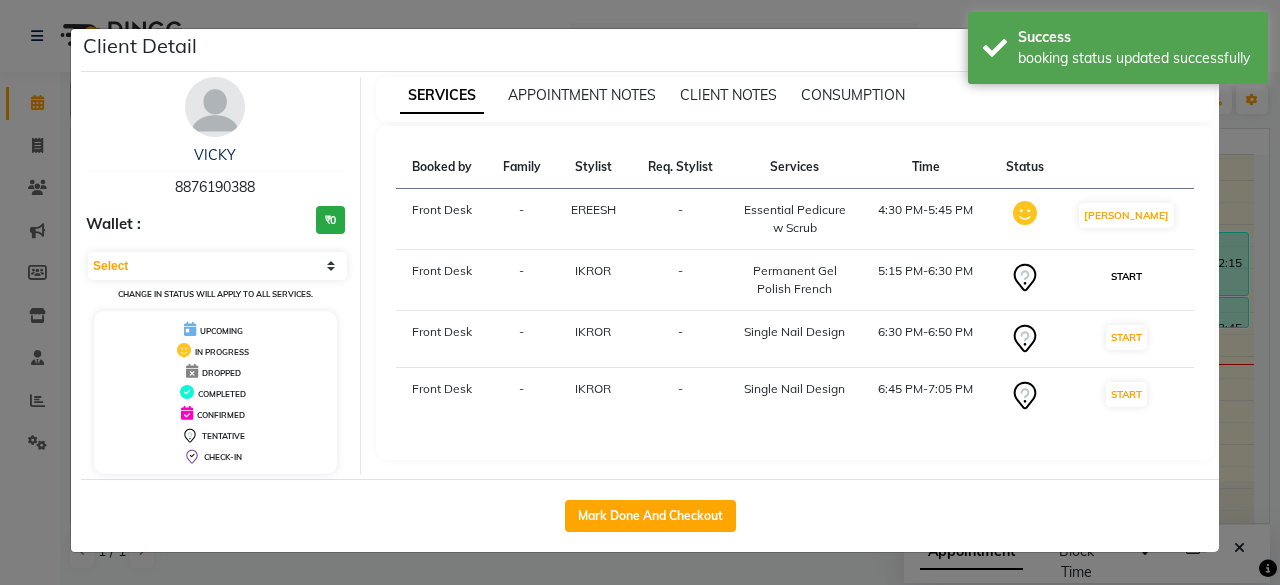 click on "START" at bounding box center (1126, 276) 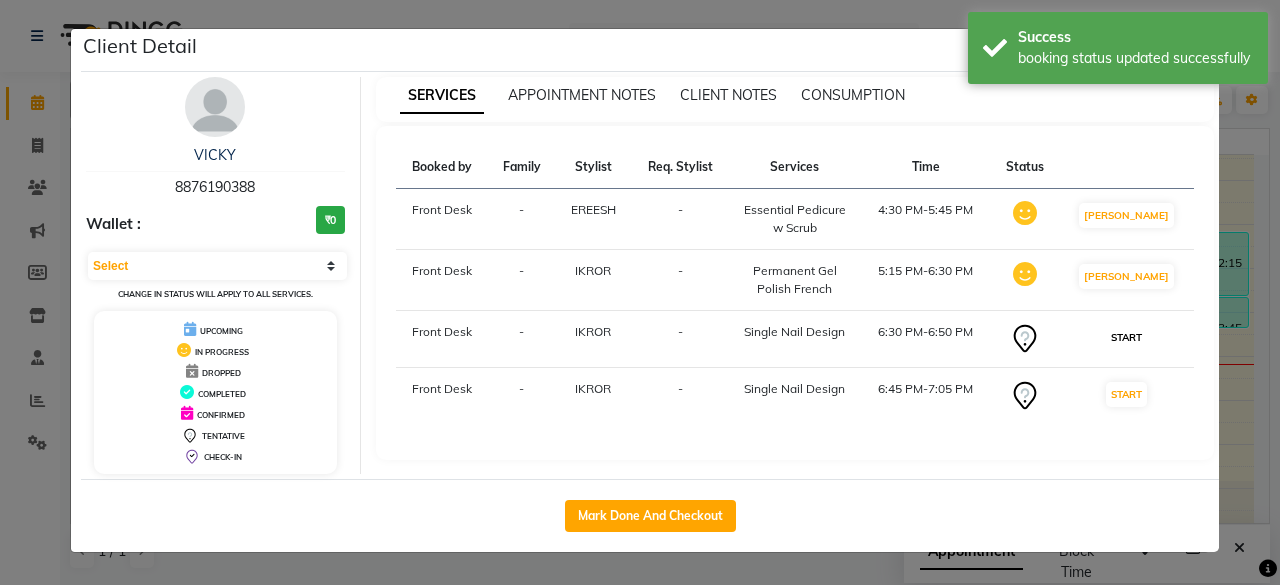 click on "START" at bounding box center [1126, 337] 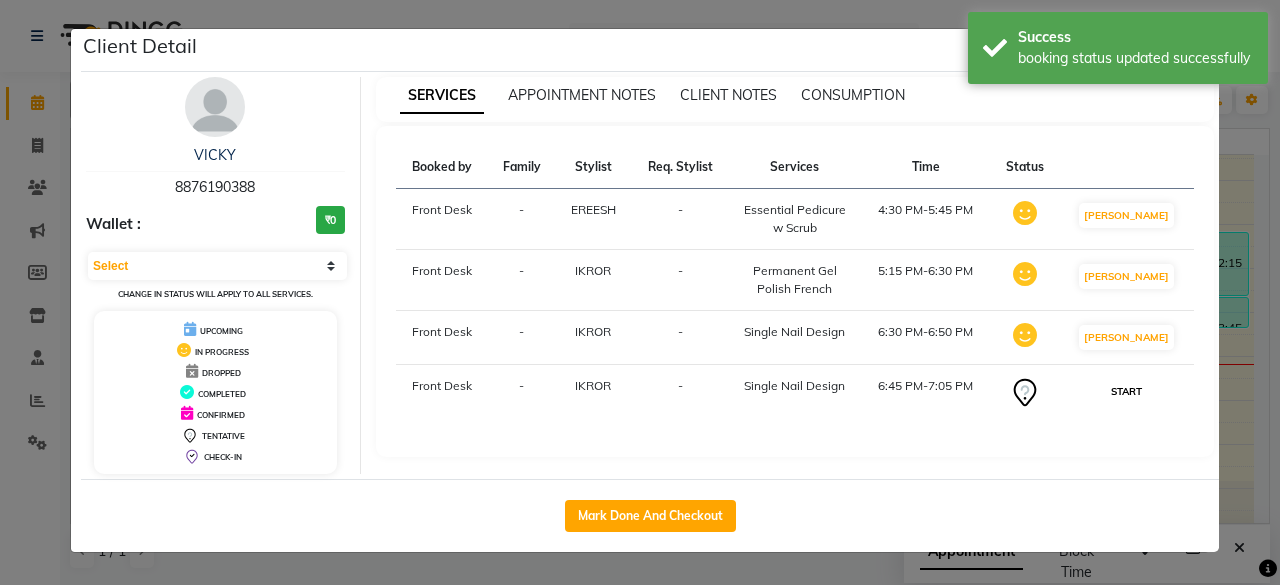 click on "START" at bounding box center (1126, 391) 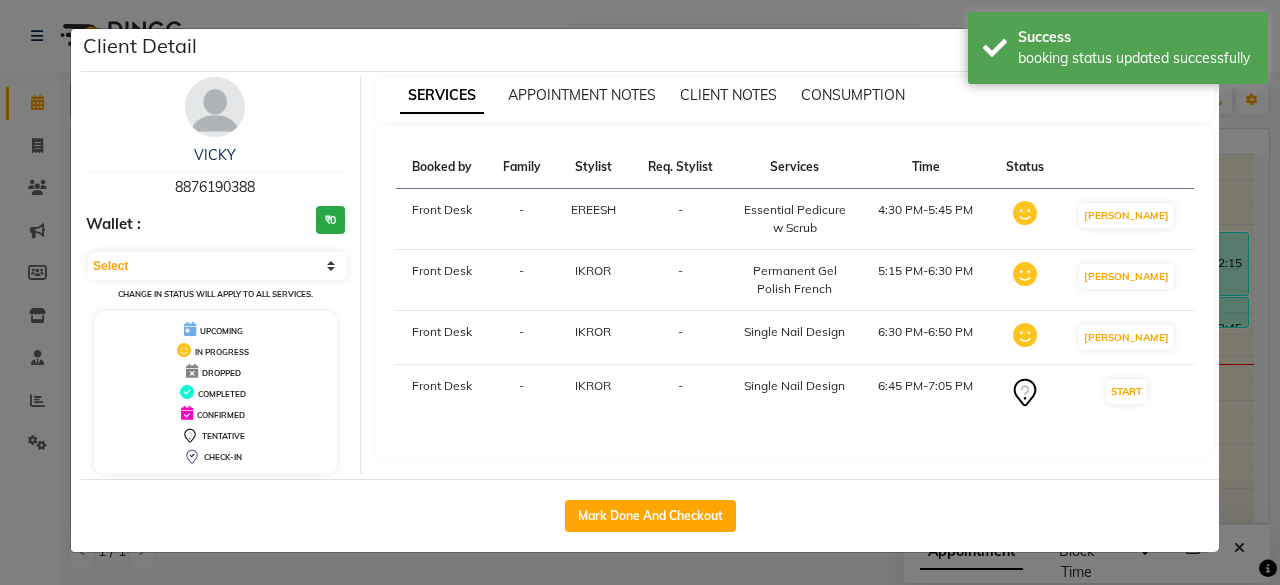 select on "1" 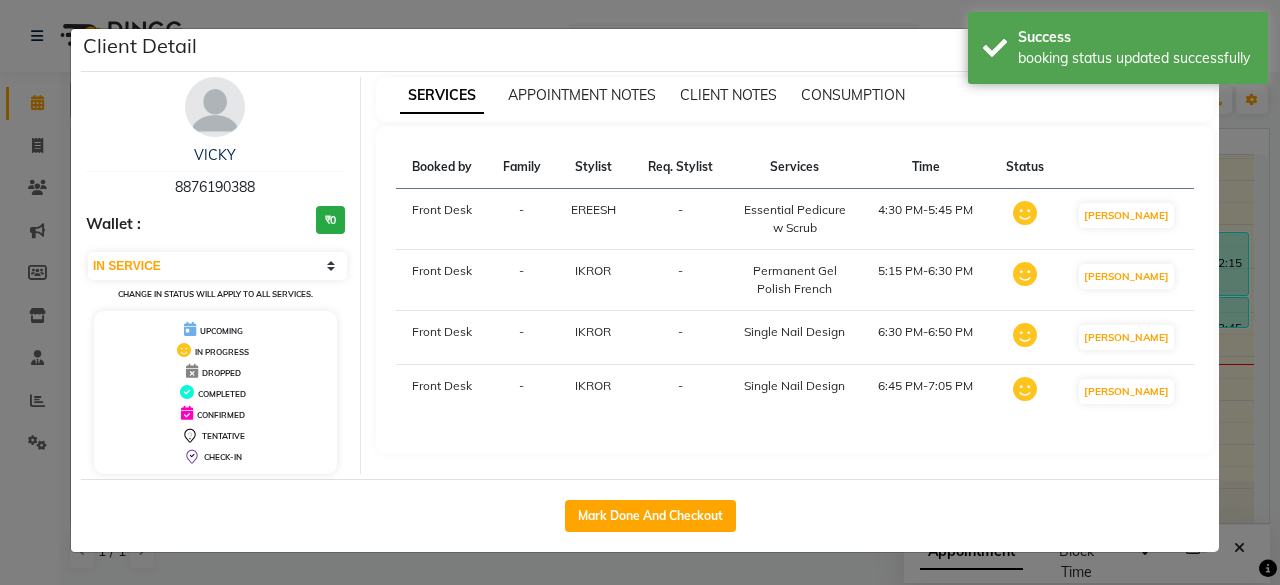click on "Client Detail  [PERSON_NAME]    8876190388 Wallet : ₹0 Select IN SERVICE CONFIRMED TENTATIVE CHECK IN MARK DONE DROPPED UPCOMING Change in status will apply to all services. UPCOMING IN PROGRESS DROPPED COMPLETED CONFIRMED TENTATIVE CHECK-IN SERVICES APPOINTMENT NOTES CLIENT NOTES CONSUMPTION Booked by Family Stylist Req. Stylist Services Time Status  Front Desk  - EREESH -  Essential Pedicure w Scrub   4:30 PM-5:45 PM   MARK DONE   Front Desk  - IKROR -  Permanent Gel Polish French   5:15 PM-6:30 PM   MARK DONE   Front Desk  - IKROR -  Single Nail Design   6:30 PM-6:50 PM   MARK DONE   Front Desk  - IKROR -  Single Nail Design   6:45 PM-7:05 PM   MARK DONE   Mark Done And Checkout" 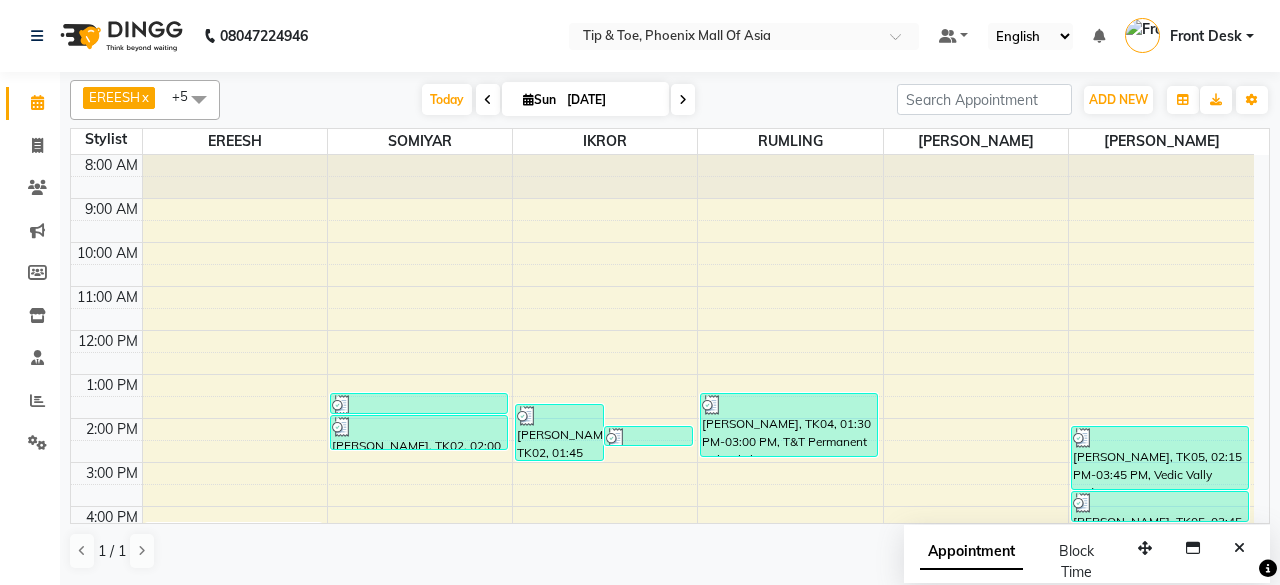 scroll, scrollTop: 193, scrollLeft: 0, axis: vertical 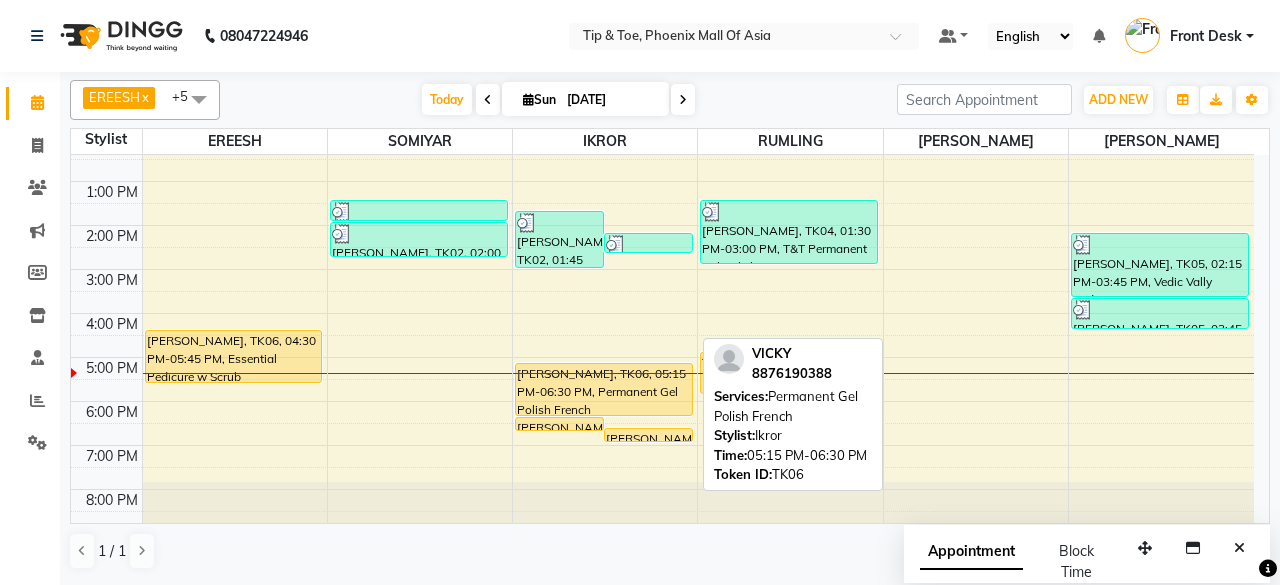click on "[PERSON_NAME], TK06, 05:15 PM-06:30 PM, Permanent Gel Polish French" at bounding box center [604, 389] 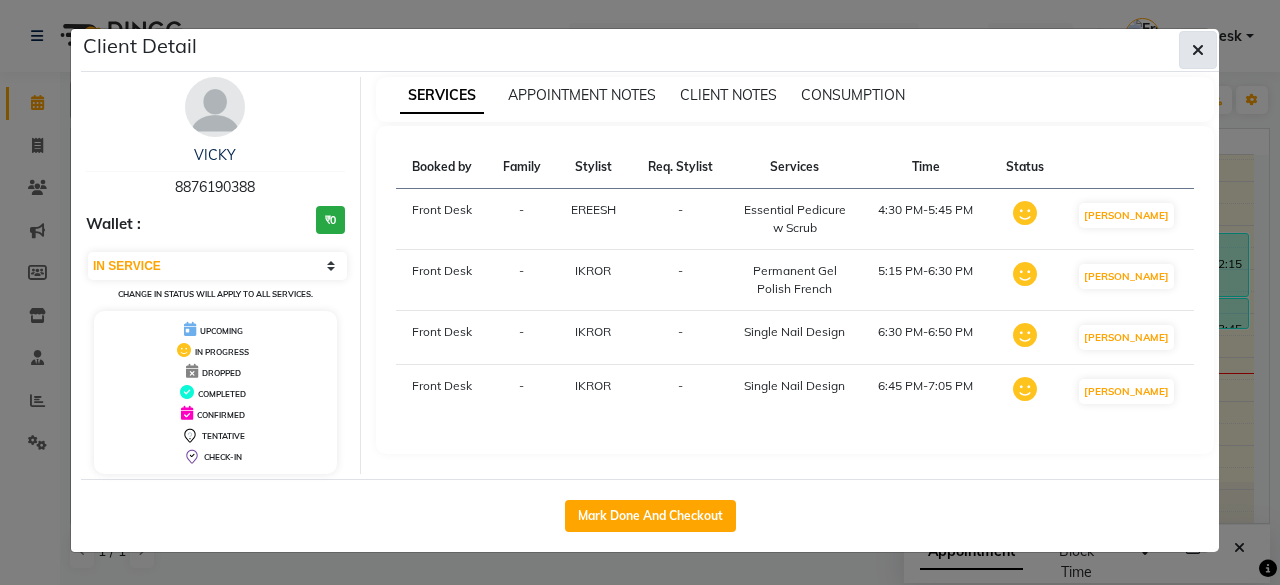 click 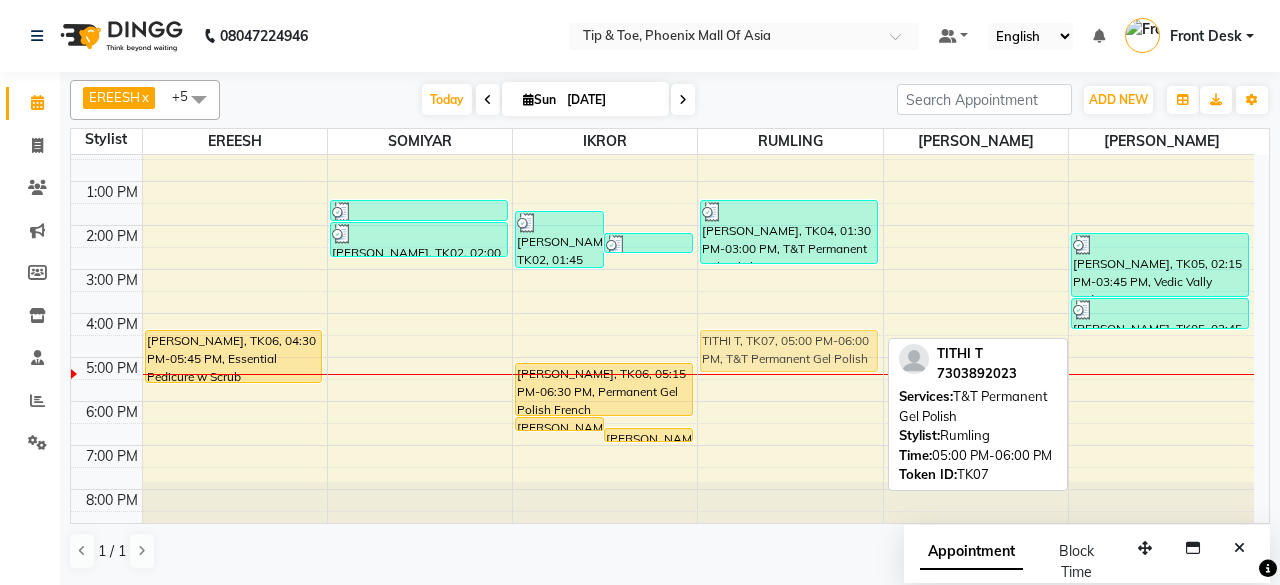 drag, startPoint x: 788, startPoint y: 363, endPoint x: 814, endPoint y: 331, distance: 41.231056 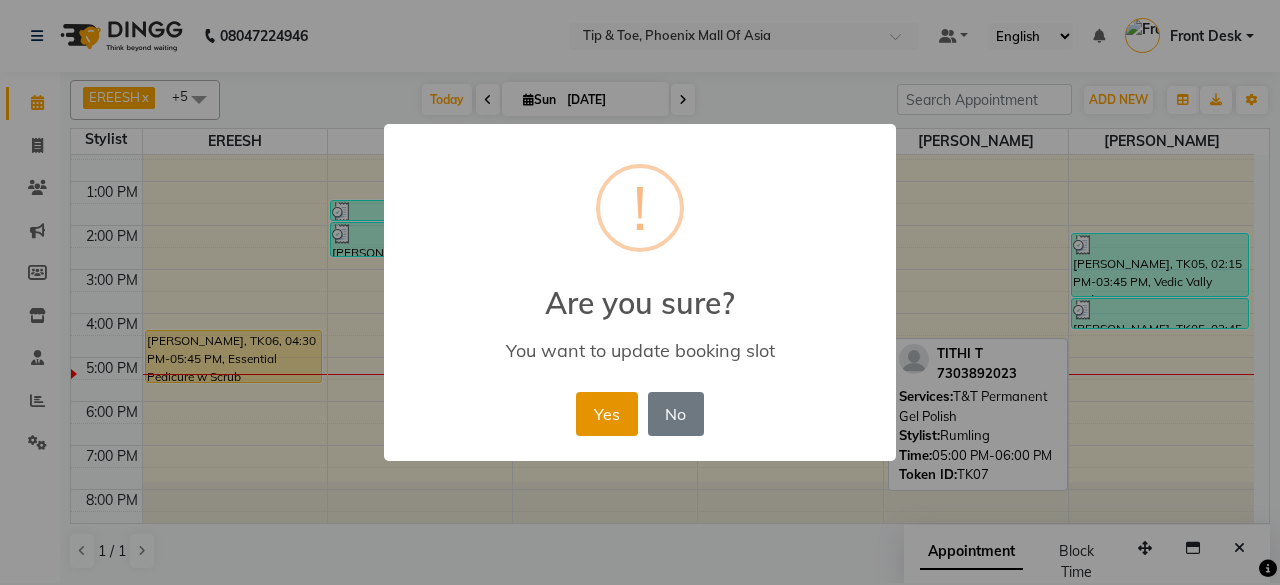 click on "Yes" at bounding box center [606, 414] 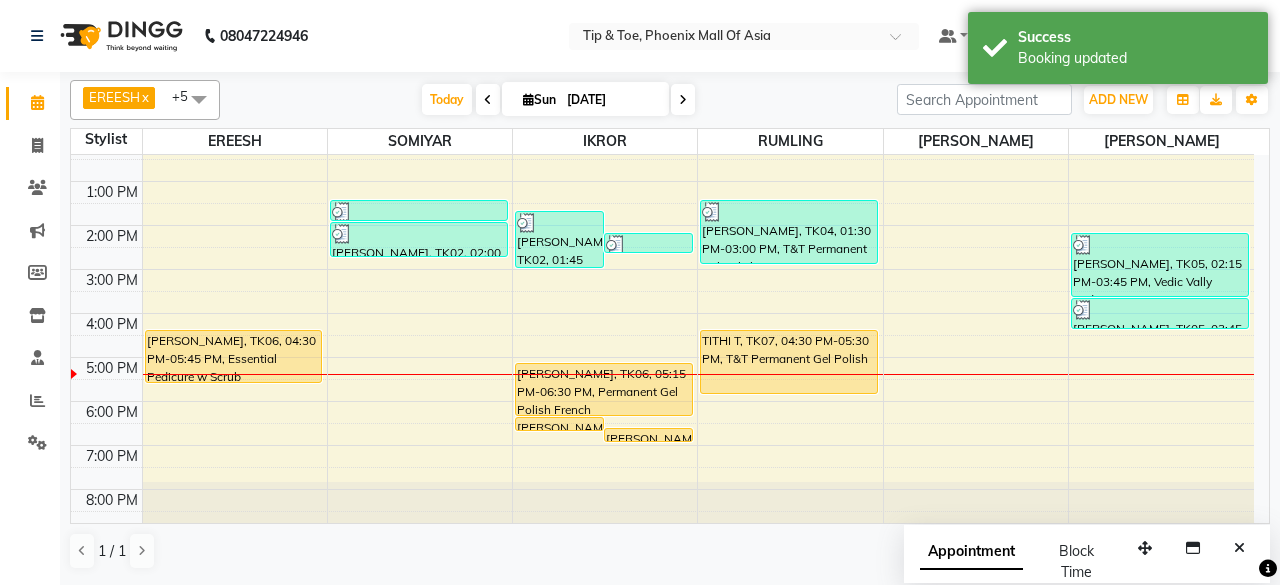 click on "[PERSON_NAME], TK04, 01:30 PM-03:00 PM, T&T Permanent Gel Polish    TITHI T, TK07, 04:30 PM-05:30 PM, T&T Permanent Gel Polish    TITHI T, TK07, 04:30 PM-05:30 PM, T&T Permanent Gel Polish" at bounding box center (790, 247) 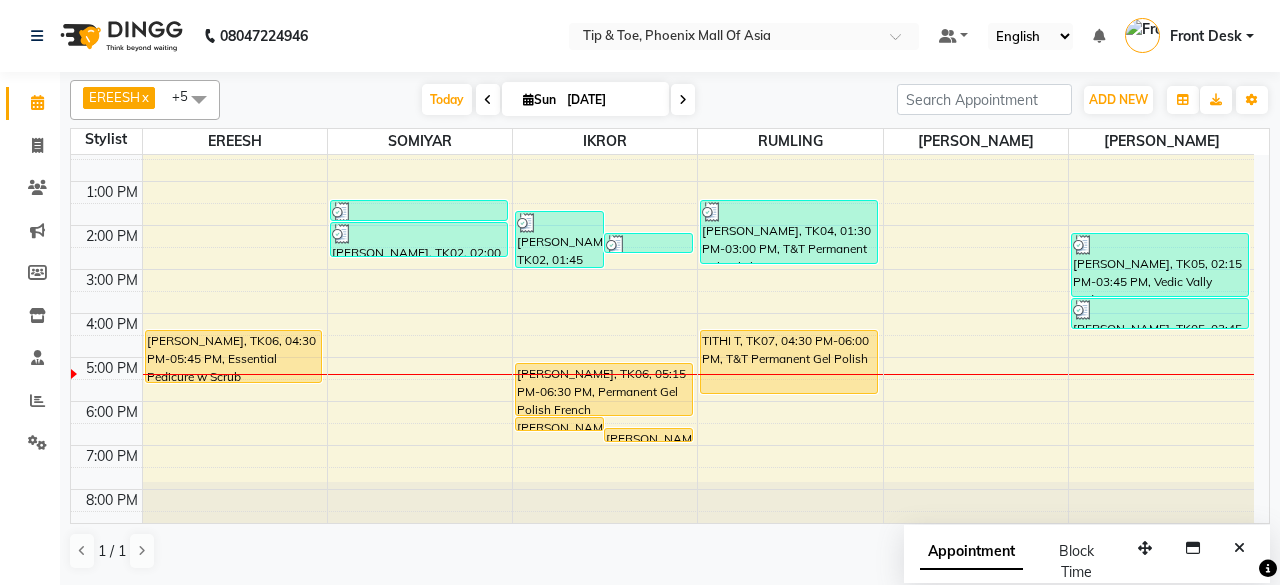 click at bounding box center (199, 99) 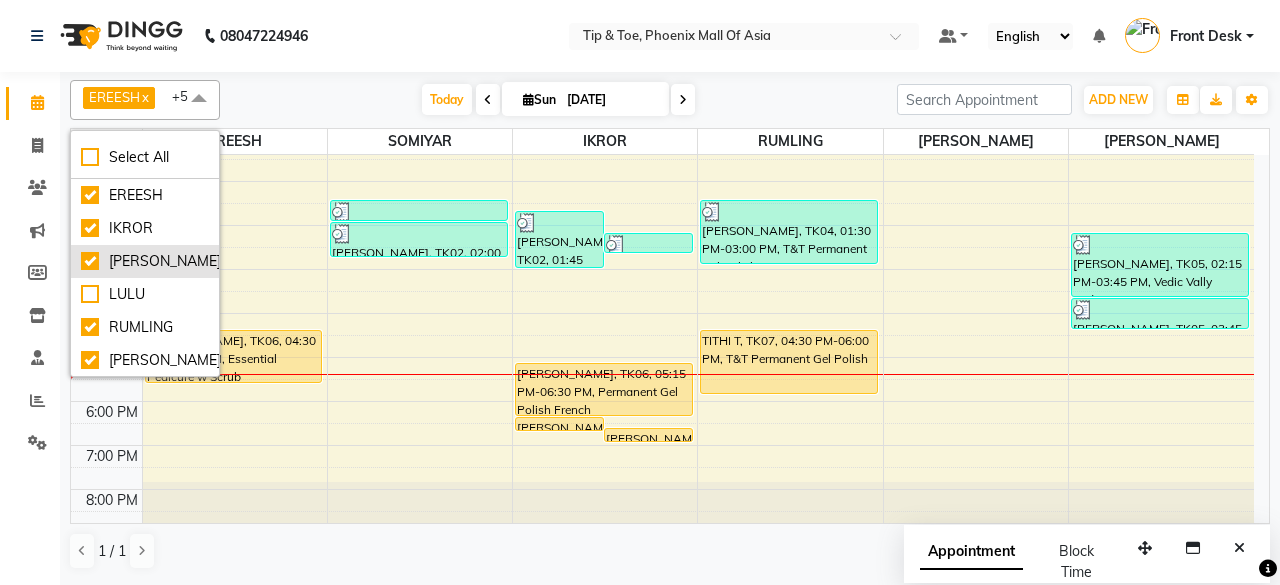 click on "[PERSON_NAME]" at bounding box center [145, 261] 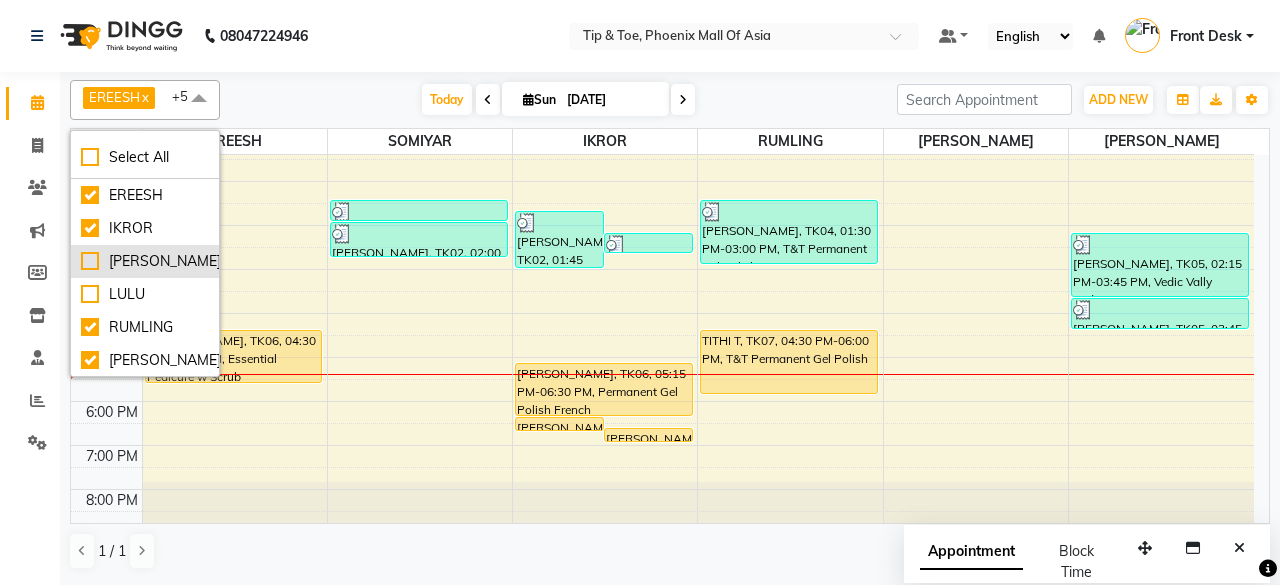 checkbox on "false" 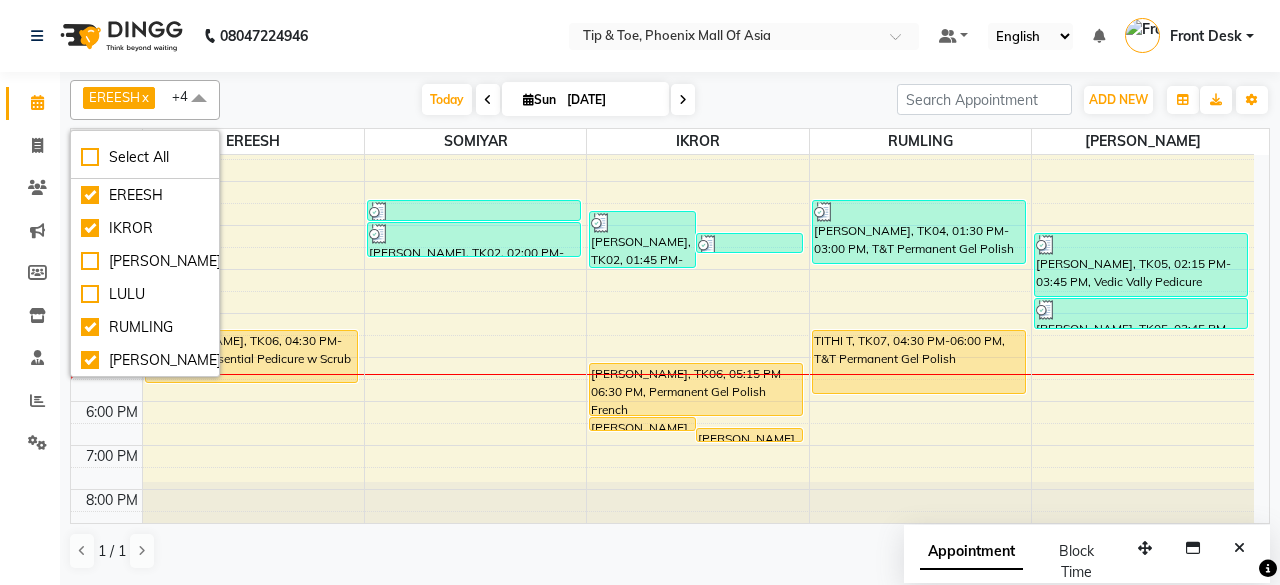 click at bounding box center [199, 99] 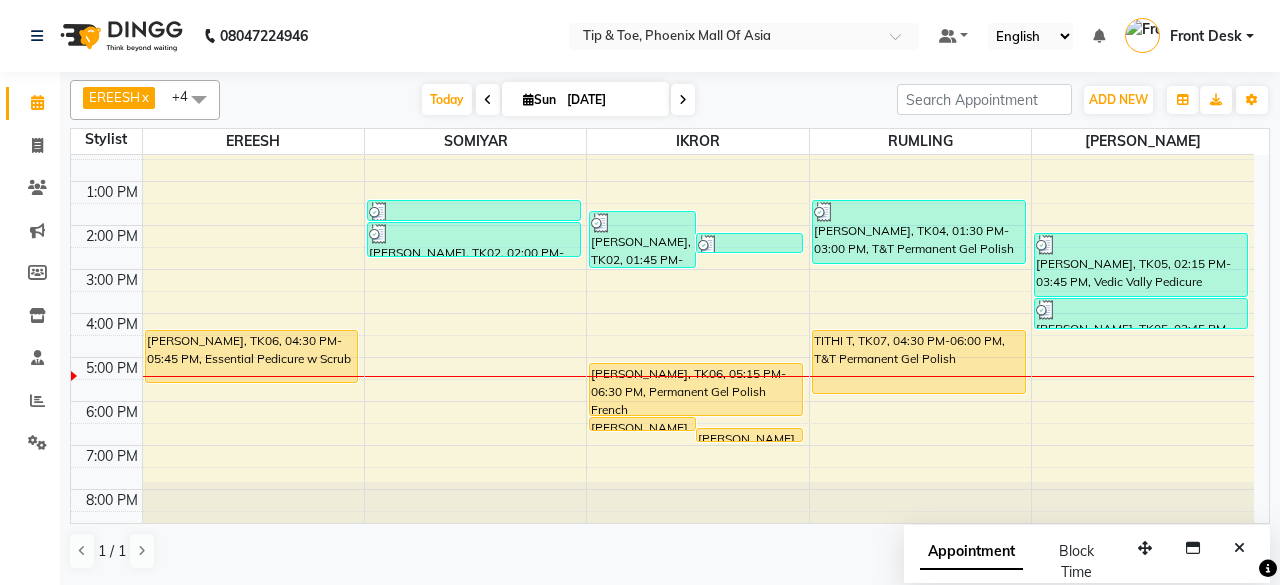 click on "8:00 AM 9:00 AM 10:00 AM 11:00 AM 12:00 PM 1:00 PM 2:00 PM 3:00 PM 4:00 PM 5:00 PM 6:00 PM 7:00 PM 8:00 PM    [PERSON_NAME], TK06, 04:30 PM-05:45 PM, Essential Pedicure w Scrub     [PERSON_NAME], TK02, 01:30 PM-02:00 PM, Permanent Gel Polish Removal     [PERSON_NAME], TK02, 02:00 PM-02:50 PM, Application of Nail Polish     [PERSON_NAME], TK02, 01:45 PM-03:05 PM, Application of Nail Polish     [PERSON_NAME], TK02, 02:15 PM-02:45 PM, Permanent Gel Polish Removal    [PERSON_NAME], TK06, 06:30 PM-06:50 PM, Single Nail Design    [PERSON_NAME], TK06, 06:45 PM-07:05 PM, Single Nail Design    [PERSON_NAME], TK06, 05:15 PM-06:30 PM, Permanent Gel Polish French     [PERSON_NAME], TK04, 01:30 PM-03:00 PM, T&T Permanent Gel Polish    TITHI T, TK07, 04:30 PM-06:00 PM, T&T Permanent Gel Polish     [PERSON_NAME], TK05, 02:15 PM-03:45 PM, Vedic Vally Pedicure     [PERSON_NAME], TK05, 03:45 PM-04:30 PM, Essential Manicure w Scrub" at bounding box center [662, 247] 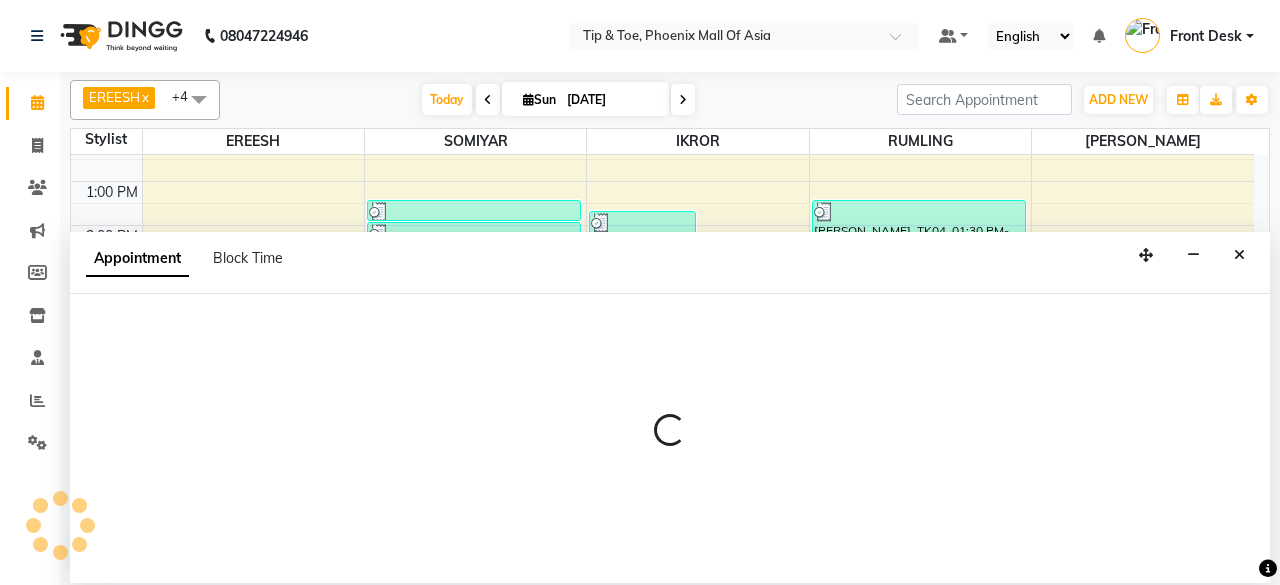 select on "38824" 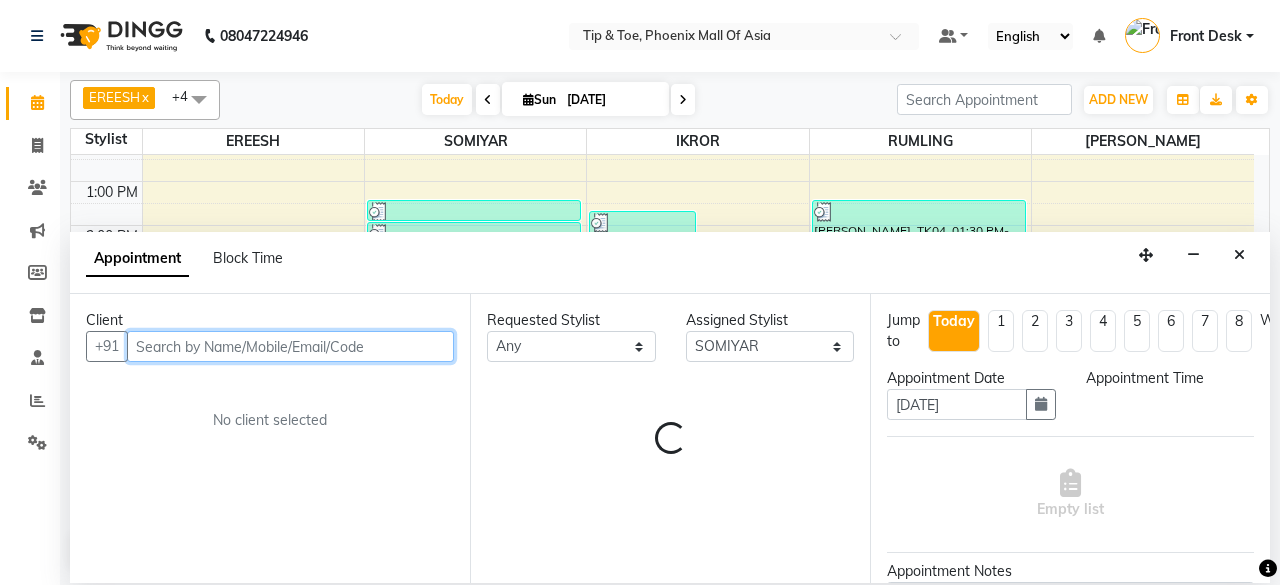 select on "1050" 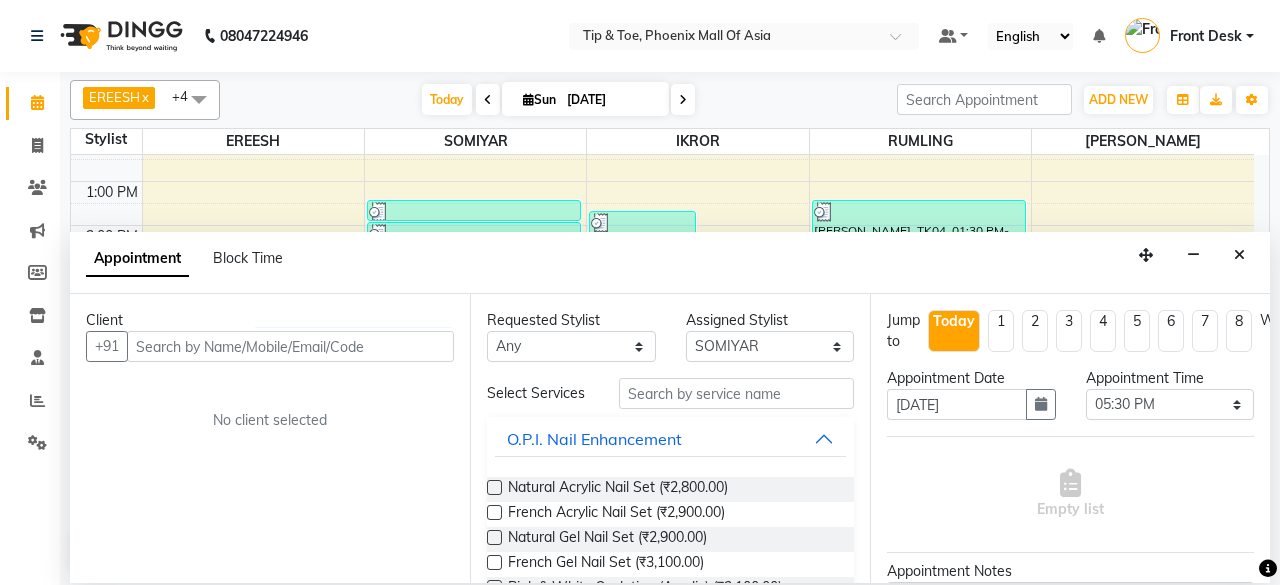 drag, startPoint x: 1240, startPoint y: 267, endPoint x: 1226, endPoint y: 260, distance: 15.652476 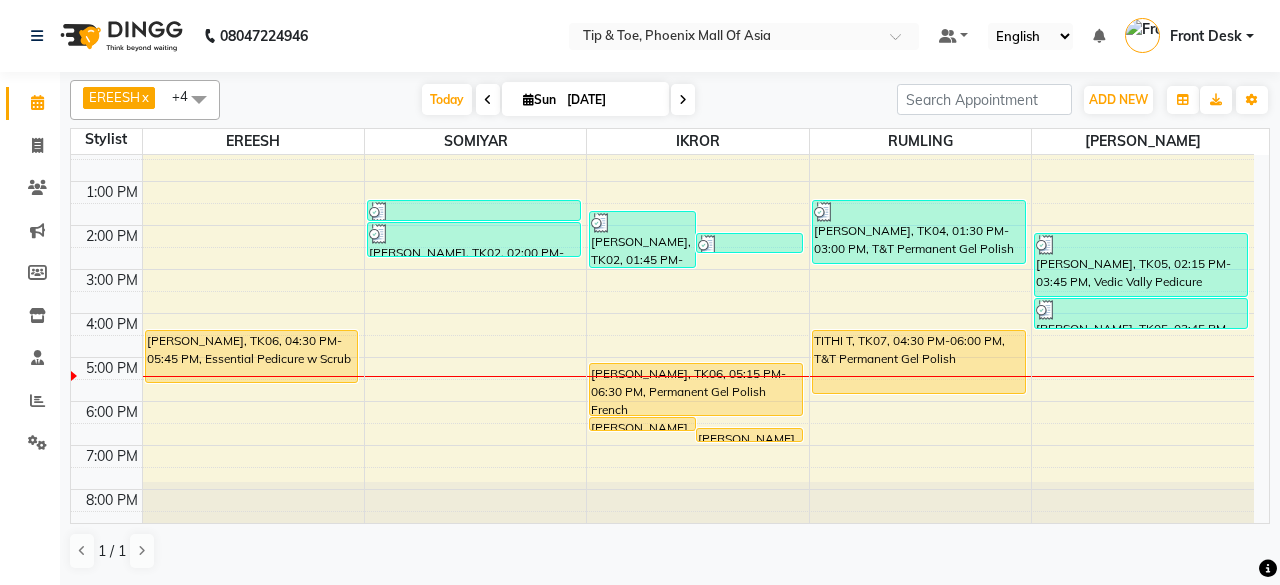 click on "8:00 AM 9:00 AM 10:00 AM 11:00 AM 12:00 PM 1:00 PM 2:00 PM 3:00 PM 4:00 PM 5:00 PM 6:00 PM 7:00 PM 8:00 PM    [PERSON_NAME], TK06, 04:30 PM-05:45 PM, Essential Pedicure w Scrub     [PERSON_NAME], TK02, 01:30 PM-02:00 PM, Permanent Gel Polish Removal     [PERSON_NAME], TK02, 02:00 PM-02:50 PM, Application of Nail Polish     [PERSON_NAME], TK02, 01:45 PM-03:05 PM, Application of Nail Polish     [PERSON_NAME], TK02, 02:15 PM-02:45 PM, Permanent Gel Polish Removal    [PERSON_NAME], TK06, 06:30 PM-06:50 PM, Single Nail Design    [PERSON_NAME], TK06, 06:45 PM-07:05 PM, Single Nail Design    [PERSON_NAME], TK06, 05:15 PM-06:30 PM, Permanent Gel Polish French     [PERSON_NAME], TK04, 01:30 PM-03:00 PM, T&T Permanent Gel Polish    TITHI T, TK07, 04:30 PM-06:00 PM, T&T Permanent Gel Polish     [PERSON_NAME], TK05, 02:15 PM-03:45 PM, Vedic Vally Pedicure     [PERSON_NAME], TK05, 03:45 PM-04:30 PM, Essential Manicure w Scrub" at bounding box center [662, 247] 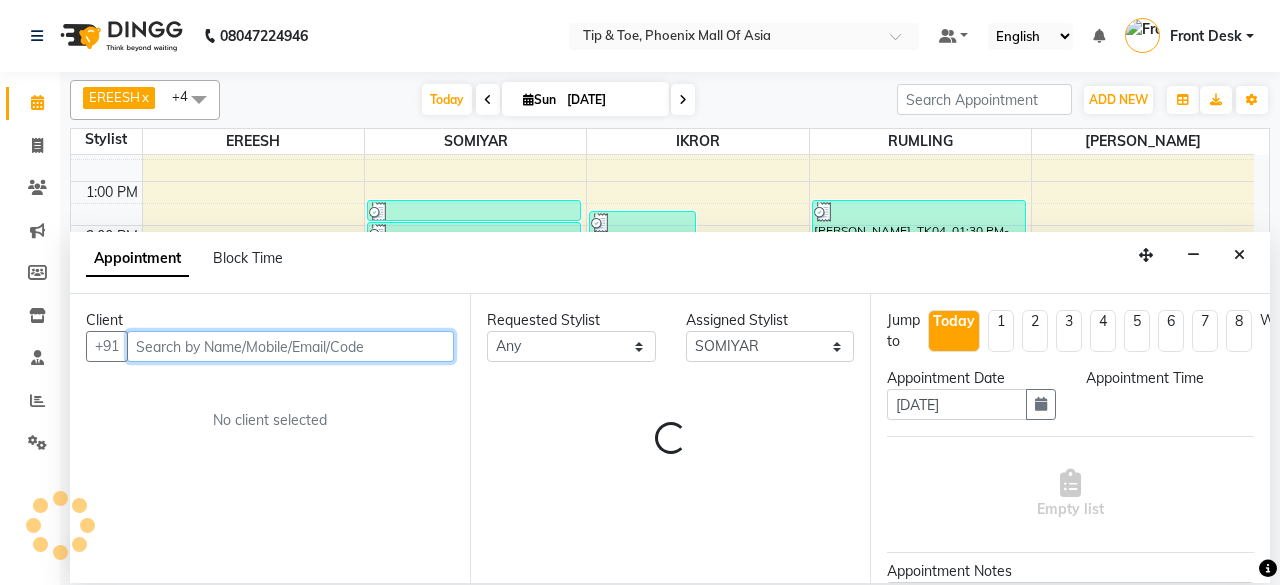 select on "1050" 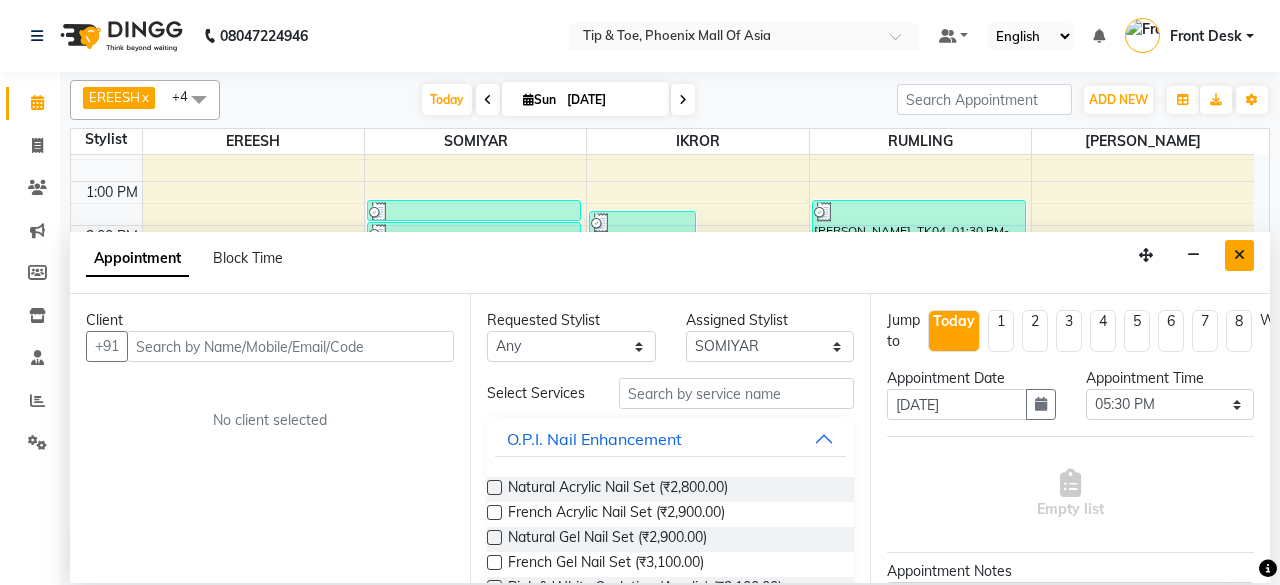 click at bounding box center (1239, 255) 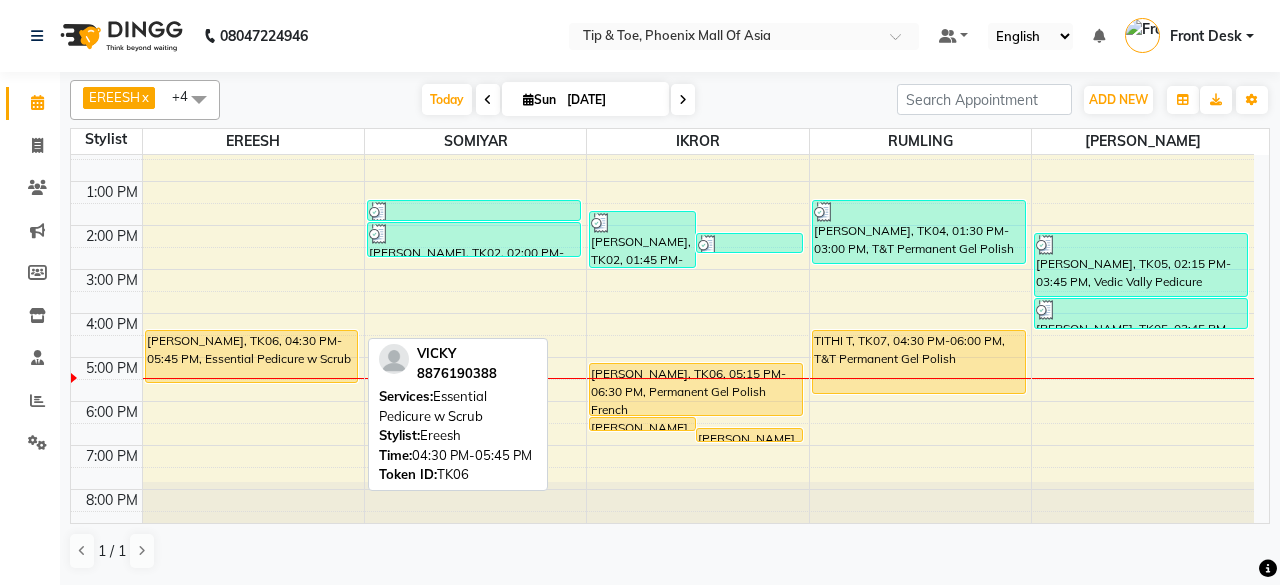 click on "[PERSON_NAME], TK06, 04:30 PM-05:45 PM, Essential Pedicure w Scrub" at bounding box center (252, 356) 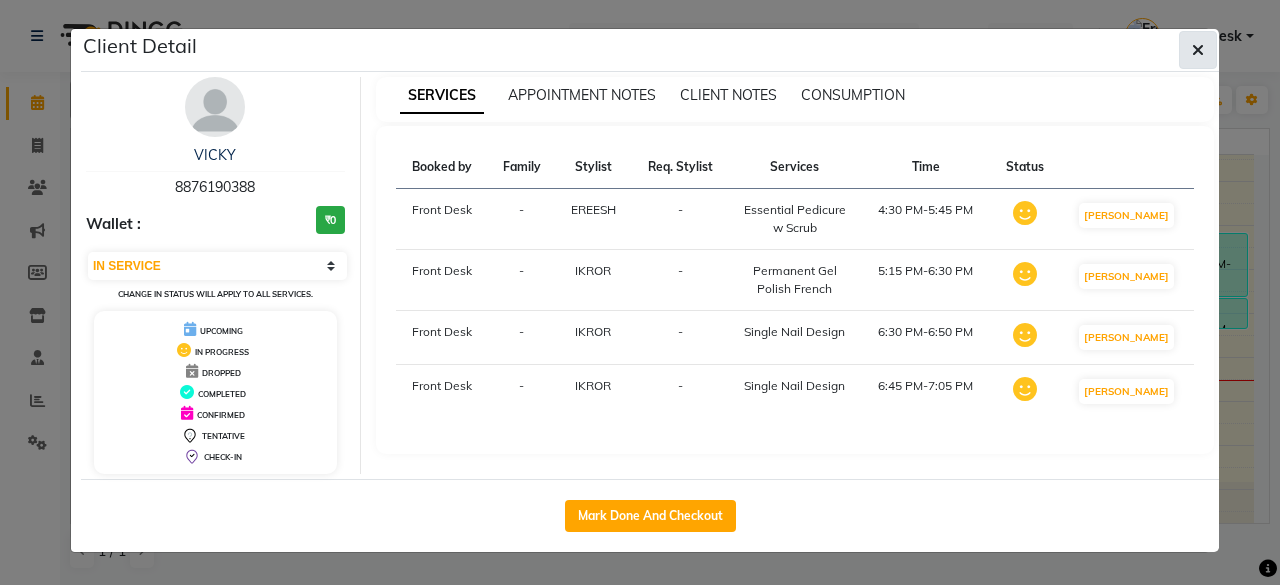click 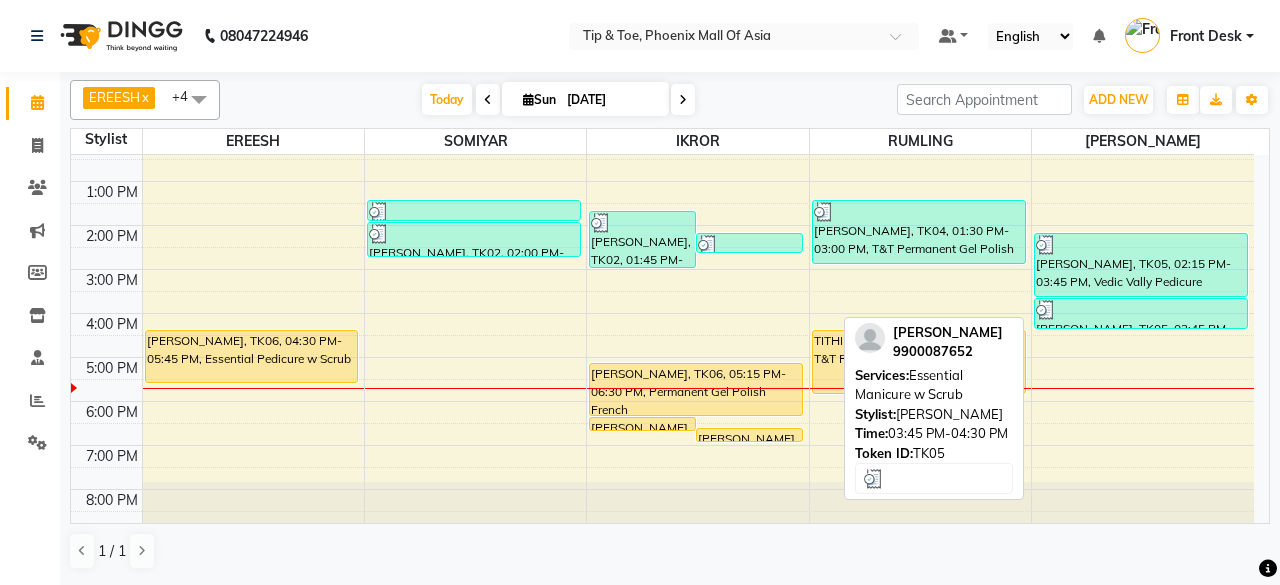click on "[PERSON_NAME], TK05, 03:45 PM-04:30 PM, Essential Manicure w Scrub" at bounding box center [1141, 313] 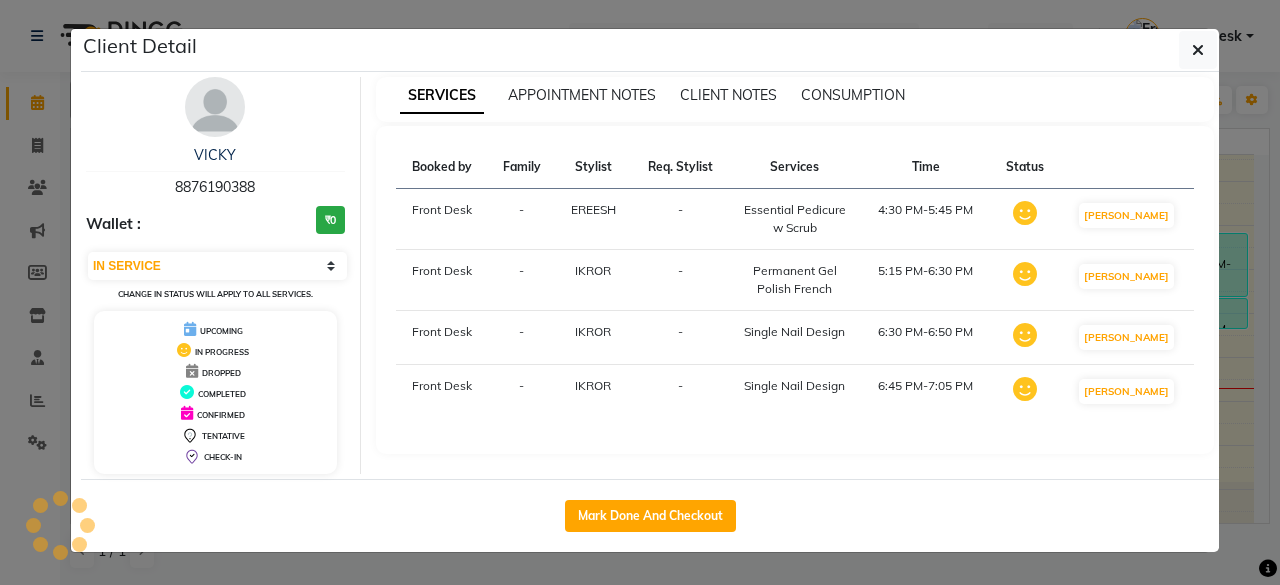 select on "3" 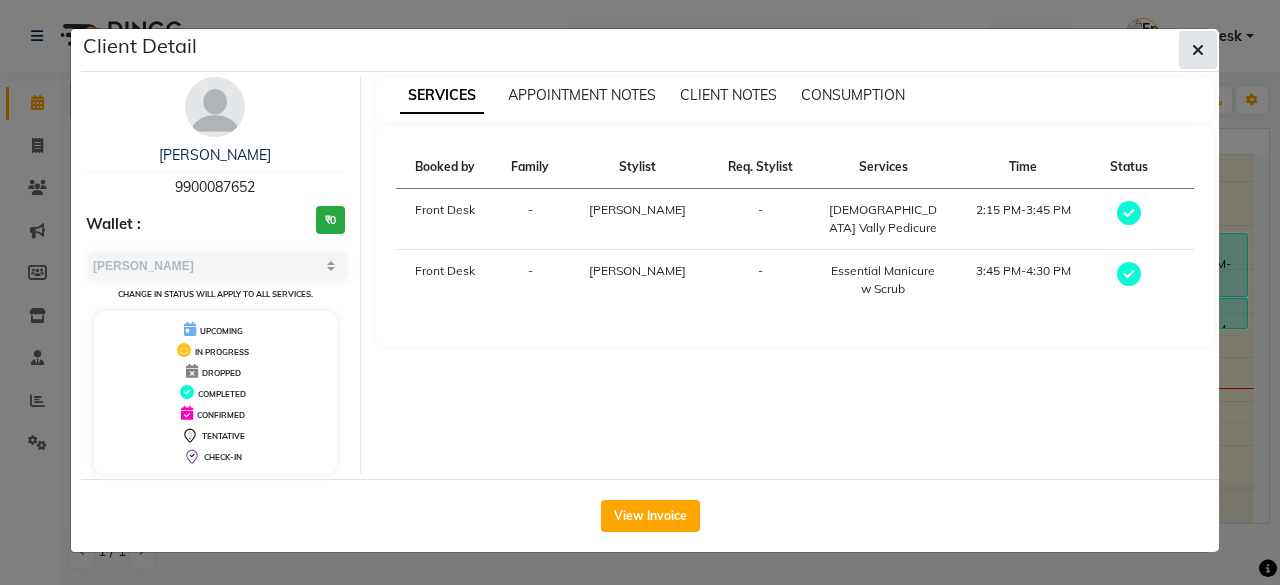 click 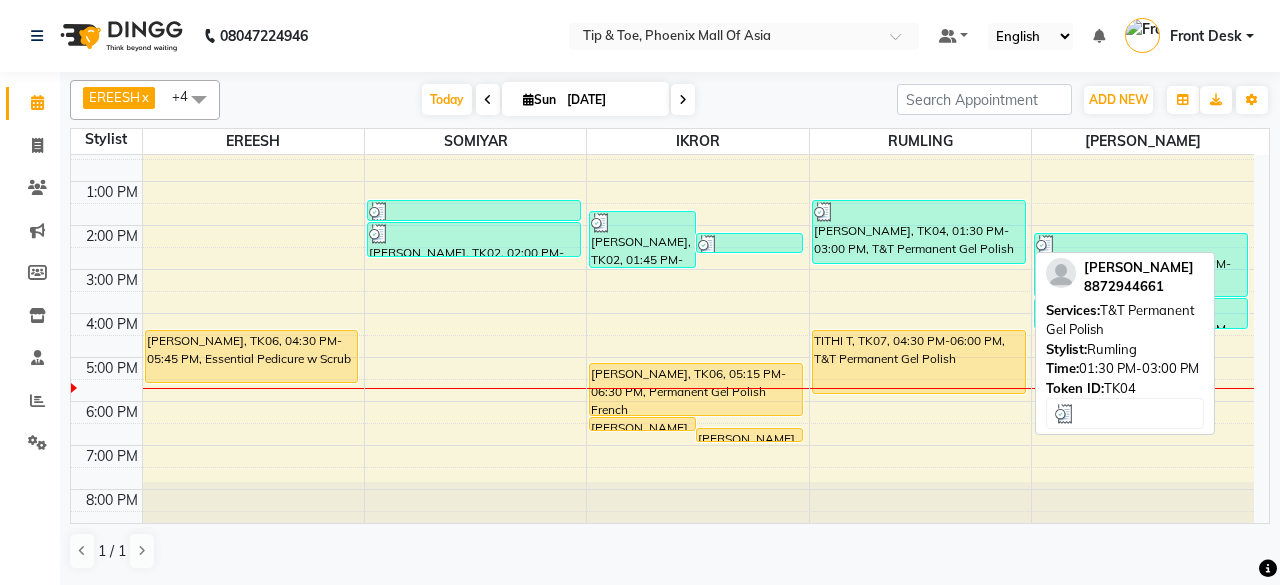 click on "[PERSON_NAME], TK04, 01:30 PM-03:00 PM, T&T Permanent Gel Polish" at bounding box center [919, 232] 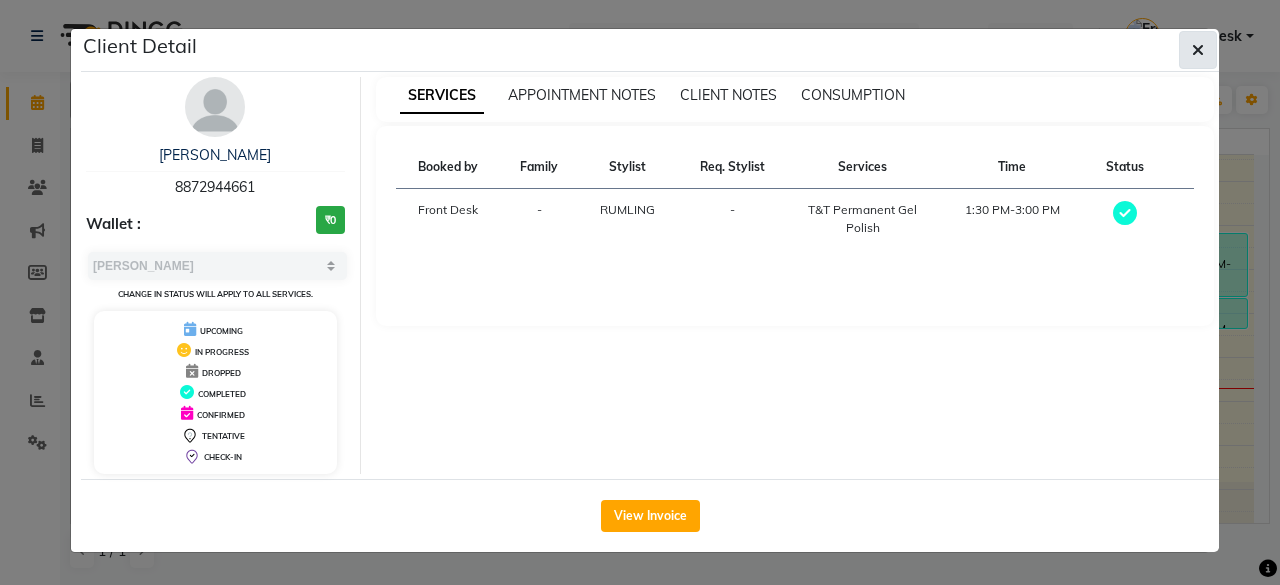 click 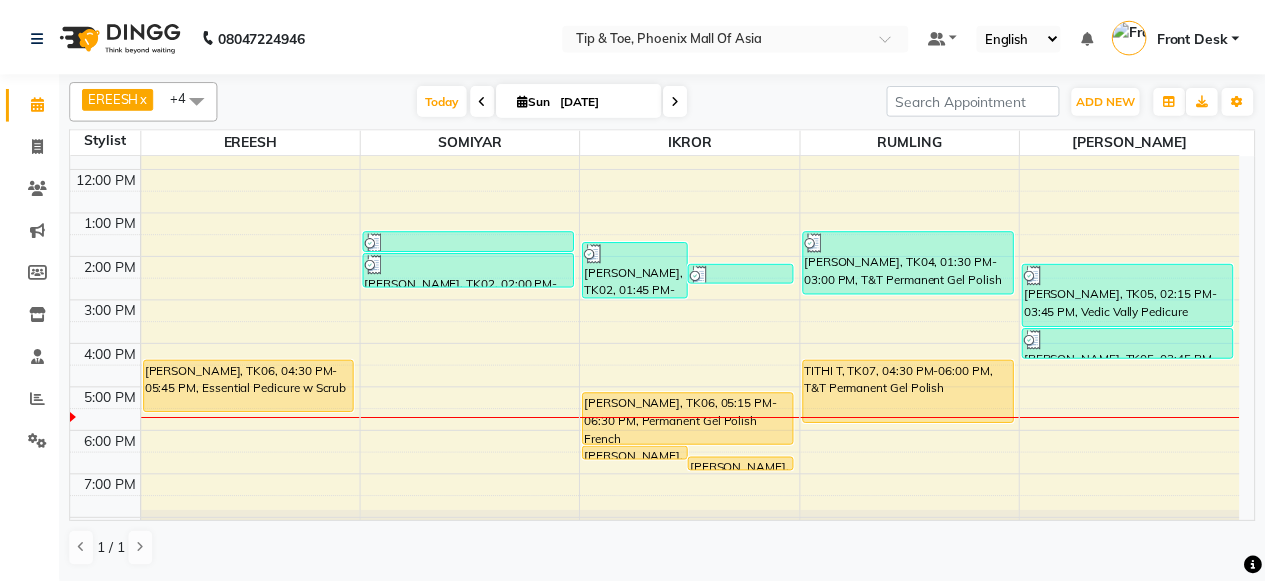 scroll, scrollTop: 193, scrollLeft: 0, axis: vertical 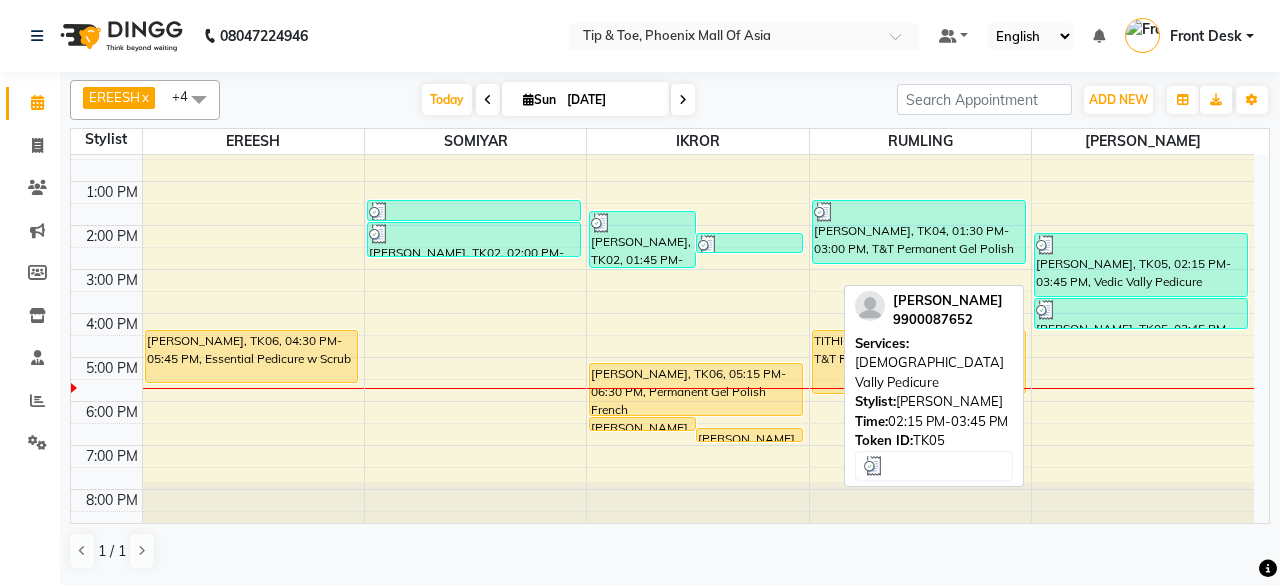 click on "[PERSON_NAME], TK05, 02:15 PM-03:45 PM, Vedic Vally Pedicure" at bounding box center (1141, 265) 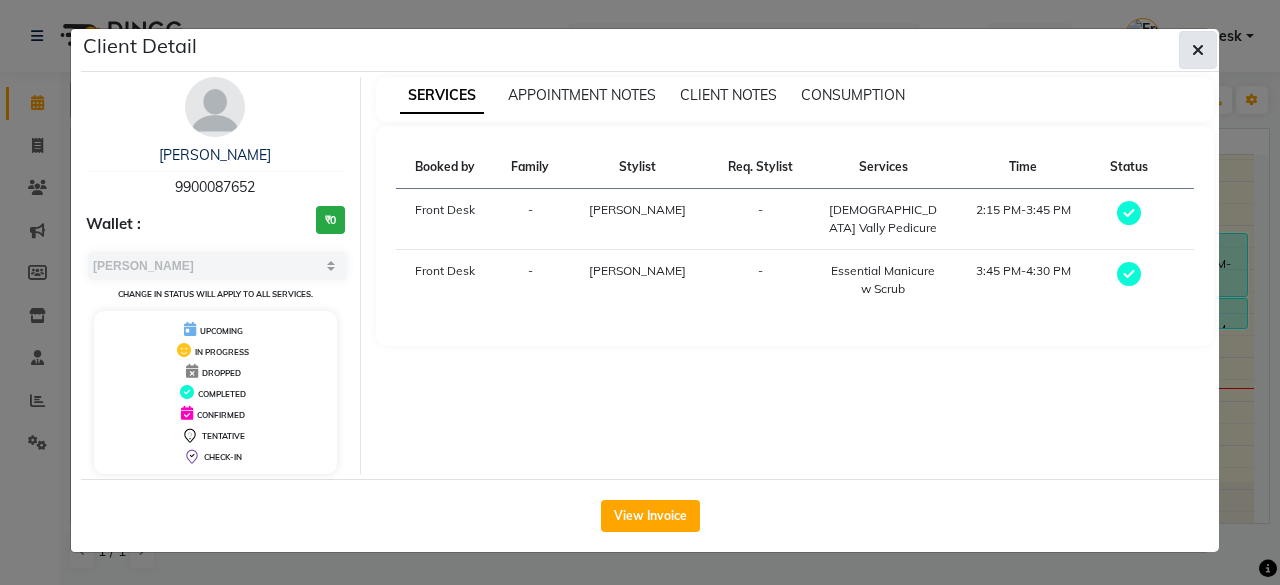 click 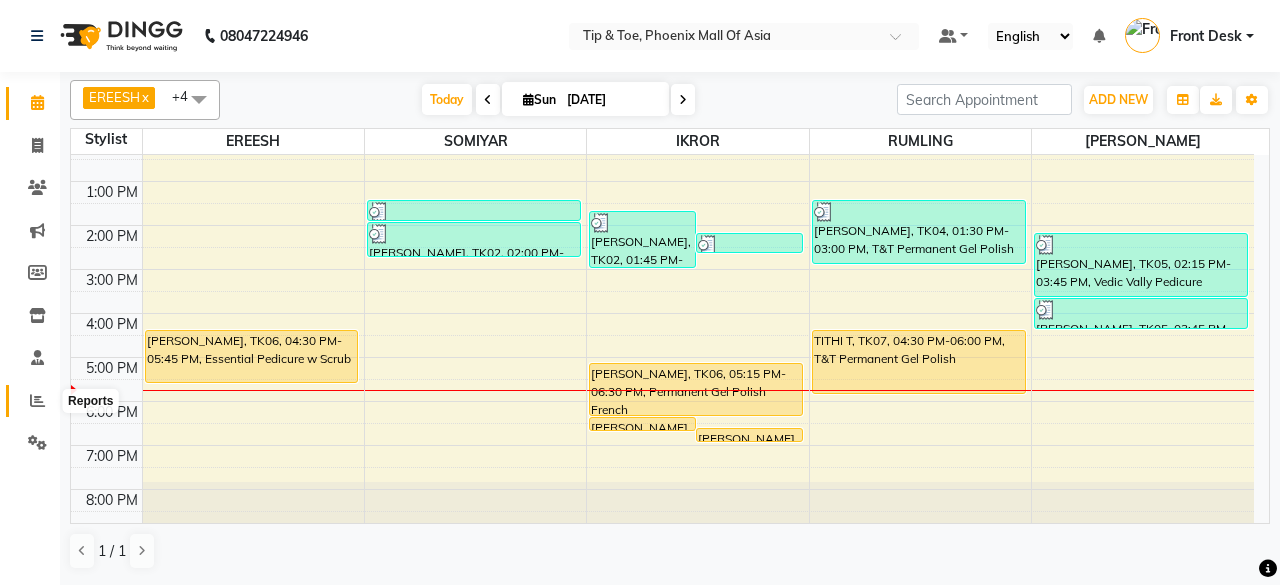 click 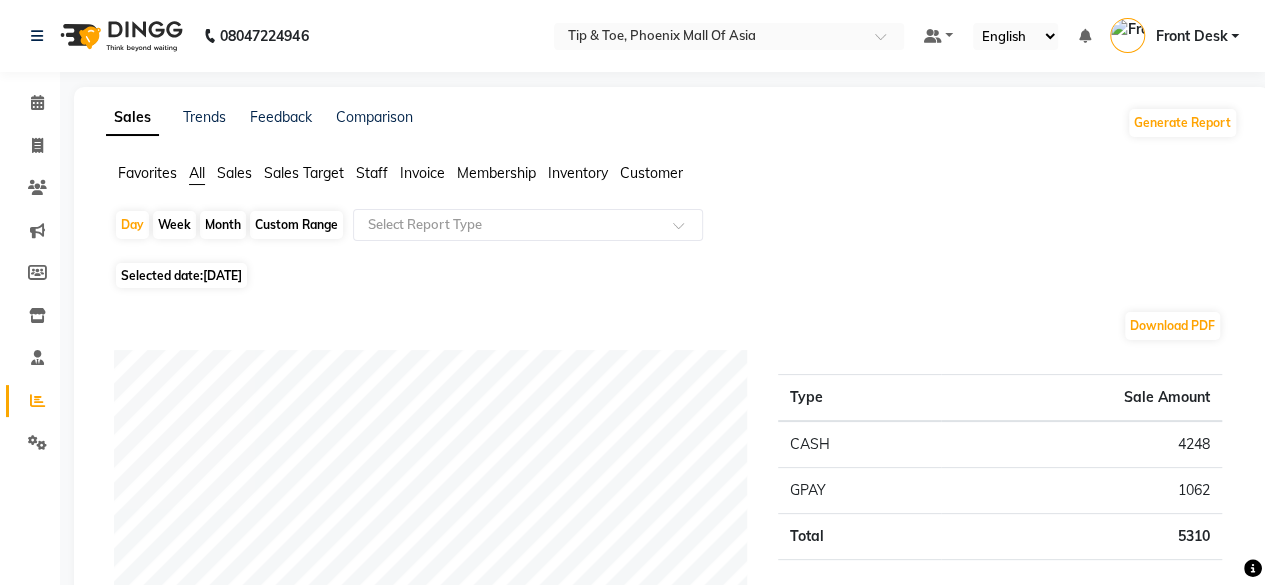 click on "Staff" 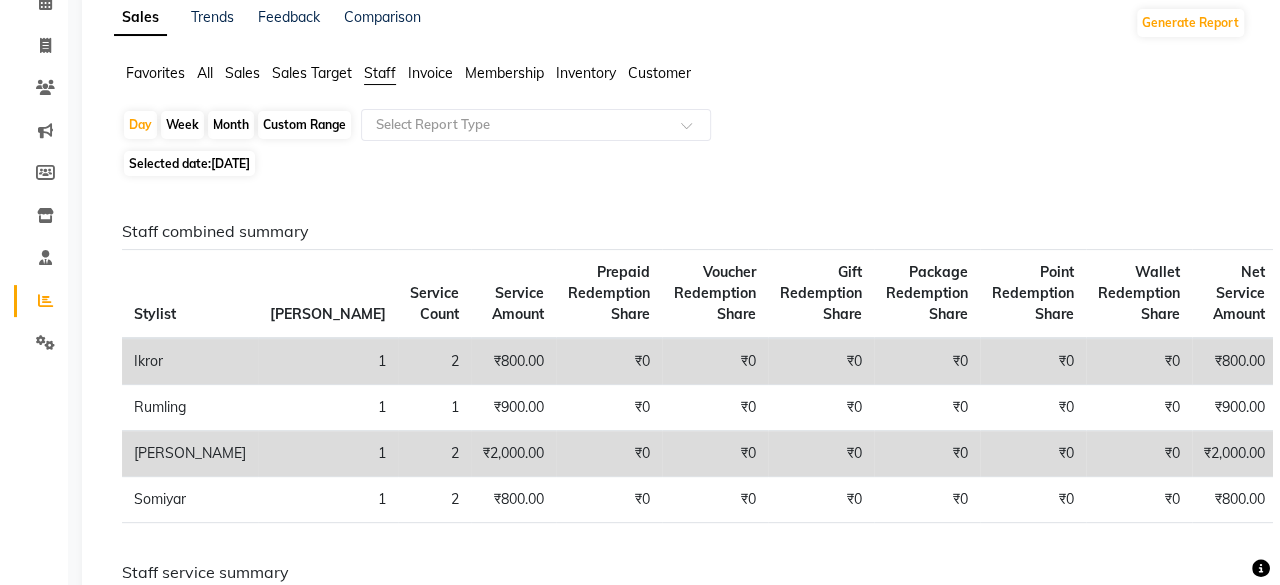 scroll, scrollTop: 0, scrollLeft: 0, axis: both 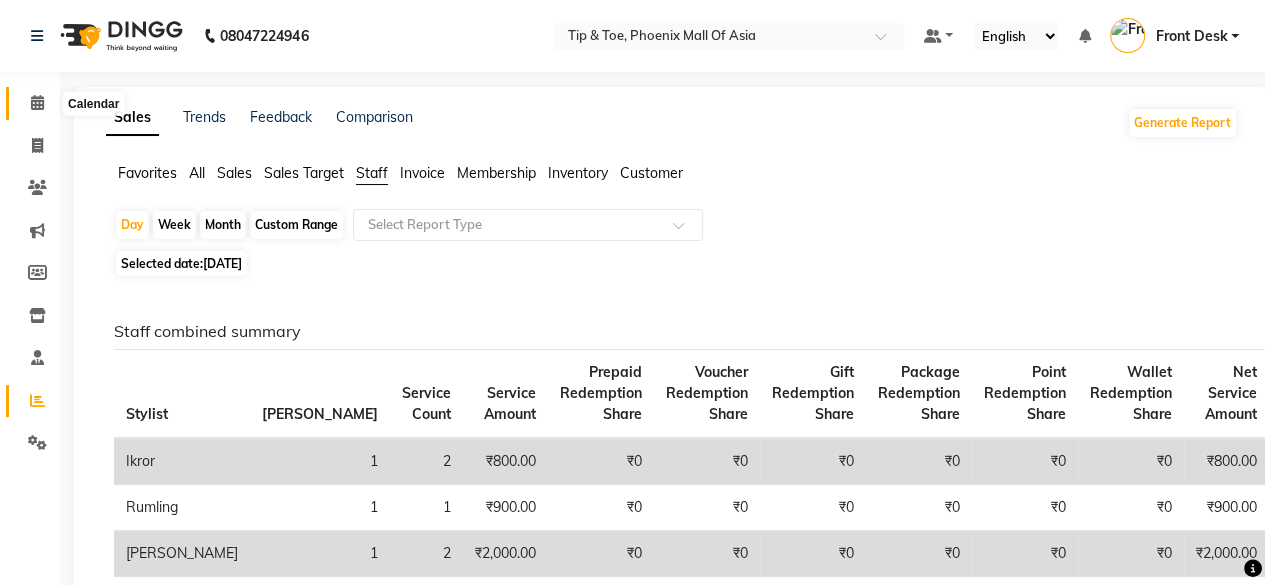 click 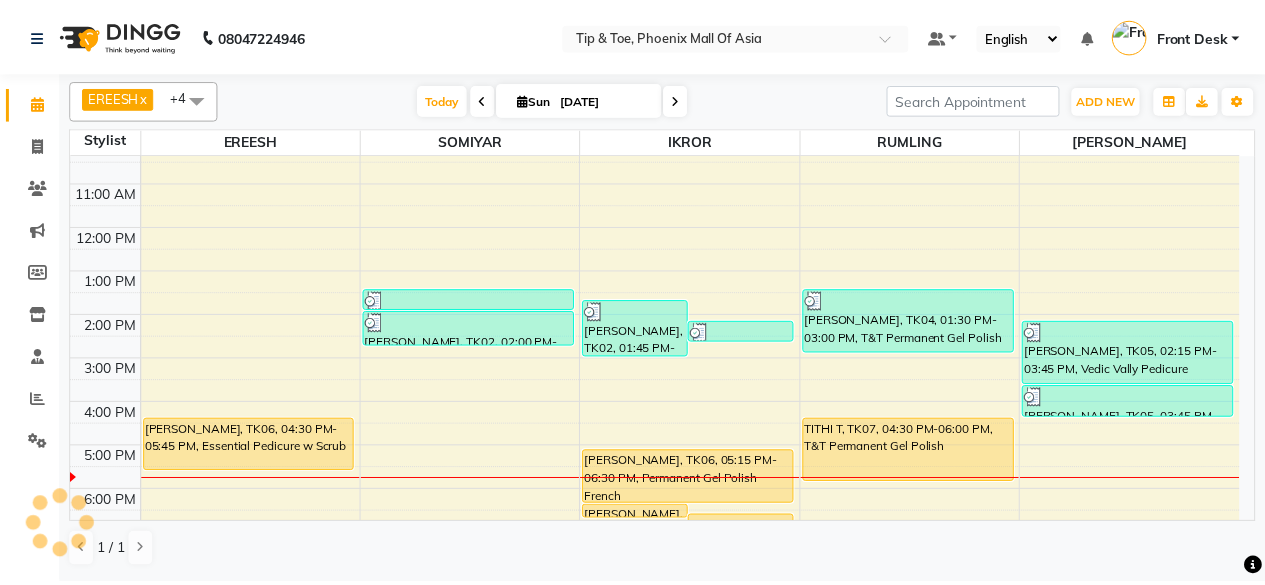 scroll, scrollTop: 193, scrollLeft: 0, axis: vertical 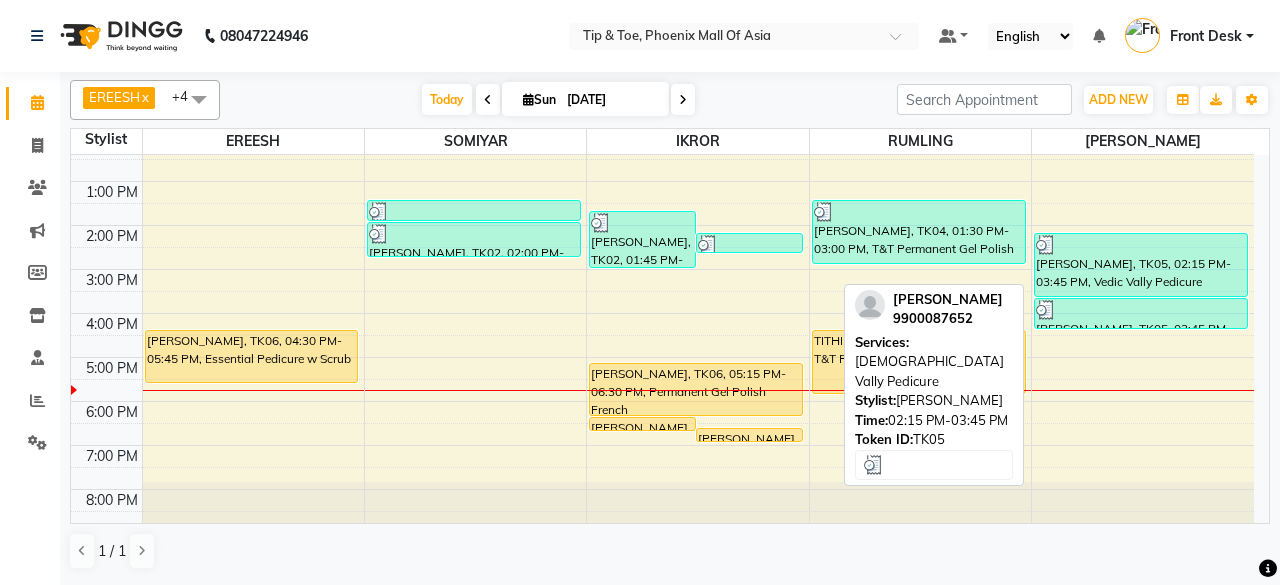 click on "[PERSON_NAME], TK05, 02:15 PM-03:45 PM, Vedic Vally Pedicure" at bounding box center [1141, 265] 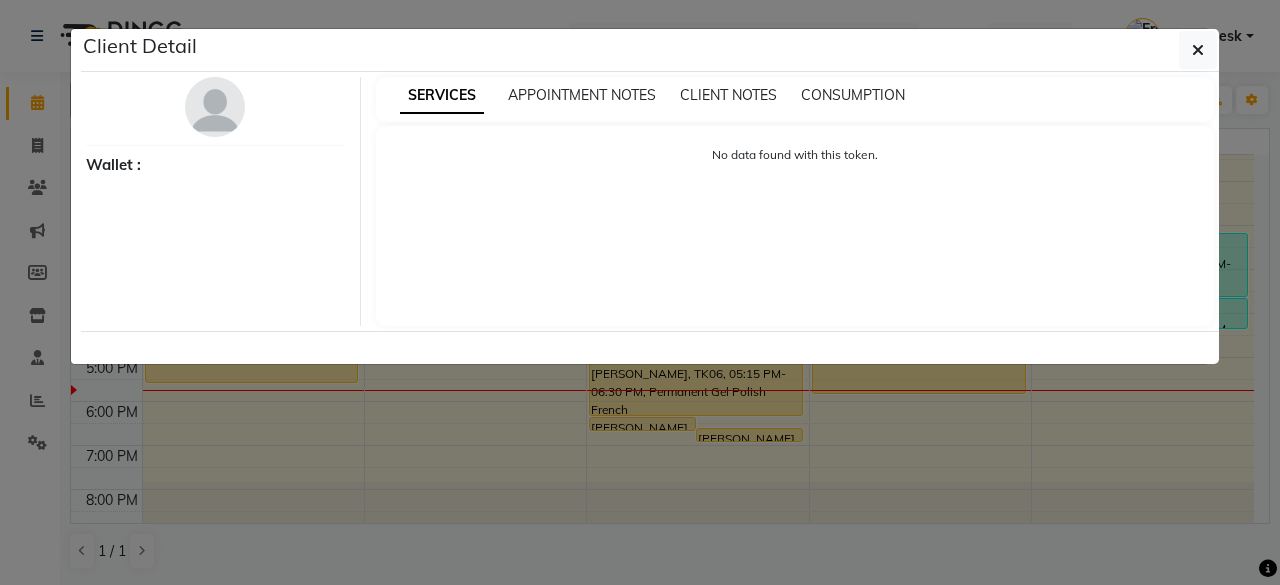 select on "3" 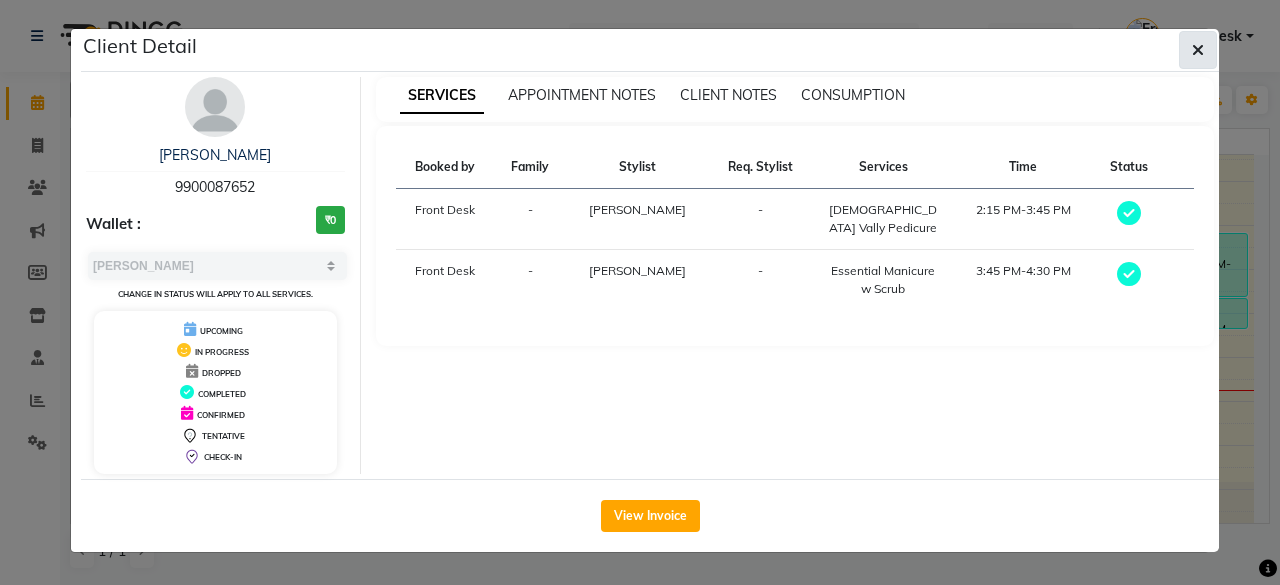 click 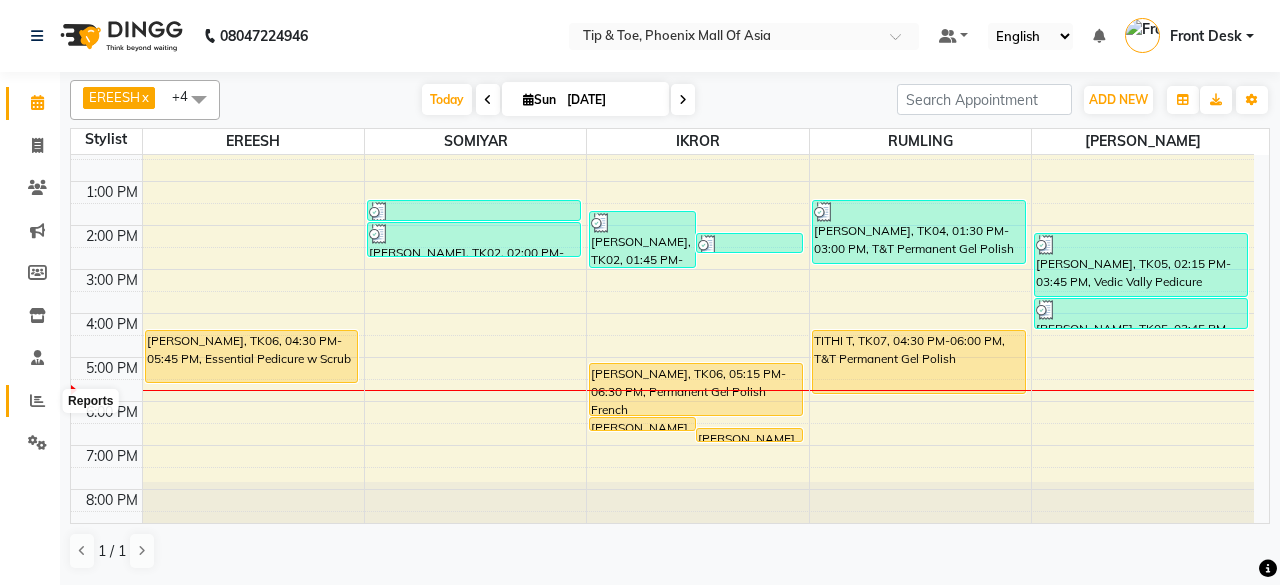 click 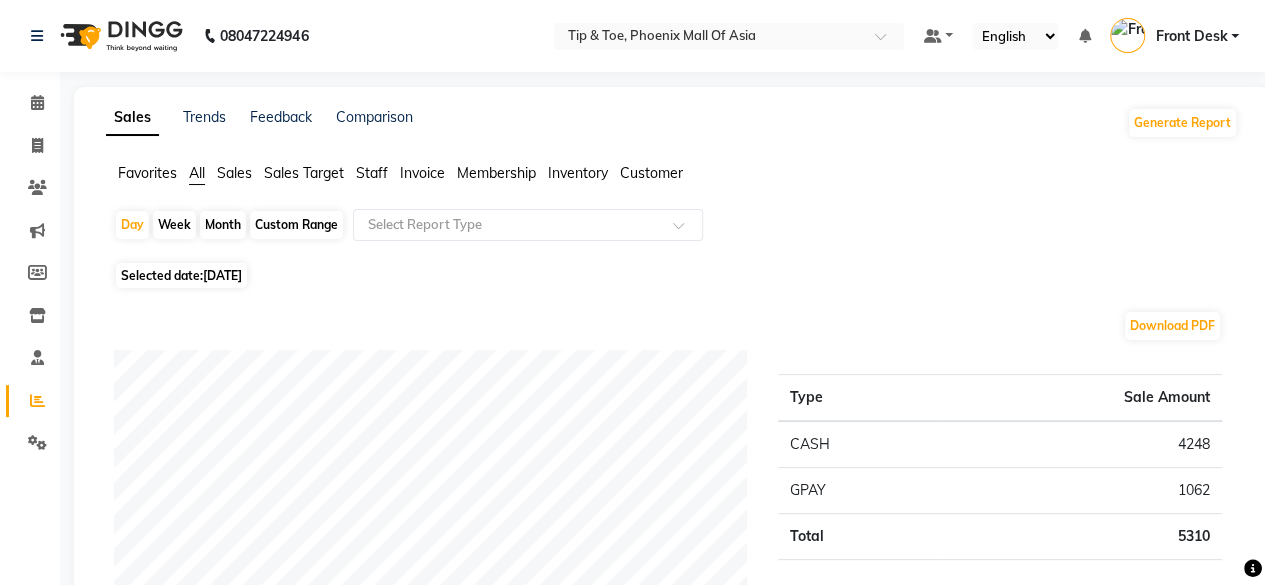 click on "Staff" 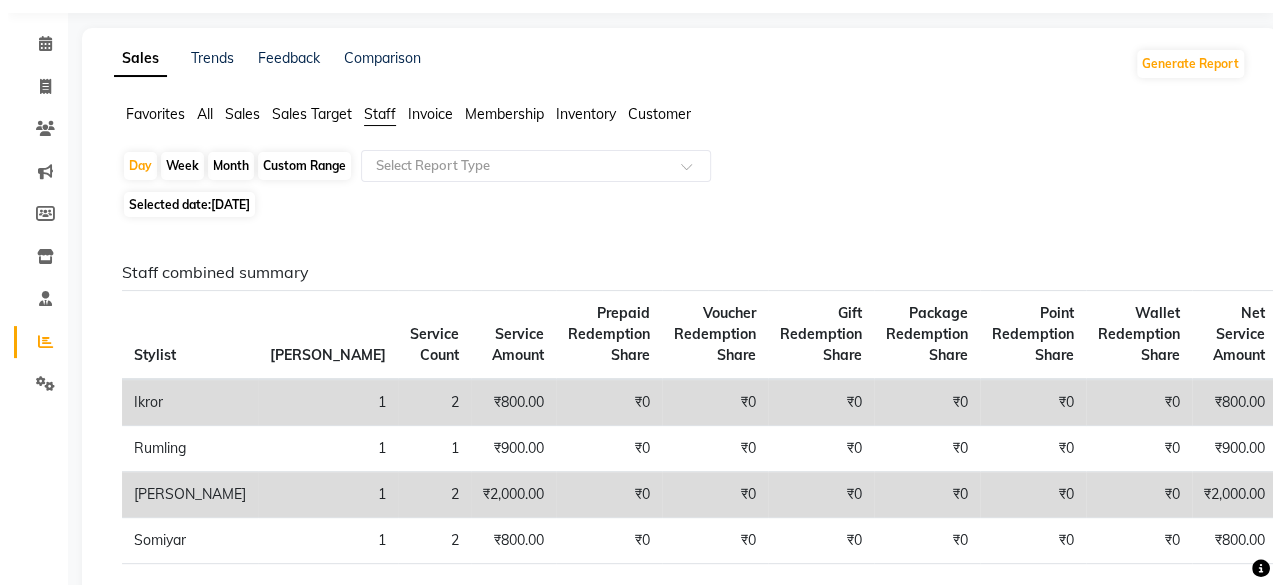 scroll, scrollTop: 0, scrollLeft: 0, axis: both 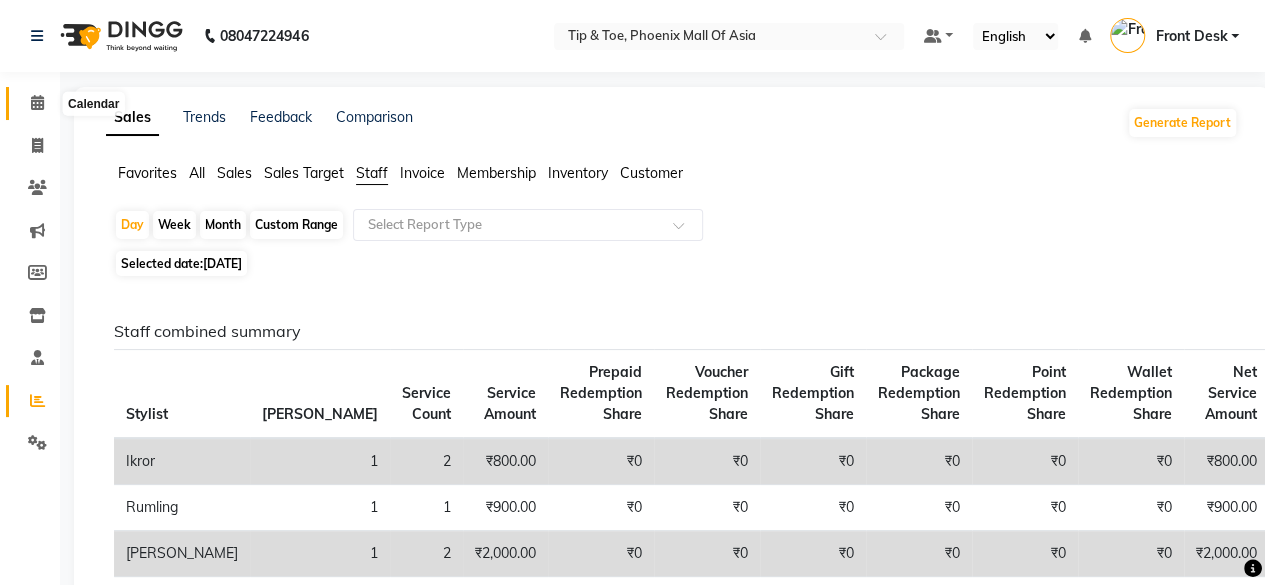 click 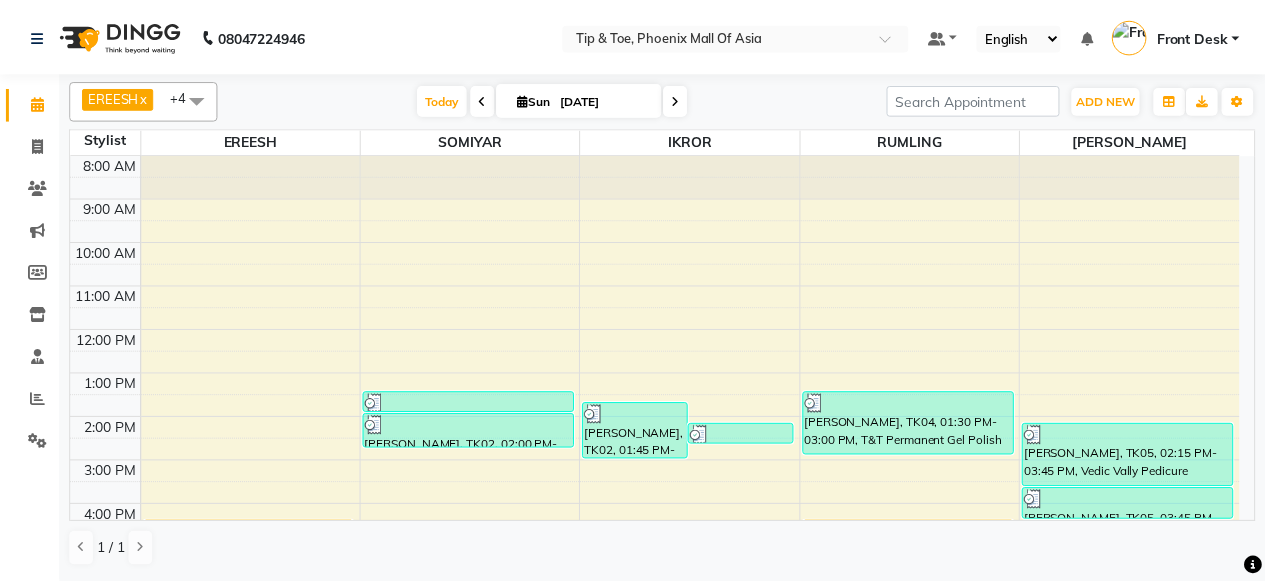 scroll, scrollTop: 193, scrollLeft: 0, axis: vertical 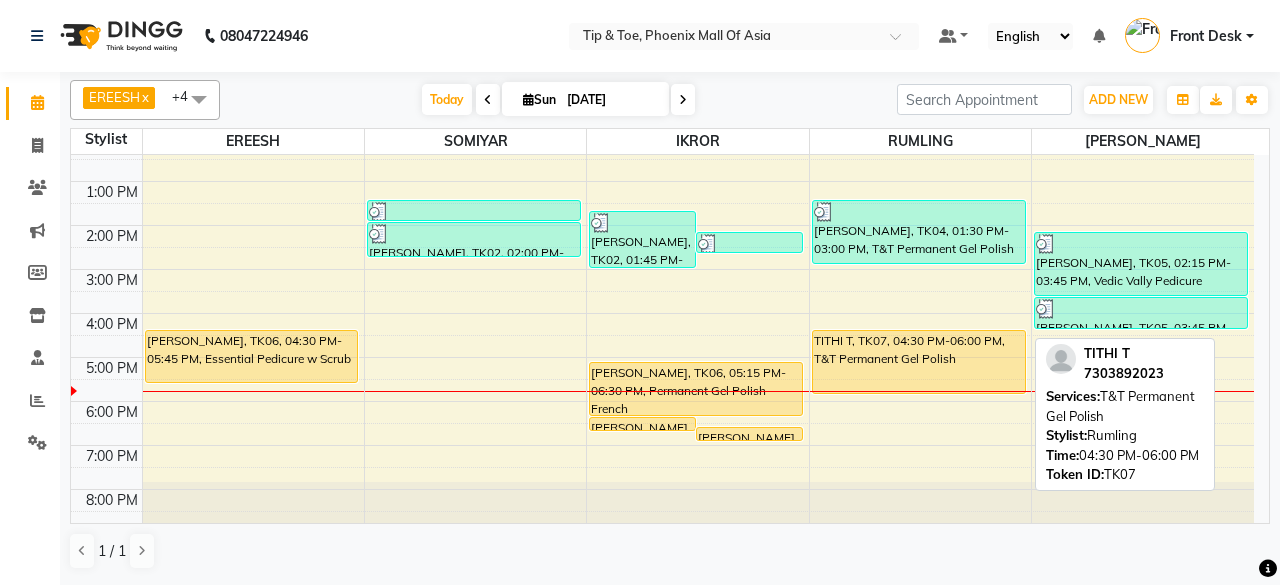 click on "TITHI T, TK07, 04:30 PM-06:00 PM, T&T Permanent Gel Polish" at bounding box center [919, 362] 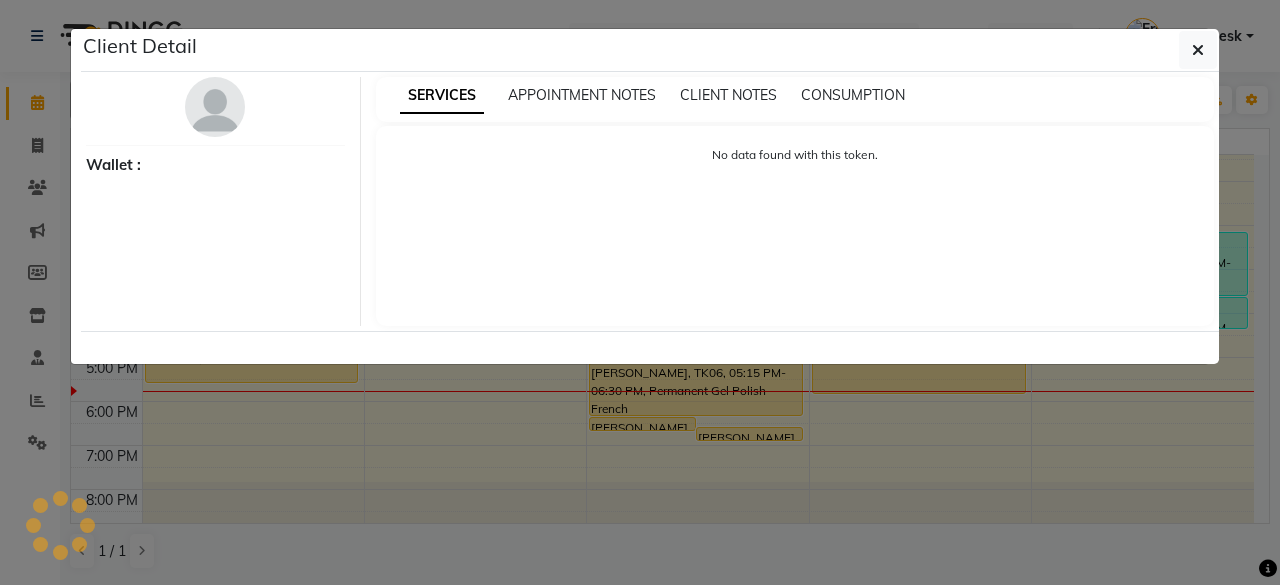 select on "1" 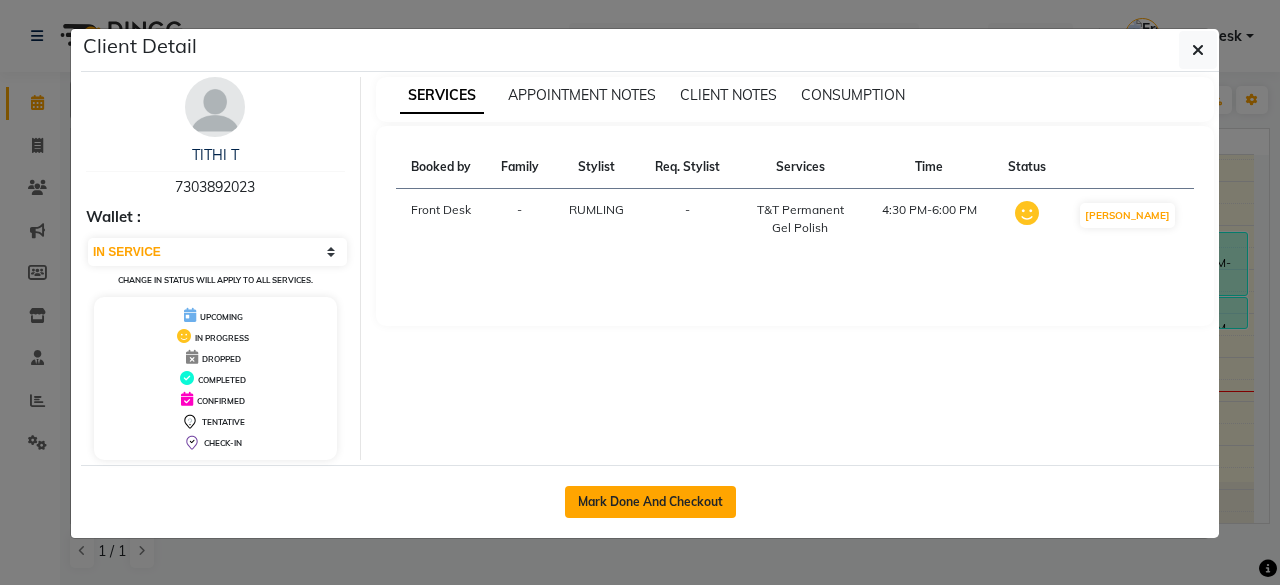click on "Mark Done And Checkout" 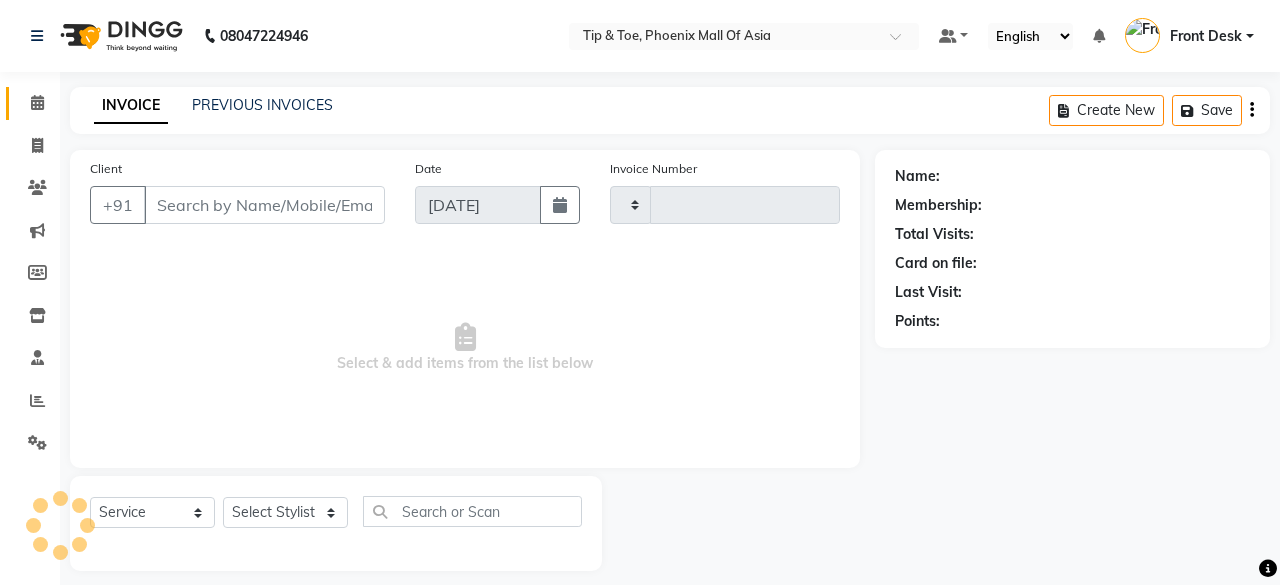 type on "0507" 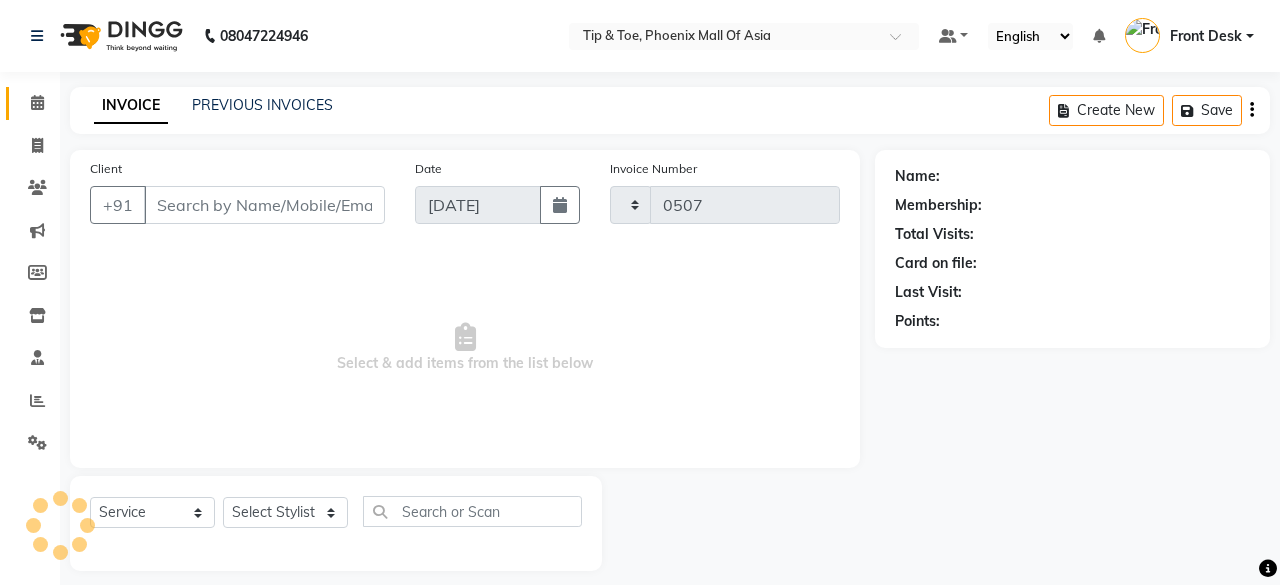 select on "5683" 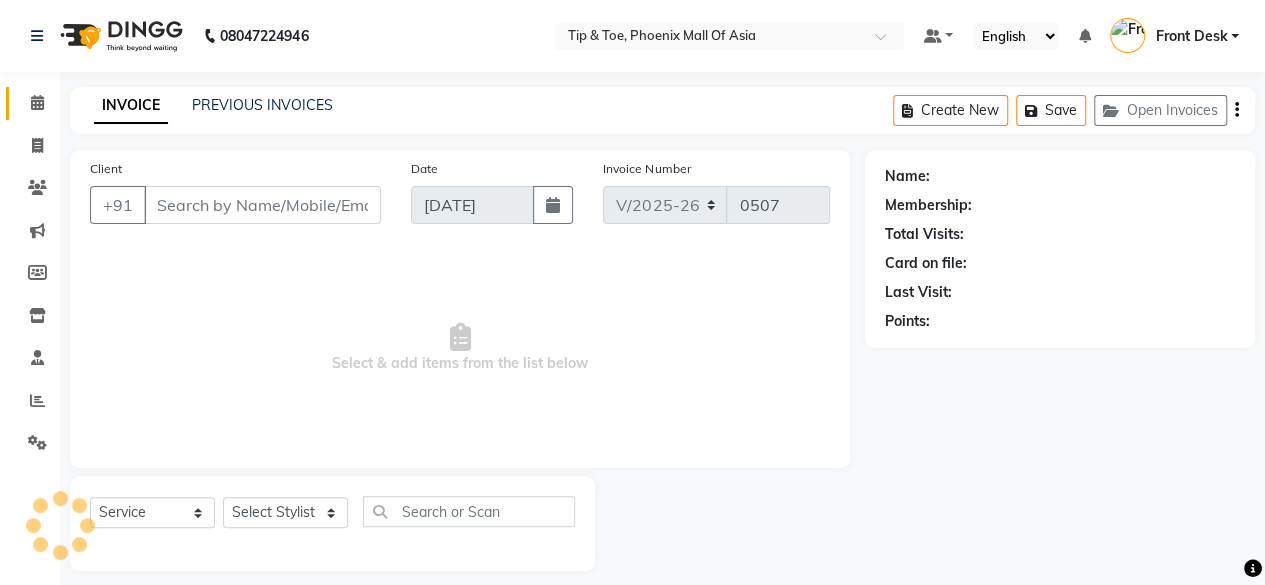 type on "7303892023" 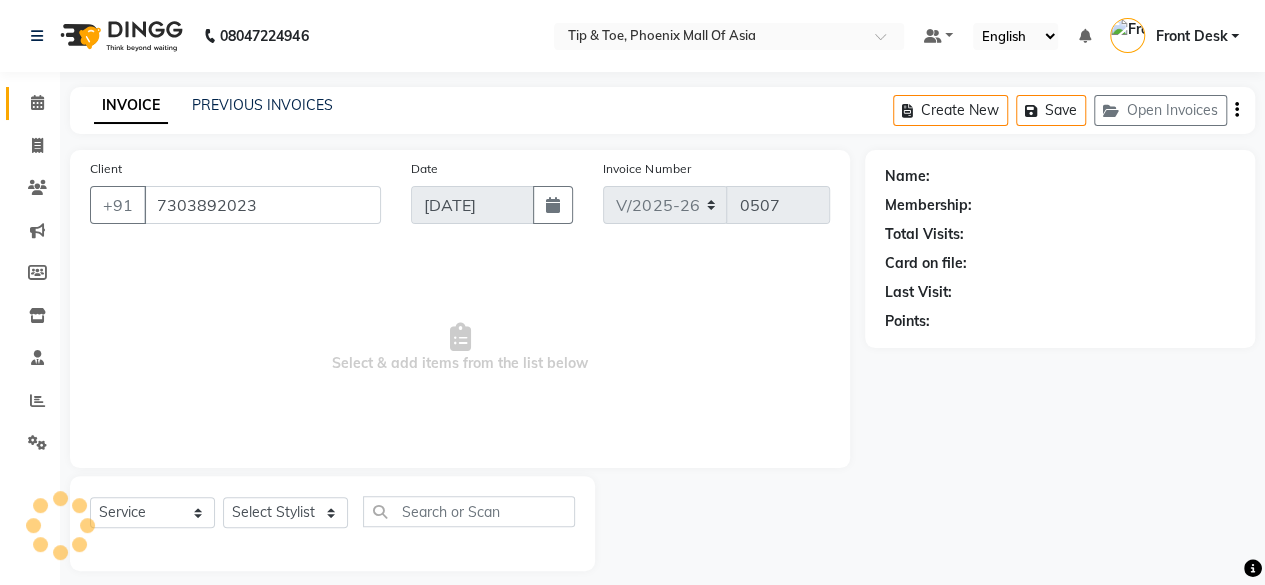 select on "66684" 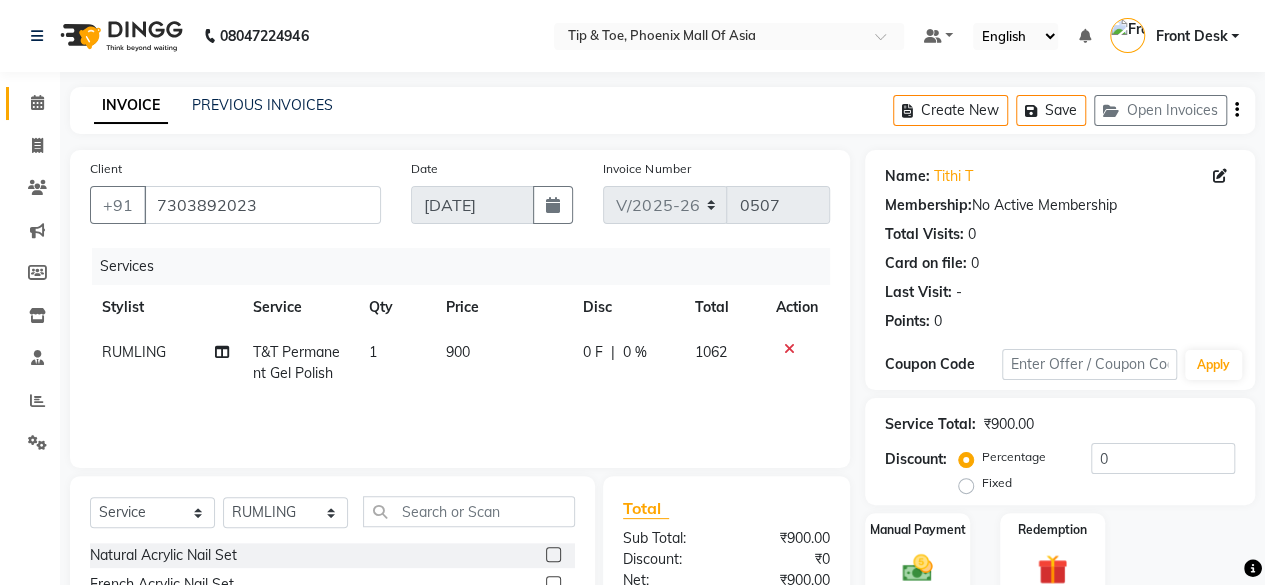 scroll, scrollTop: 215, scrollLeft: 0, axis: vertical 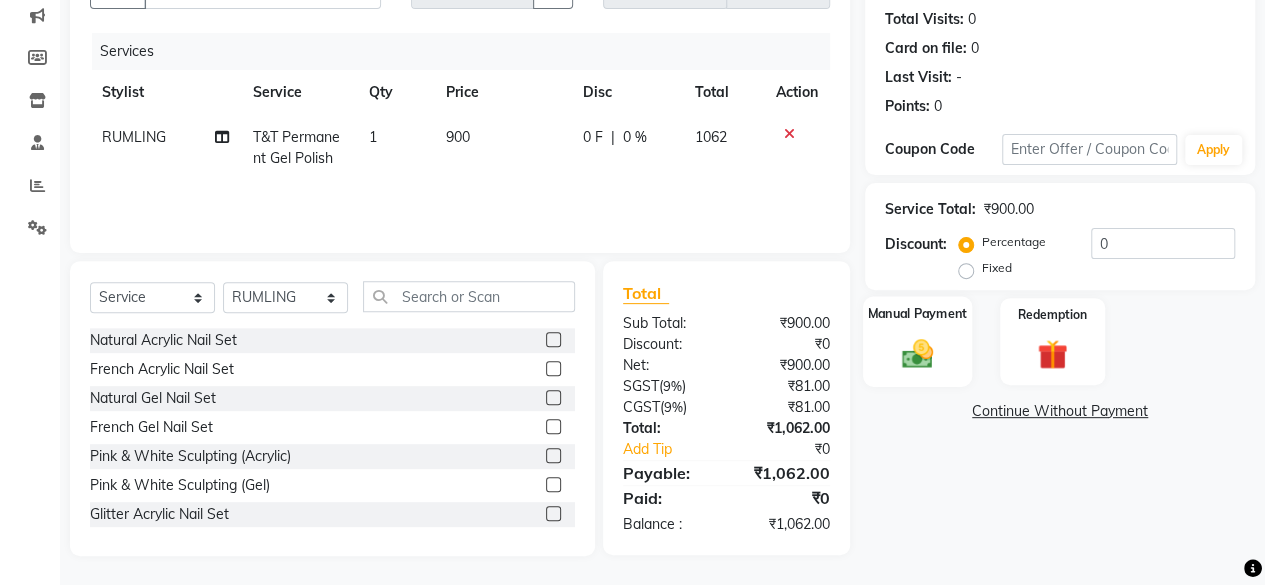 click 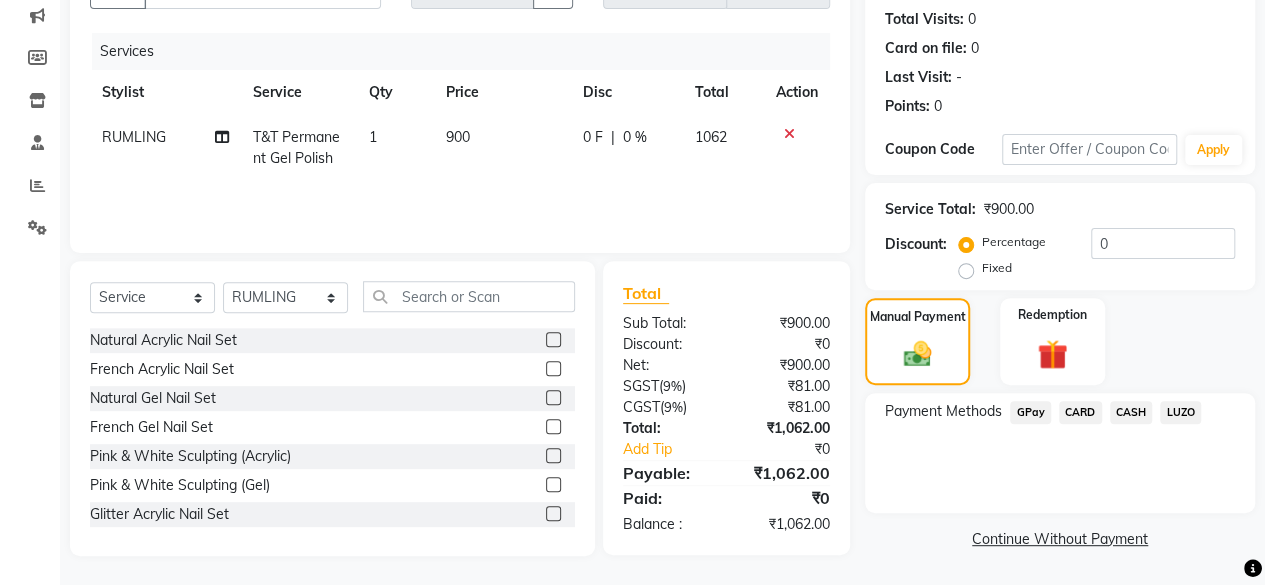 click on "GPay" 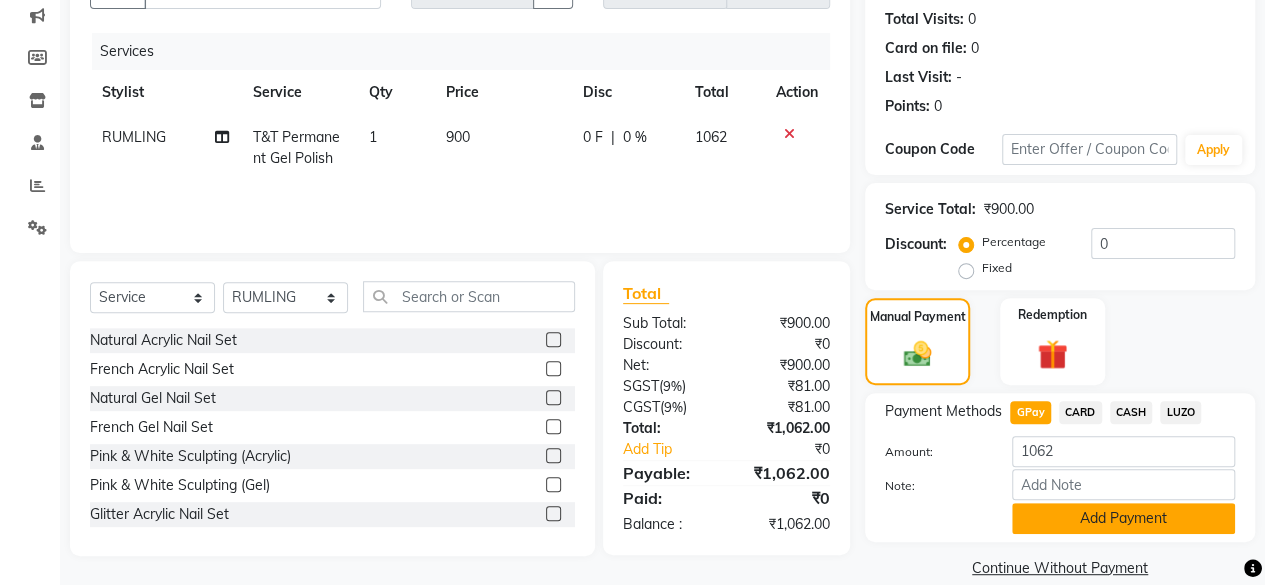 click on "Add Payment" 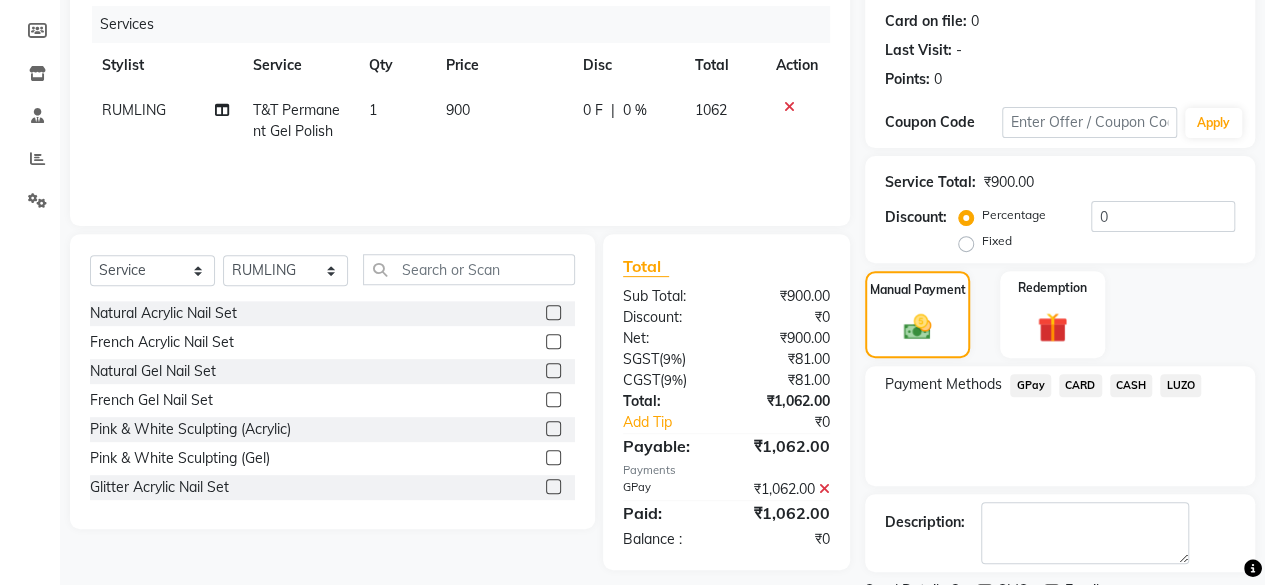 scroll, scrollTop: 324, scrollLeft: 0, axis: vertical 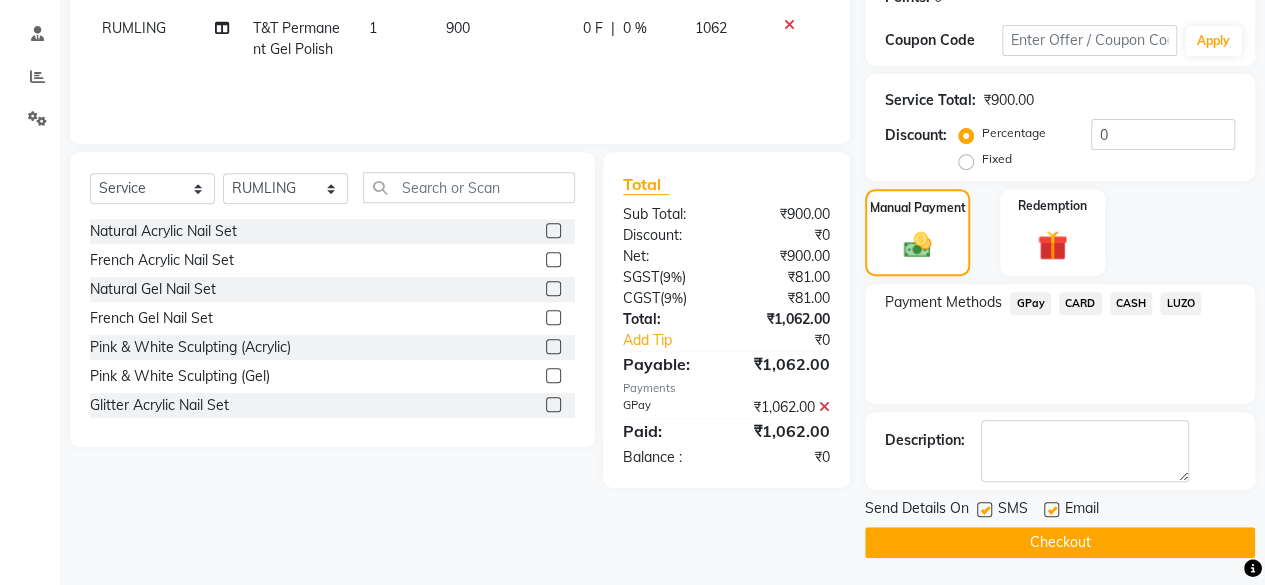 click on "Checkout" 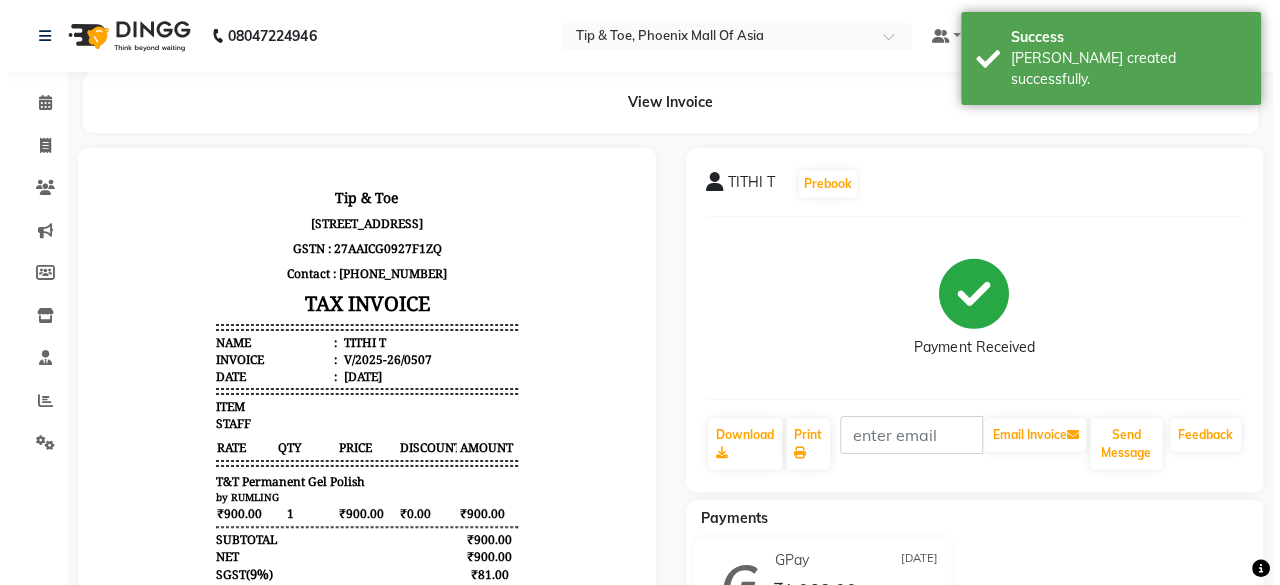 scroll, scrollTop: 0, scrollLeft: 0, axis: both 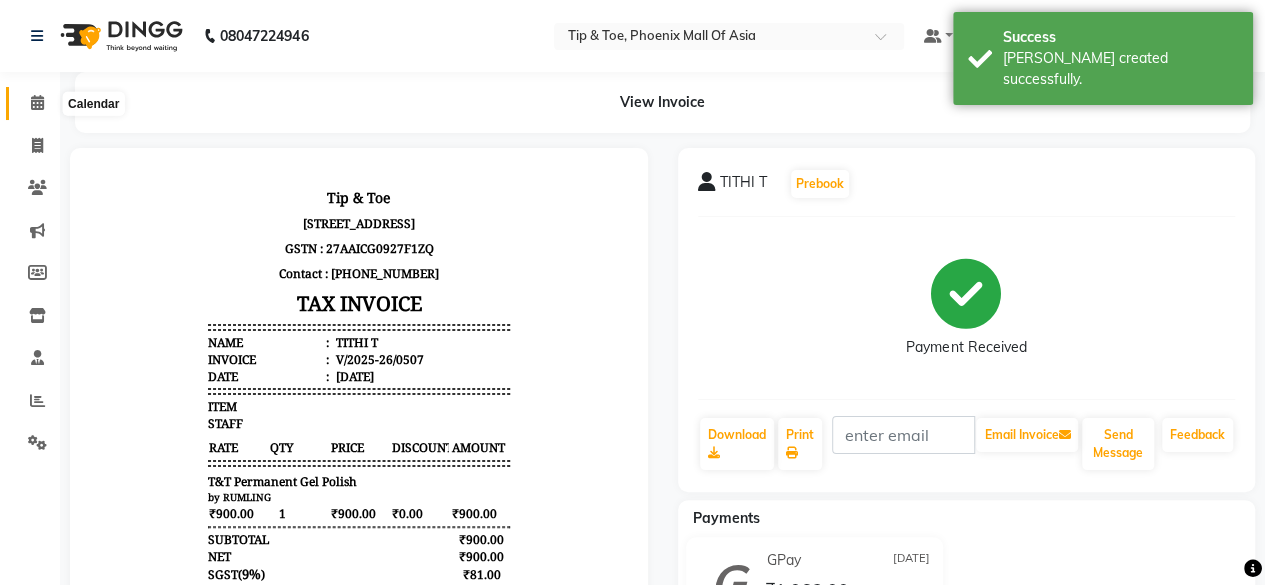 click 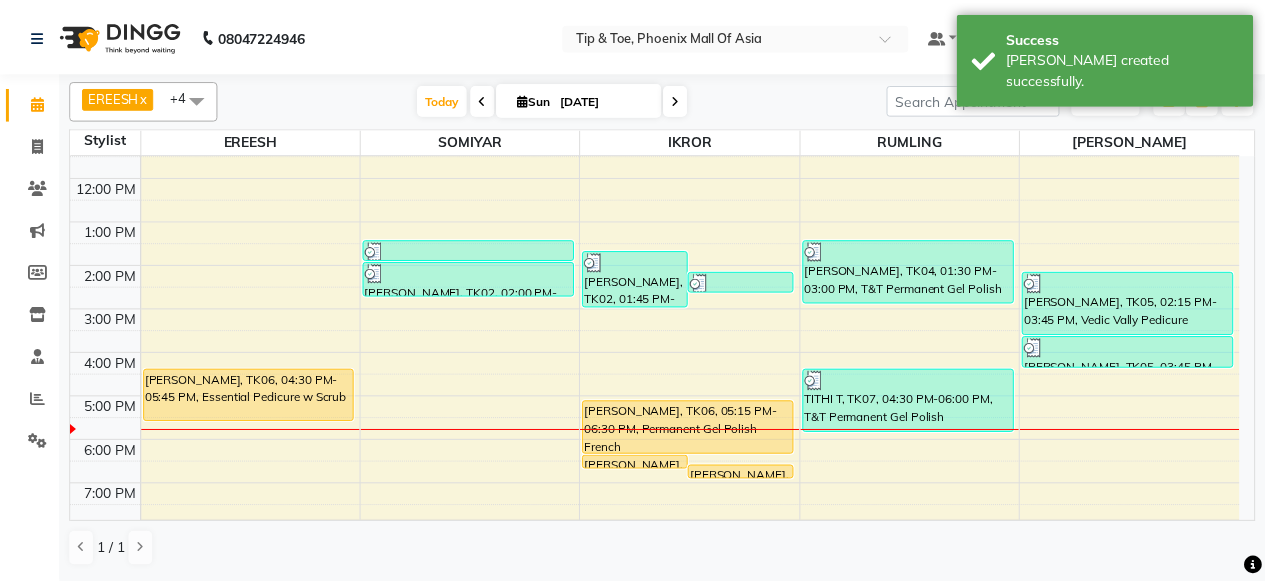 scroll, scrollTop: 193, scrollLeft: 0, axis: vertical 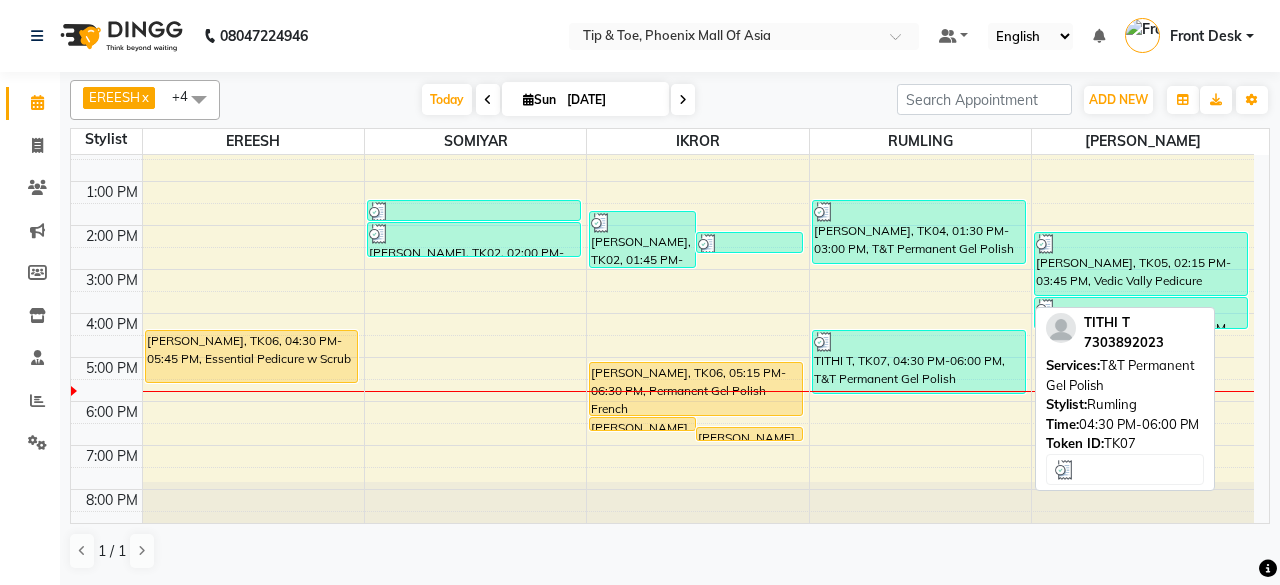 click on "TITHI T, TK07, 04:30 PM-06:00 PM, T&T Permanent Gel Polish" at bounding box center (919, 362) 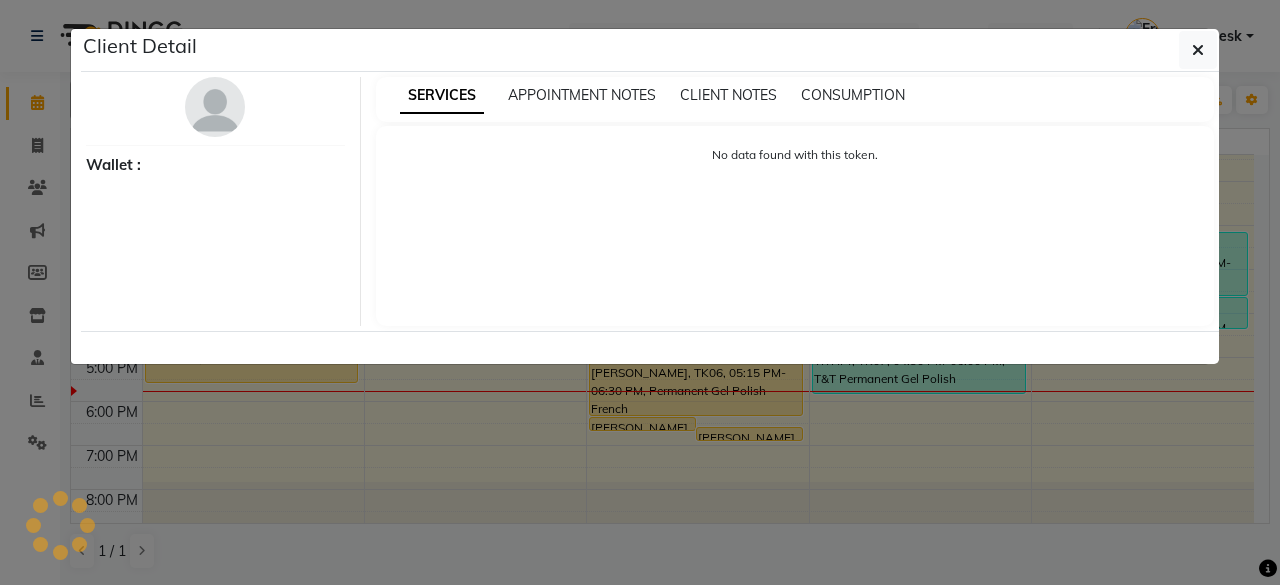 select on "3" 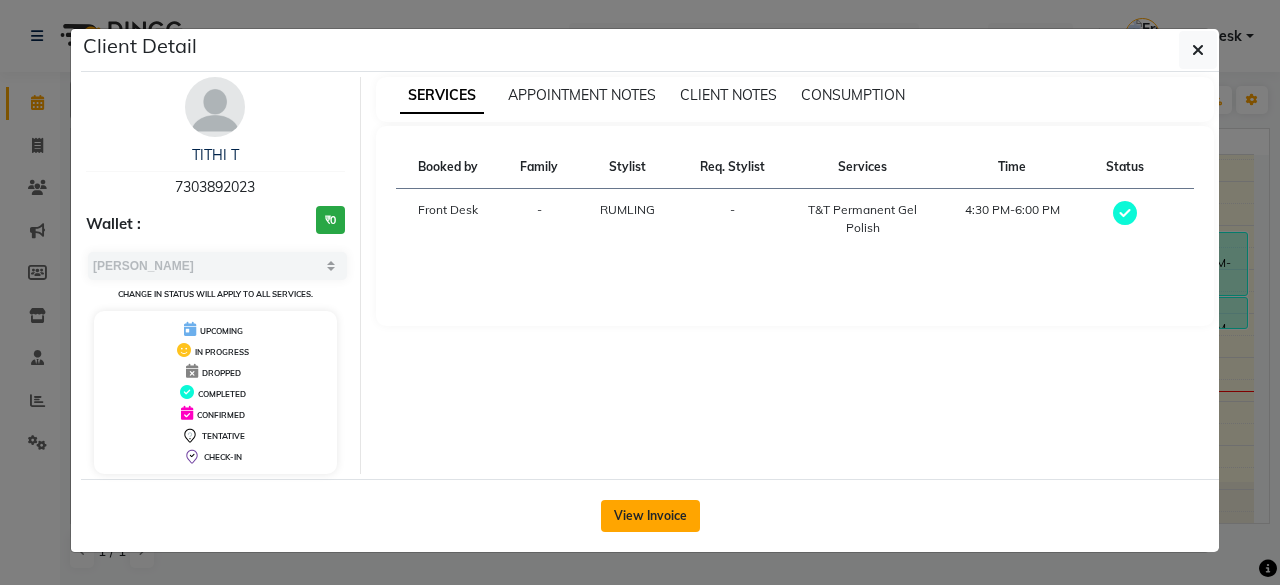 click on "View Invoice" 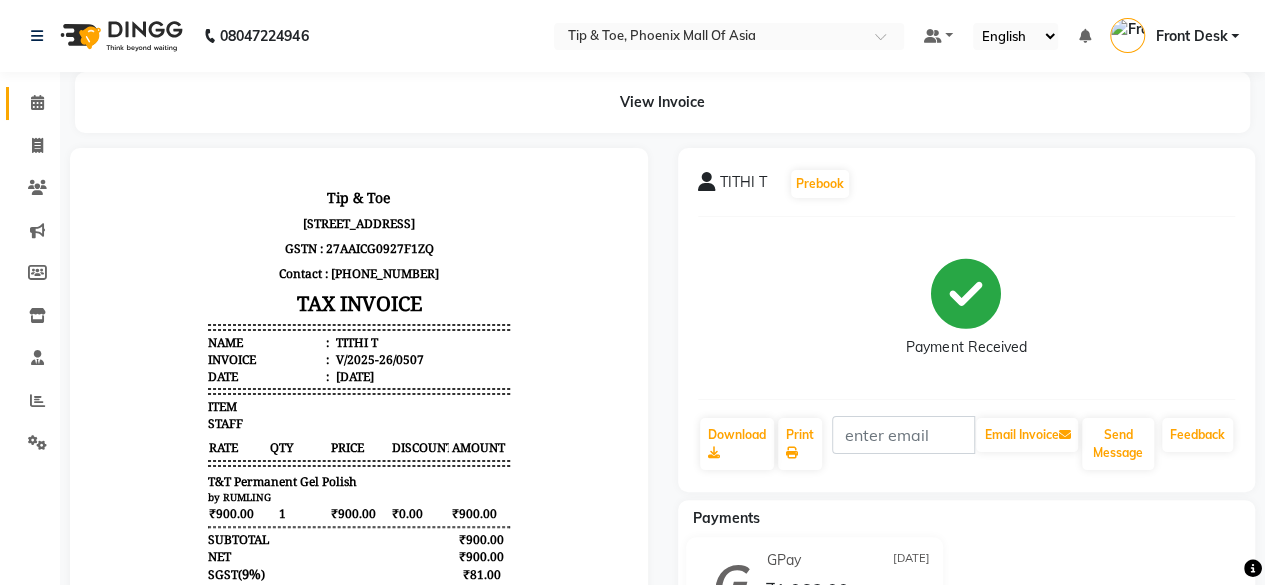 scroll, scrollTop: 0, scrollLeft: 0, axis: both 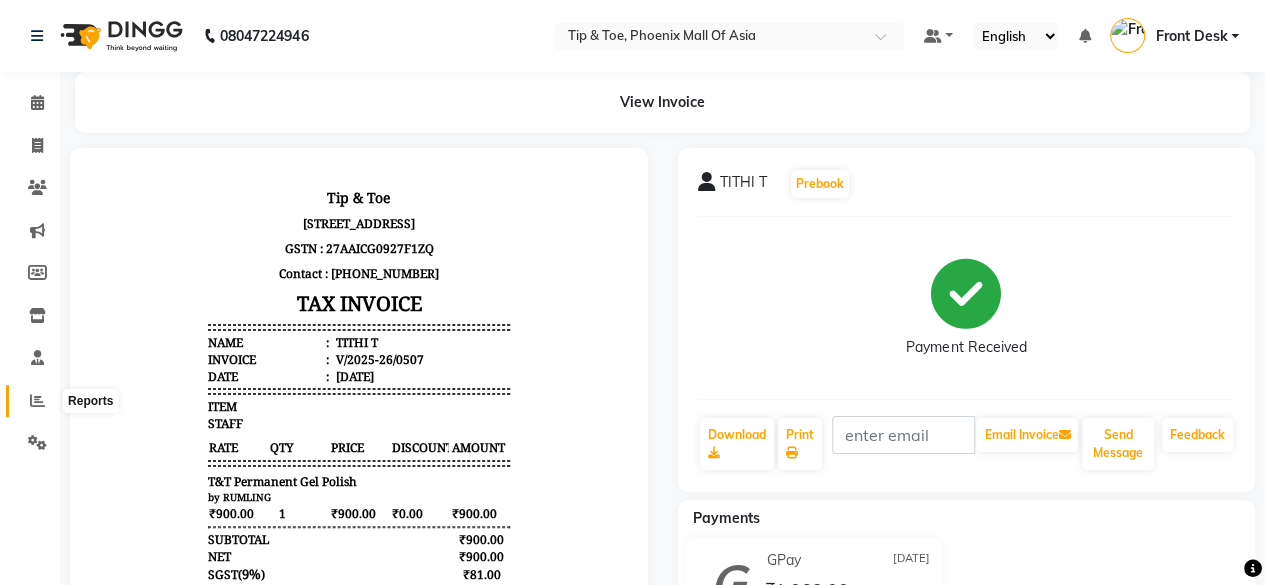 click 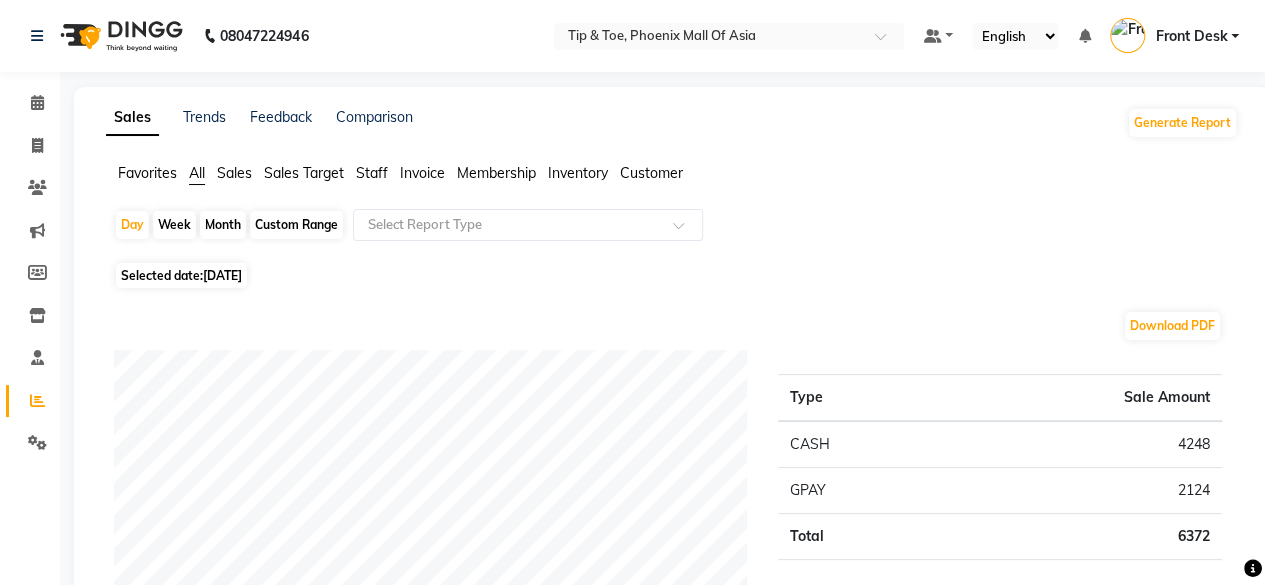 click on "Staff" 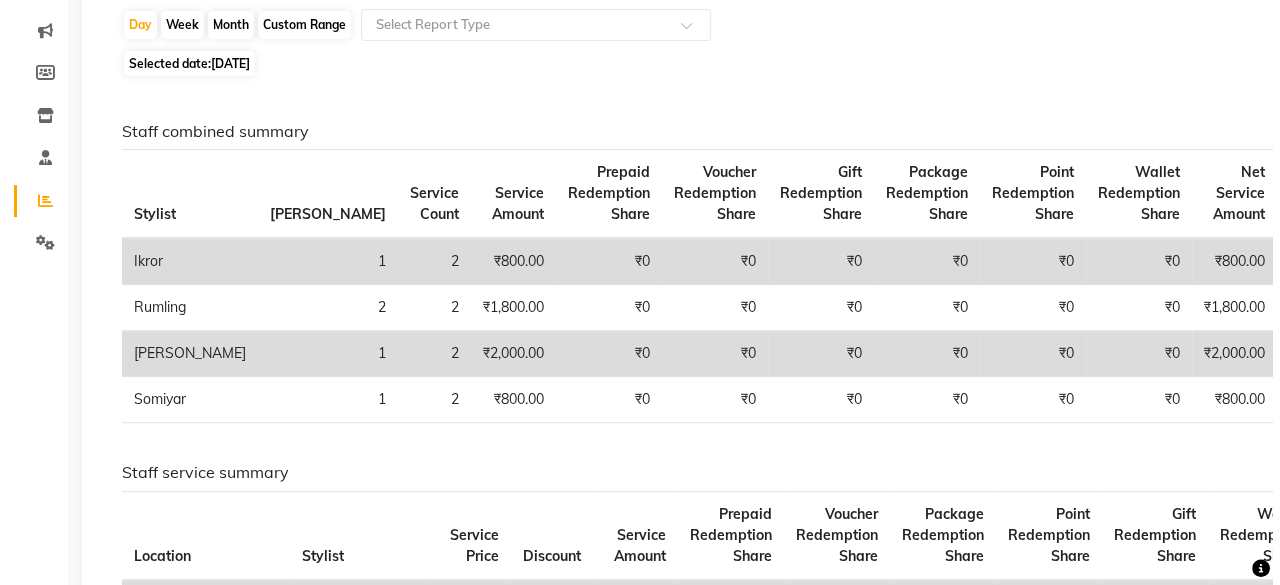 scroll, scrollTop: 0, scrollLeft: 0, axis: both 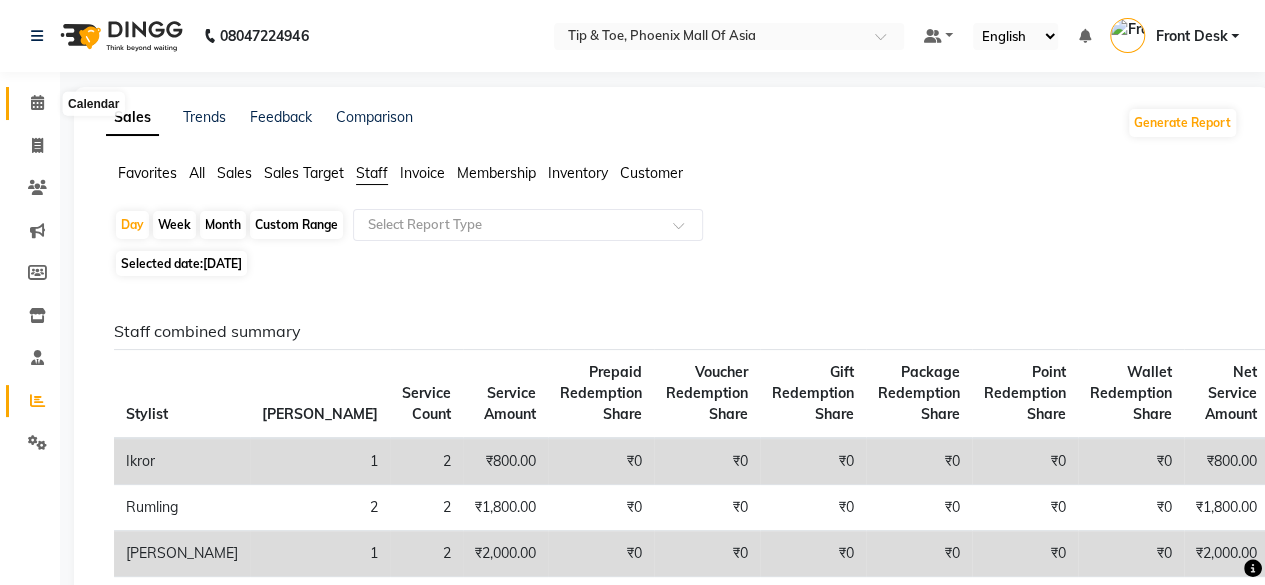 click 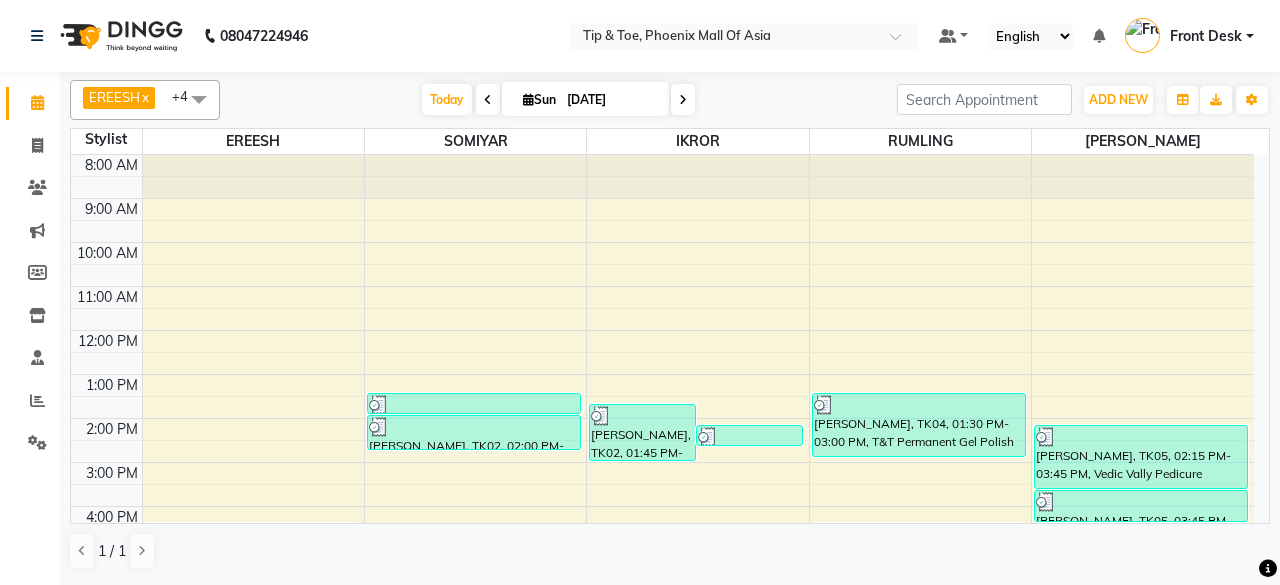 scroll, scrollTop: 193, scrollLeft: 0, axis: vertical 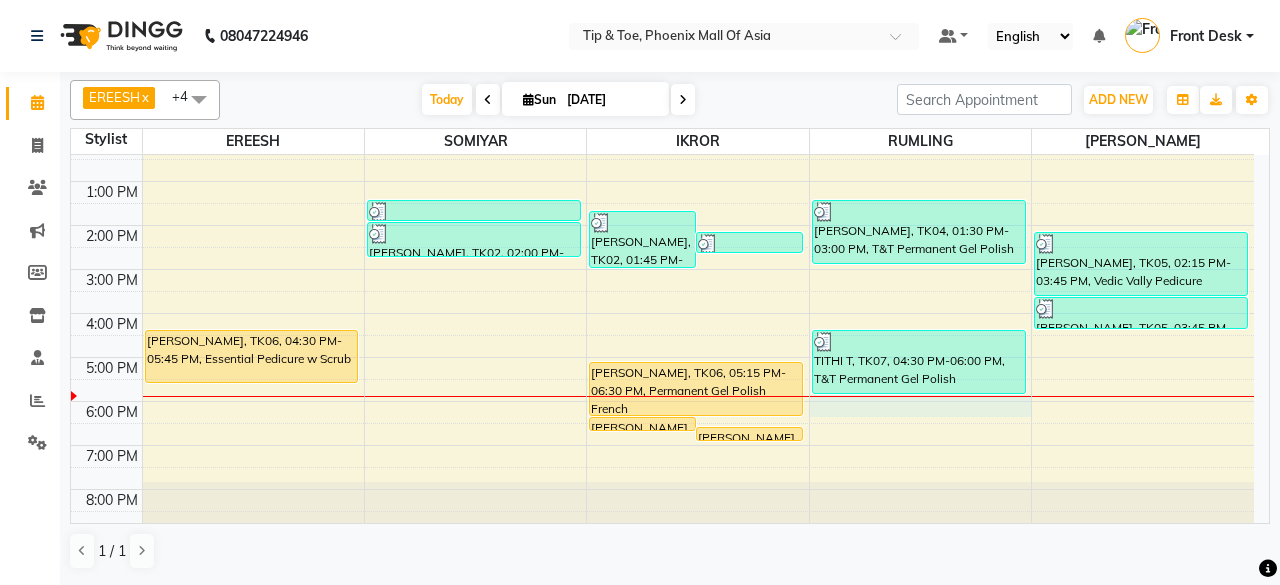 click on "8:00 AM 9:00 AM 10:00 AM 11:00 AM 12:00 PM 1:00 PM 2:00 PM 3:00 PM 4:00 PM 5:00 PM 6:00 PM 7:00 PM 8:00 PM    [PERSON_NAME], TK06, 04:30 PM-05:45 PM, Essential Pedicure w Scrub     [PERSON_NAME], TK02, 01:30 PM-02:00 PM, Permanent Gel Polish Removal     [PERSON_NAME], TK02, 02:00 PM-02:50 PM, Application of Nail Polish     [PERSON_NAME], TK02, 01:45 PM-03:05 PM, Application of Nail Polish     [PERSON_NAME], TK02, 02:15 PM-02:45 PM, Permanent Gel Polish Removal    [PERSON_NAME], TK06, 06:30 PM-06:50 PM, Single Nail Design    [PERSON_NAME], TK06, 06:45 PM-07:05 PM, Single Nail Design    [PERSON_NAME], TK06, 05:15 PM-06:30 PM, Permanent Gel Polish French     [PERSON_NAME], TK04, 01:30 PM-03:00 PM, T&T Permanent Gel Polish     TITHI T, TK07, 04:30 PM-06:00 PM, T&T Permanent Gel Polish     [PERSON_NAME], TK05, 02:15 PM-03:45 PM, Vedic Vally Pedicure     [PERSON_NAME], TK05, 03:45 PM-04:30 PM, Essential Manicure w Scrub" at bounding box center (662, 247) 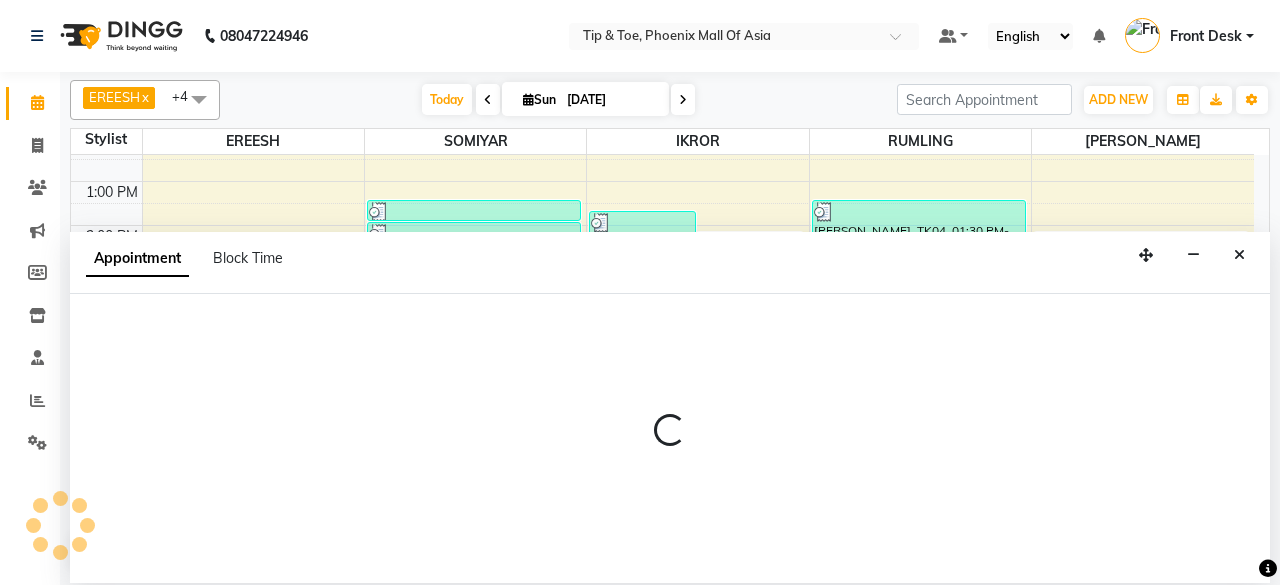 select on "66684" 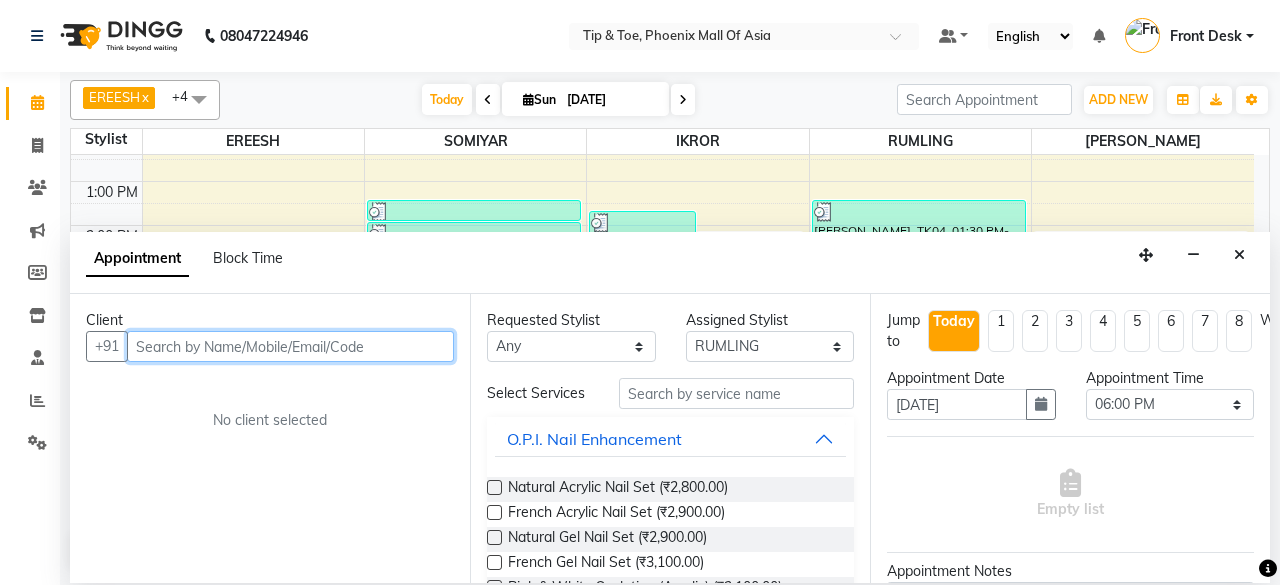click at bounding box center [290, 346] 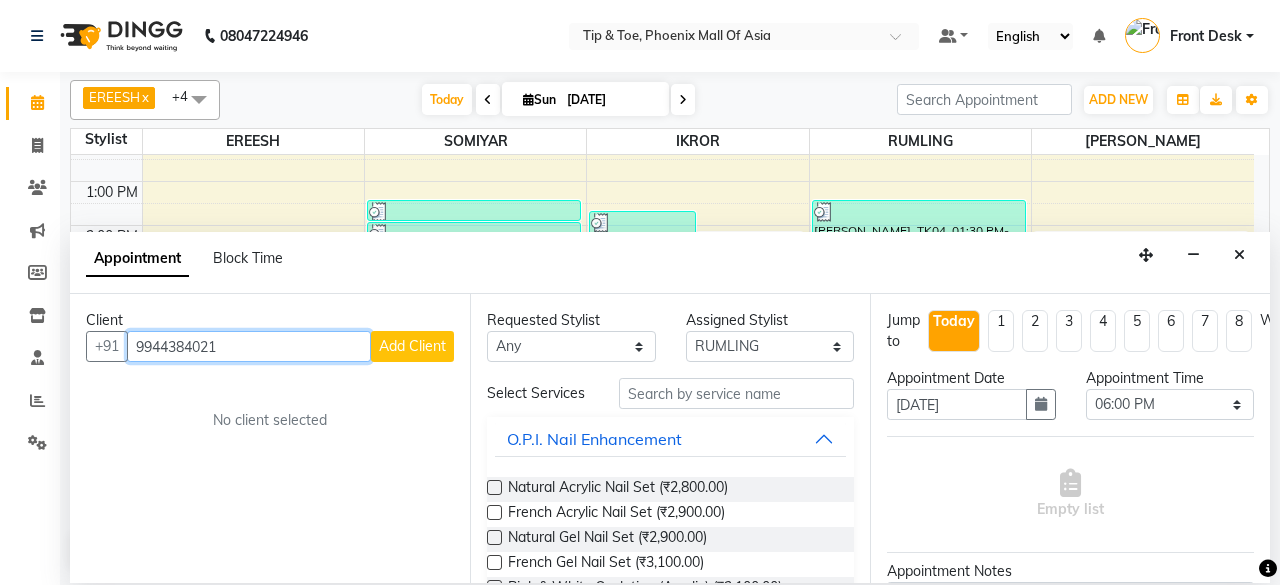 type on "9944384021" 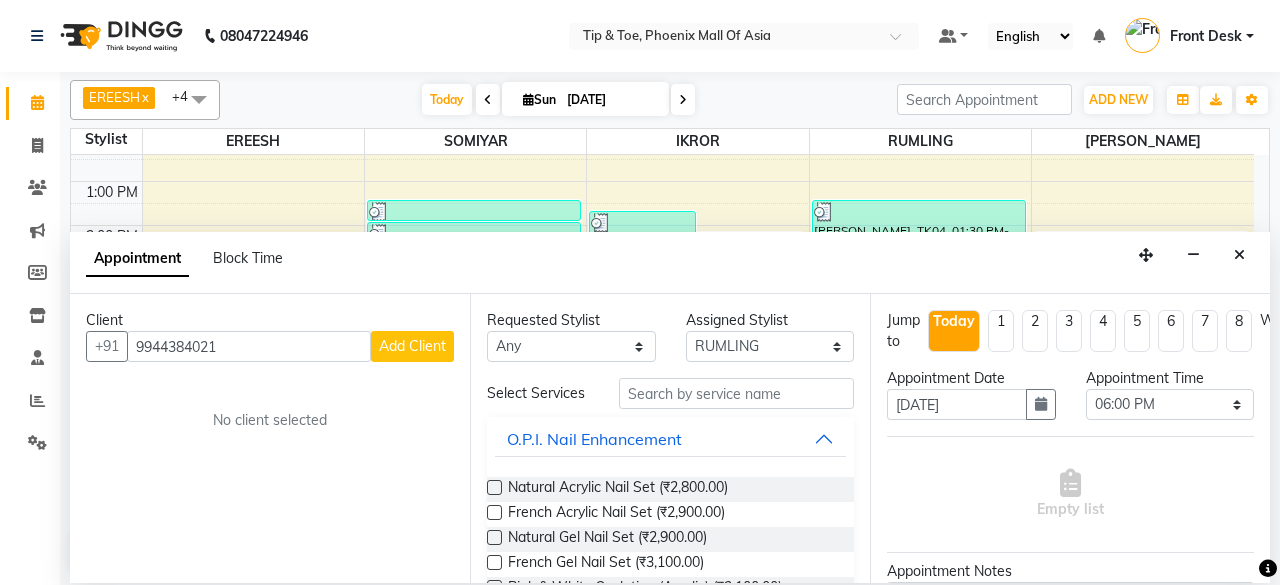 click on "Add Client" at bounding box center [412, 346] 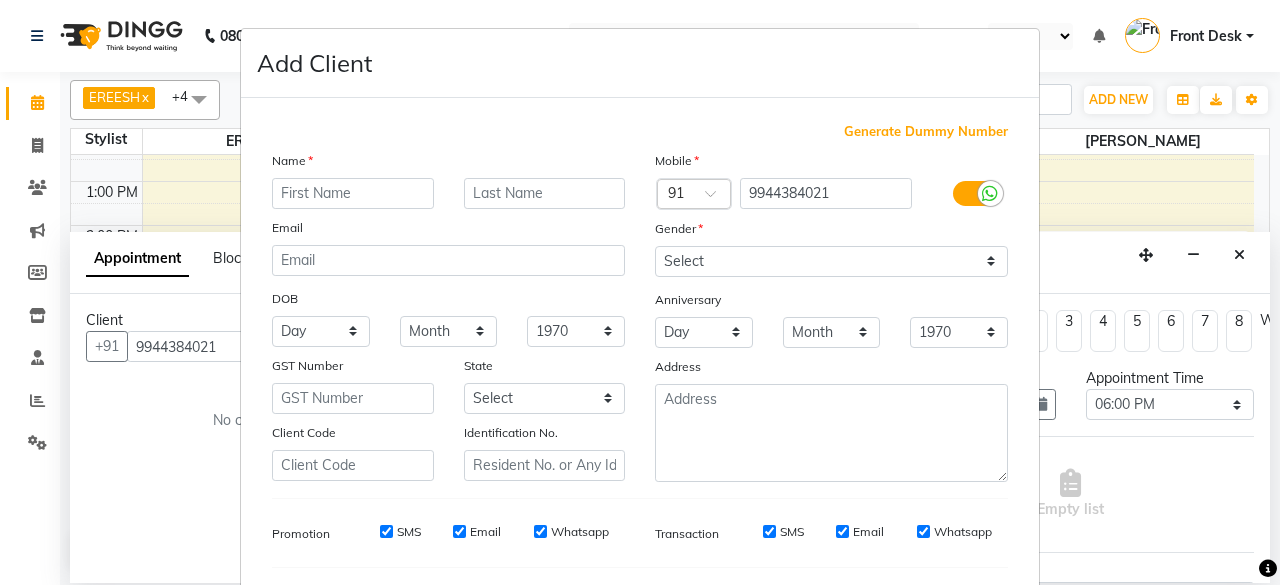 click at bounding box center [353, 193] 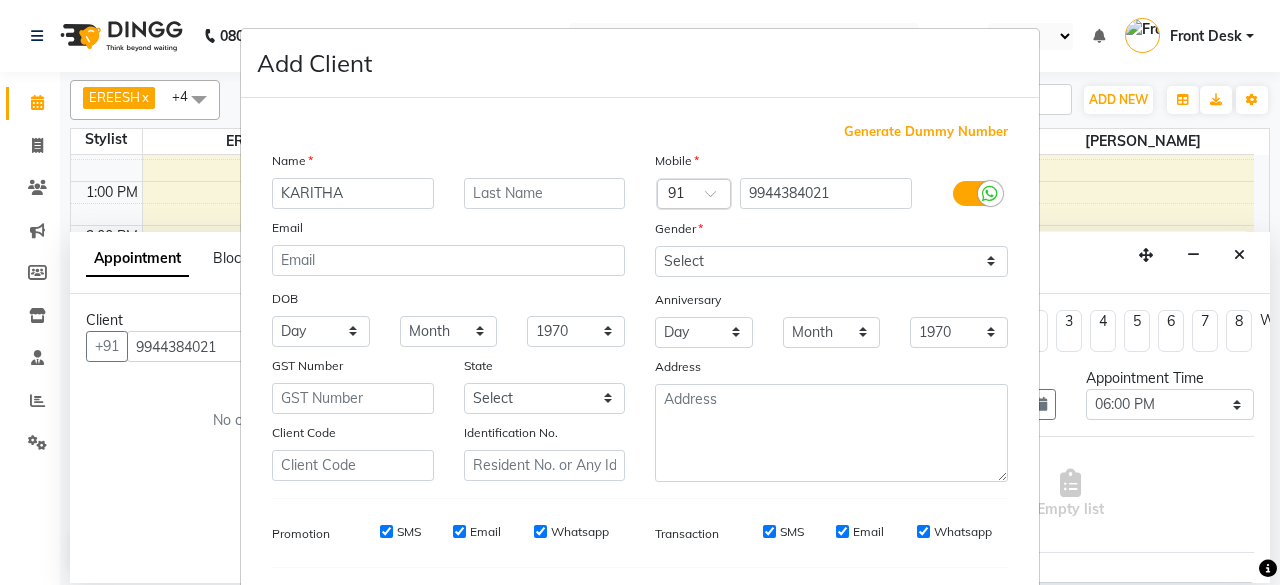 type on "KARITHA" 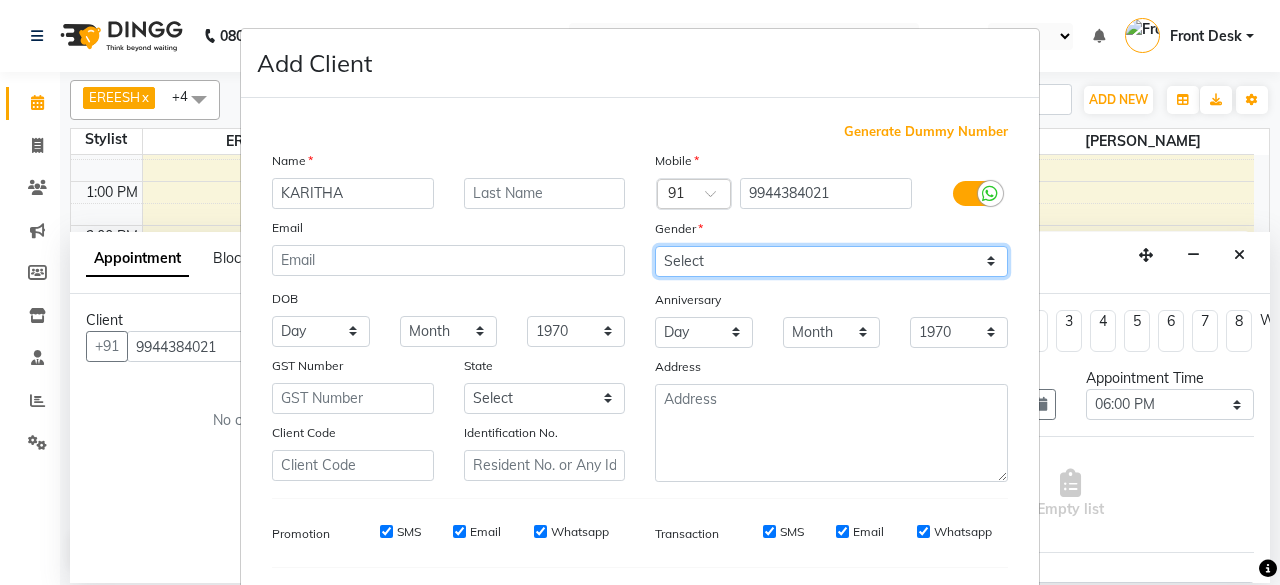 click on "Select [DEMOGRAPHIC_DATA] [DEMOGRAPHIC_DATA] Other Prefer Not To Say" at bounding box center (831, 261) 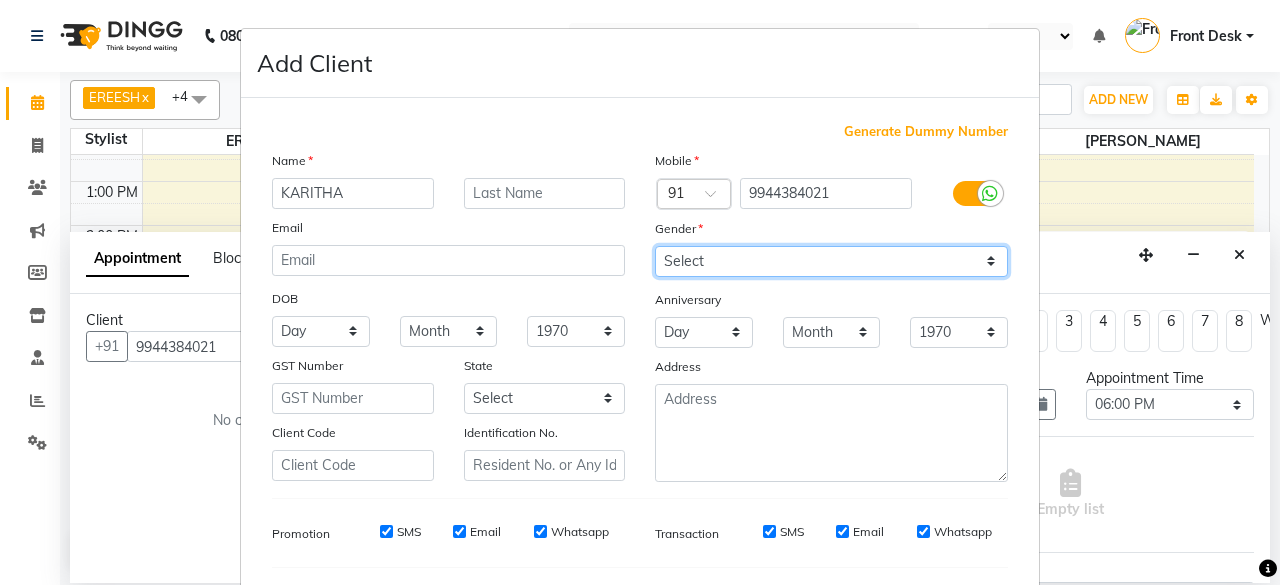 select on "[DEMOGRAPHIC_DATA]" 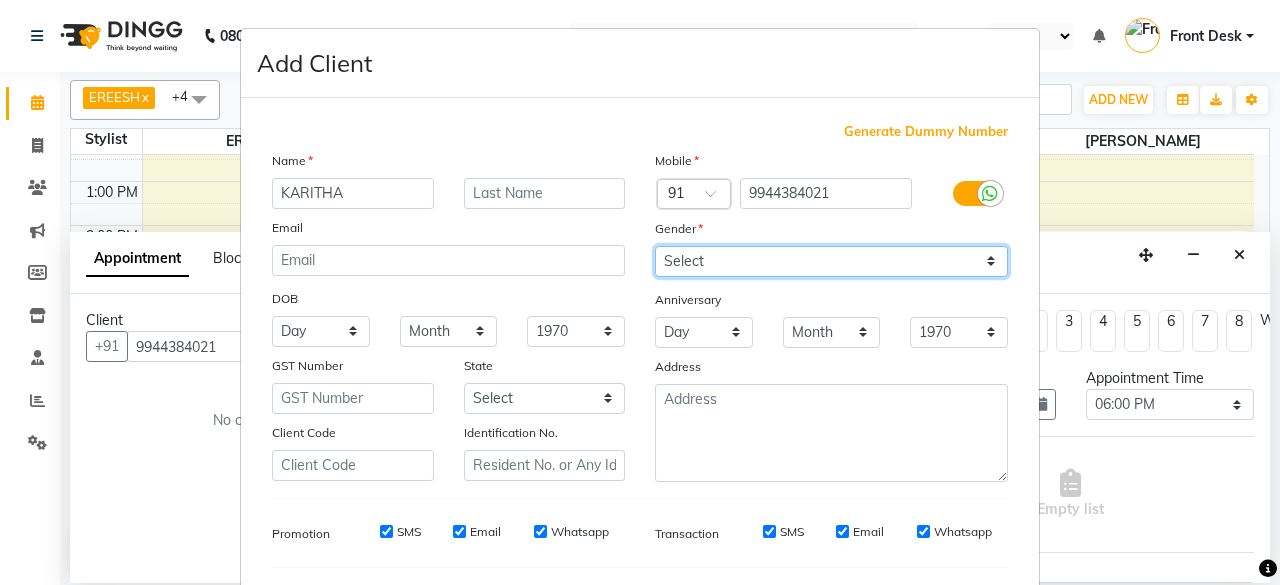 click on "Select [DEMOGRAPHIC_DATA] [DEMOGRAPHIC_DATA] Other Prefer Not To Say" at bounding box center (831, 261) 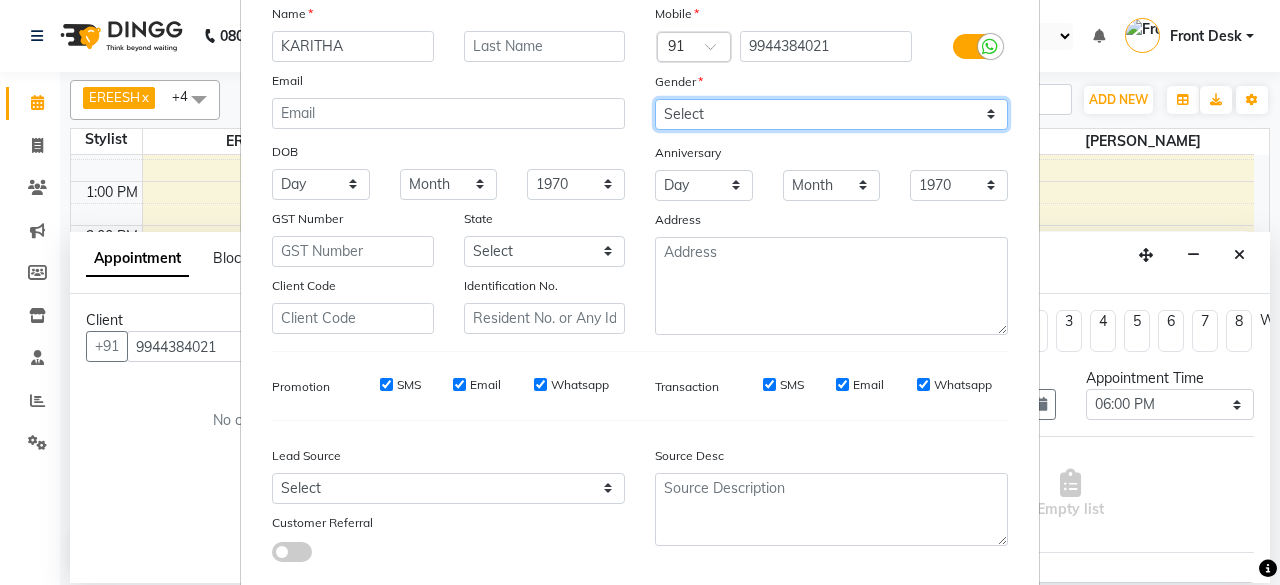 scroll, scrollTop: 260, scrollLeft: 0, axis: vertical 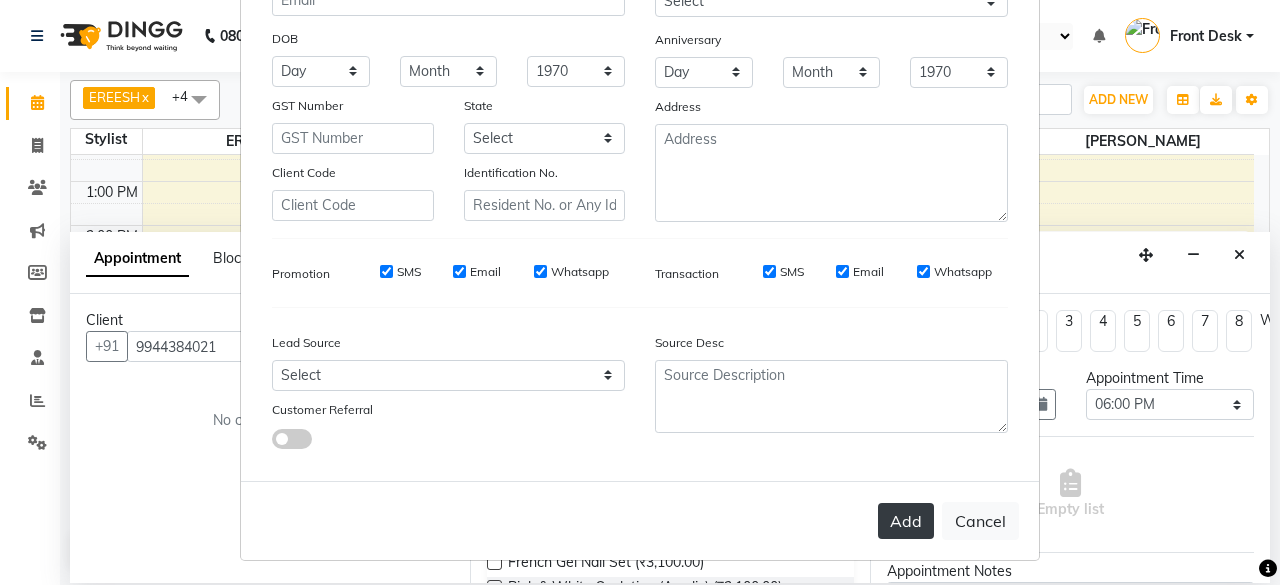 click on "Add" at bounding box center (906, 521) 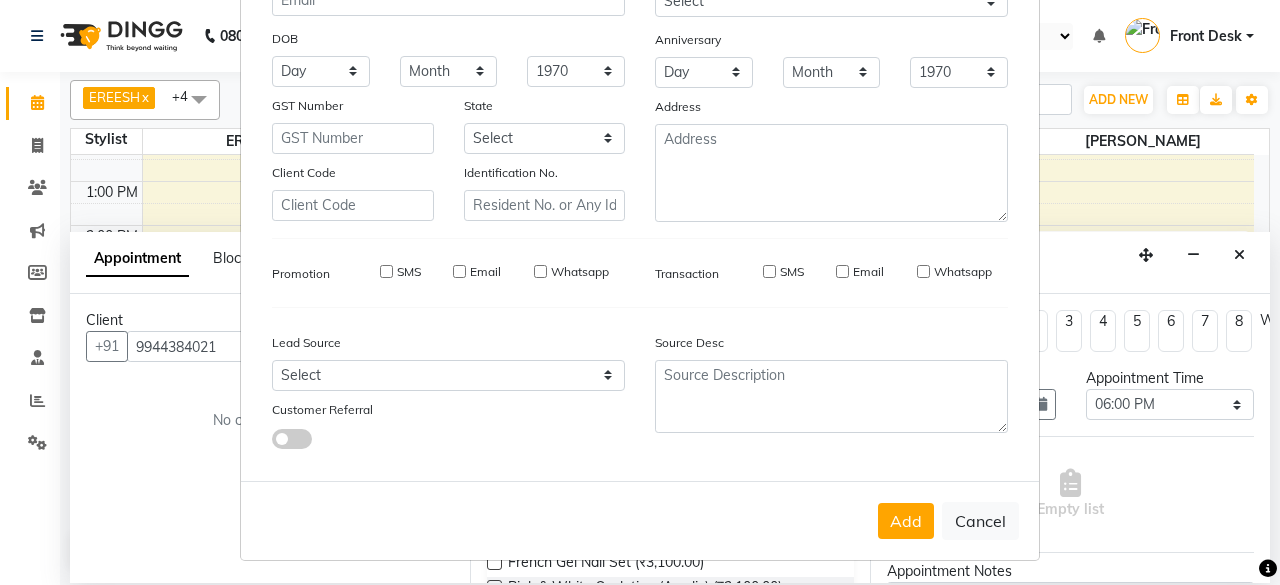 type 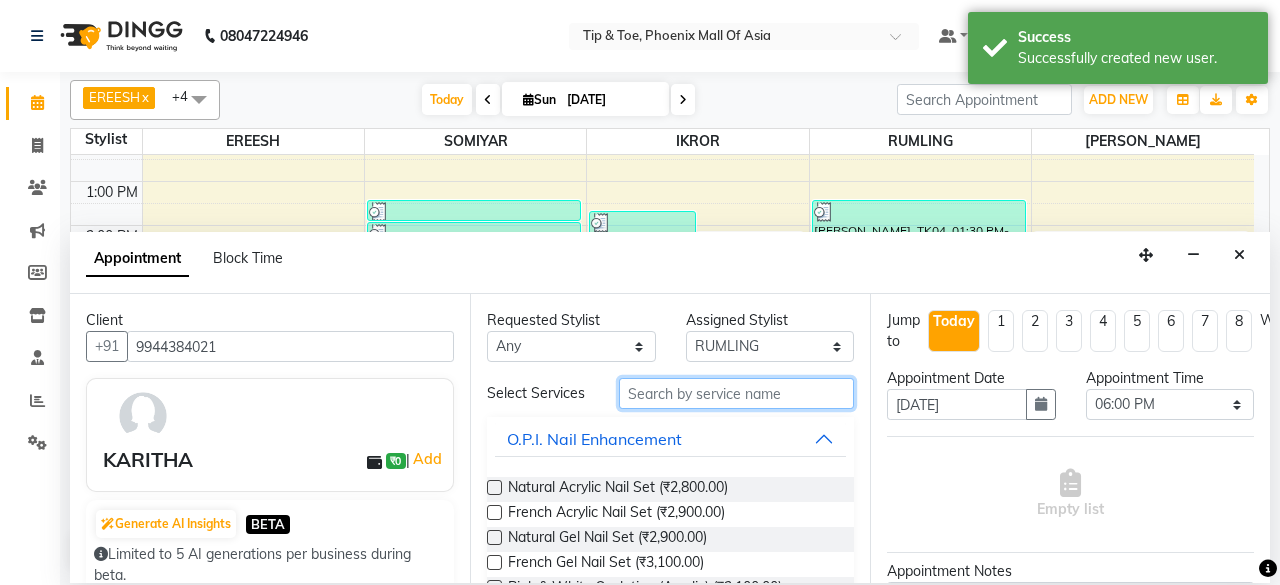 click at bounding box center (736, 393) 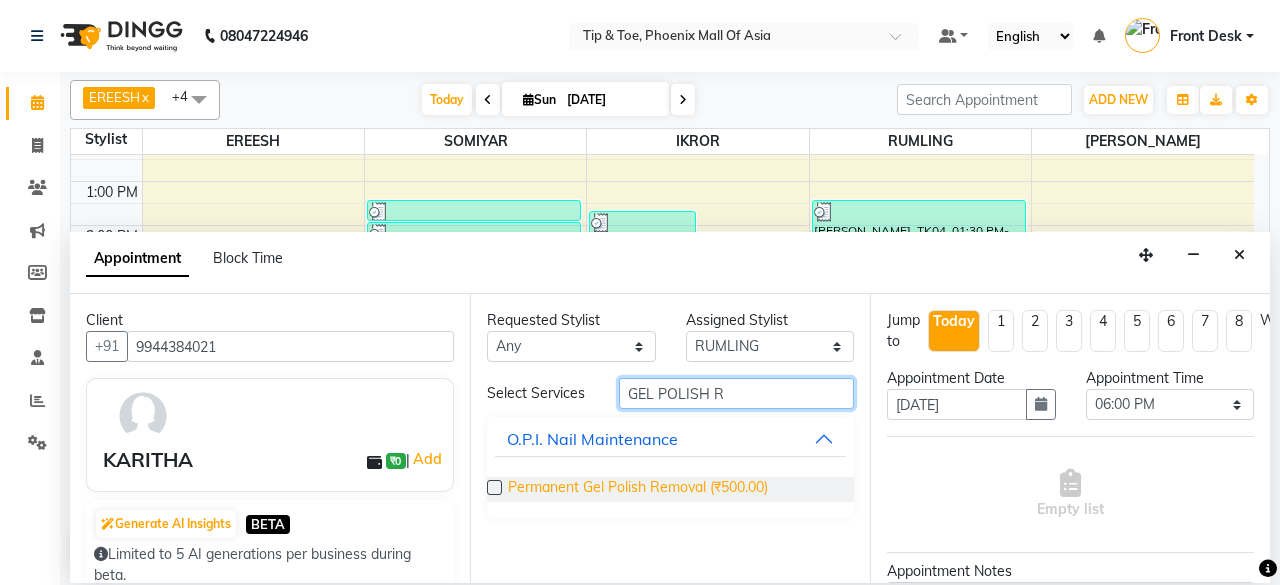 type on "GEL POLISH R" 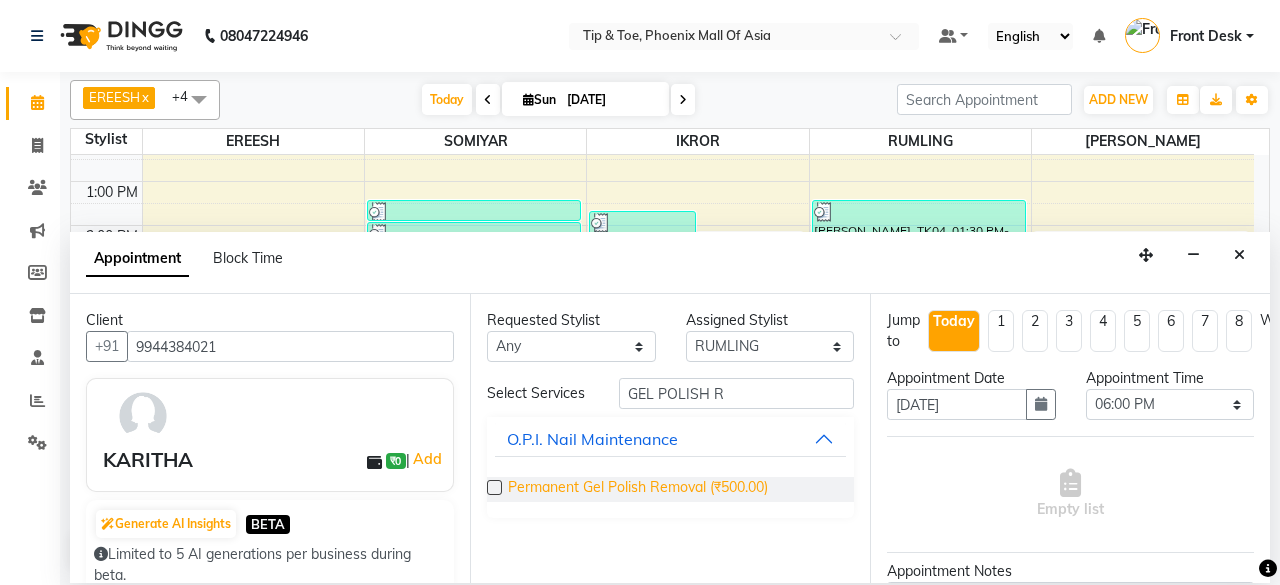 click on "Permanent Gel Polish Removal (₹500.00)" at bounding box center (638, 489) 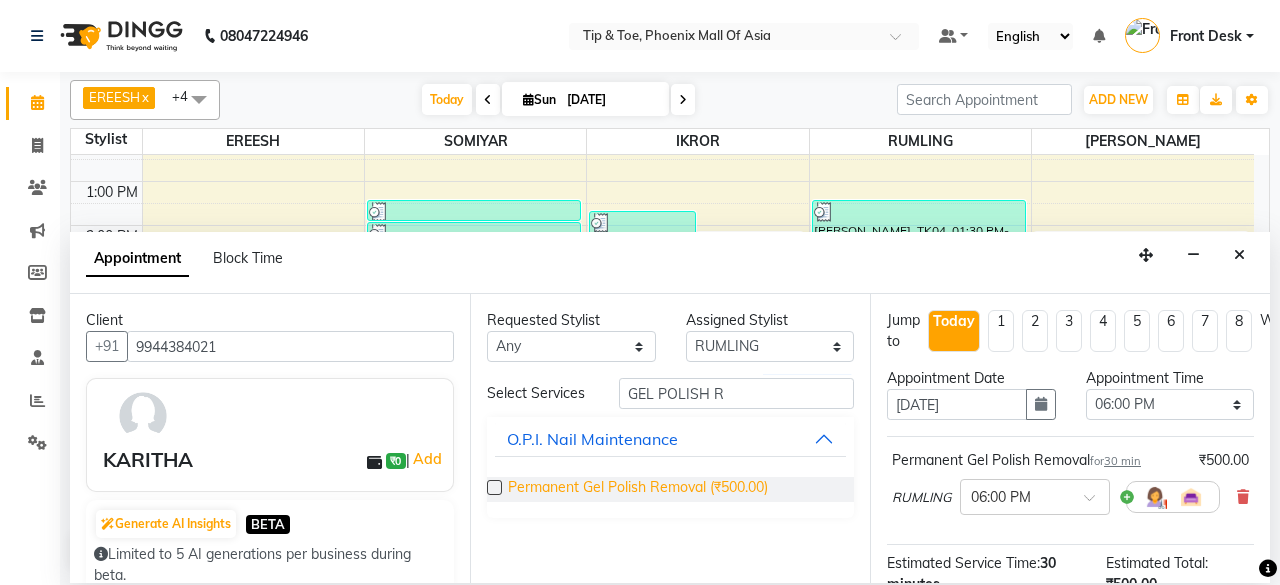 click on "Permanent Gel Polish Removal (₹500.00)" at bounding box center [638, 489] 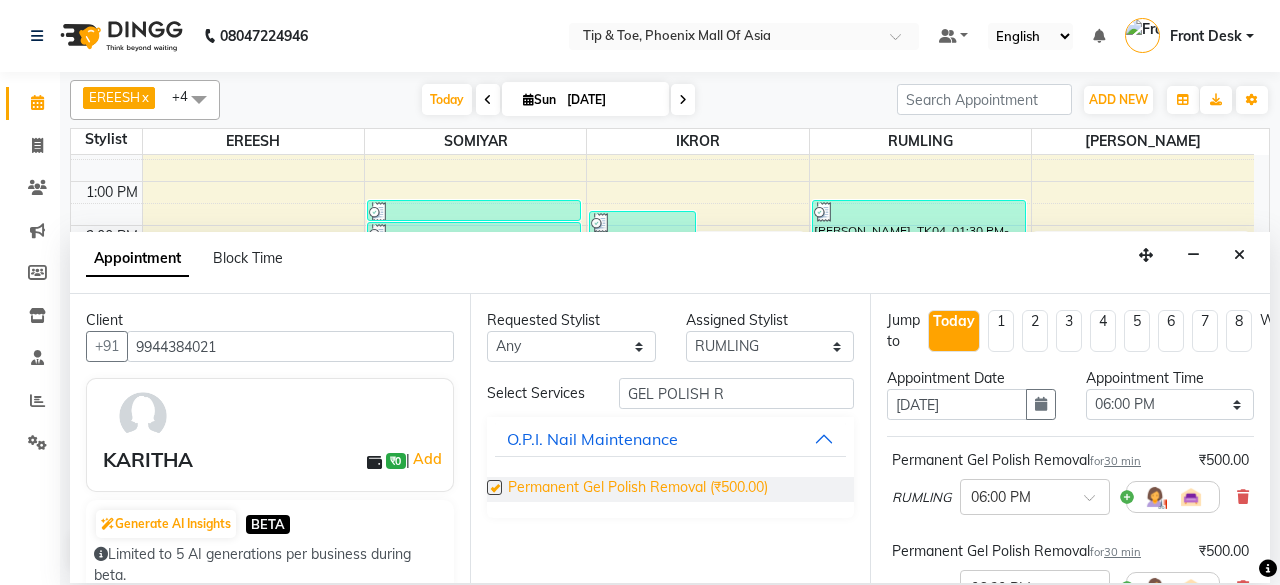 checkbox on "false" 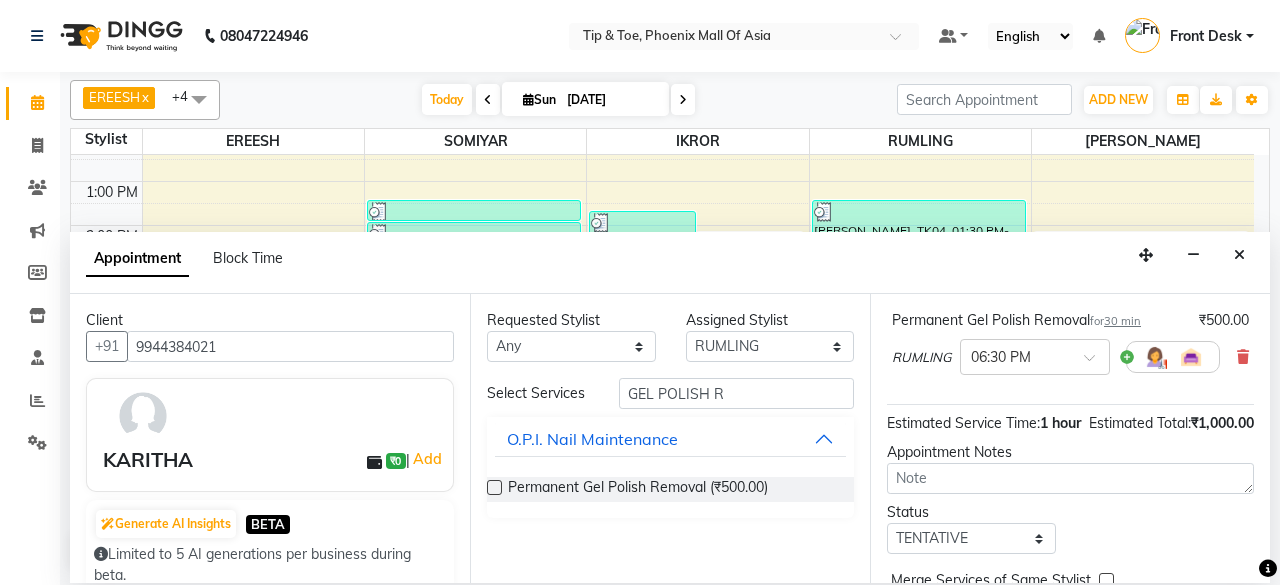 scroll, scrollTop: 200, scrollLeft: 0, axis: vertical 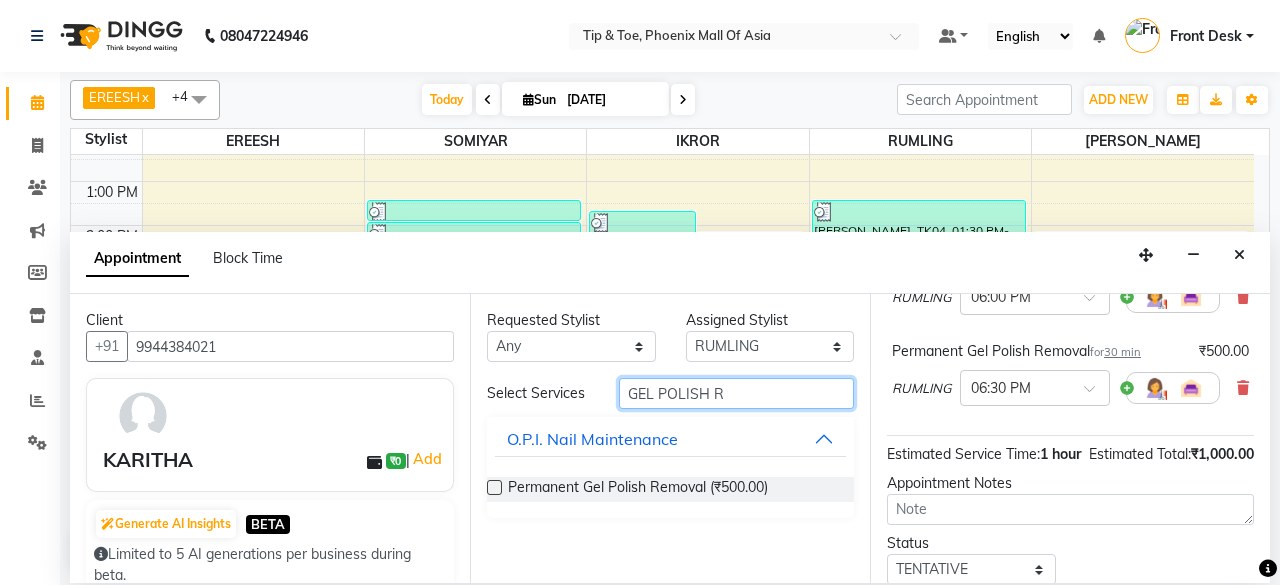 click on "GEL POLISH R" at bounding box center (736, 393) 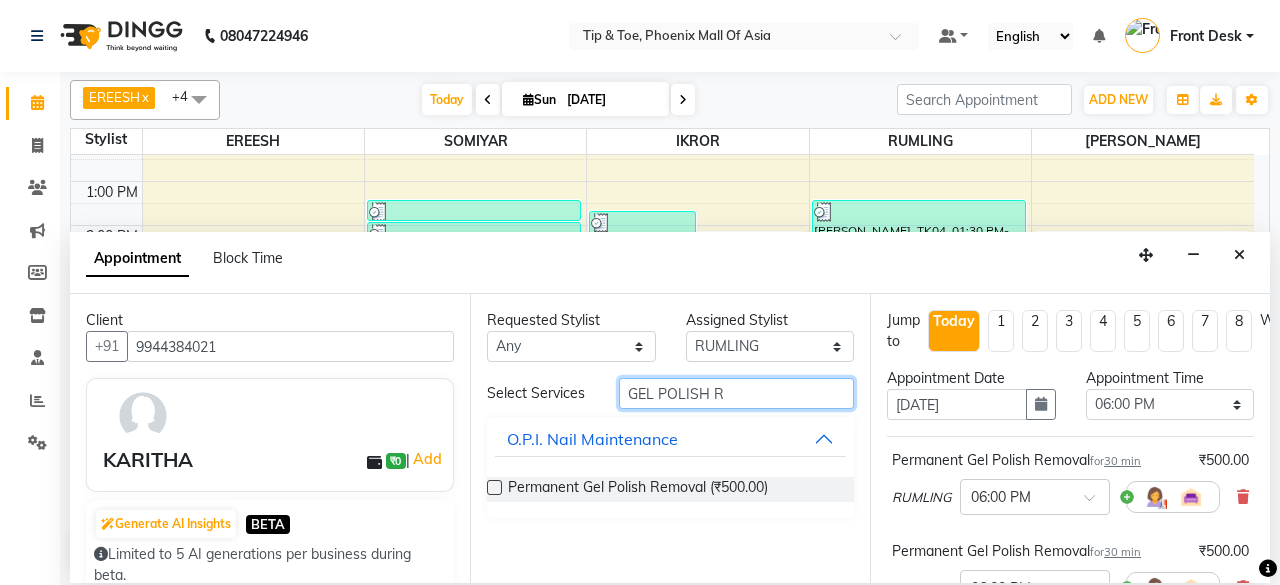 scroll, scrollTop: 100, scrollLeft: 0, axis: vertical 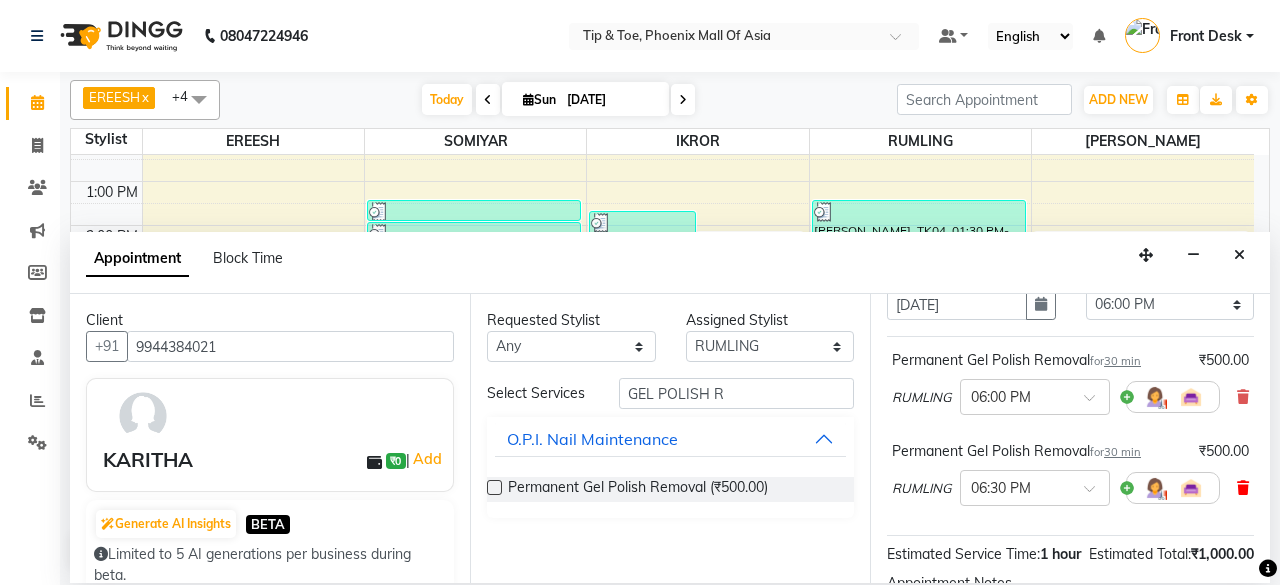 click at bounding box center (1243, 488) 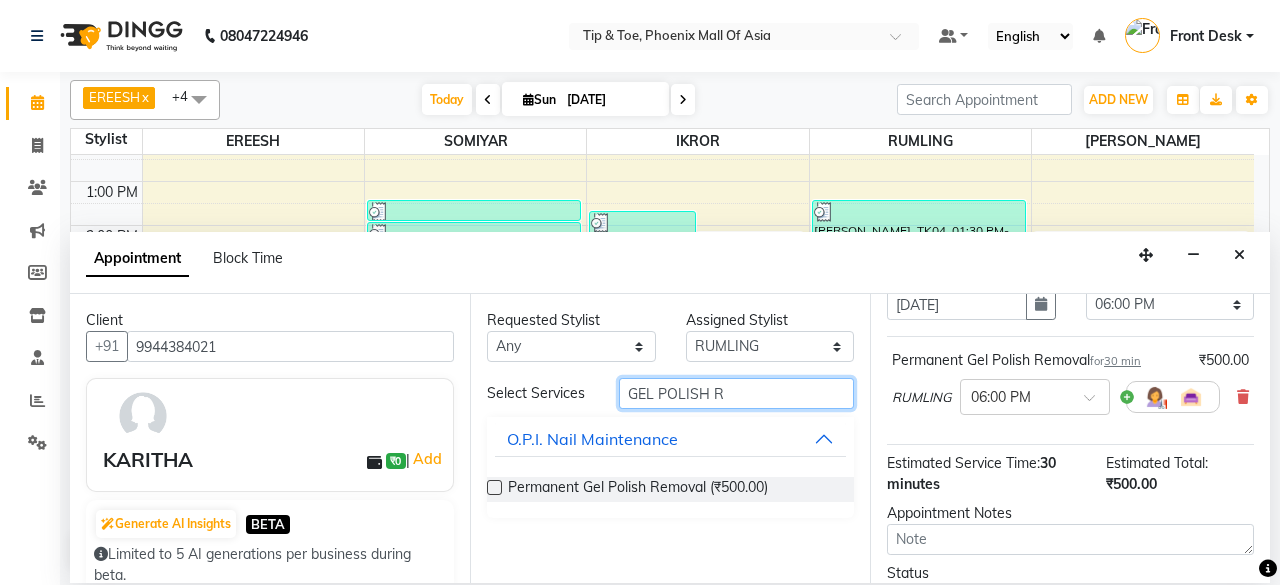 click on "GEL POLISH R" at bounding box center [736, 393] 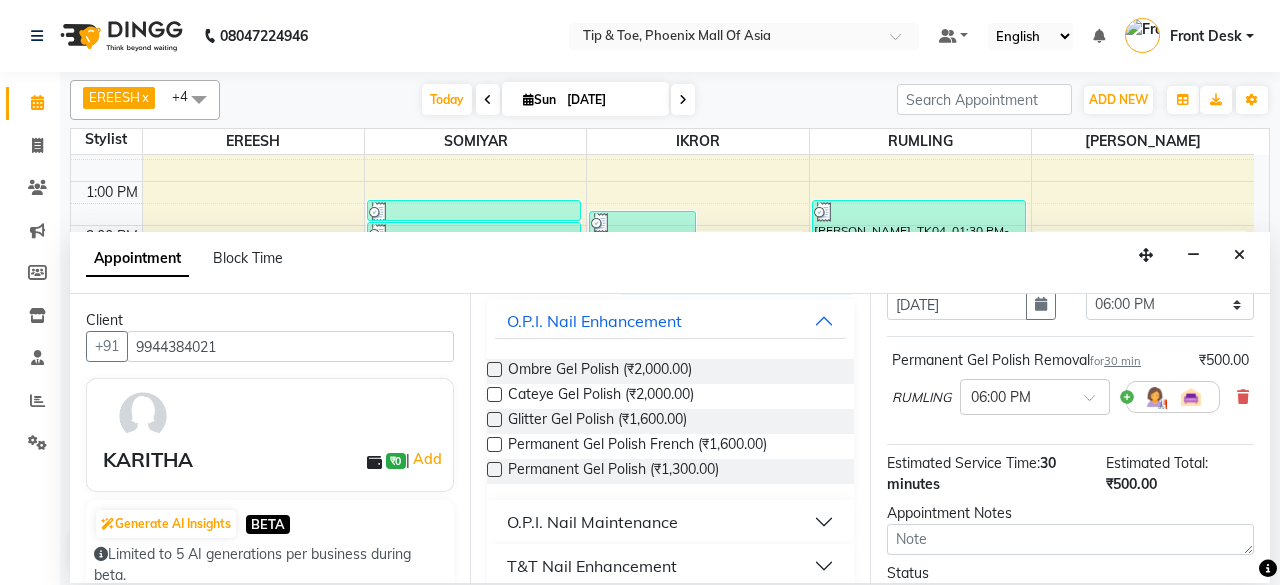 scroll, scrollTop: 182, scrollLeft: 0, axis: vertical 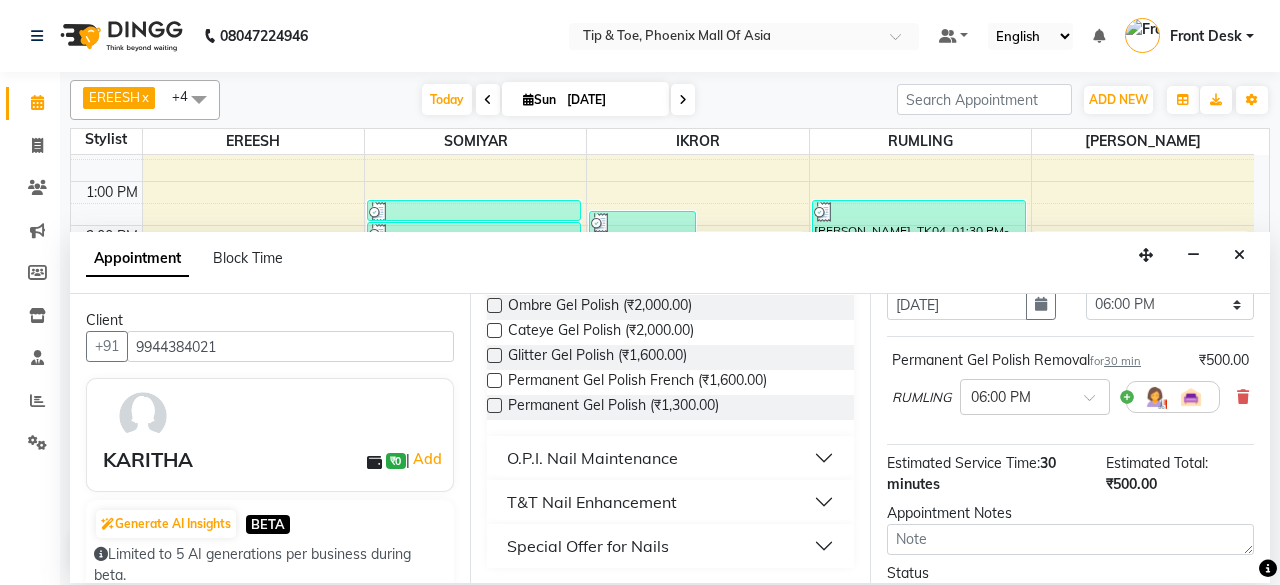 type on "GEL POLISH" 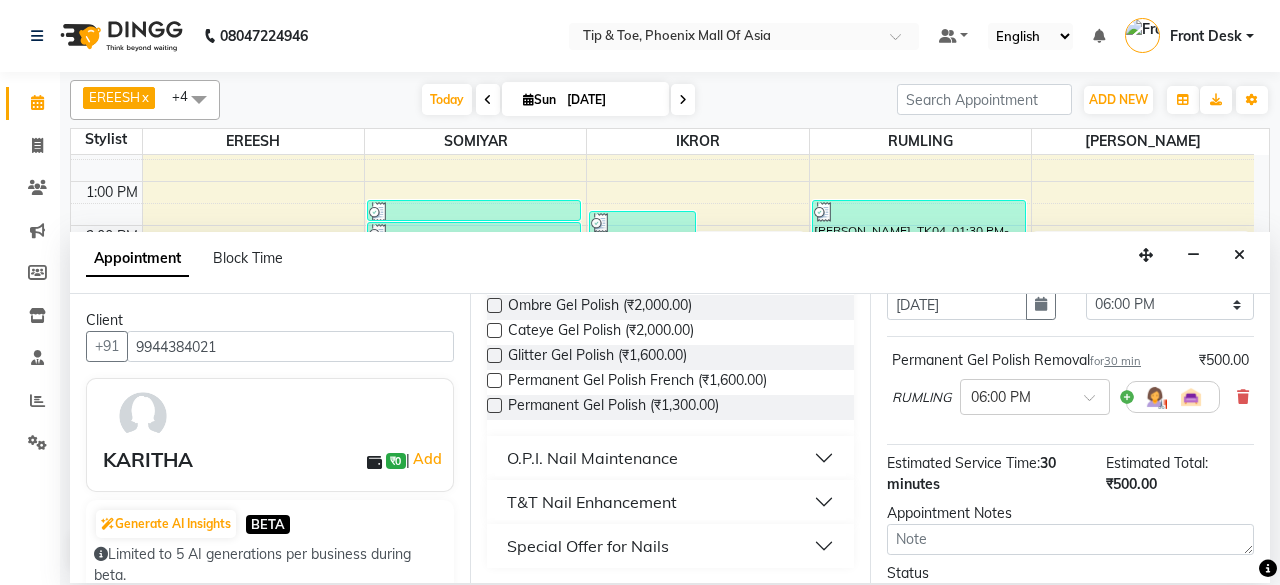click on "T&T Nail Enhancement" at bounding box center [670, 502] 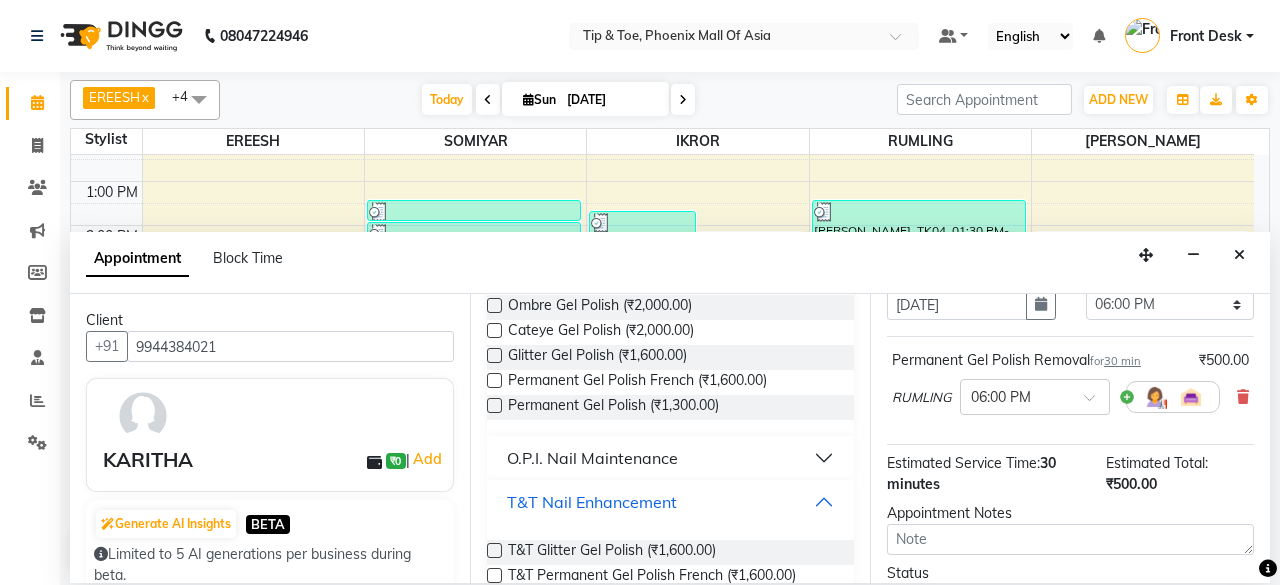 scroll, scrollTop: 281, scrollLeft: 0, axis: vertical 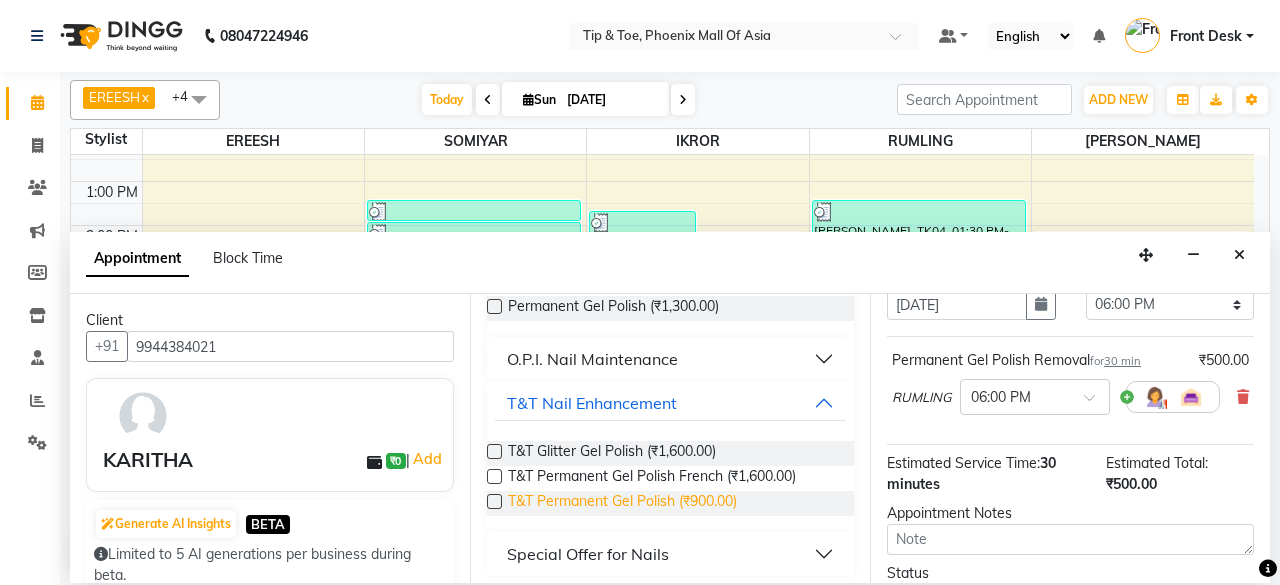 click on "T&T Permanent Gel Polish (₹900.00)" at bounding box center (622, 503) 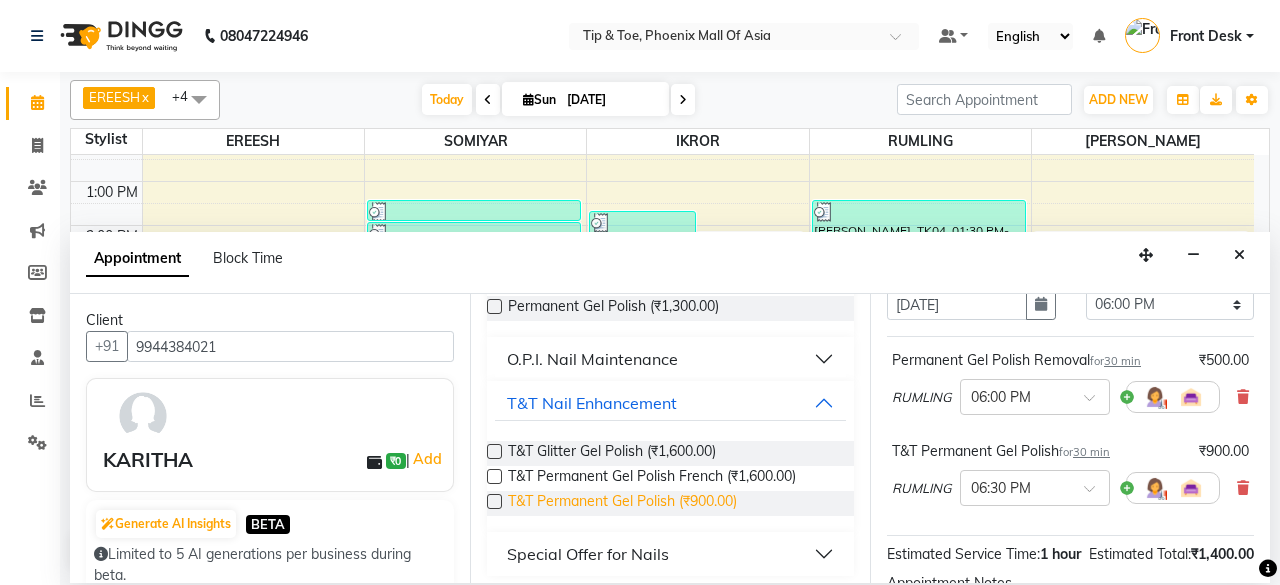 click on "T&T Permanent Gel Polish (₹900.00)" at bounding box center (622, 503) 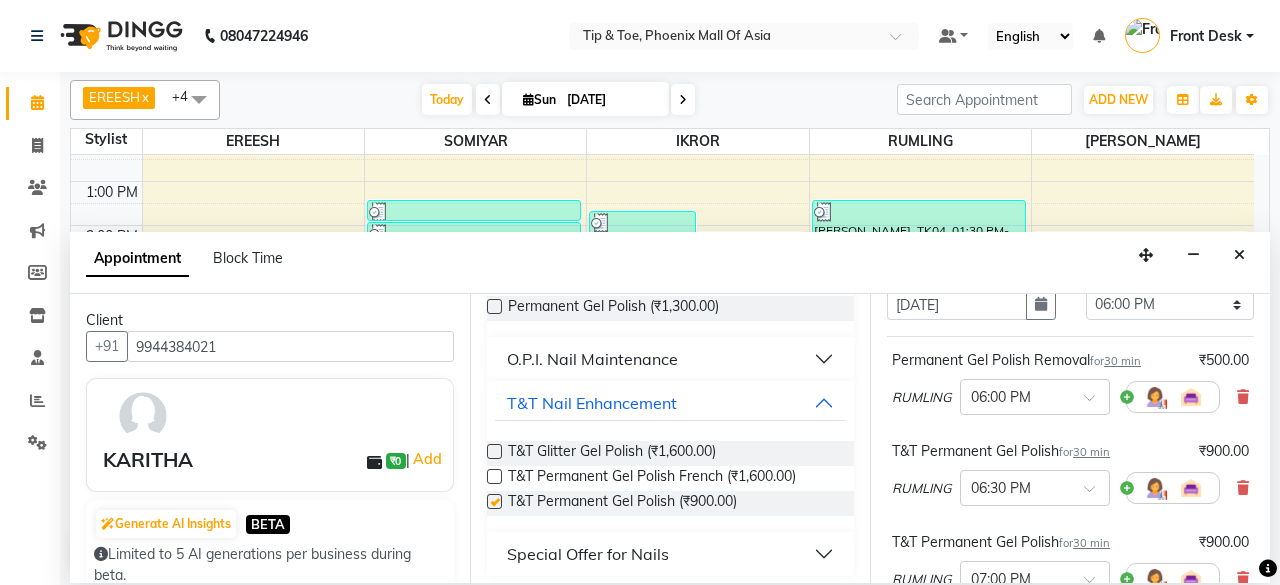 checkbox on "false" 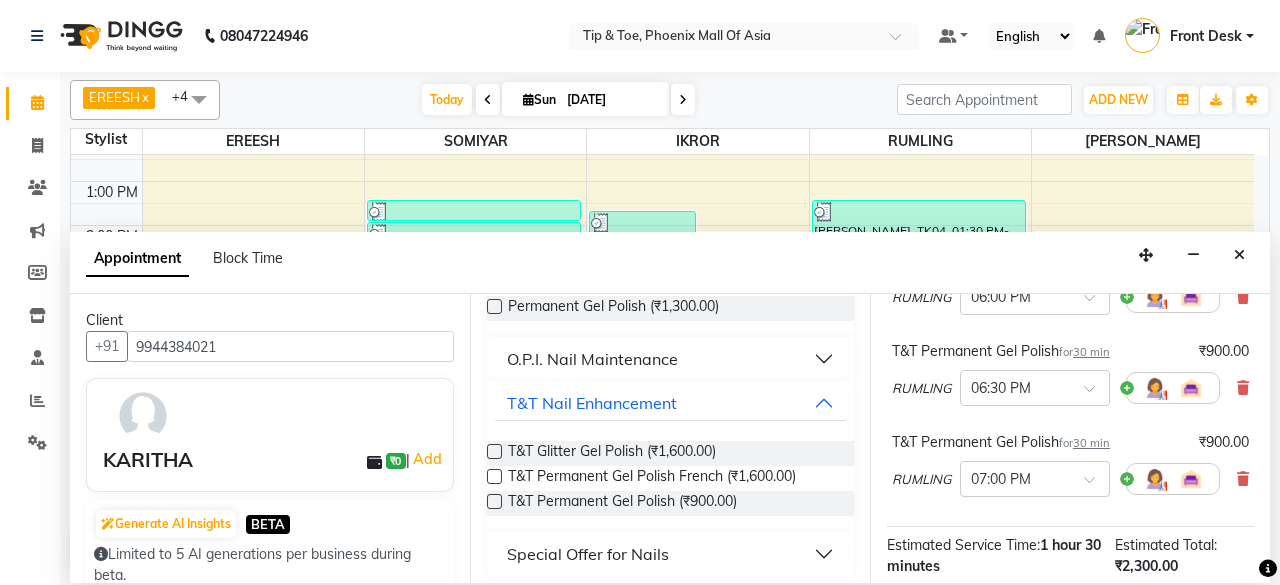 scroll, scrollTop: 100, scrollLeft: 0, axis: vertical 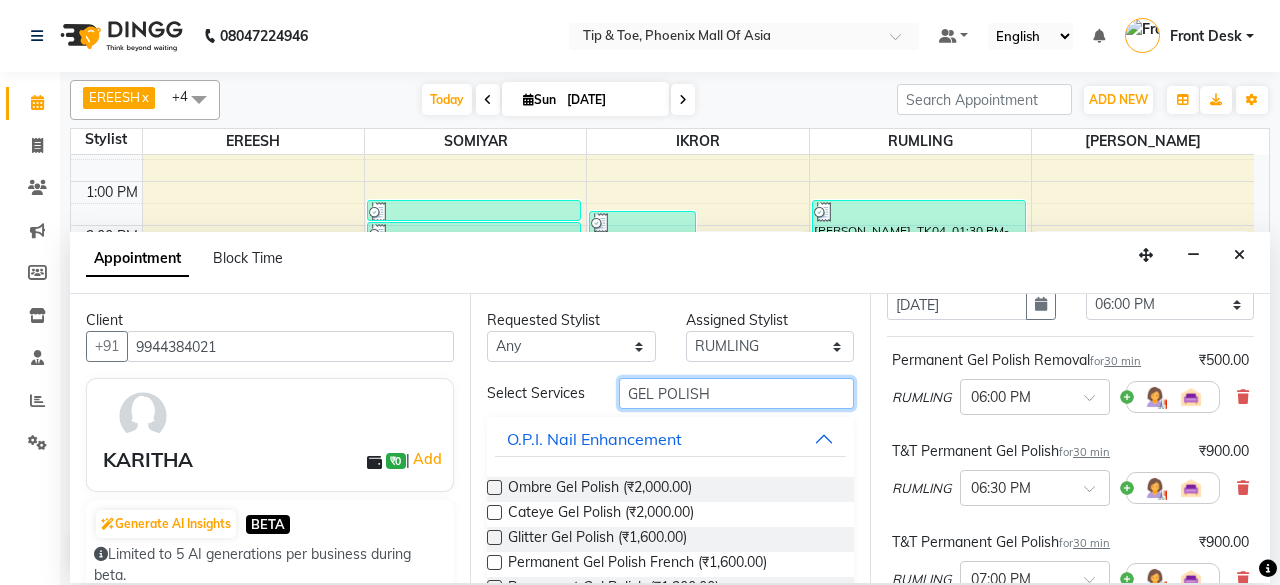 click on "GEL POLISH" at bounding box center [736, 393] 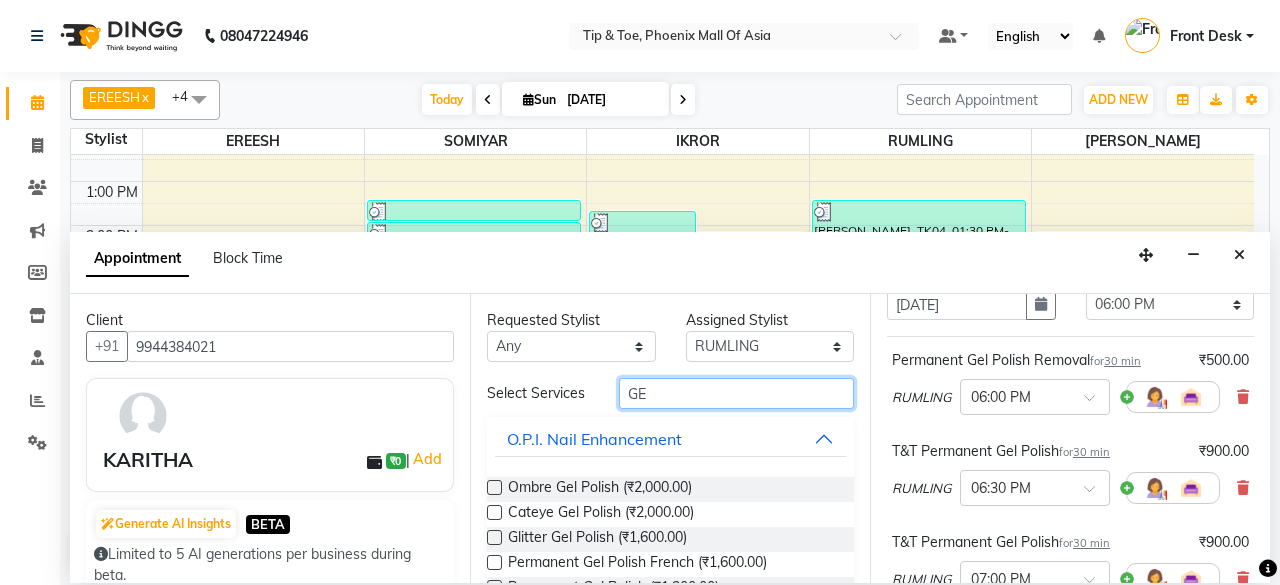 type on "G" 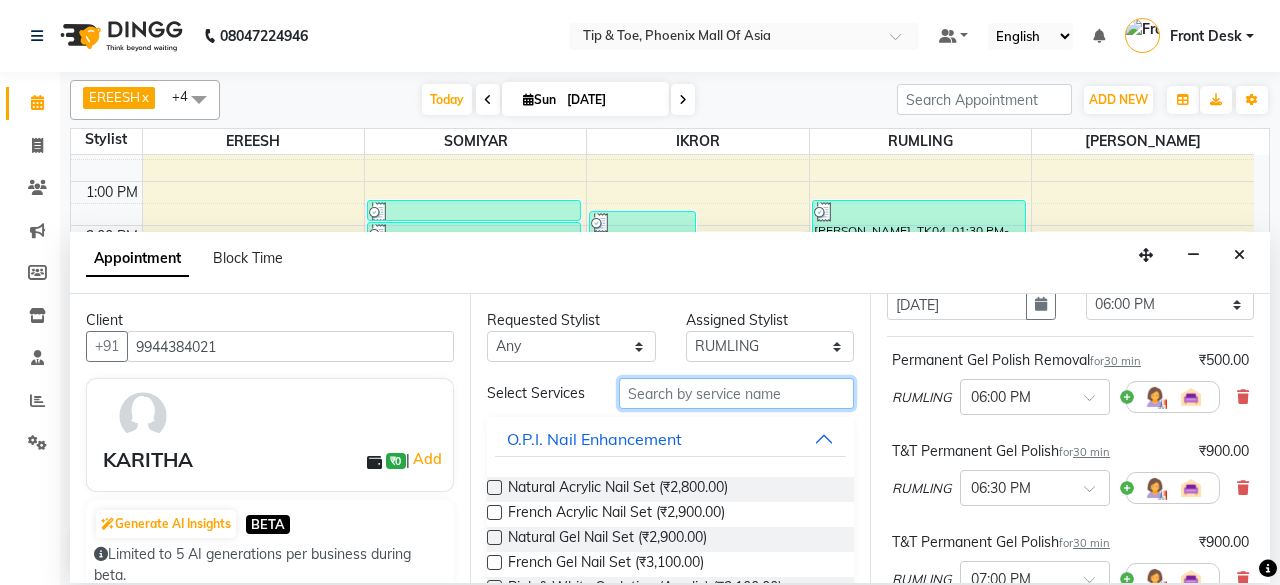 type 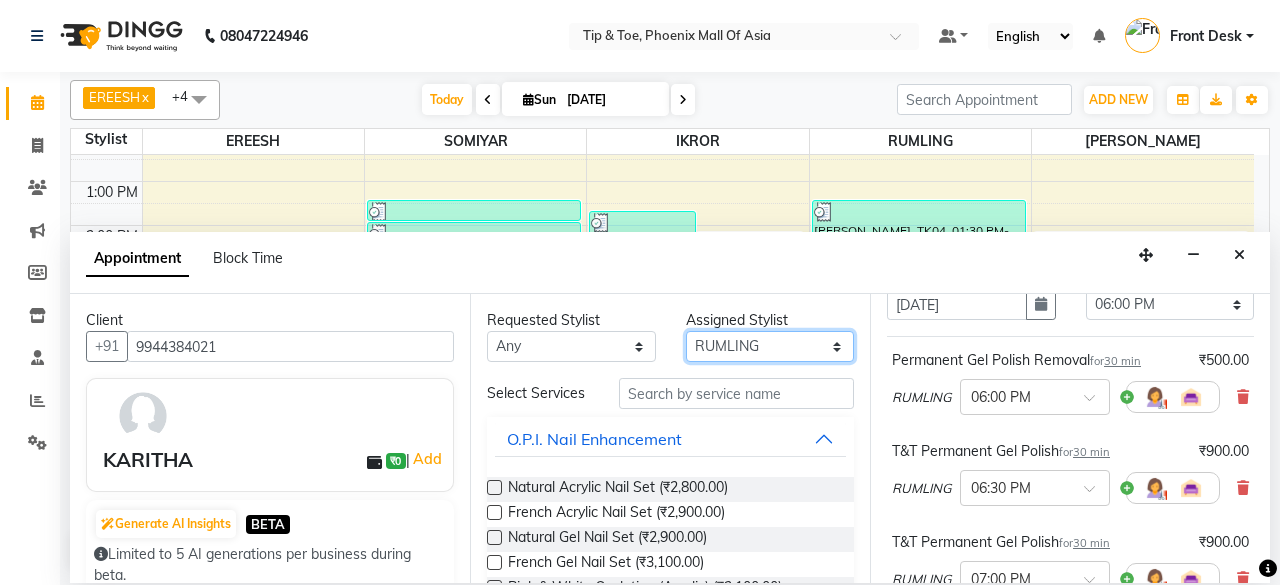 click on "Select EREESH IKROR [PERSON_NAME]  LULU RUMLING [PERSON_NAME]" at bounding box center (770, 346) 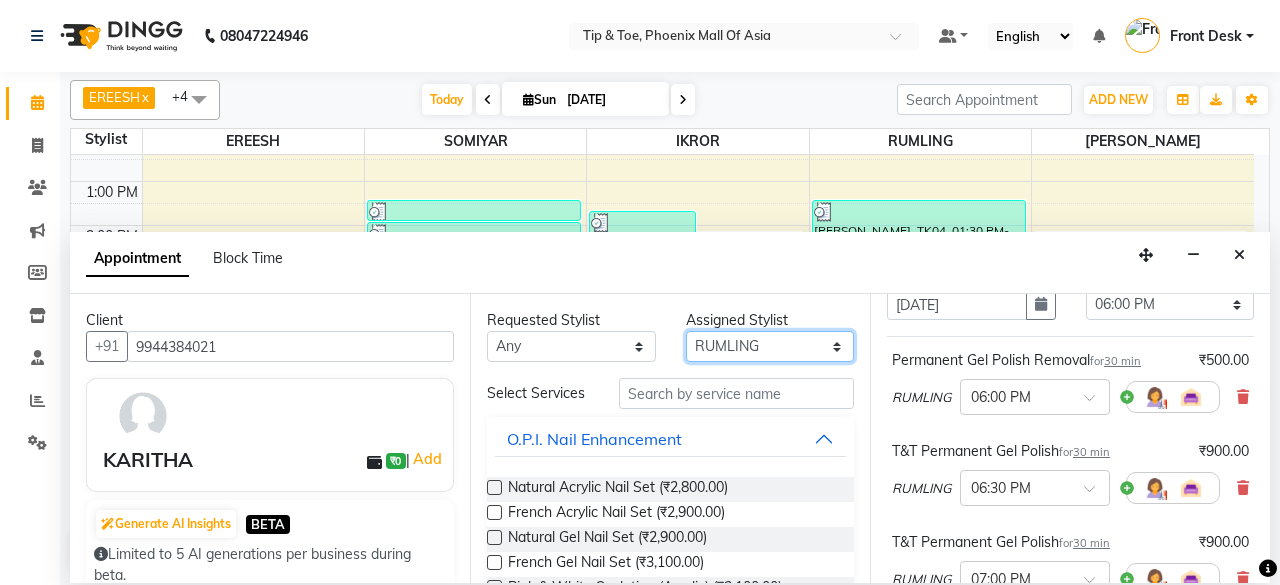 select on "43482" 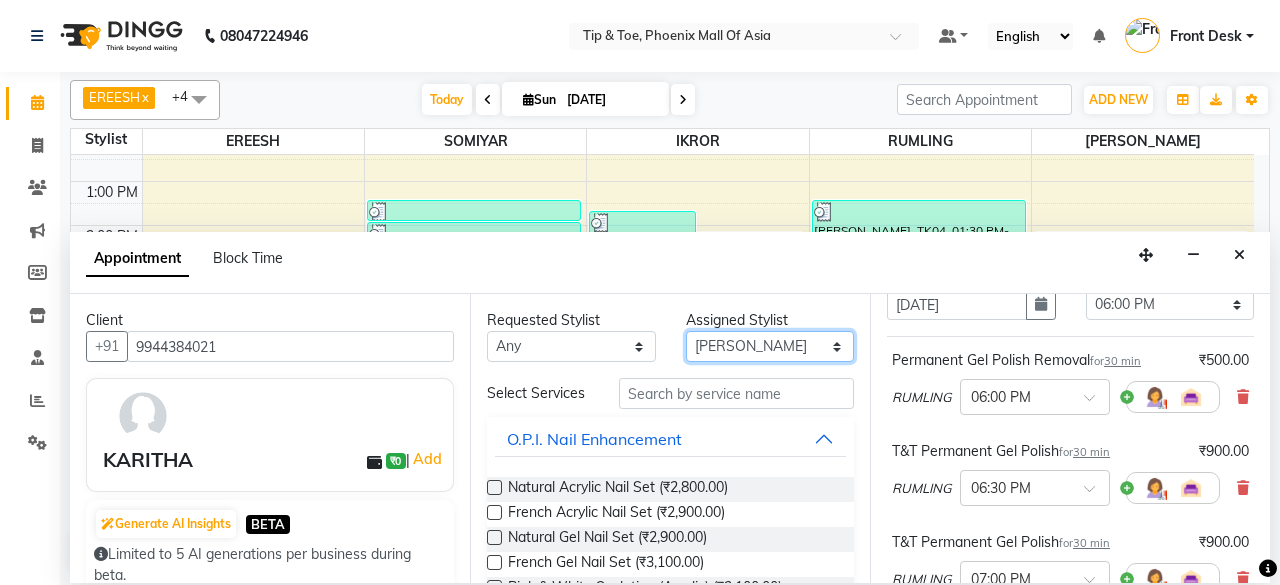 click on "Select EREESH IKROR [PERSON_NAME]  LULU RUMLING [PERSON_NAME]" at bounding box center (770, 346) 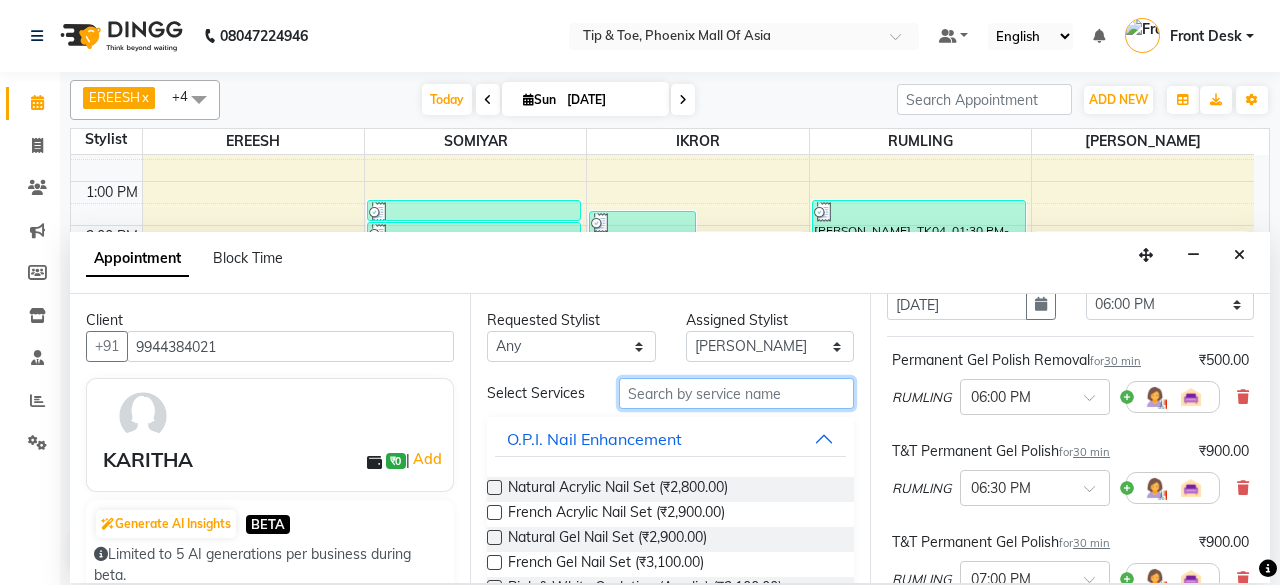 click at bounding box center (736, 393) 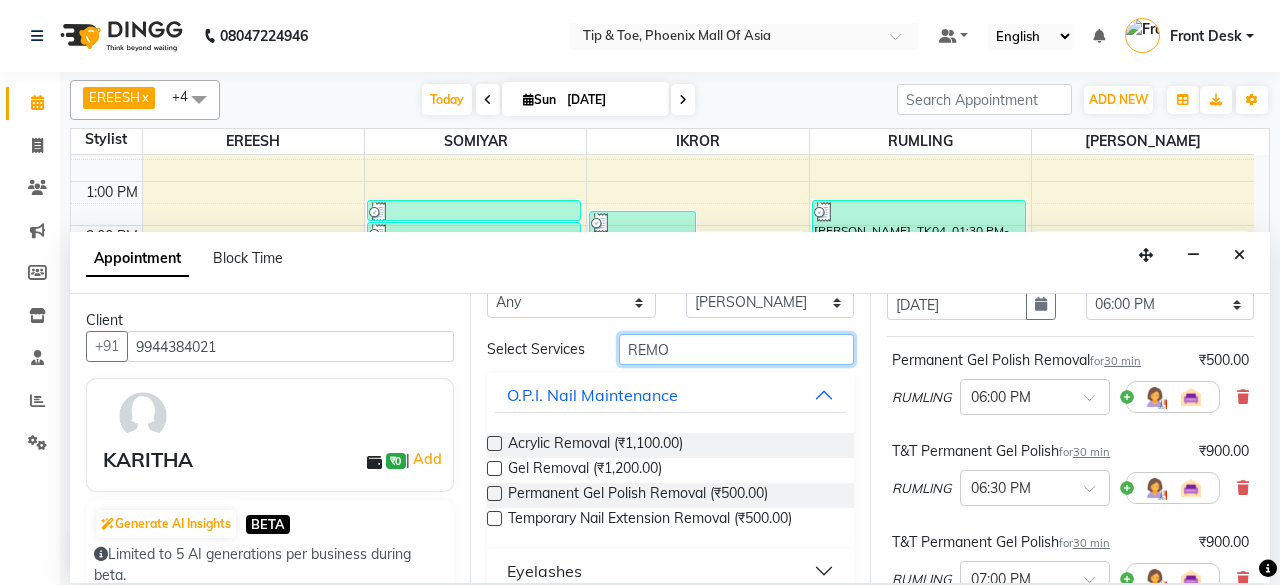 scroll, scrollTop: 69, scrollLeft: 0, axis: vertical 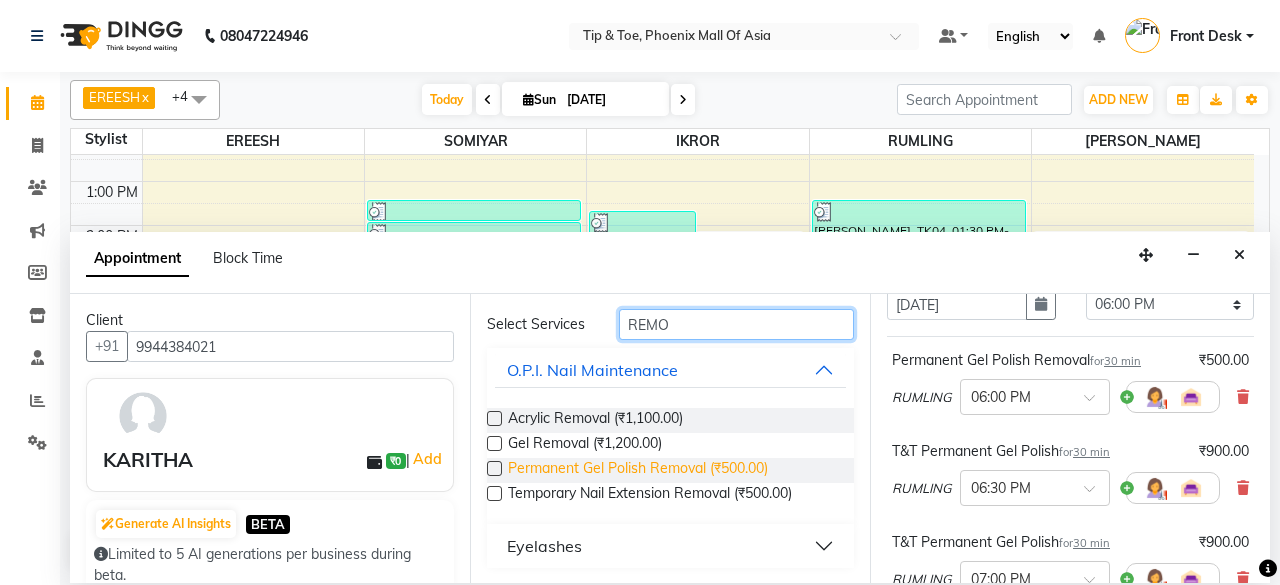 type on "REMO" 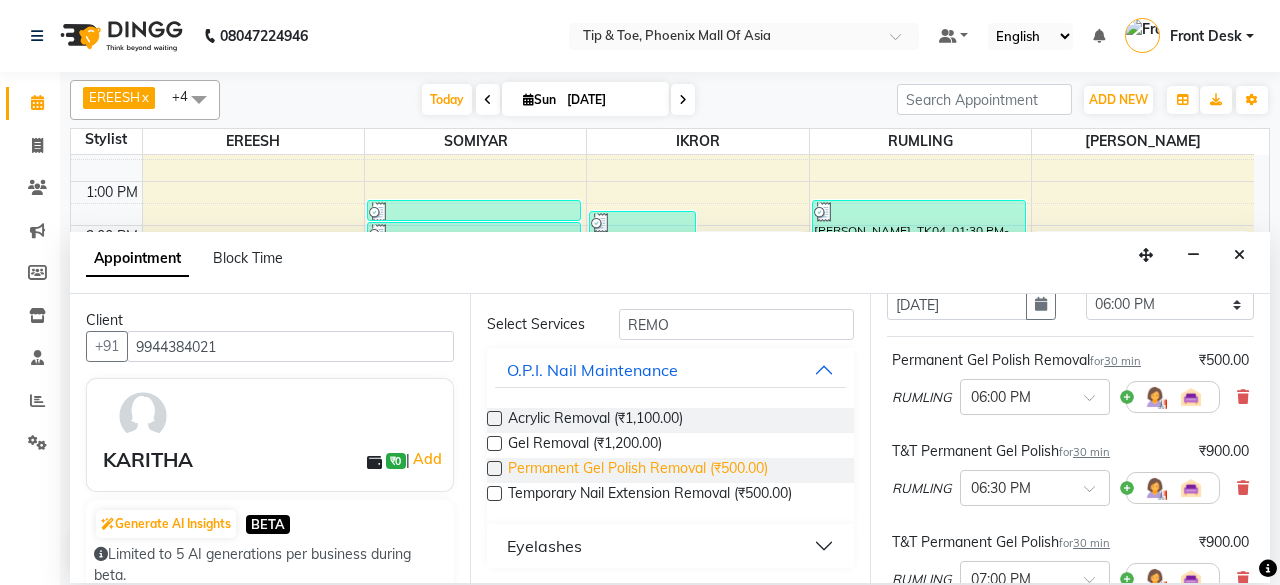 click on "Permanent Gel Polish Removal (₹500.00)" at bounding box center (638, 470) 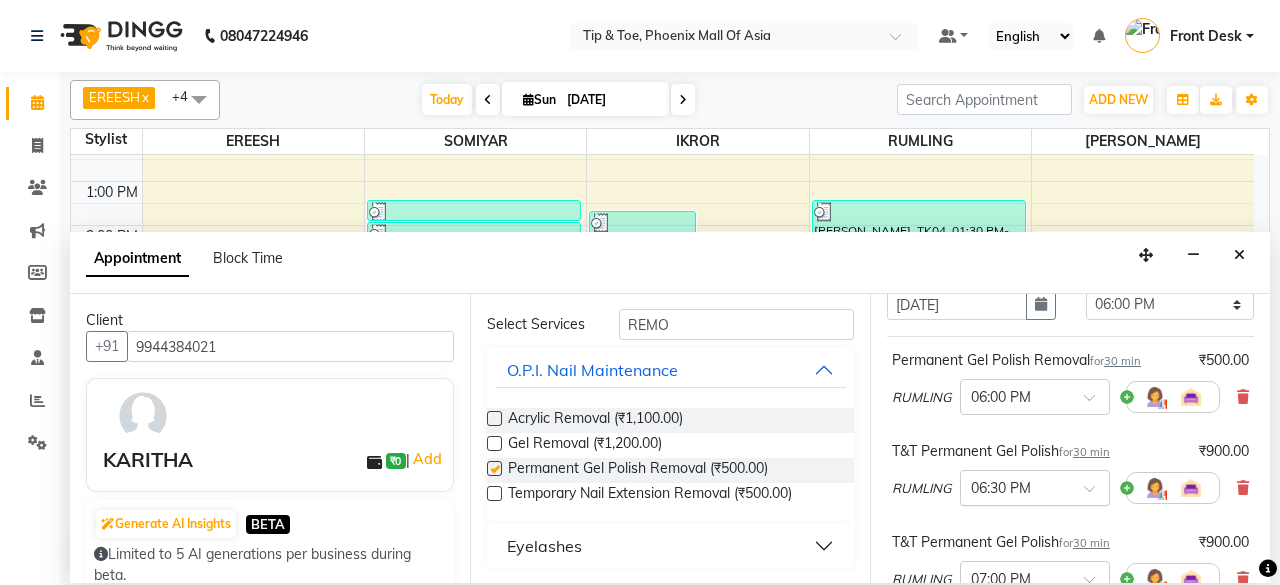 checkbox on "false" 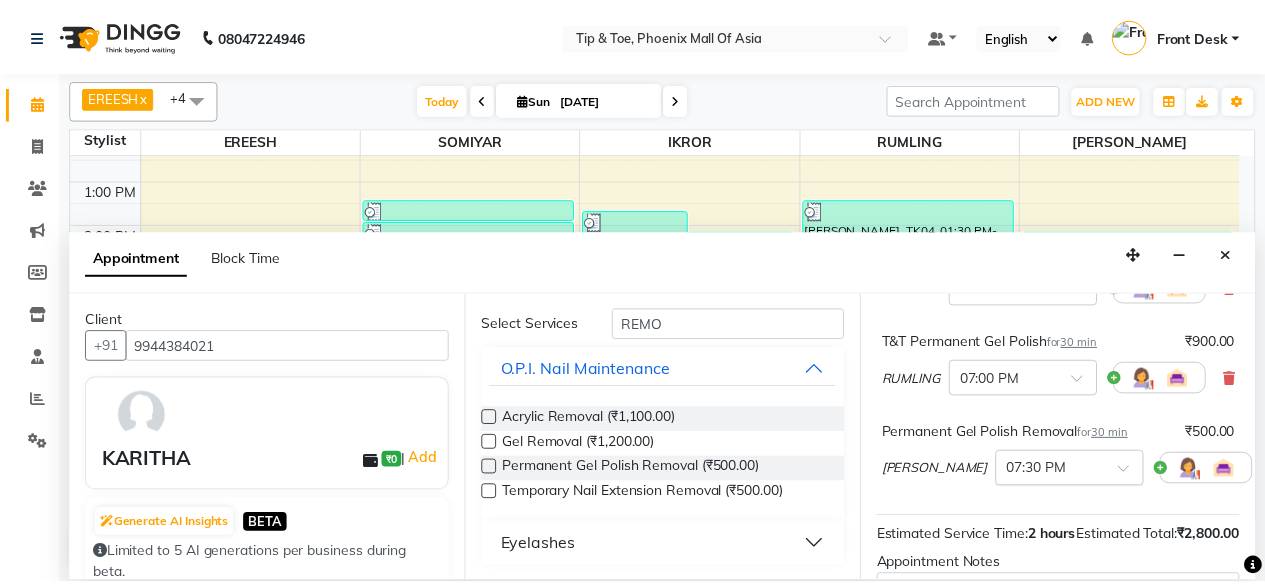 scroll, scrollTop: 545, scrollLeft: 0, axis: vertical 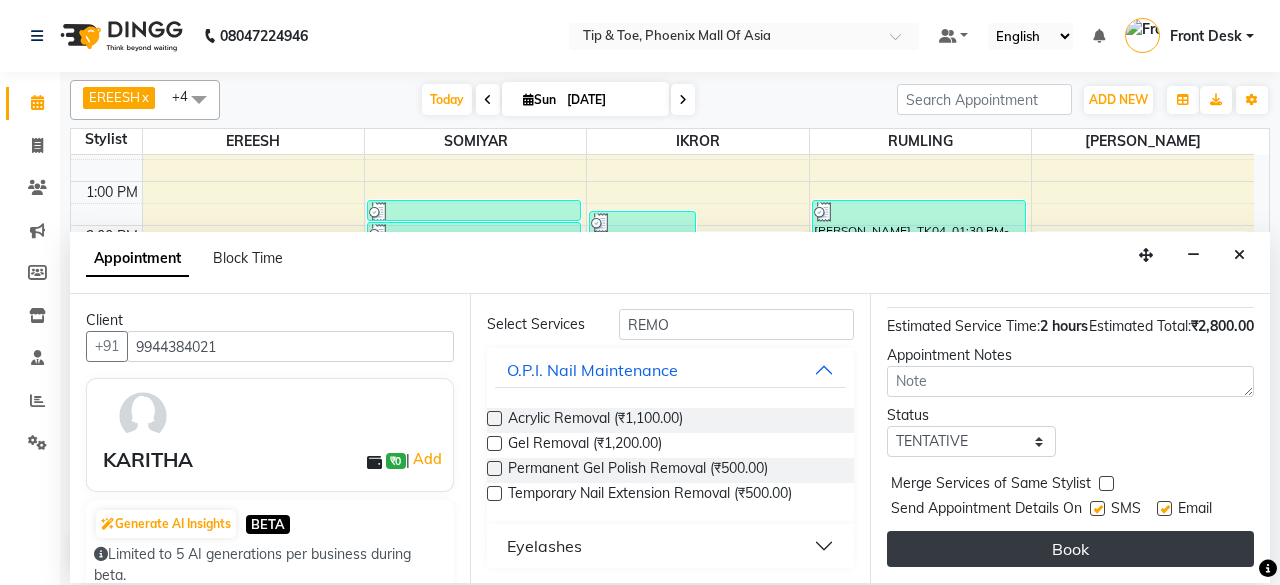 click on "Book" at bounding box center (1070, 549) 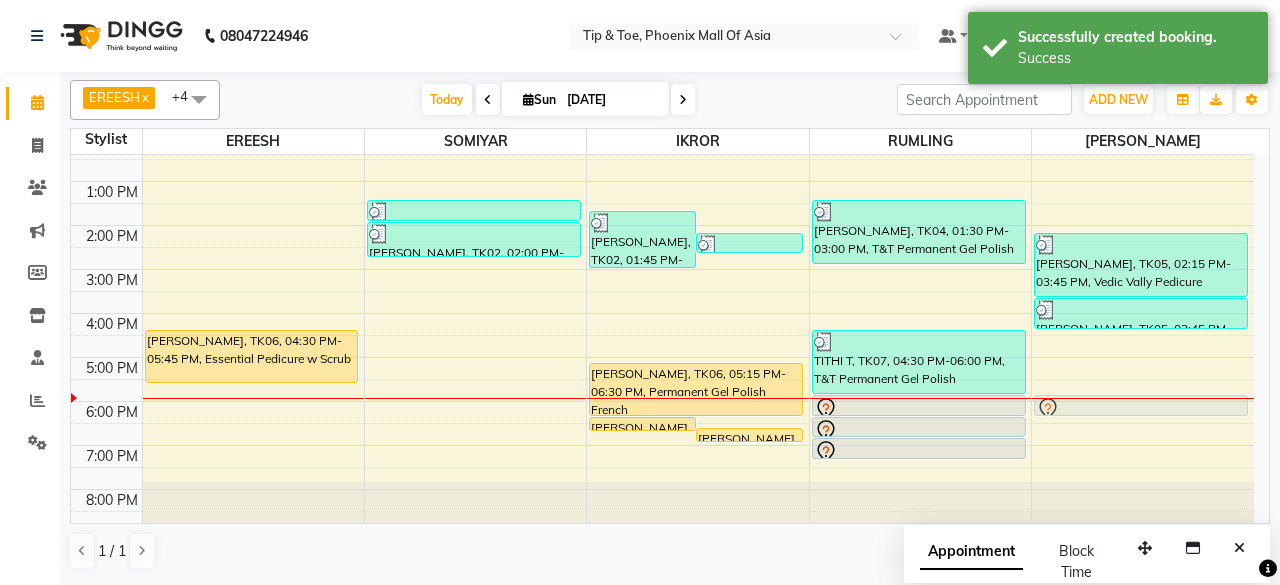drag, startPoint x: 1186, startPoint y: 463, endPoint x: 1184, endPoint y: 392, distance: 71.02816 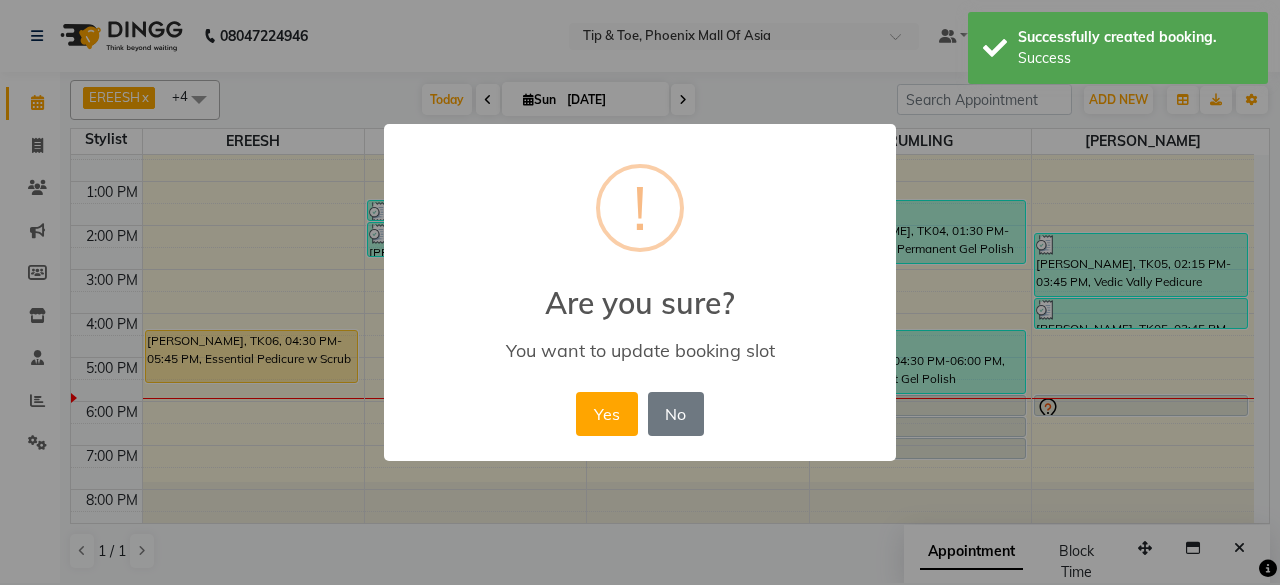 drag, startPoint x: 600, startPoint y: 408, endPoint x: 680, endPoint y: 425, distance: 81.78631 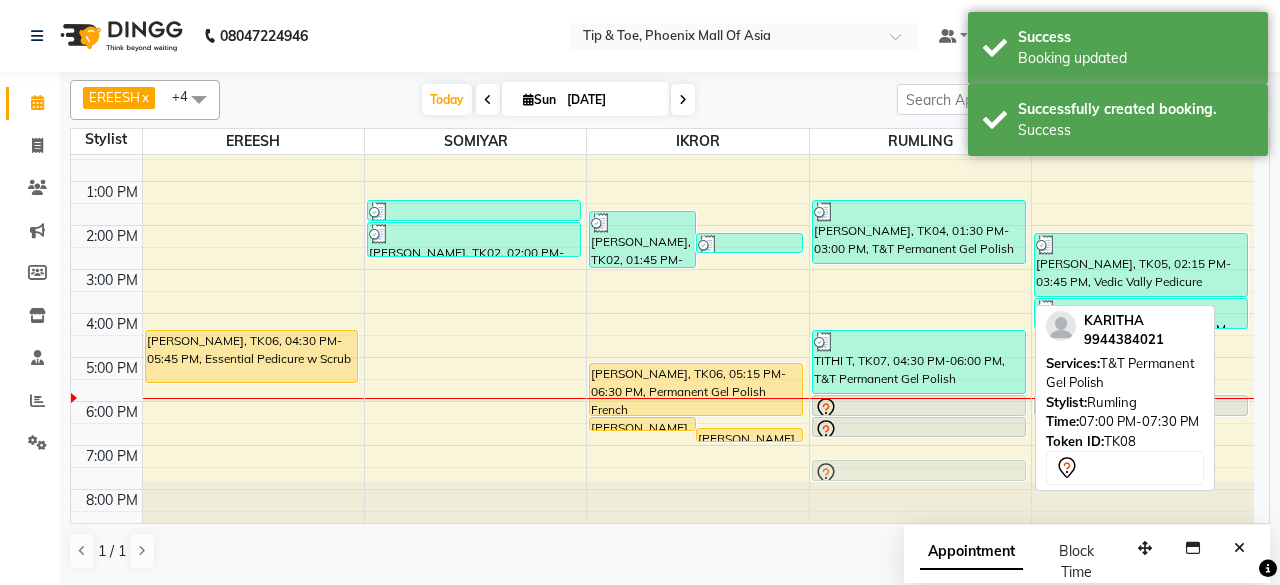 click on "[PERSON_NAME], TK04, 01:30 PM-03:00 PM, T&T Permanent Gel Polish     TITHI T, TK07, 04:30 PM-06:00 PM, T&T Permanent Gel Polish             KARITHA, TK08, 06:00 PM-06:30 PM, Permanent Gel Polish Removal             KARITHA, TK08, 06:30 PM-07:00 PM, T&T Permanent Gel Polish             KARITHA, TK08, 07:00 PM-07:30 PM, T&T Permanent Gel Polish             KARITHA, TK08, 07:00 PM-07:30 PM, T&T Permanent Gel Polish" at bounding box center [920, 247] 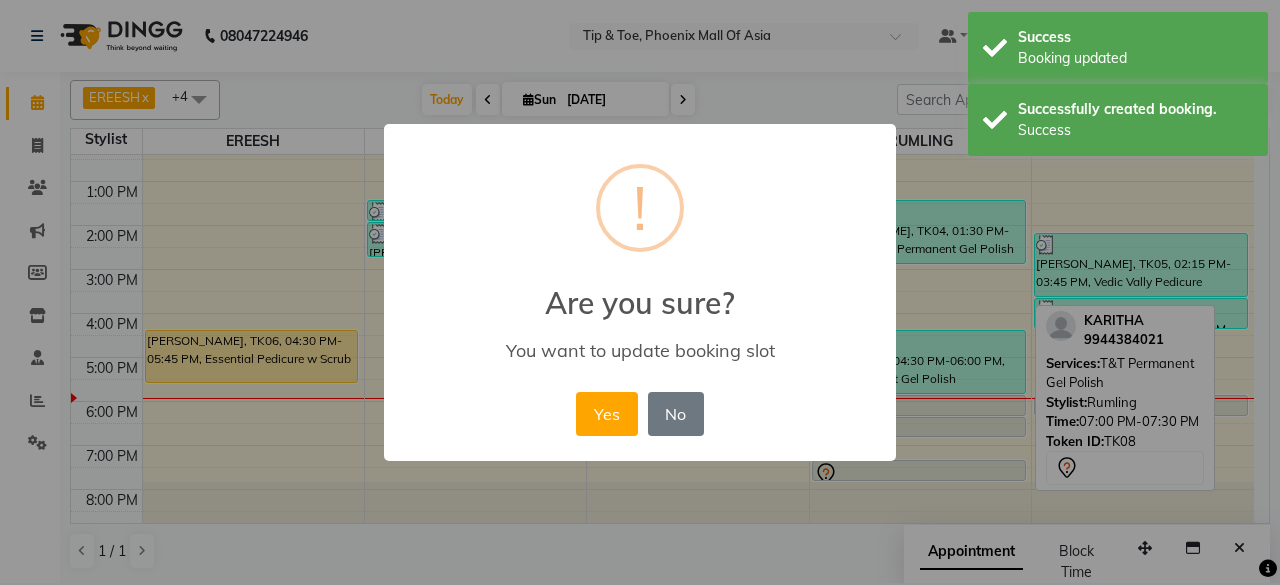 drag, startPoint x: 591, startPoint y: 414, endPoint x: 734, endPoint y: 444, distance: 146.11298 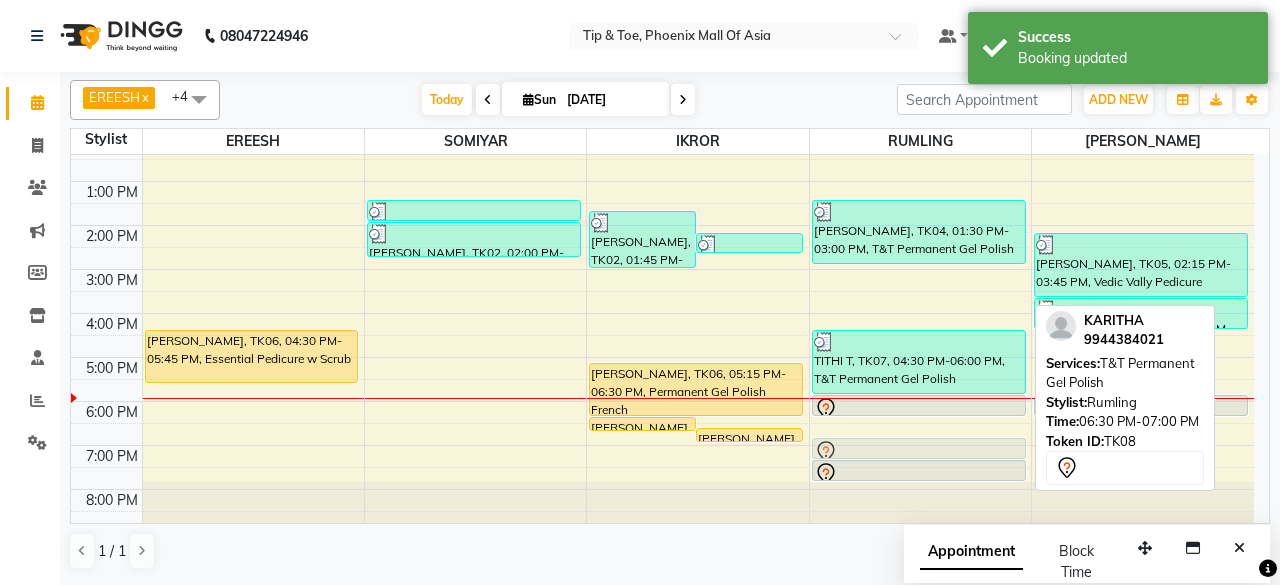 drag, startPoint x: 878, startPoint y: 419, endPoint x: 864, endPoint y: 447, distance: 31.304953 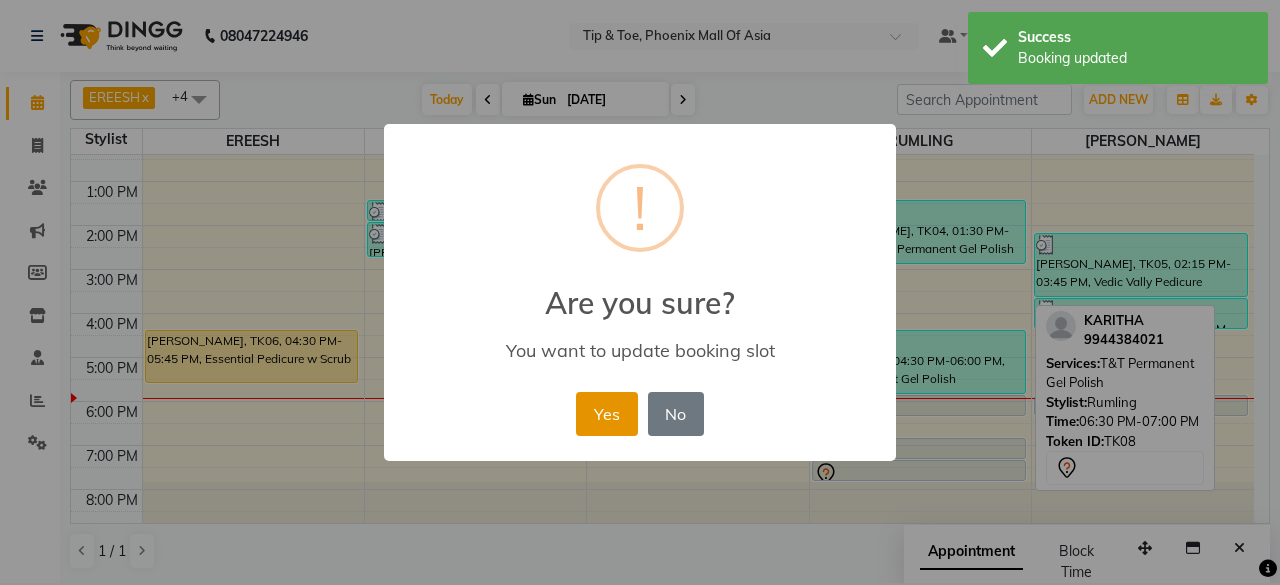 click on "Yes" at bounding box center (606, 414) 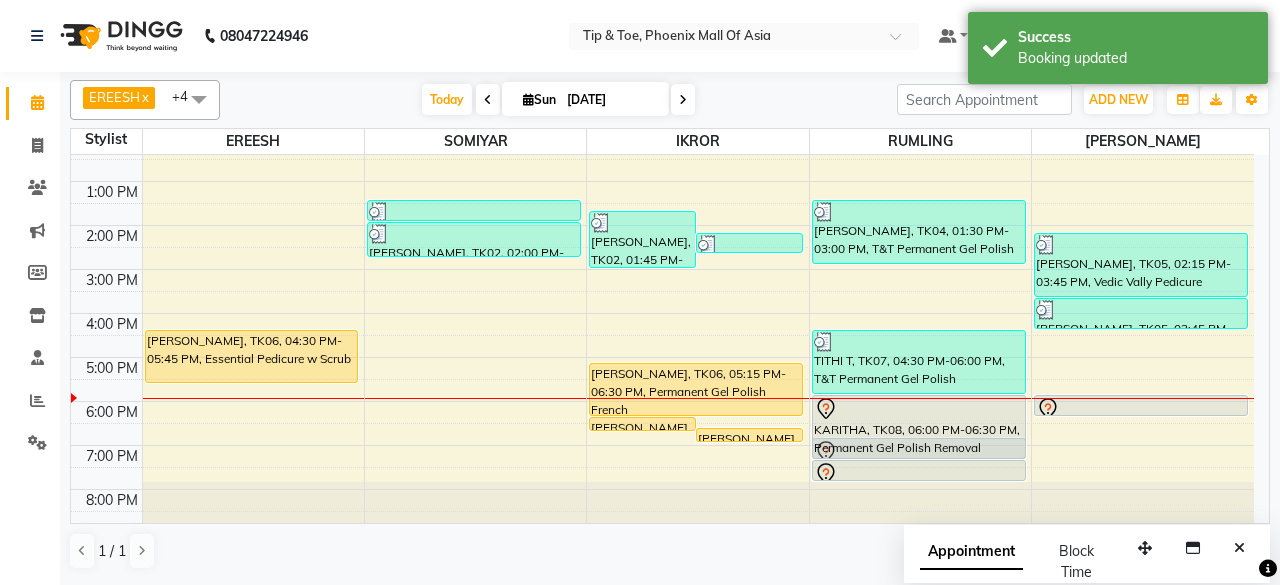 drag, startPoint x: 942, startPoint y: 413, endPoint x: 944, endPoint y: 437, distance: 24.083189 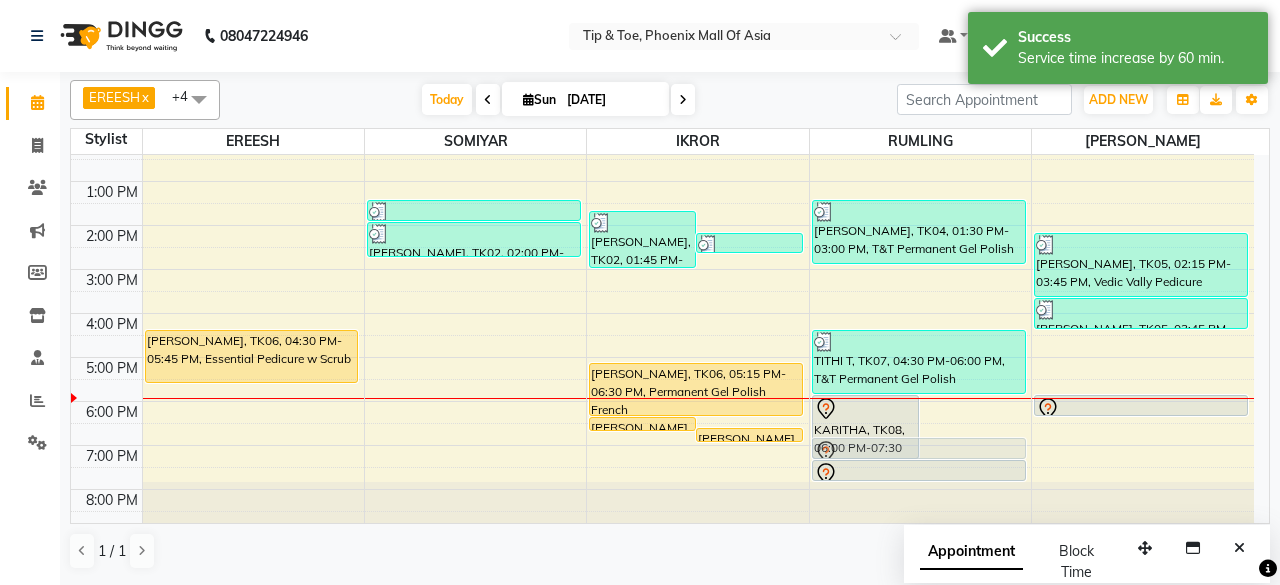 click on "8:00 AM 9:00 AM 10:00 AM 11:00 AM 12:00 PM 1:00 PM 2:00 PM 3:00 PM 4:00 PM 5:00 PM 6:00 PM 7:00 PM 8:00 PM    [PERSON_NAME], TK06, 04:30 PM-05:45 PM, Essential Pedicure w Scrub     [PERSON_NAME], TK02, 01:30 PM-02:00 PM, Permanent Gel Polish Removal     [PERSON_NAME], TK02, 02:00 PM-02:50 PM, Application of Nail Polish     [PERSON_NAME], TK02, 01:45 PM-03:05 PM, Application of Nail Polish     [PERSON_NAME], TK02, 02:15 PM-02:45 PM, Permanent Gel Polish Removal    [PERSON_NAME], TK06, 06:30 PM-06:50 PM, Single Nail Design    [PERSON_NAME], TK06, 06:45 PM-07:05 PM, Single Nail Design    [PERSON_NAME], TK06, 05:15 PM-06:30 PM, Permanent Gel Polish French             KARITHA, TK08, 06:00 PM-07:30 PM, Permanent Gel Polish Removal             KARITHA, TK08, 07:00 PM-07:30 PM, T&T Permanent Gel Polish     [PERSON_NAME], TK04, 01:30 PM-03:00 PM, T&T Permanent Gel Polish     TITHI T, TK07, 04:30 PM-06:00 PM, T&T Permanent Gel Polish             KARITHA, TK08, 07:30 PM-08:00 PM, T&T Permanent Gel Polish             KARITHA, TK08, 07:00 PM-07:30 PM, T&T Permanent Gel Polish" at bounding box center [662, 247] 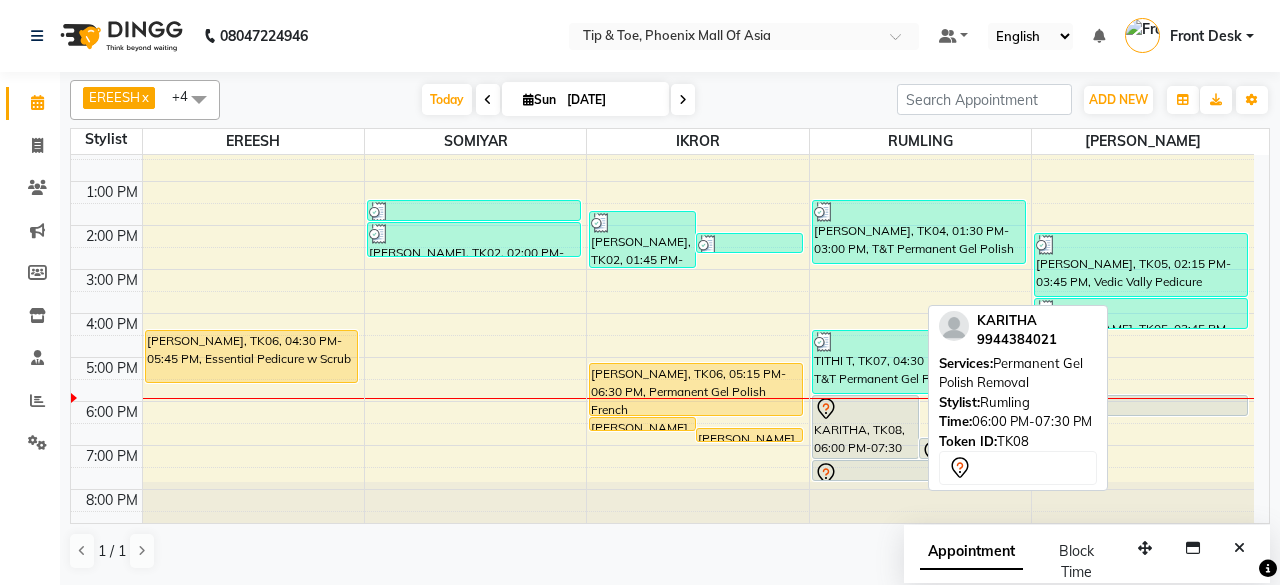 click on "KARITHA, TK08, 06:00 PM-07:30 PM, Permanent Gel Polish Removal" at bounding box center [865, 427] 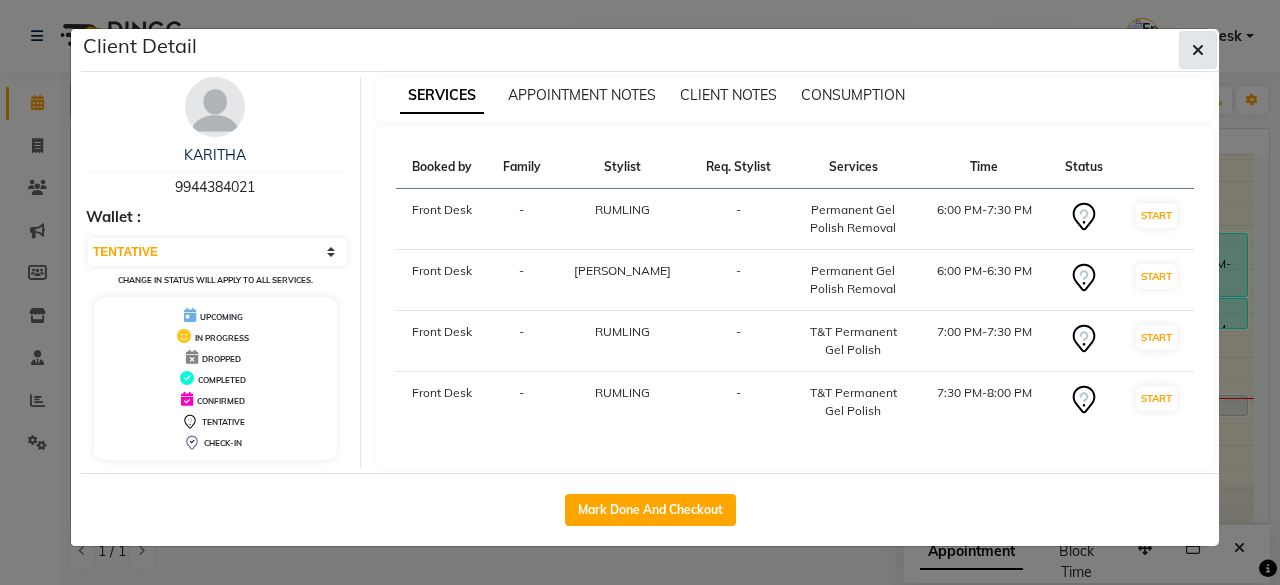 click 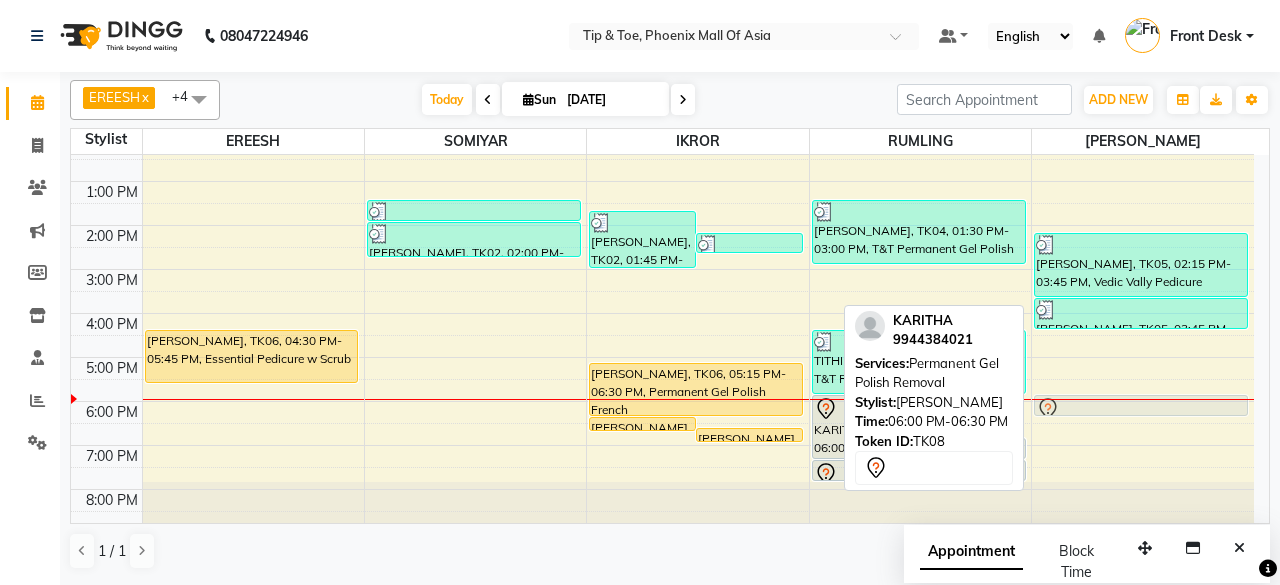 click on "[PERSON_NAME], TK05, 02:15 PM-03:45 PM, Vedic Vally Pedicure     [PERSON_NAME], TK05, 03:45 PM-04:30 PM, Essential Manicure w Scrub             KARITHA, TK08, 06:00 PM-06:30 PM, Permanent Gel Polish Removal             KARITHA, TK08, 06:00 PM-06:30 PM, Permanent Gel Polish Removal" at bounding box center (1143, 247) 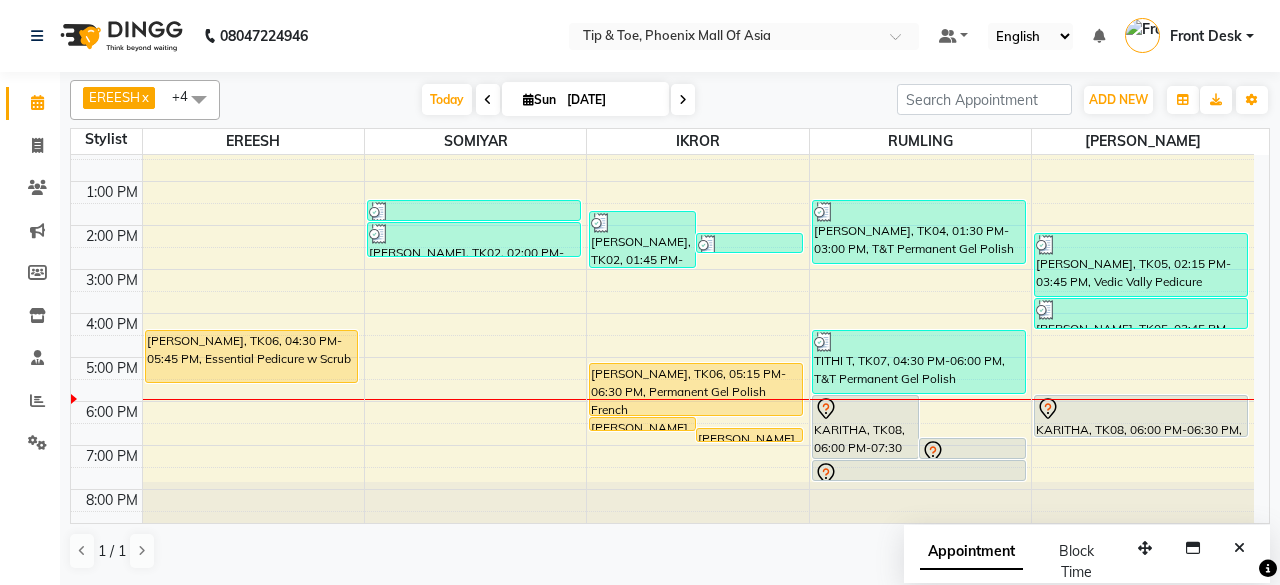 click on "[PERSON_NAME], TK05, 02:15 PM-03:45 PM, Vedic Vally Pedicure     [PERSON_NAME], TK05, 03:45 PM-04:30 PM, Essential Manicure w Scrub             KARITHA, TK08, 06:00 PM-06:30 PM, Permanent Gel Polish Removal             KARITHA, TK08, 06:00 PM-06:30 PM, Permanent Gel Polish Removal" at bounding box center [1143, 247] 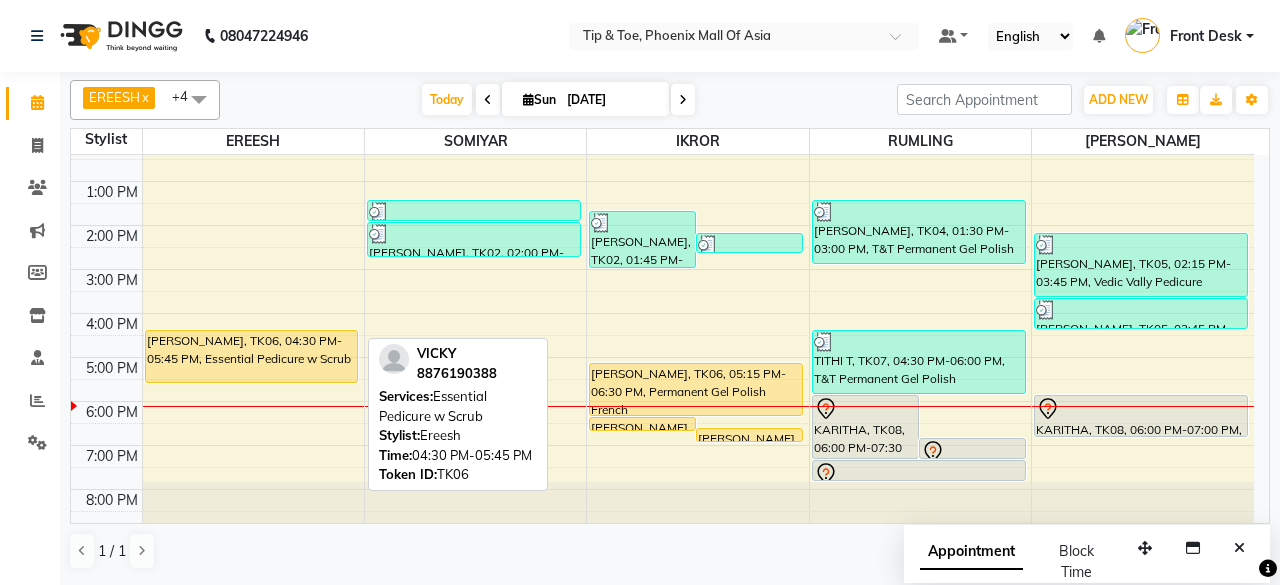 click on "[PERSON_NAME], TK06, 04:30 PM-05:45 PM, Essential Pedicure w Scrub" at bounding box center (252, 356) 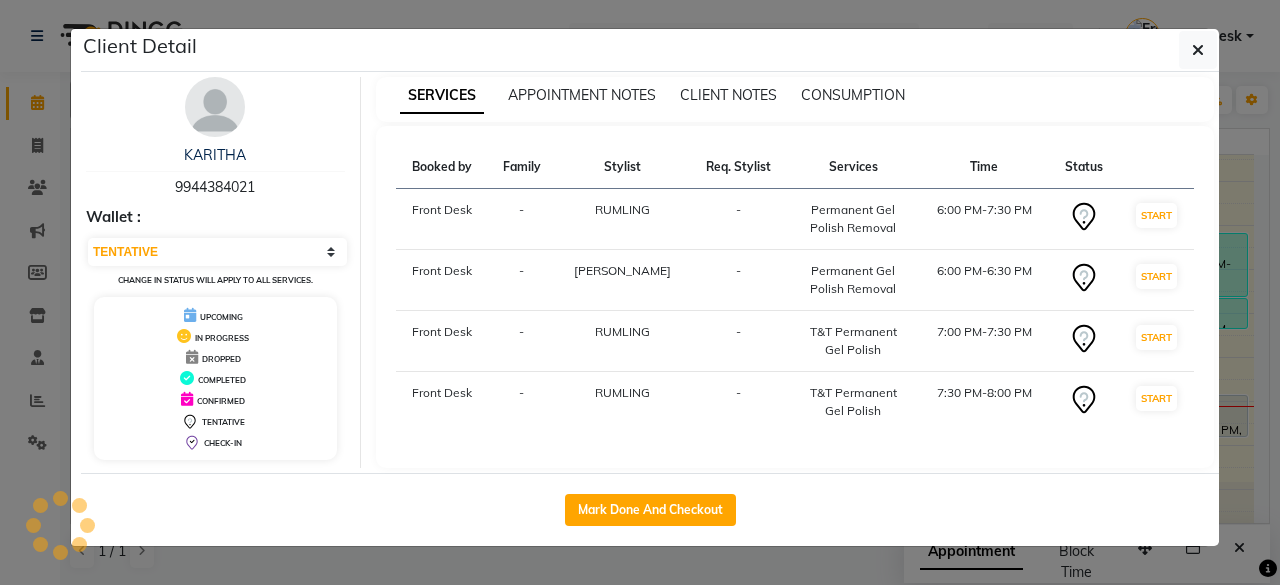 select on "1" 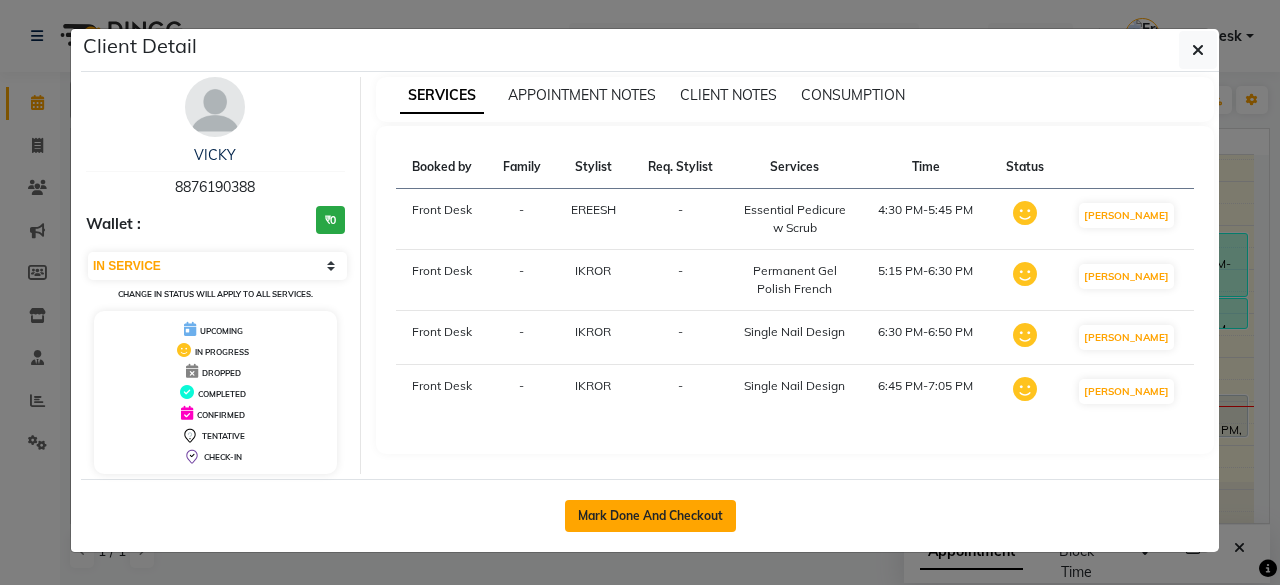click on "Mark Done And Checkout" 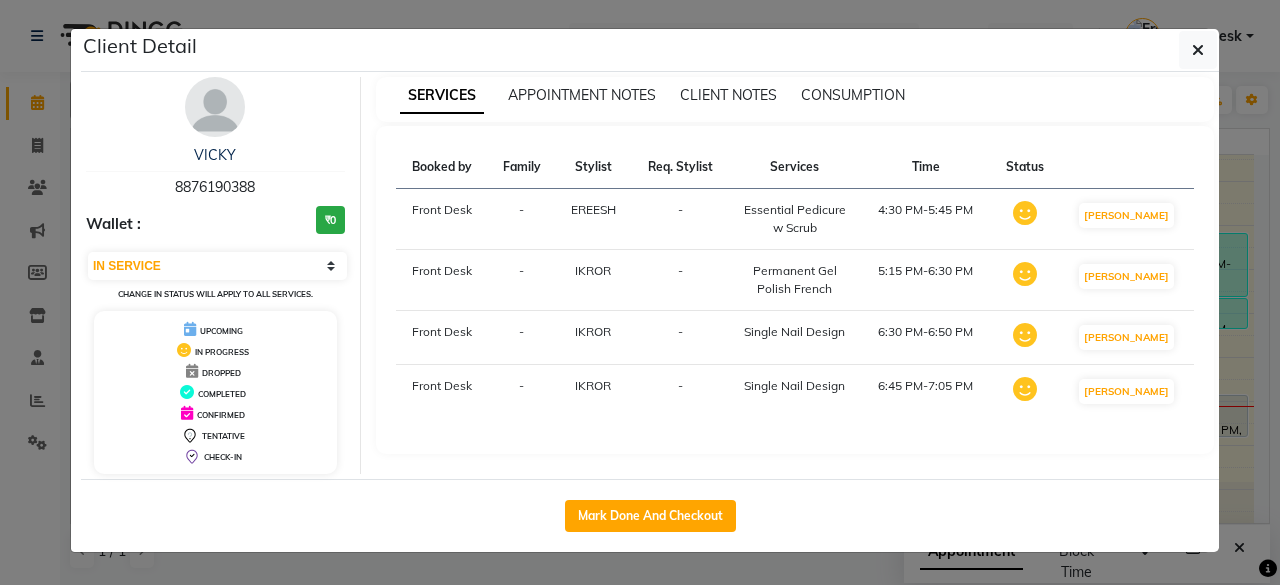 select on "service" 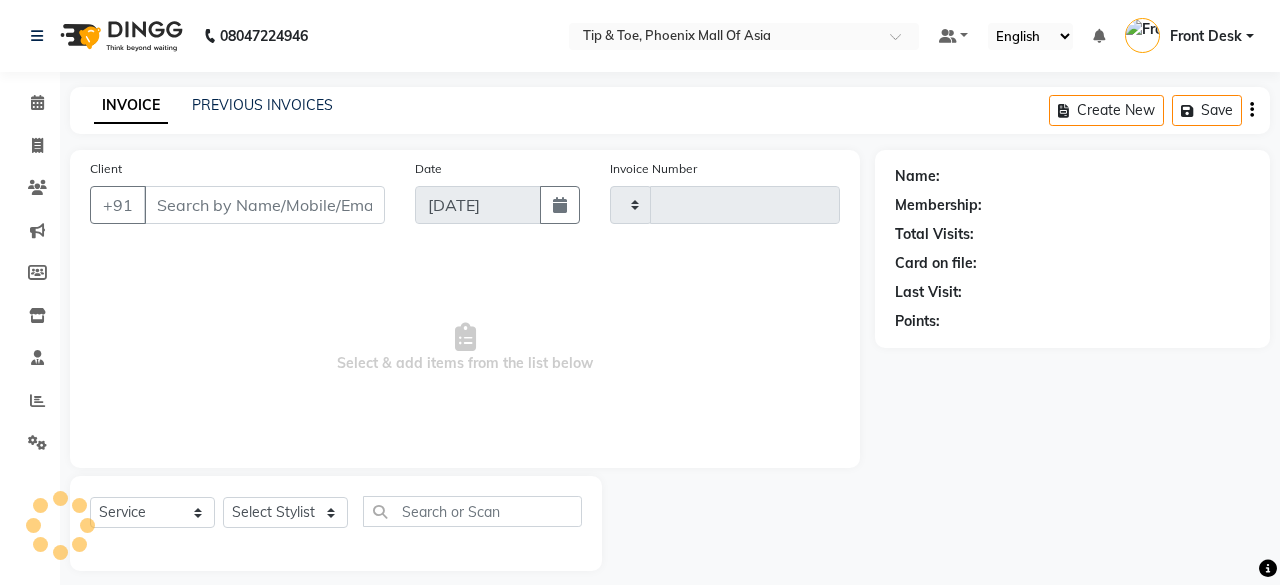 type on "0508" 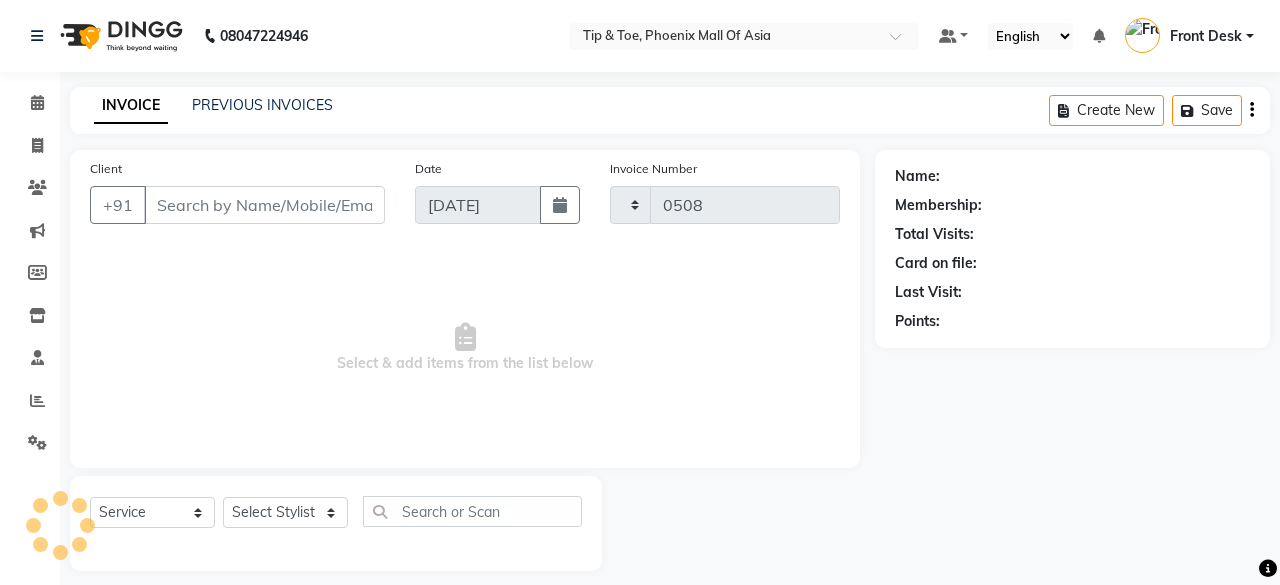select on "5683" 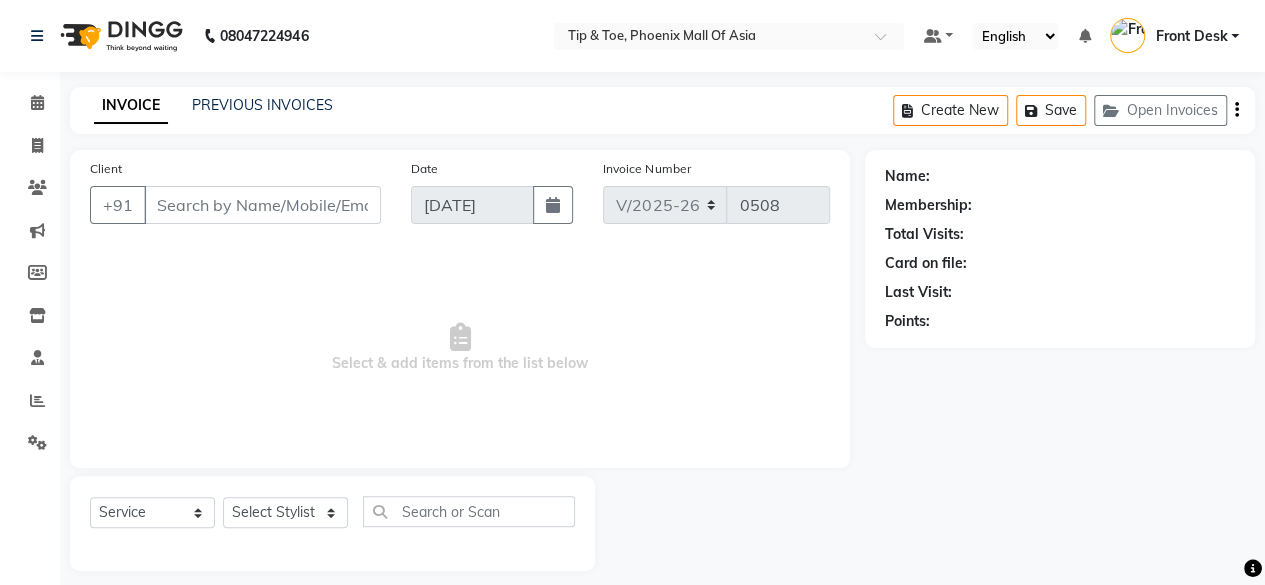 type on "8876190388" 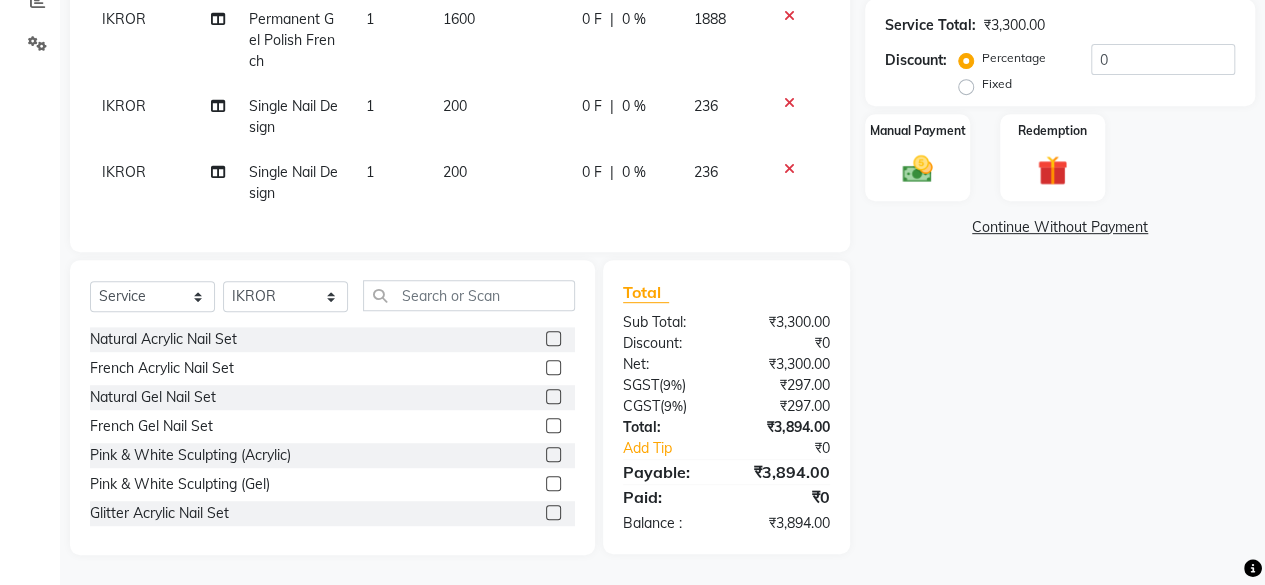 scroll, scrollTop: 200, scrollLeft: 0, axis: vertical 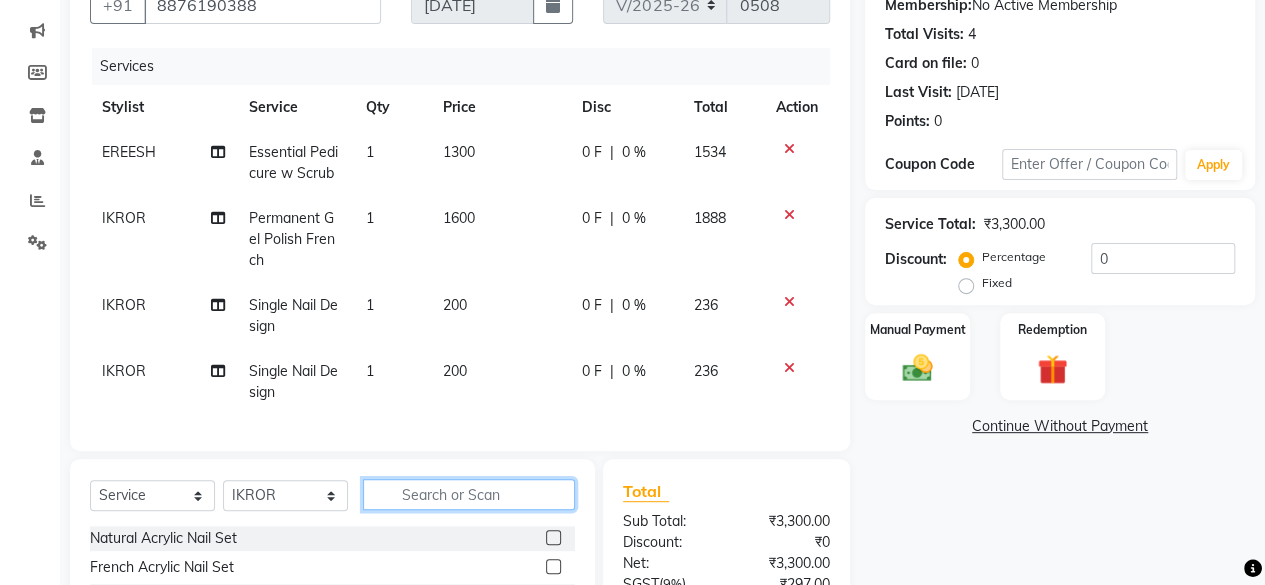 click 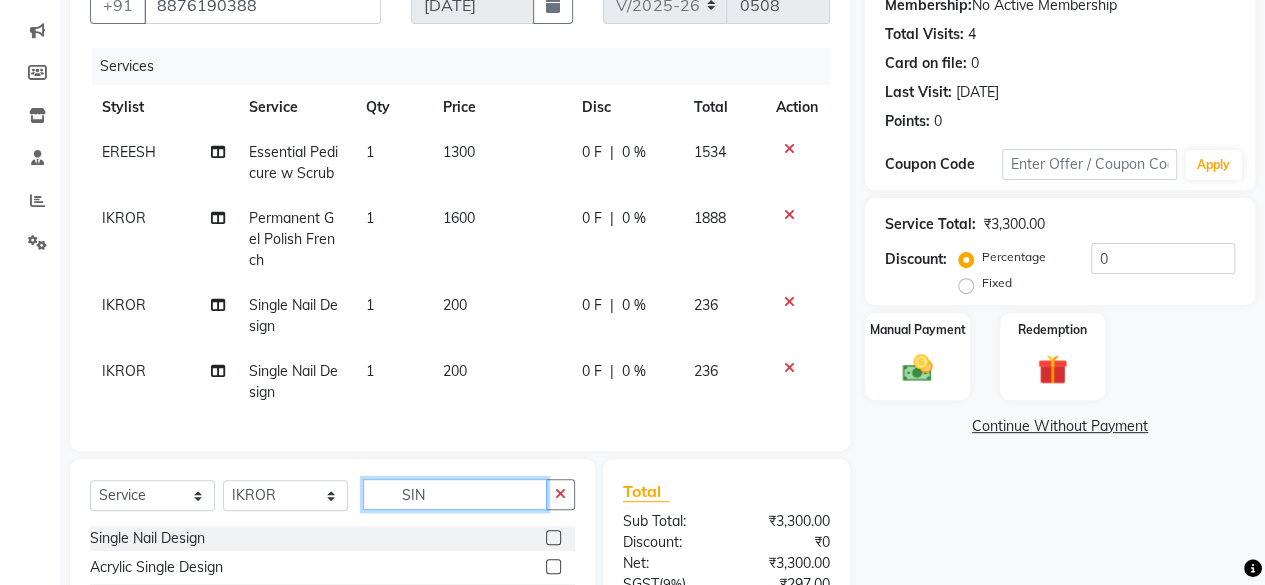 scroll, scrollTop: 300, scrollLeft: 0, axis: vertical 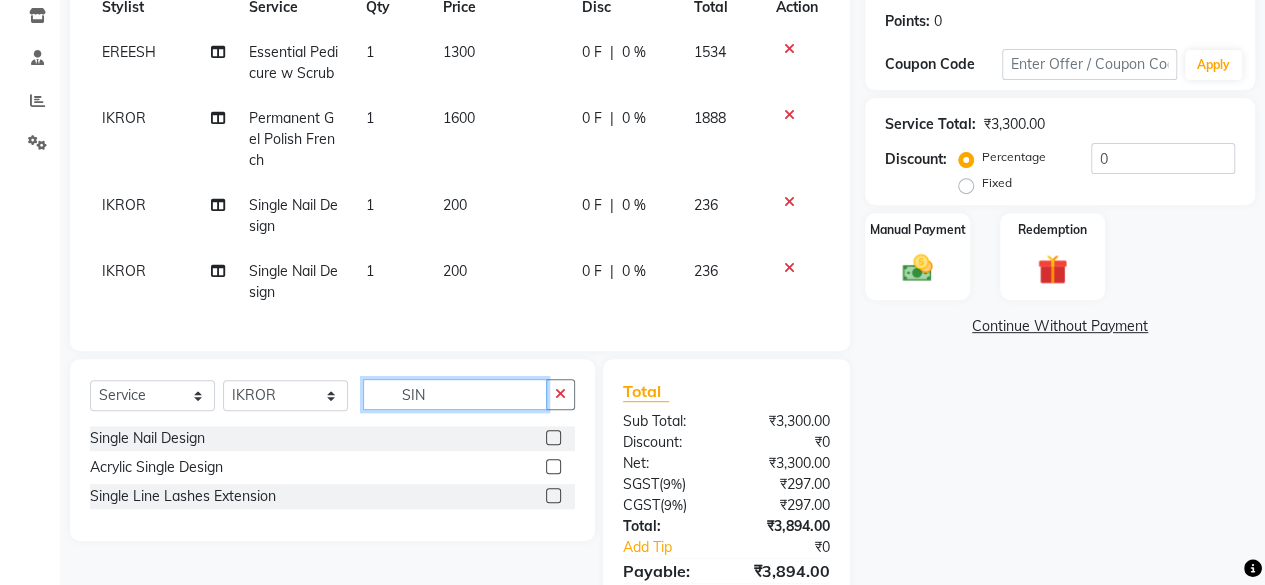 type on "SIN" 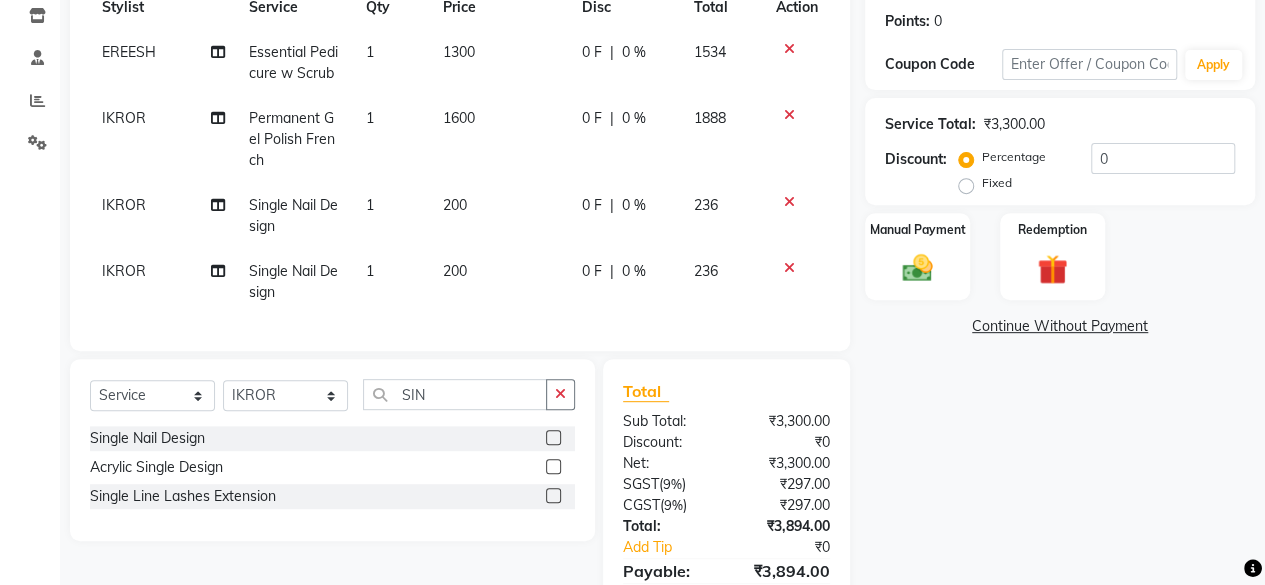 click 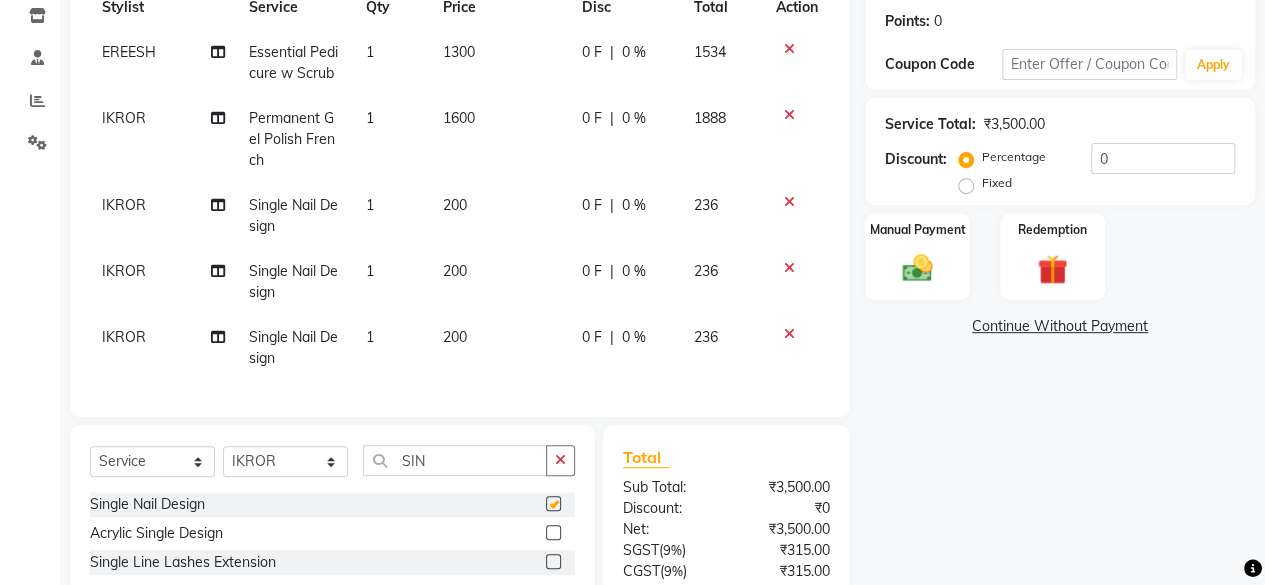 checkbox on "false" 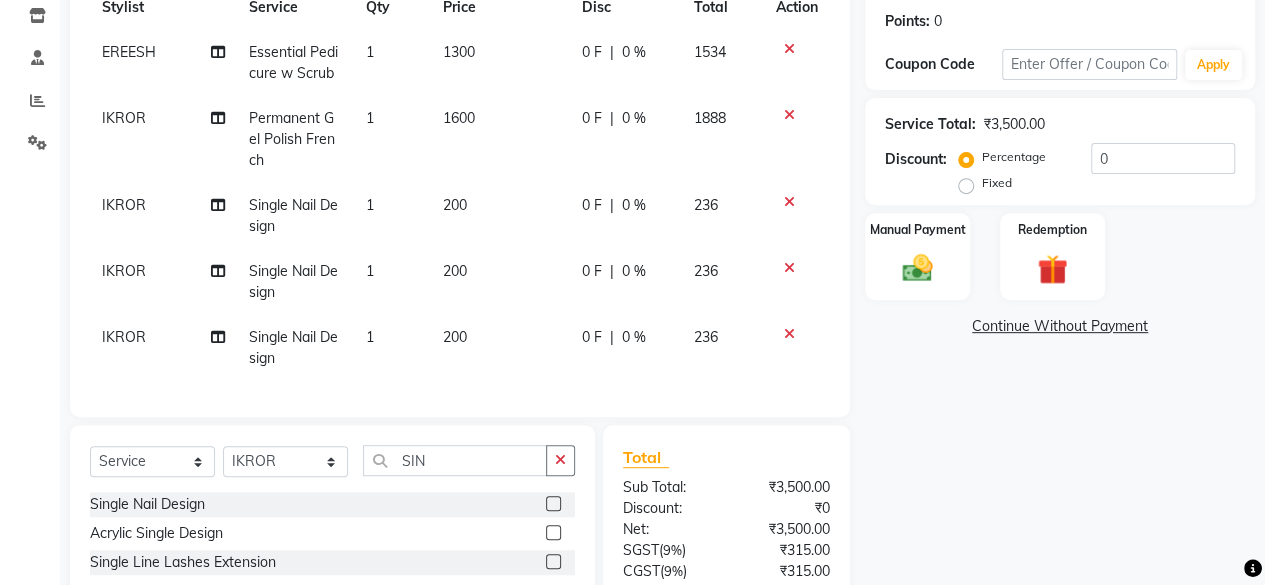 click on "Name: [PERSON_NAME]  Membership:  No Active Membership  Total Visits:  4 Card on file:  0 Last Visit:   [DATE] Points:   0  Coupon Code Apply Service Total:  ₹3,500.00  Discount:  Percentage   Fixed  0 Manual Payment Redemption  Continue Without Payment" 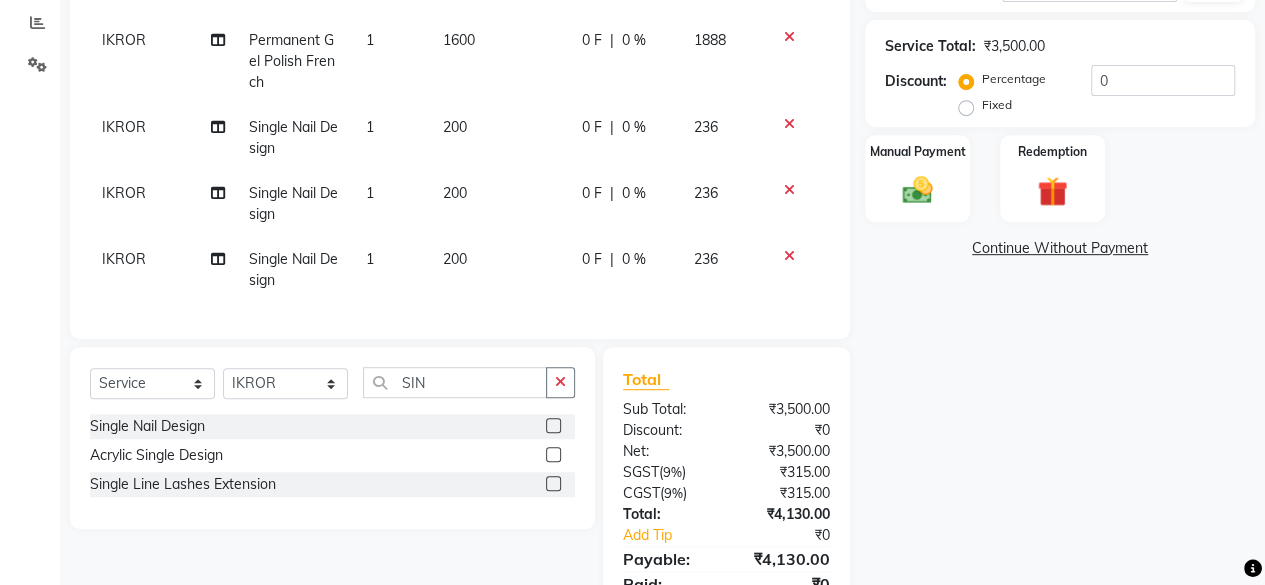 scroll, scrollTop: 478, scrollLeft: 0, axis: vertical 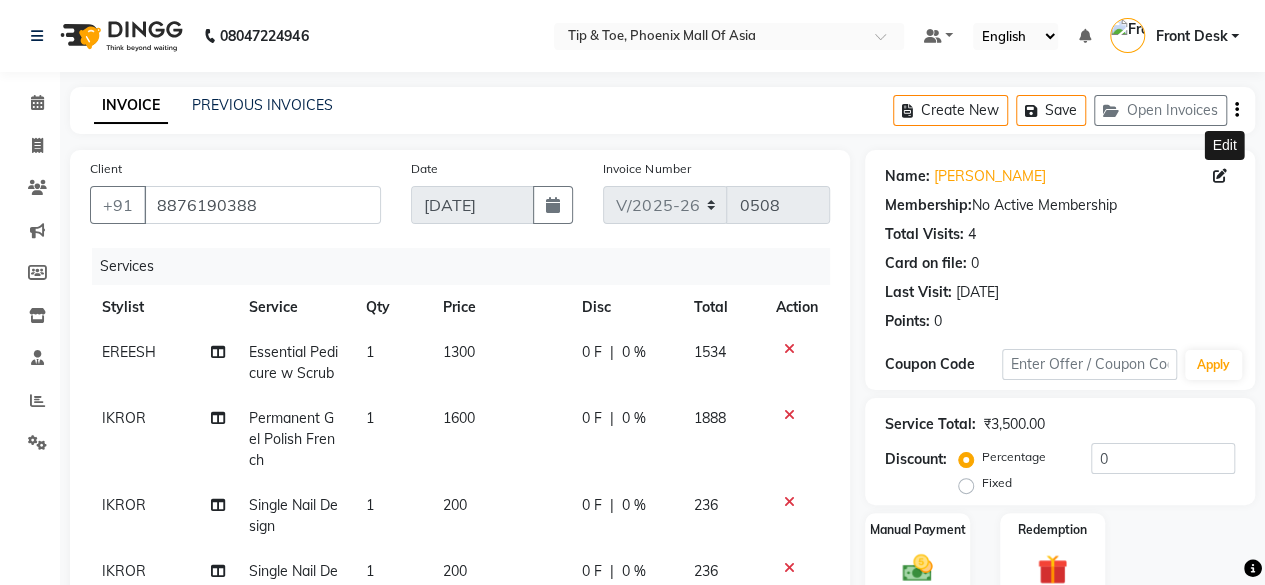 click 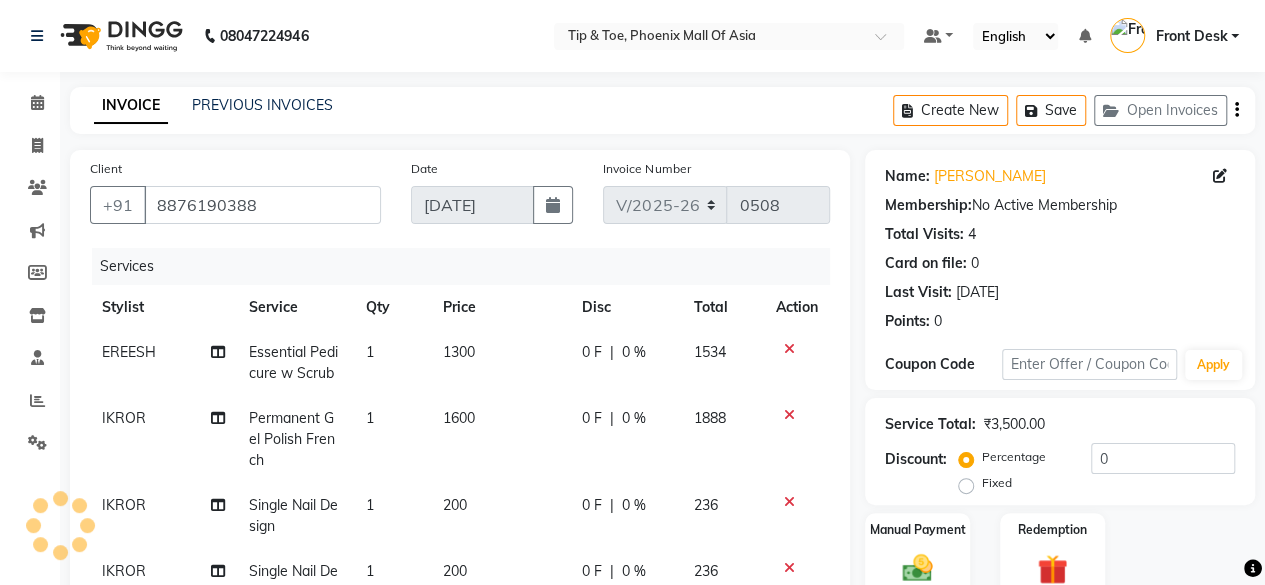 select on "[DEMOGRAPHIC_DATA]" 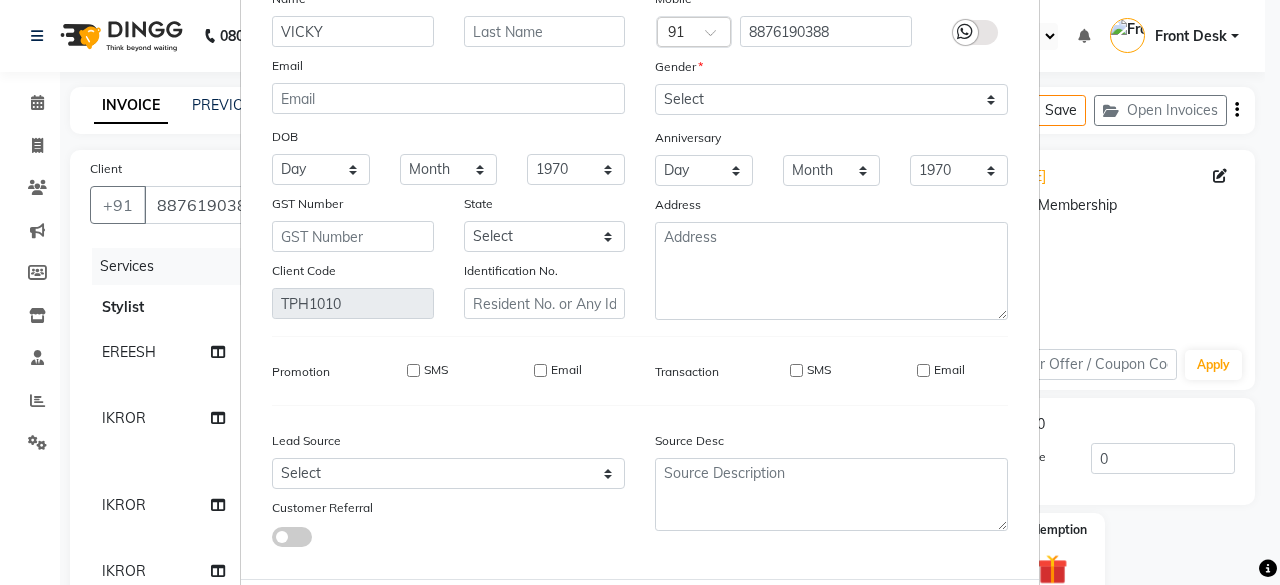 scroll, scrollTop: 224, scrollLeft: 0, axis: vertical 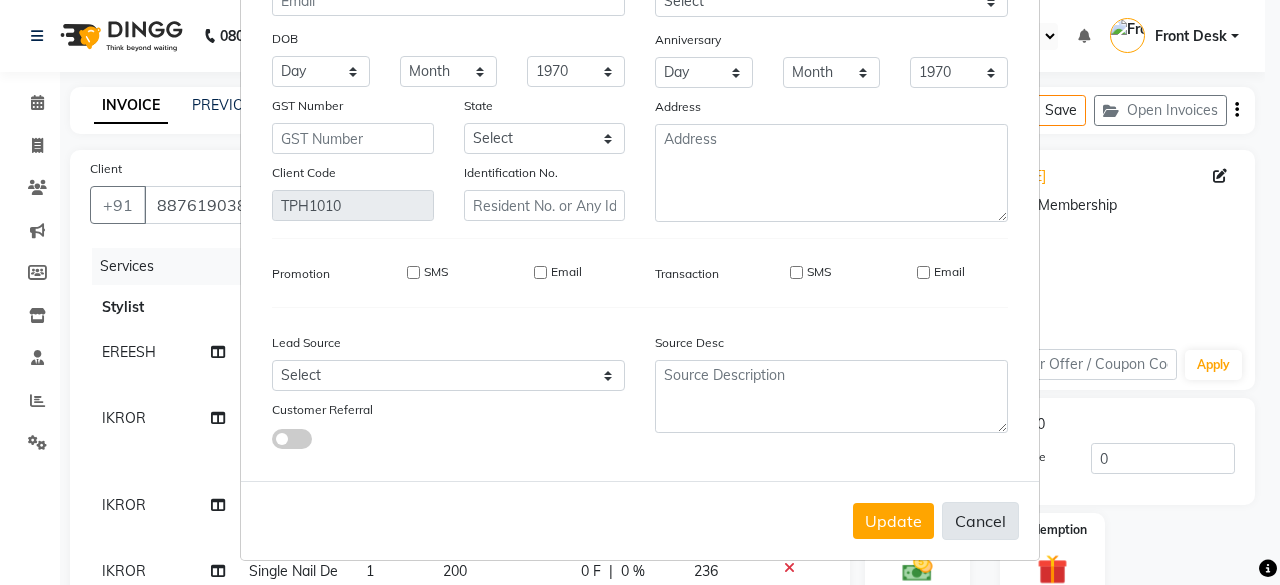 click on "Cancel" at bounding box center [980, 521] 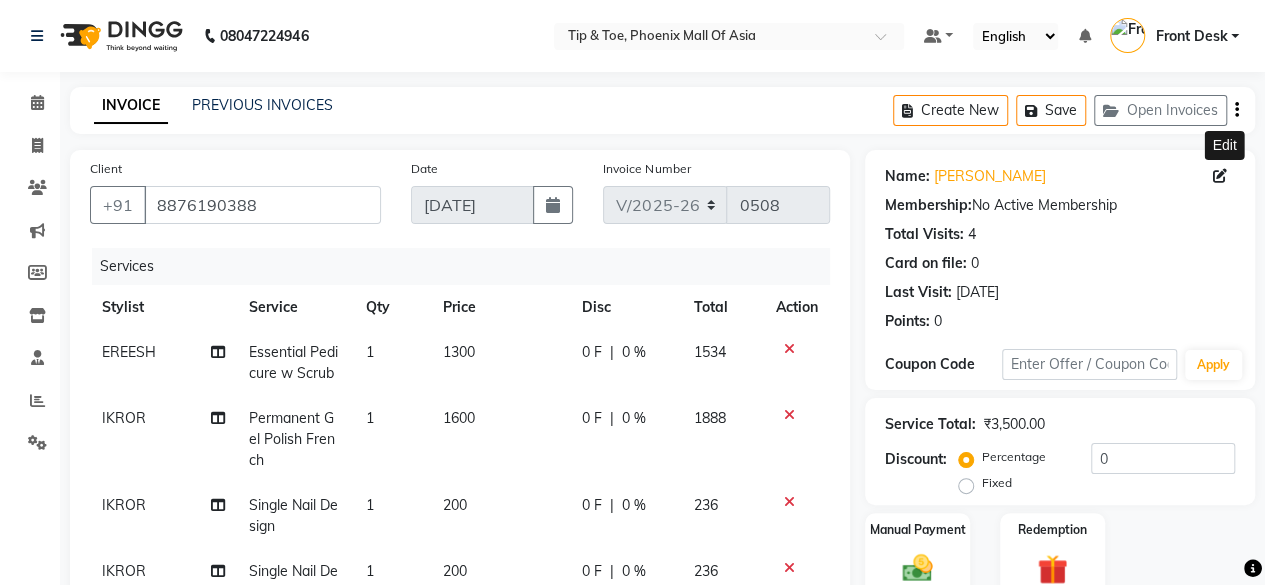 click 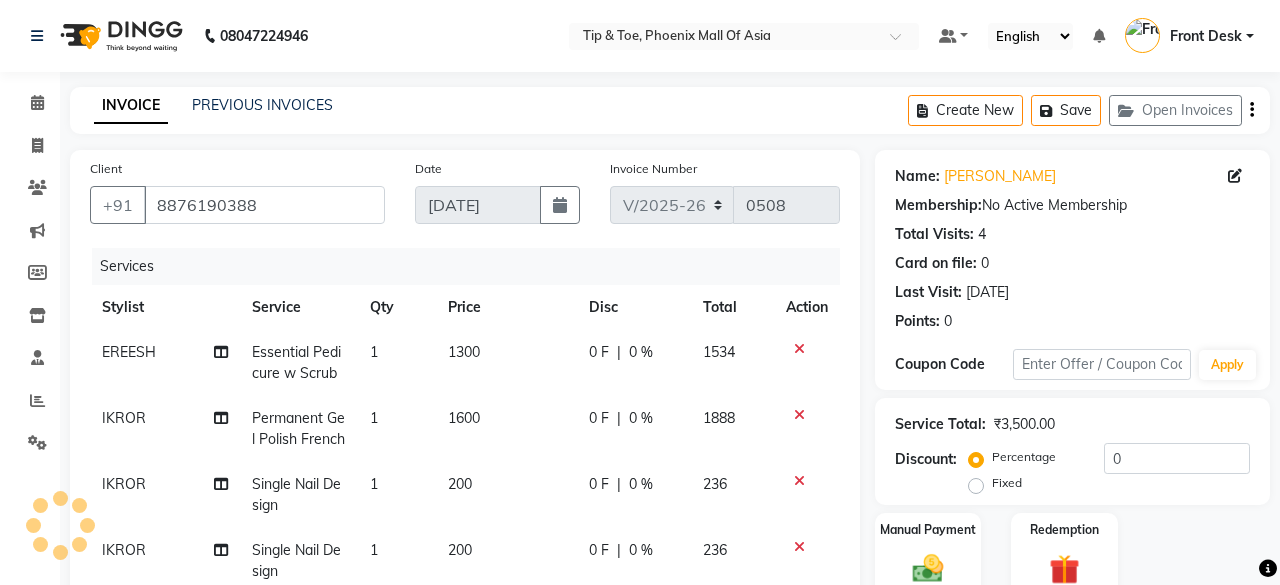 select on "[DEMOGRAPHIC_DATA]" 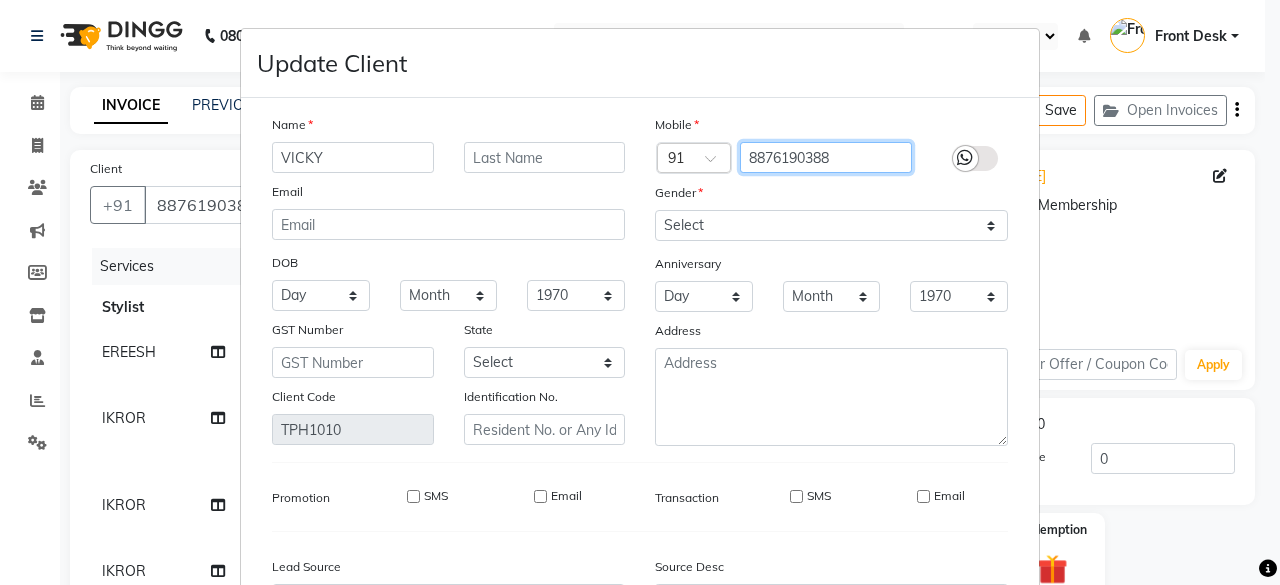 click on "8876190388" at bounding box center (826, 157) 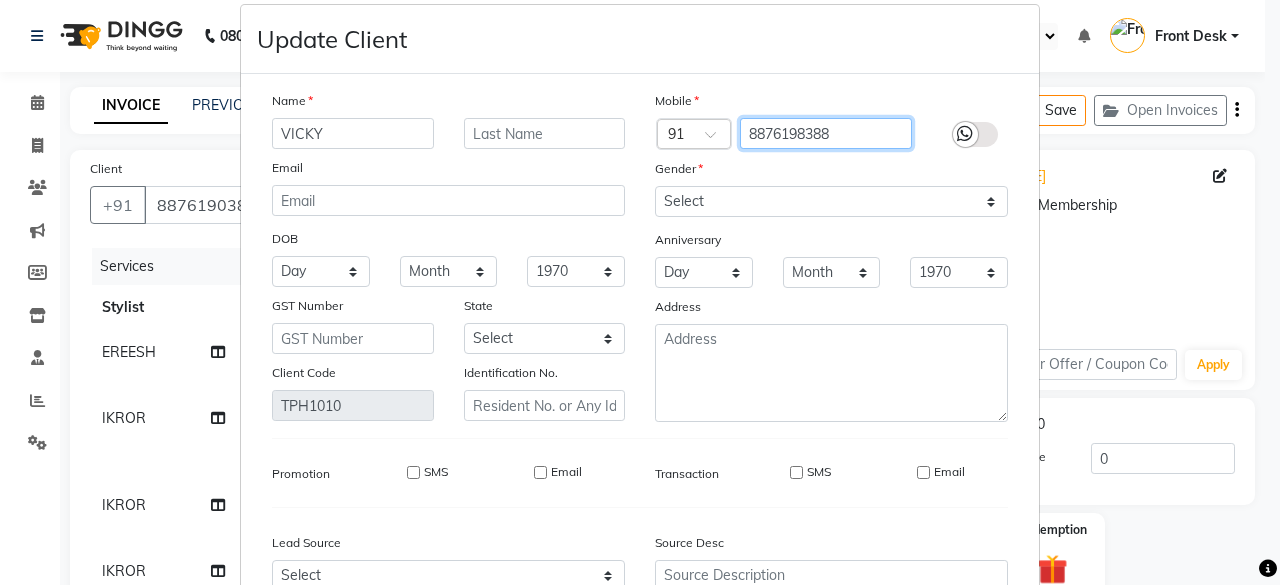 scroll, scrollTop: 0, scrollLeft: 0, axis: both 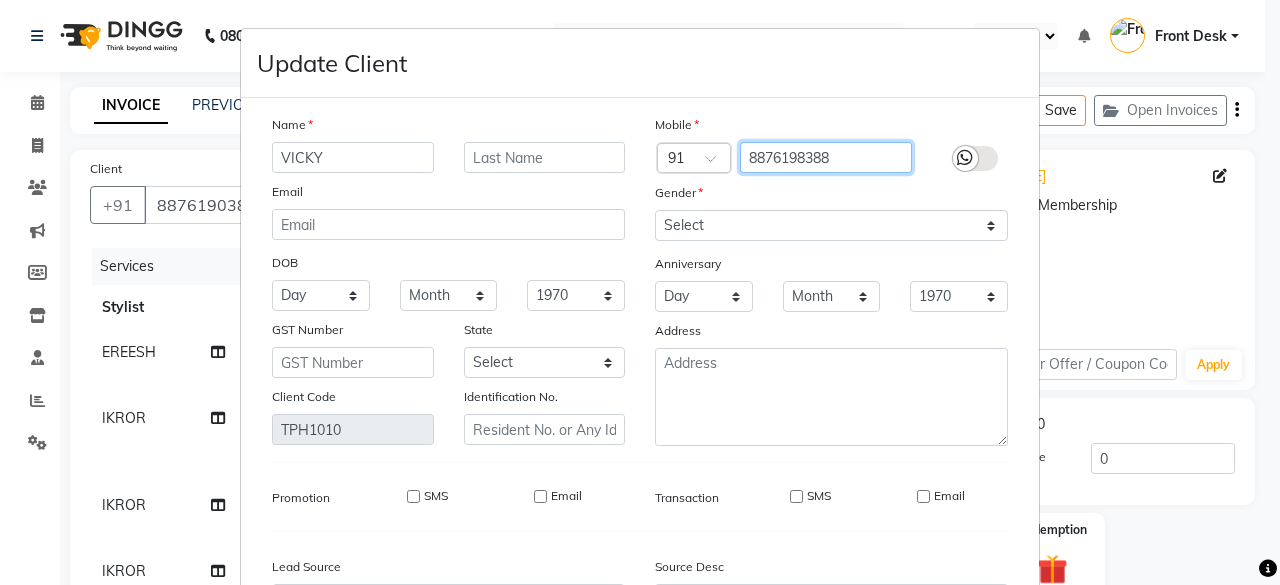 click on "8876198388" at bounding box center [826, 157] 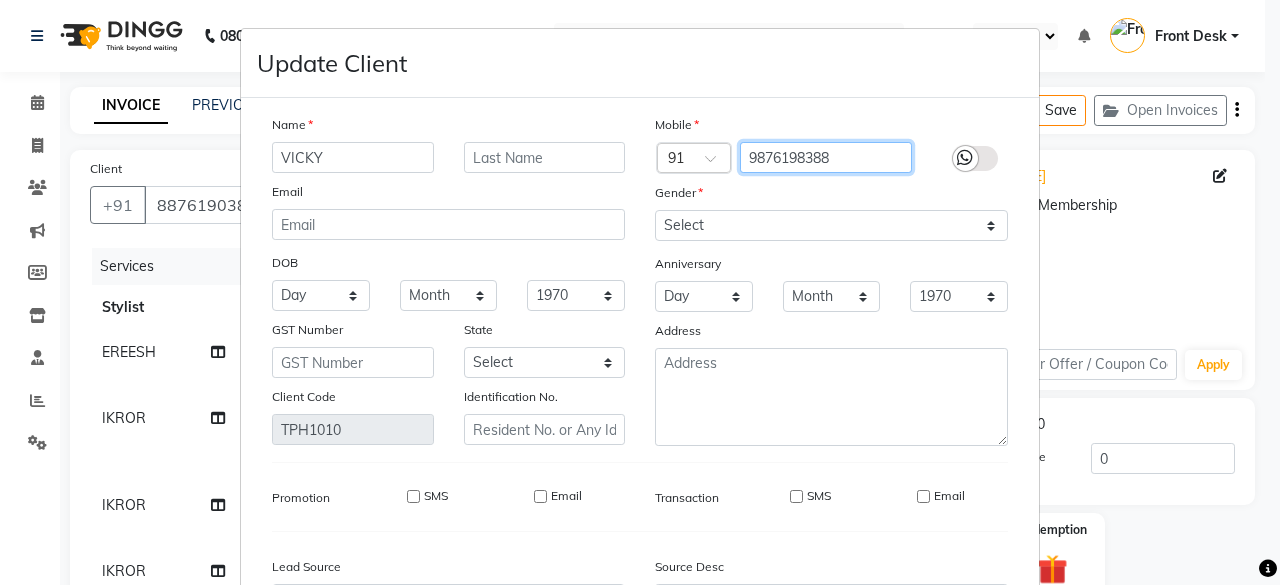 type on "9876198388" 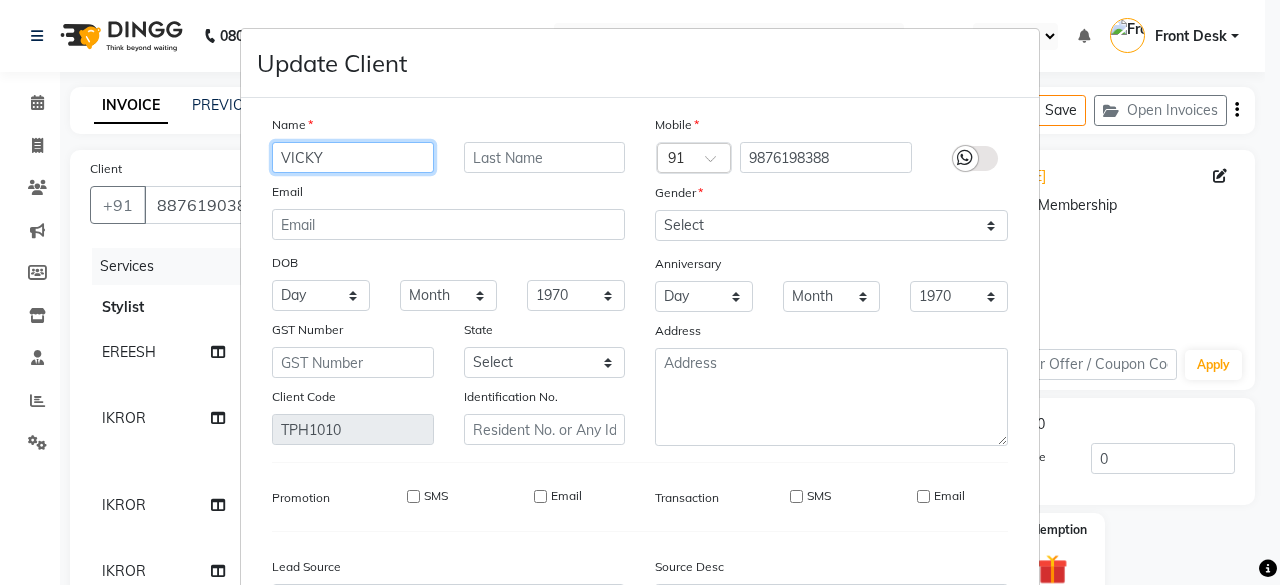 click on "VICKY" at bounding box center [353, 157] 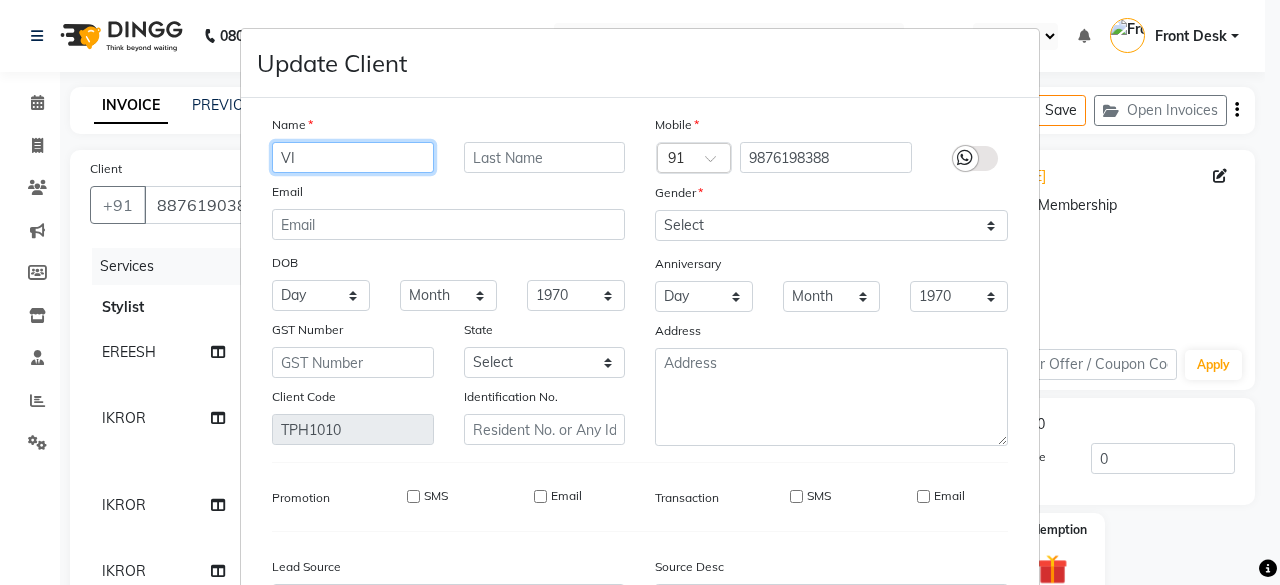 type on "V" 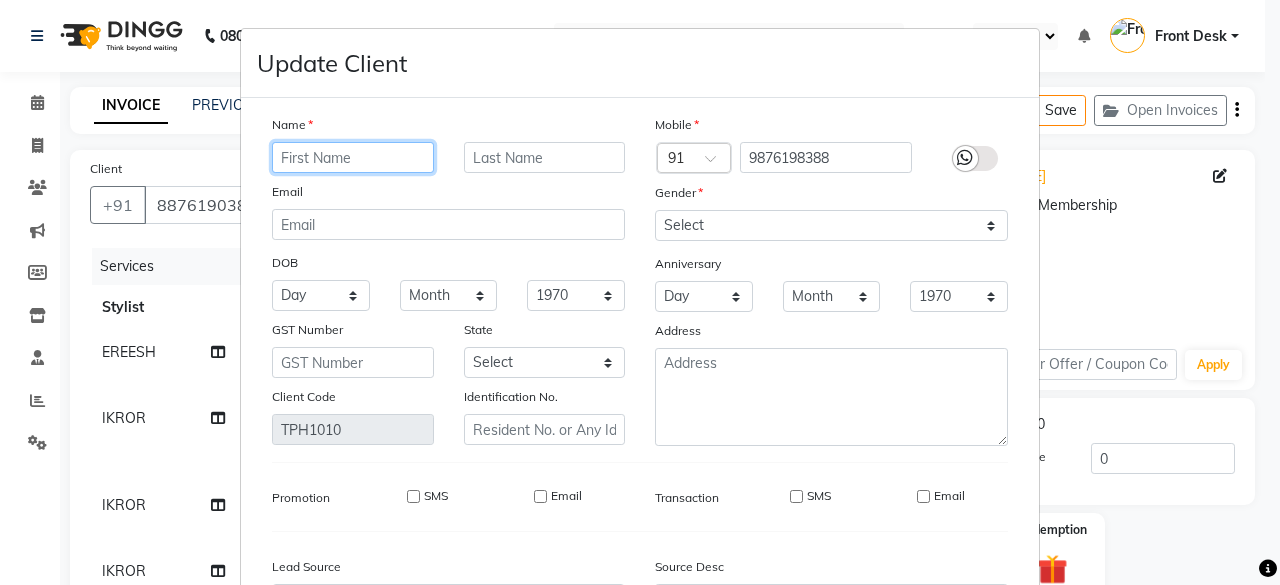 type on "L" 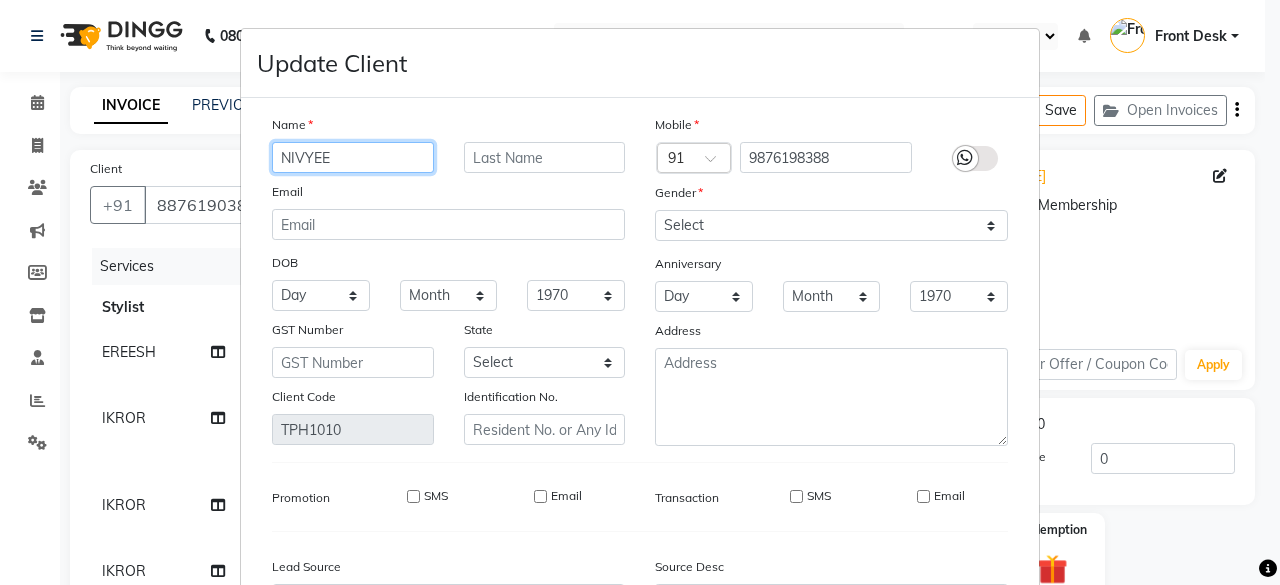 type on "NIVYEE" 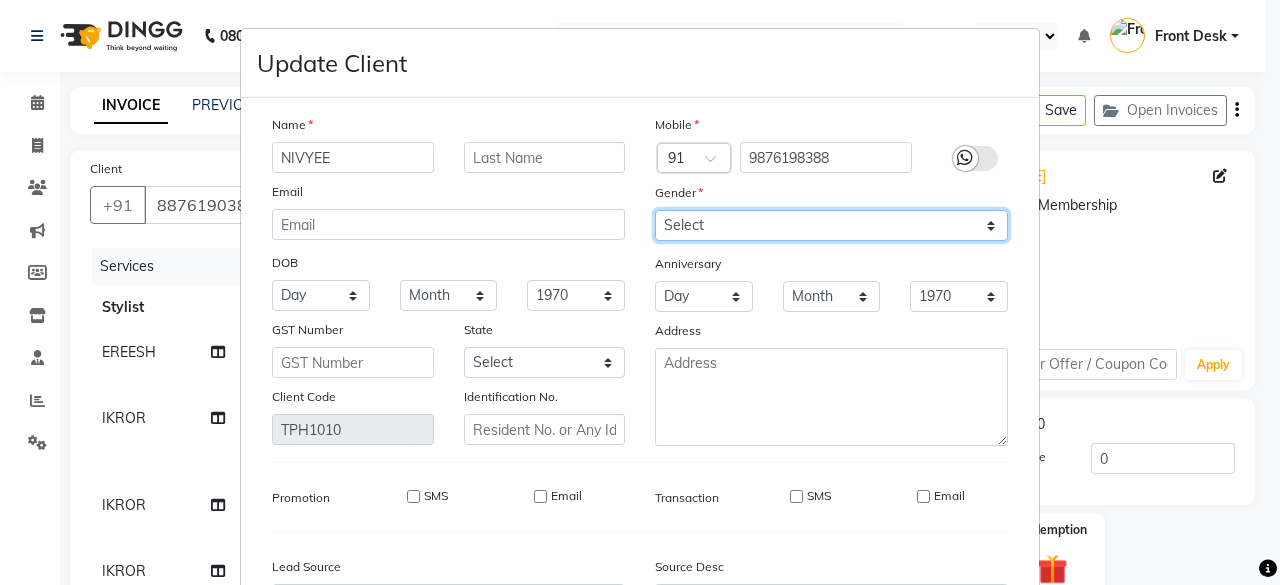 click on "Select [DEMOGRAPHIC_DATA] [DEMOGRAPHIC_DATA] Other Prefer Not To Say" at bounding box center [831, 225] 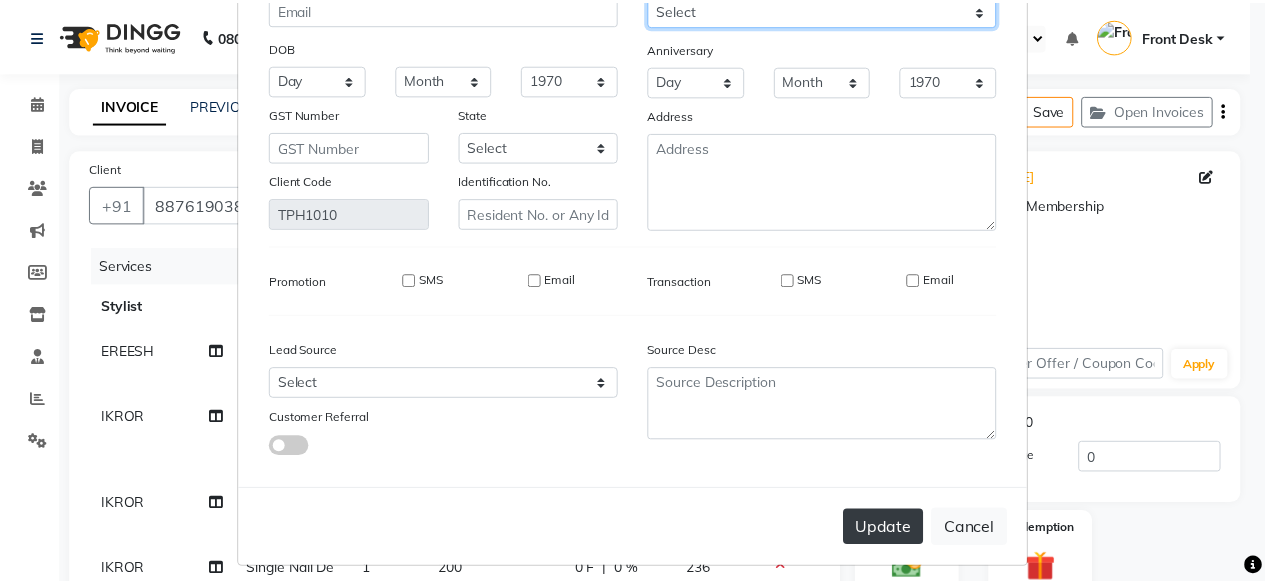 scroll, scrollTop: 224, scrollLeft: 0, axis: vertical 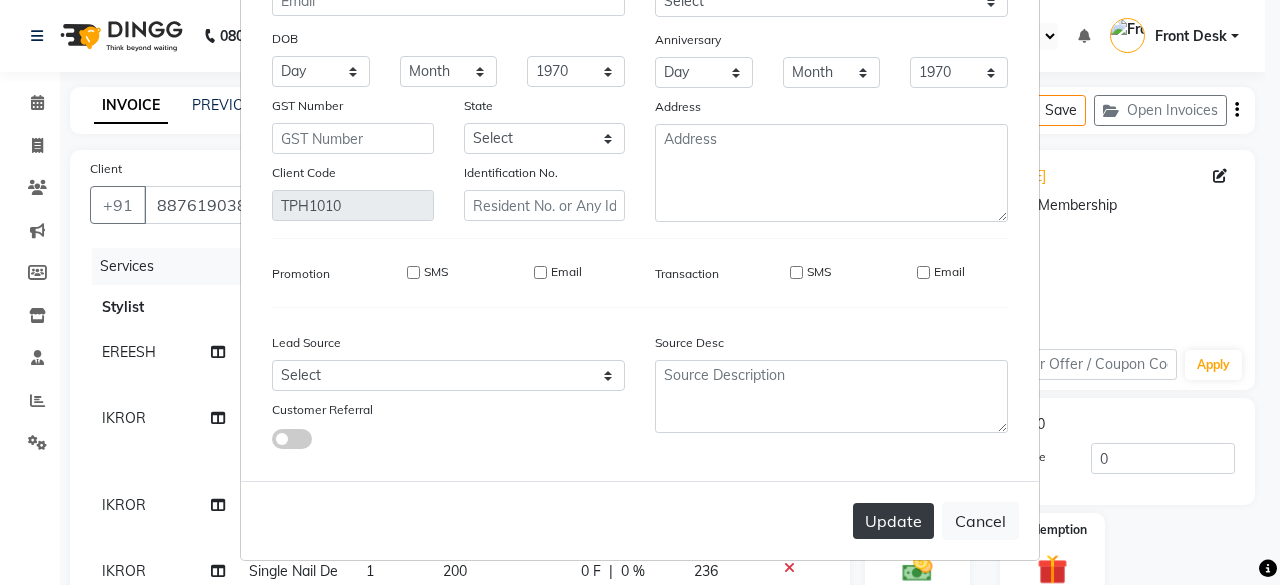click on "Update" at bounding box center (893, 521) 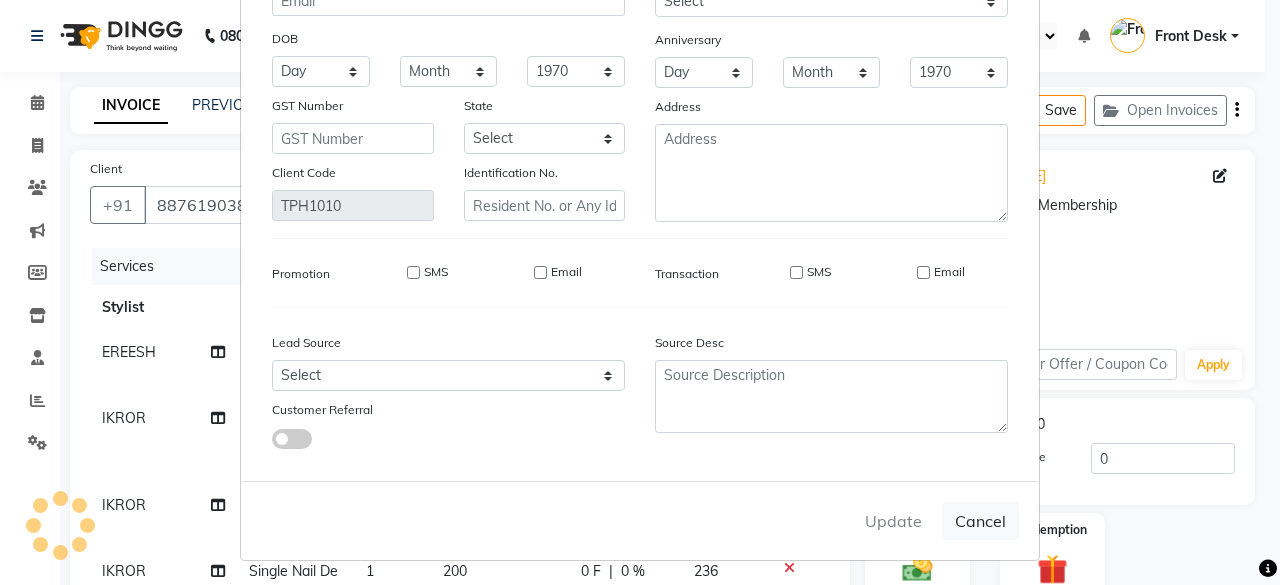 type on "9876198388" 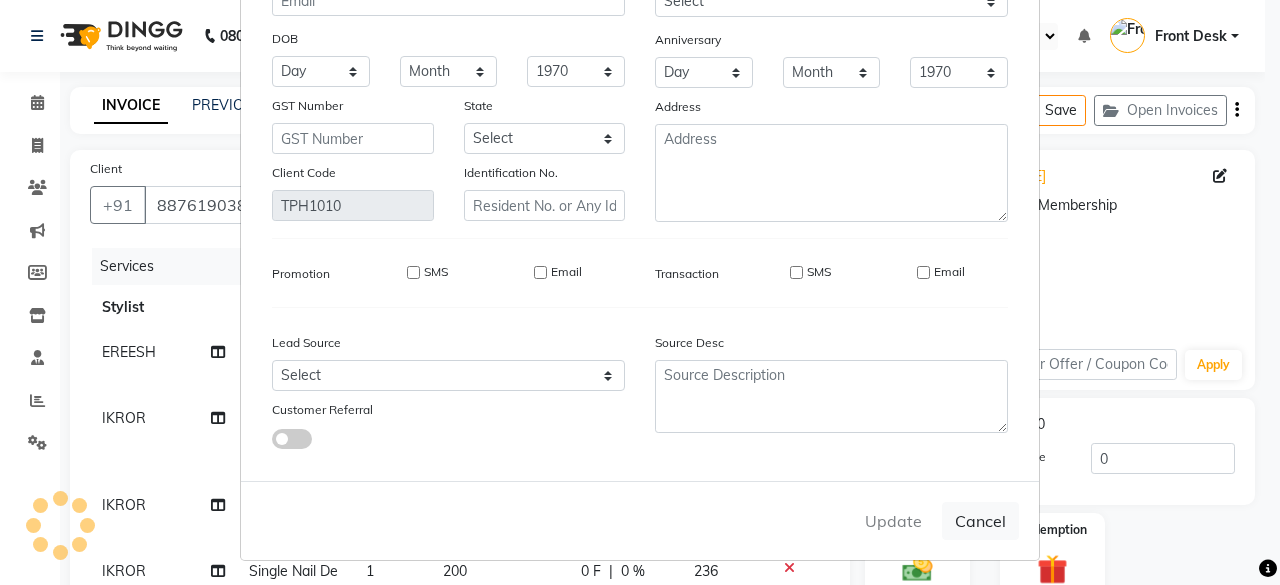 type 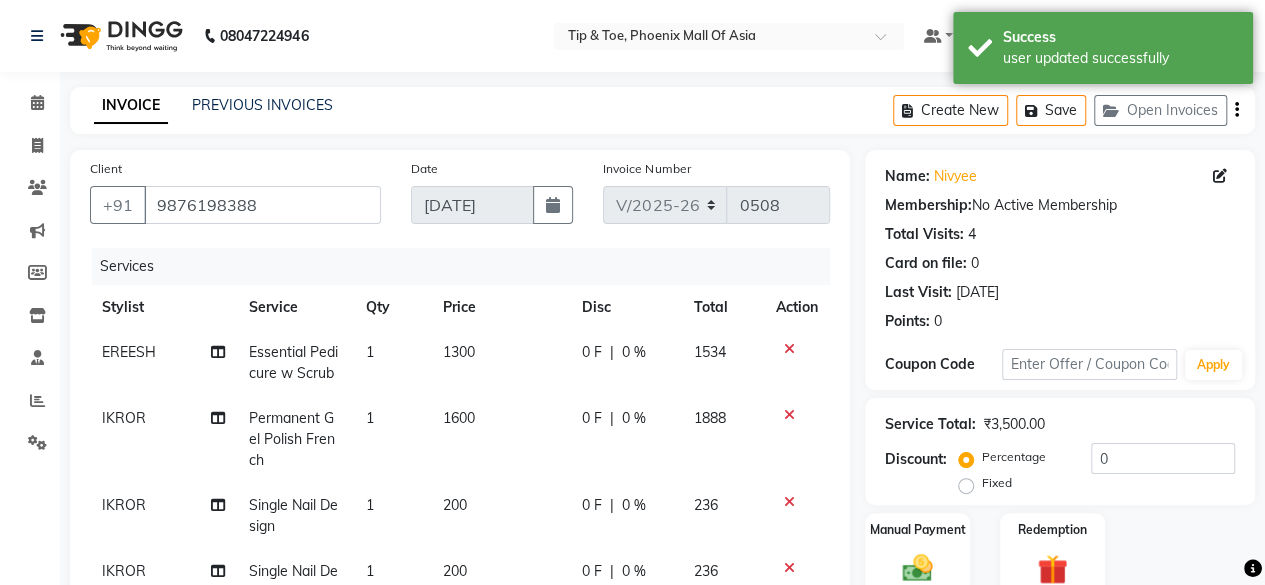 scroll, scrollTop: 200, scrollLeft: 0, axis: vertical 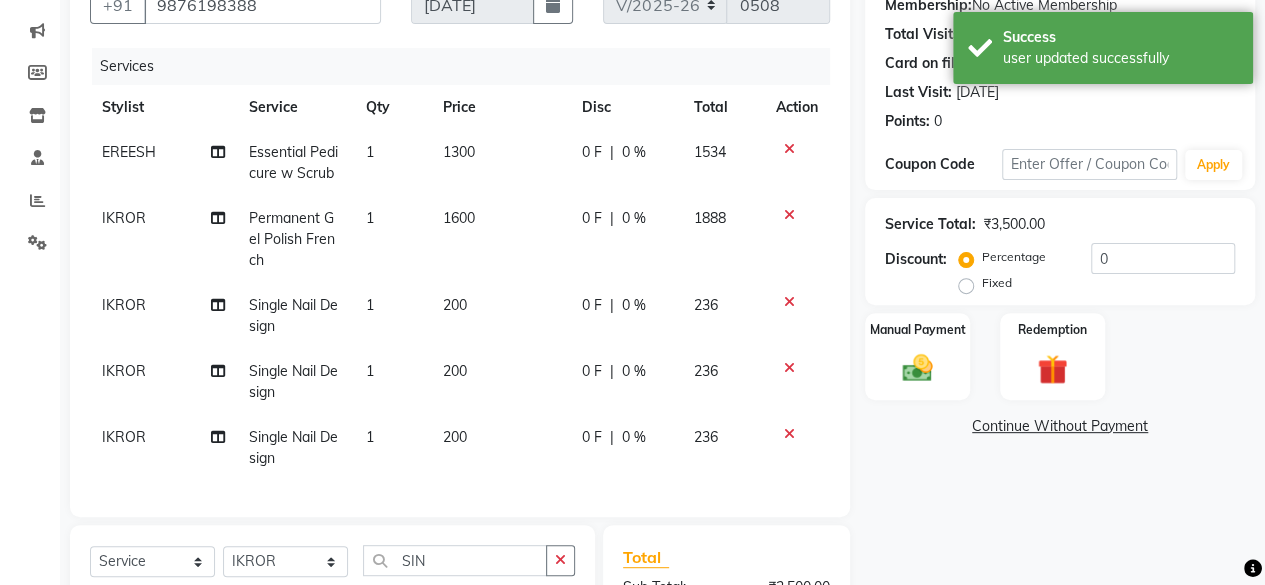 click 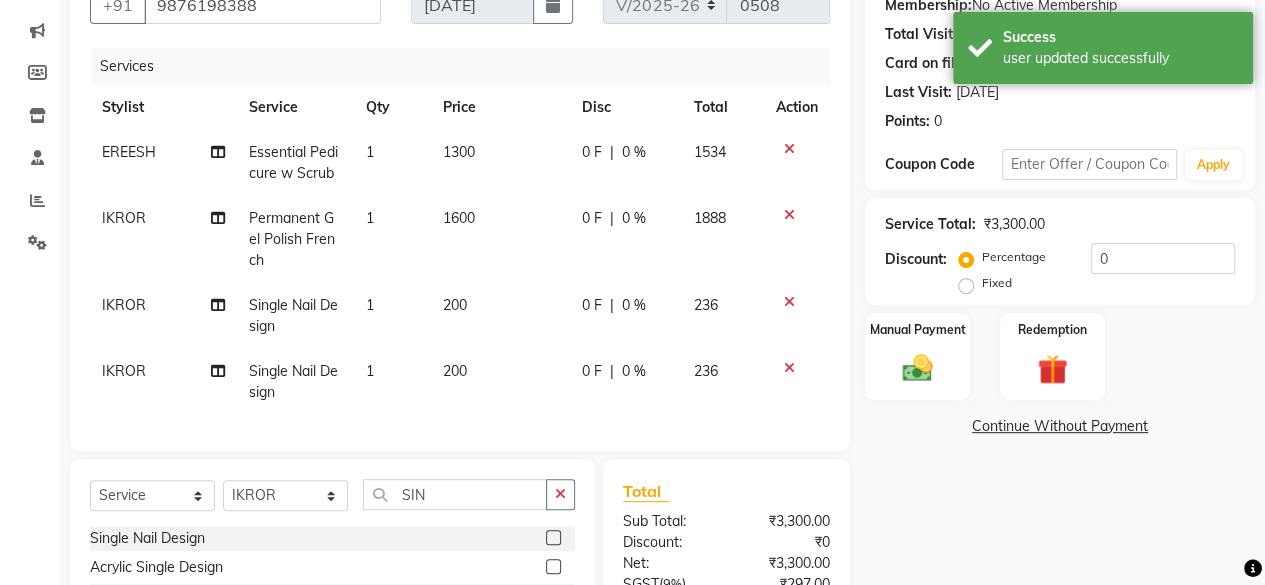 click 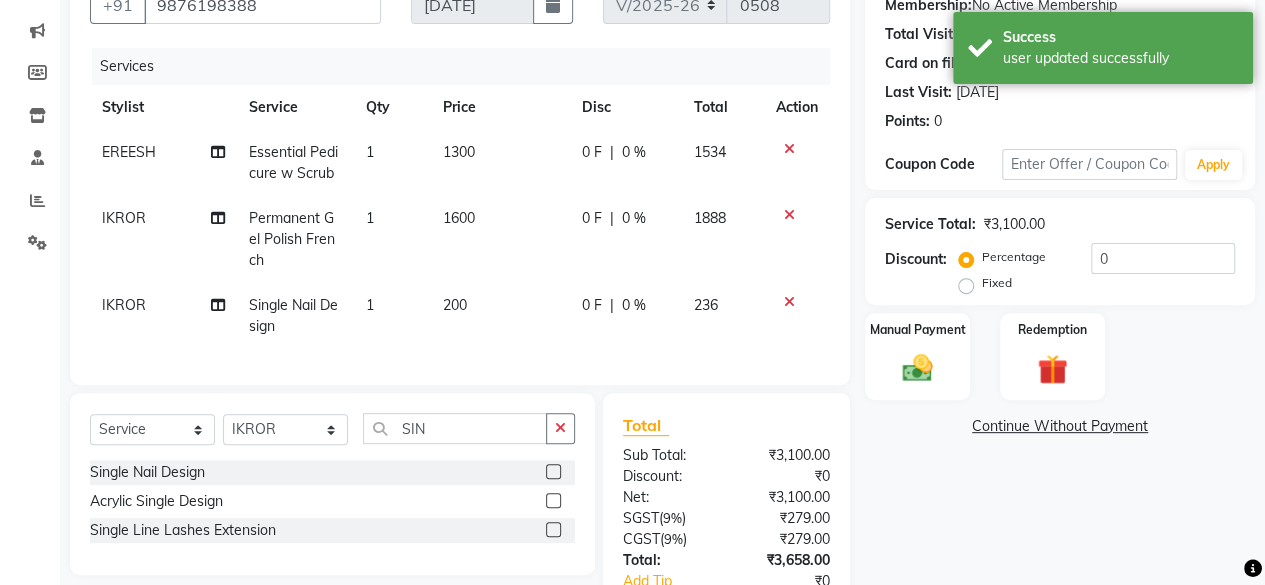 click on "200" 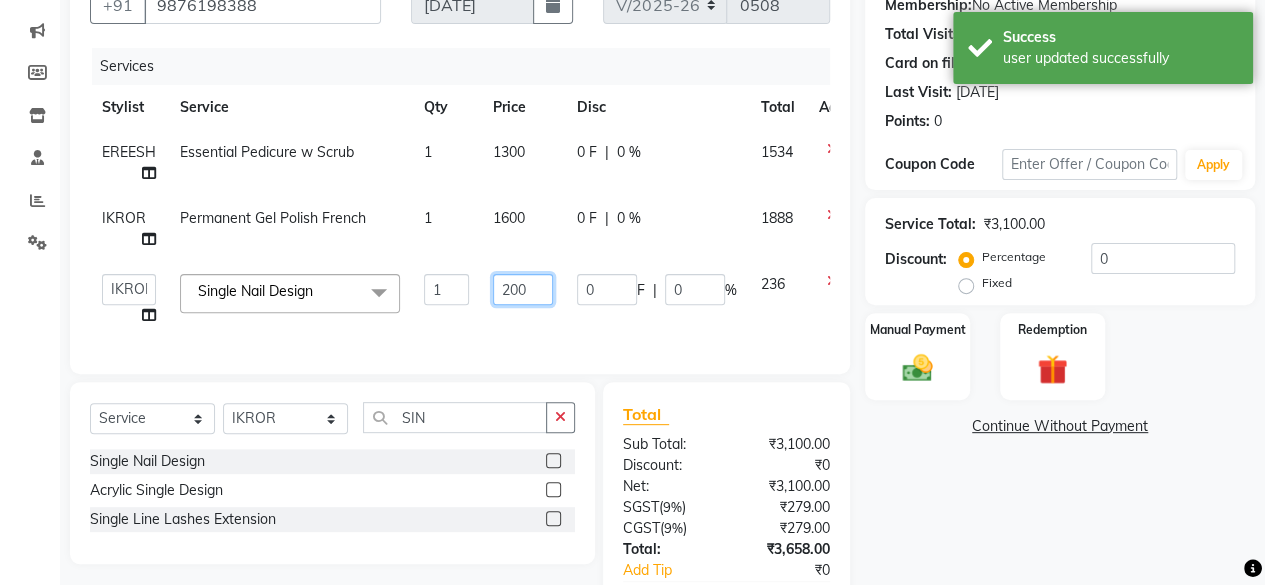 click on "200" 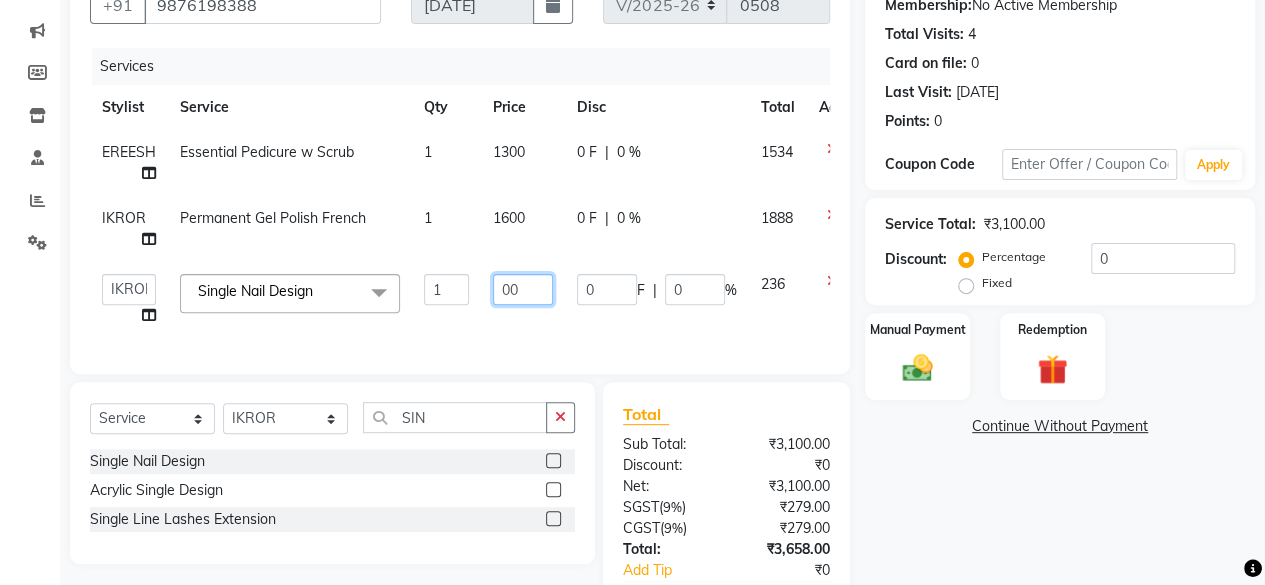 type on "300" 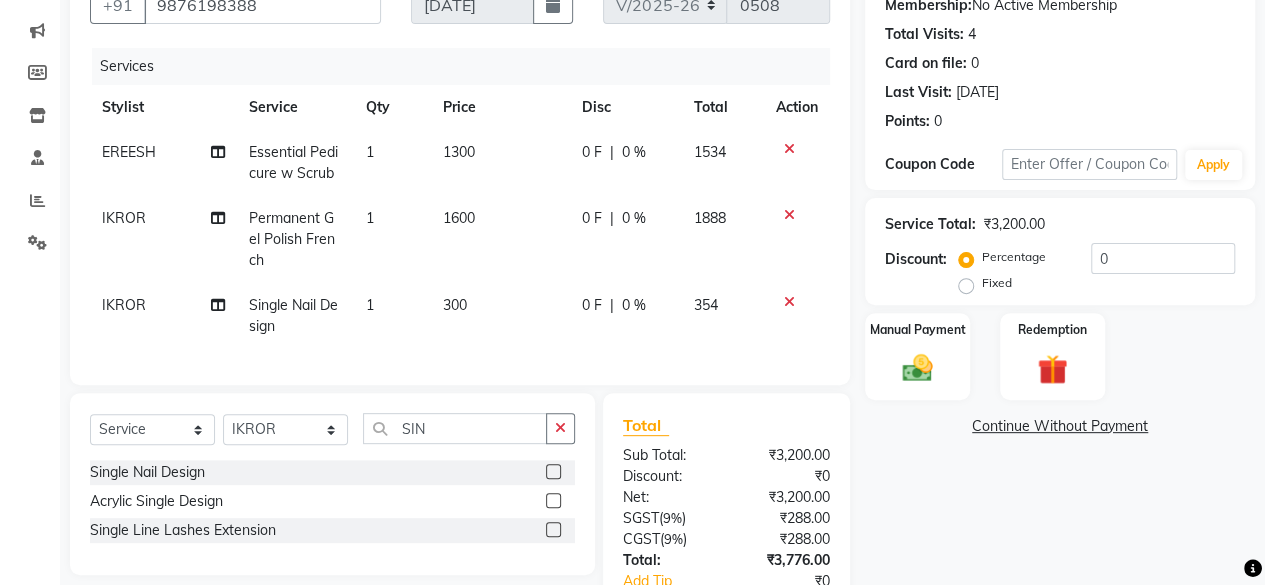 click on "Continue Without Payment" 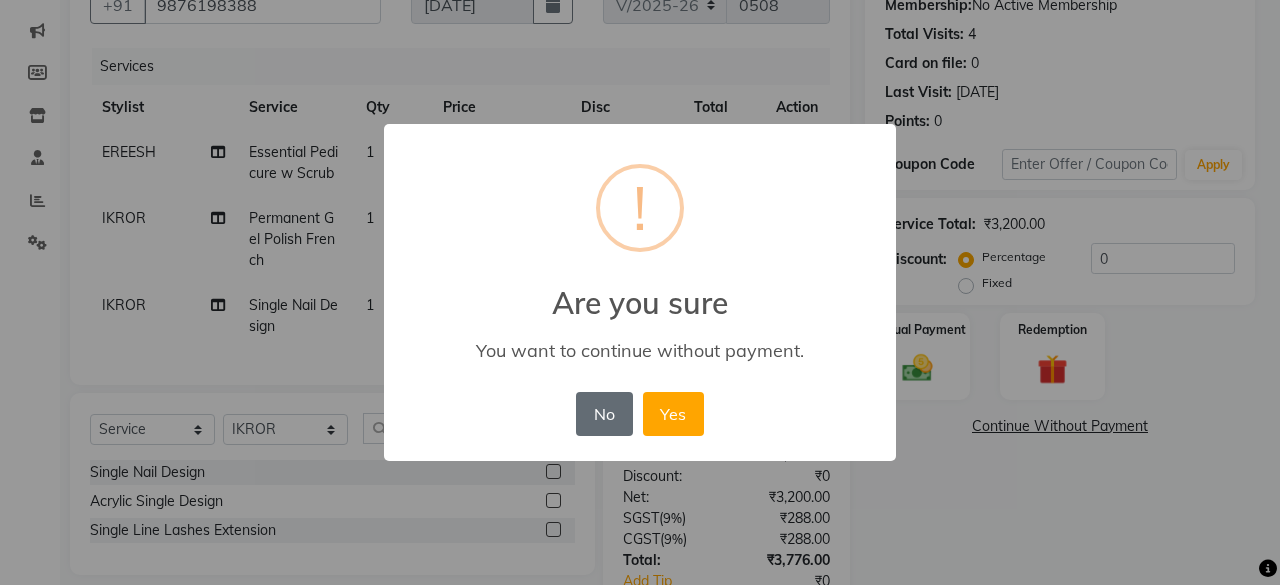 click on "No" at bounding box center [604, 414] 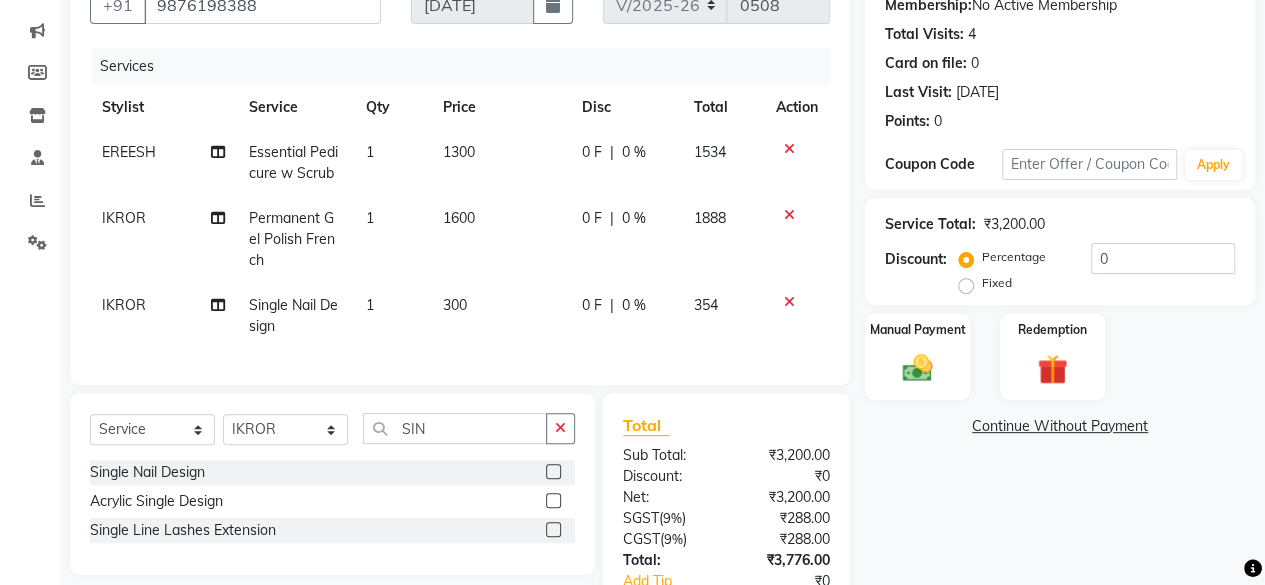 click on "1600" 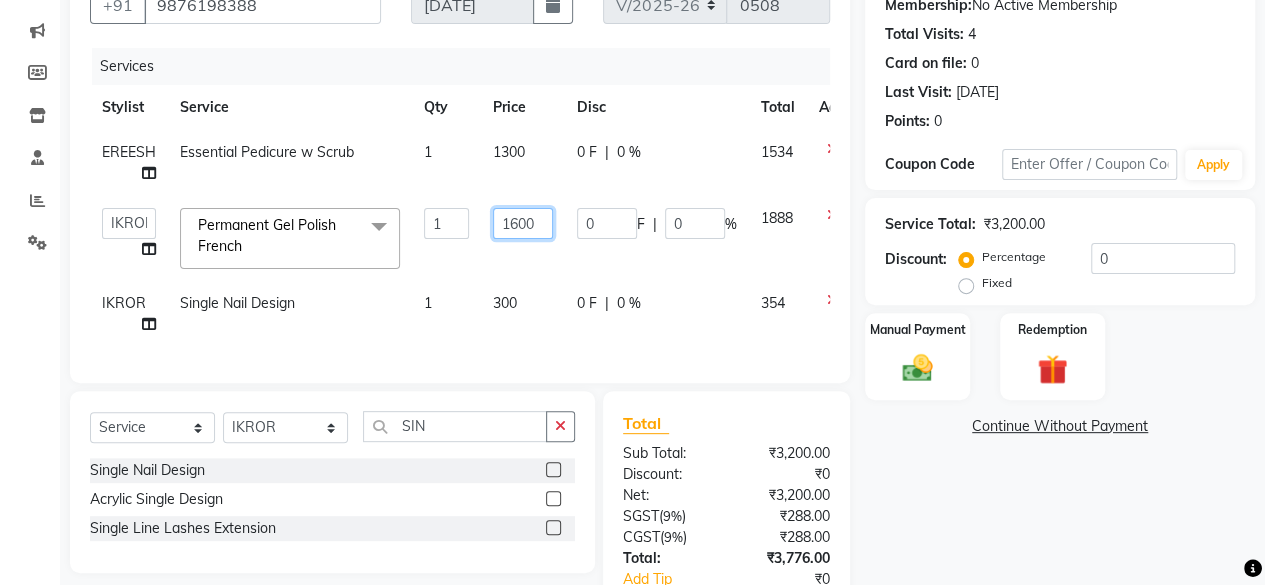 click on "1600" 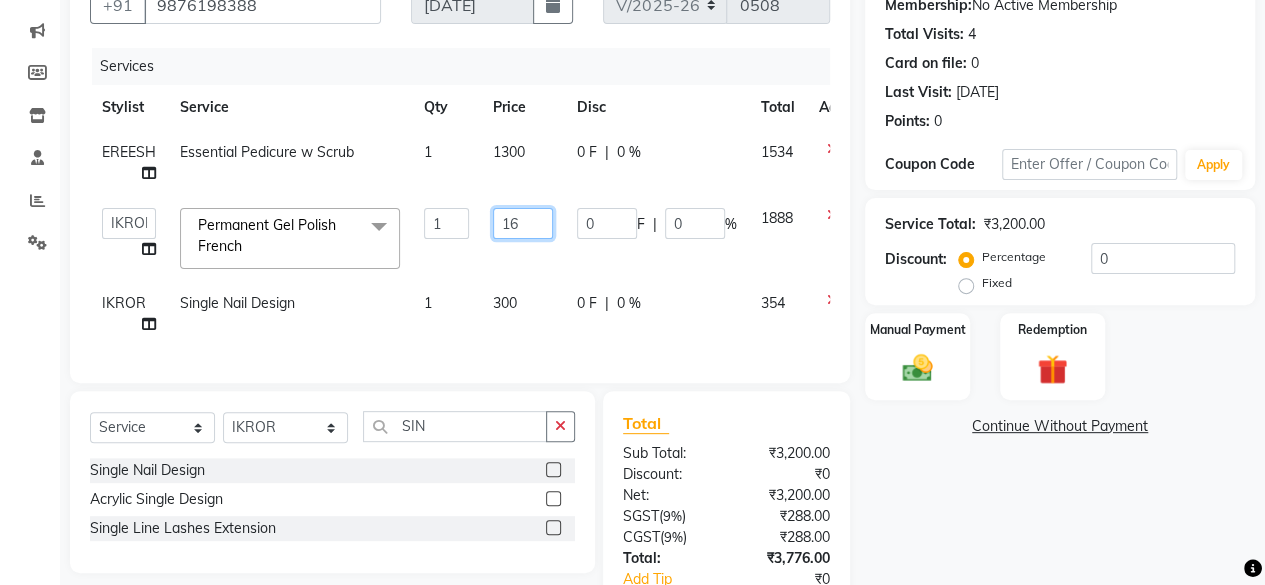 type on "1" 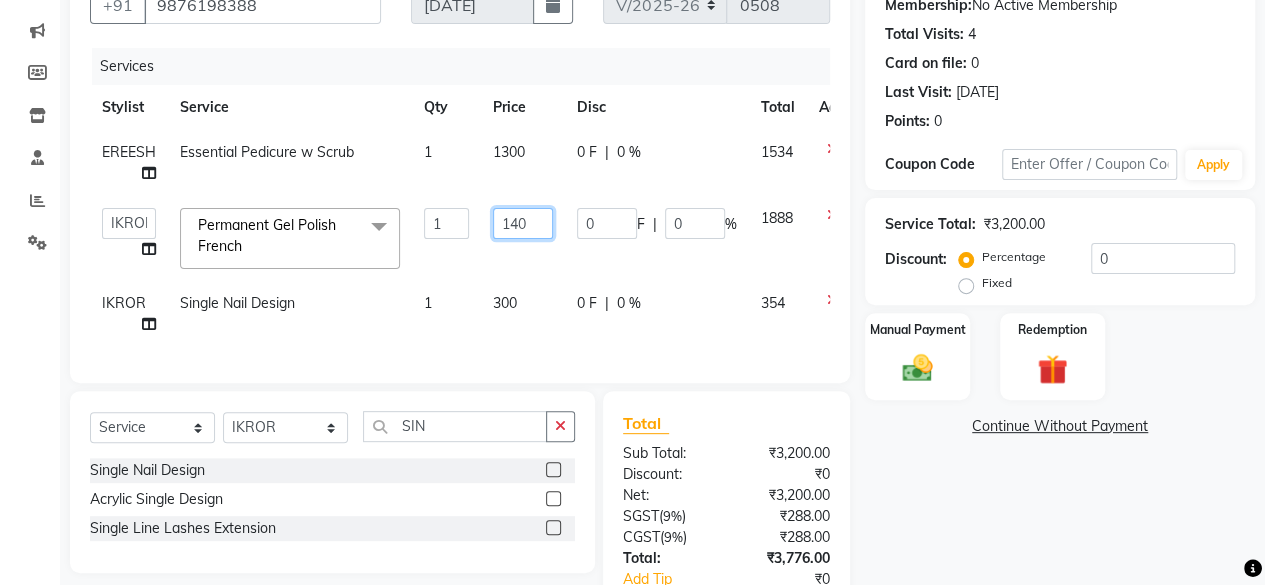 type on "1400" 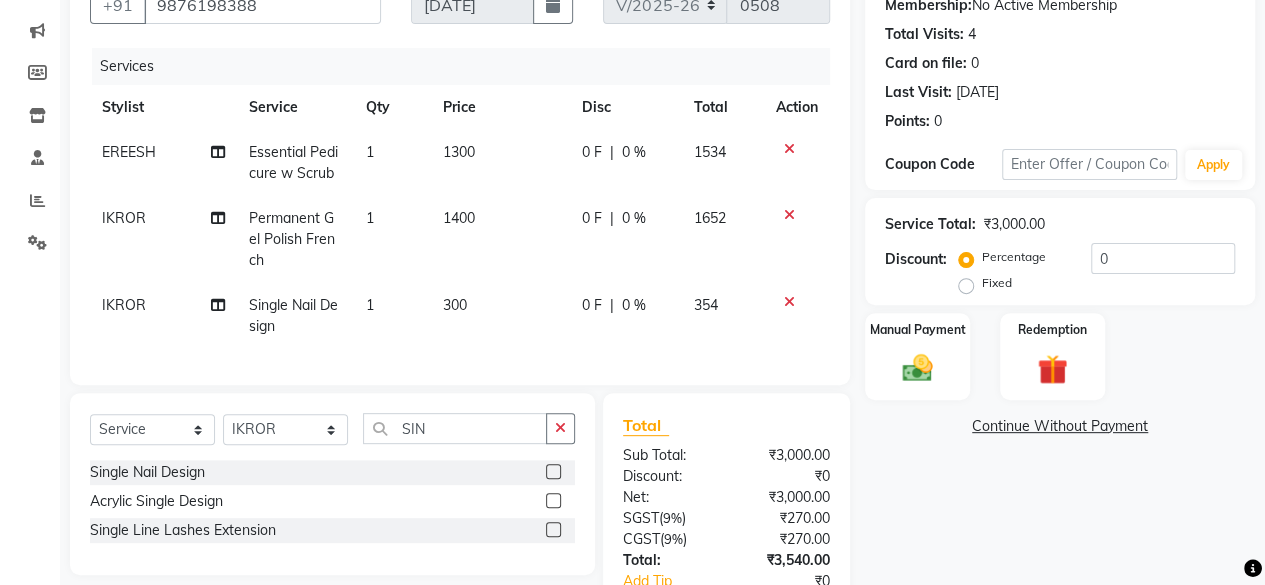 click on "Name: Nivyee  Membership:  No Active Membership  Total Visits:  4 Card on file:  0 Last Visit:   [DATE] Points:   0  Coupon Code Apply Service Total:  ₹3,000.00  Discount:  Percentage   Fixed  0 Manual Payment Redemption  Continue Without Payment" 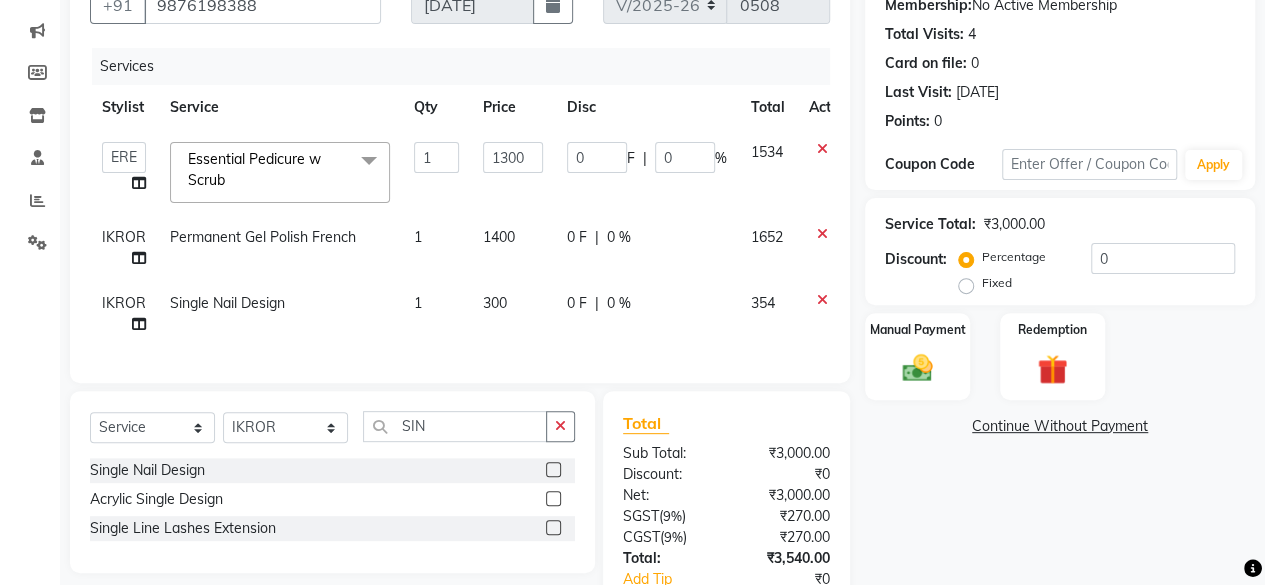 scroll, scrollTop: 100, scrollLeft: 0, axis: vertical 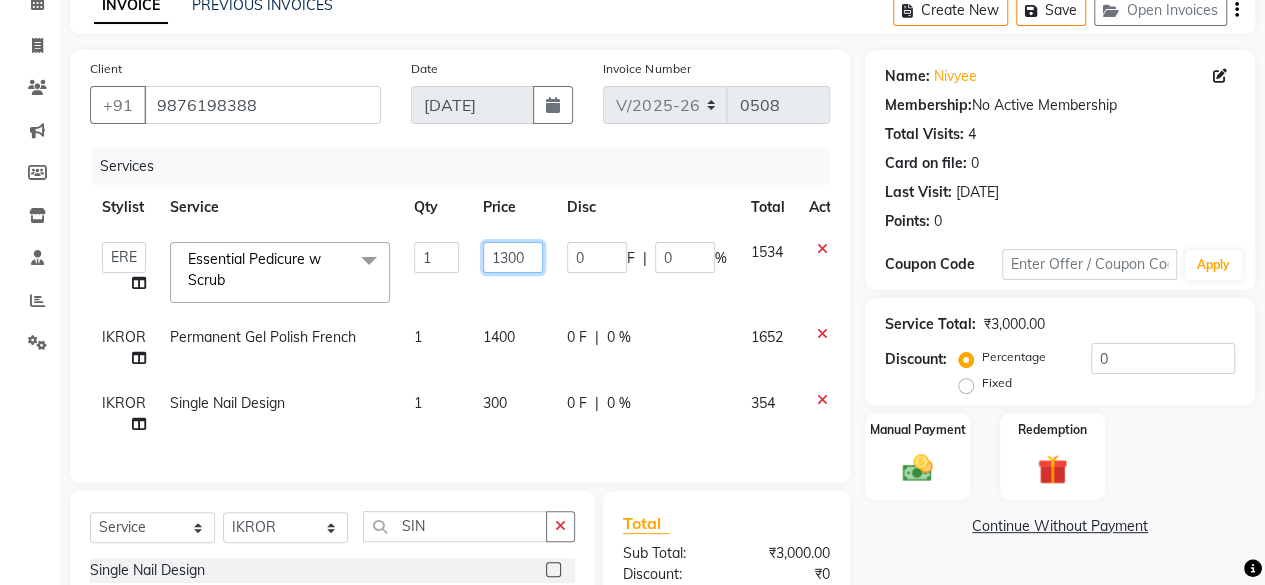 click on "1300" 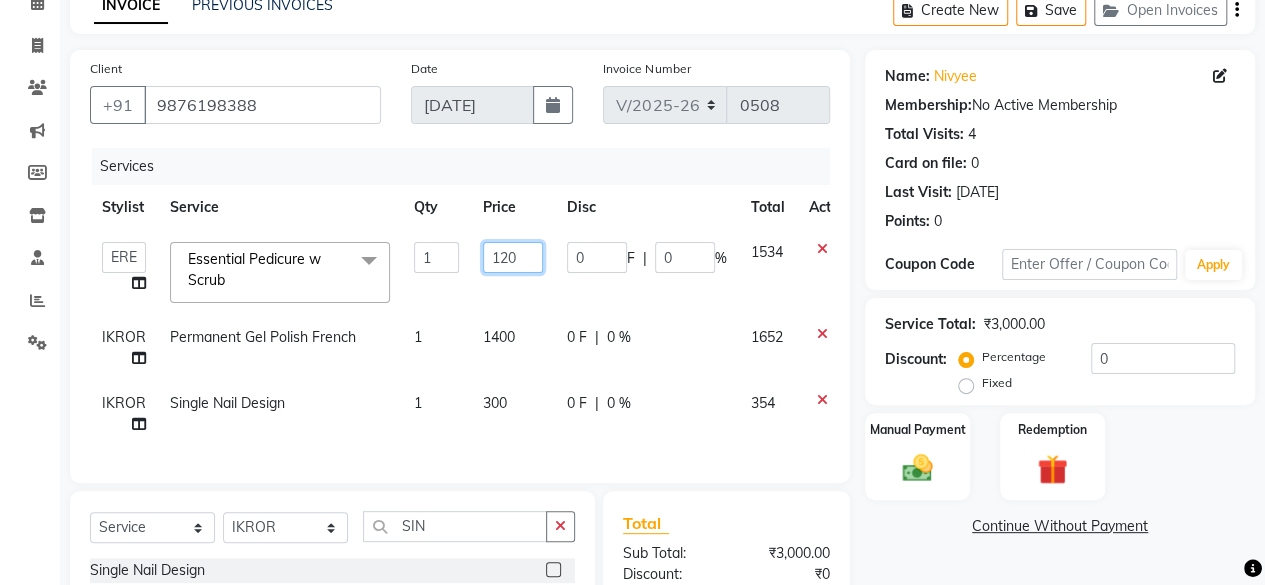 type on "1200" 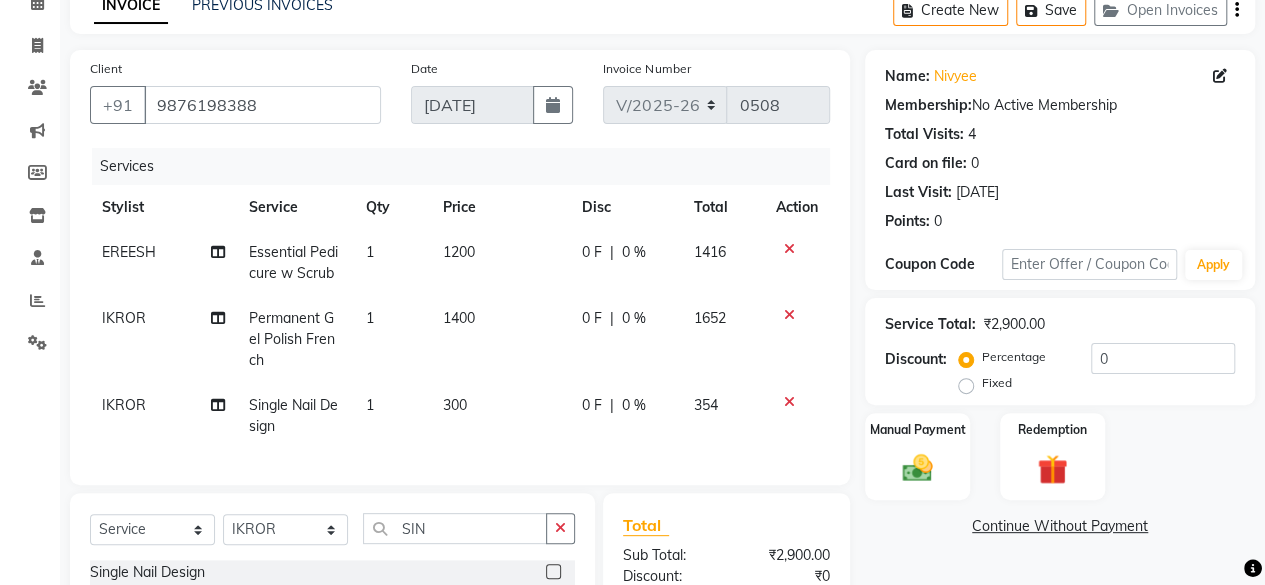 click on "Continue Without Payment" 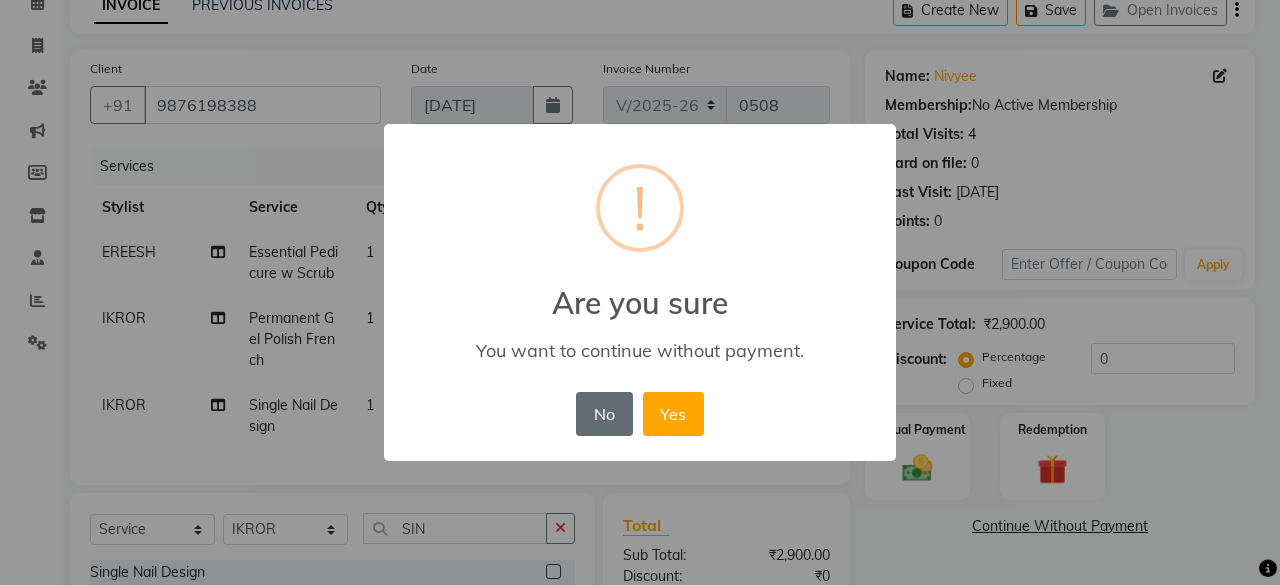 click on "No" at bounding box center (604, 414) 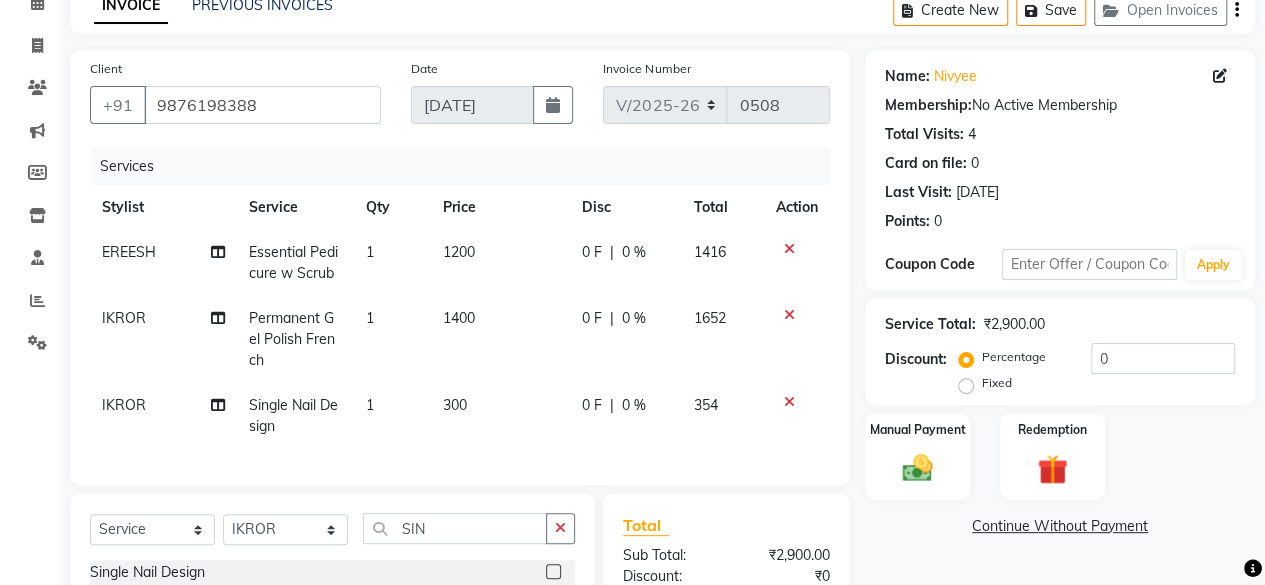 click on "1200" 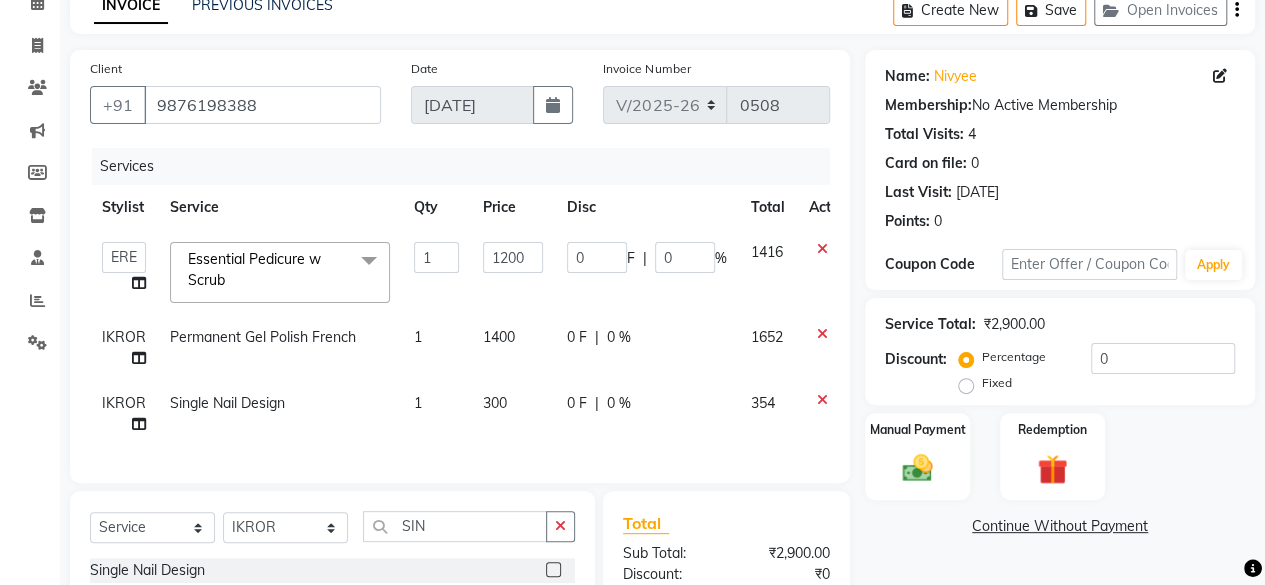 click on "Continue Without Payment" 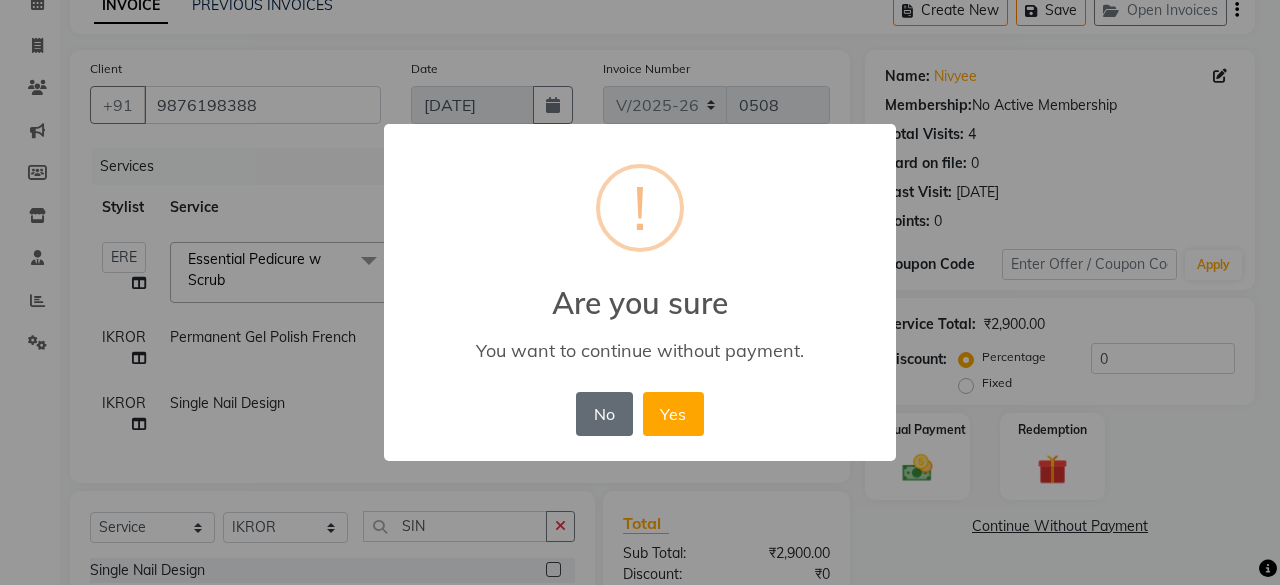 click on "No" at bounding box center (604, 414) 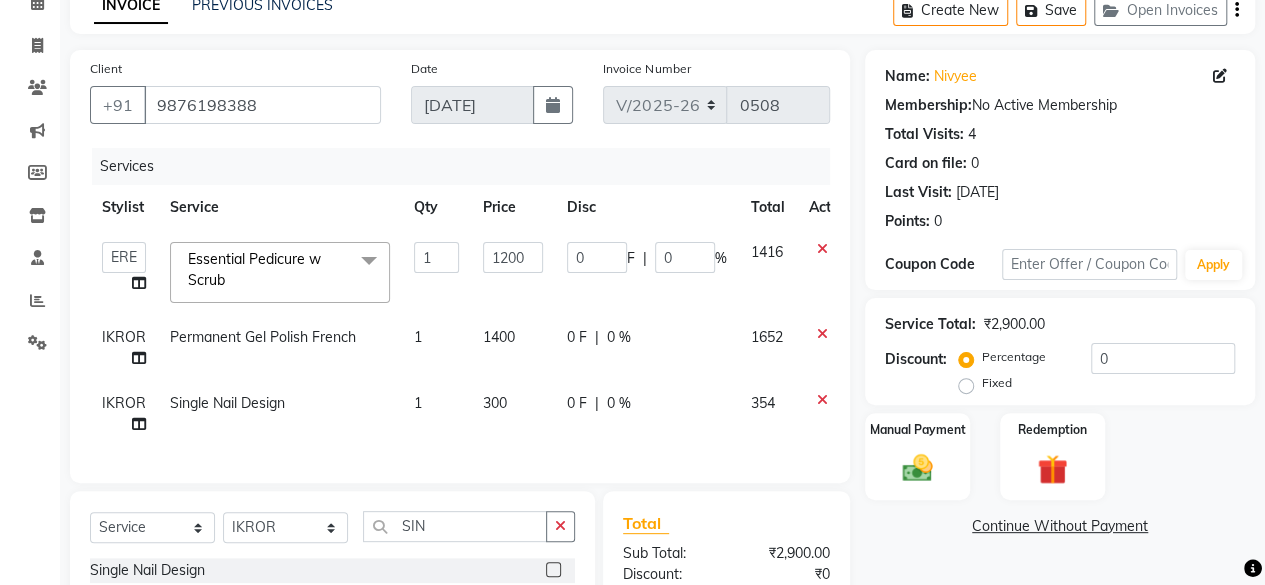 click on "Services" 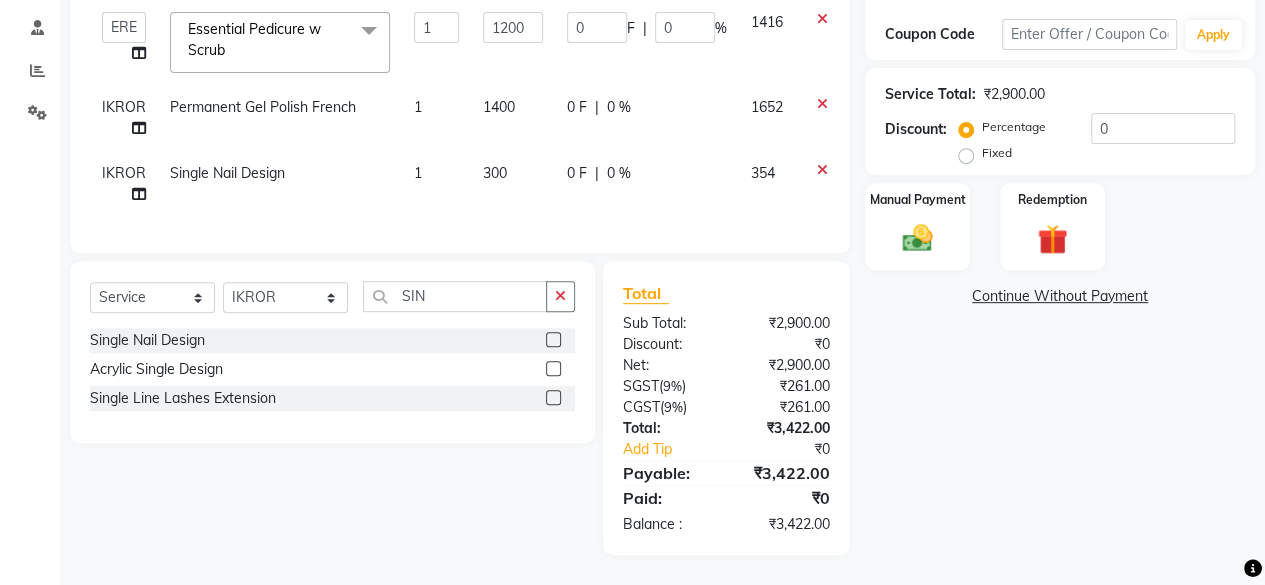 scroll, scrollTop: 142, scrollLeft: 0, axis: vertical 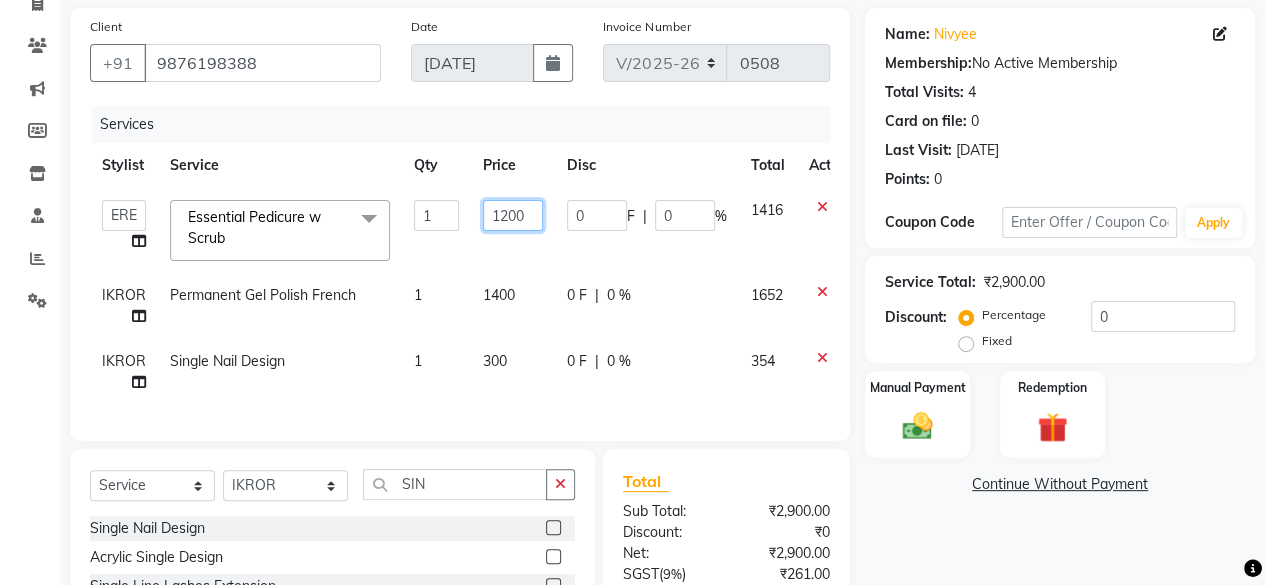 click on "1200" 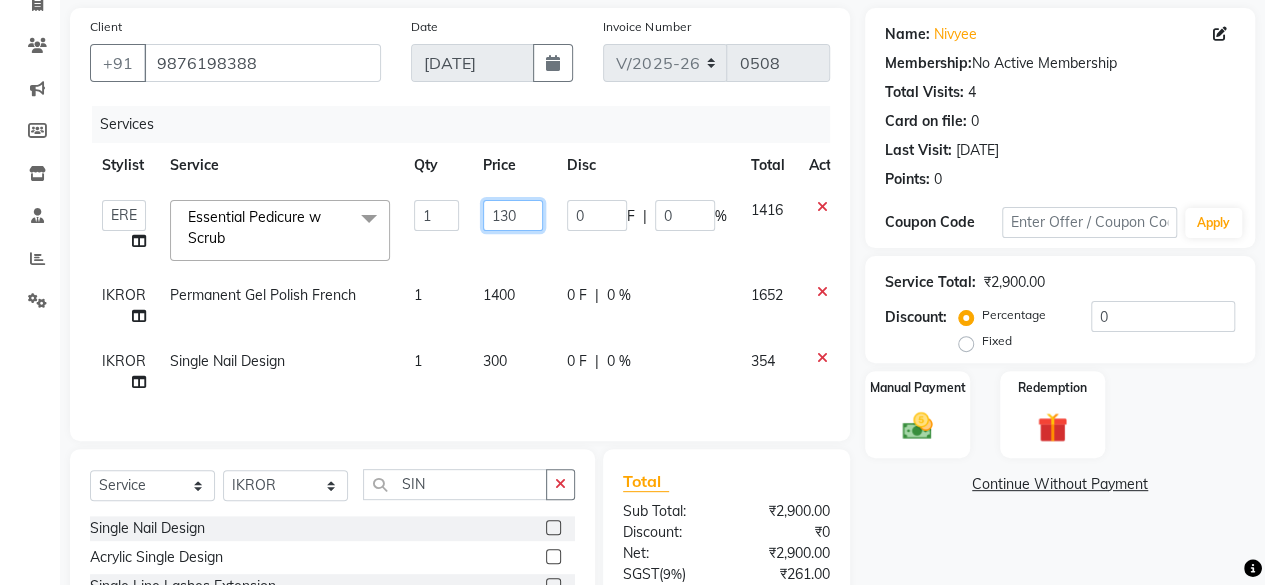 type on "1300" 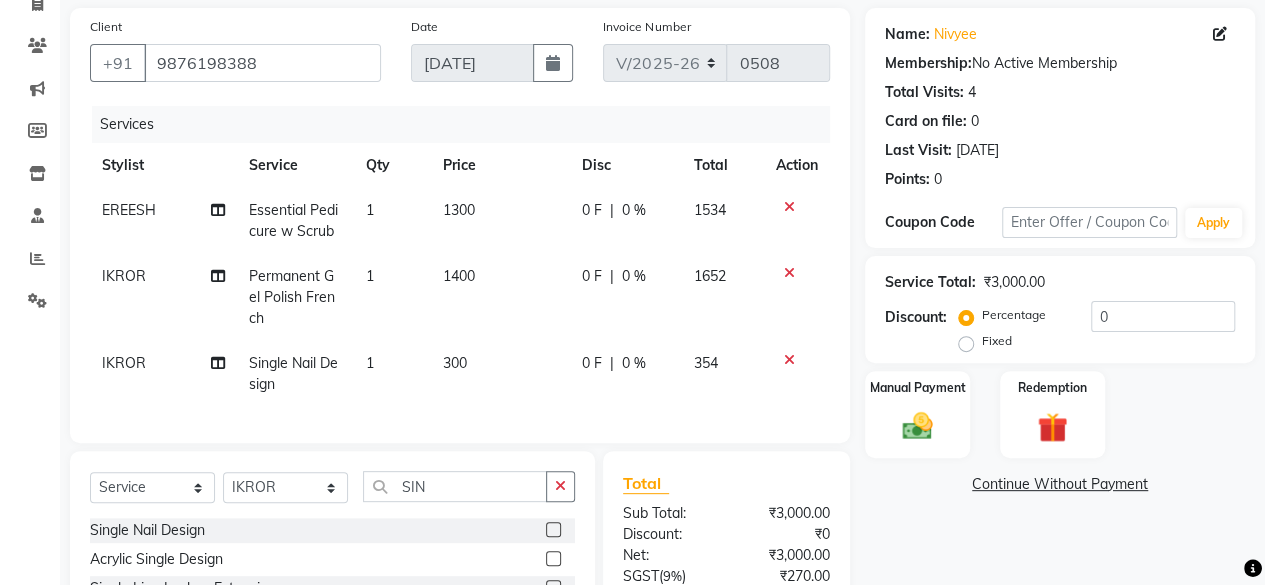 click on "Name: Nivyee  Membership:  No Active Membership  Total Visits:  4 Card on file:  0 Last Visit:   [DATE] Points:   0  Coupon Code Apply Service Total:  ₹3,000.00  Discount:  Percentage   Fixed  0 Manual Payment Redemption  Continue Without Payment" 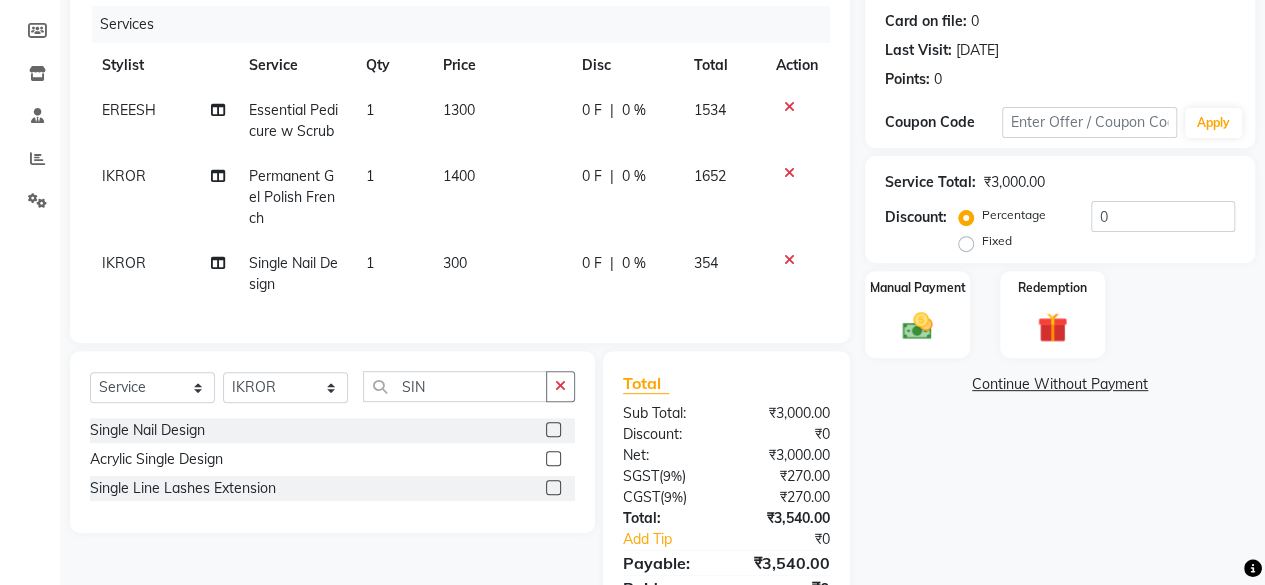 click on "0 %" 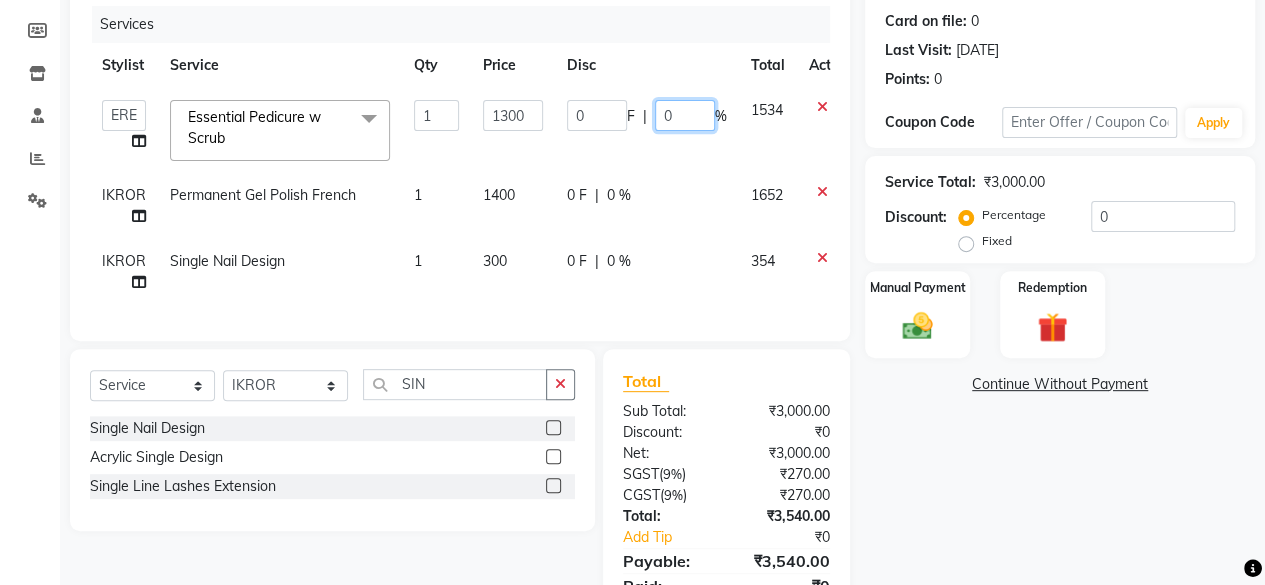 click on "0" 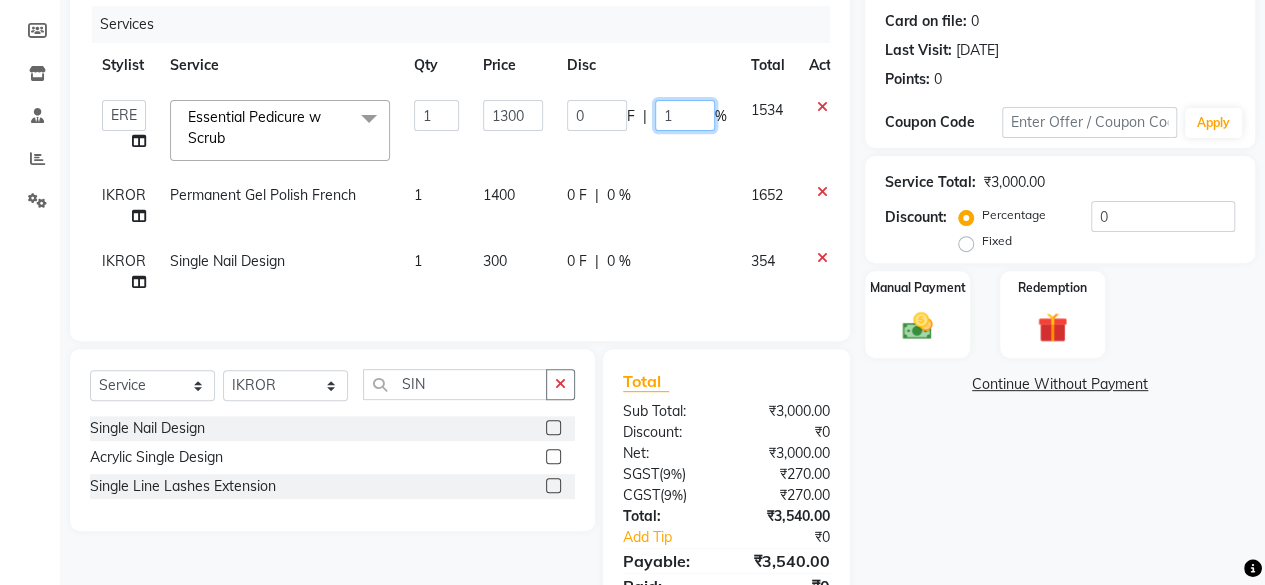 type on "10" 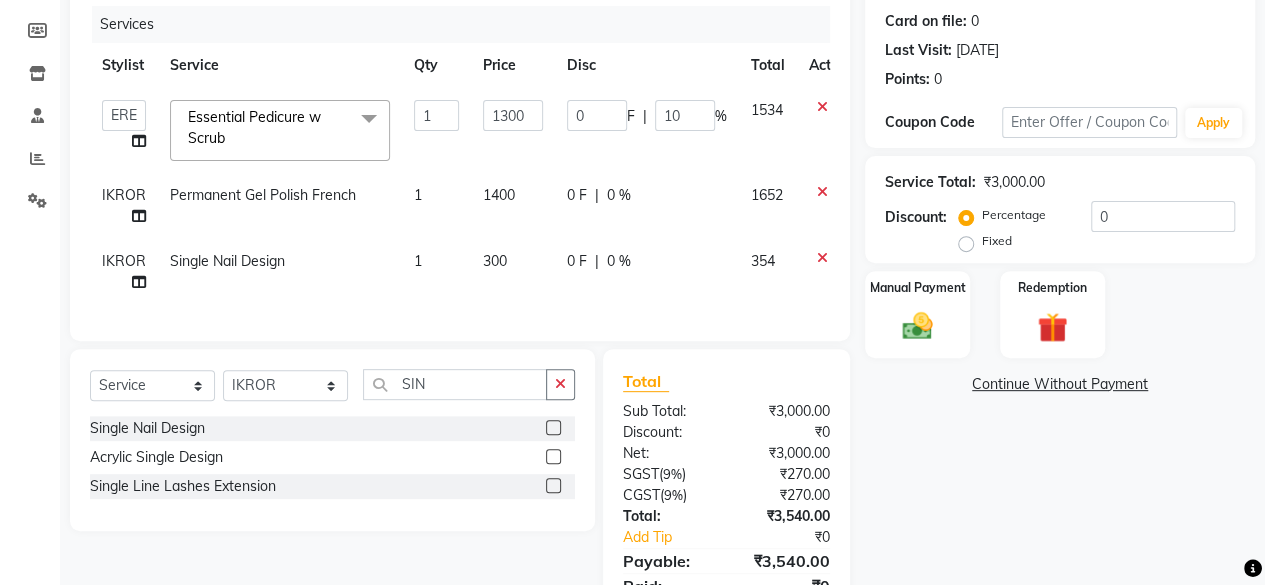 click on "Name: Nivyee  Membership:  No Active Membership  Total Visits:  4 Card on file:  0 Last Visit:   [DATE] Points:   0  Coupon Code Apply Service Total:  ₹3,000.00  Discount:  Percentage   Fixed  0 Manual Payment Redemption  Continue Without Payment" 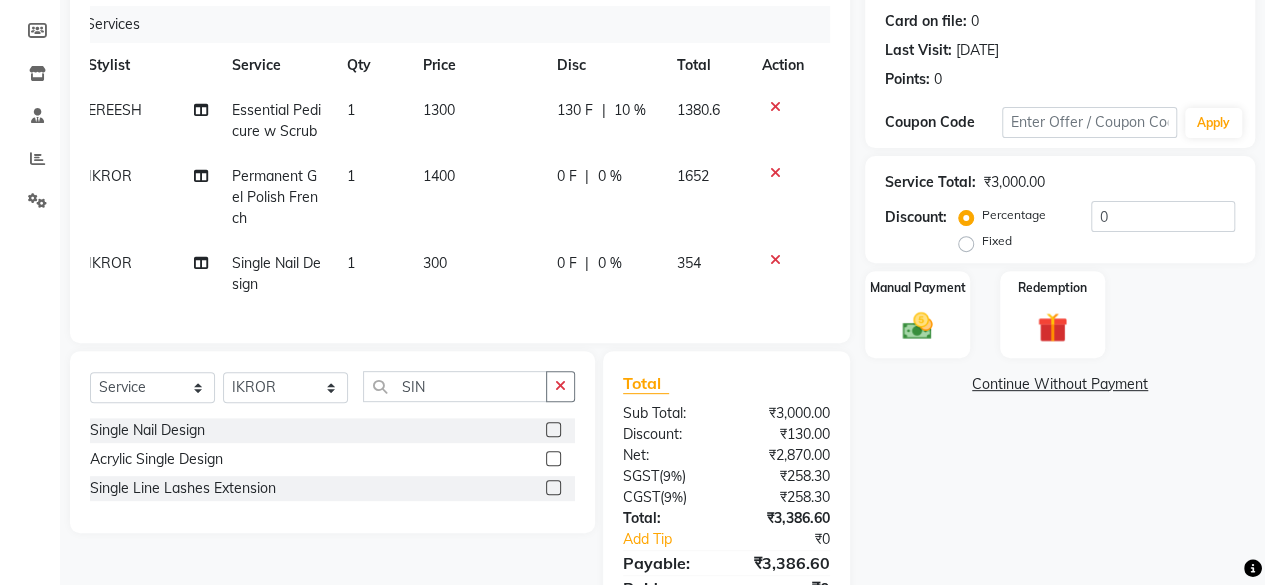 scroll, scrollTop: 0, scrollLeft: 0, axis: both 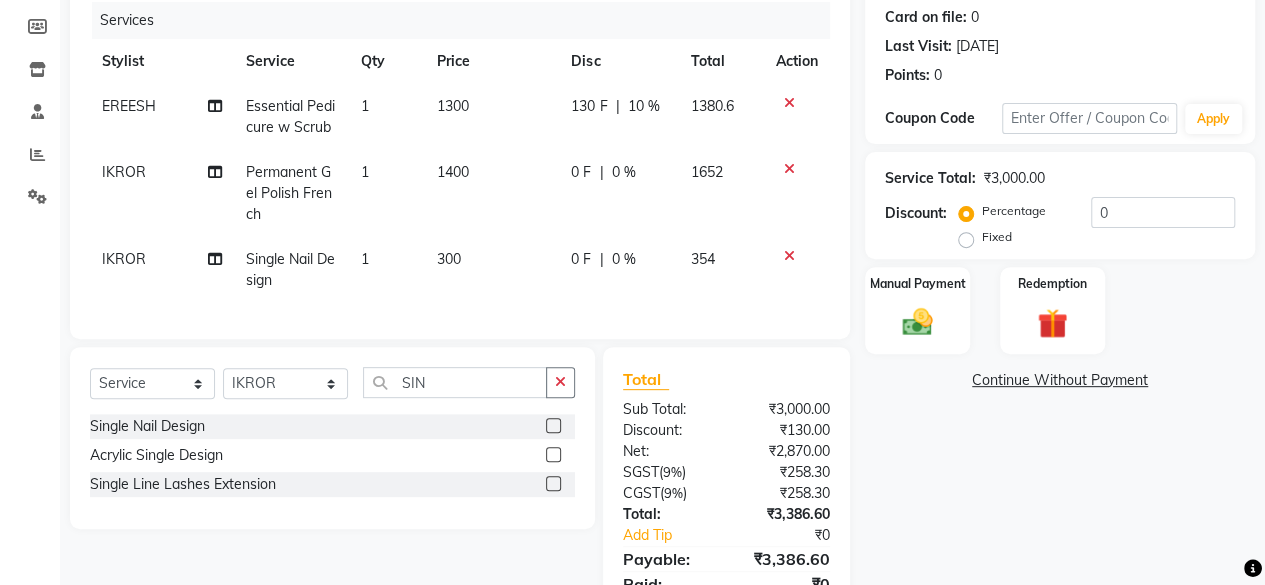 click on "1400" 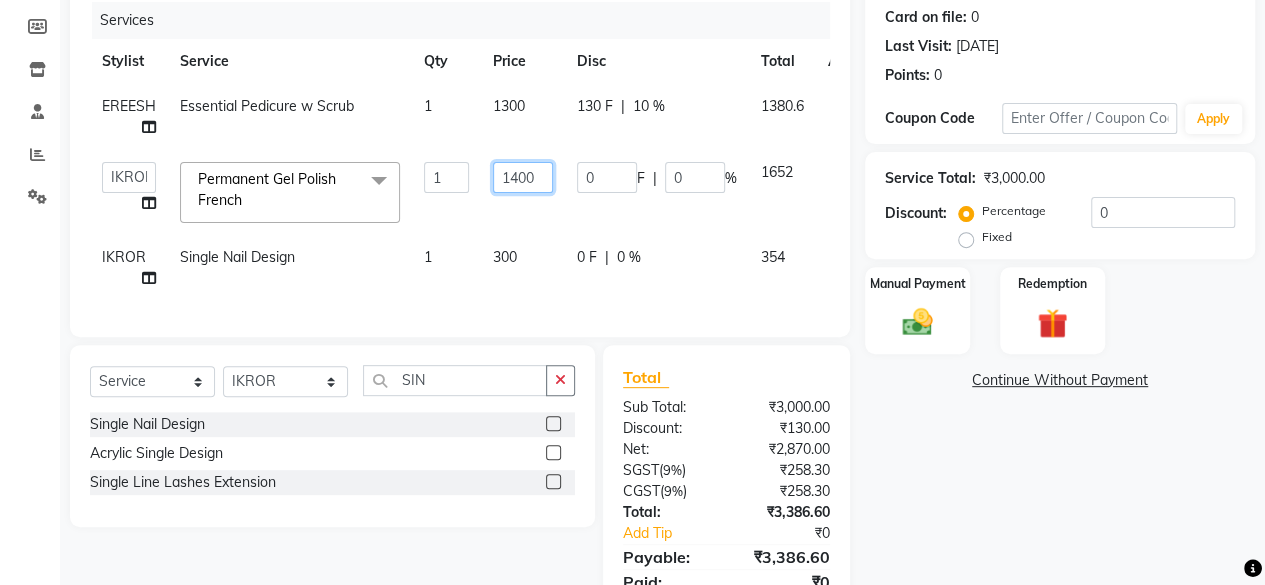 click on "1400" 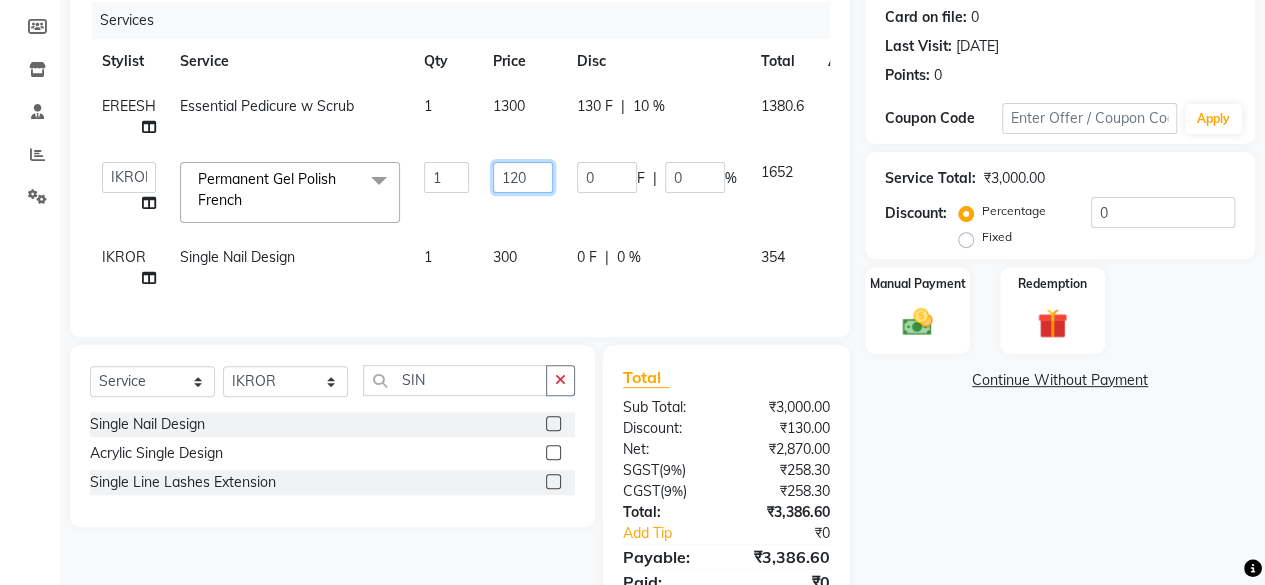 type on "1200" 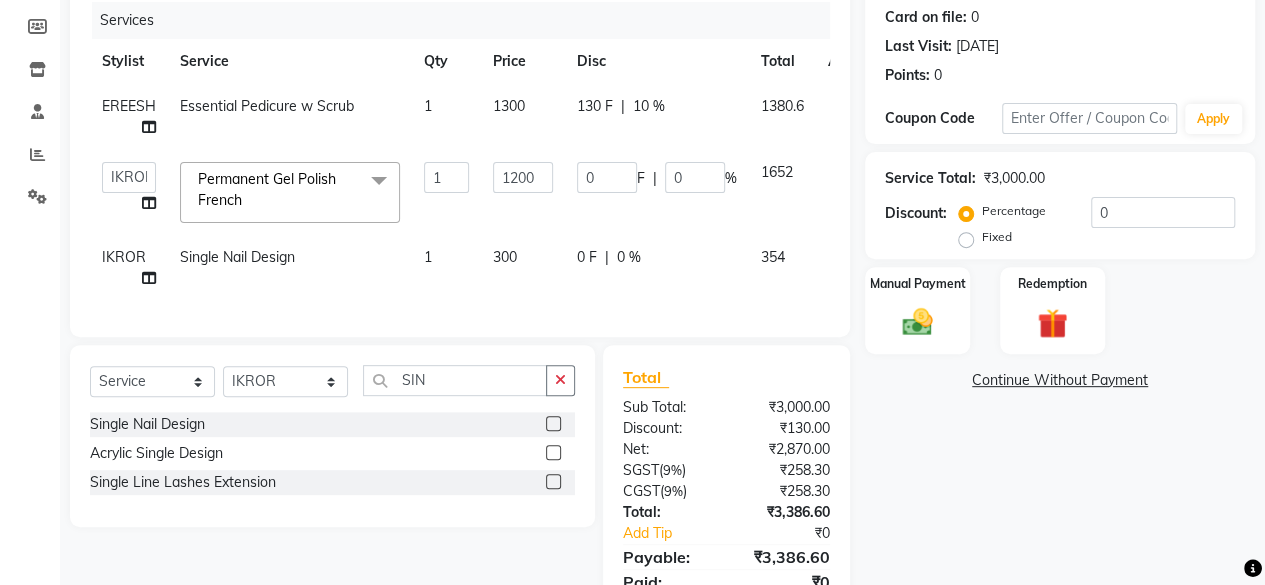click on "Name: Nivyee  Membership:  No Active Membership  Total Visits:  4 Card on file:  0 Last Visit:   [DATE] Points:   0  Coupon Code Apply Service Total:  ₹3,000.00  Discount:  Percentage   Fixed  0 Manual Payment Redemption  Continue Without Payment" 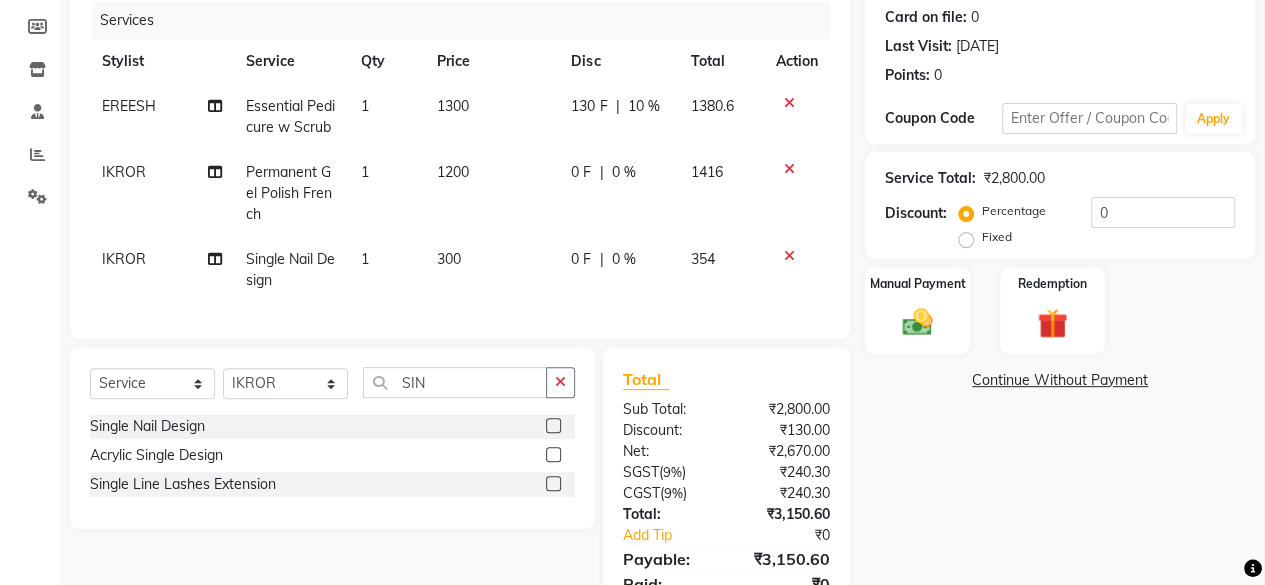 click on "Name: Nivyee  Membership:  No Active Membership  Total Visits:  4 Card on file:  0 Last Visit:   [DATE] Points:   0  Coupon Code Apply Service Total:  ₹2,800.00  Discount:  Percentage   Fixed  0 Manual Payment Redemption  Continue Without Payment" 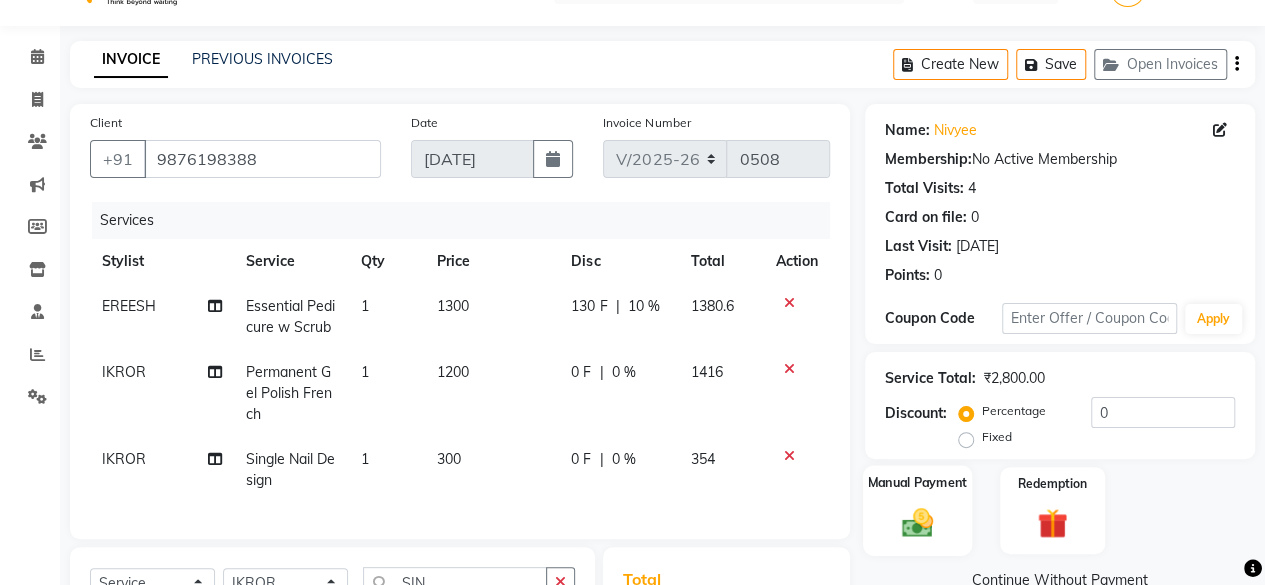 scroll, scrollTop: 246, scrollLeft: 0, axis: vertical 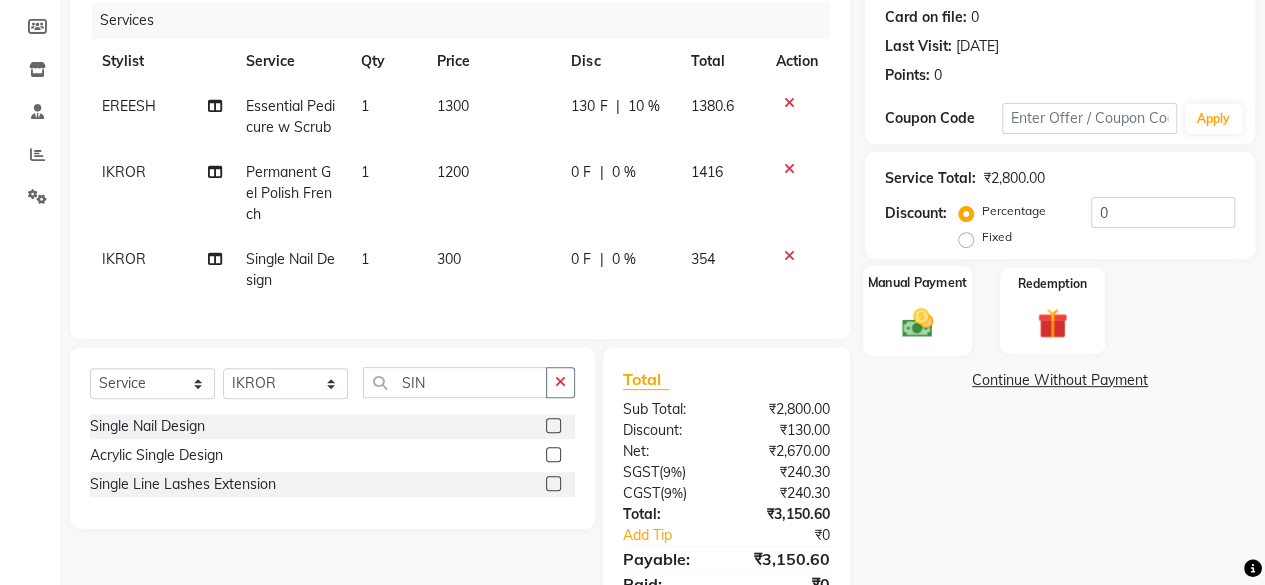 click 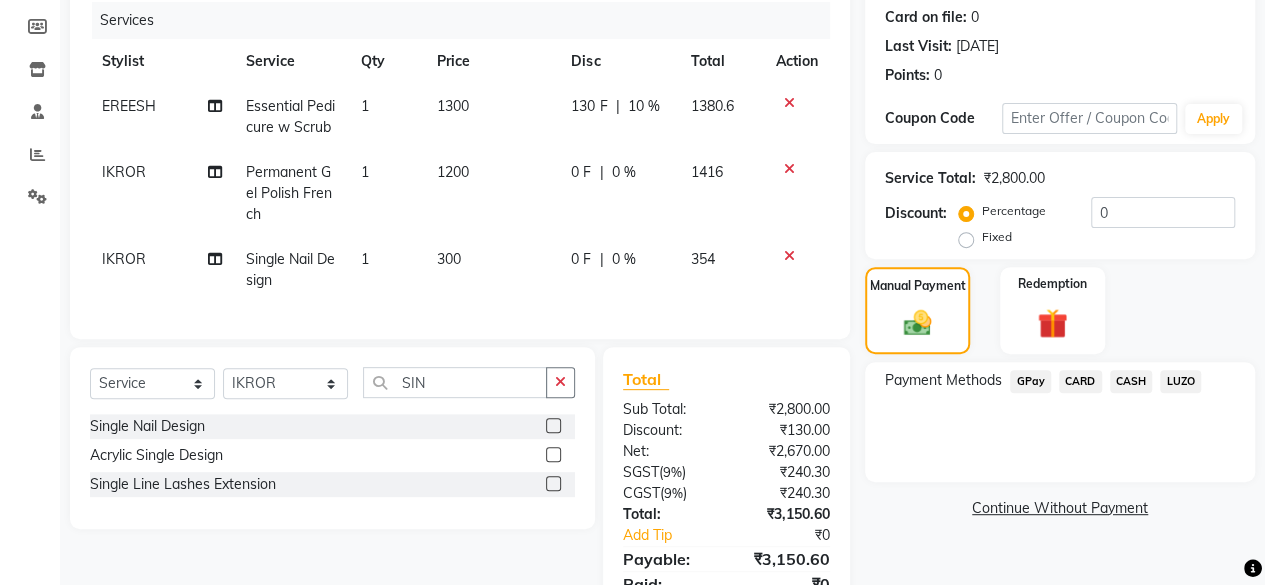 click on "CASH" 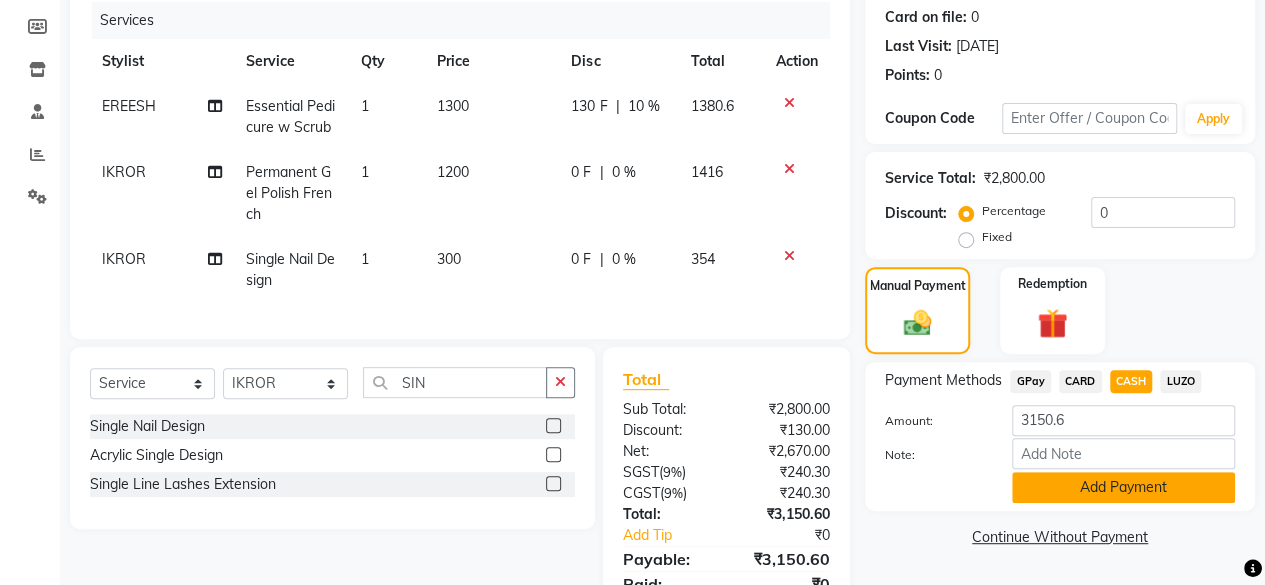 scroll, scrollTop: 346, scrollLeft: 0, axis: vertical 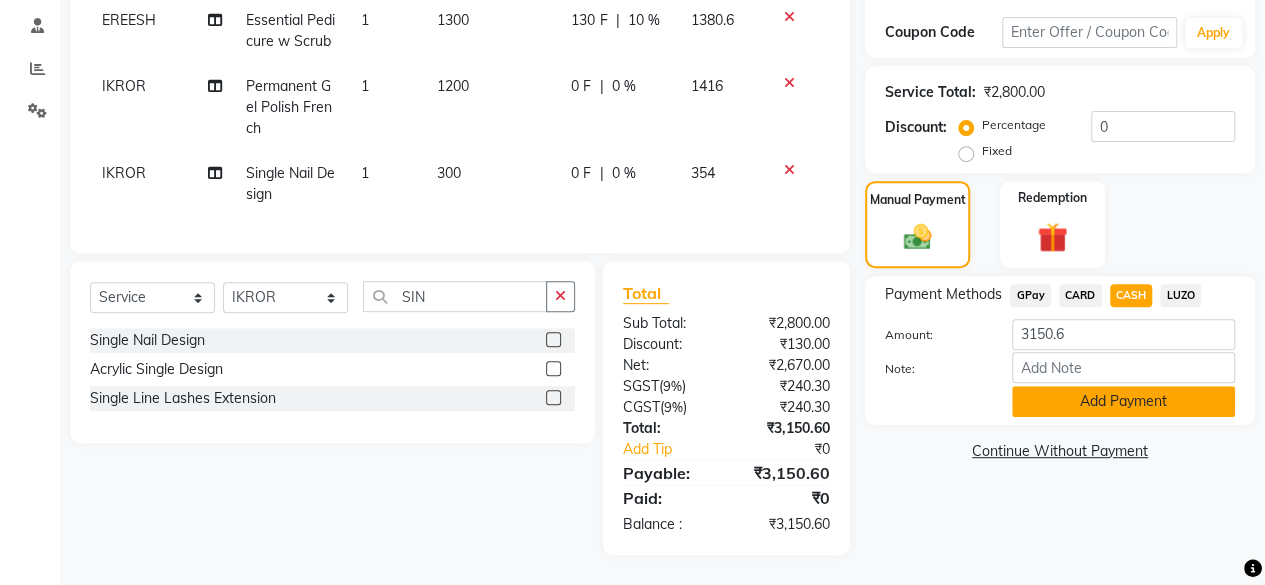 click on "Add Payment" 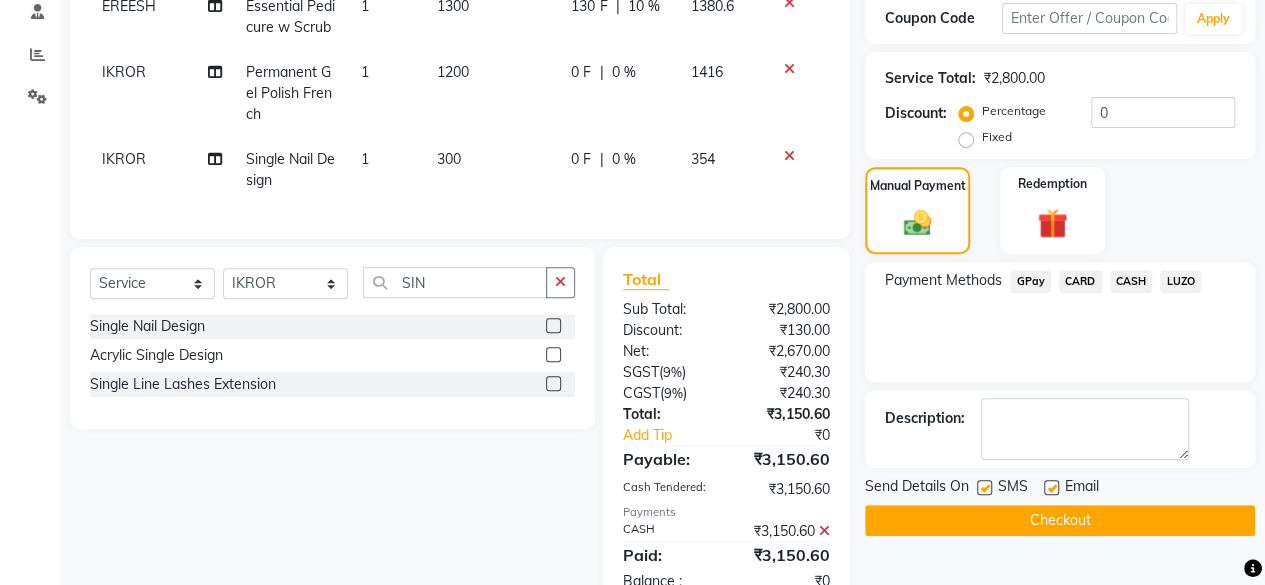 scroll, scrollTop: 416, scrollLeft: 0, axis: vertical 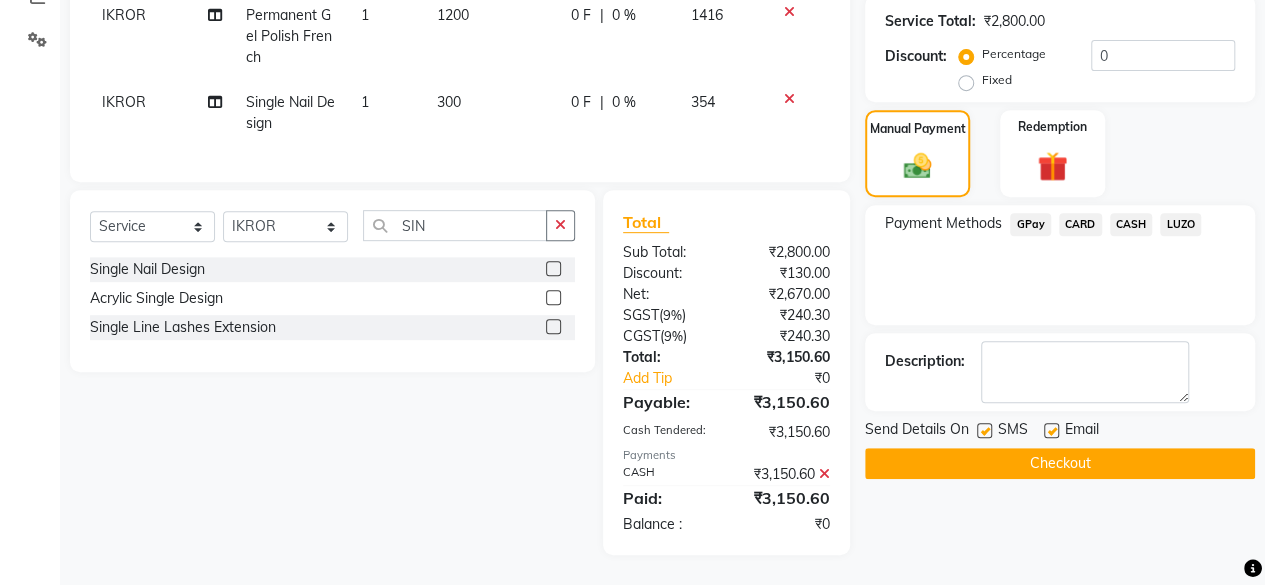 click on "Checkout" 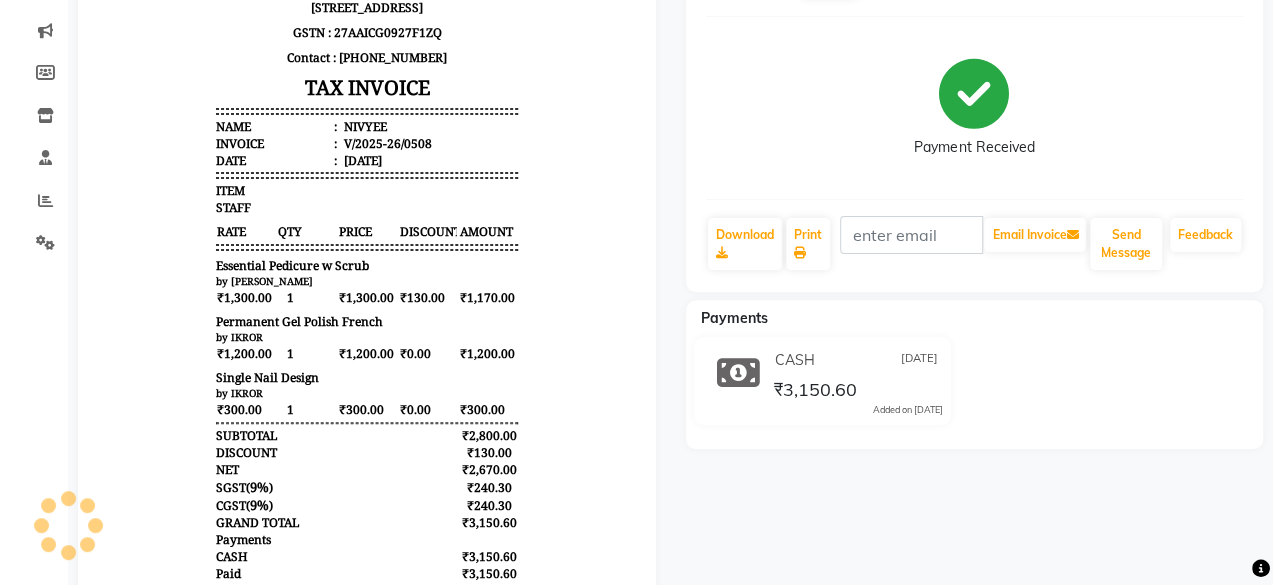 scroll, scrollTop: 0, scrollLeft: 0, axis: both 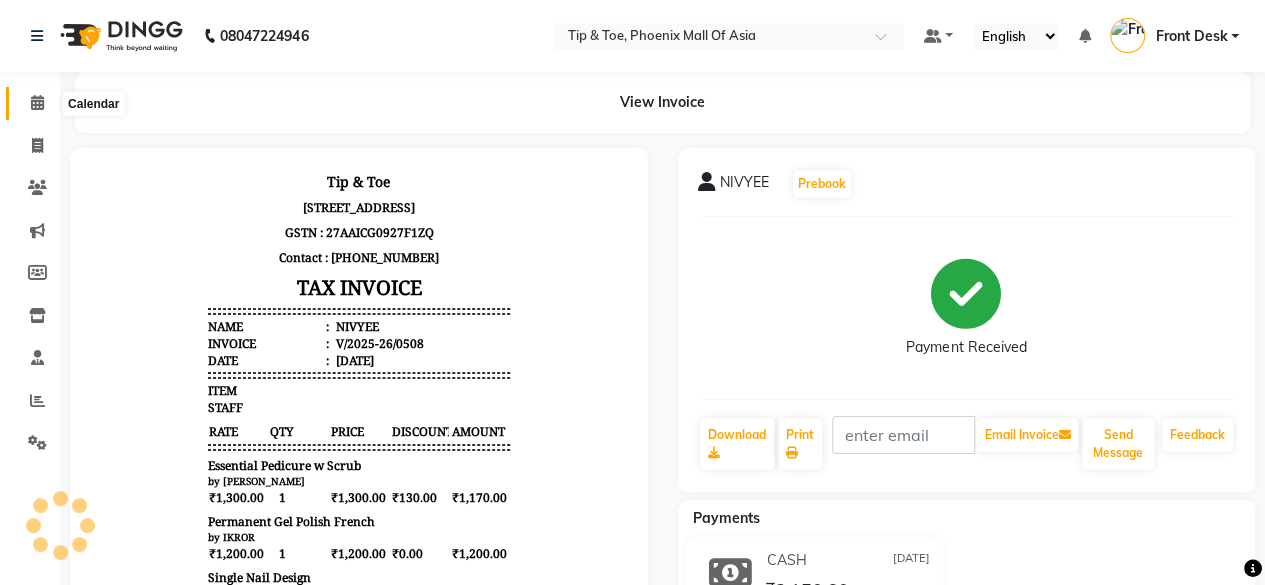 click 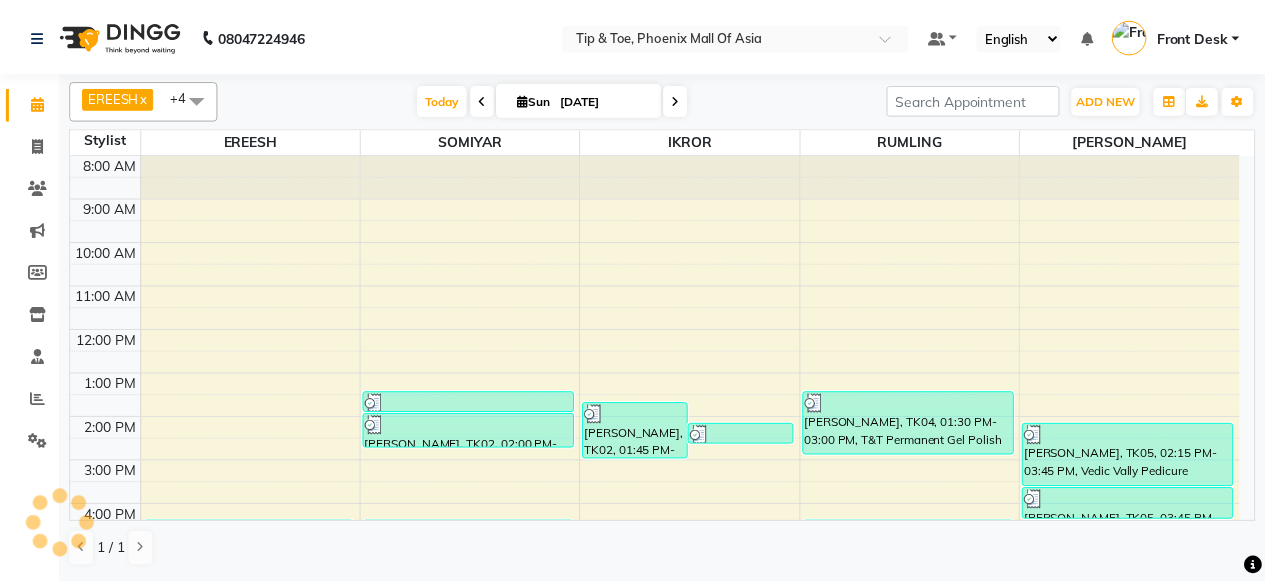 scroll, scrollTop: 193, scrollLeft: 0, axis: vertical 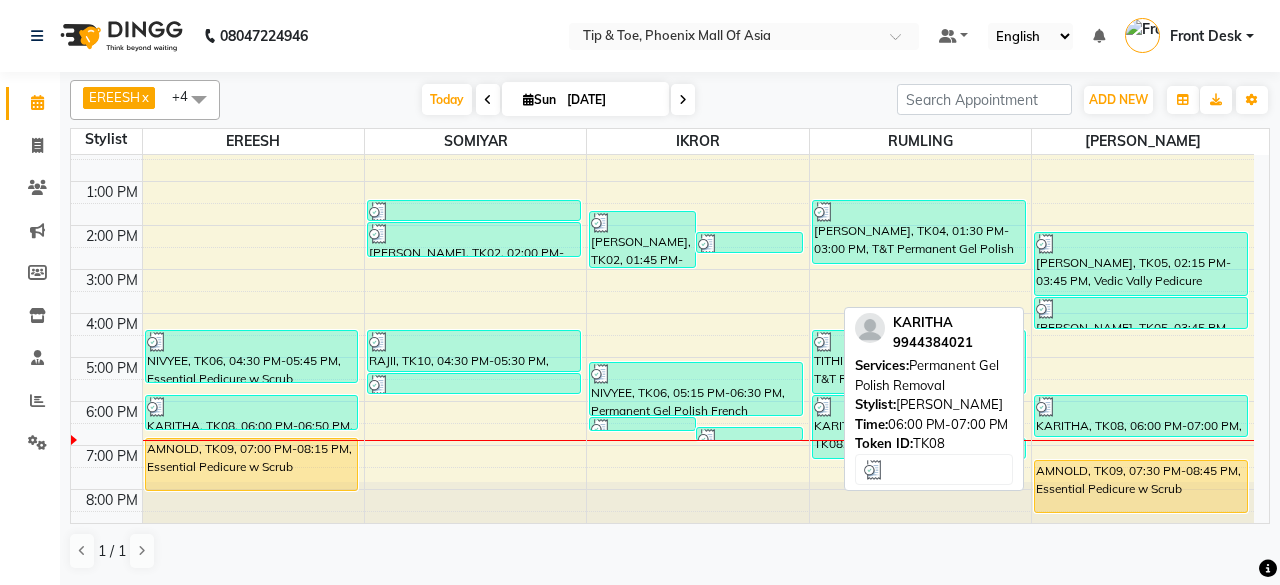 click at bounding box center (1141, 407) 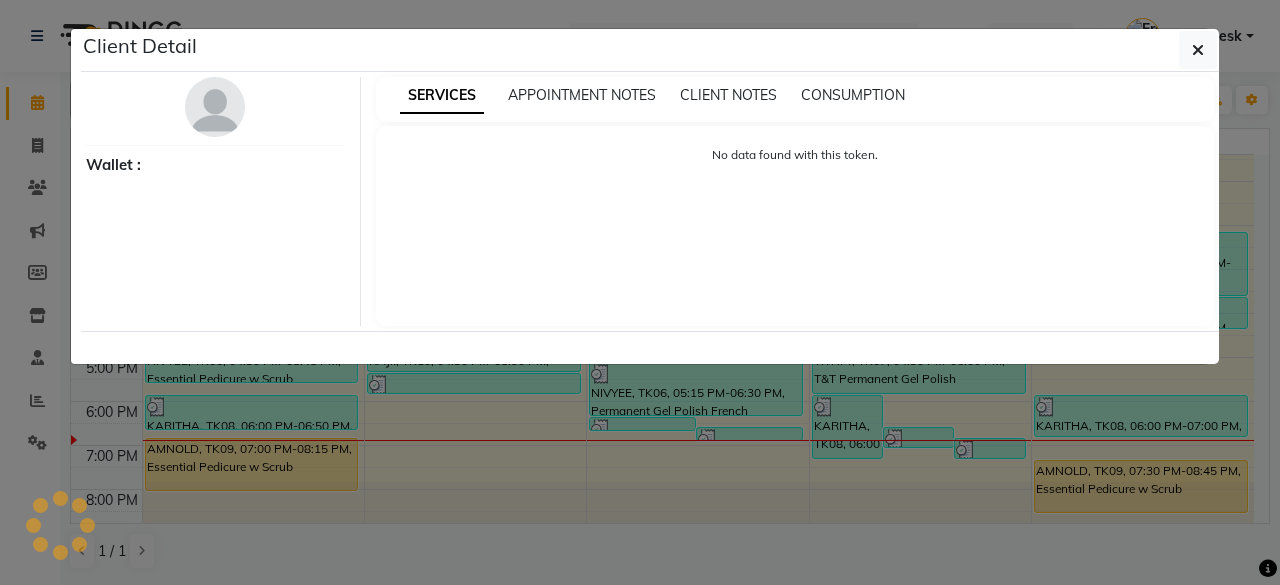 select on "3" 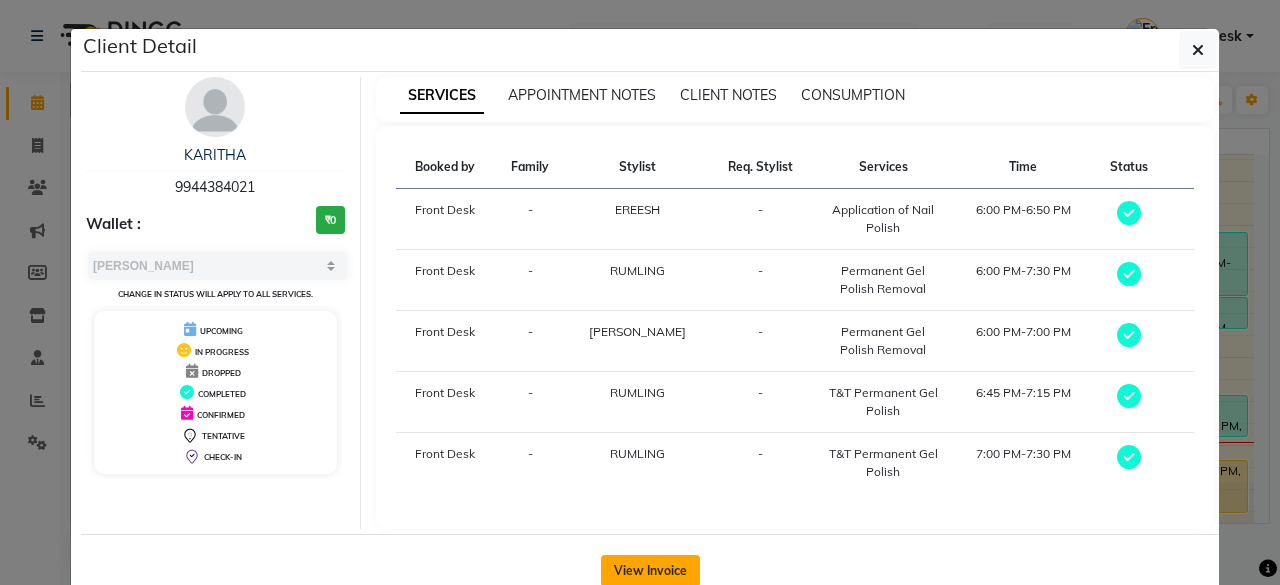 drag, startPoint x: 646, startPoint y: 564, endPoint x: 674, endPoint y: 550, distance: 31.304953 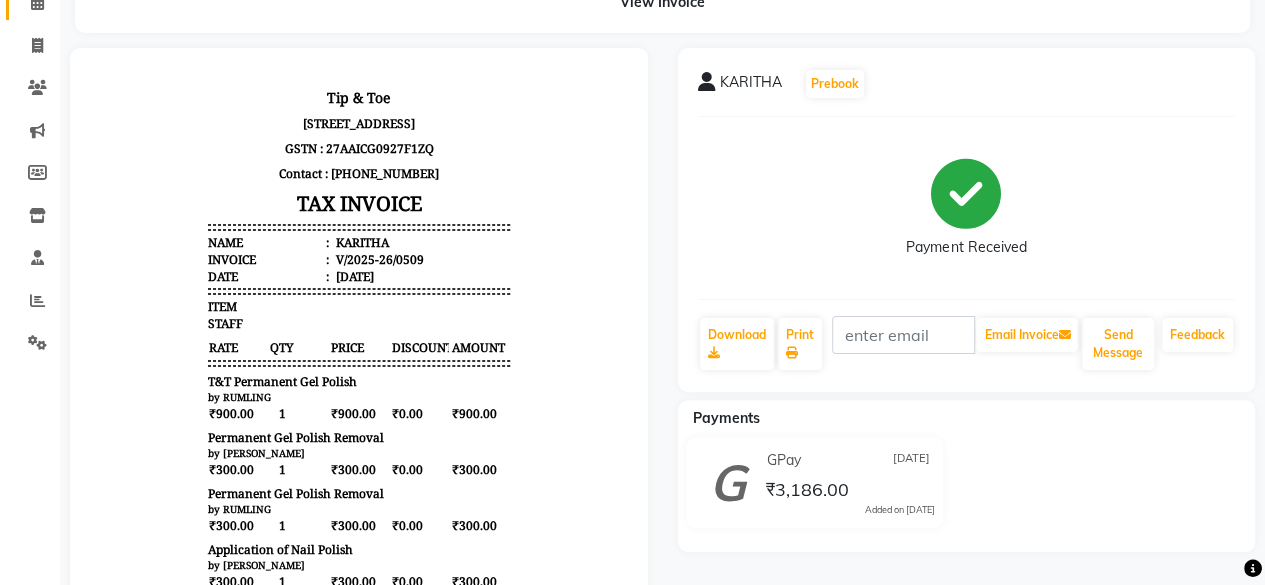 scroll, scrollTop: 200, scrollLeft: 0, axis: vertical 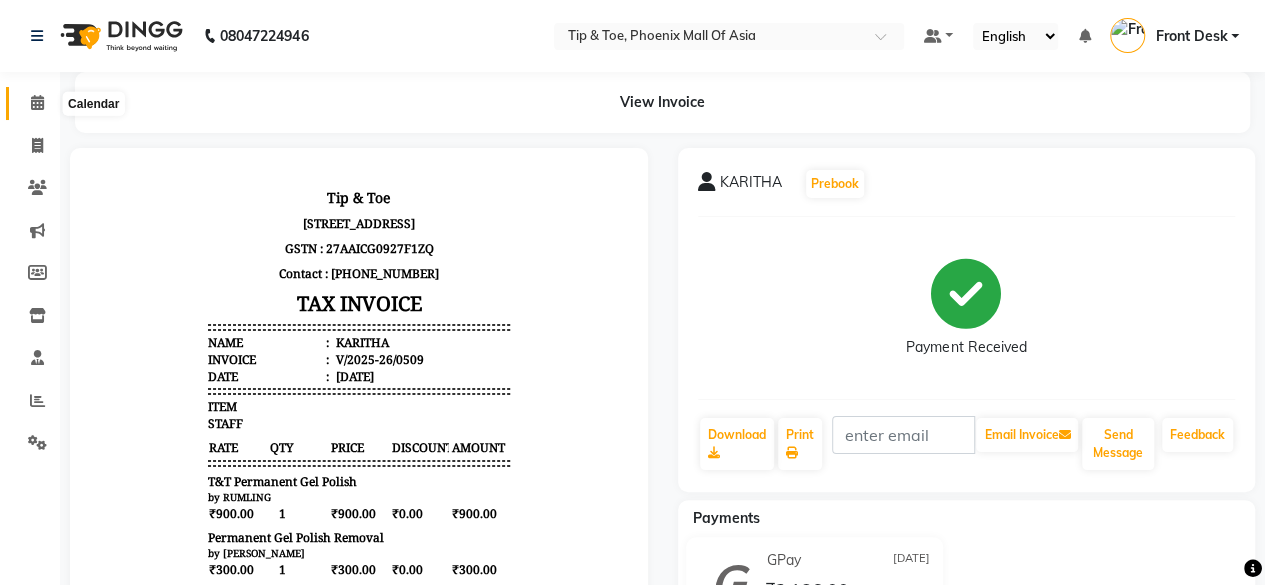 click 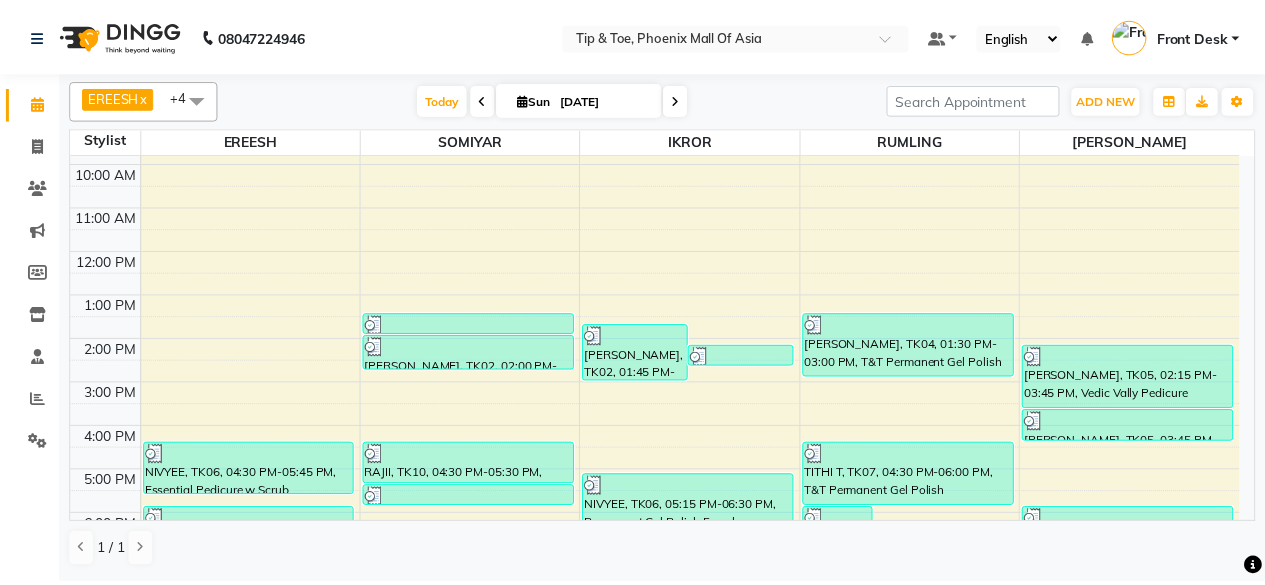 scroll, scrollTop: 193, scrollLeft: 0, axis: vertical 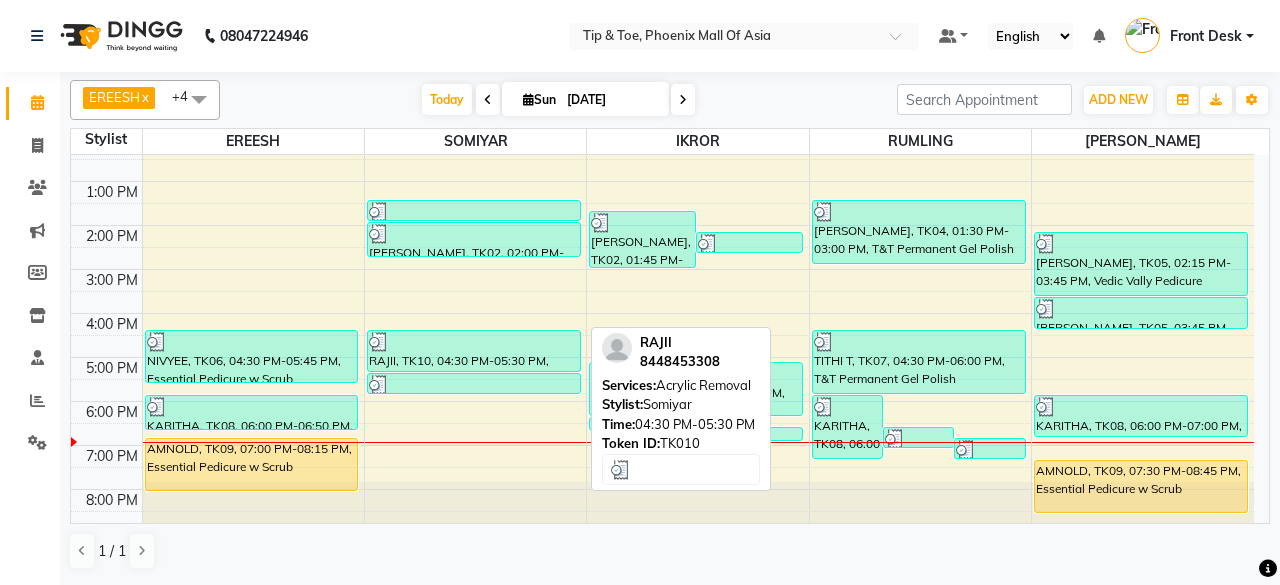 click on "RAJII, TK10, 04:30 PM-05:30 PM, Acrylic Removal" at bounding box center [474, 351] 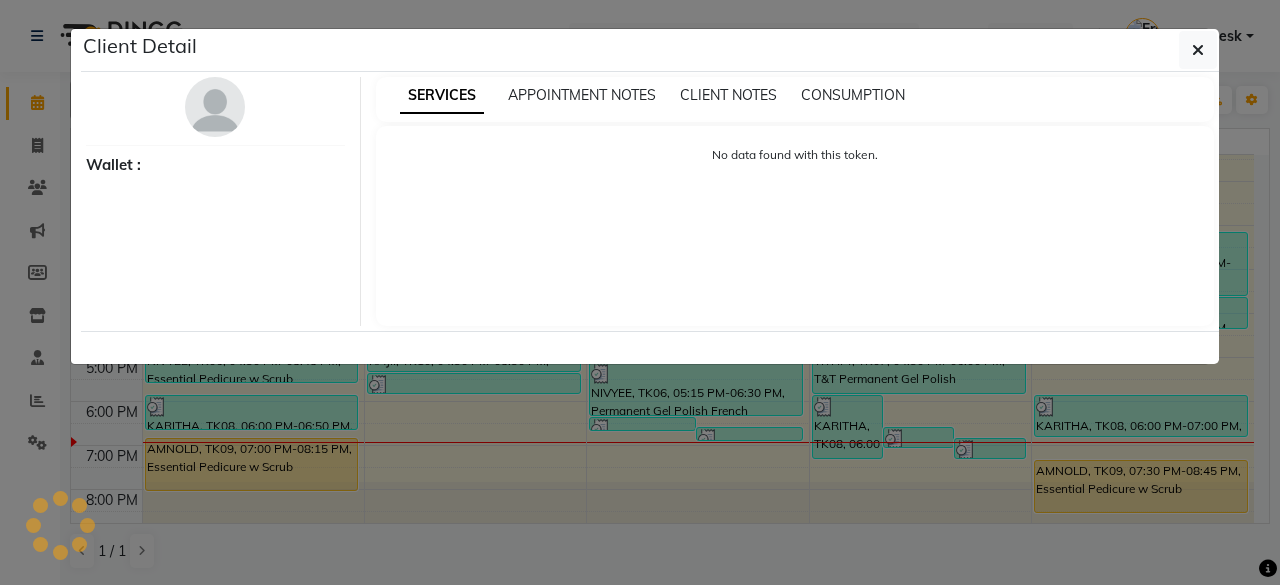 select on "3" 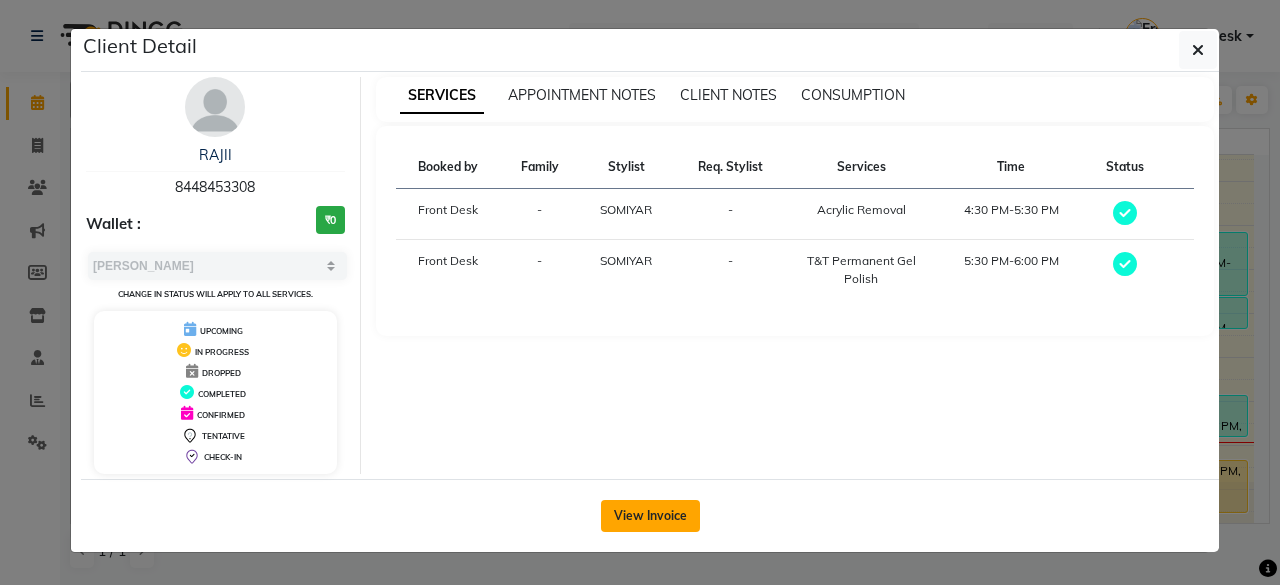 click on "View Invoice" 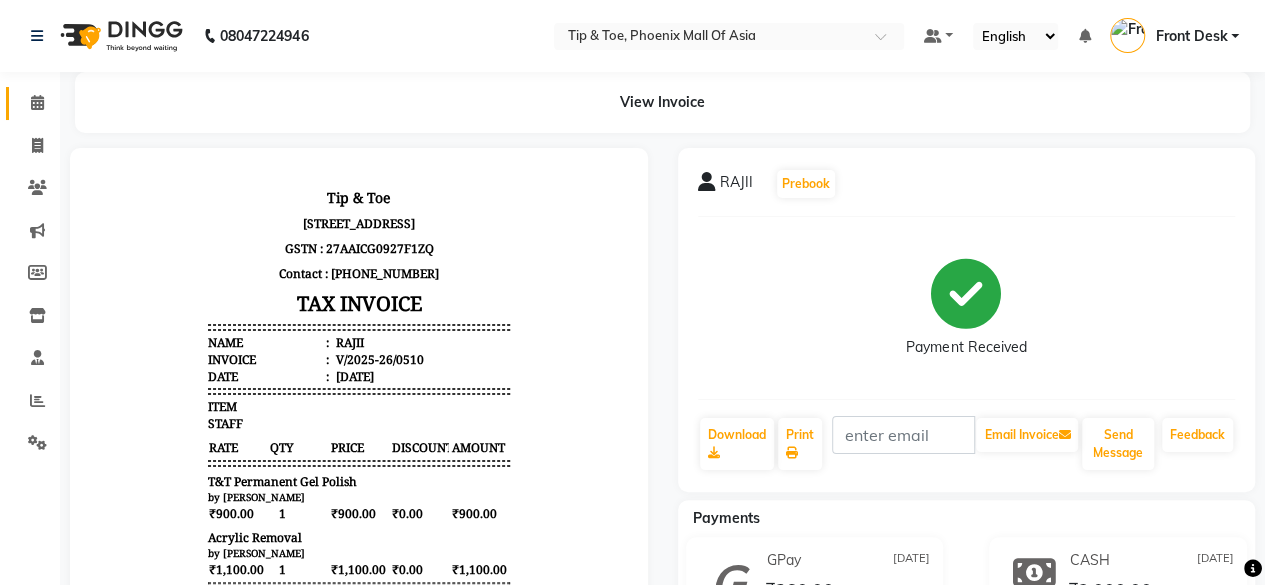scroll, scrollTop: 200, scrollLeft: 0, axis: vertical 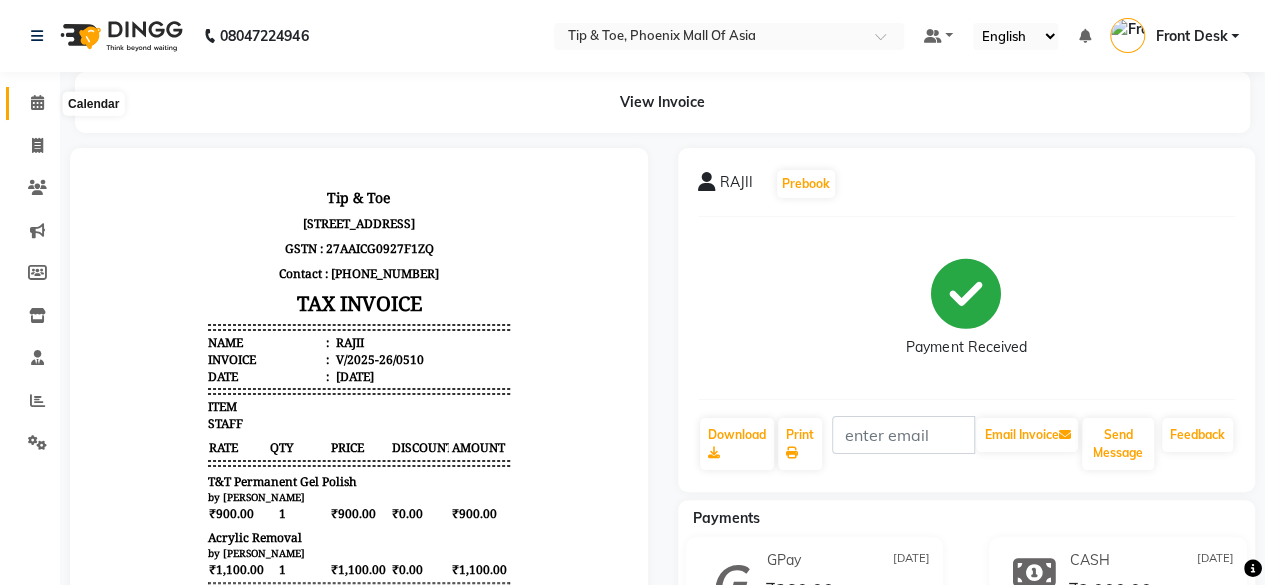 click 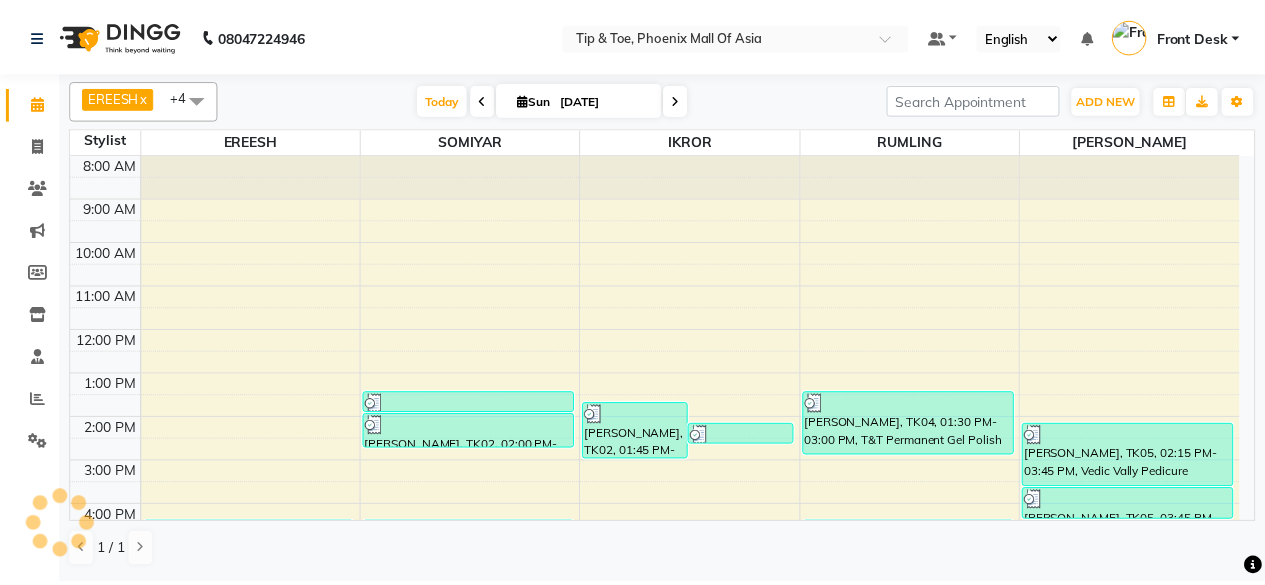 scroll, scrollTop: 193, scrollLeft: 0, axis: vertical 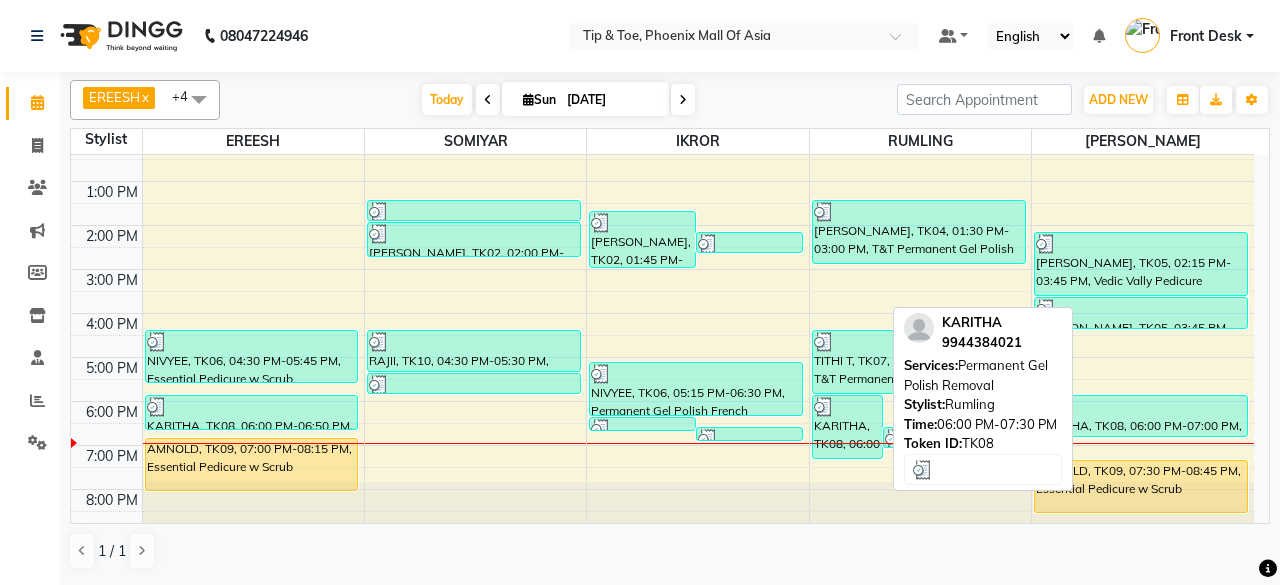 click on "KARITHA, TK08, 06:00 PM-07:30 PM, Permanent Gel Polish Removal" at bounding box center [847, 427] 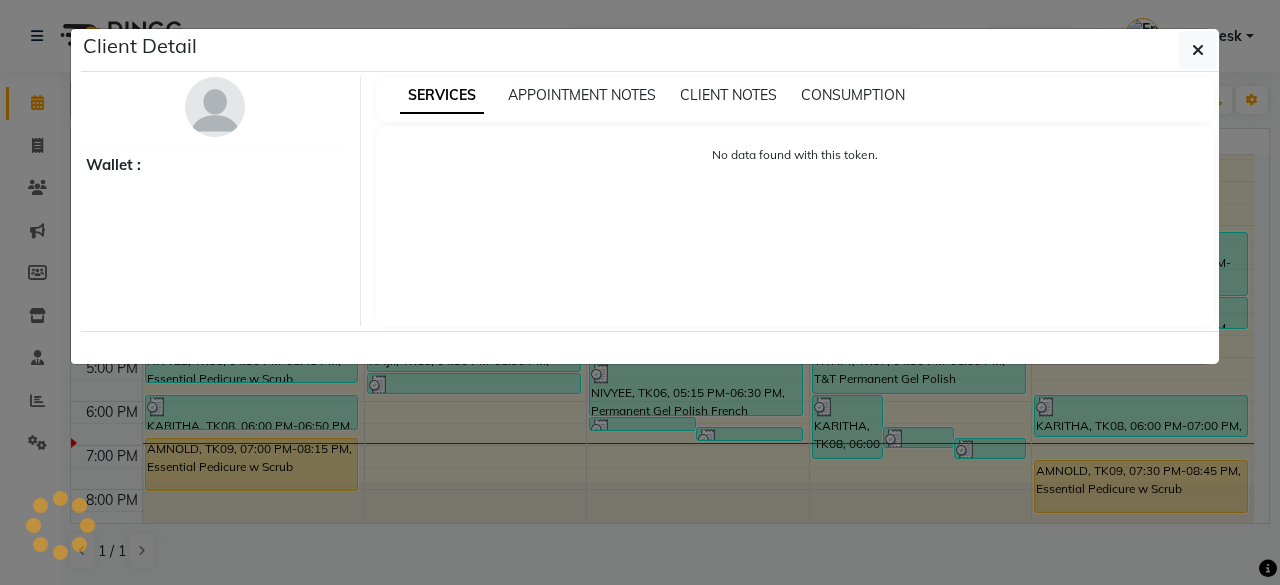 select on "3" 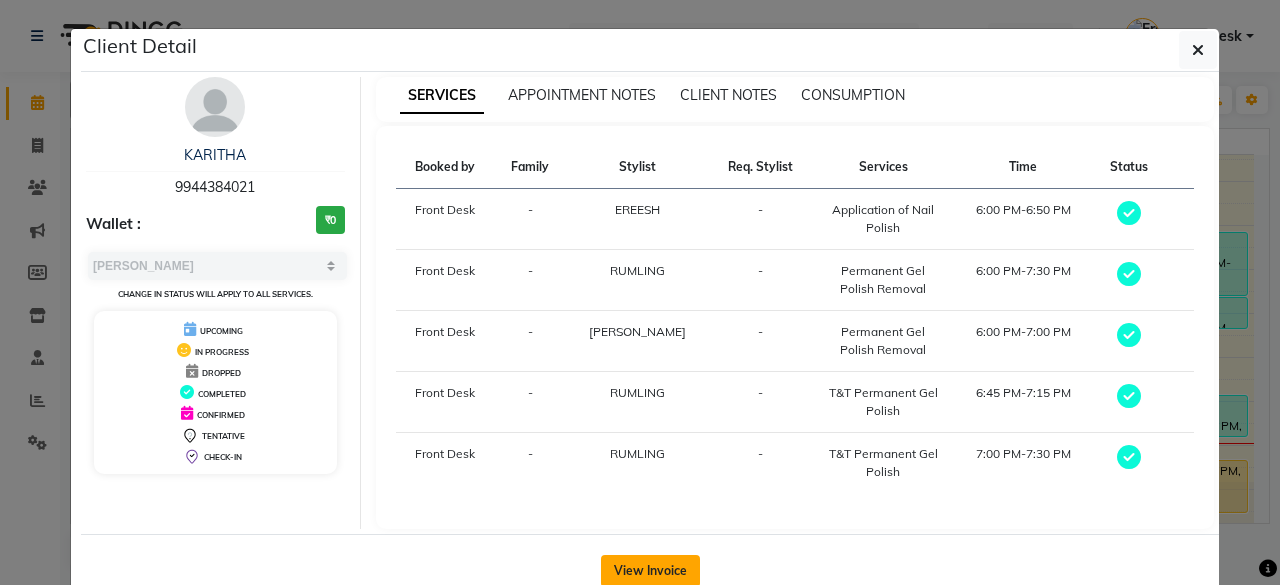 click on "View Invoice" 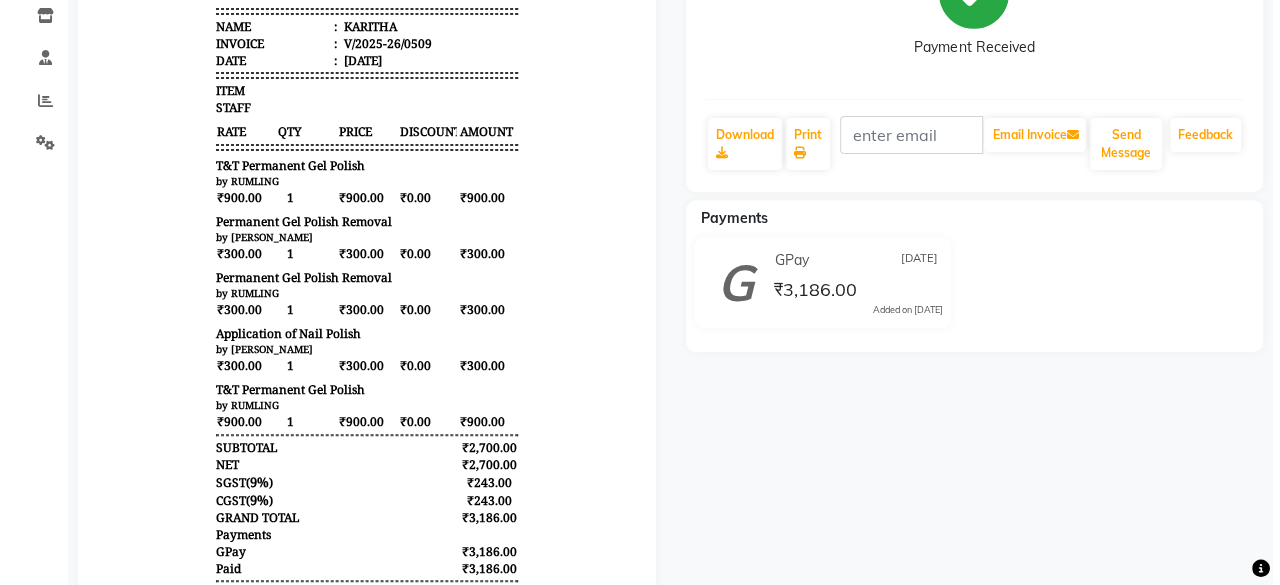 scroll, scrollTop: 0, scrollLeft: 0, axis: both 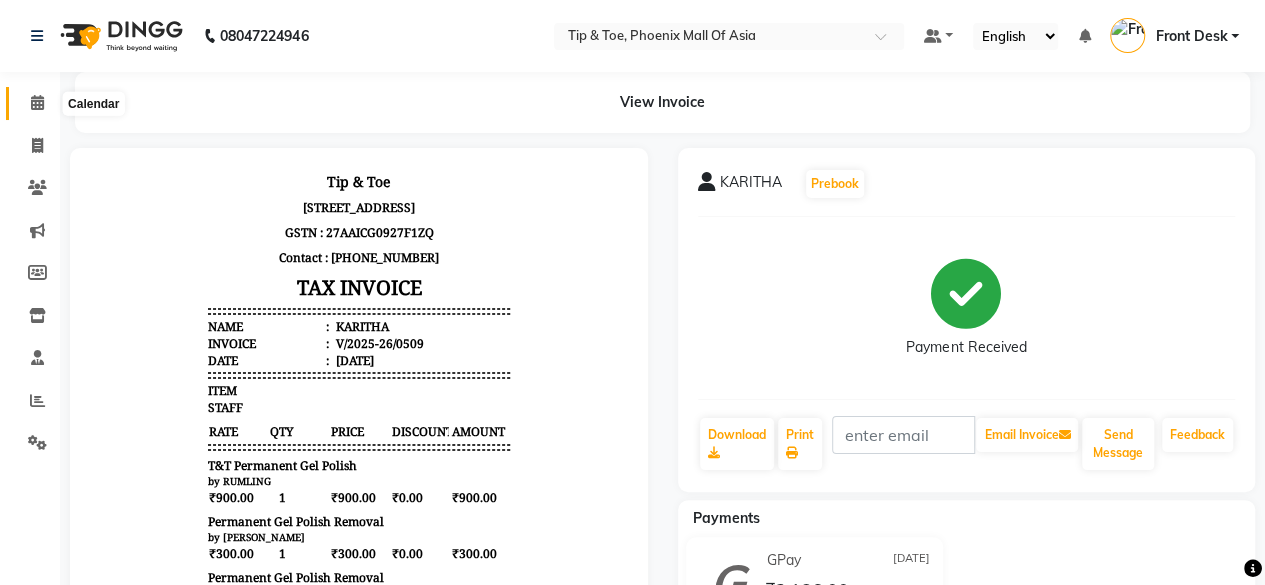 drag, startPoint x: 28, startPoint y: 101, endPoint x: 40, endPoint y: 105, distance: 12.649111 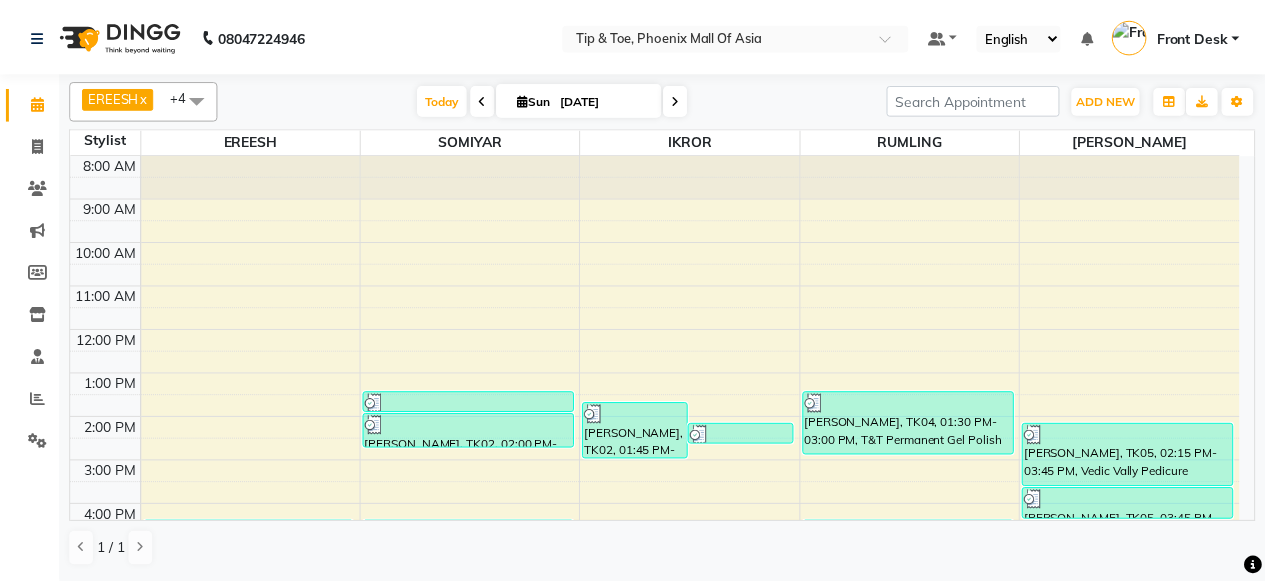 scroll, scrollTop: 193, scrollLeft: 0, axis: vertical 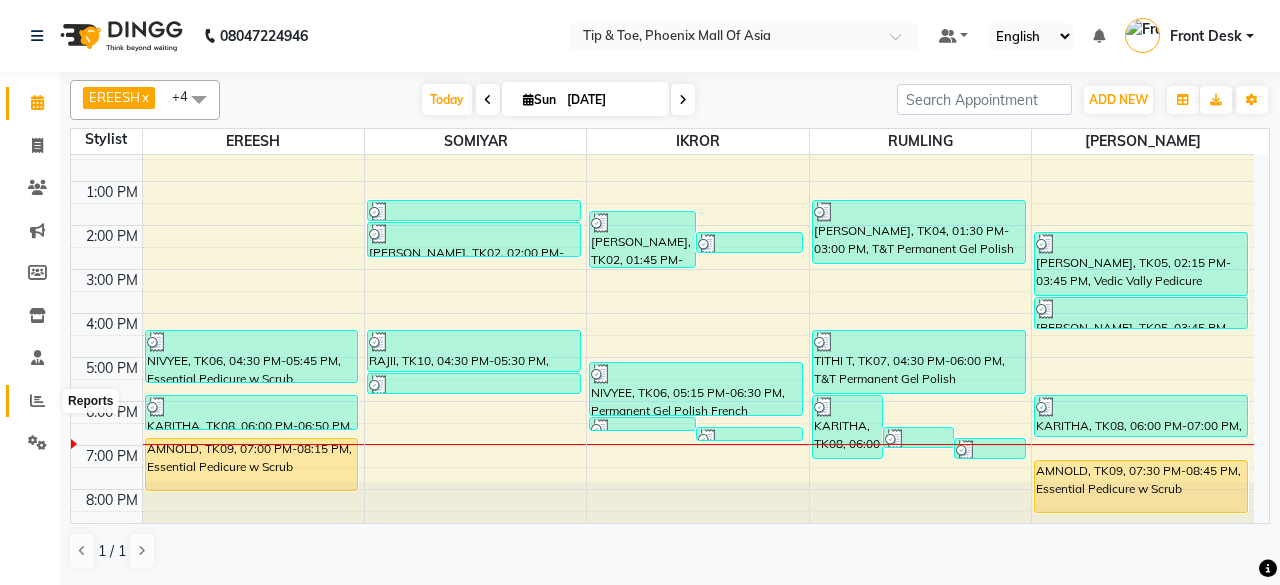 click 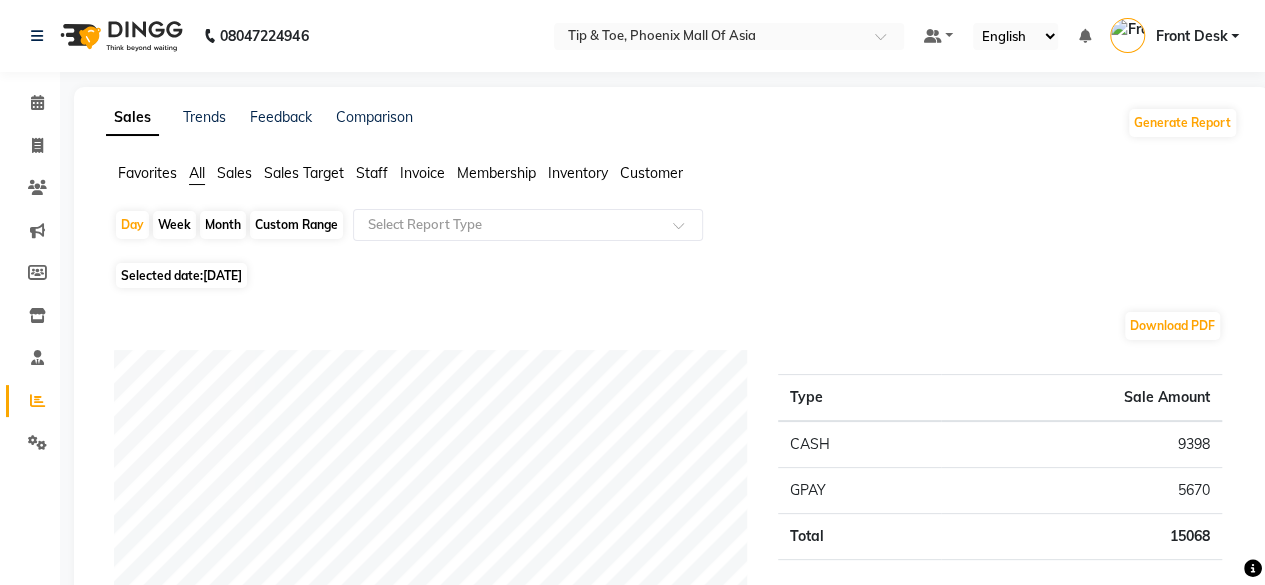click on "Staff" 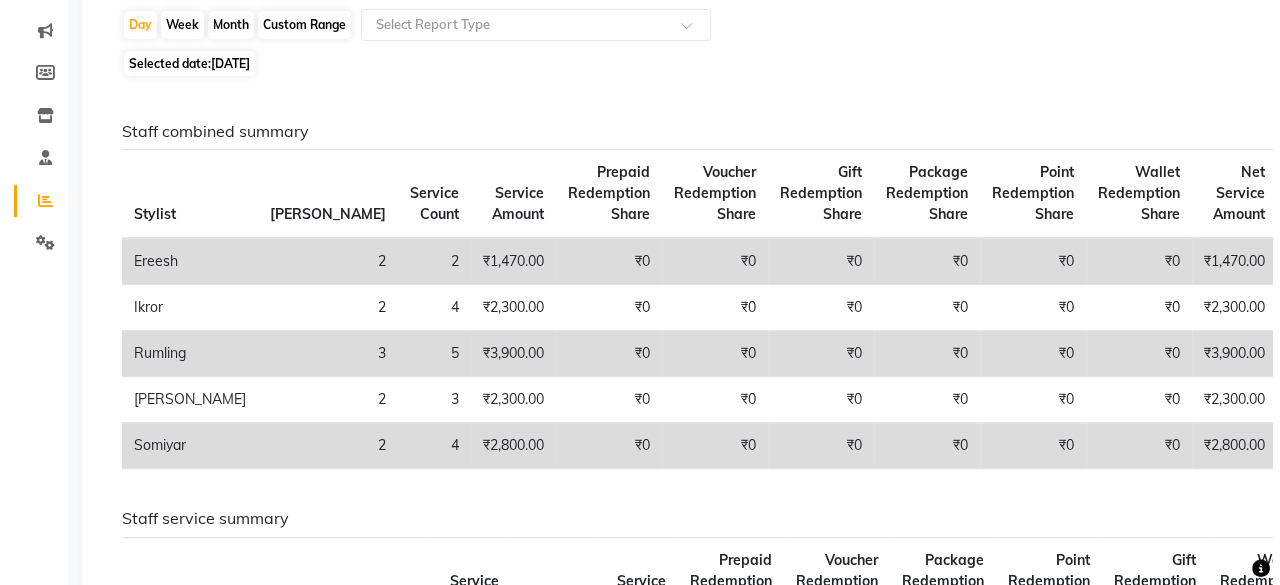 scroll, scrollTop: 0, scrollLeft: 0, axis: both 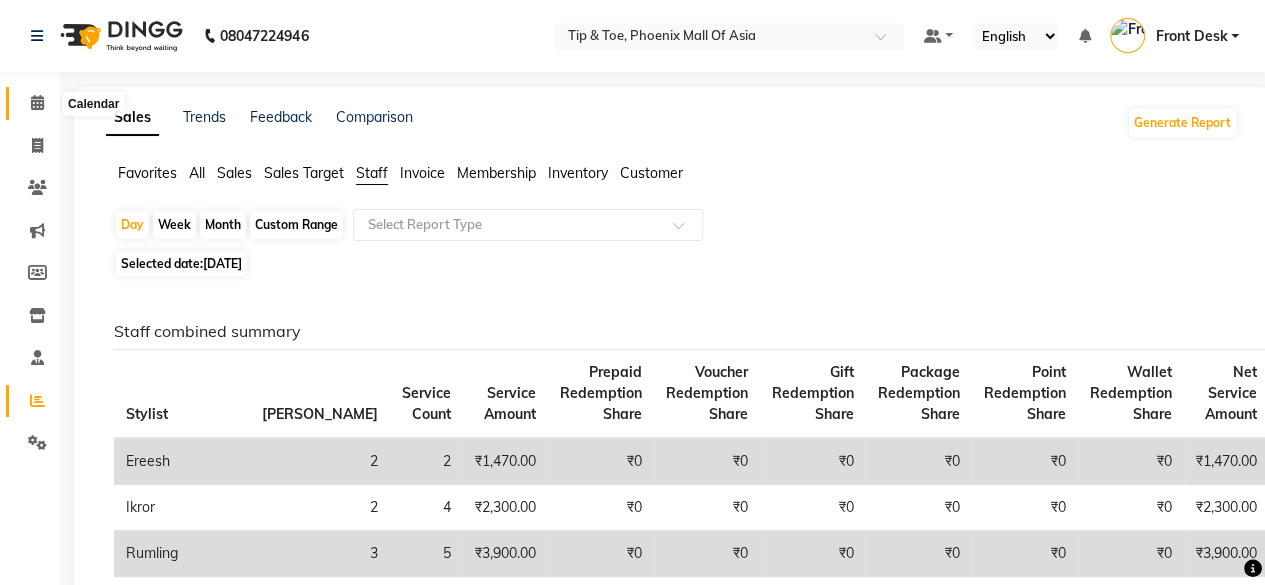 click 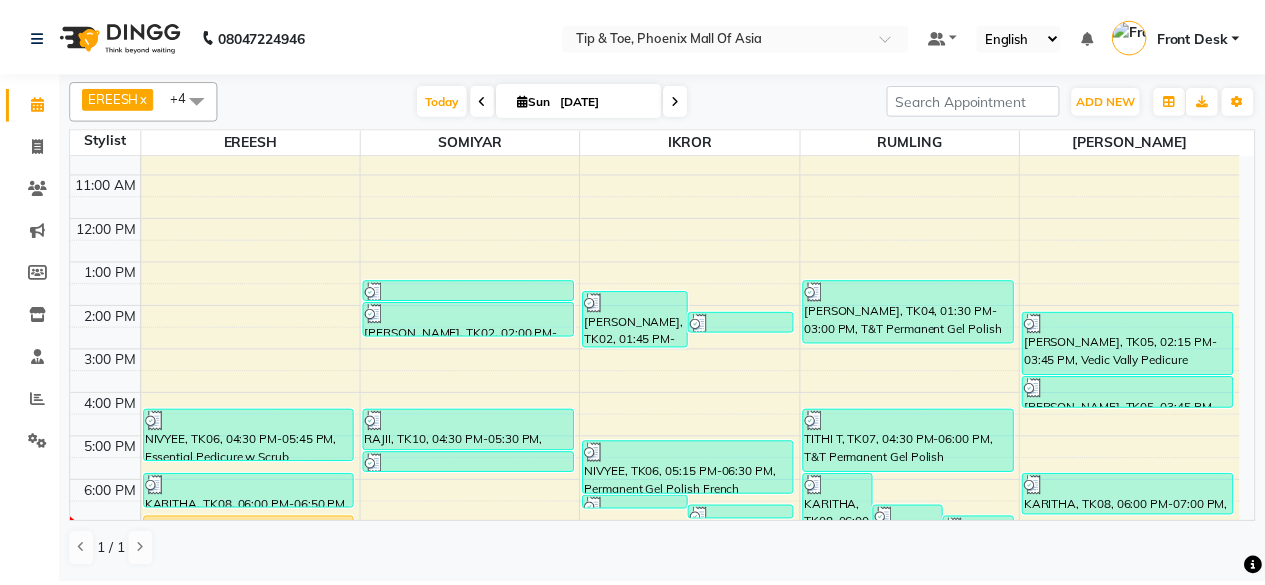 scroll, scrollTop: 193, scrollLeft: 0, axis: vertical 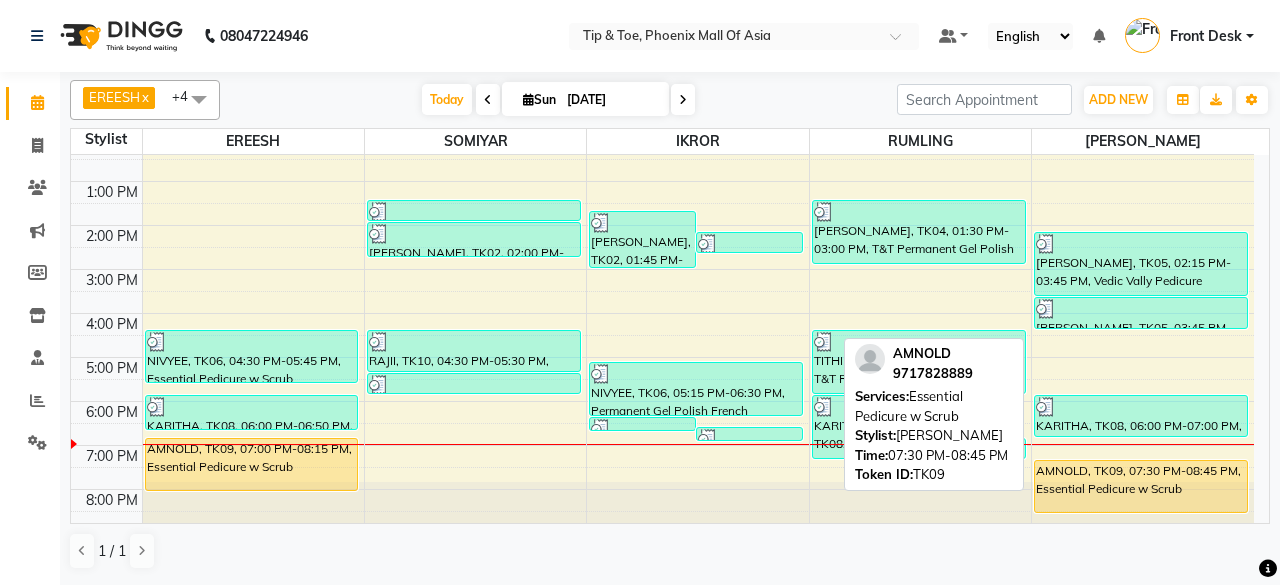click on "AMNOLD, TK09, 07:30 PM-08:45 PM, Essential Pedicure w Scrub" at bounding box center [1141, 486] 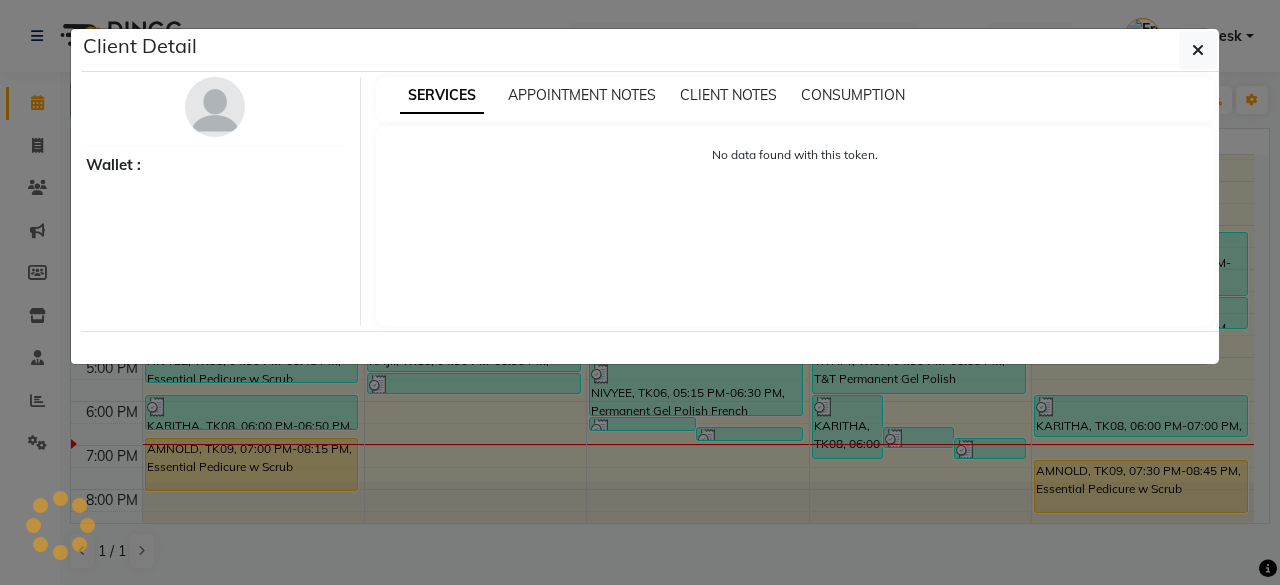 select on "1" 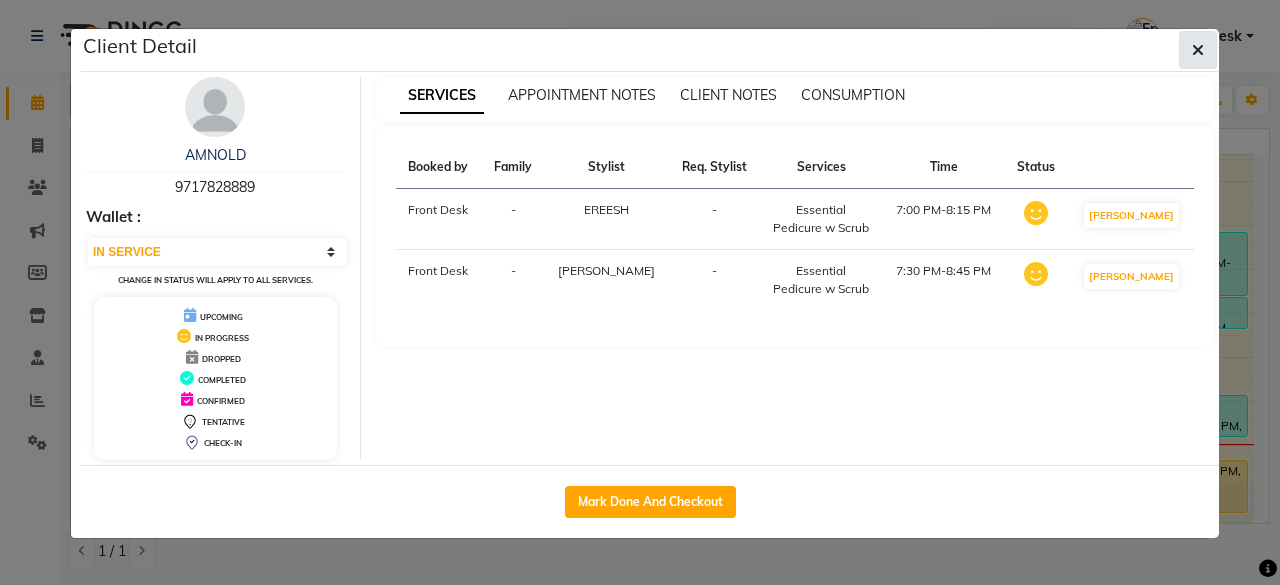 click 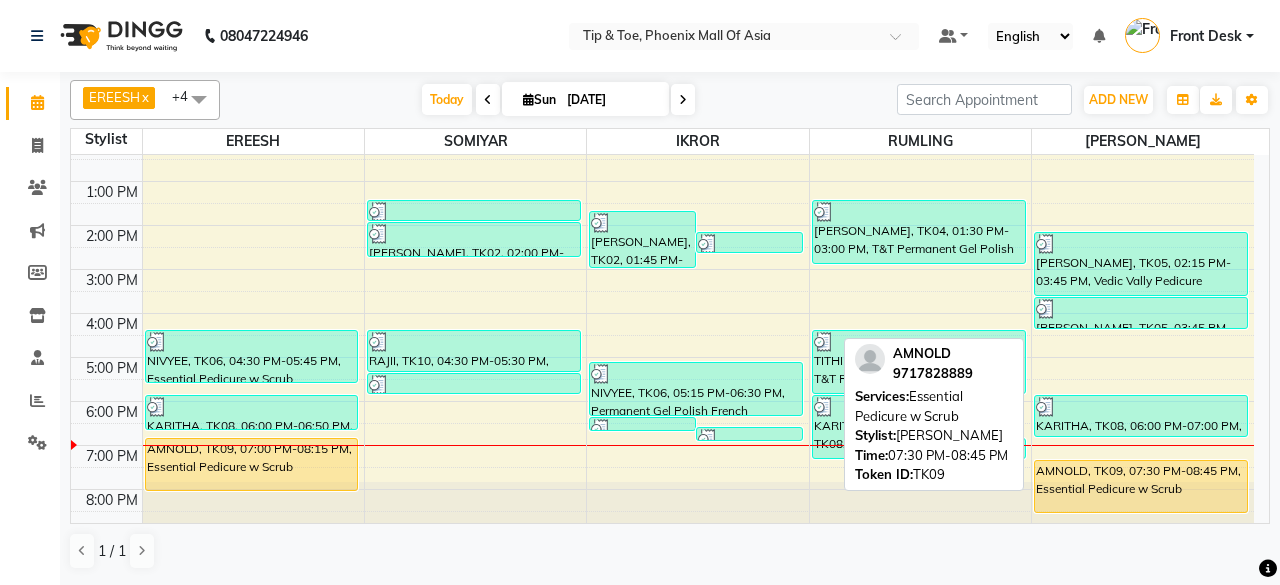 click on "AMNOLD, TK09, 07:30 PM-08:45 PM, Essential Pedicure w Scrub" at bounding box center [1141, 486] 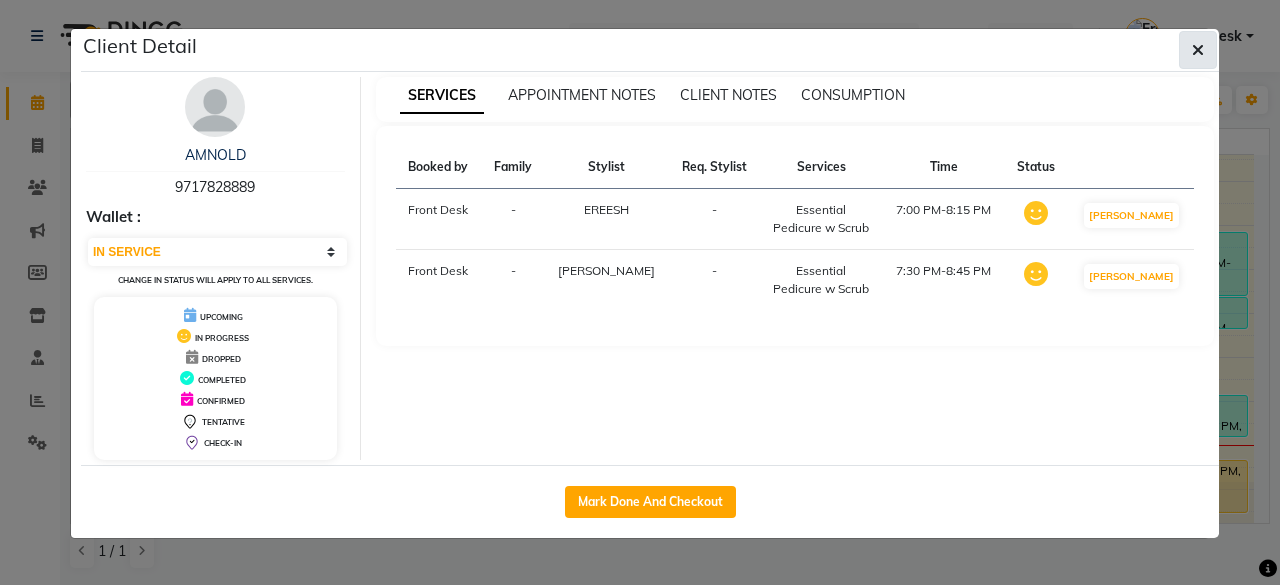 click 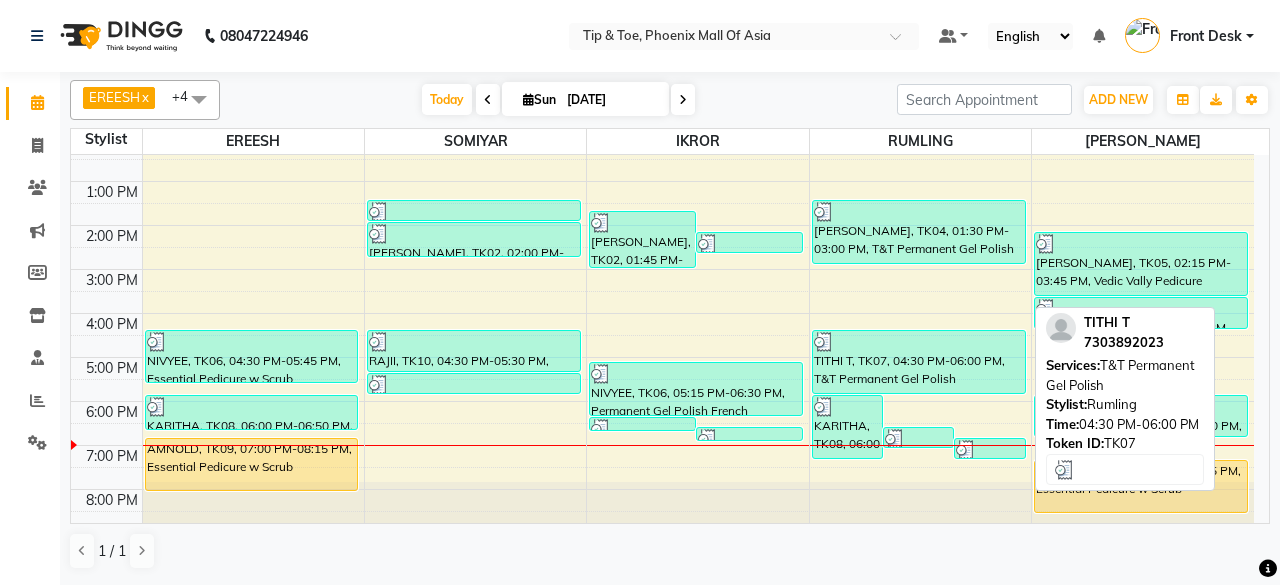 click on "TITHI T, TK07, 04:30 PM-06:00 PM, T&T Permanent Gel Polish" at bounding box center [919, 362] 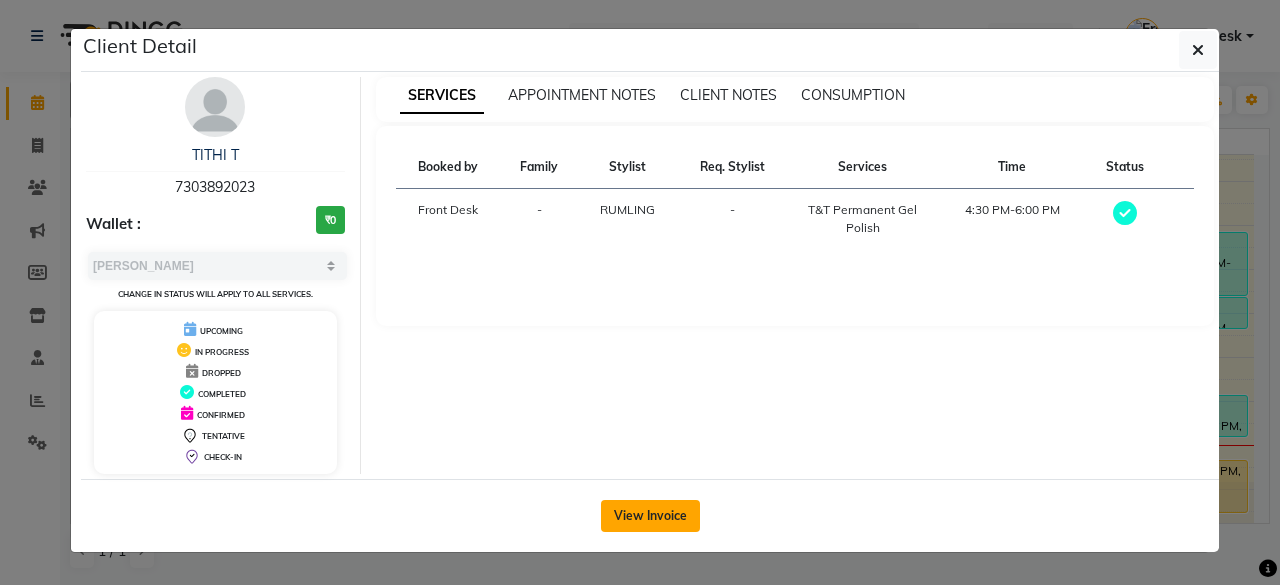 click on "View Invoice" 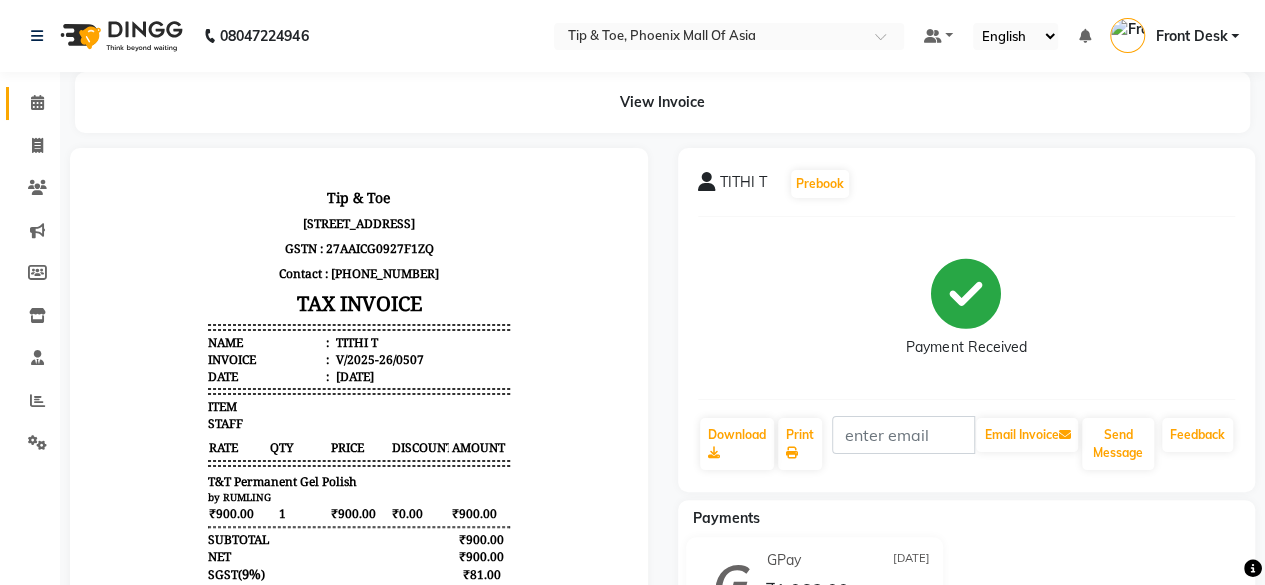 scroll, scrollTop: 200, scrollLeft: 0, axis: vertical 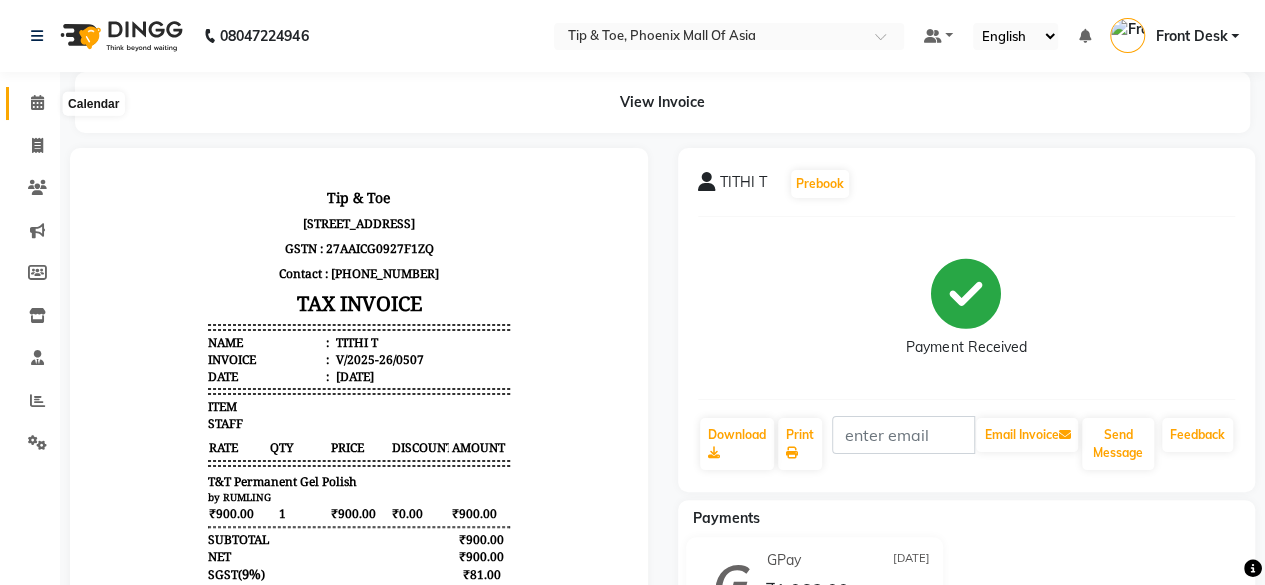 click 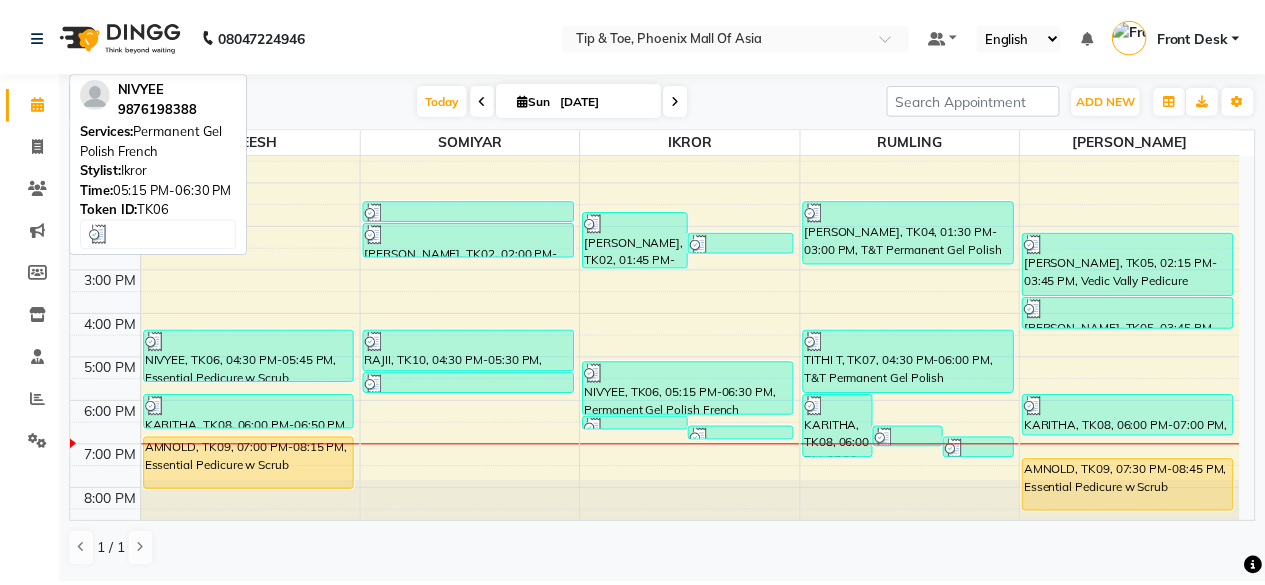 scroll, scrollTop: 193, scrollLeft: 0, axis: vertical 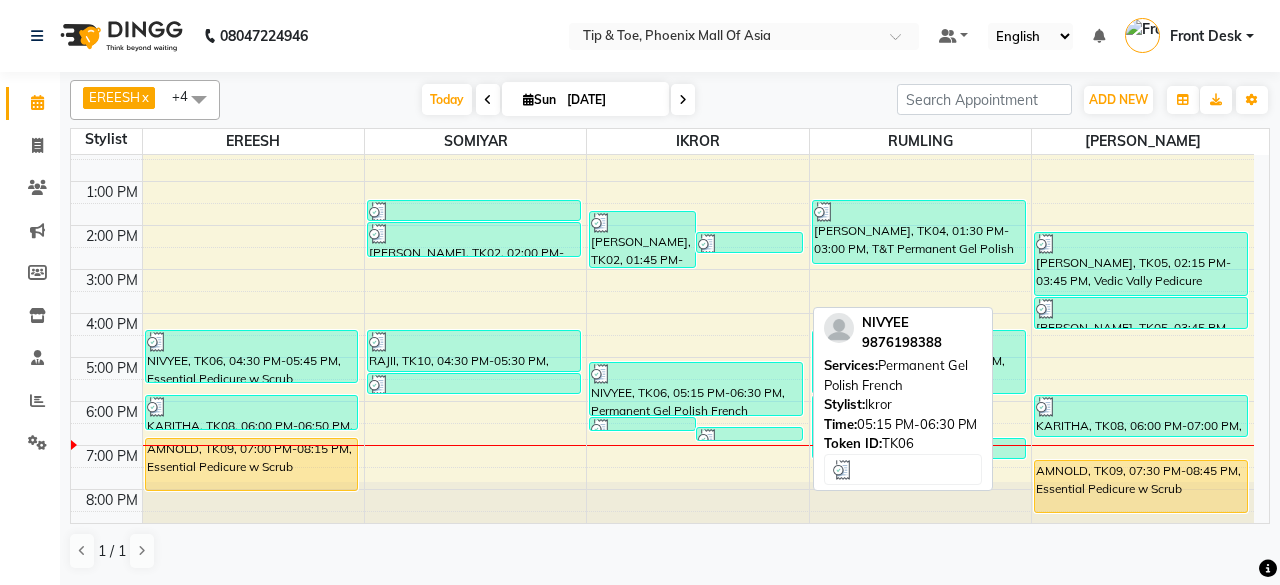 click on "NIVYEE, TK06, 05:15 PM-06:30 PM, Permanent Gel Polish French" at bounding box center (696, 389) 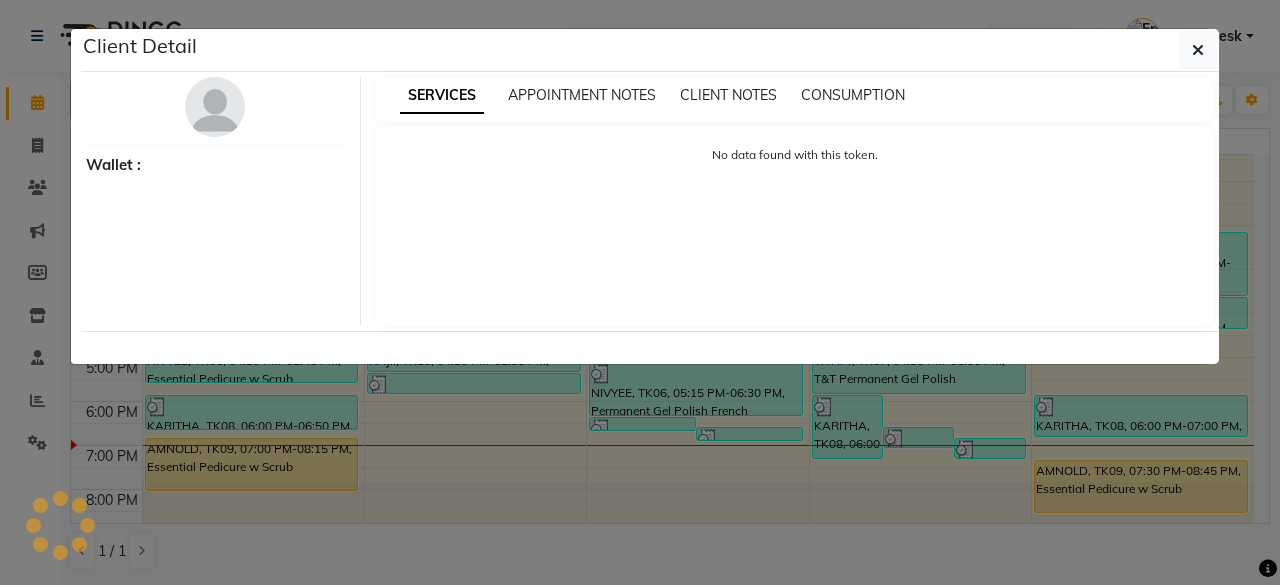select on "3" 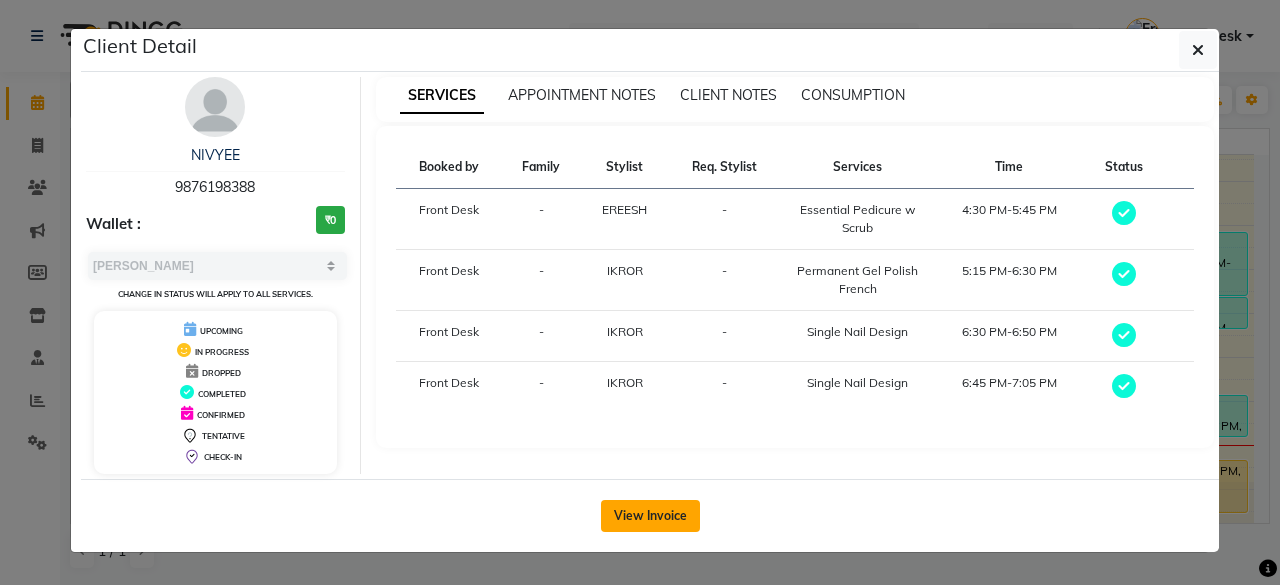click on "View Invoice" 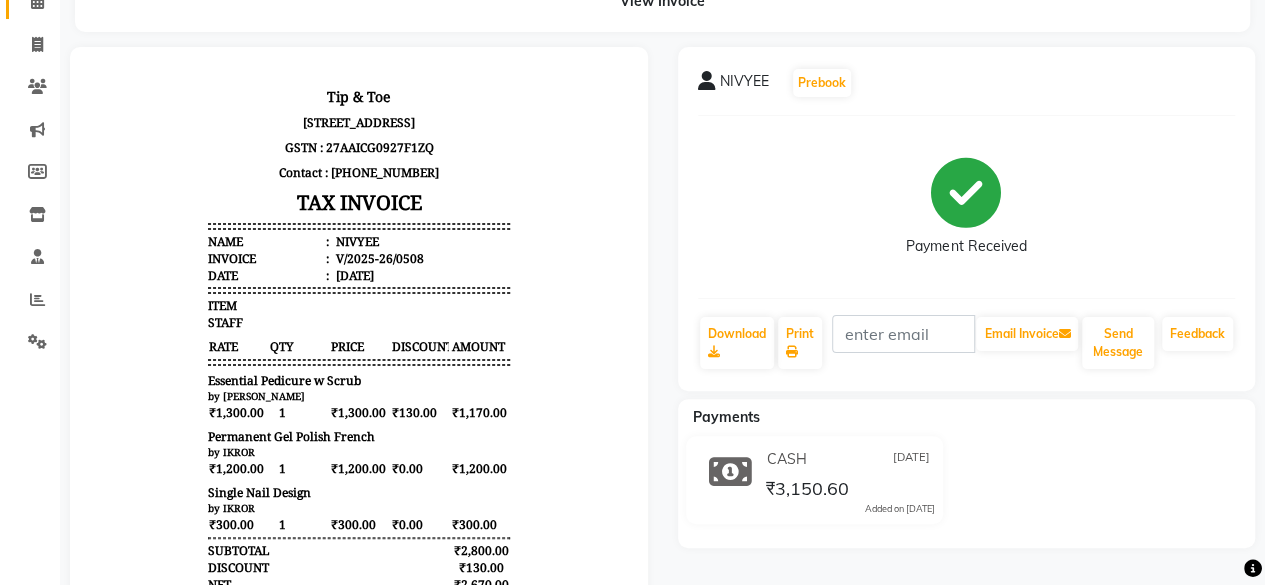 scroll, scrollTop: 300, scrollLeft: 0, axis: vertical 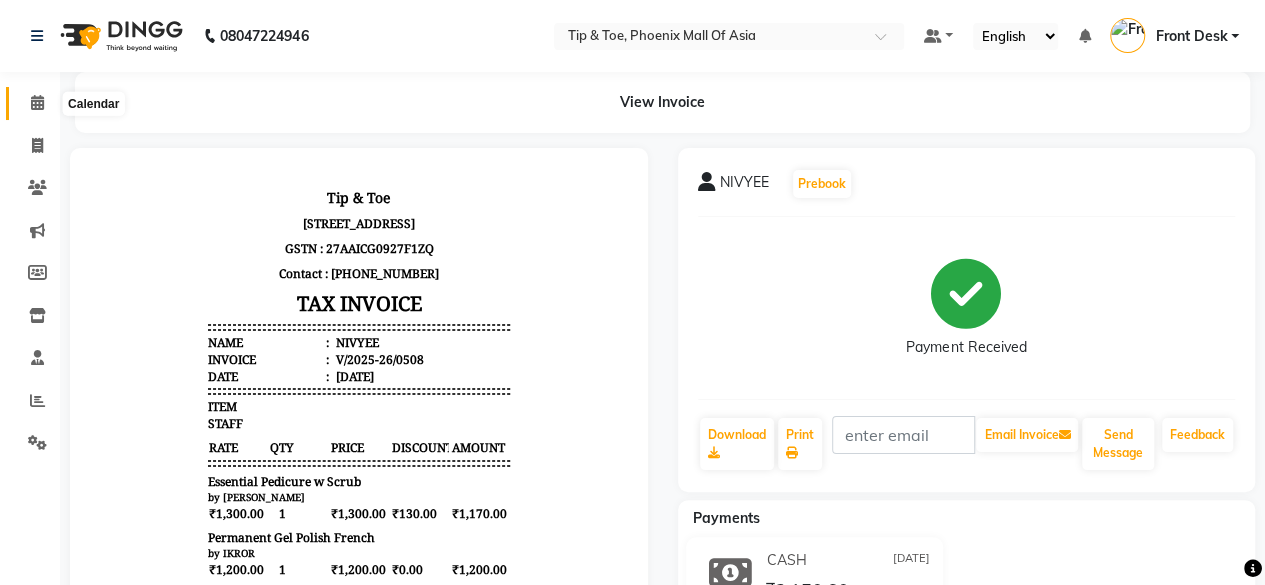click 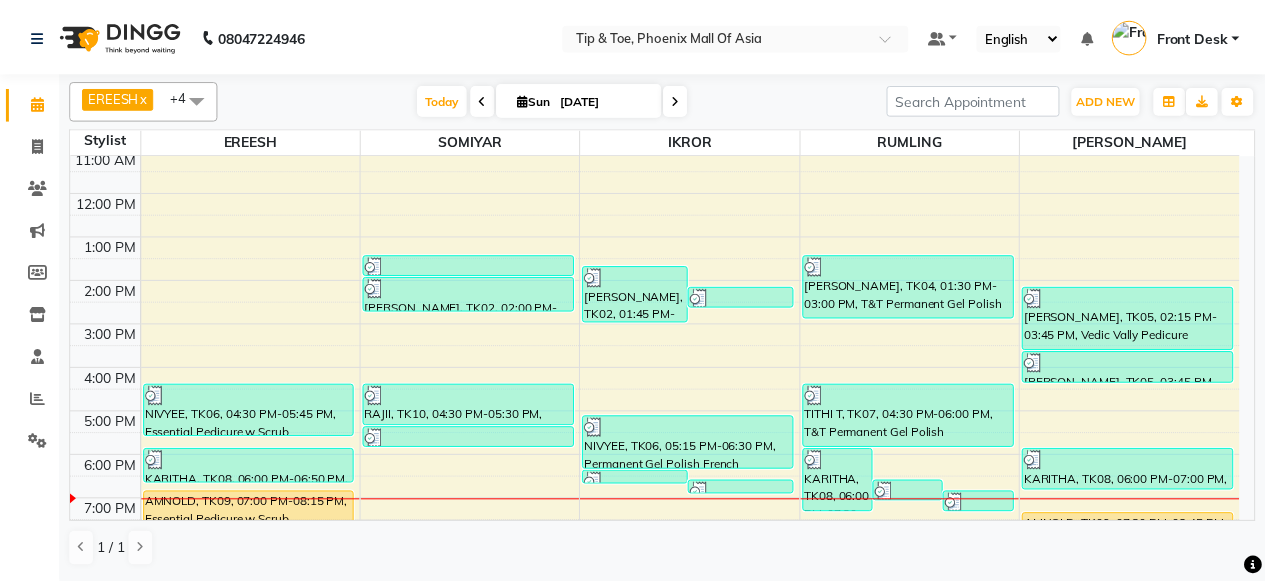 scroll, scrollTop: 193, scrollLeft: 0, axis: vertical 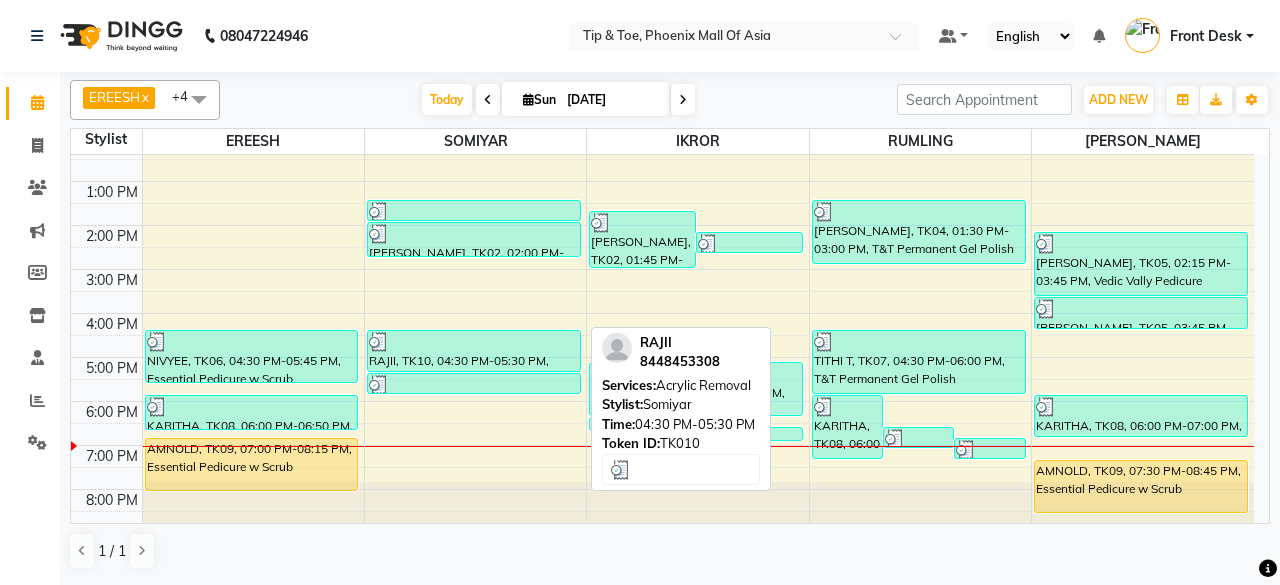 click at bounding box center [474, 342] 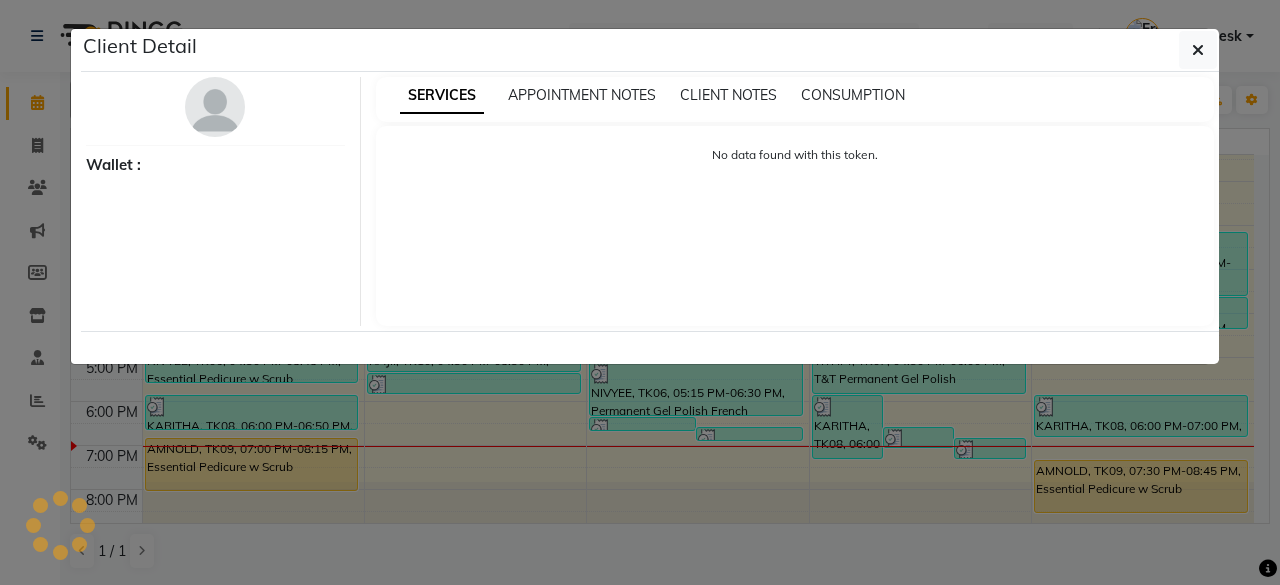 select on "3" 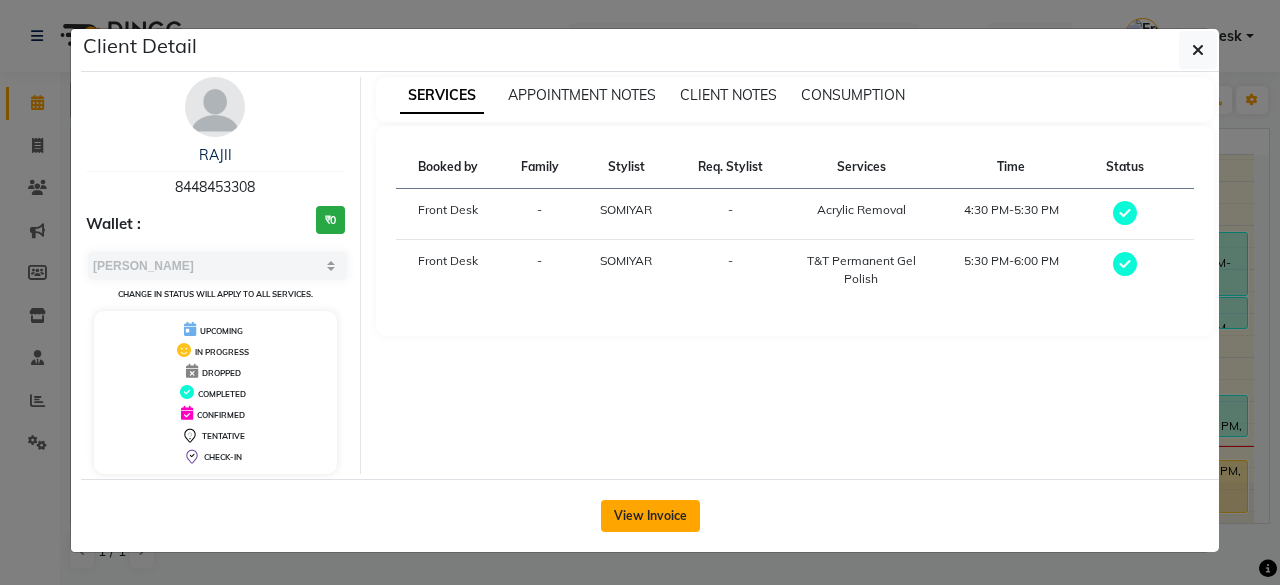 click on "View Invoice" 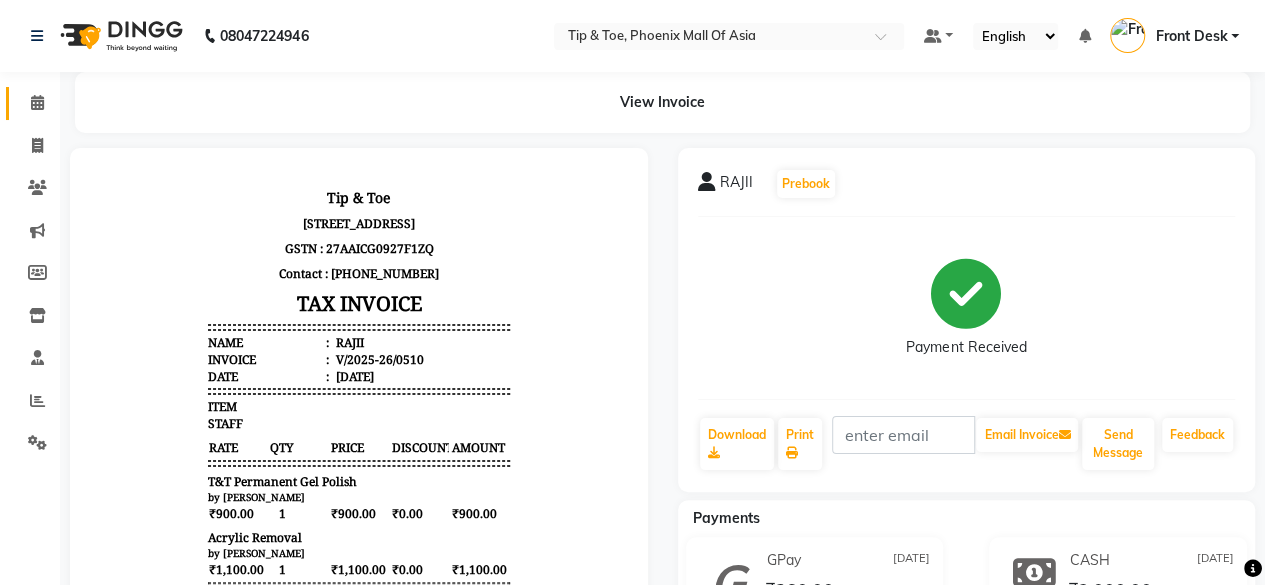 scroll, scrollTop: 300, scrollLeft: 0, axis: vertical 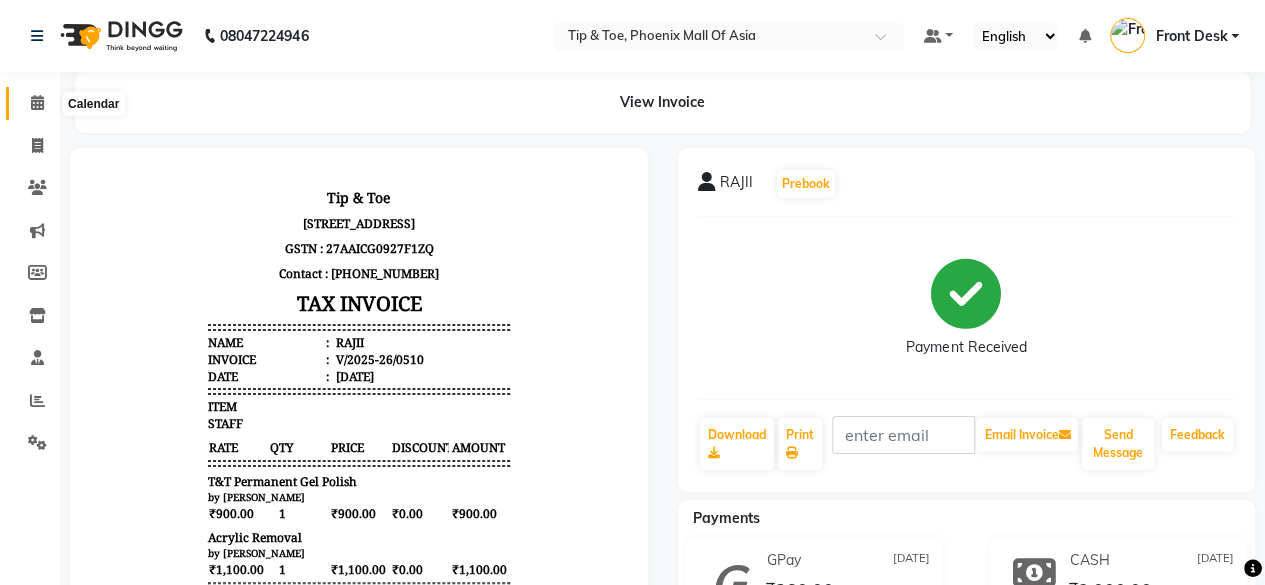 click 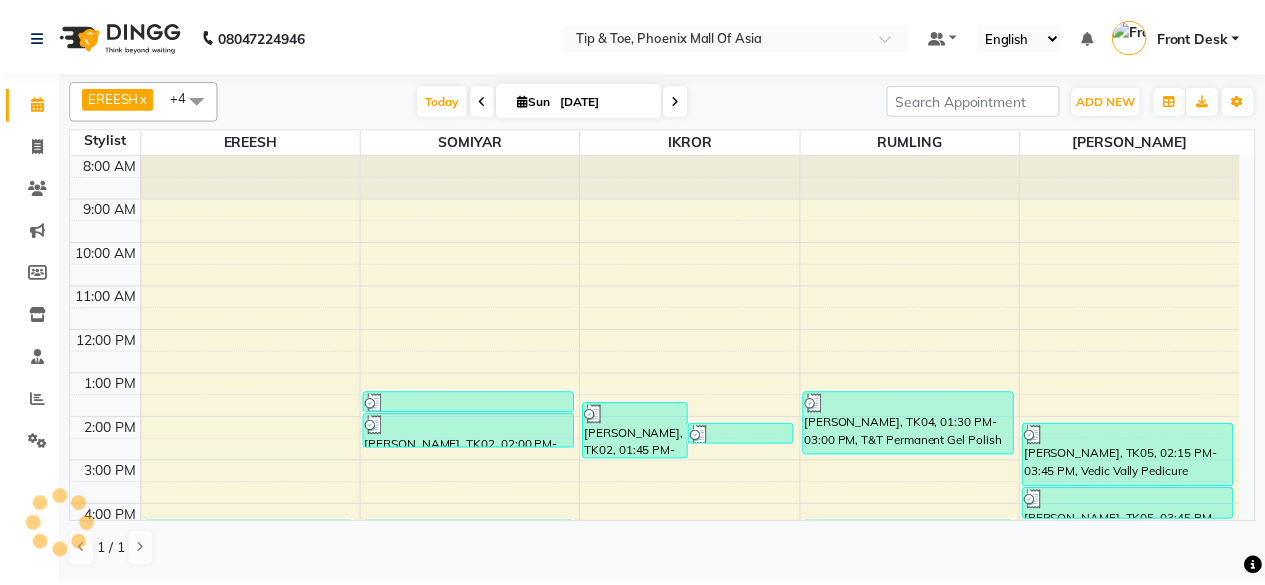 scroll, scrollTop: 193, scrollLeft: 0, axis: vertical 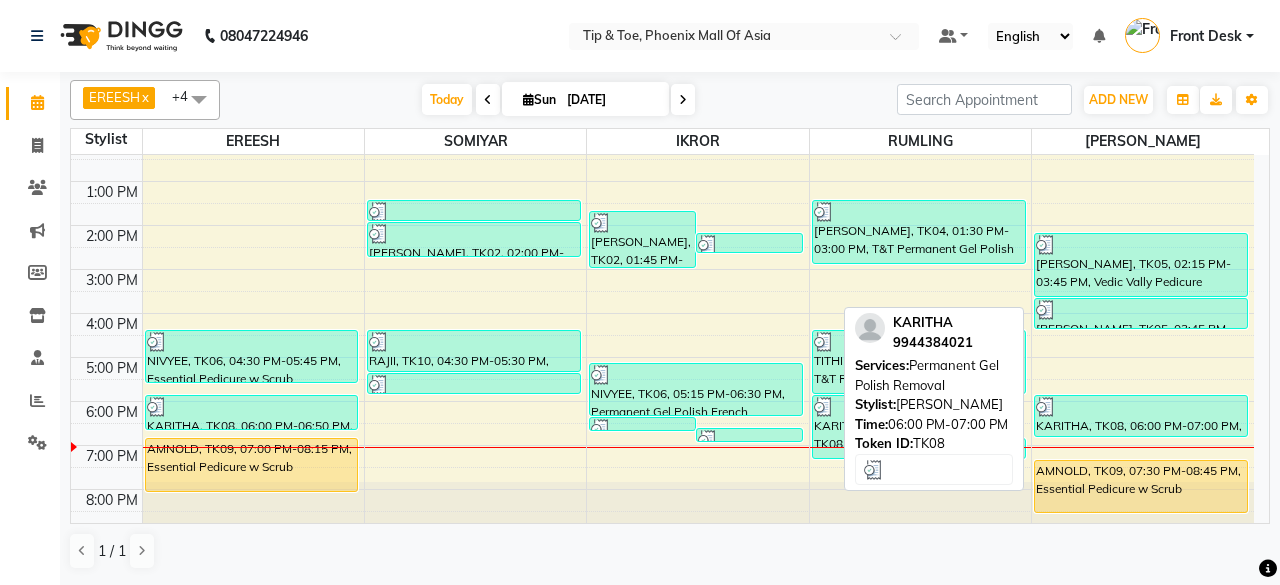 click on "KARITHA, TK08, 06:00 PM-07:00 PM, Permanent Gel Polish Removal" at bounding box center (1141, 416) 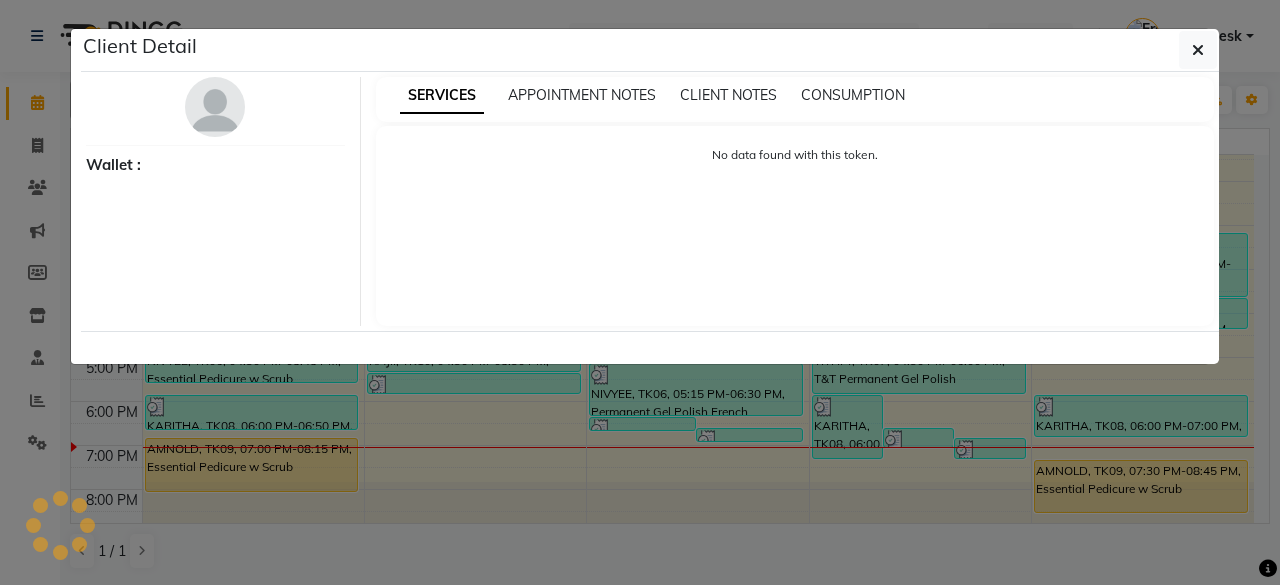 select on "3" 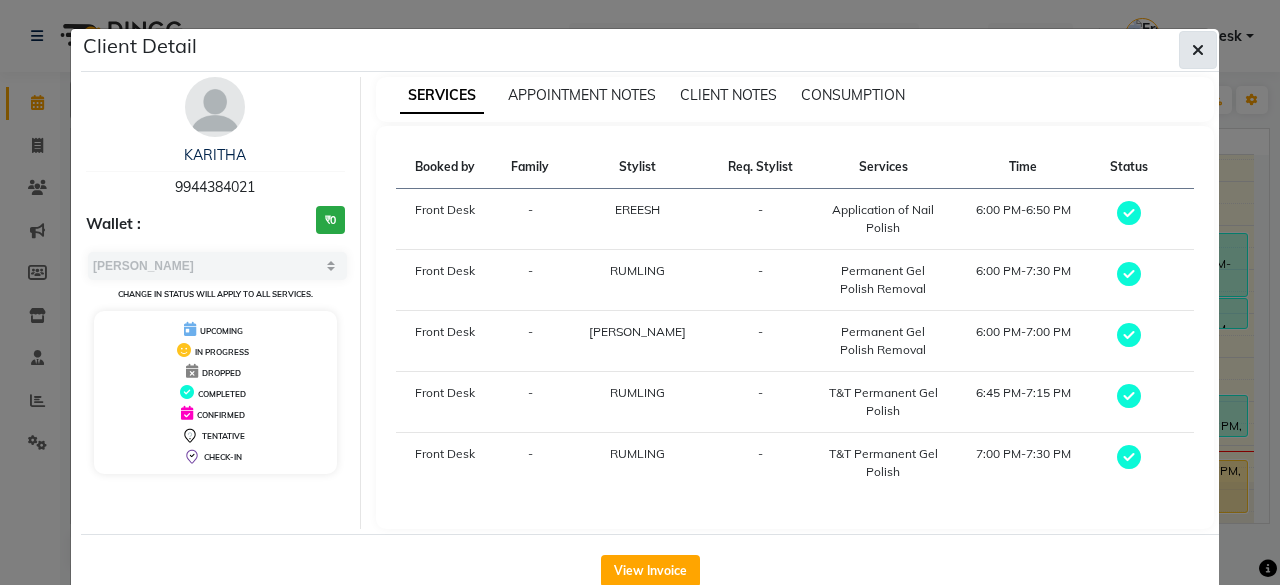 click 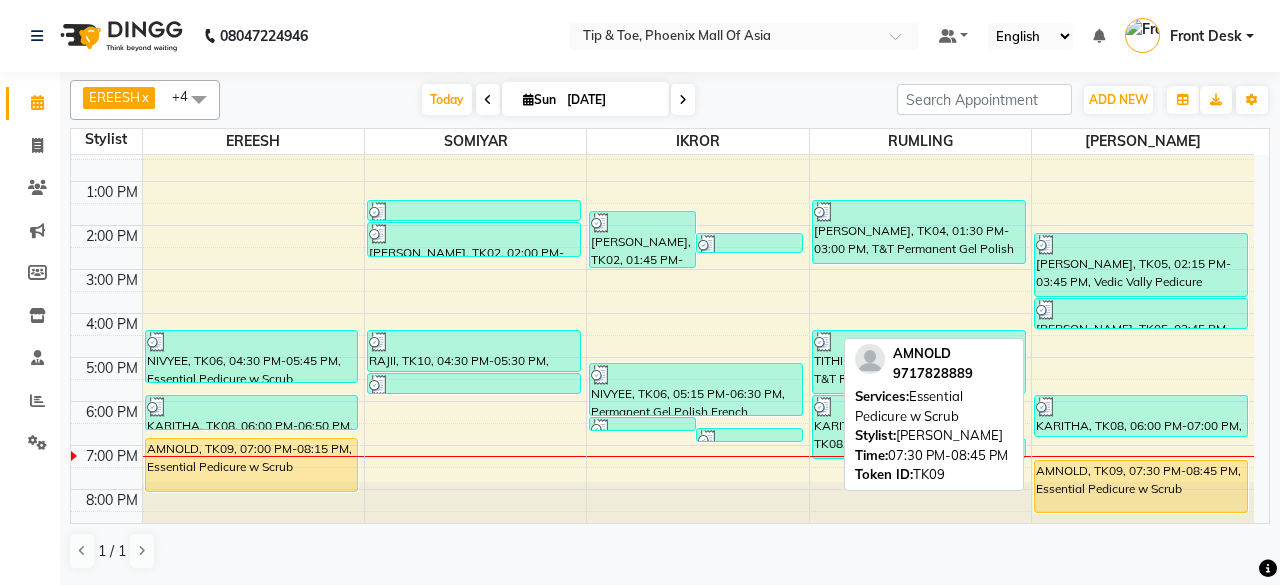click on "AMNOLD, TK09, 07:30 PM-08:45 PM, Essential Pedicure w Scrub" at bounding box center [1141, 486] 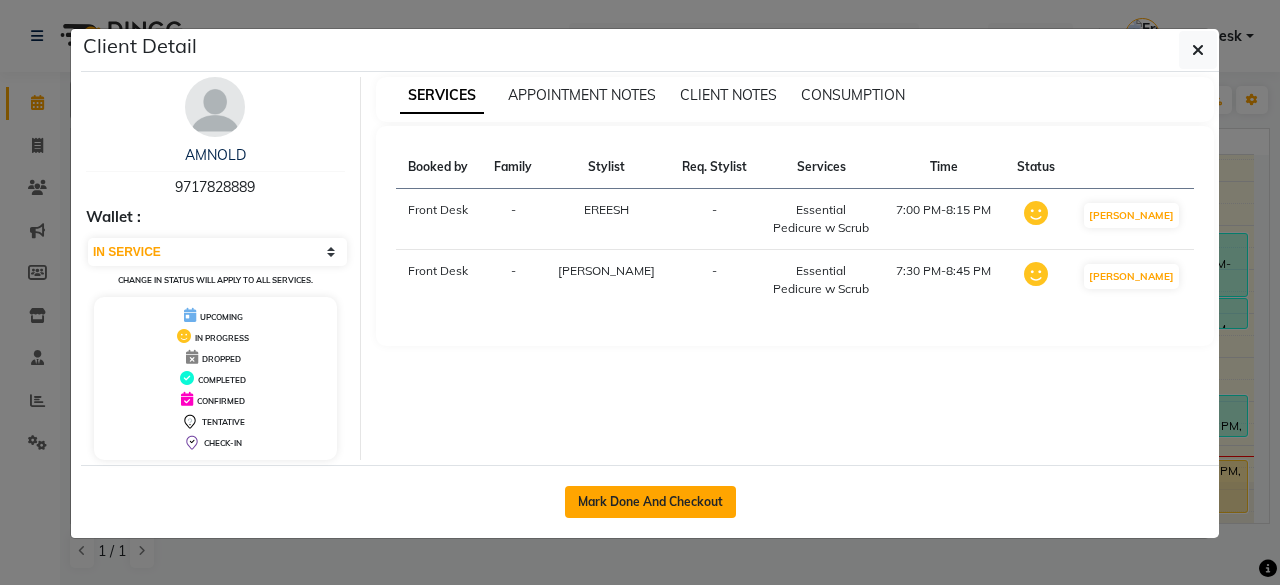 click on "Mark Done And Checkout" 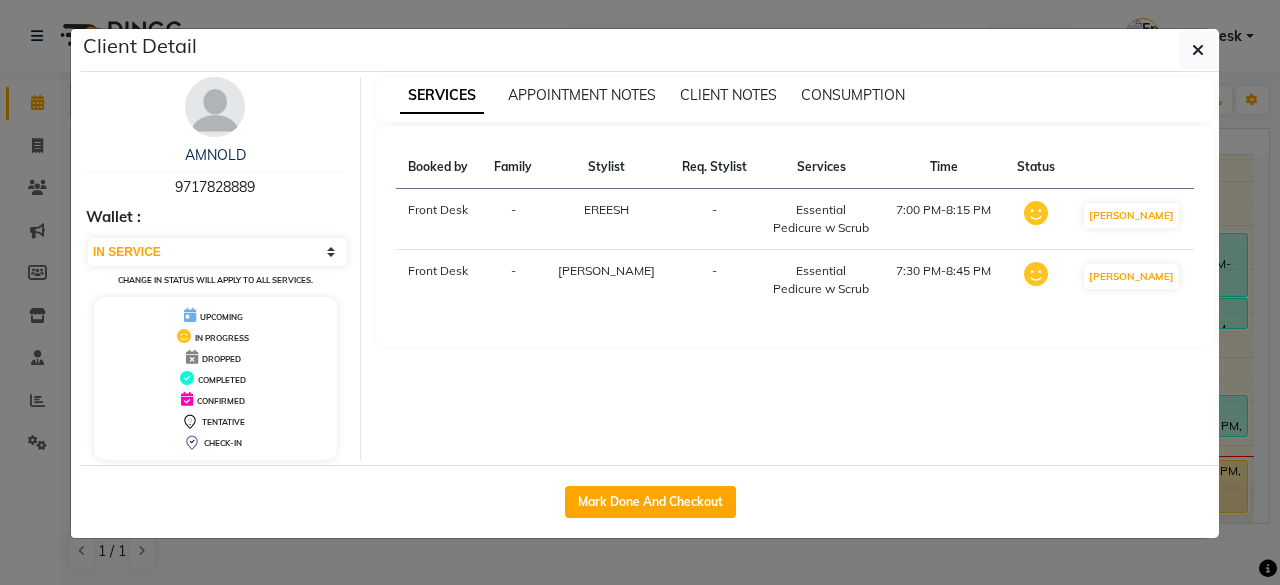 select on "5683" 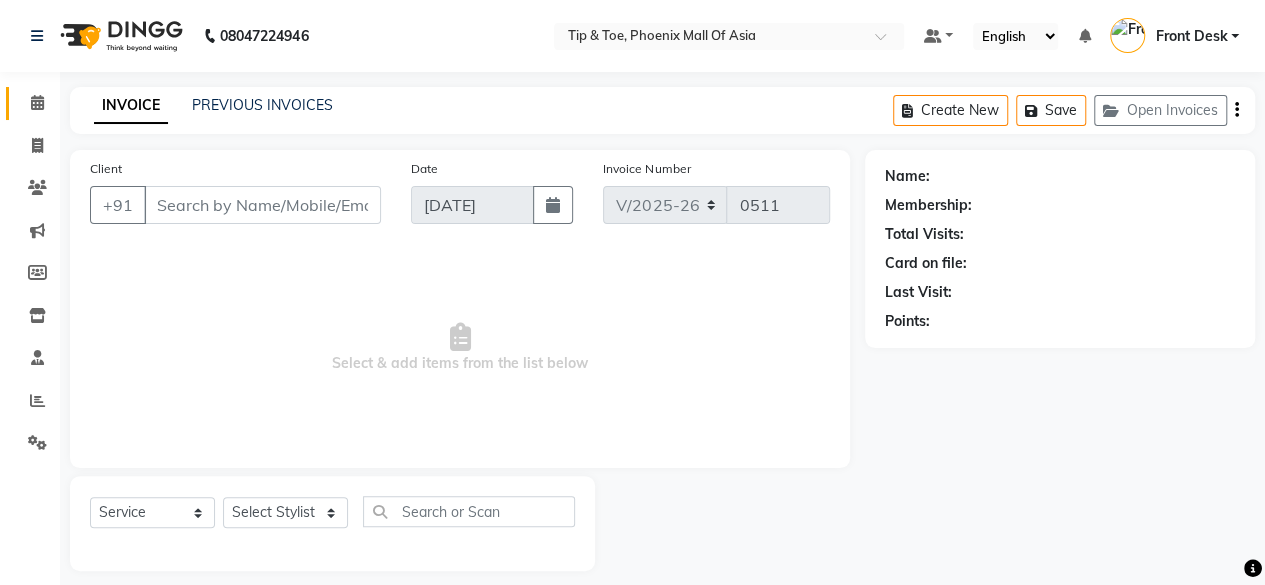 type on "9717828889" 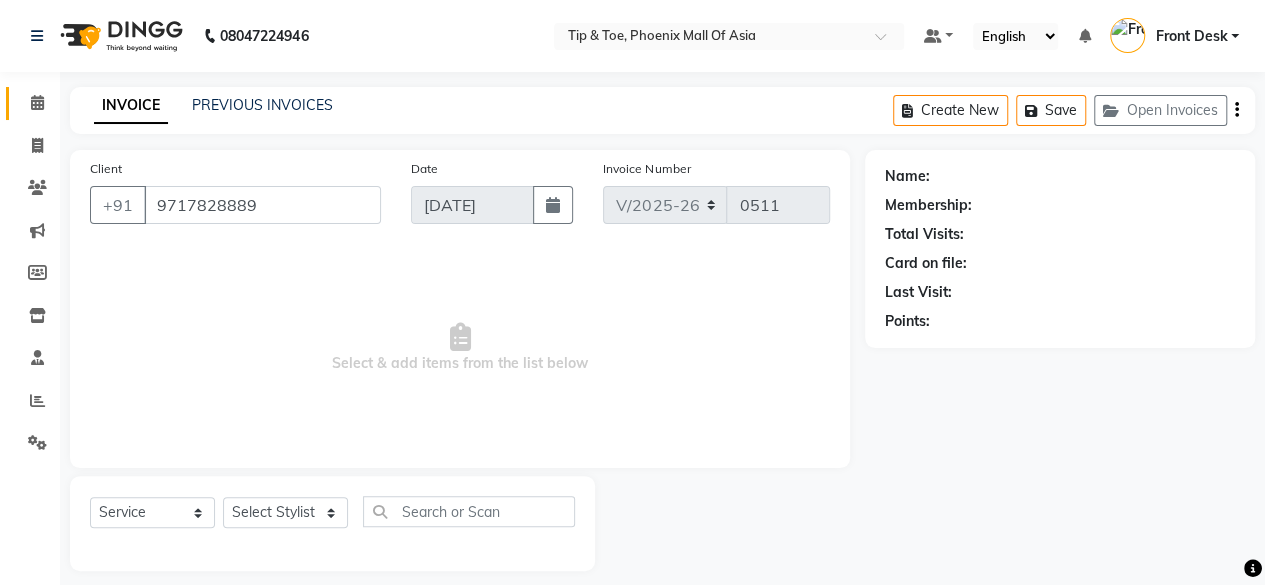 select on "71173" 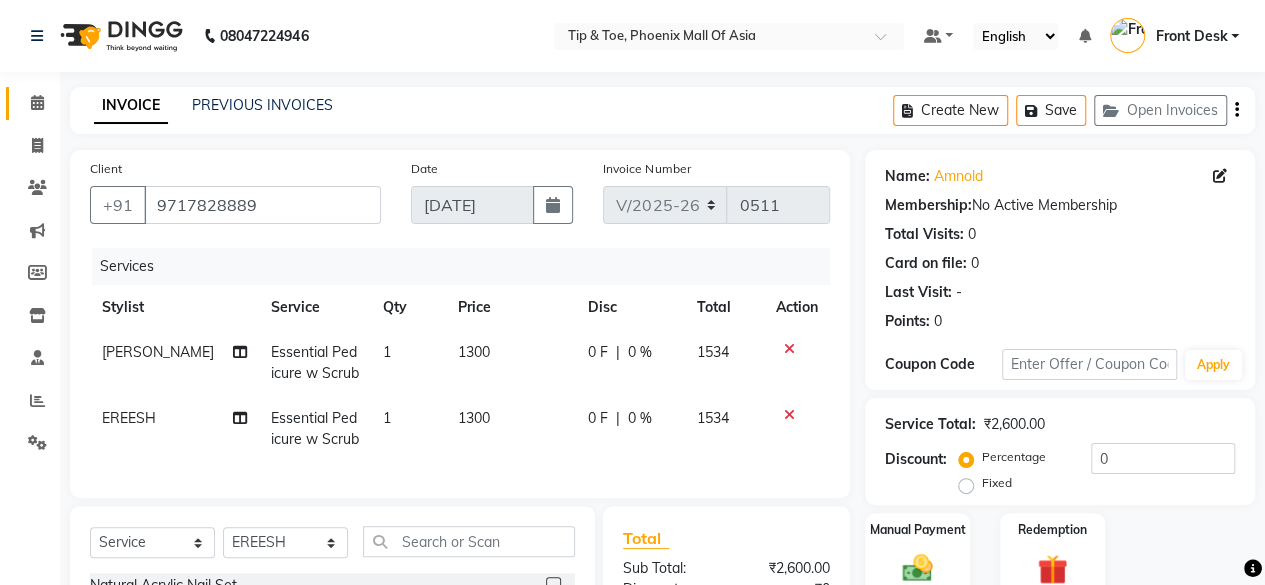 scroll, scrollTop: 260, scrollLeft: 0, axis: vertical 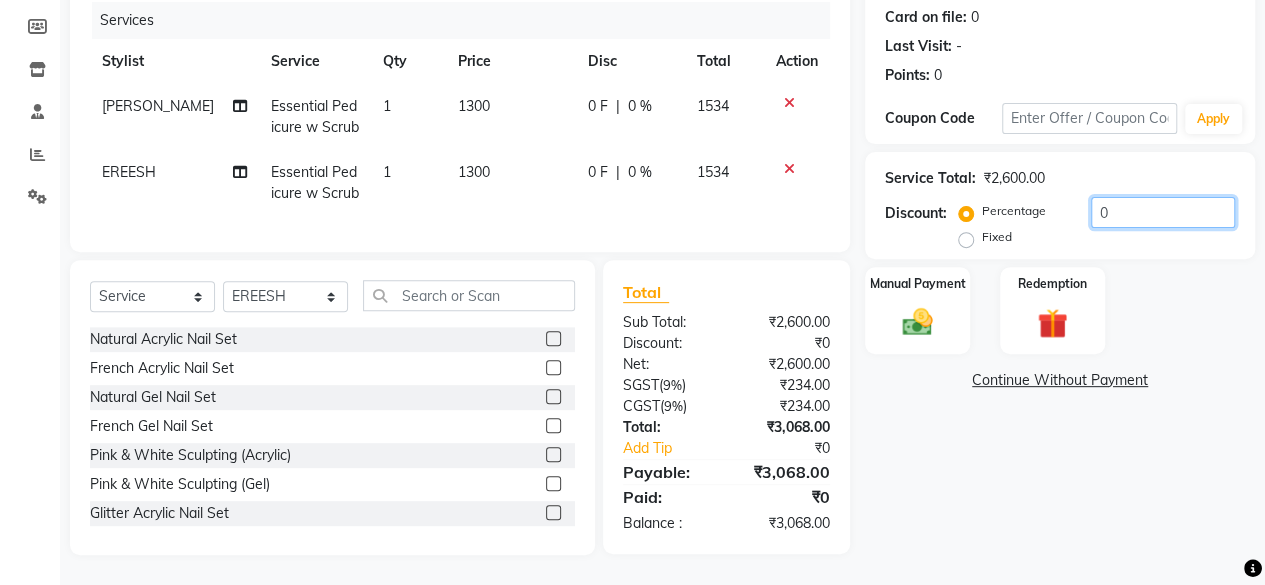 click on "0" 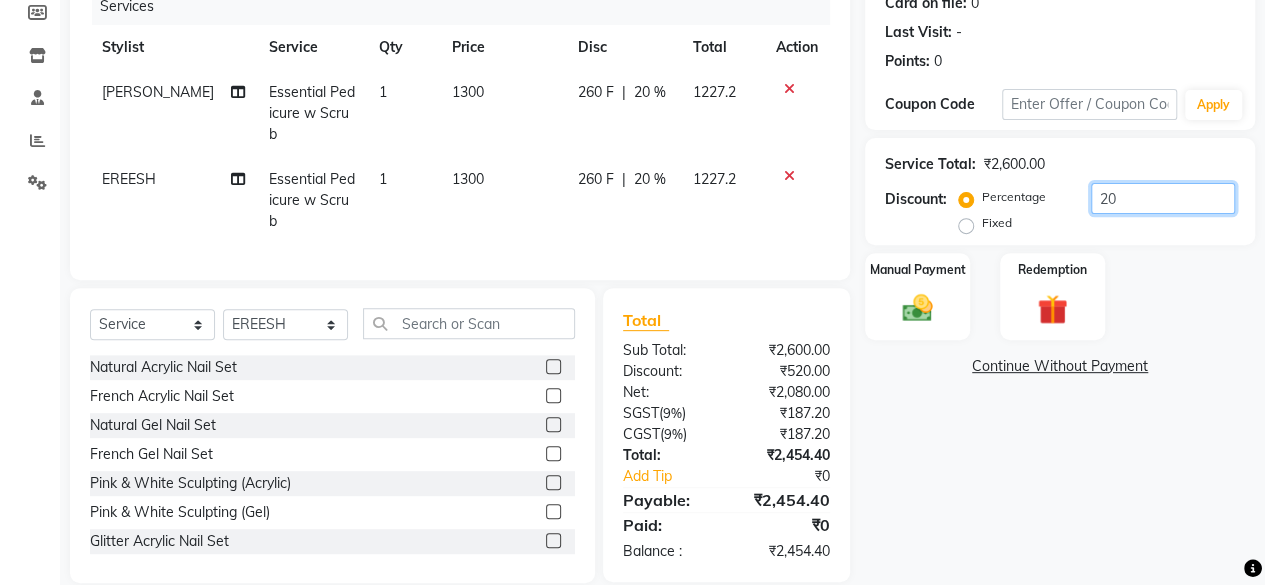 type on "2" 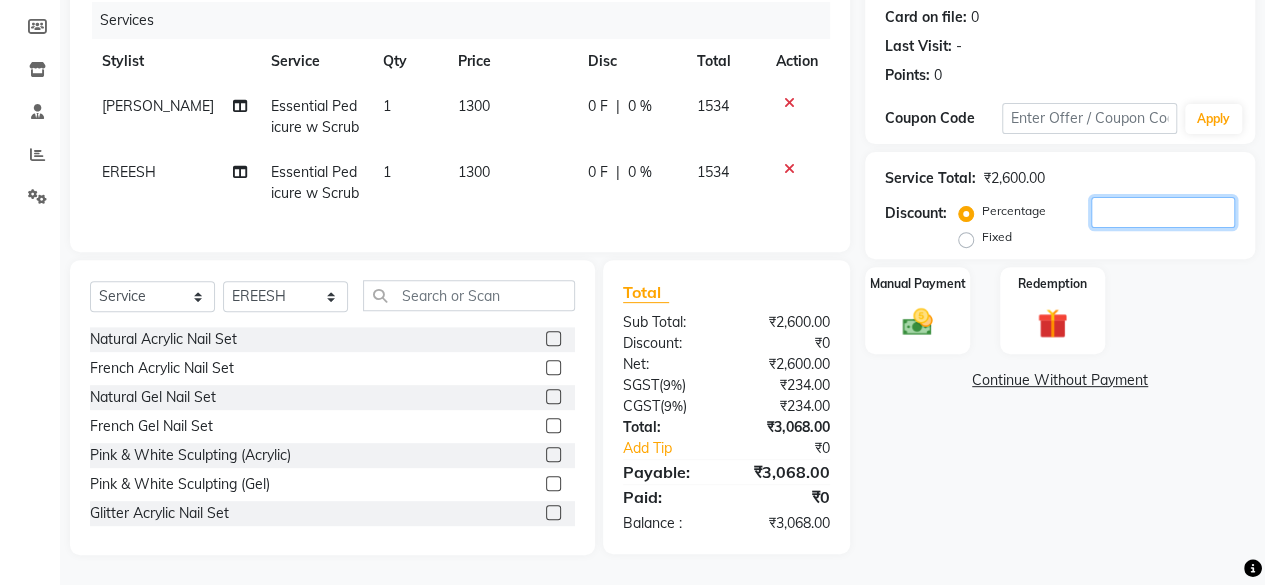 type on "0" 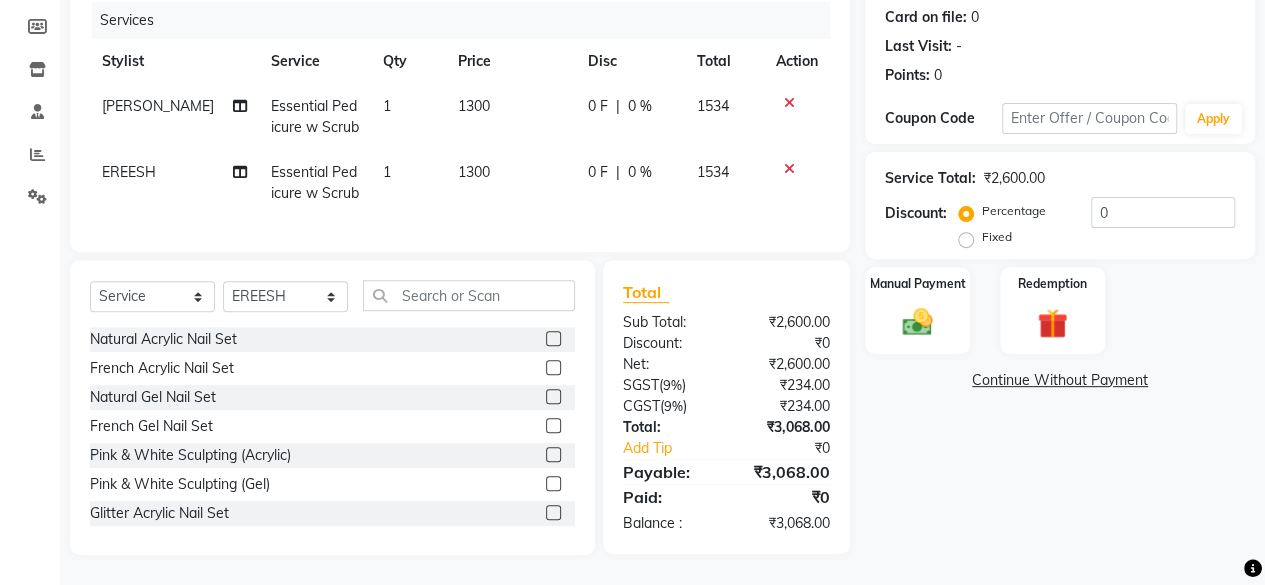 click on "Manual Payment Redemption" 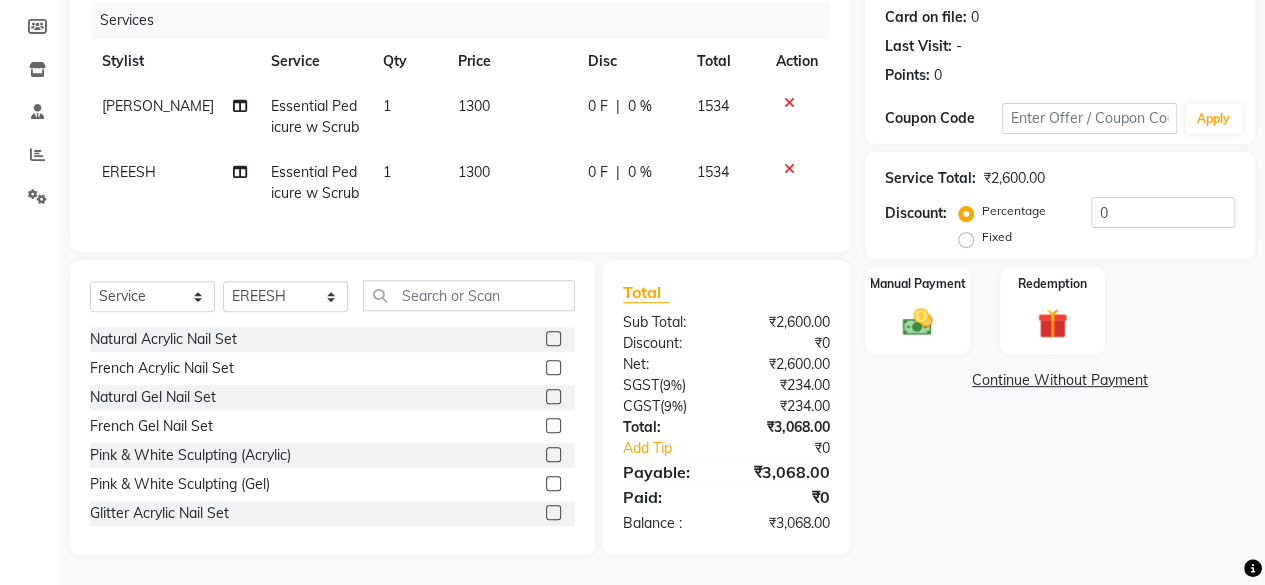 click on "Manual Payment Redemption" 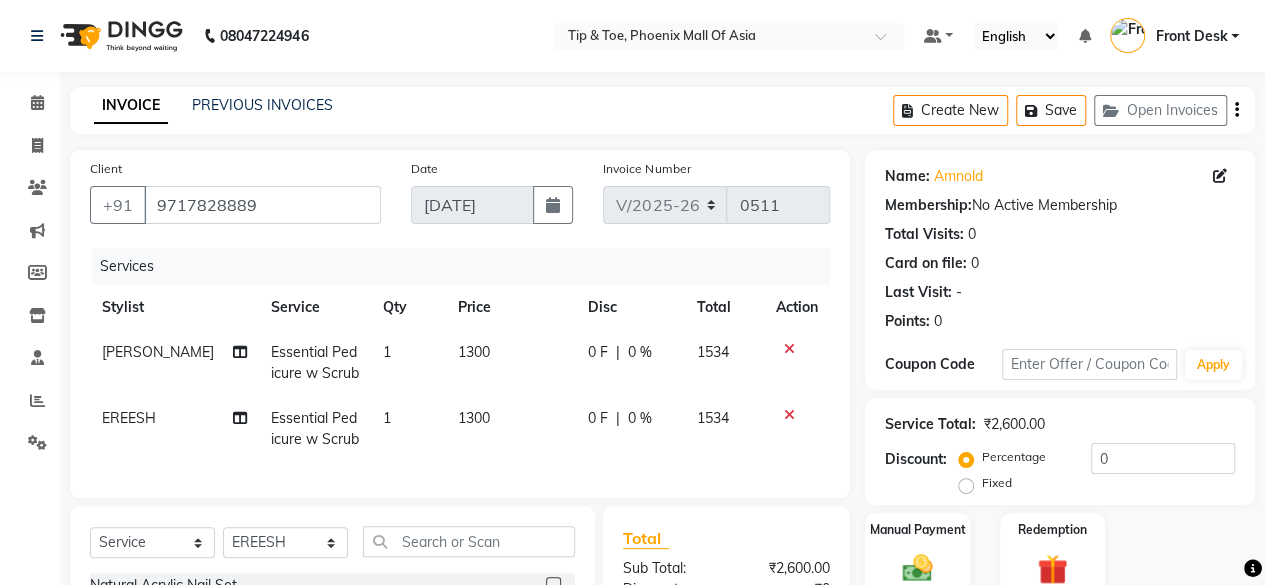scroll, scrollTop: 260, scrollLeft: 0, axis: vertical 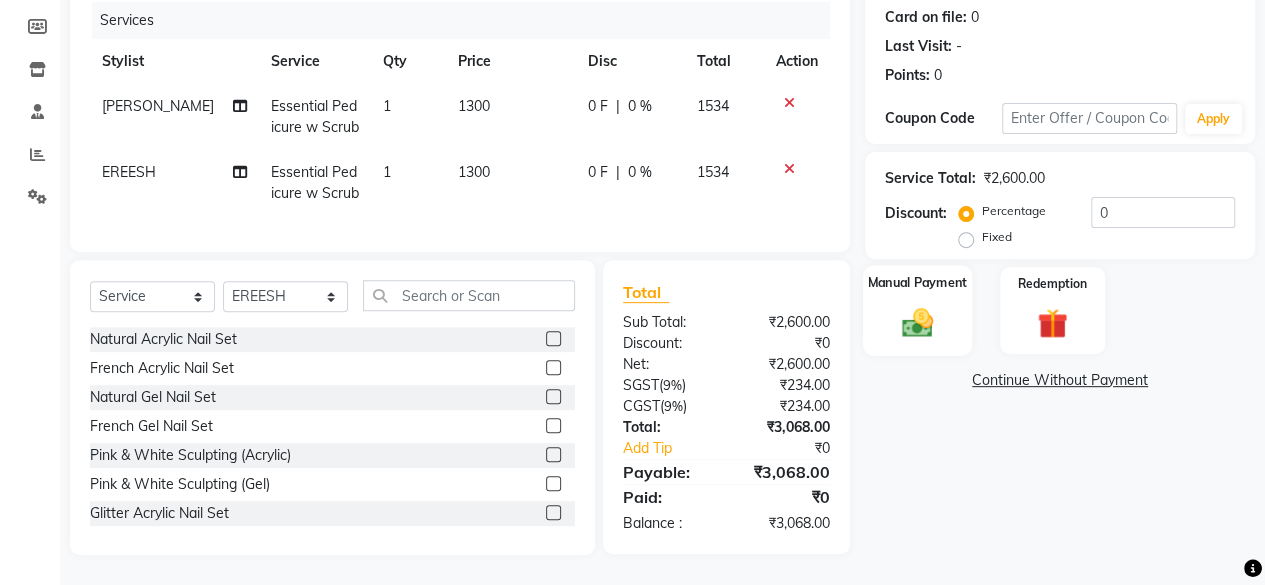 click 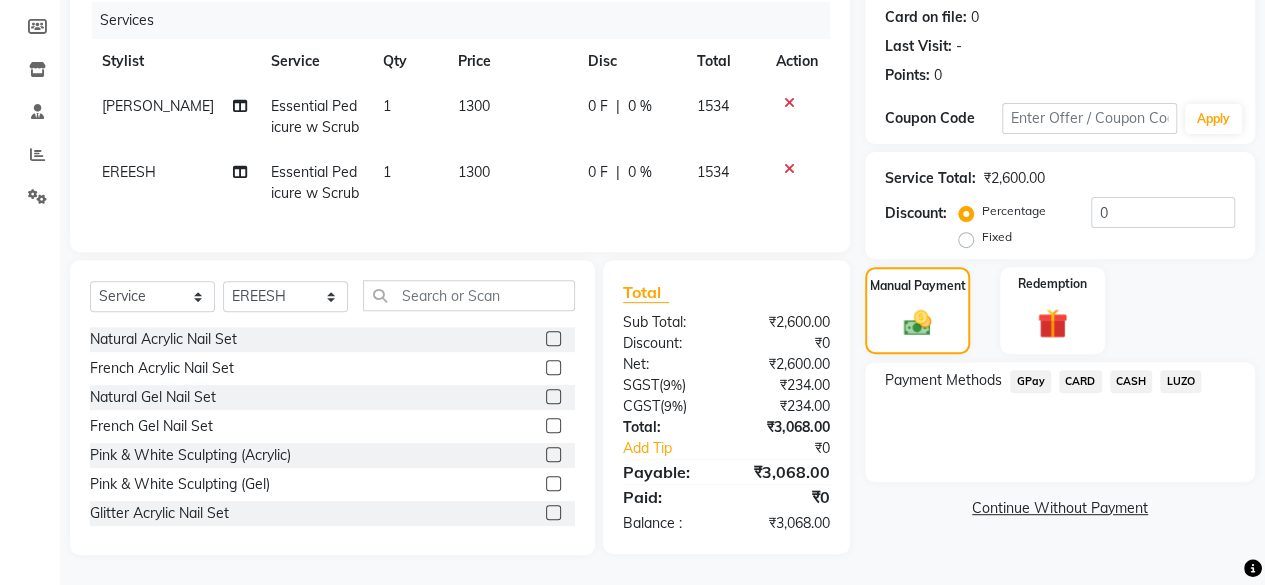click on "GPay" 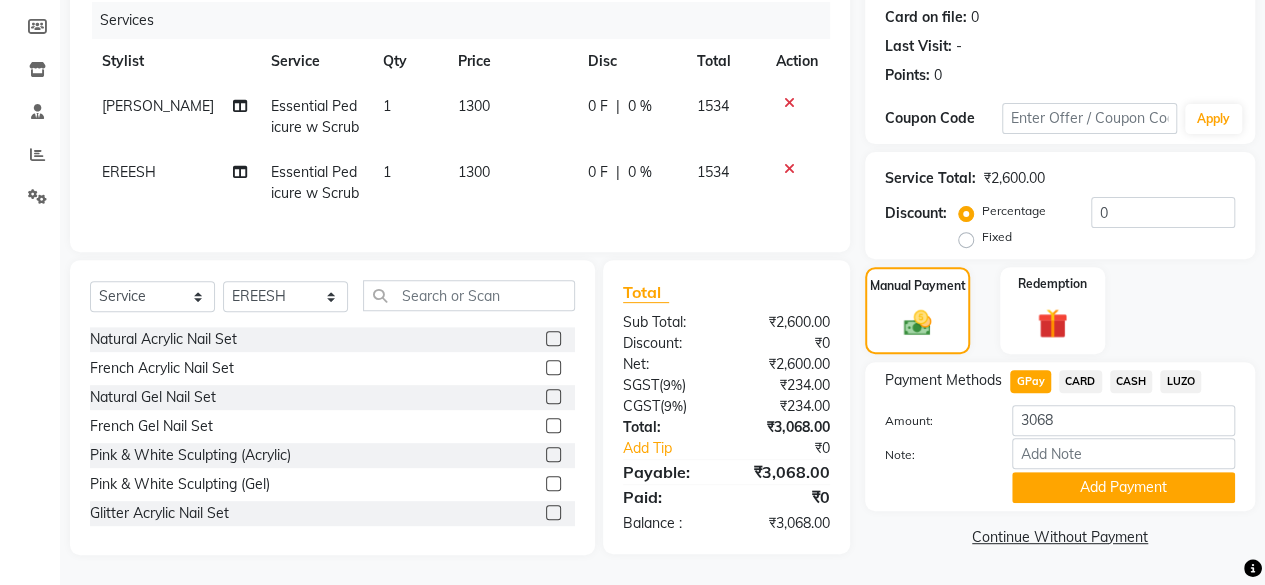 click on "Add Payment" 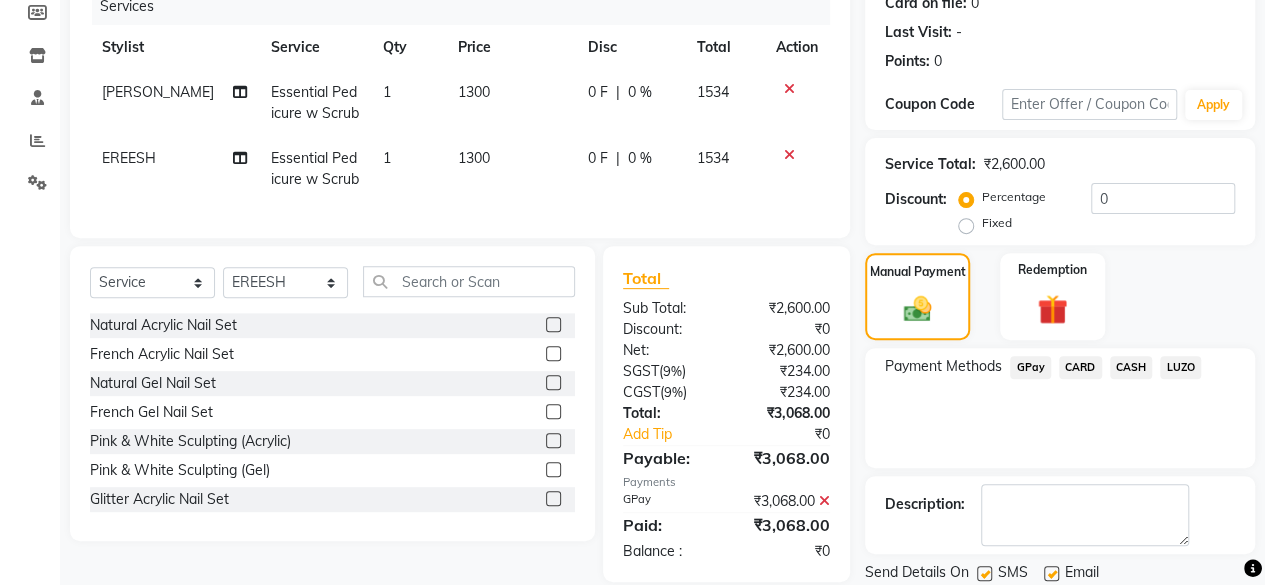 scroll, scrollTop: 324, scrollLeft: 0, axis: vertical 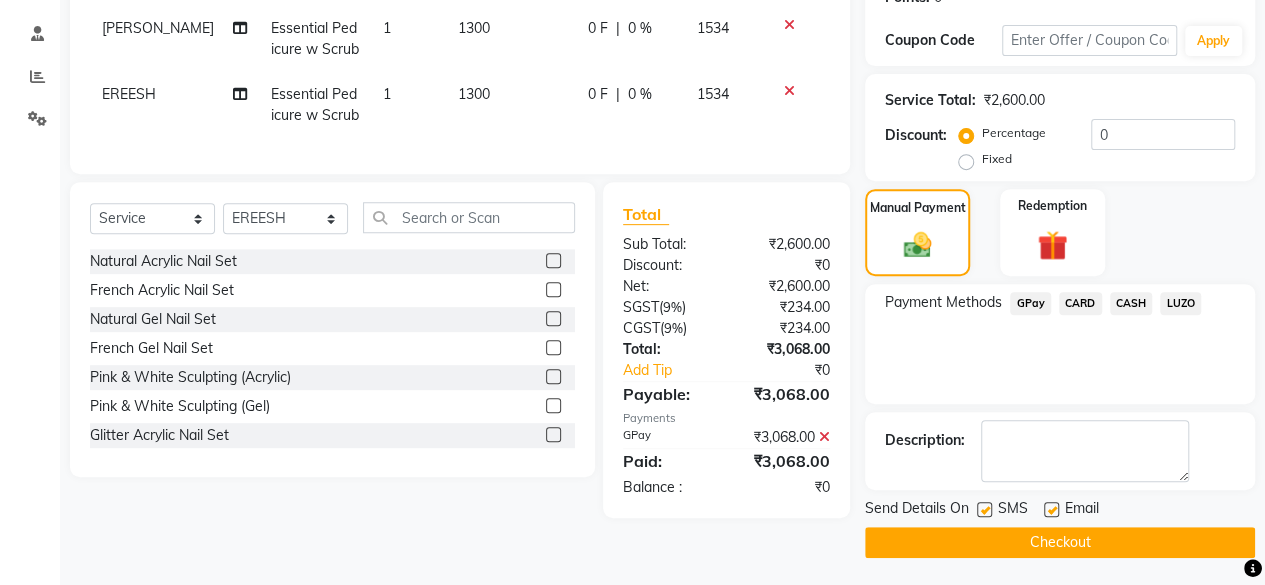 click on "Checkout" 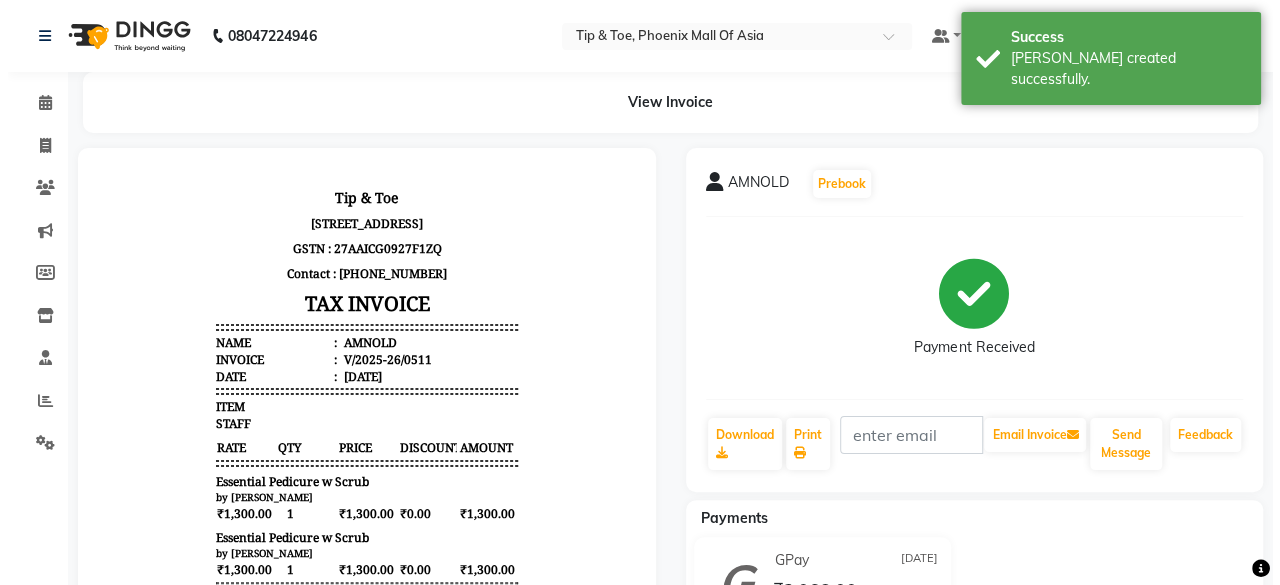 scroll, scrollTop: 0, scrollLeft: 0, axis: both 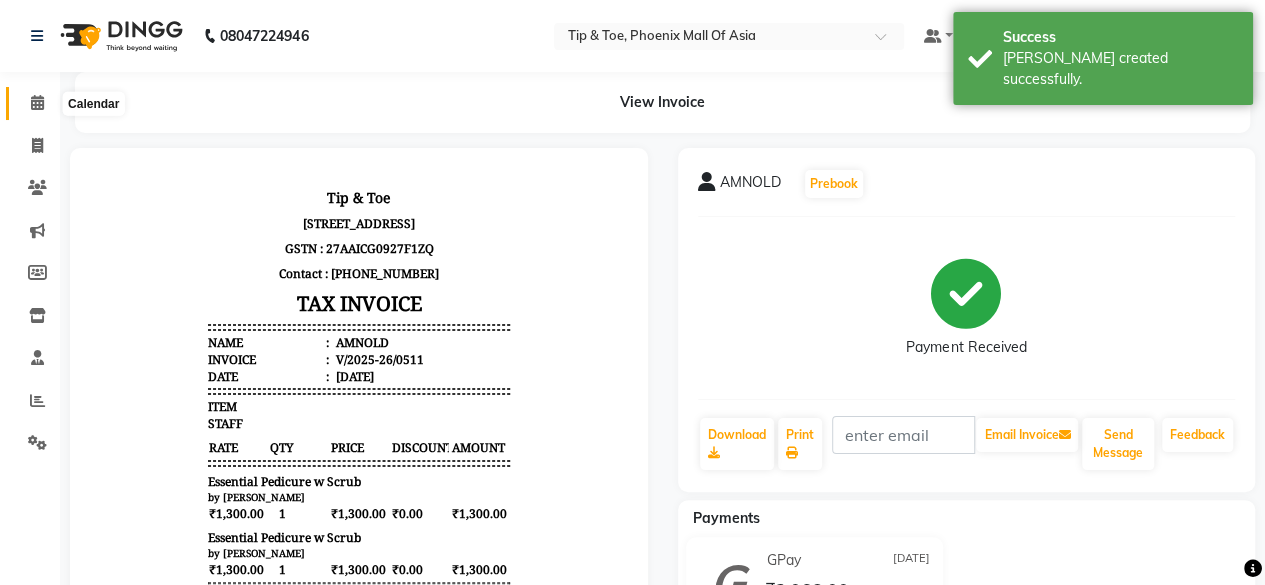 click 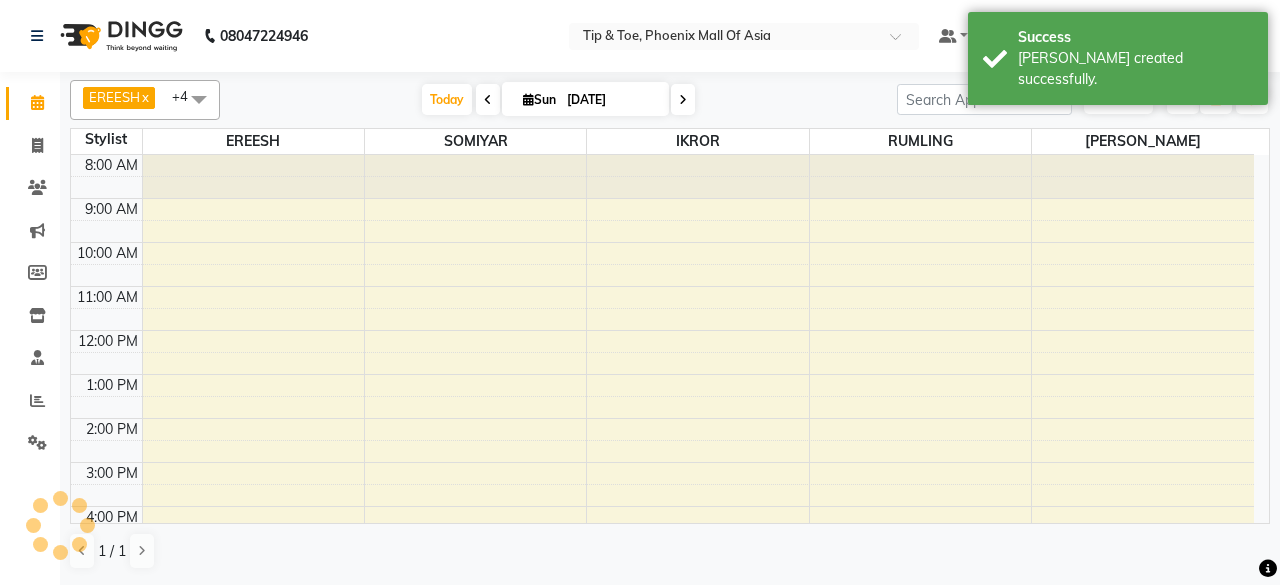 scroll, scrollTop: 0, scrollLeft: 0, axis: both 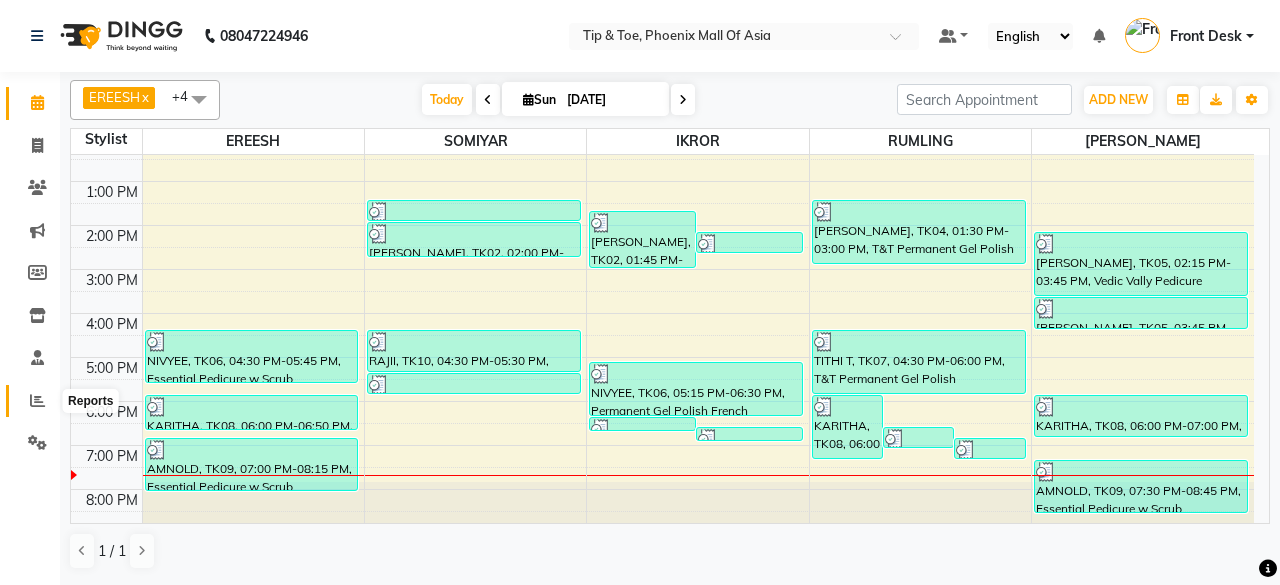 click 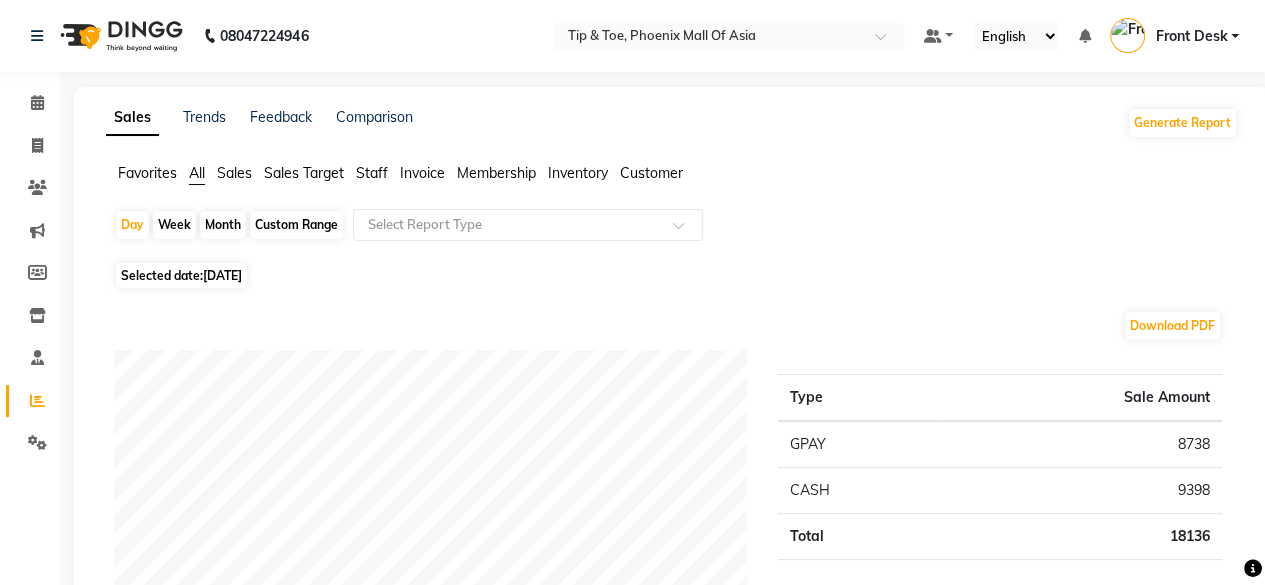 click on "Staff" 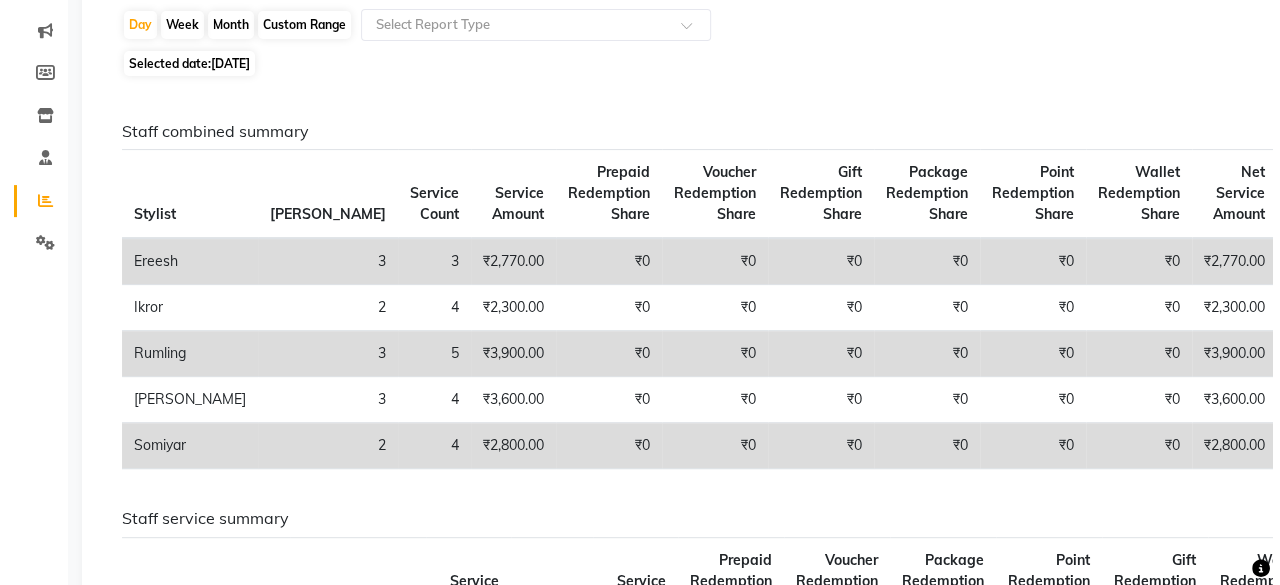 scroll, scrollTop: 0, scrollLeft: 0, axis: both 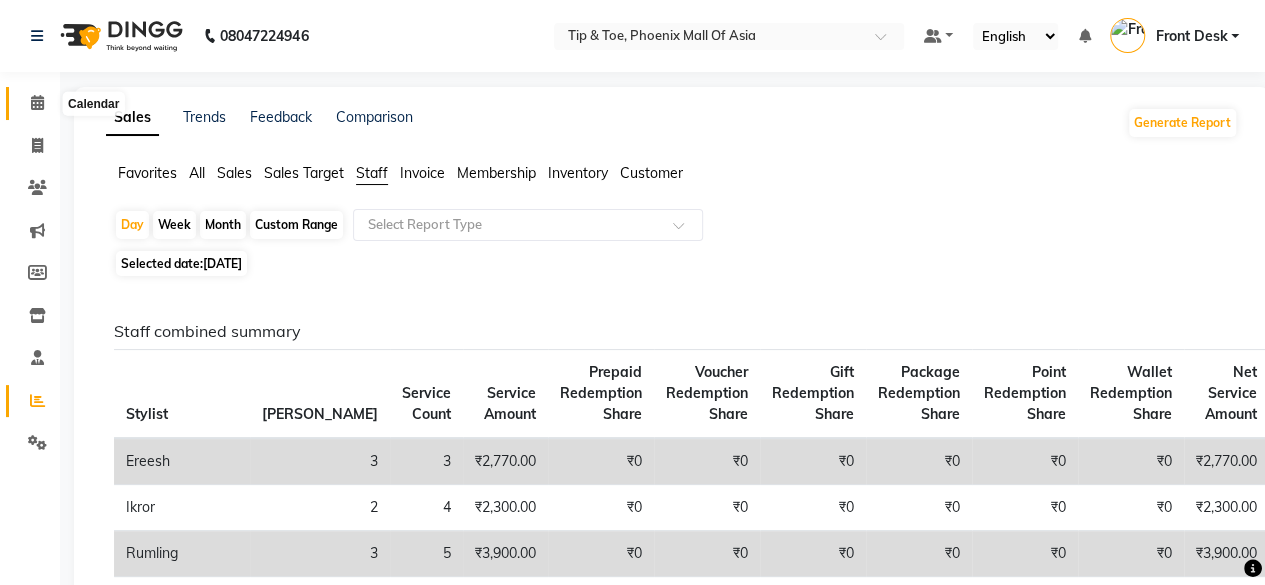 click 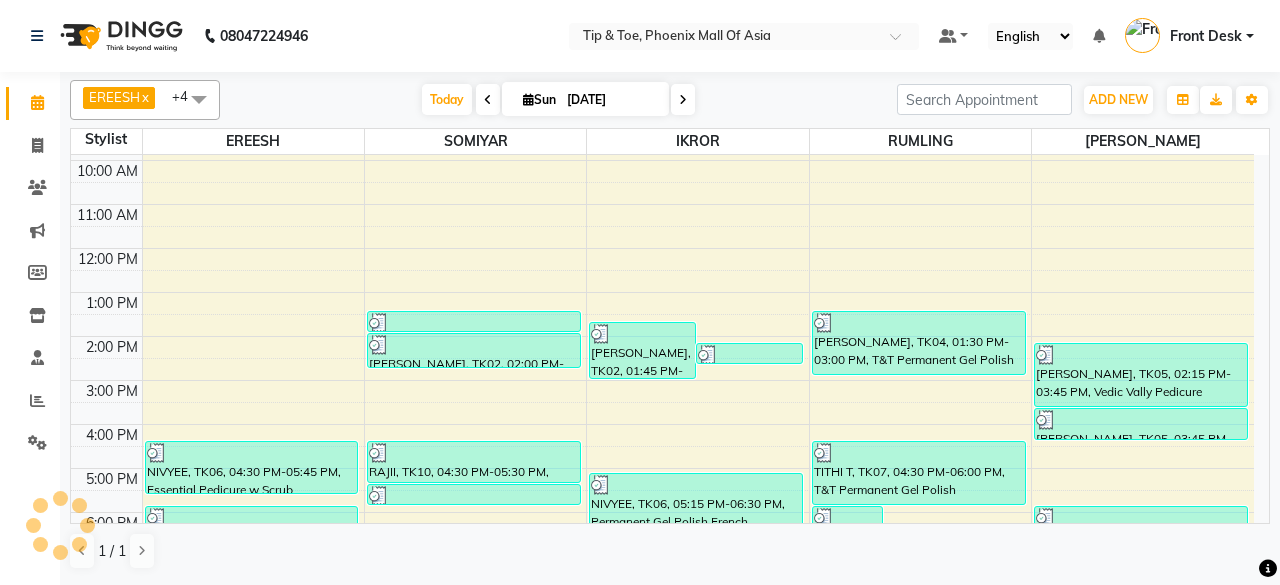 scroll, scrollTop: 193, scrollLeft: 0, axis: vertical 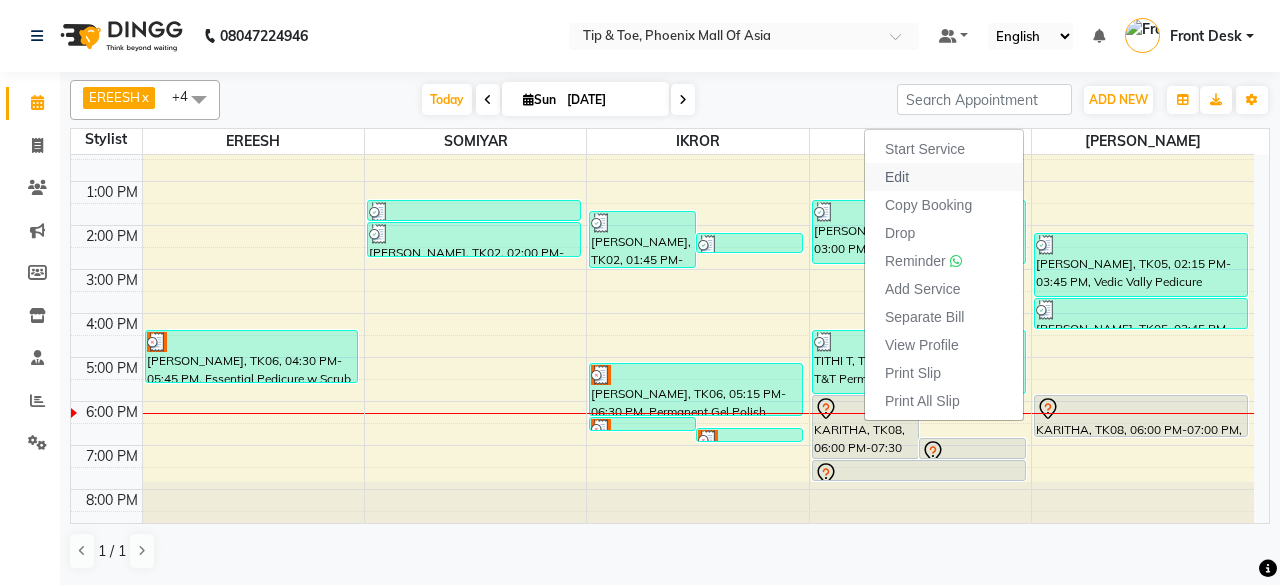 click on "Edit" at bounding box center (944, 177) 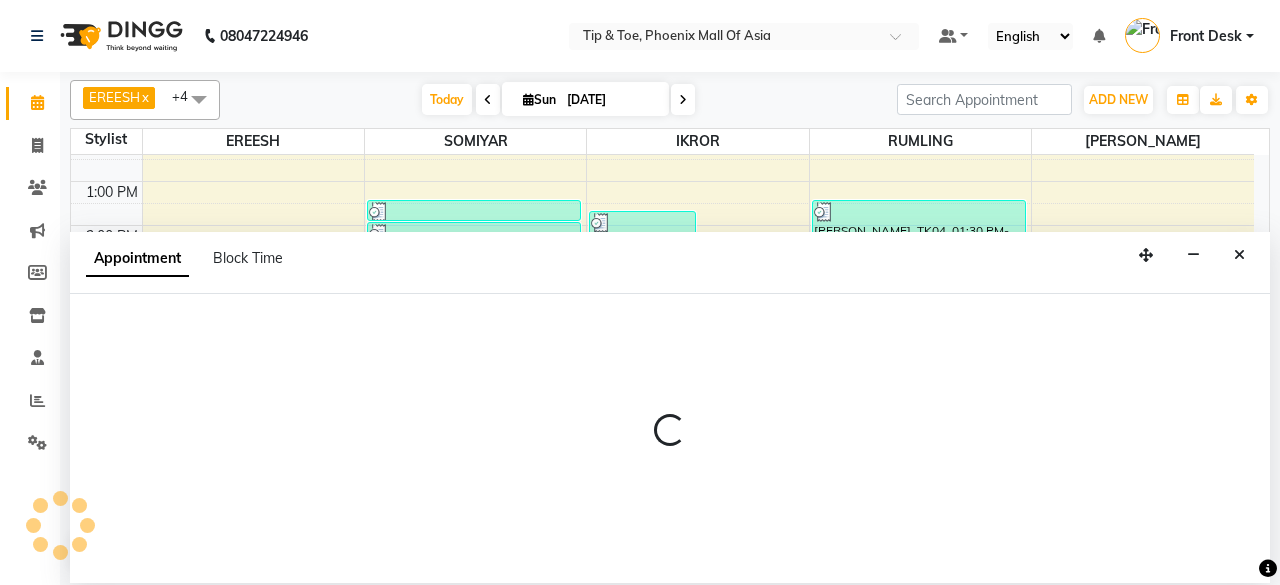 select on "tentative" 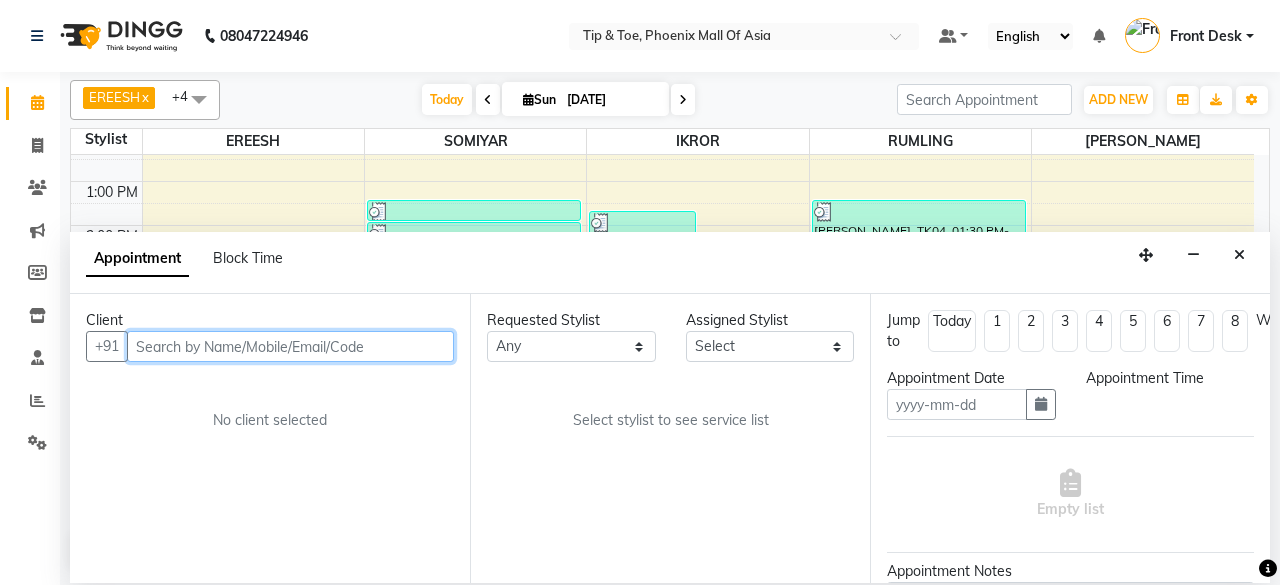 type on "[DATE]" 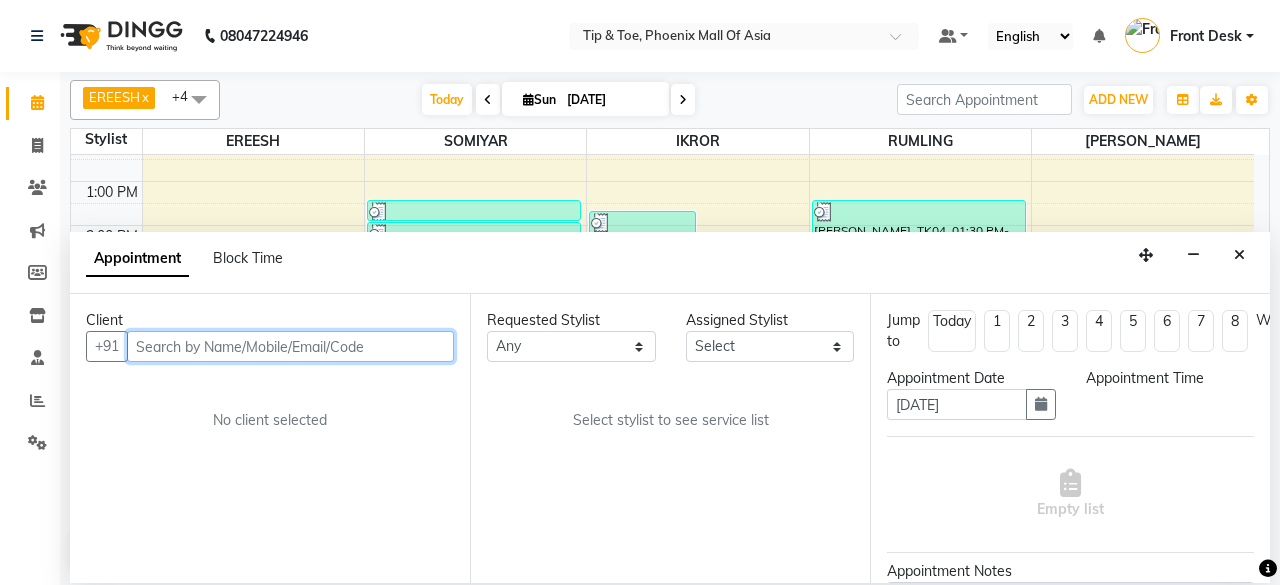 select on "1080" 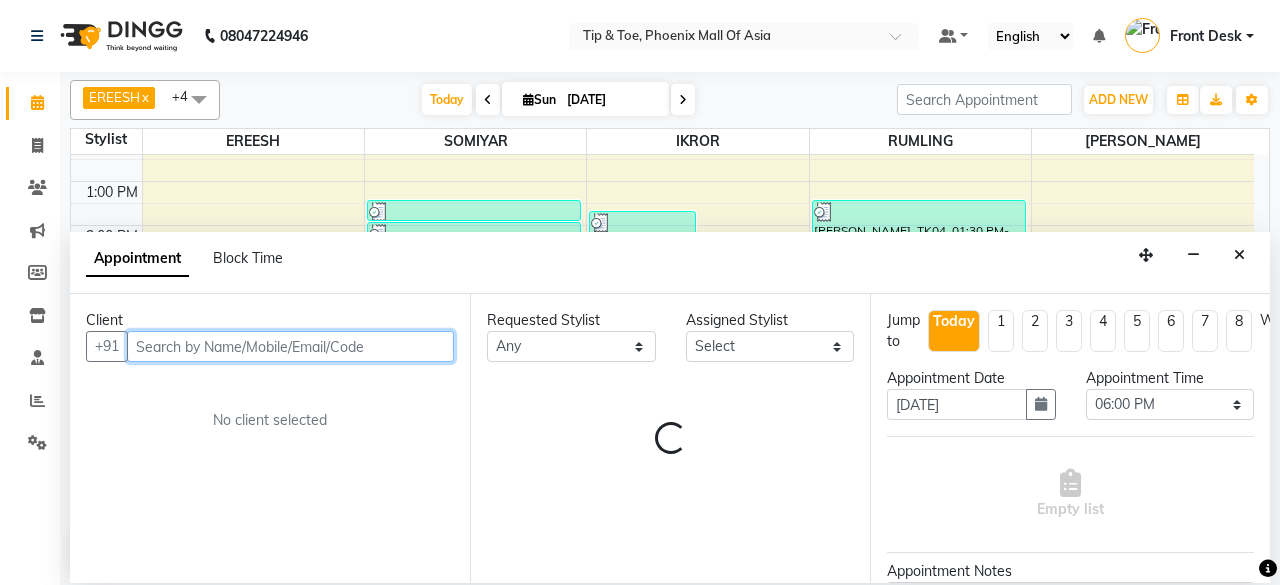 scroll, scrollTop: 194, scrollLeft: 0, axis: vertical 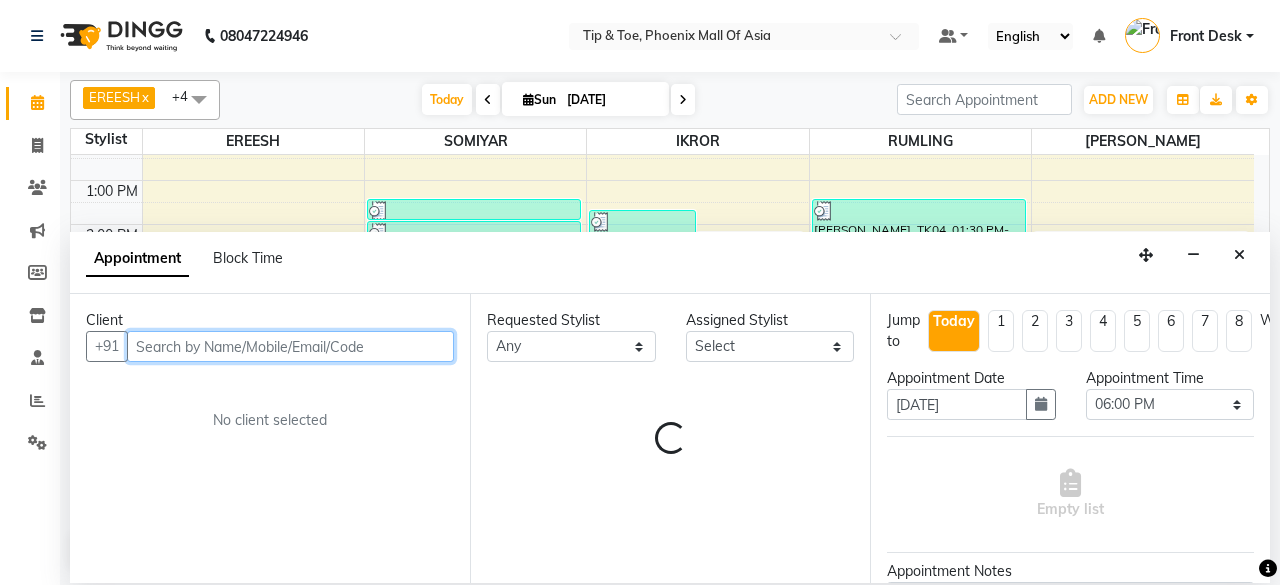 select on "66684" 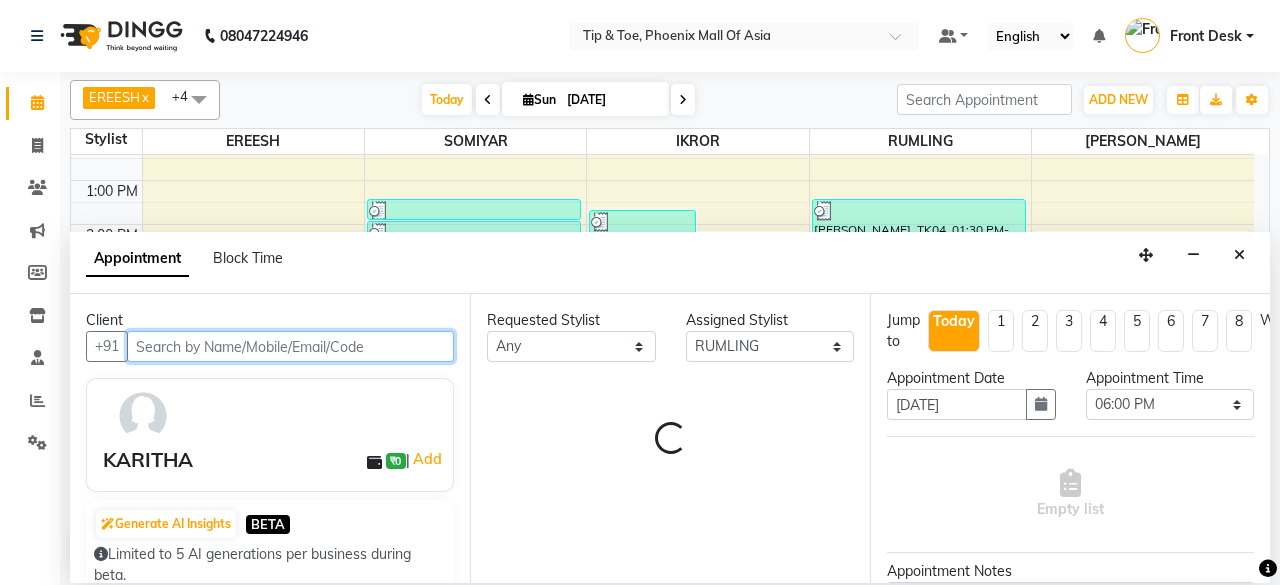 select on "2635" 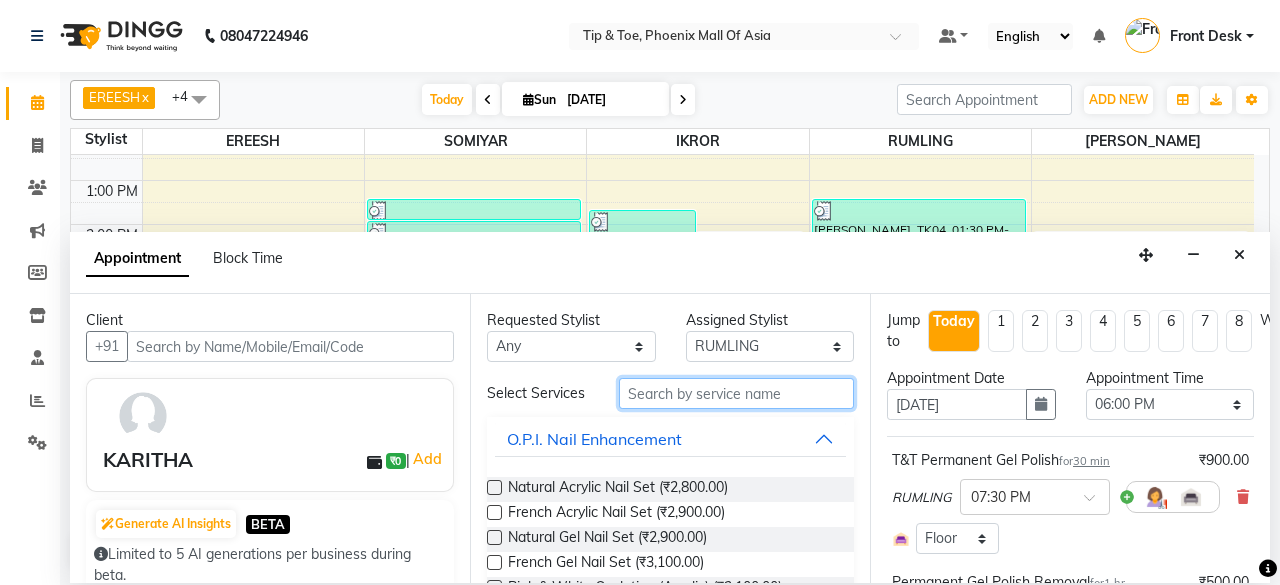 click at bounding box center (736, 393) 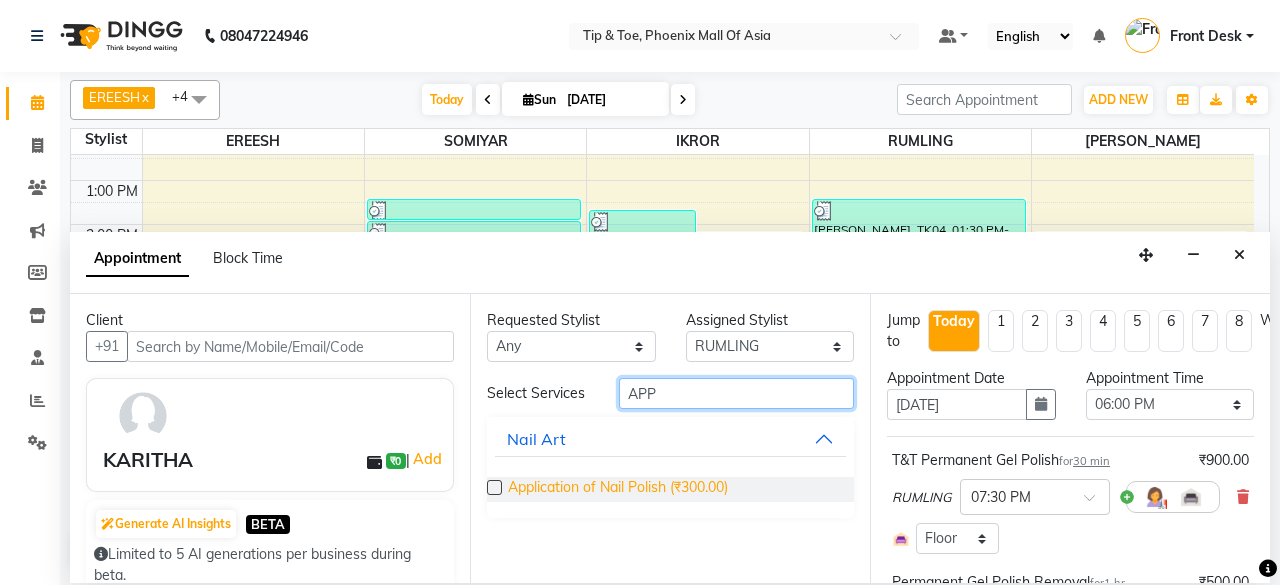 type on "APP" 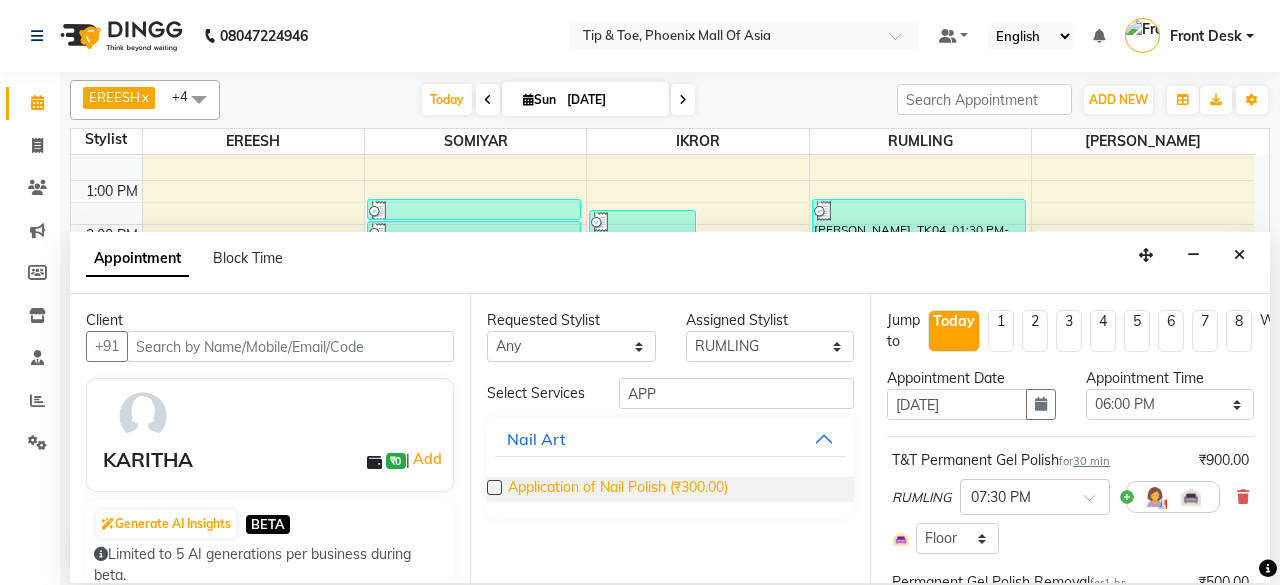 click on "Application of Nail Polish (₹300.00)" at bounding box center [618, 489] 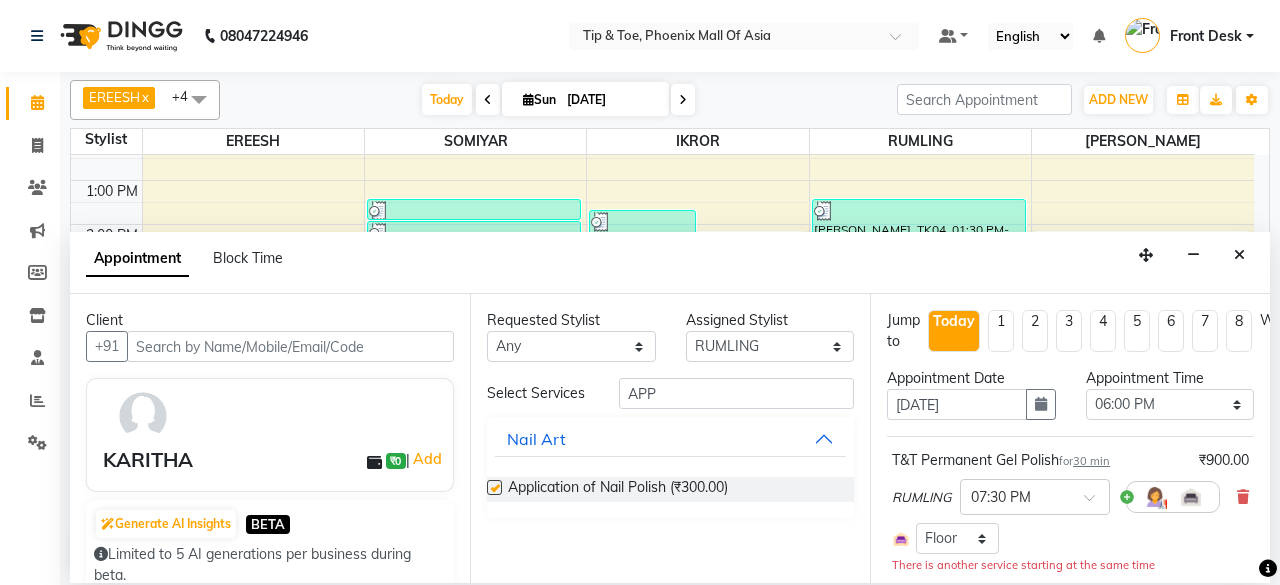 checkbox on "false" 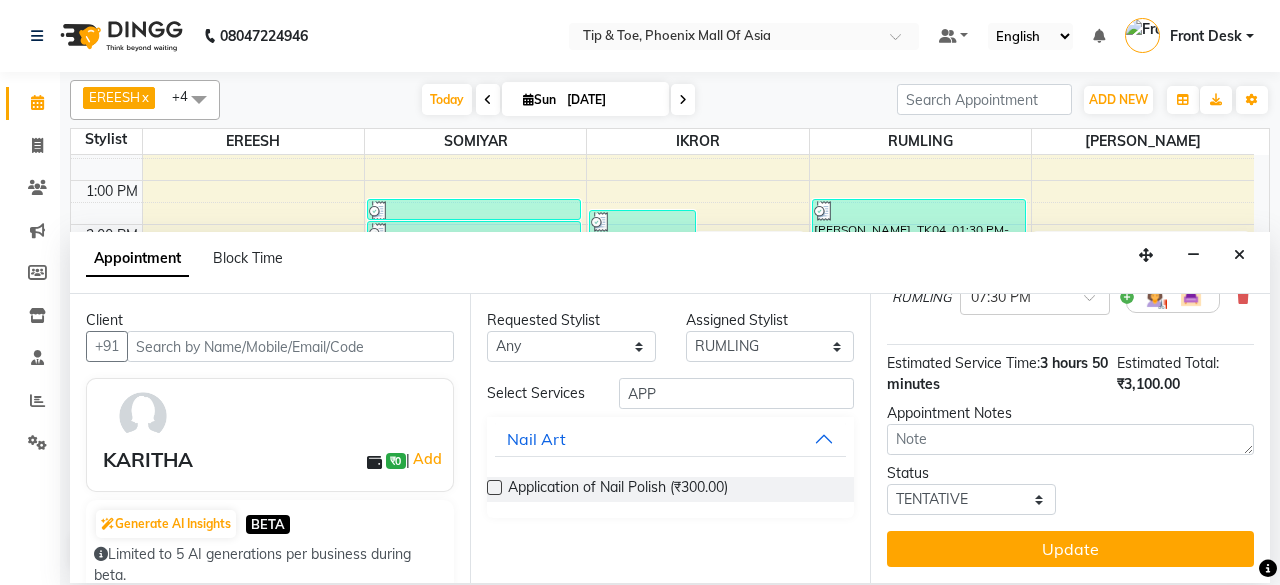 scroll, scrollTop: 523, scrollLeft: 0, axis: vertical 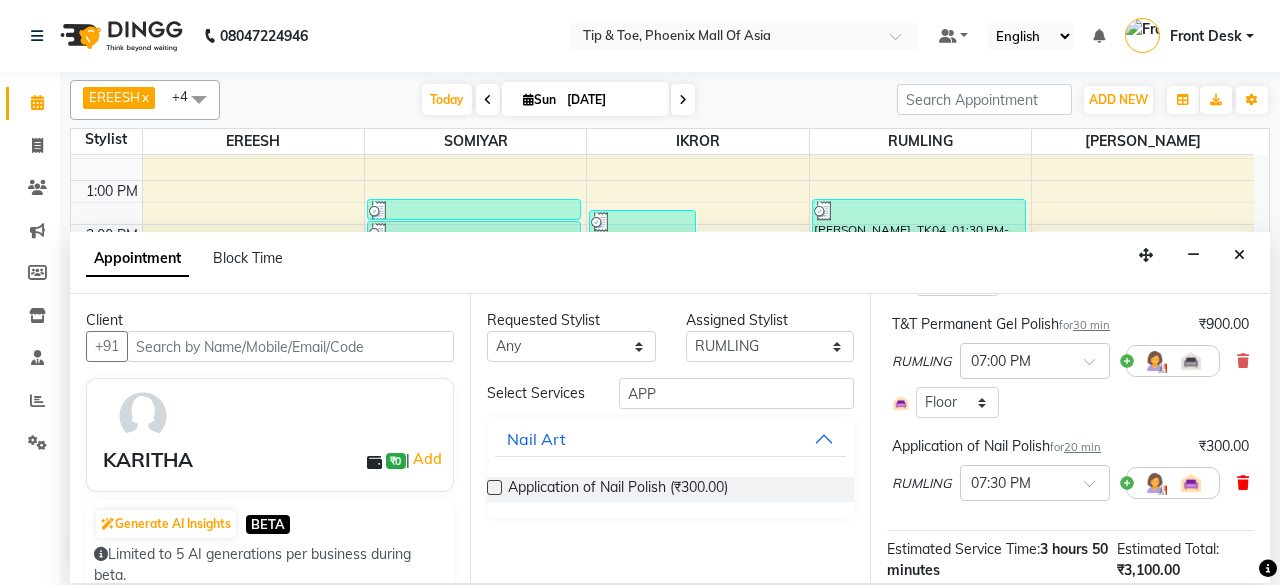 click at bounding box center (1243, 483) 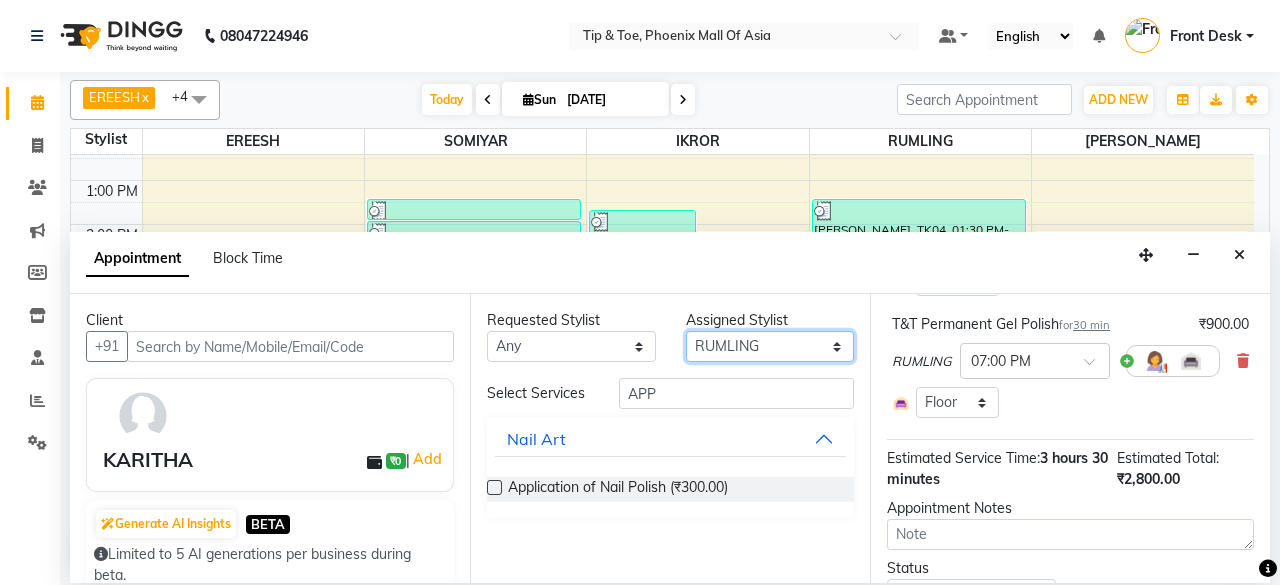 click on "Select EREESH IKROR [PERSON_NAME]  LULU RUMLING [PERSON_NAME]" at bounding box center [770, 346] 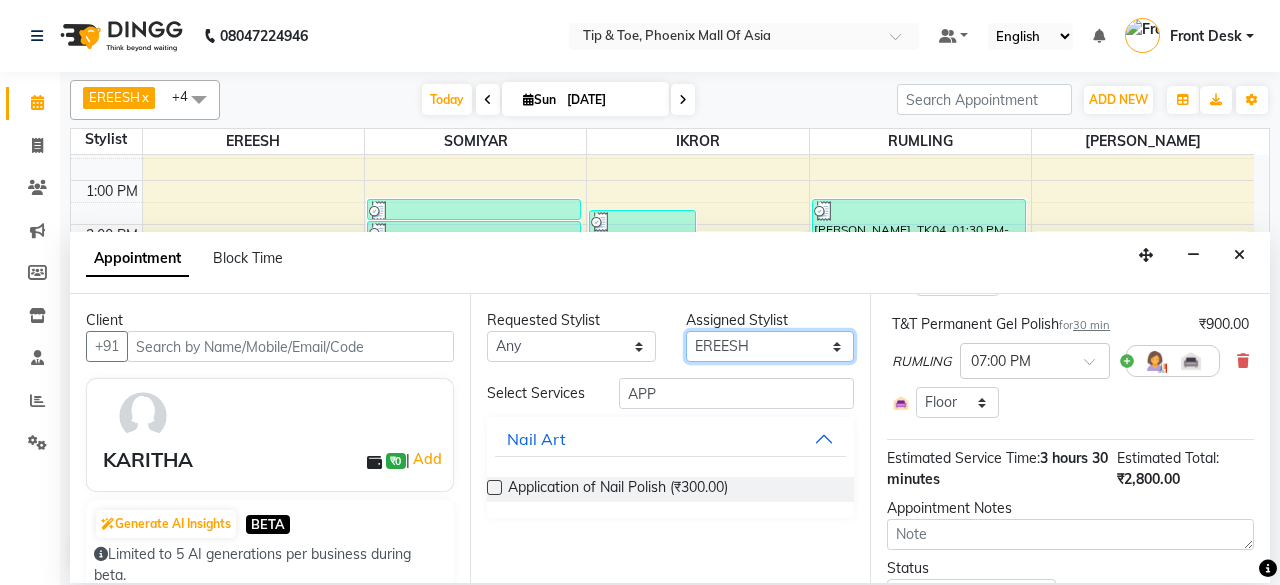 click on "Select EREESH IKROR [PERSON_NAME]  LULU RUMLING [PERSON_NAME]" at bounding box center [770, 346] 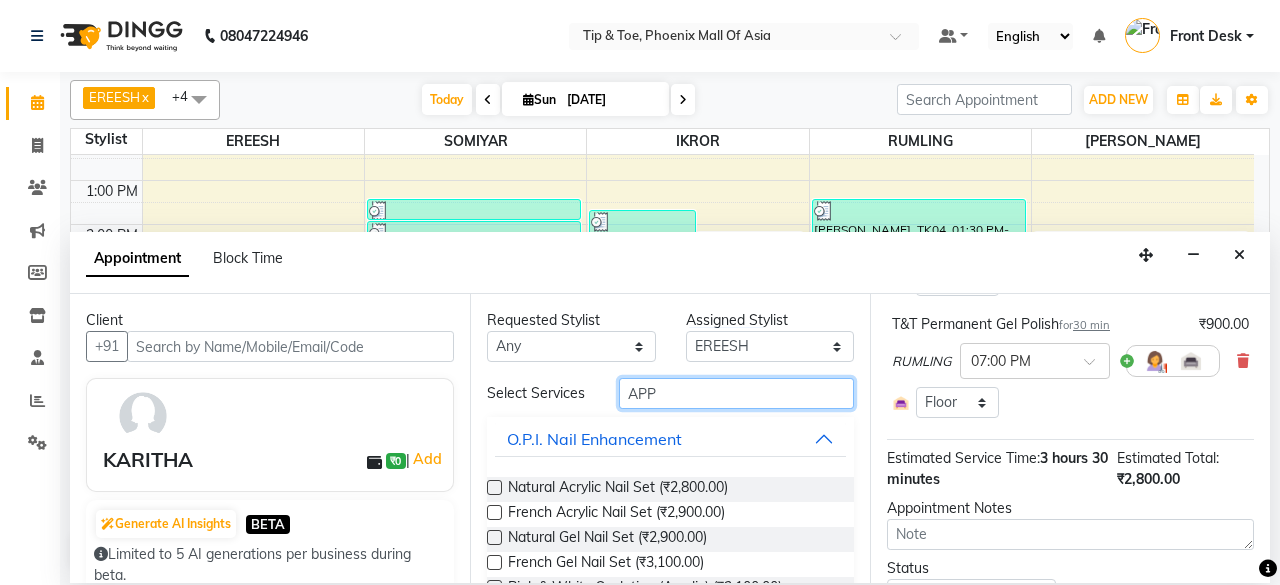 click on "APP" at bounding box center [736, 393] 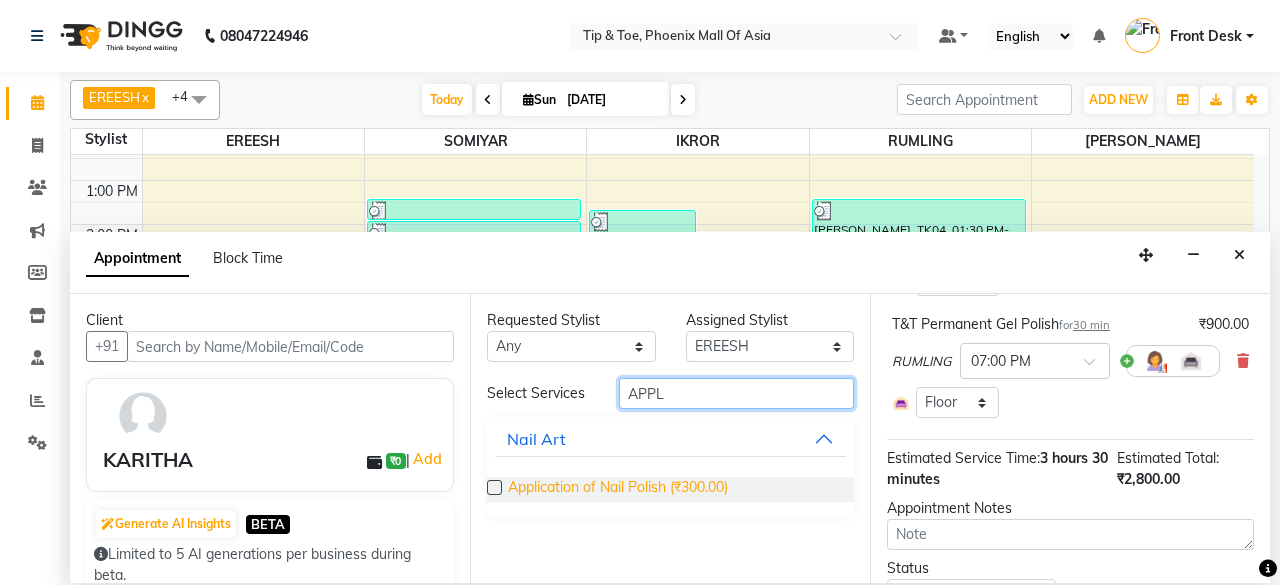 type on "APPL" 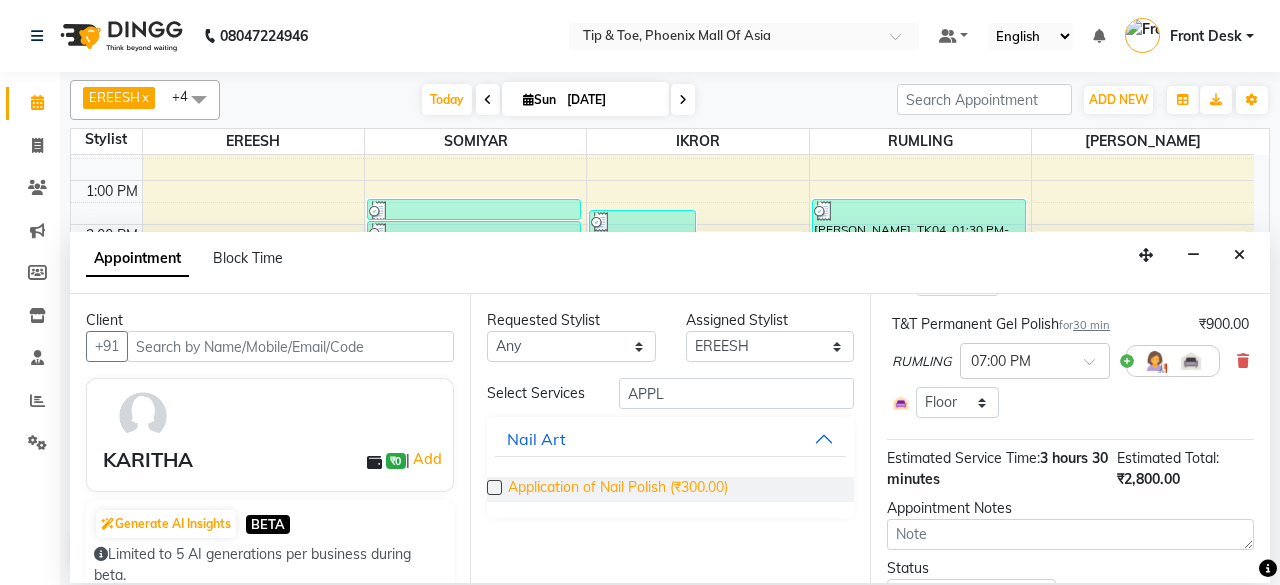click on "Application of Nail Polish (₹300.00)" at bounding box center [618, 489] 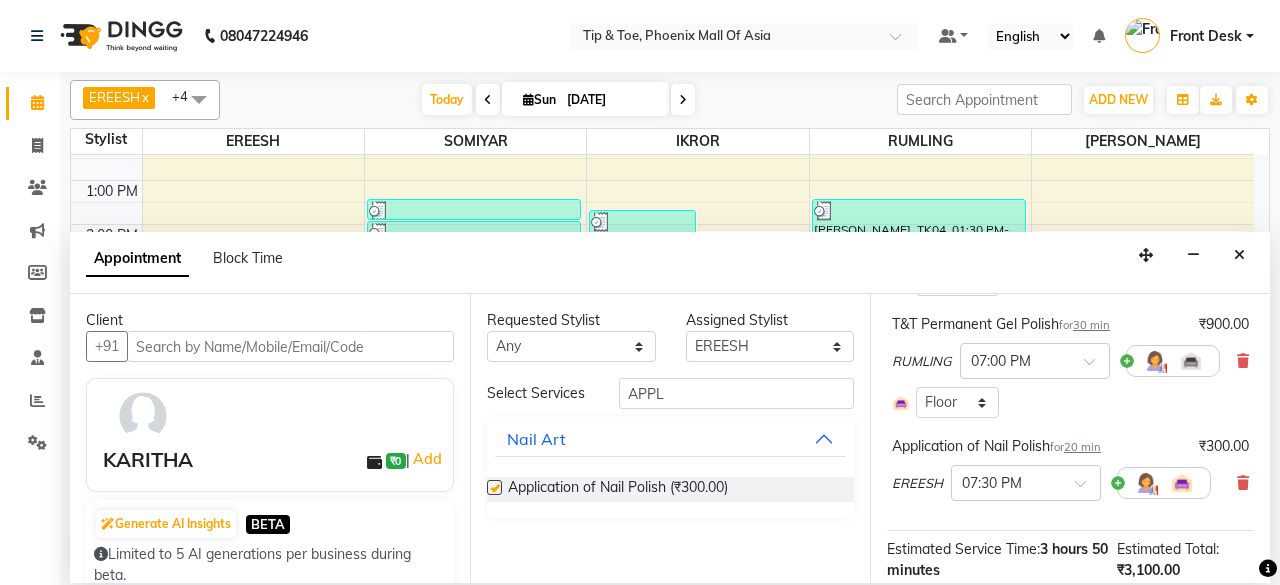checkbox on "false" 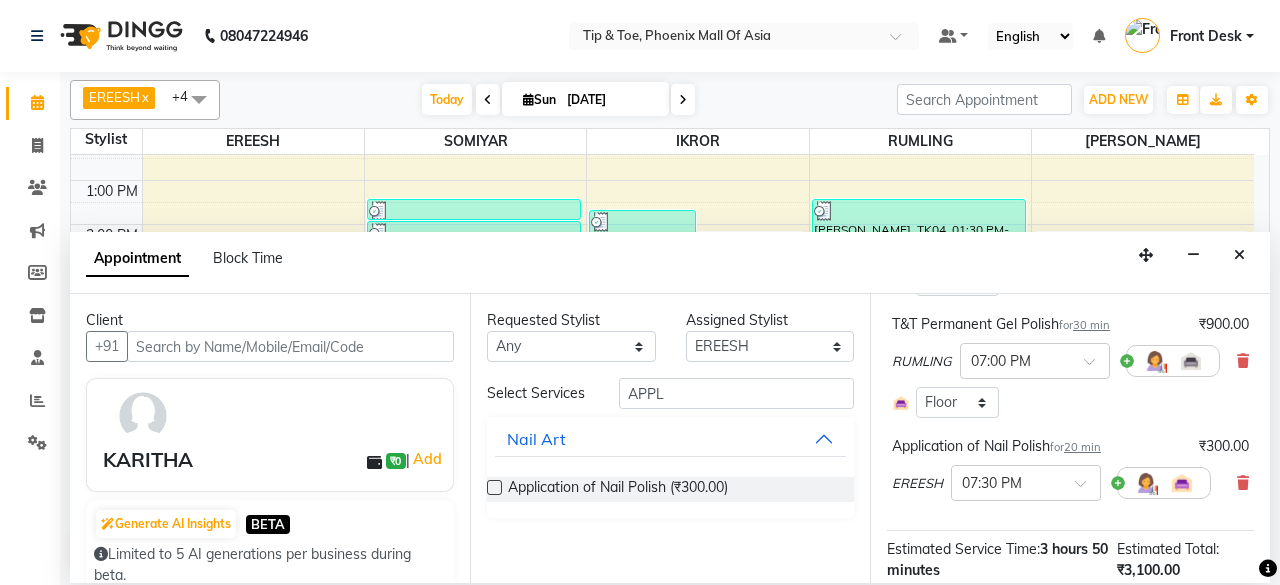scroll, scrollTop: 723, scrollLeft: 0, axis: vertical 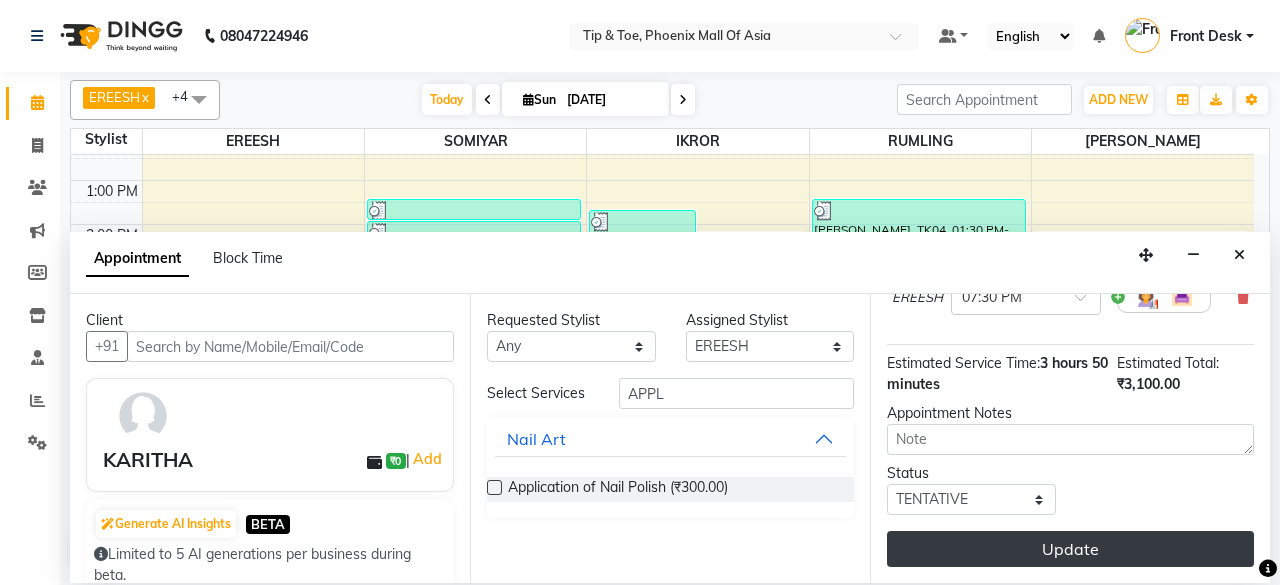 click on "Update" at bounding box center (1070, 549) 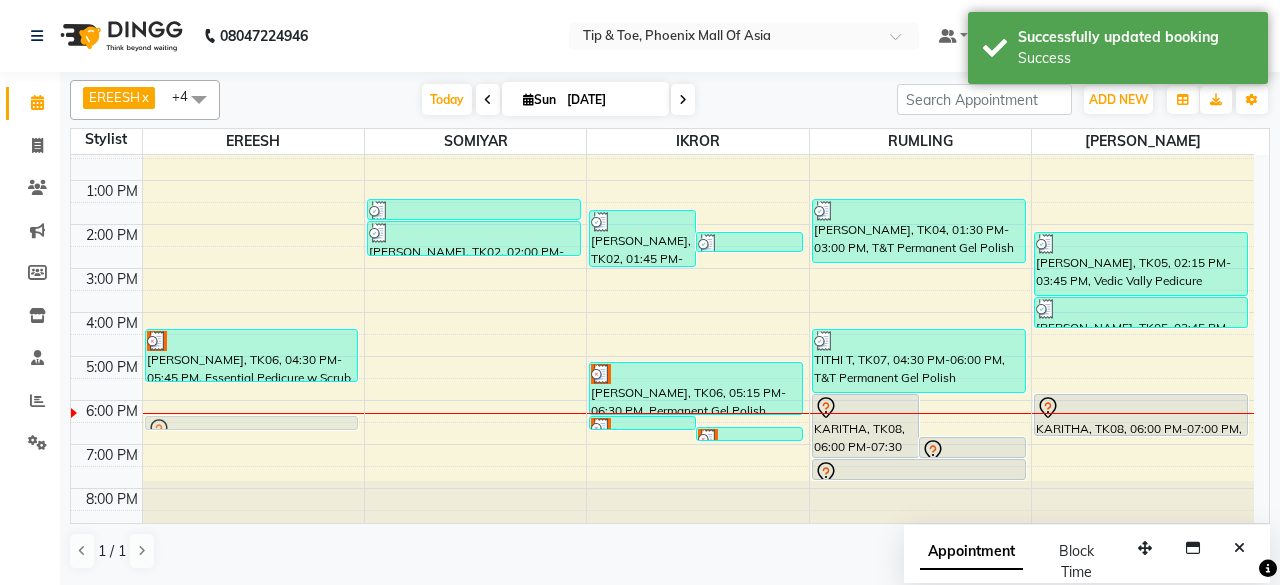 drag, startPoint x: 239, startPoint y: 461, endPoint x: 254, endPoint y: 420, distance: 43.65776 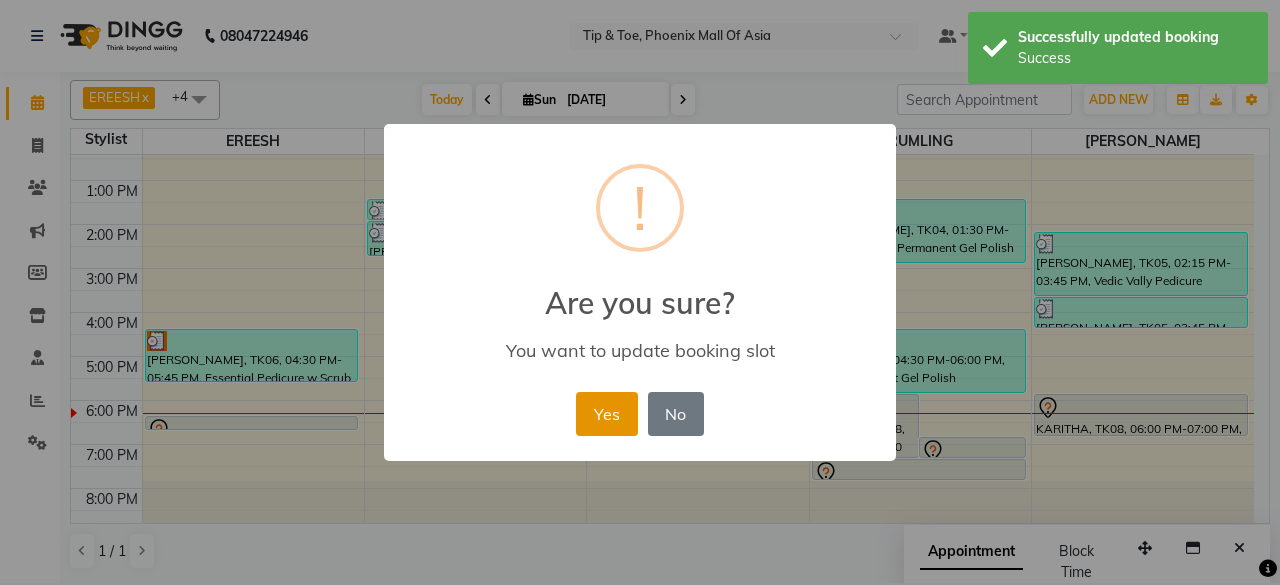 click on "Yes" at bounding box center (606, 414) 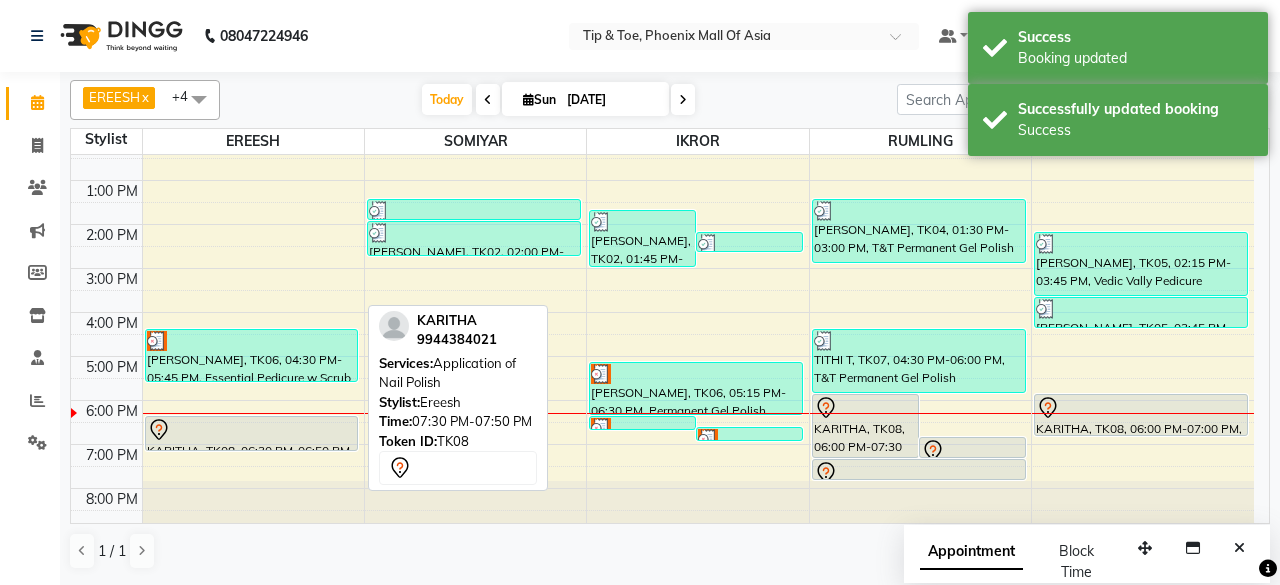 drag, startPoint x: 296, startPoint y: 427, endPoint x: 300, endPoint y: 439, distance: 12.649111 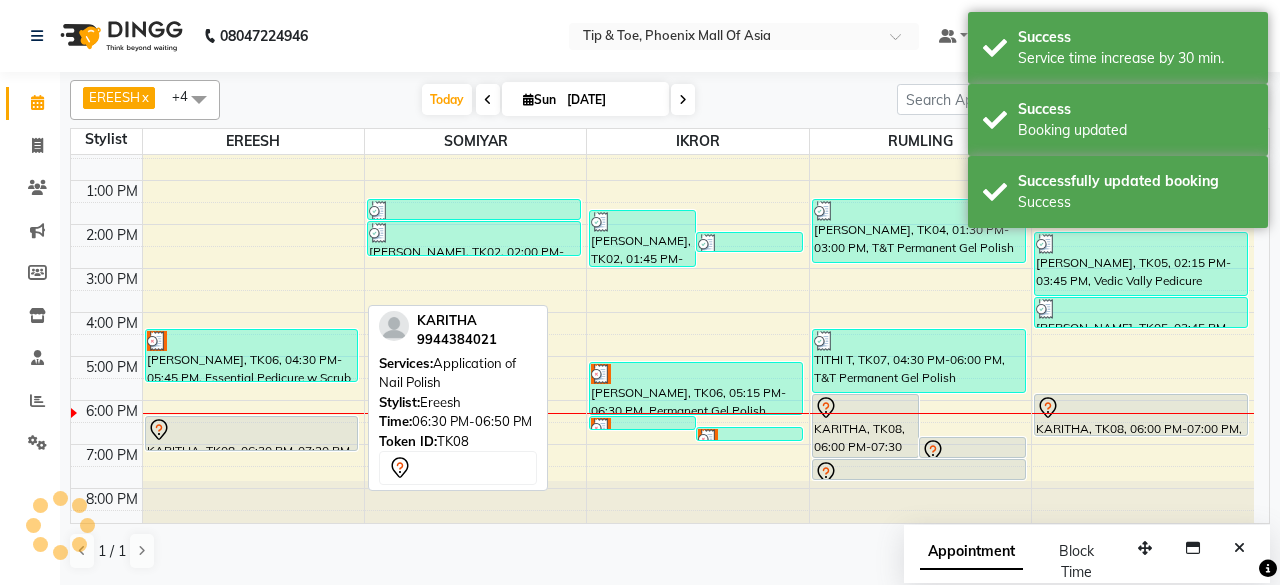click at bounding box center (252, 430) 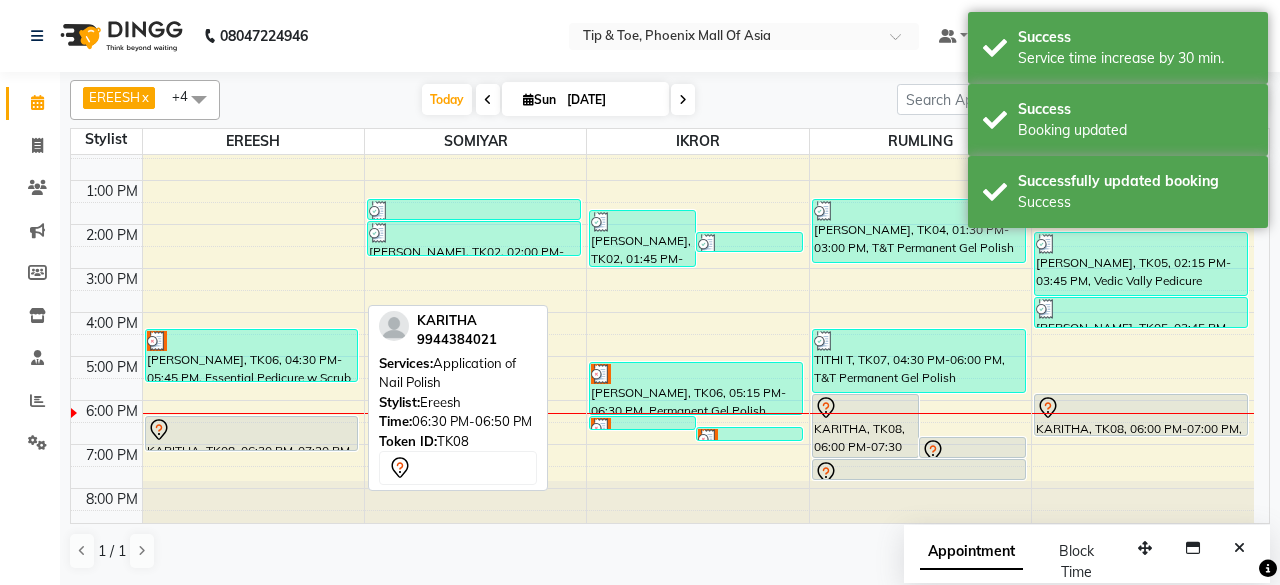 click at bounding box center [252, 430] 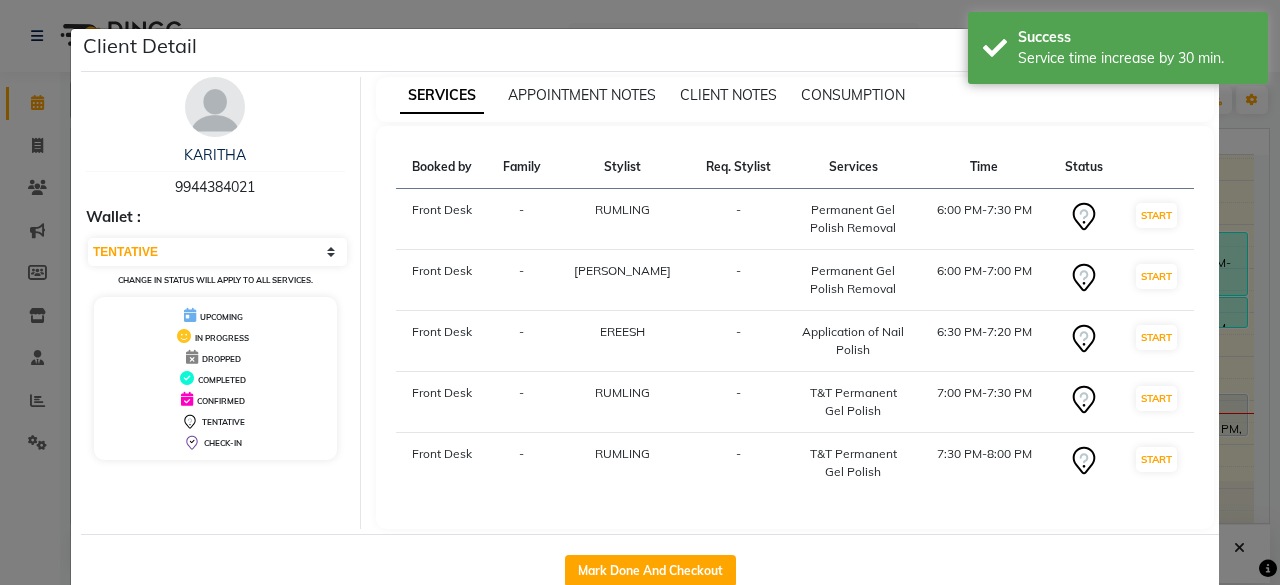 click on "Client Detail  KARITHA    9944384021 Wallet : Select IN SERVICE CONFIRMED TENTATIVE CHECK IN MARK DONE DROPPED UPCOMING Change in status will apply to all services. UPCOMING IN PROGRESS DROPPED COMPLETED CONFIRMED TENTATIVE CHECK-IN SERVICES APPOINTMENT NOTES CLIENT NOTES CONSUMPTION Booked by Family Stylist Req. Stylist Services Time Status  Front Desk  - RUMLING -  Permanent Gel Polish Removal   6:00 PM-7:30 PM   START   Front Desk  - SHURTHI -  Permanent Gel Polish Removal   6:00 PM-7:00 PM   START   Front Desk  - EREESH -  Application of Nail Polish   6:30 PM-7:20 PM   START   Front Desk  - RUMLING -  T&T Permanent Gel Polish   7:00 PM-7:30 PM   START   Front Desk  - RUMLING -  T&T Permanent Gel Polish   7:30 PM-8:00 PM   START   Mark Done And Checkout" 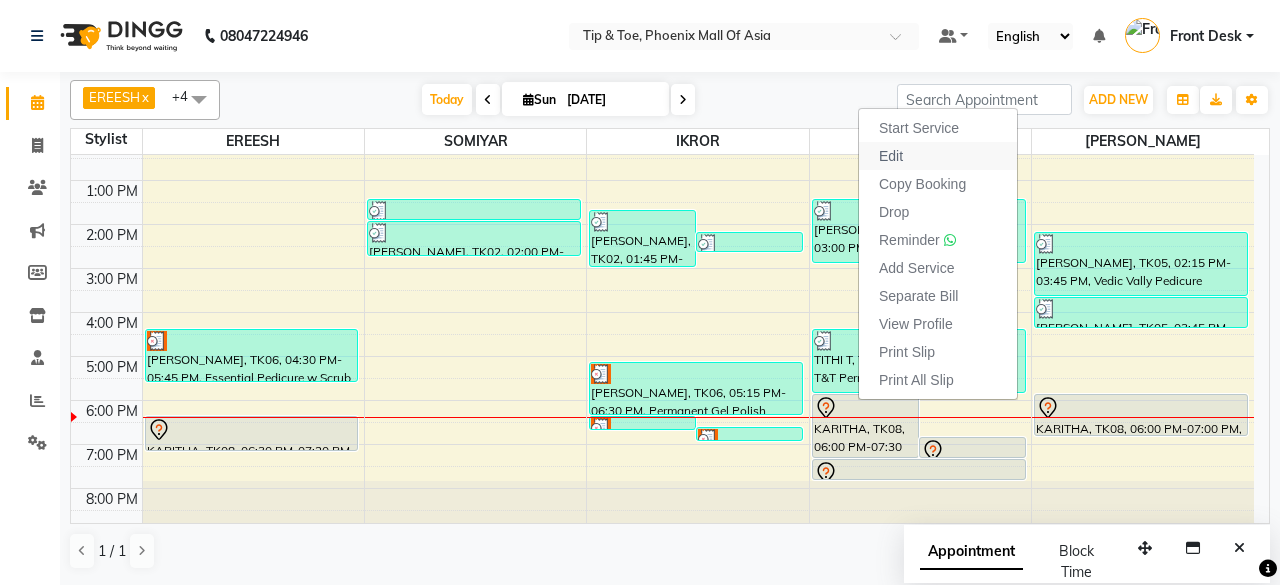 click on "Edit" at bounding box center [938, 156] 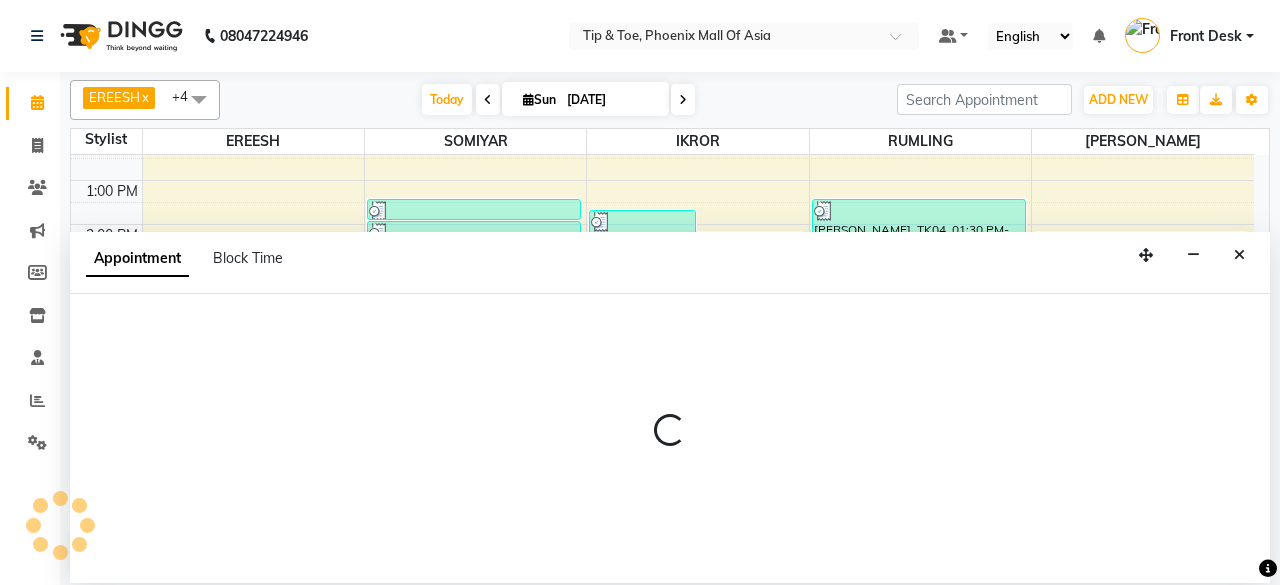 select on "tentative" 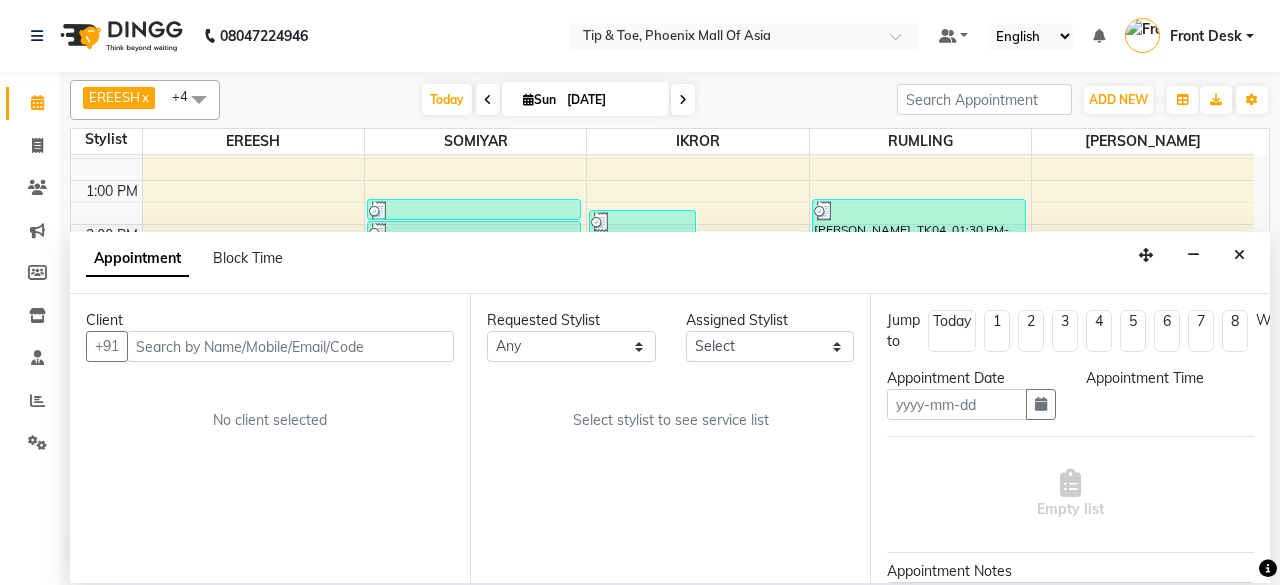 type on "[DATE]" 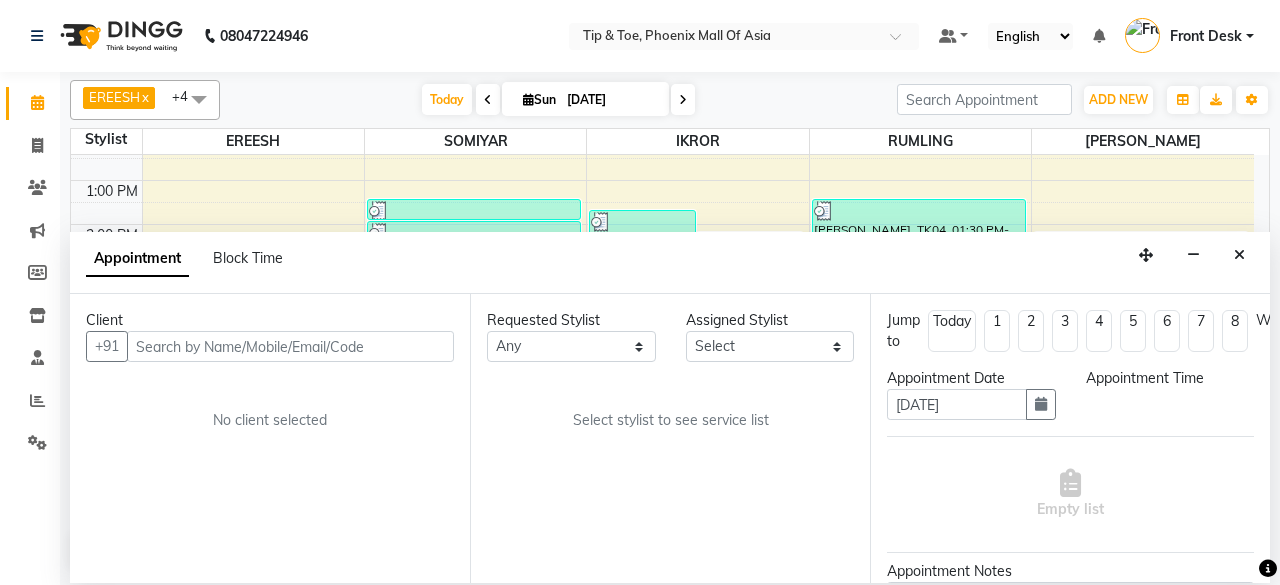scroll, scrollTop: 0, scrollLeft: 0, axis: both 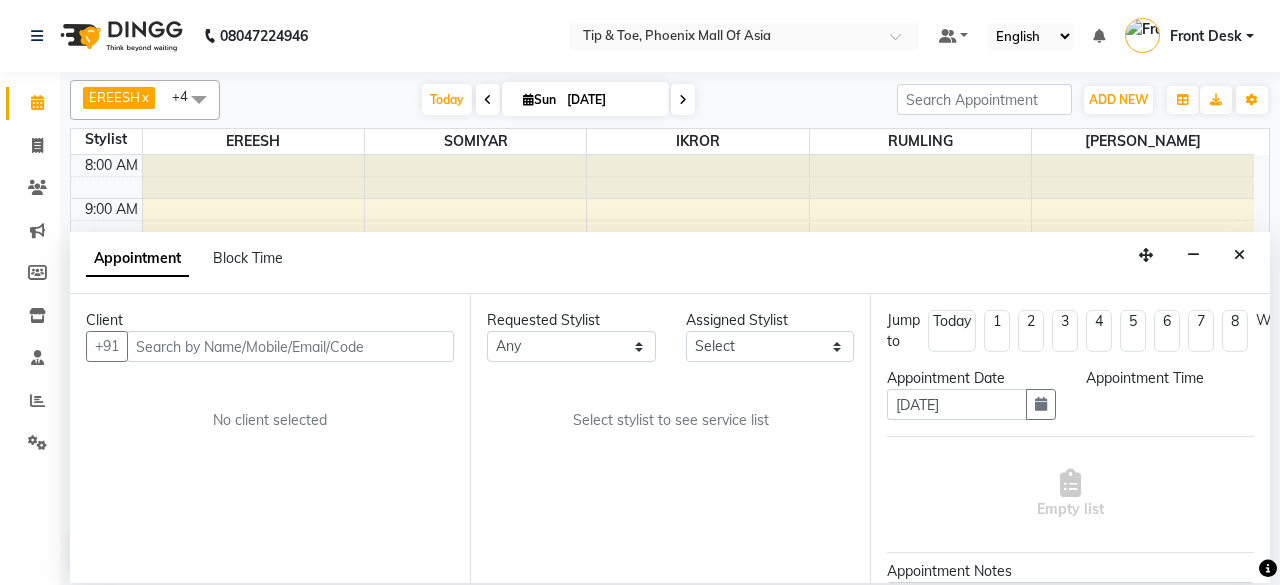 select on "1080" 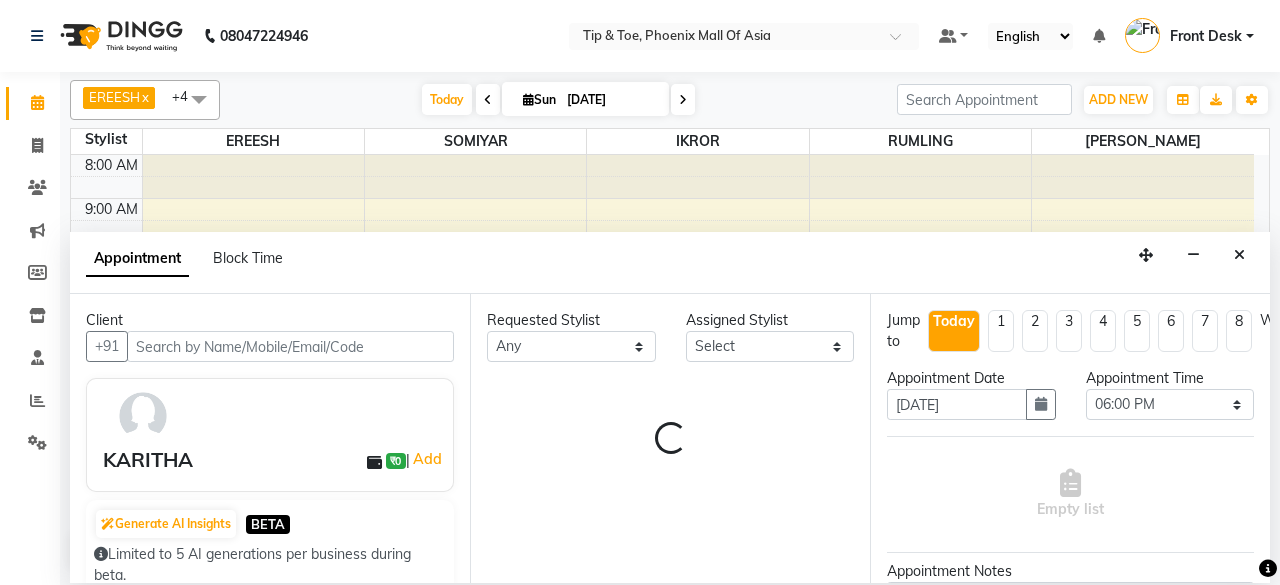 select on "66684" 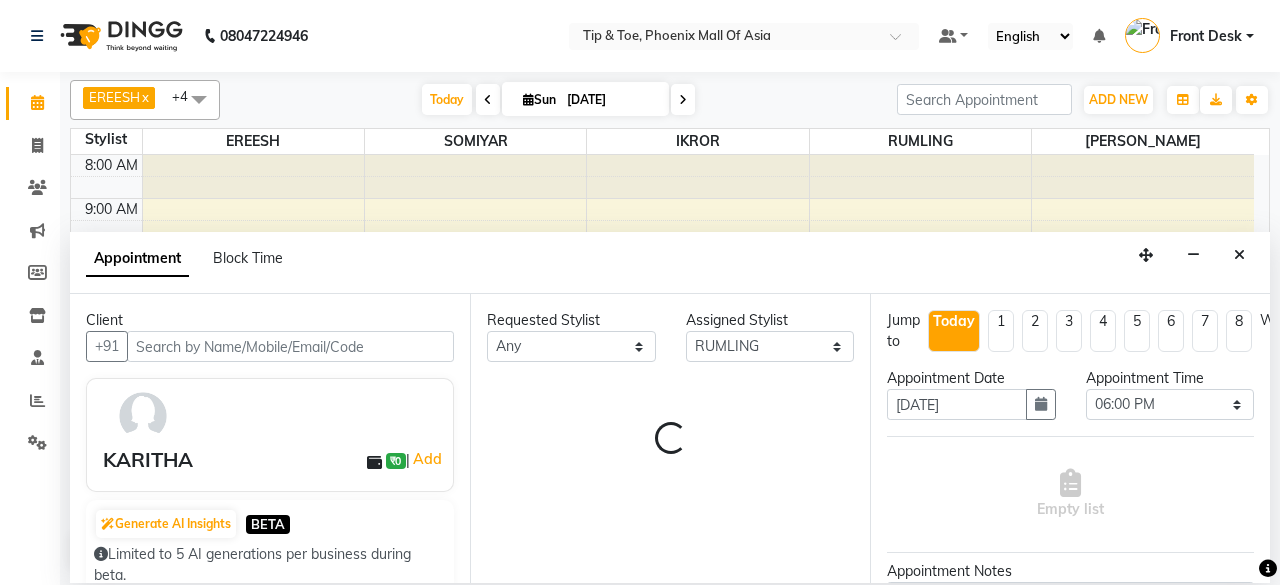 scroll, scrollTop: 194, scrollLeft: 0, axis: vertical 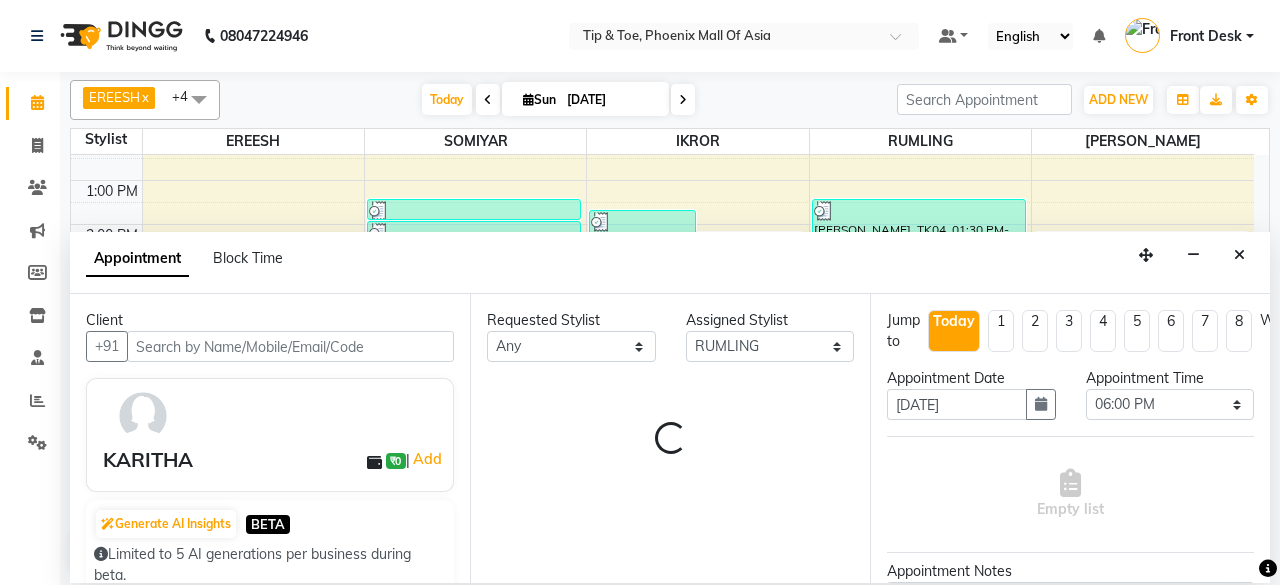 select on "2635" 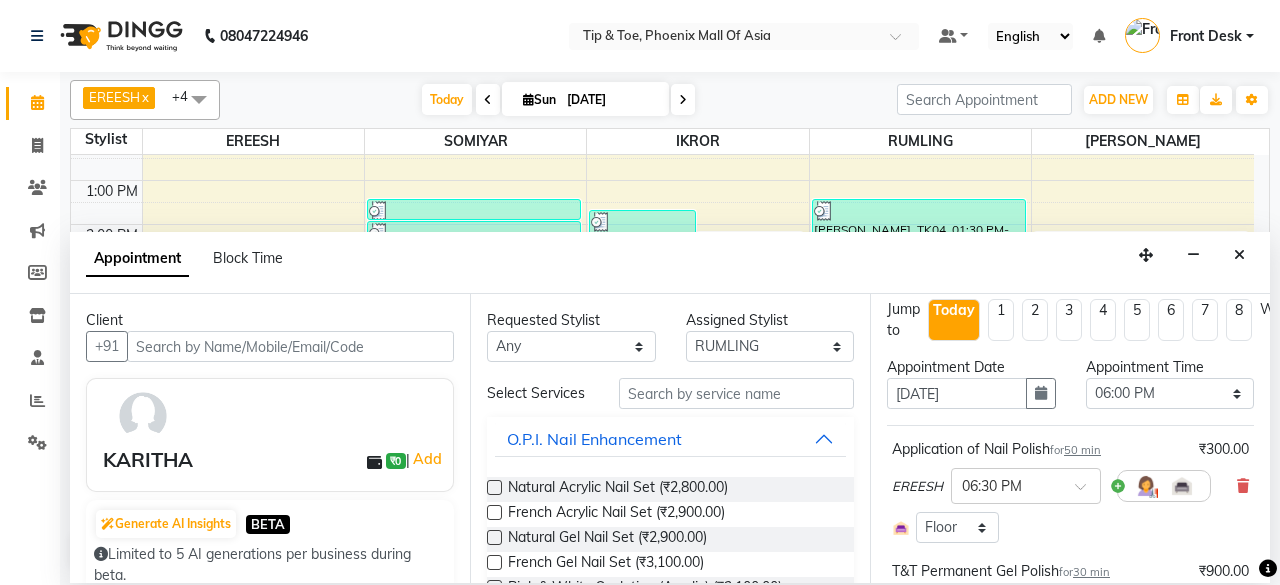 scroll, scrollTop: 0, scrollLeft: 0, axis: both 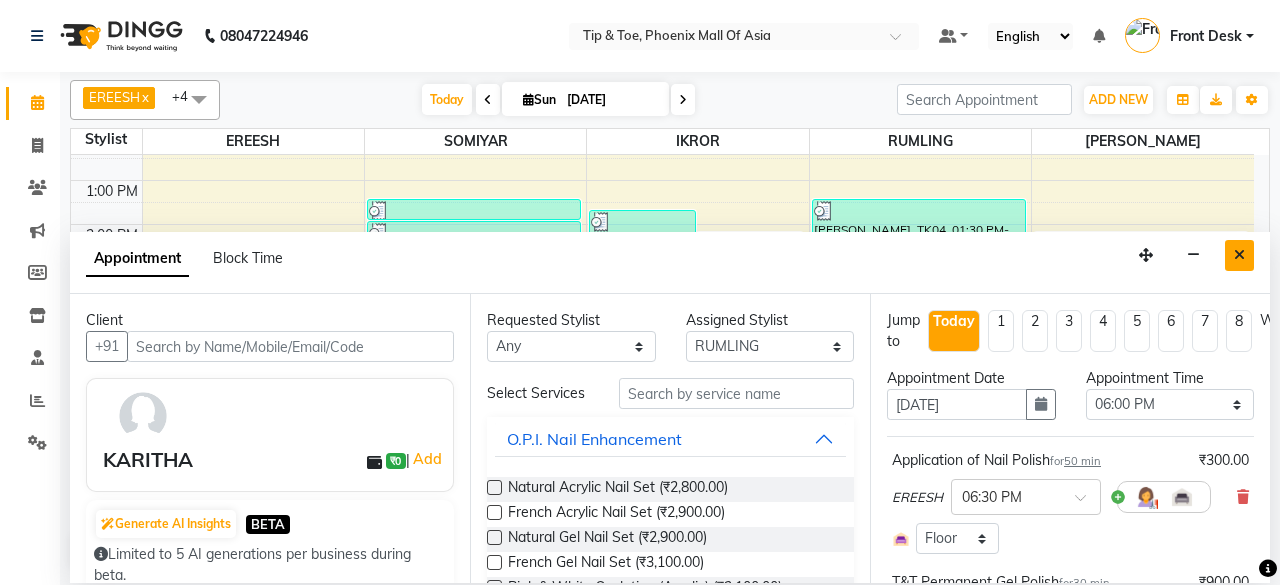 click at bounding box center [1239, 255] 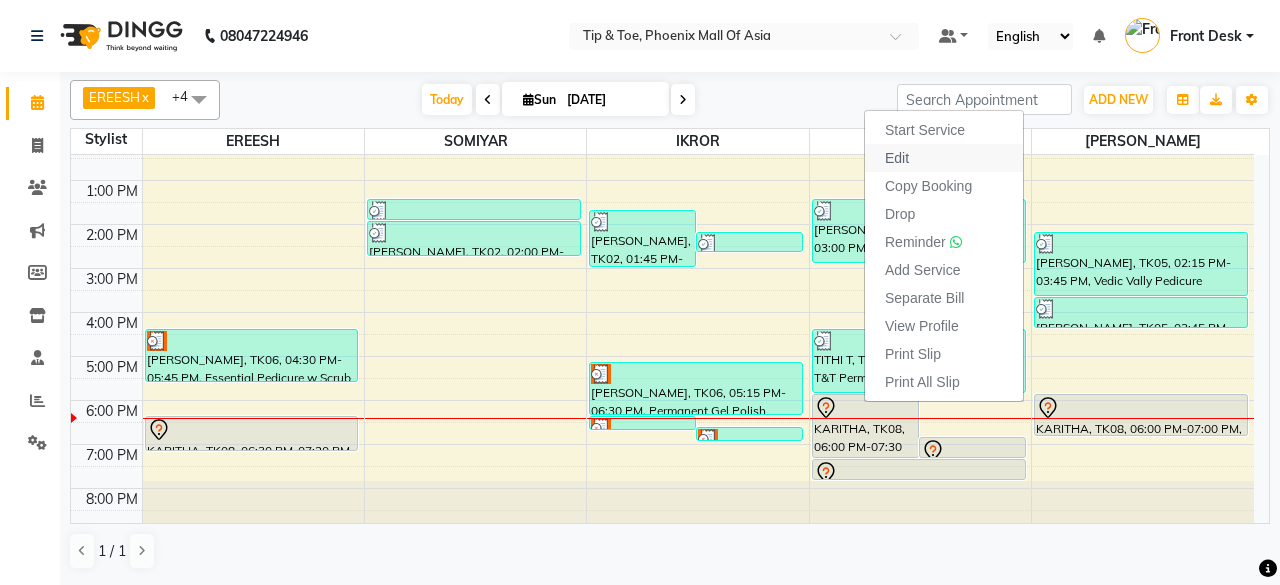 click on "Edit" at bounding box center [944, 158] 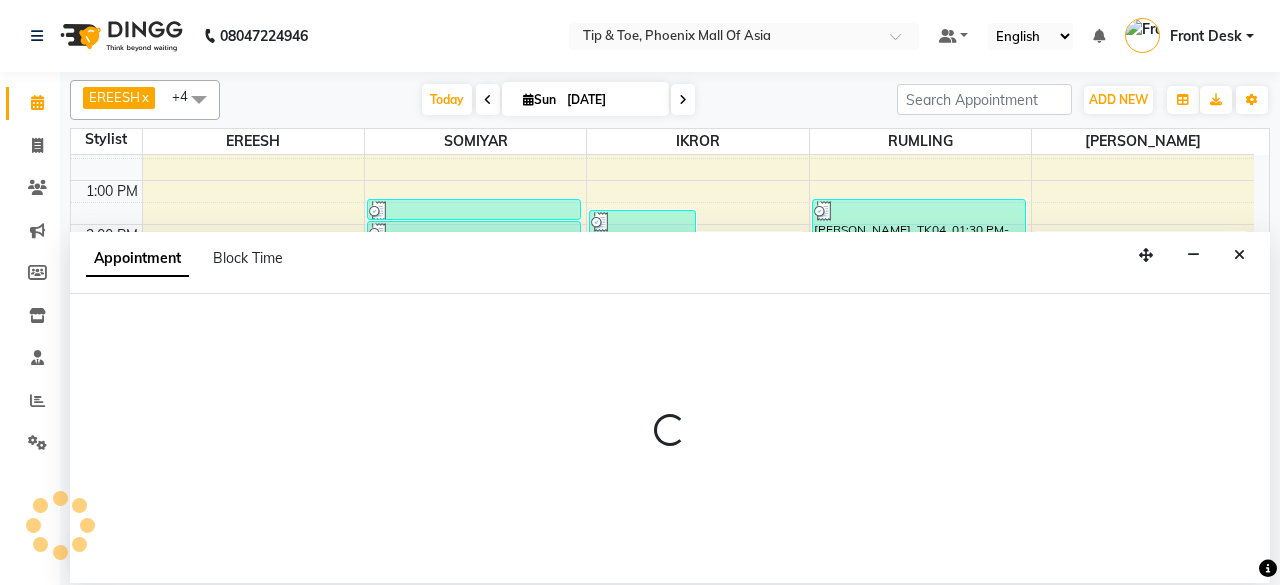 select on "tentative" 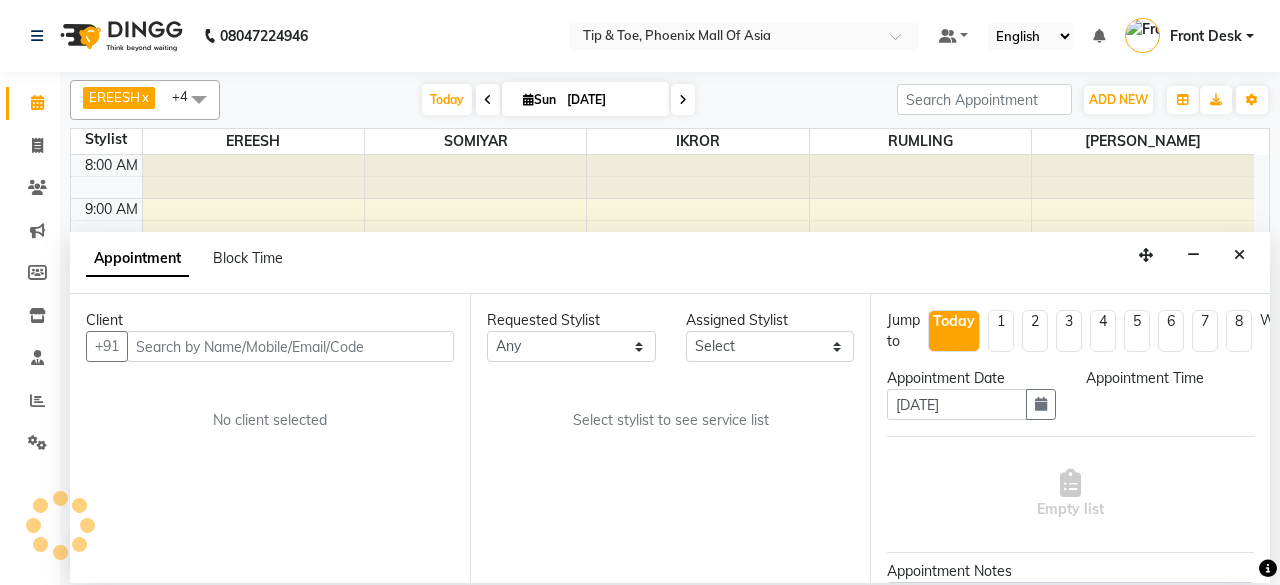 scroll, scrollTop: 194, scrollLeft: 0, axis: vertical 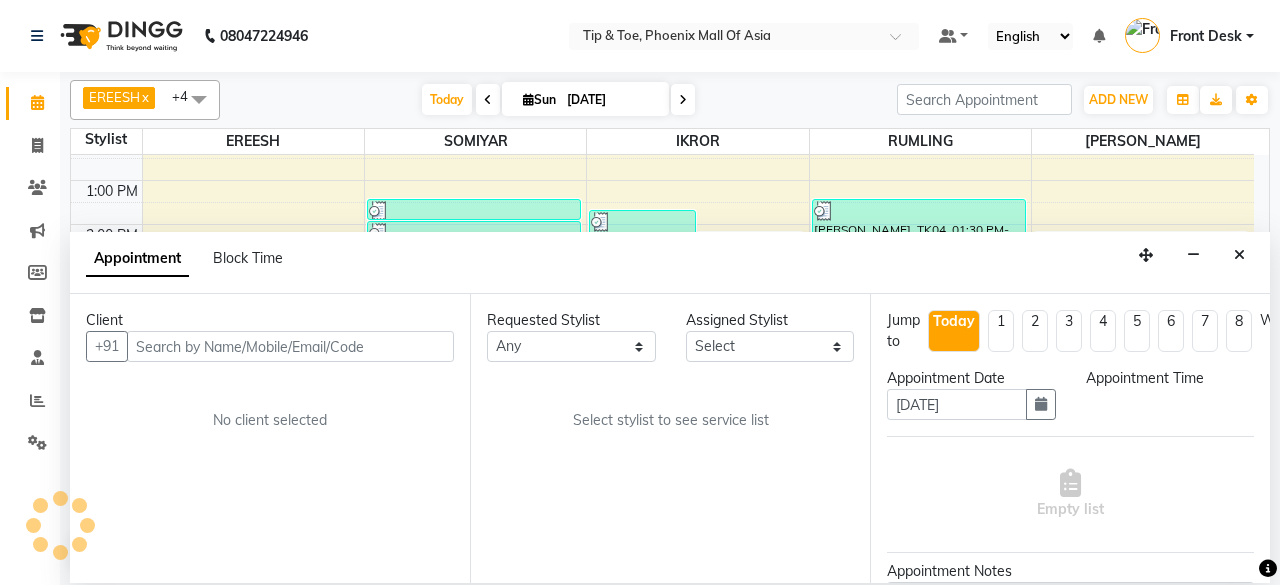 select on "1080" 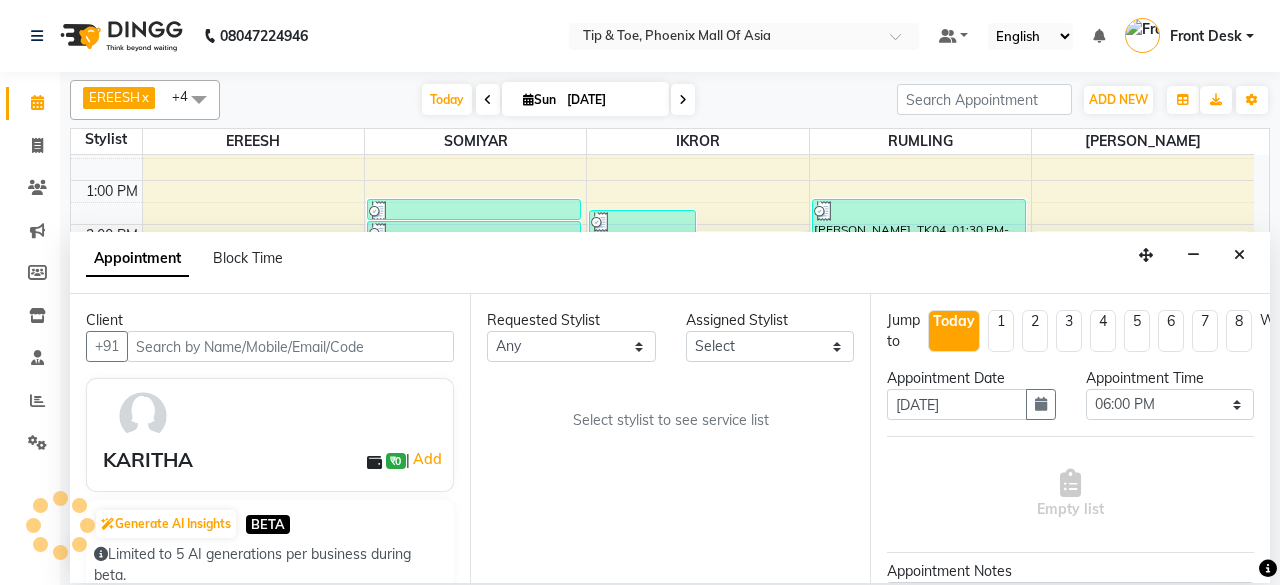 select on "66684" 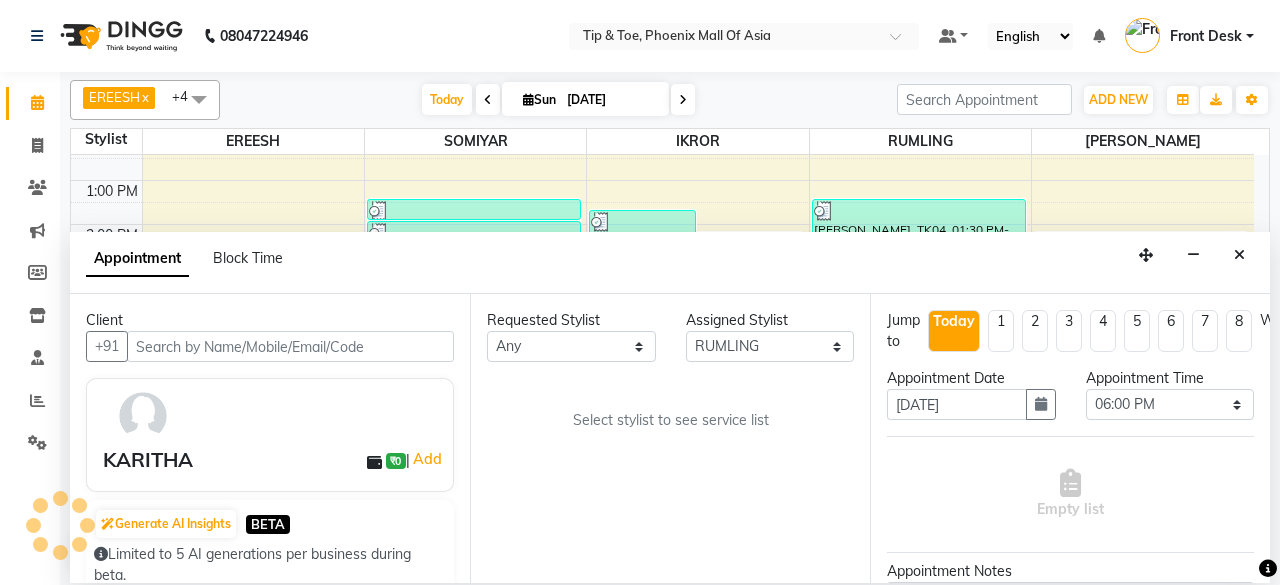 select on "2635" 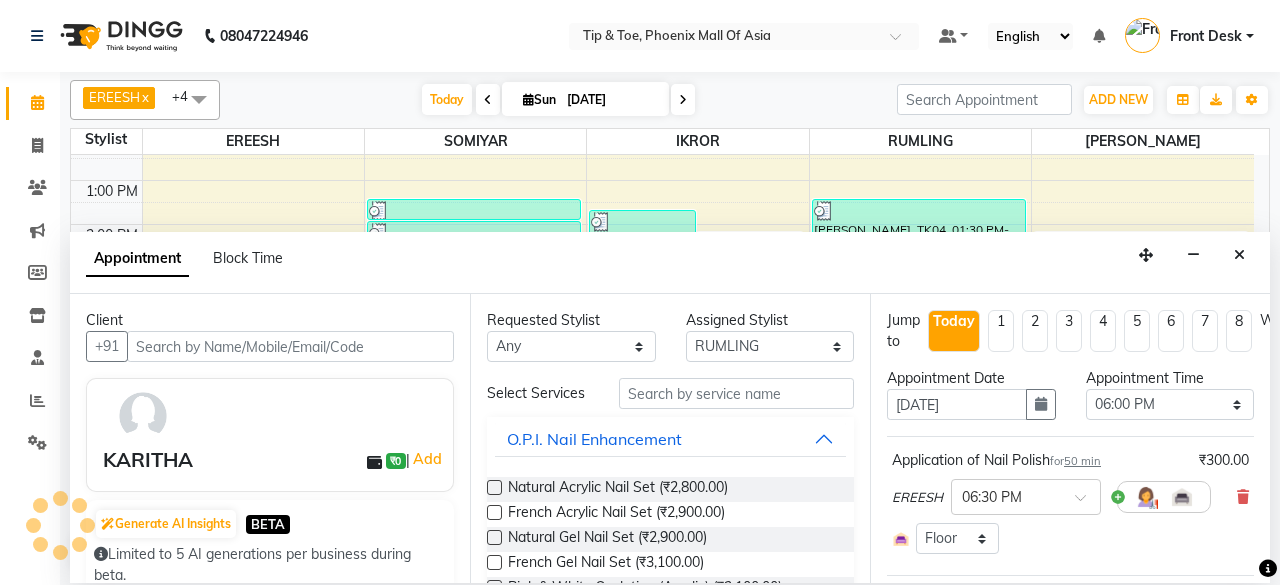 select on "2635" 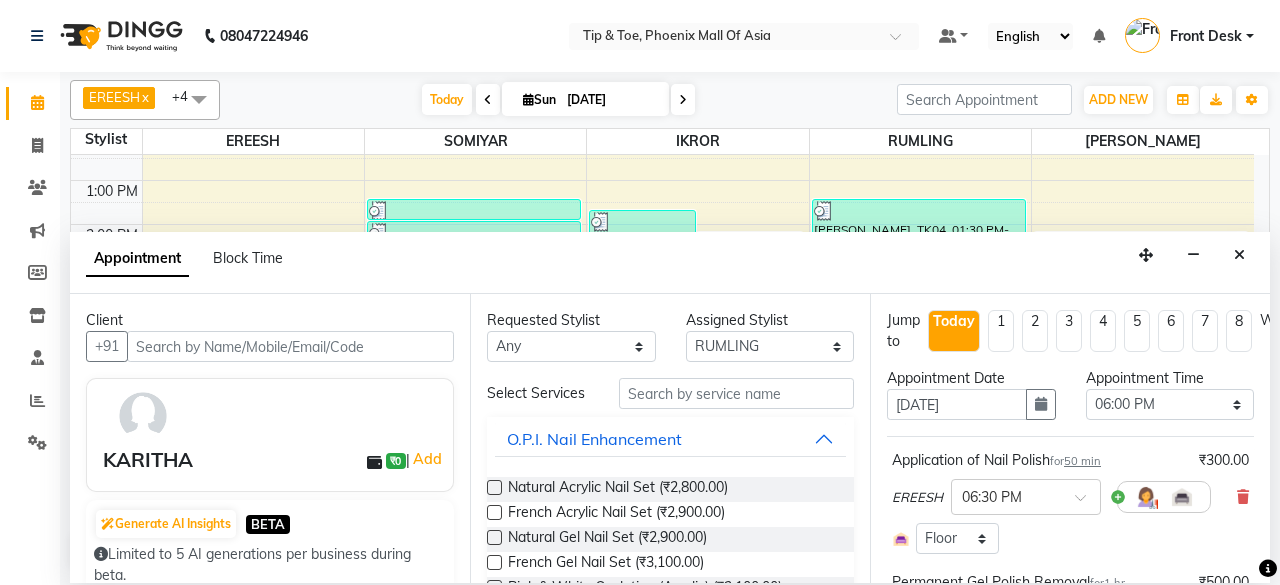select on "2635" 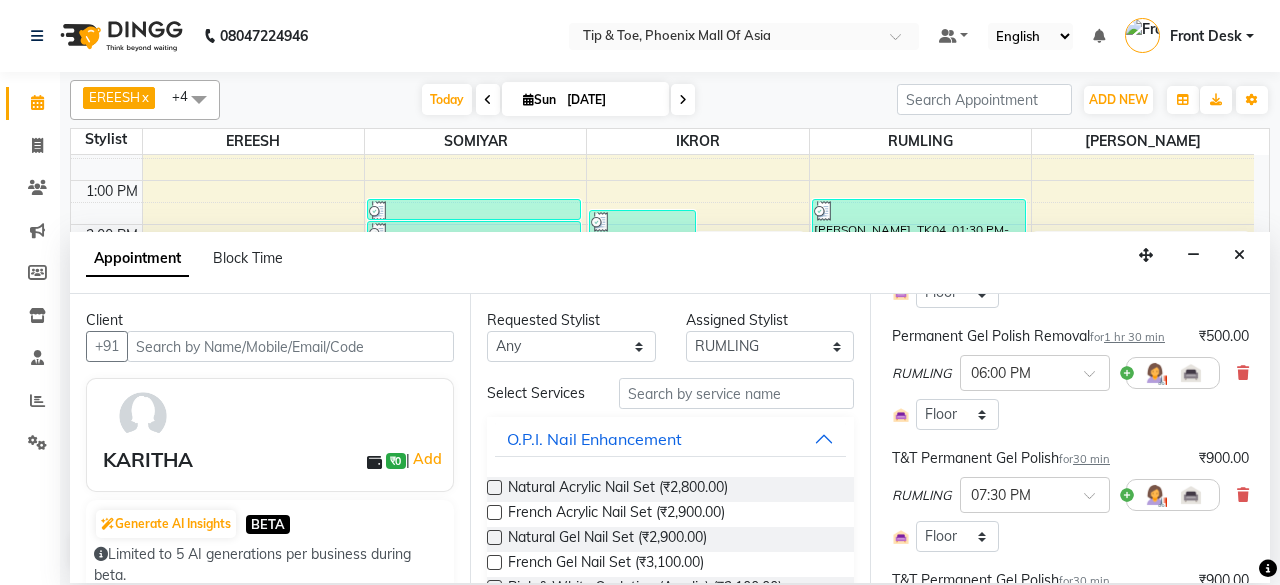 scroll, scrollTop: 400, scrollLeft: 0, axis: vertical 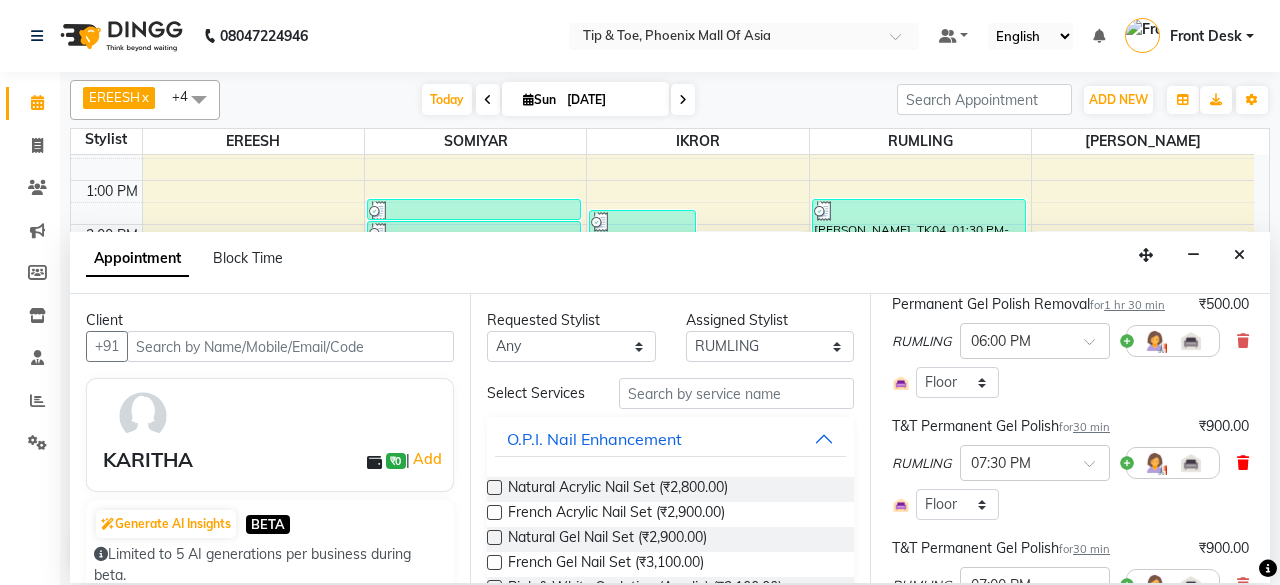 click at bounding box center (1243, 463) 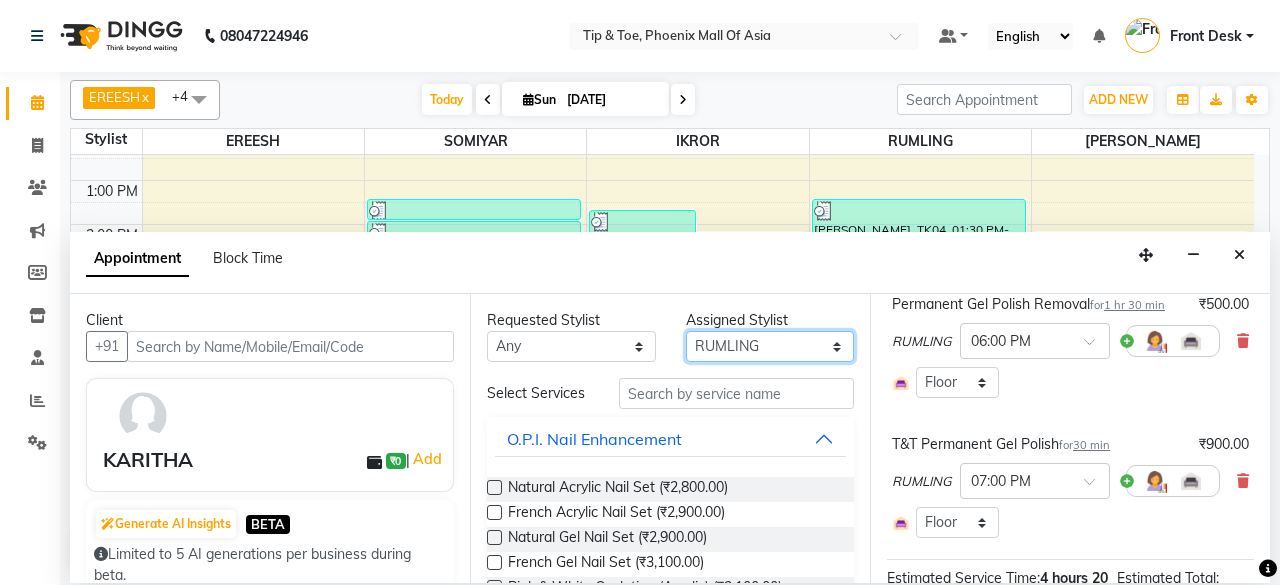 click on "Select EREESH IKROR [PERSON_NAME]  LULU RUMLING [PERSON_NAME]" at bounding box center (770, 346) 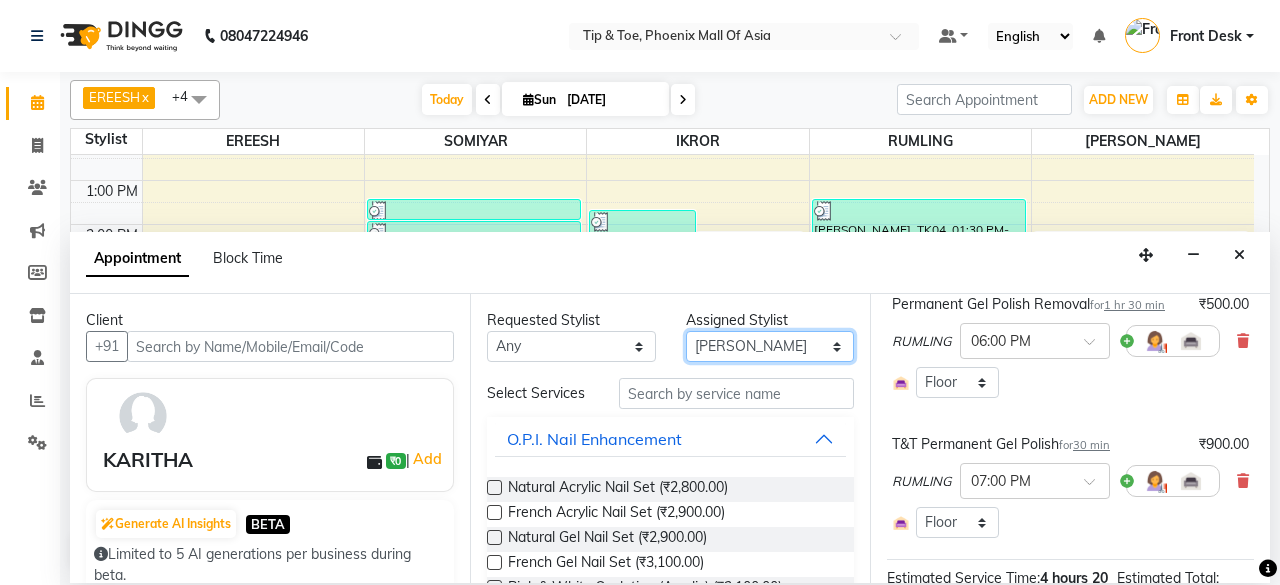 click on "Select EREESH IKROR [PERSON_NAME]  LULU RUMLING [PERSON_NAME]" at bounding box center (770, 346) 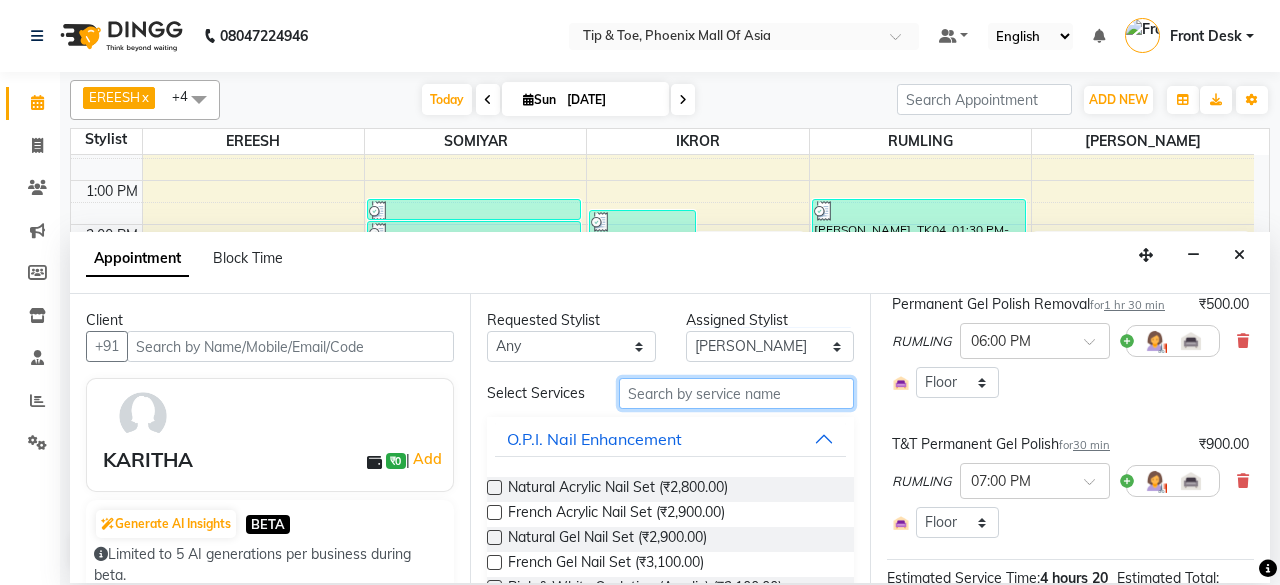 click at bounding box center (736, 393) 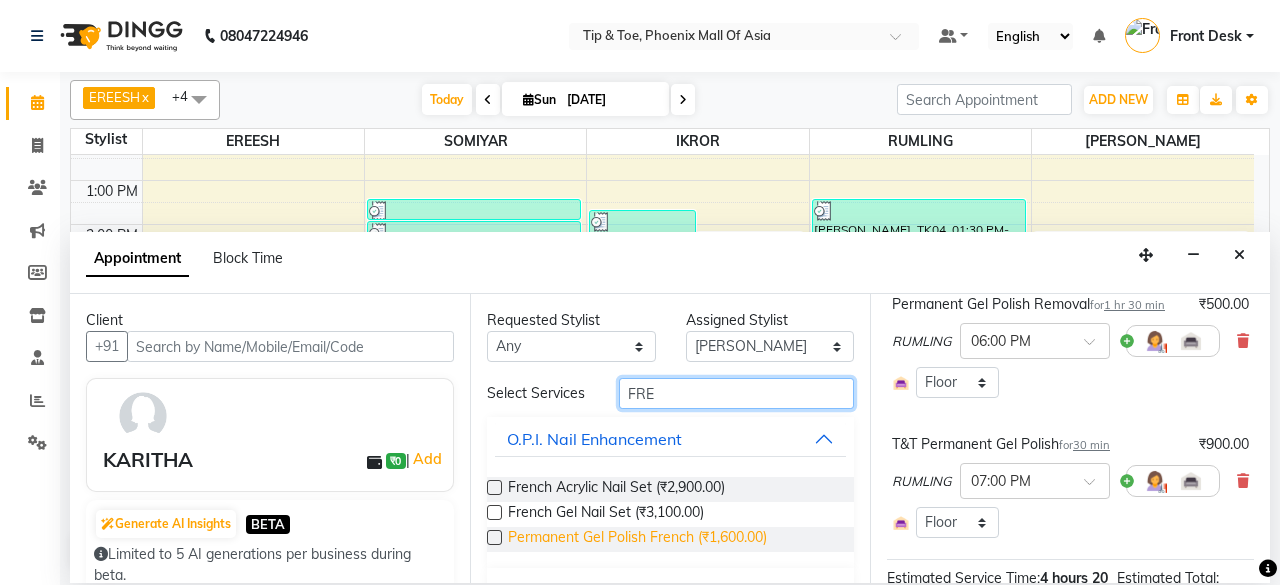 type on "FRE" 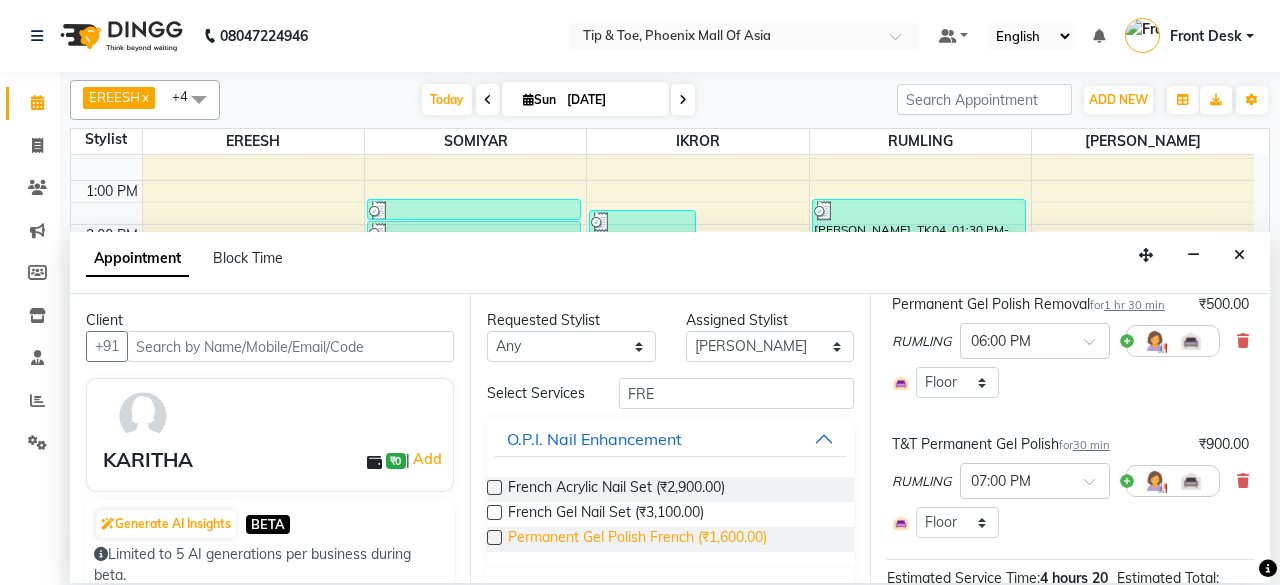 click on "Permanent Gel Polish French (₹1,600.00)" at bounding box center (637, 539) 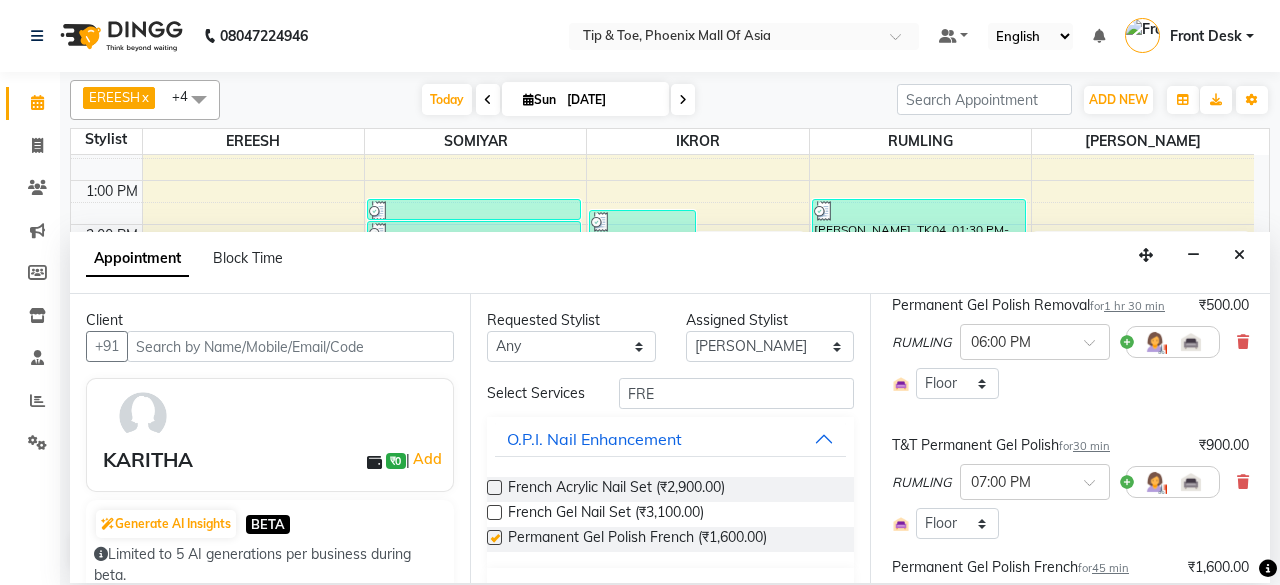 checkbox on "false" 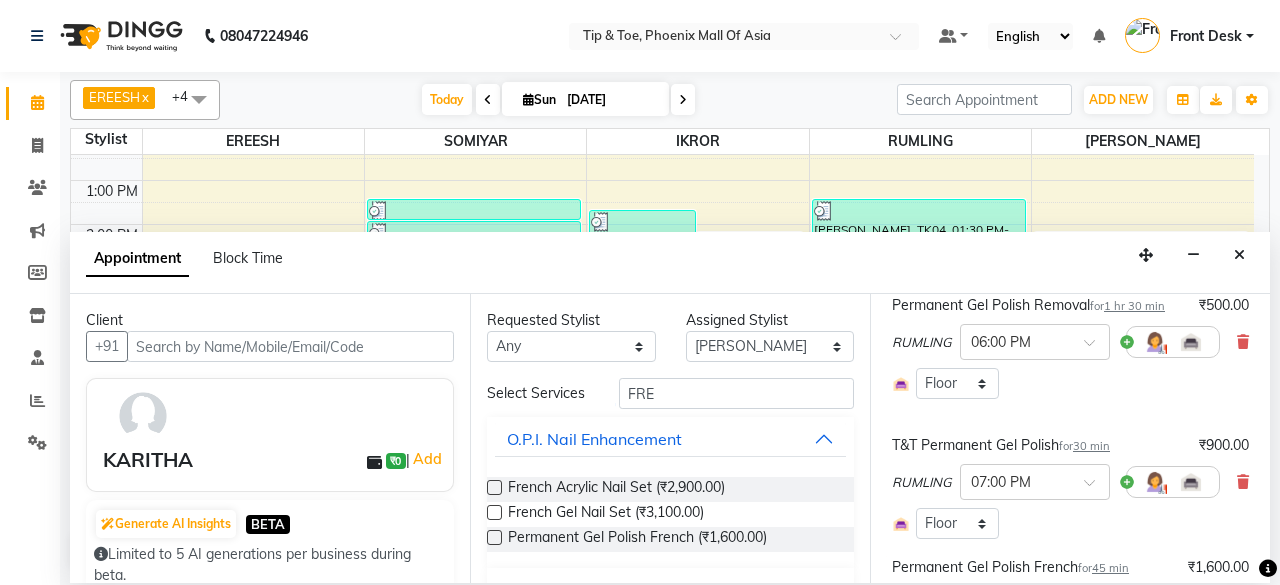 scroll, scrollTop: 741, scrollLeft: 0, axis: vertical 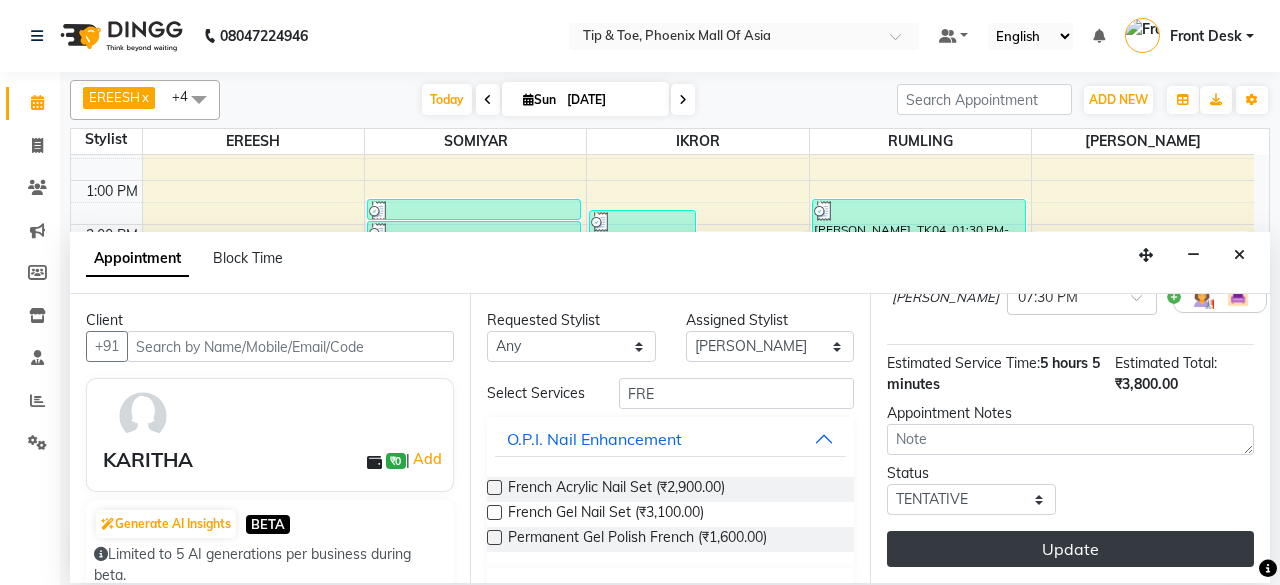 click on "Update" at bounding box center (1070, 549) 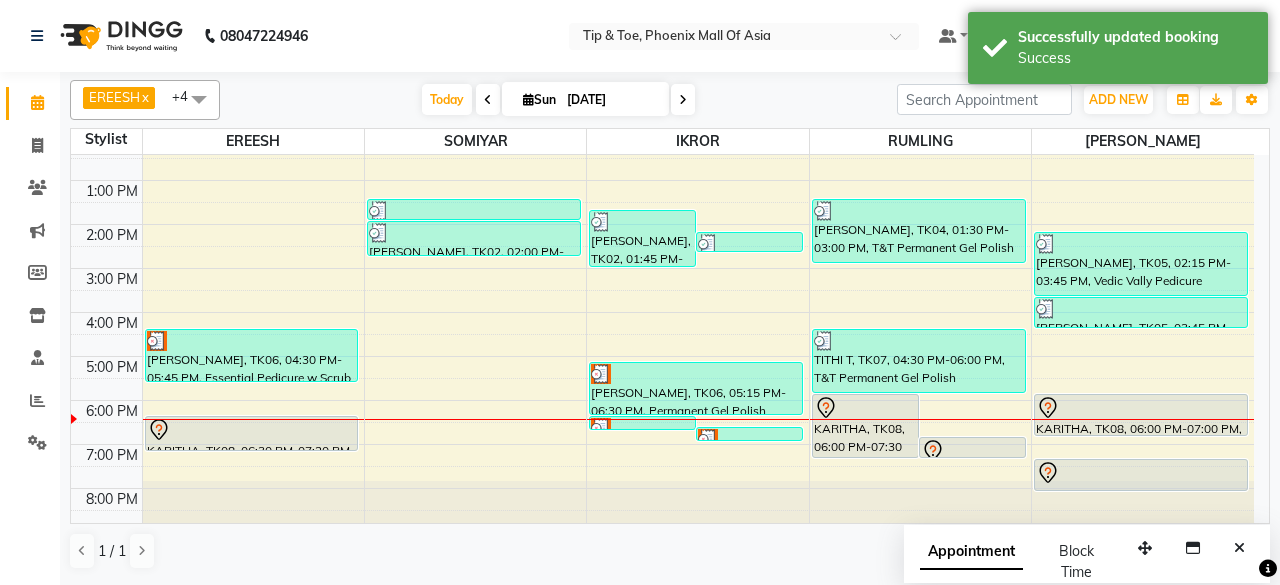 click on "8:00 AM 9:00 AM 10:00 AM 11:00 AM 12:00 PM 1:00 PM 2:00 PM 3:00 PM 4:00 PM 5:00 PM 6:00 PM 7:00 PM 8:00 PM     VICKY, TK06, 04:30 PM-05:45 PM, Essential Pedicure w Scrub             KARITHA, TK08, 06:30 PM-07:20 PM, Application of Nail Polish     KOMAL, TK02, 01:30 PM-02:00 PM, Permanent Gel Polish Removal     KOMAL, TK02, 02:00 PM-02:50 PM, Application of Nail Polish     KOMAL, TK02, 01:45 PM-03:05 PM, Application of Nail Polish     KOMAL, TK02, 02:15 PM-02:45 PM, Permanent Gel Polish Removal     VICKY, TK06, 06:30 PM-06:50 PM, Single Nail Design     VICKY, TK06, 06:45 PM-07:05 PM, Single Nail Design     VICKY, TK06, 05:15 PM-06:30 PM, Permanent Gel Polish French             KARITHA, TK08, 06:00 PM-07:30 PM, Permanent Gel Polish Removal             KARITHA, TK08, 07:00 PM-07:30 PM, T&T Permanent Gel Polish     DR.KAUR, TK04, 01:30 PM-03:00 PM, T&T Permanent Gel Polish     TITHI T, TK07, 04:30 PM-06:00 PM, T&T Permanent Gel Polish     KAVYA, TK05, 02:15 PM-03:45 PM, Vedic Vally Pedicure" at bounding box center [662, 246] 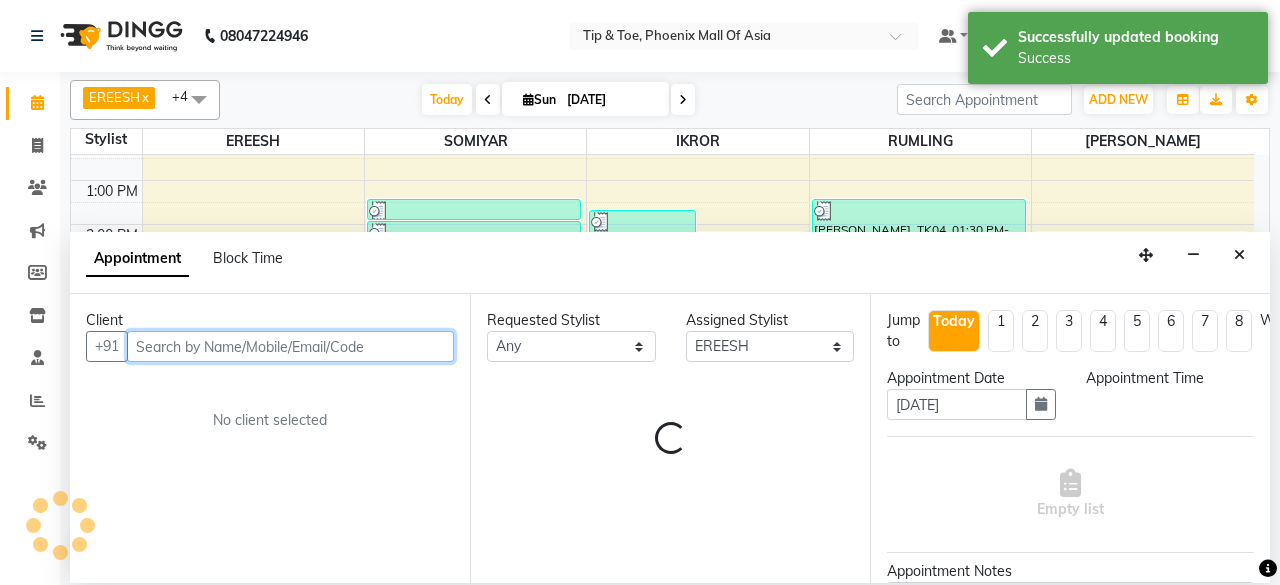 select on "1170" 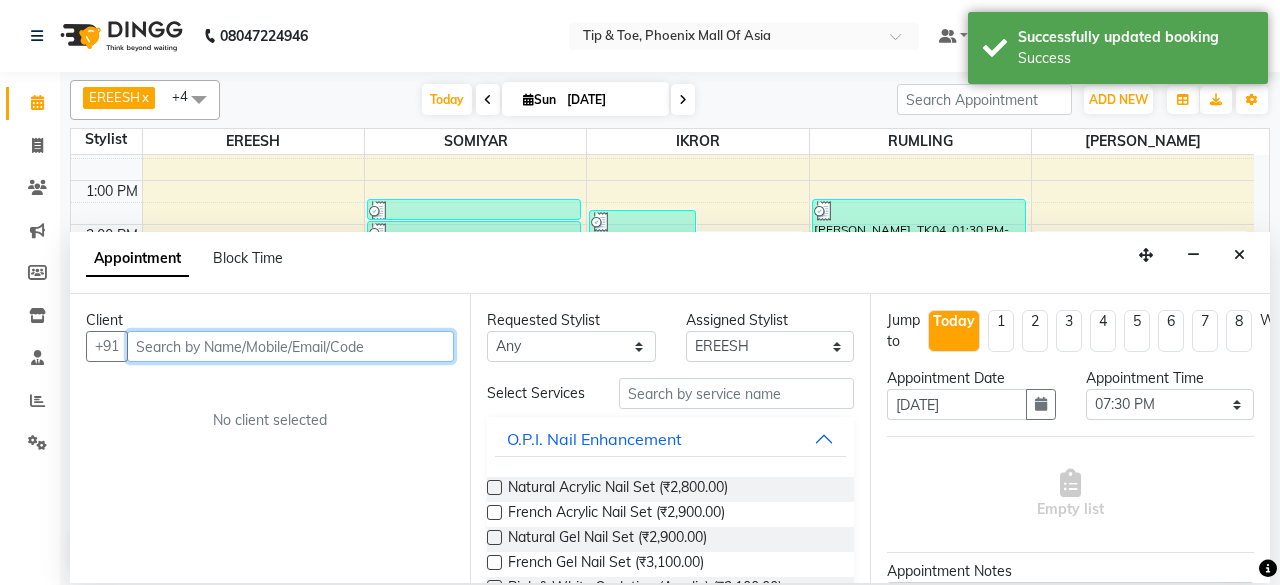 click at bounding box center [290, 346] 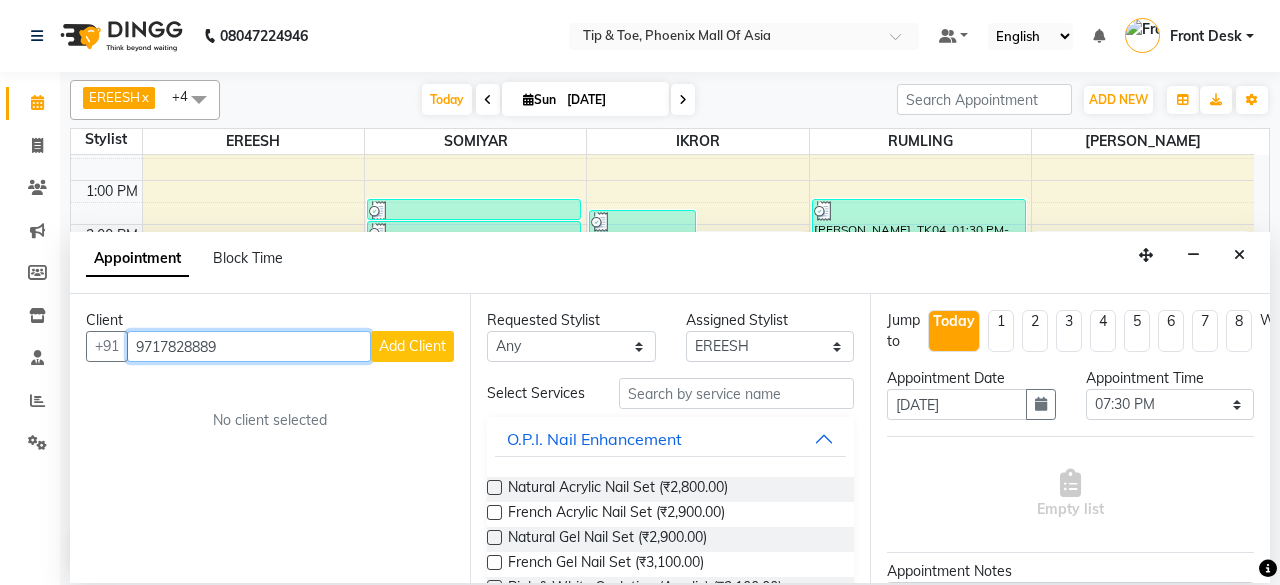 type on "9717828889" 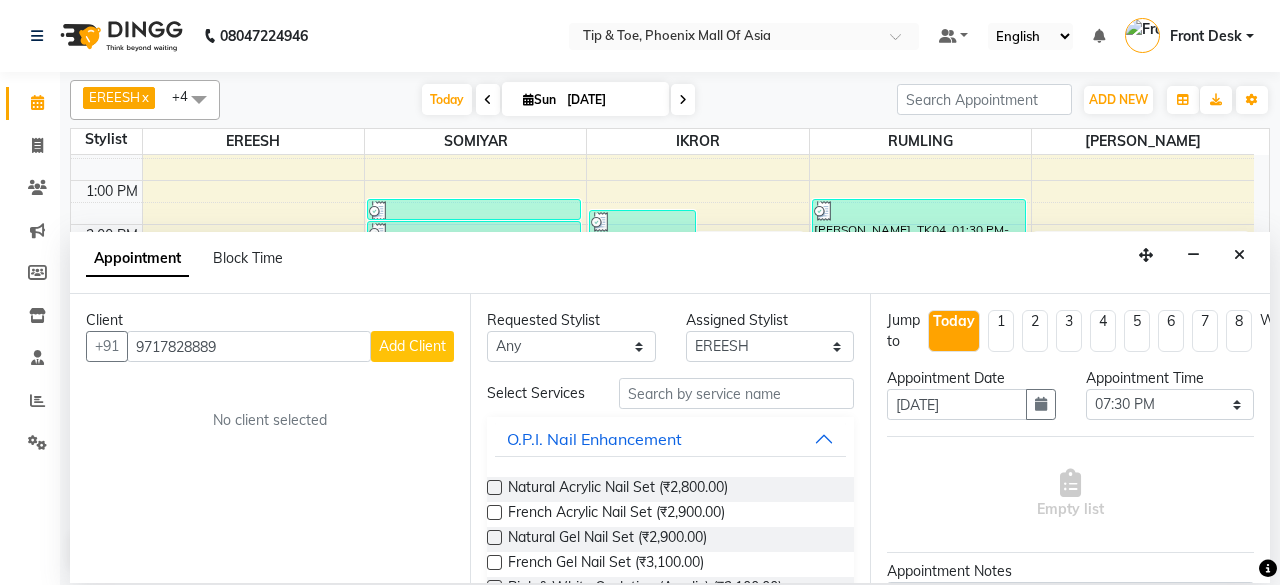 click on "Add Client" at bounding box center [412, 346] 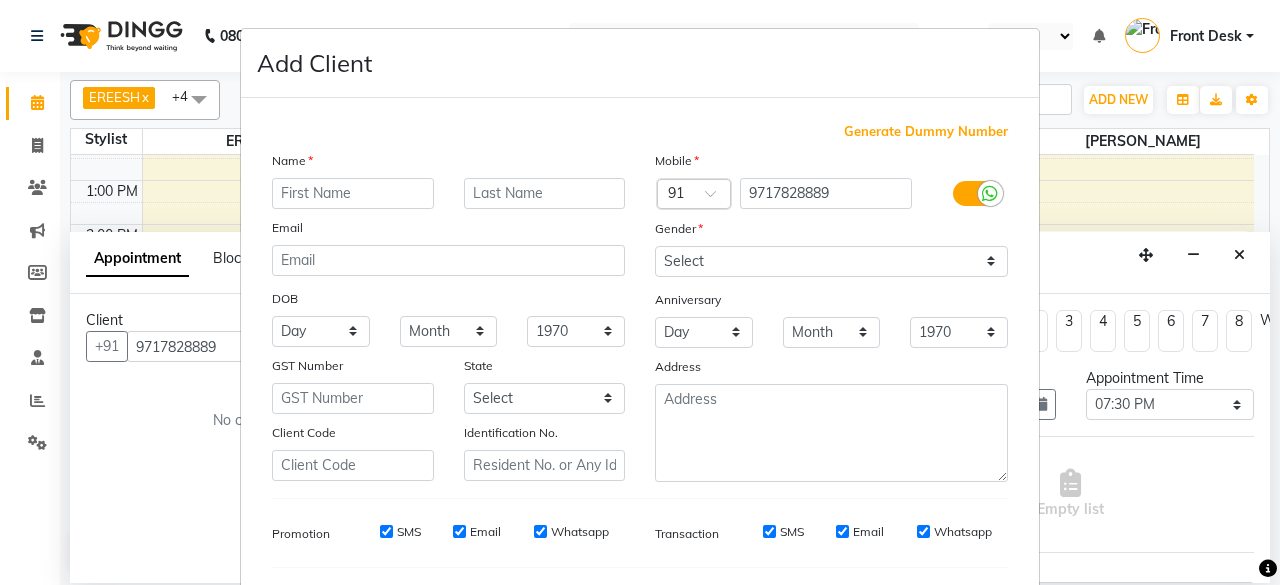 click at bounding box center [353, 193] 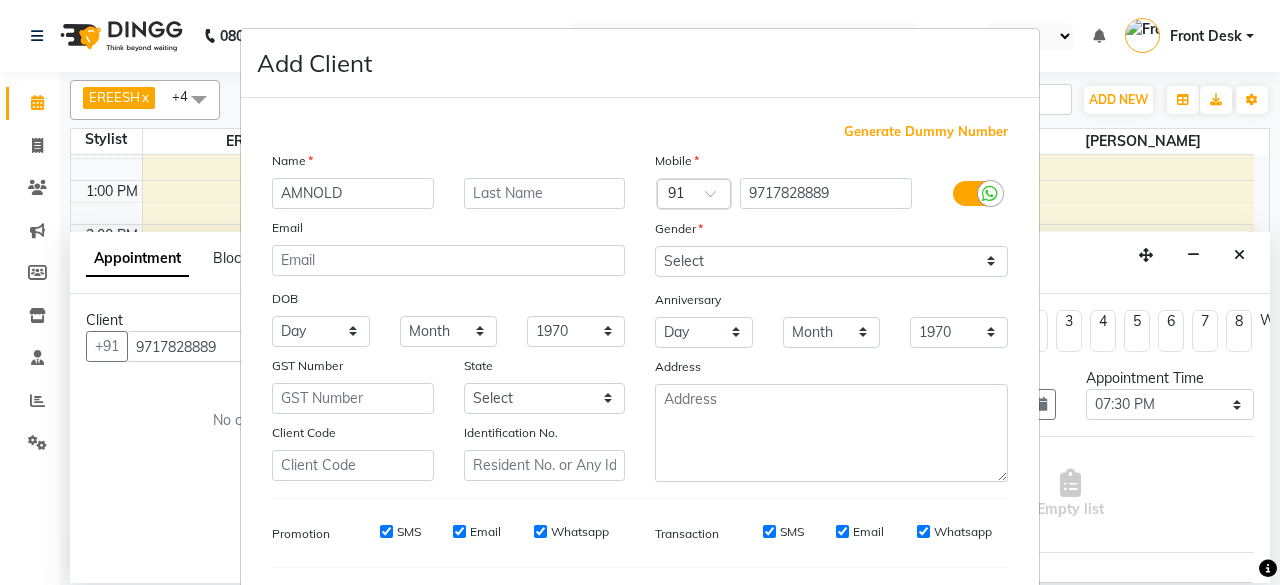 type on "AMNOLD" 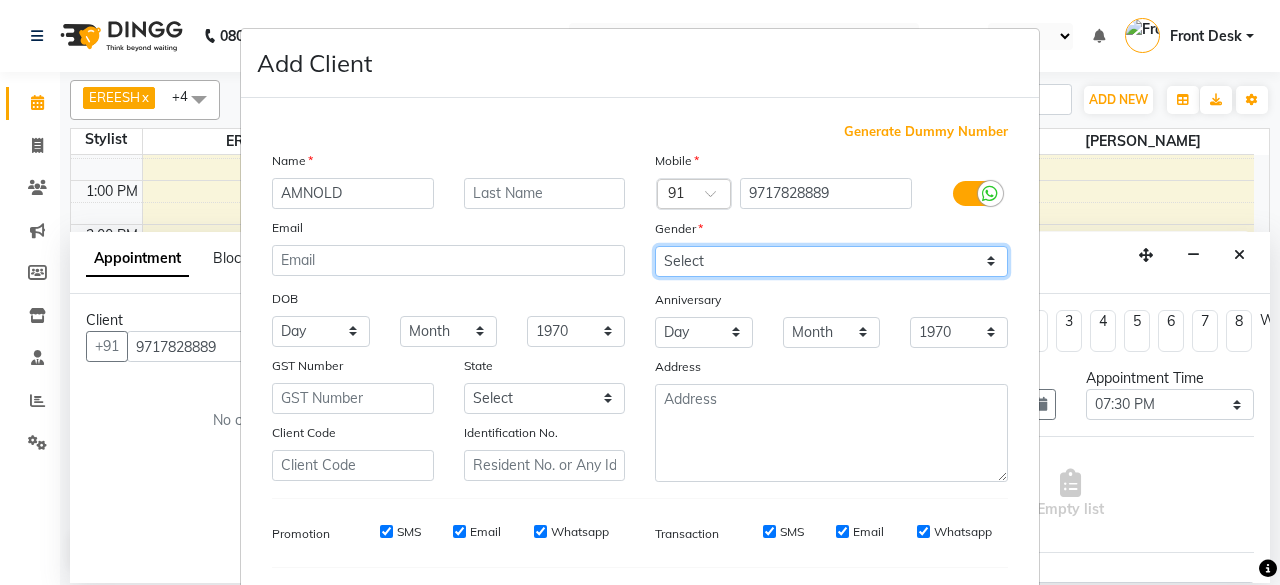 click on "Select [DEMOGRAPHIC_DATA] [DEMOGRAPHIC_DATA] Other Prefer Not To Say" at bounding box center (831, 261) 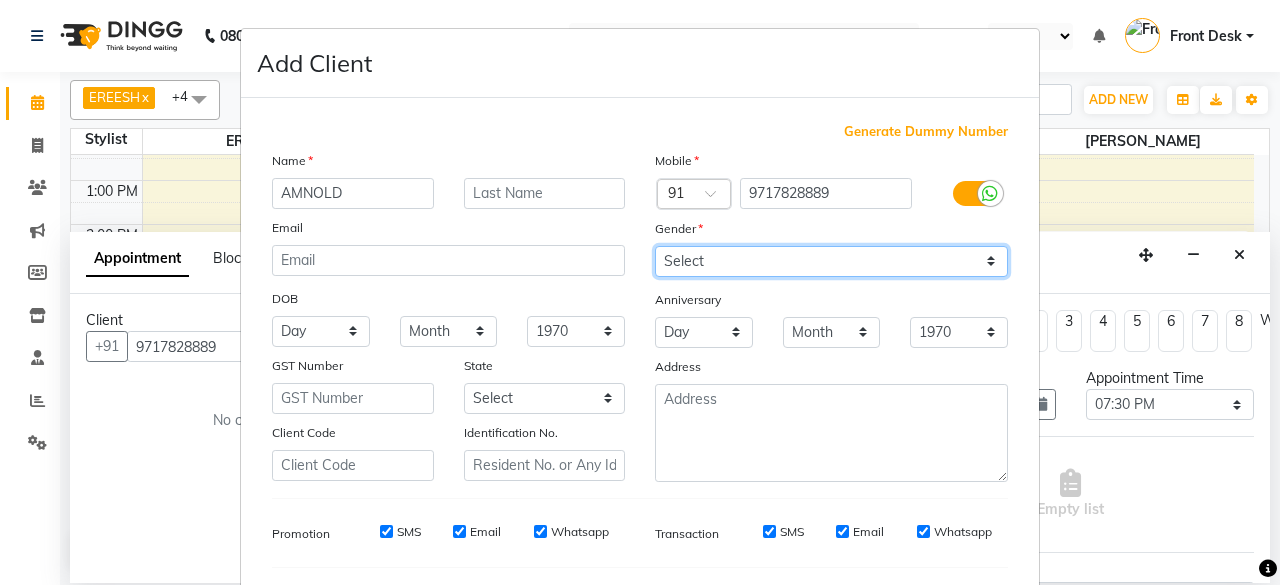select on "male" 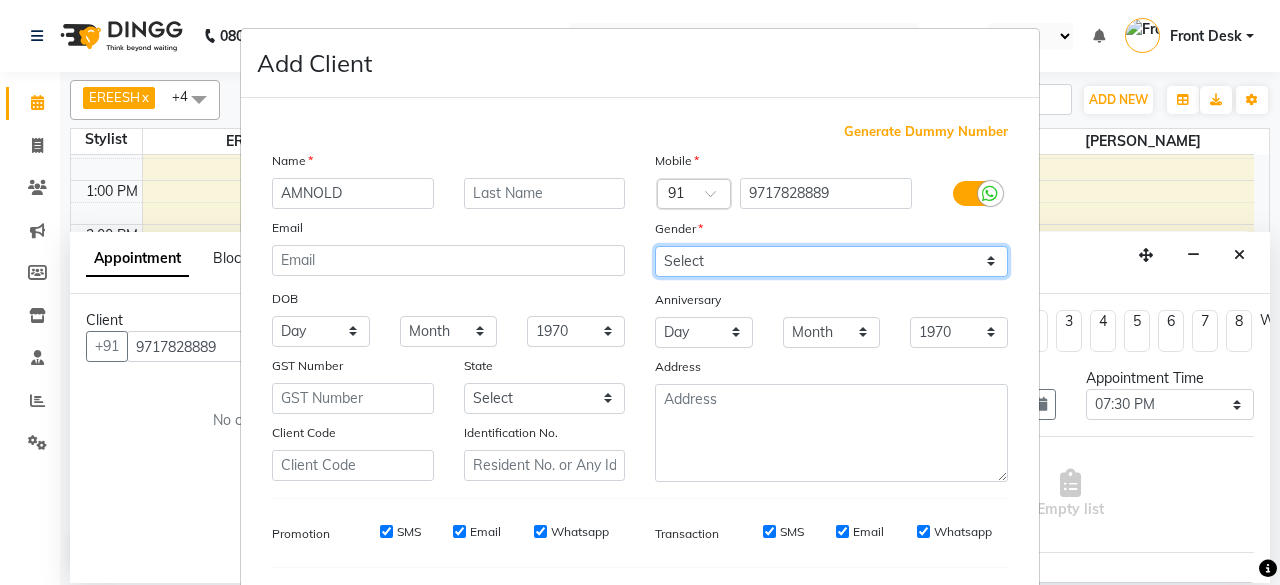 click on "Select [DEMOGRAPHIC_DATA] [DEMOGRAPHIC_DATA] Other Prefer Not To Say" at bounding box center (831, 261) 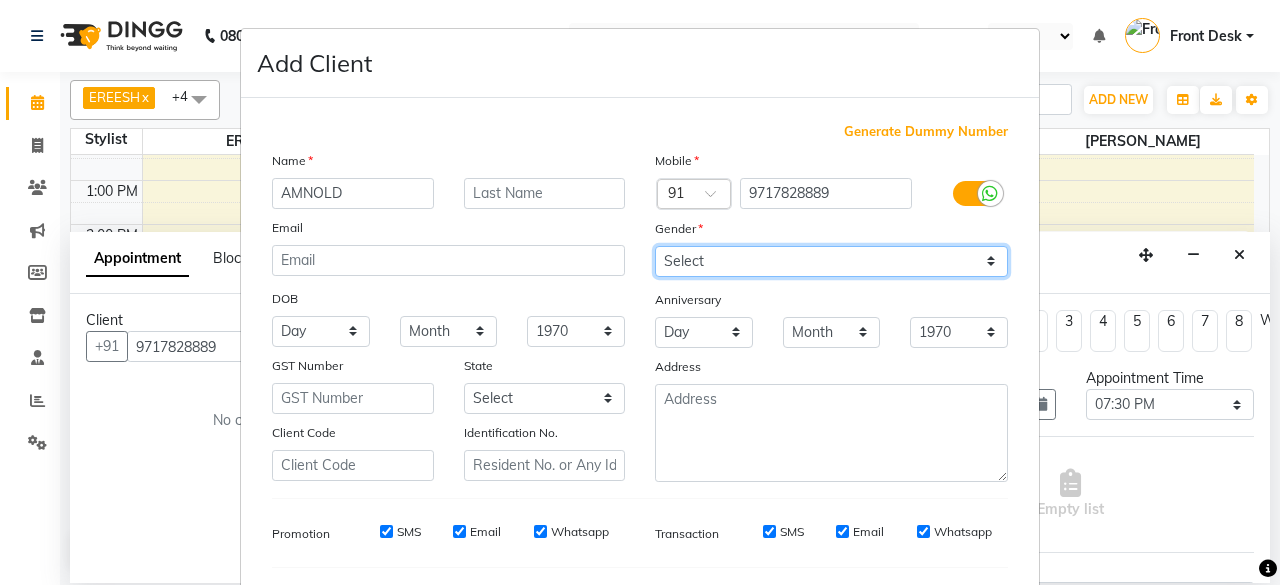 scroll, scrollTop: 260, scrollLeft: 0, axis: vertical 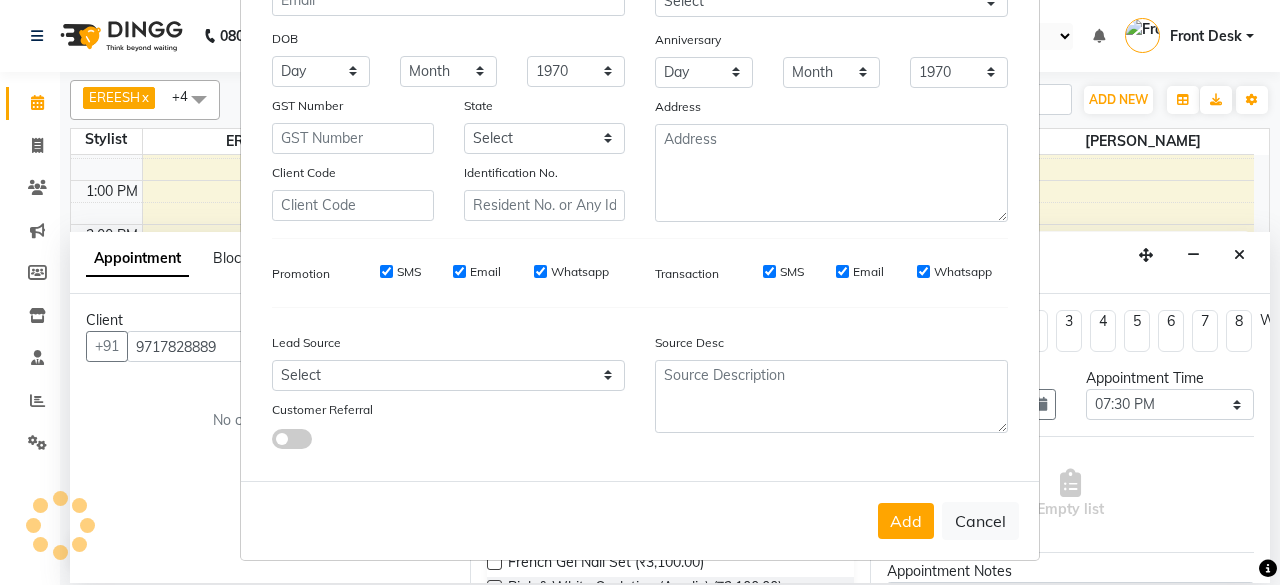 click on "Add" at bounding box center [906, 521] 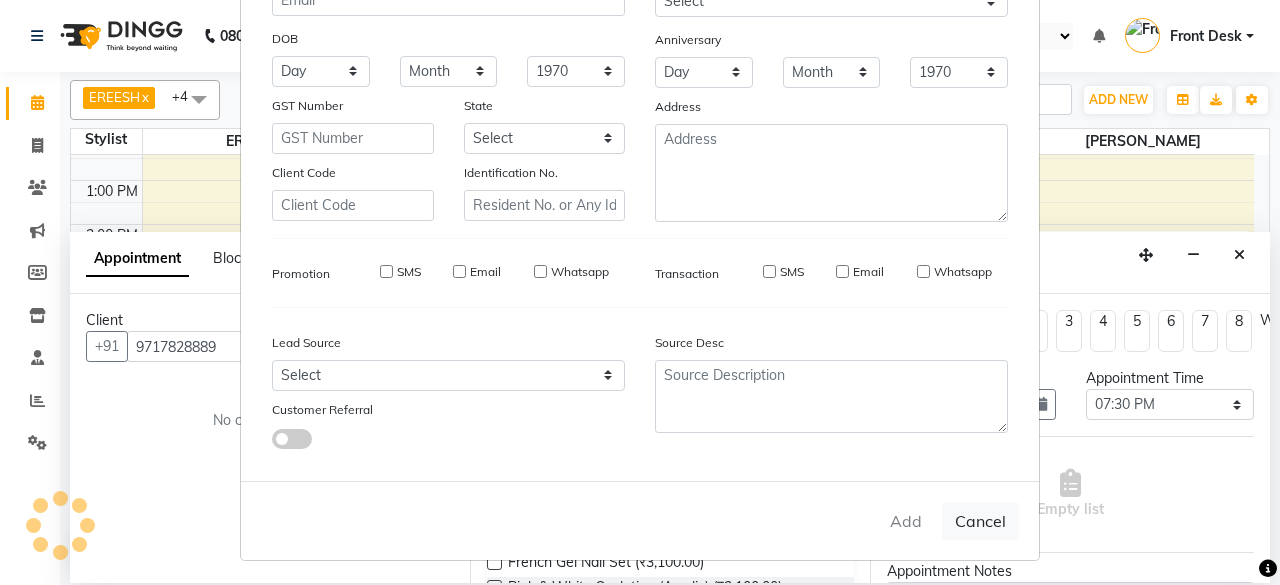type 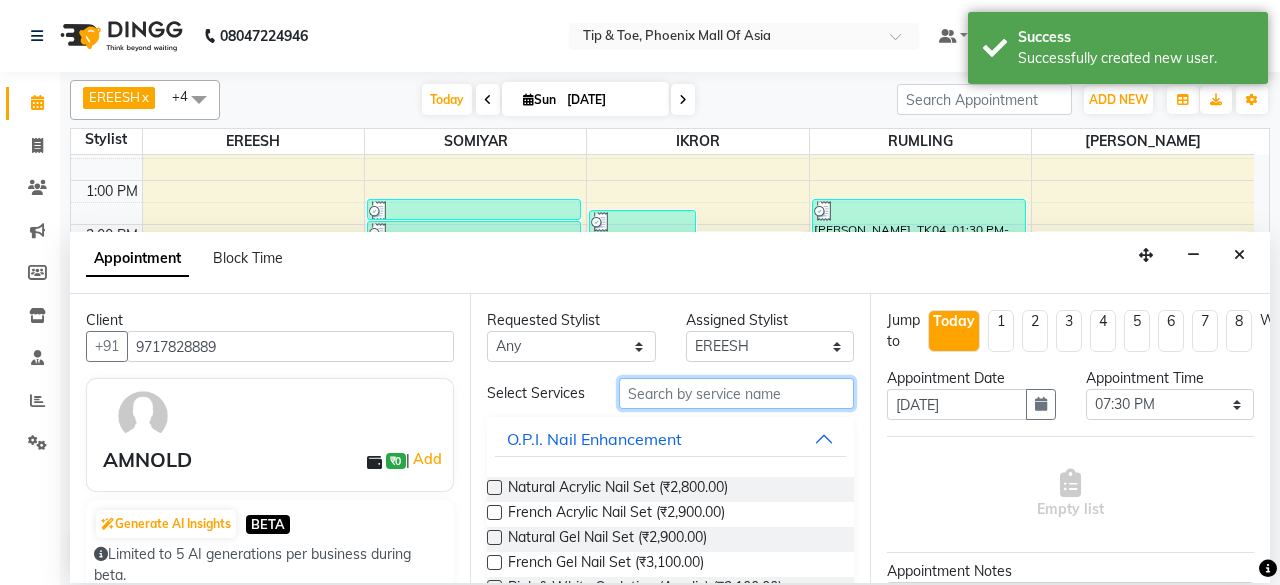 click at bounding box center [736, 393] 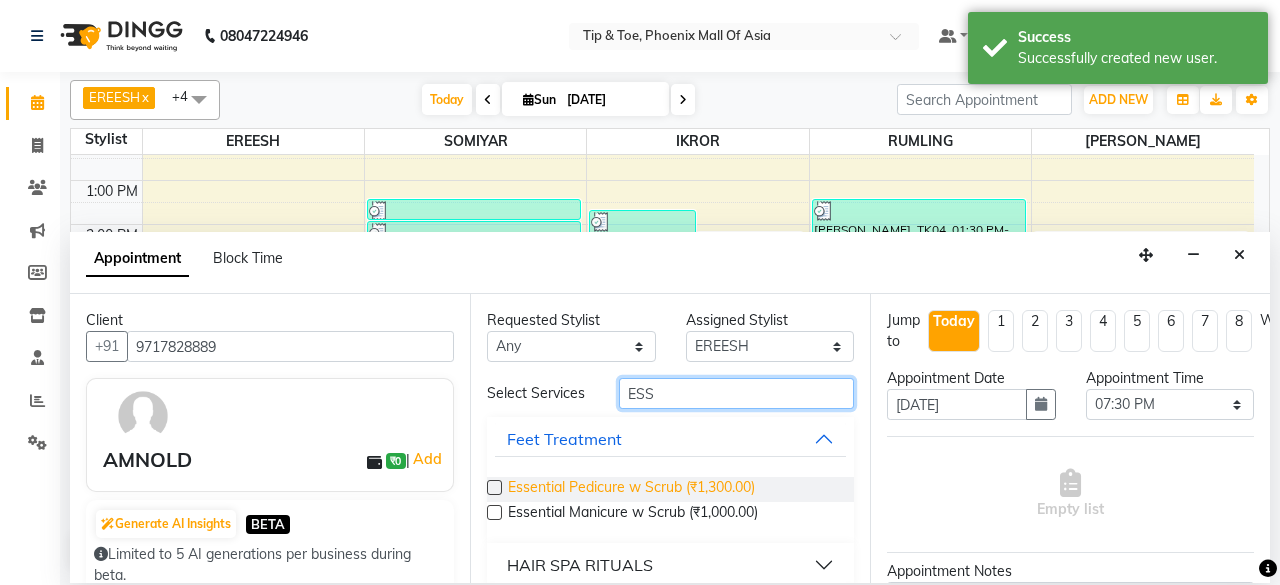 type on "ESS" 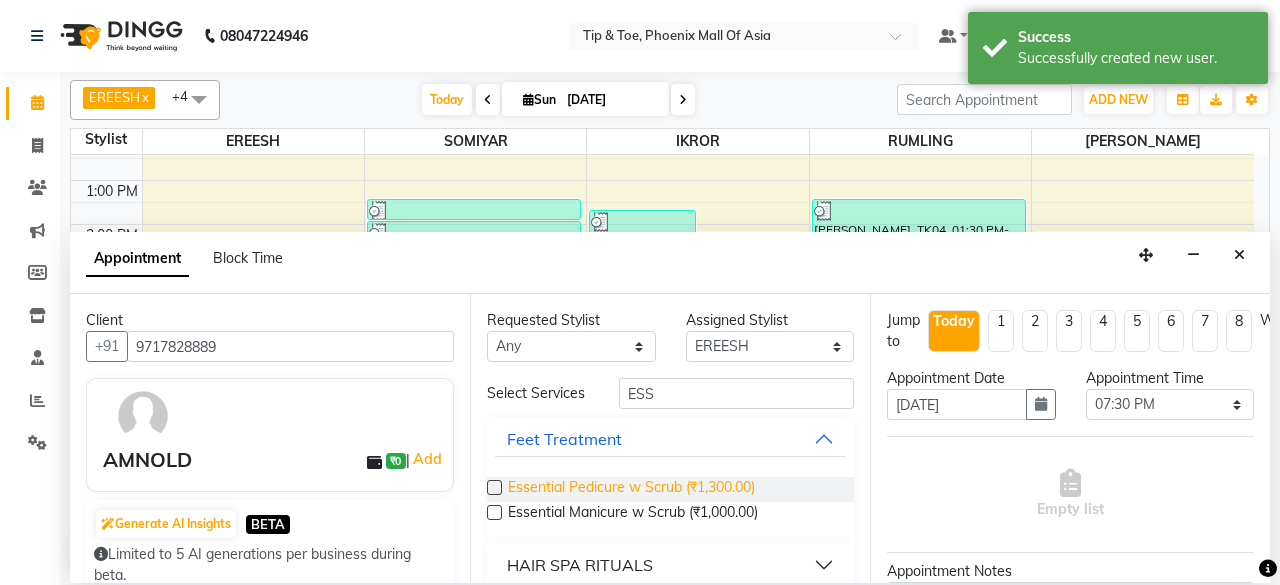 click on "Essential Pedicure w Scrub (₹1,300.00)" at bounding box center (631, 489) 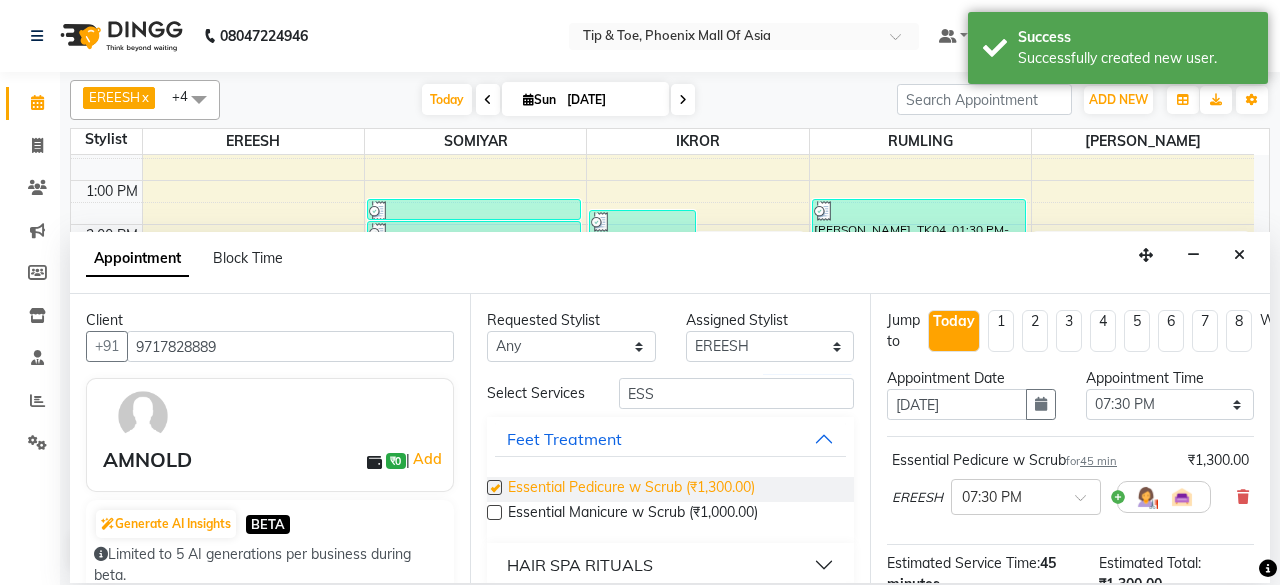 checkbox on "false" 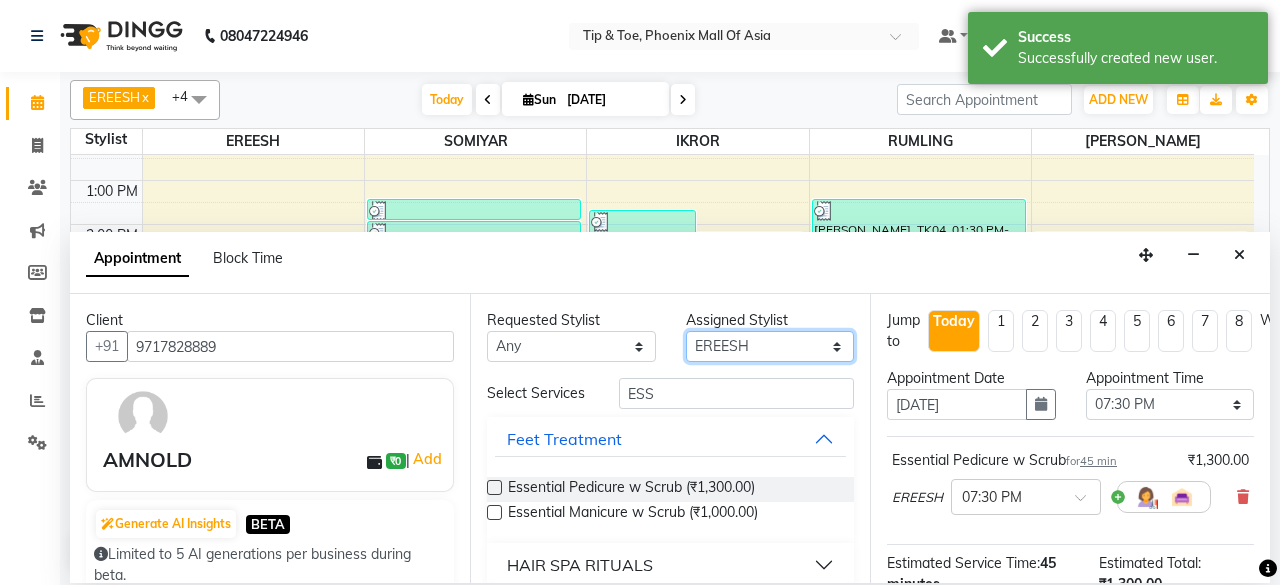 click on "Select EREESH IKROR [PERSON_NAME]  LULU RUMLING [PERSON_NAME]" at bounding box center [770, 346] 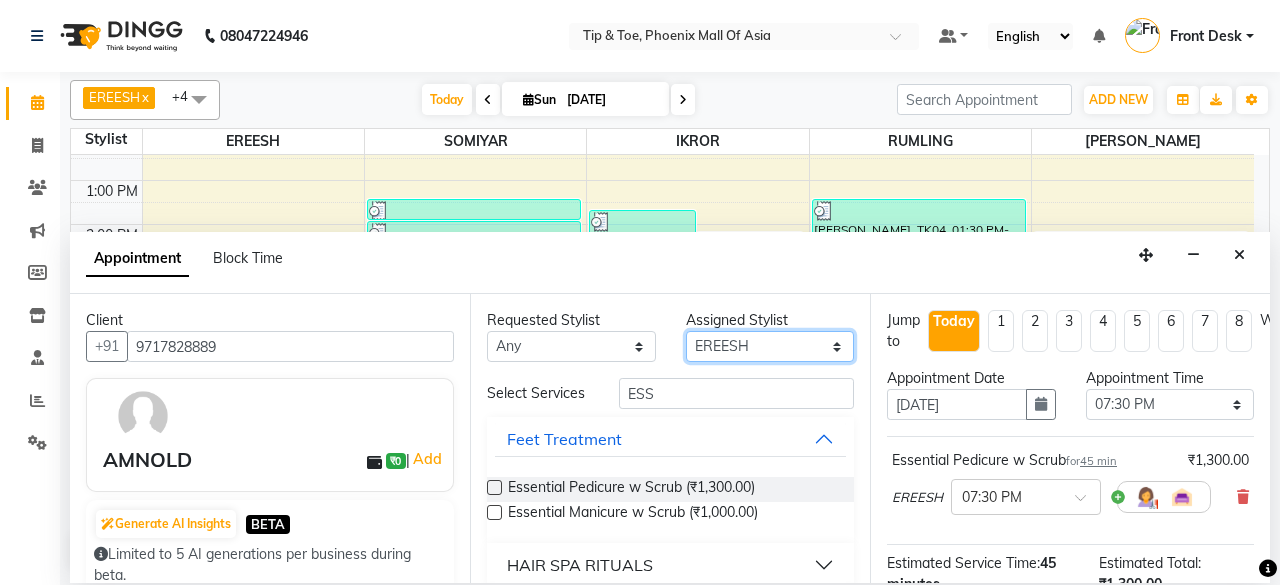 select on "43482" 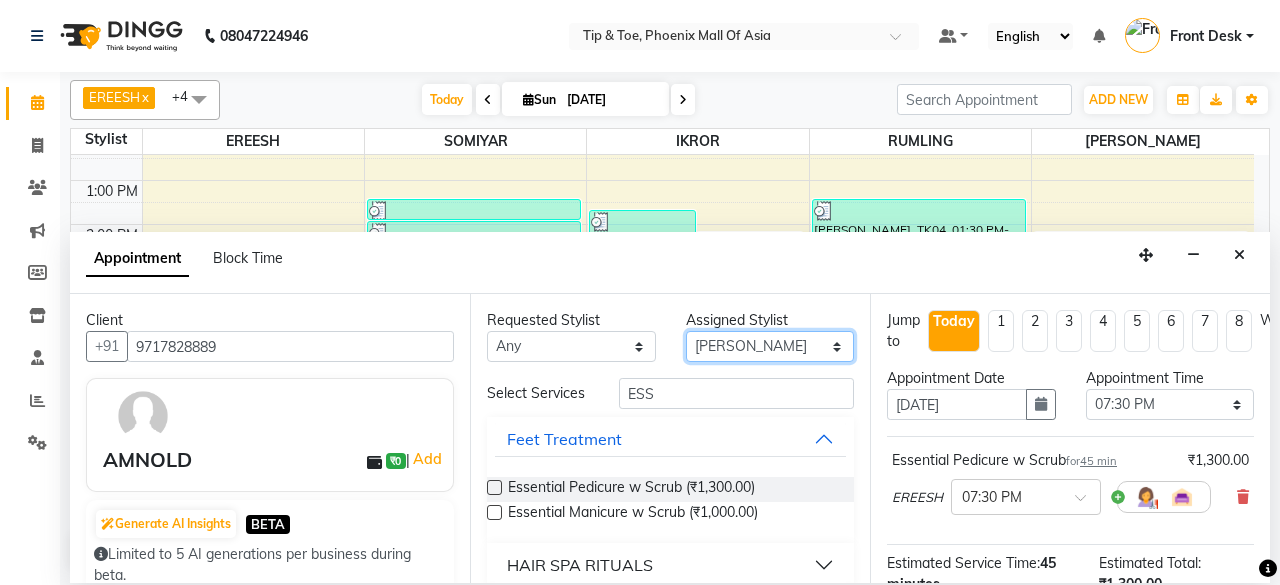 click on "Select EREESH IKROR [PERSON_NAME]  LULU RUMLING [PERSON_NAME]" at bounding box center (770, 346) 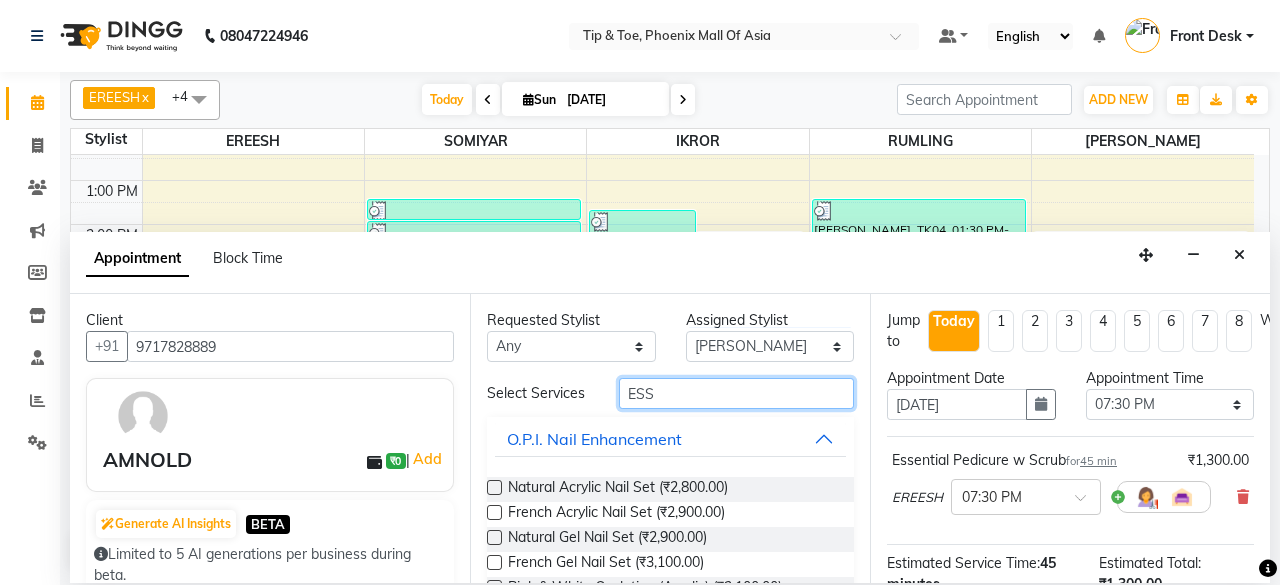 click on "ESS" at bounding box center (736, 393) 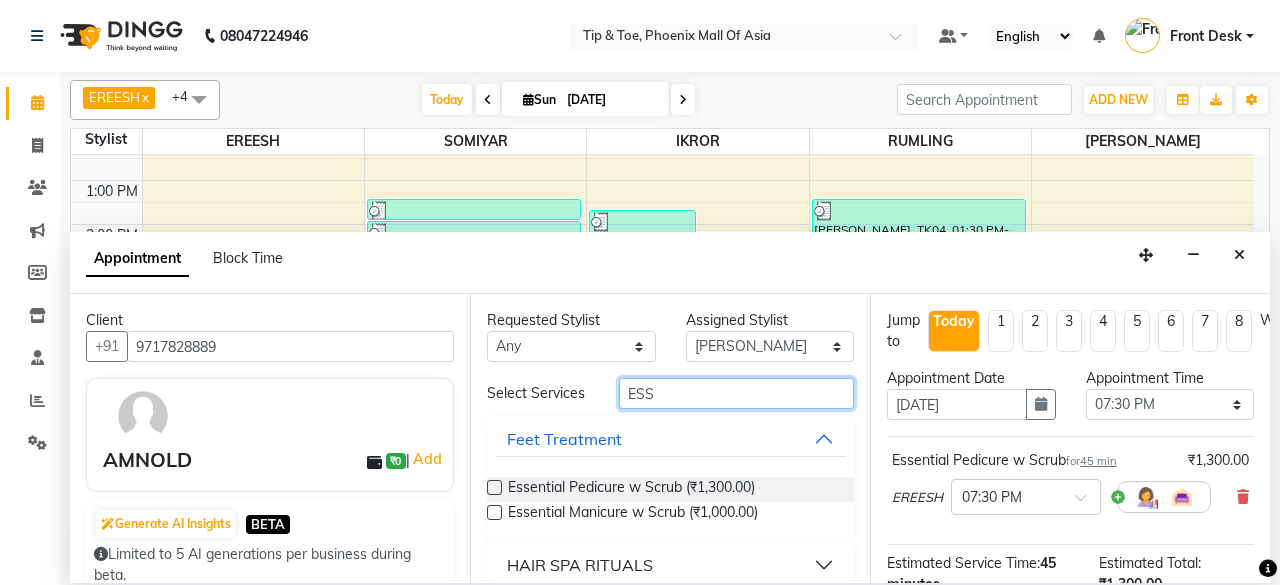 type on "ESS" 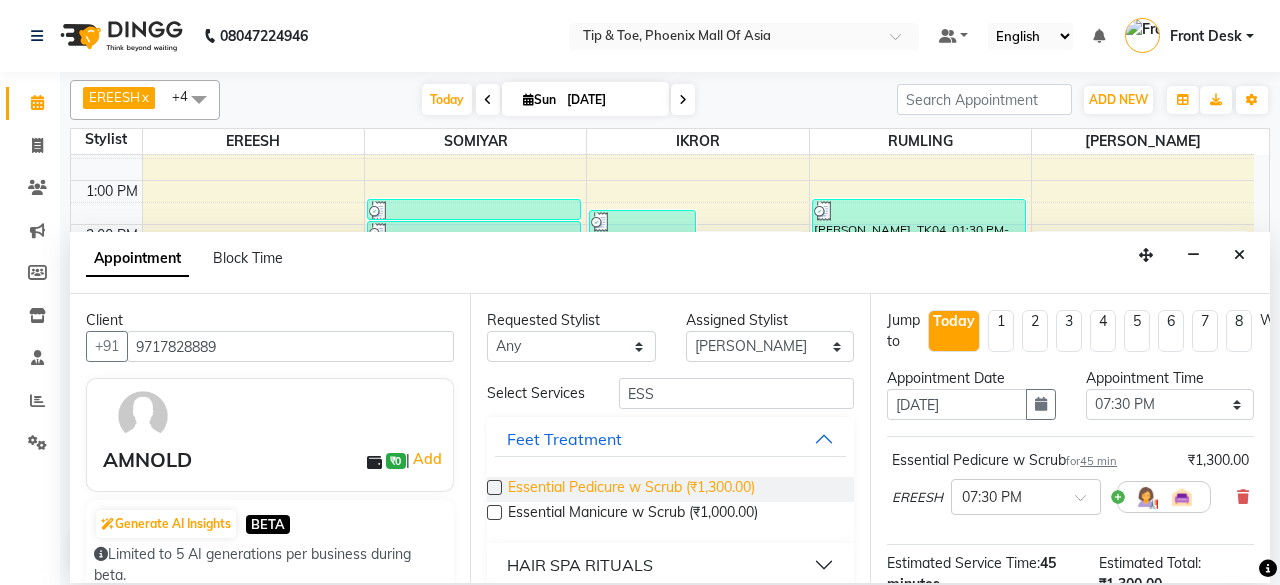 click on "Essential Pedicure w Scrub (₹1,300.00)" at bounding box center (631, 489) 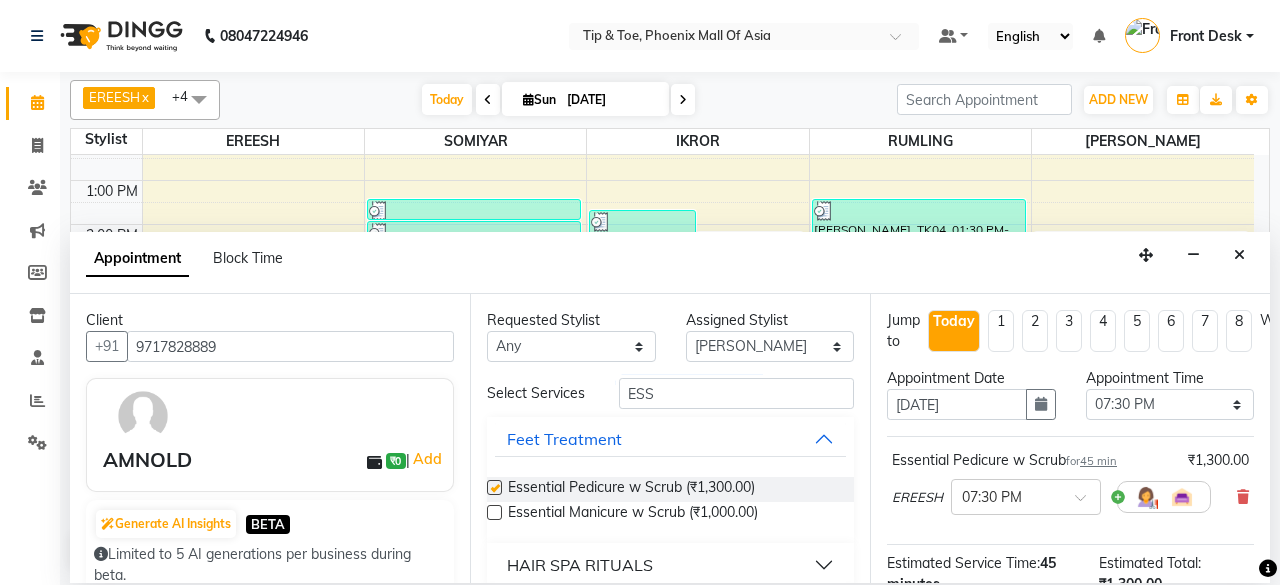 checkbox on "false" 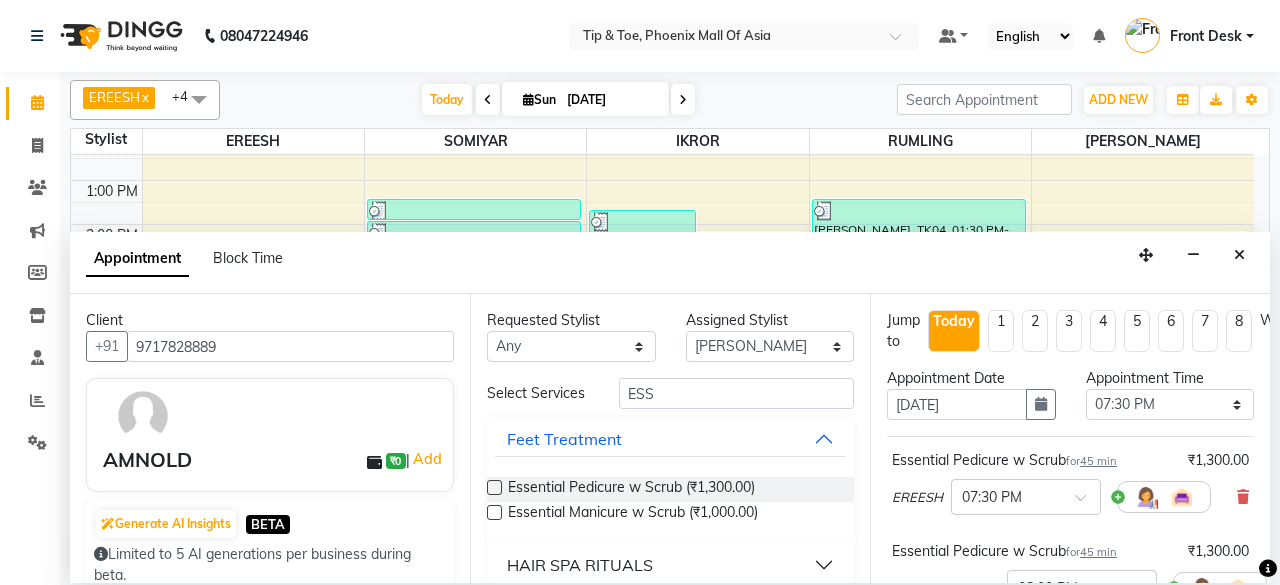 scroll, scrollTop: 363, scrollLeft: 0, axis: vertical 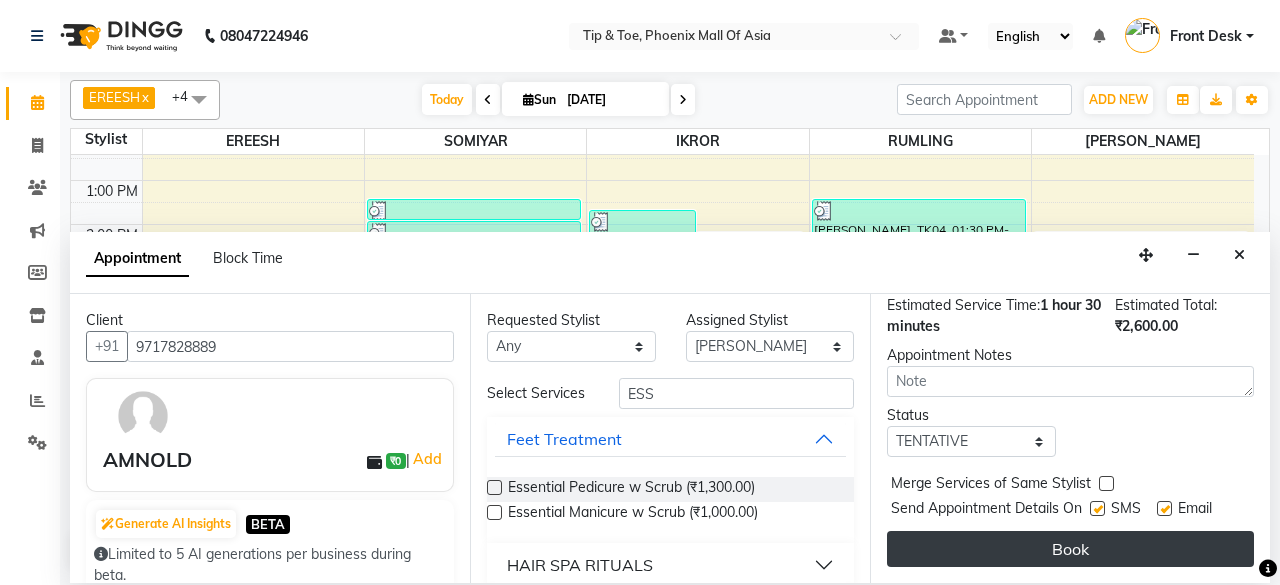 click on "Book" at bounding box center (1070, 549) 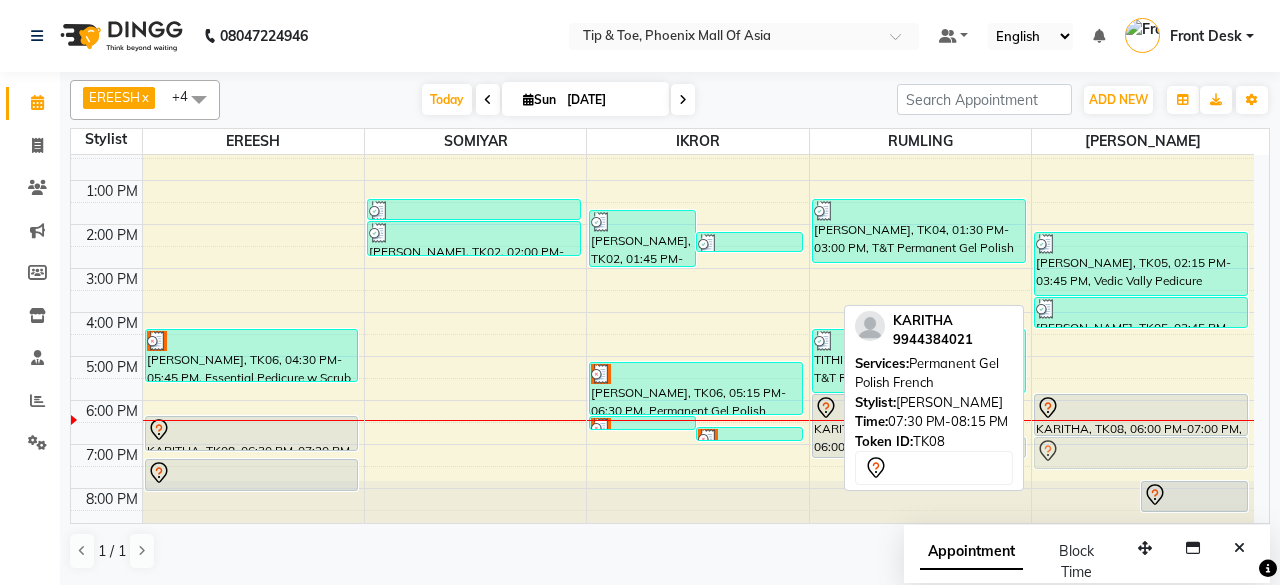 drag, startPoint x: 1072, startPoint y: 475, endPoint x: 1078, endPoint y: 453, distance: 22.803509 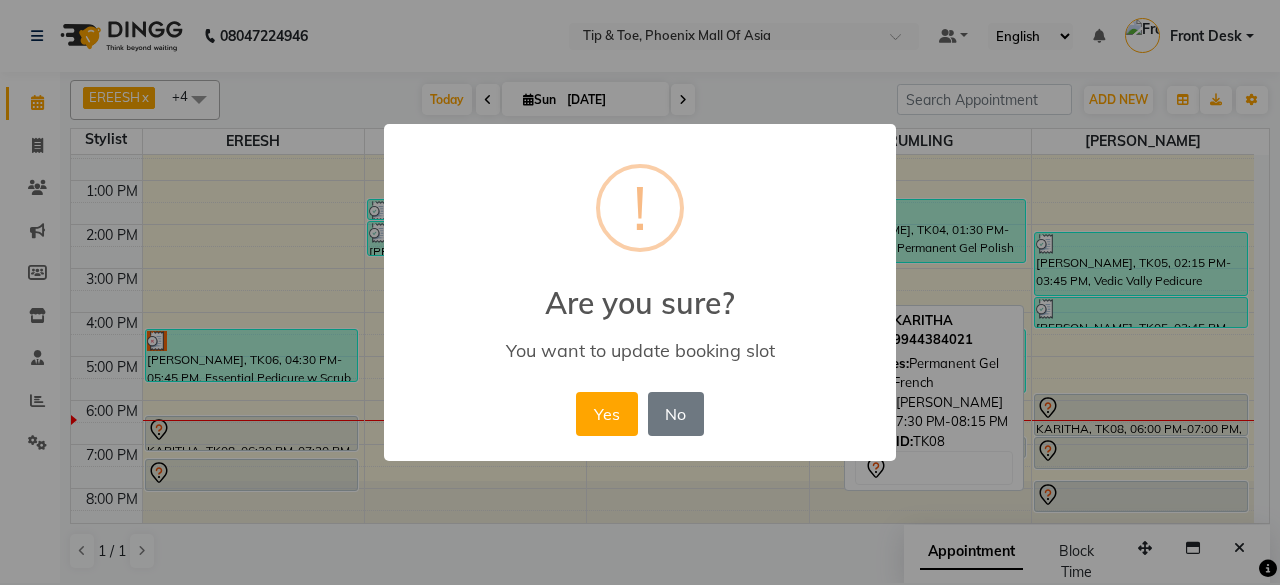 drag, startPoint x: 594, startPoint y: 393, endPoint x: 666, endPoint y: 418, distance: 76.2168 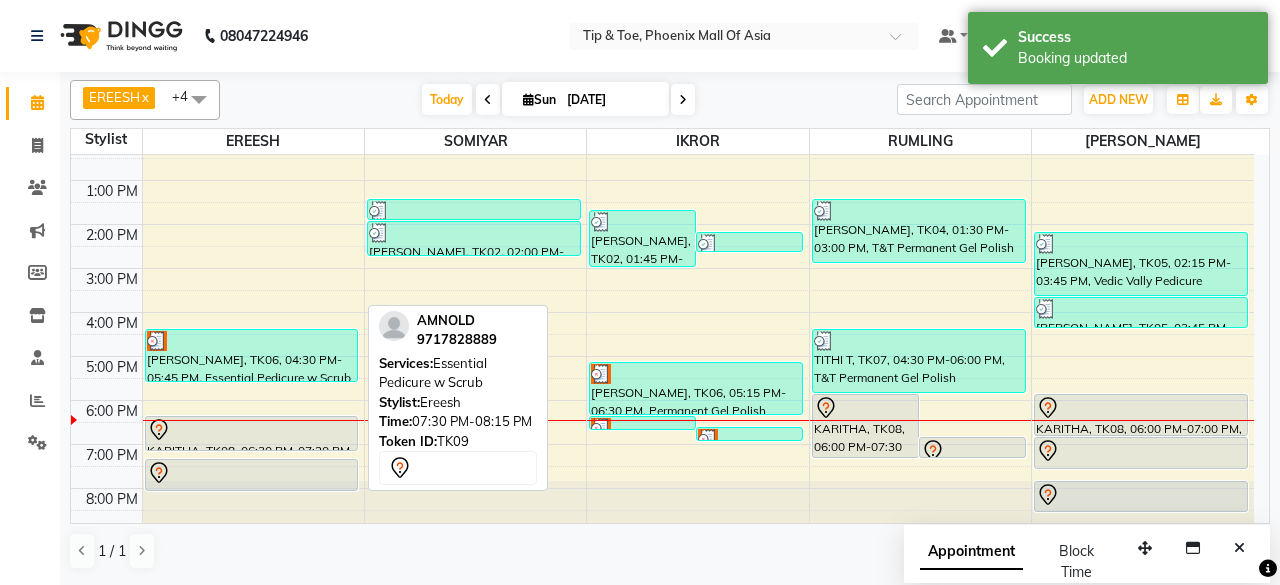 drag, startPoint x: 283, startPoint y: 485, endPoint x: 288, endPoint y: 500, distance: 15.811388 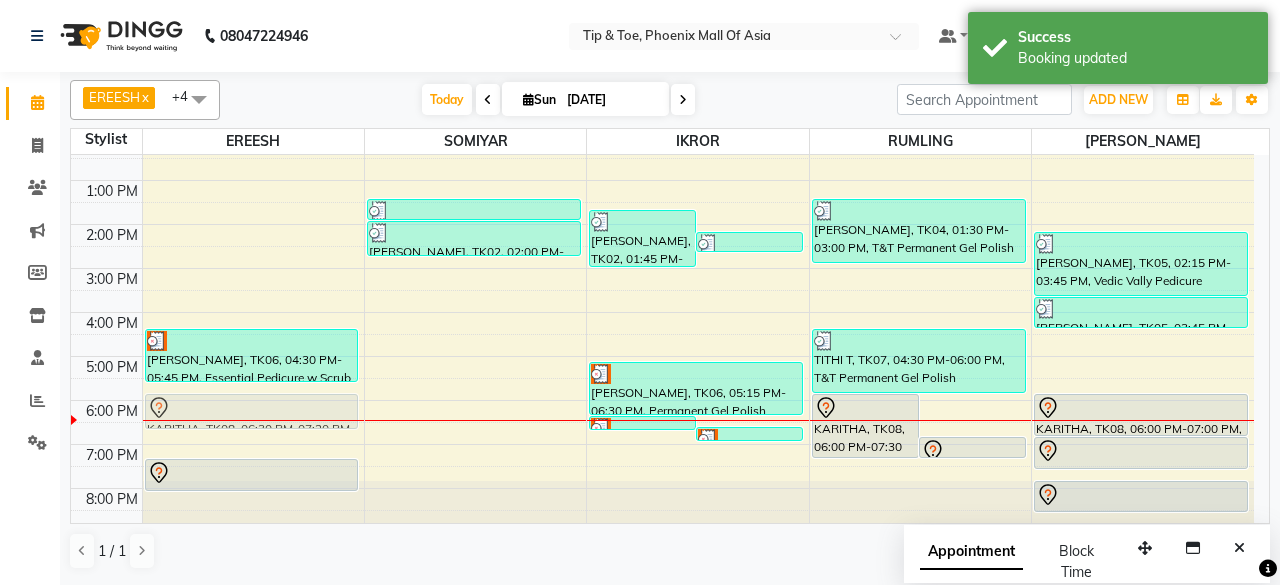 drag, startPoint x: 284, startPoint y: 425, endPoint x: 295, endPoint y: 398, distance: 29.15476 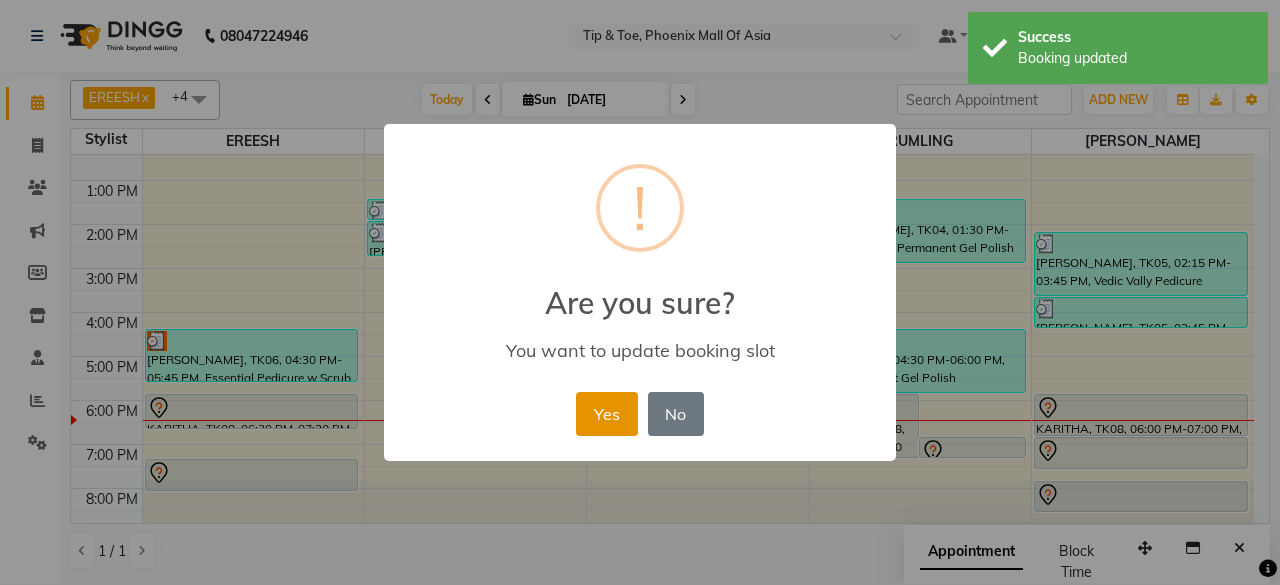 click on "Yes" at bounding box center [606, 414] 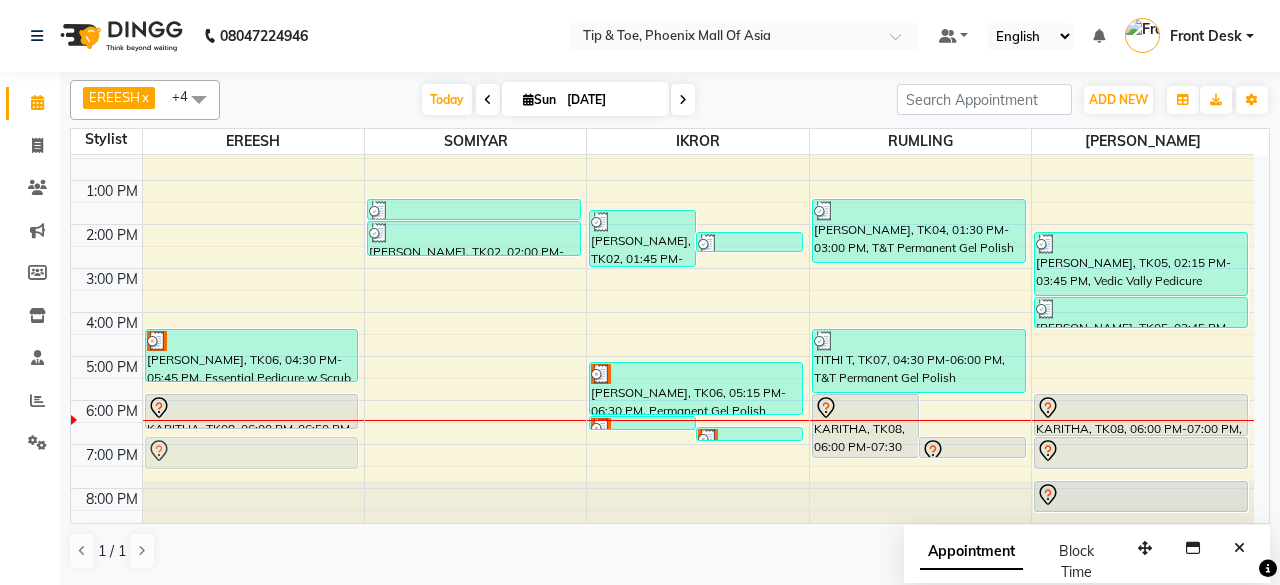 drag, startPoint x: 194, startPoint y: 458, endPoint x: 197, endPoint y: 446, distance: 12.369317 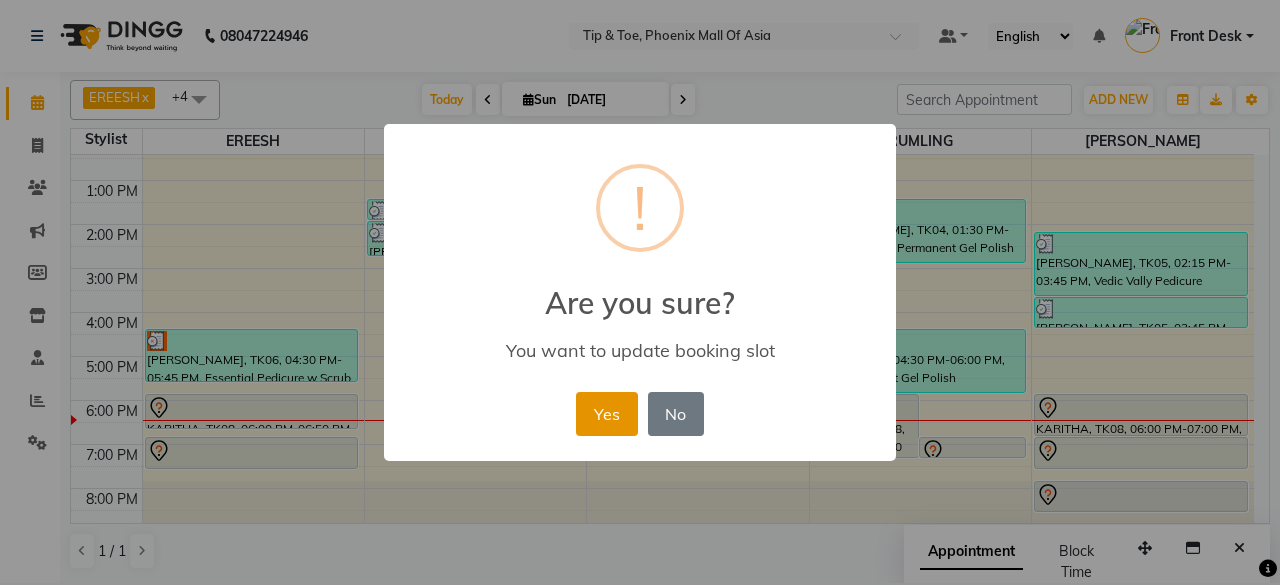 click on "Yes" at bounding box center [606, 414] 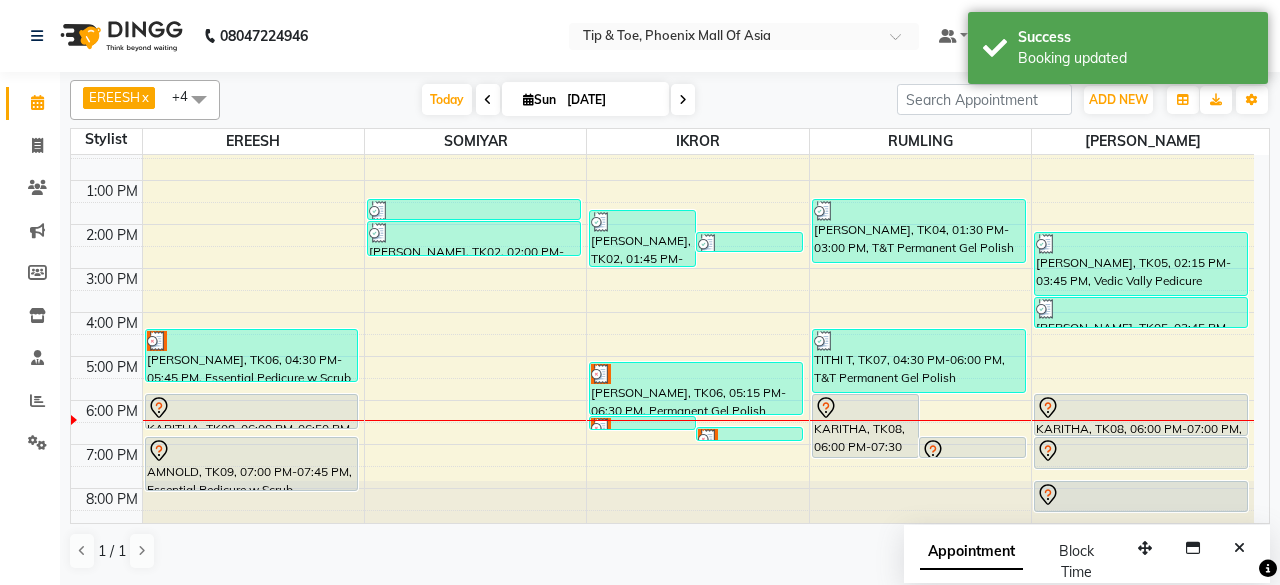 drag, startPoint x: 288, startPoint y: 465, endPoint x: 290, endPoint y: 487, distance: 22.090721 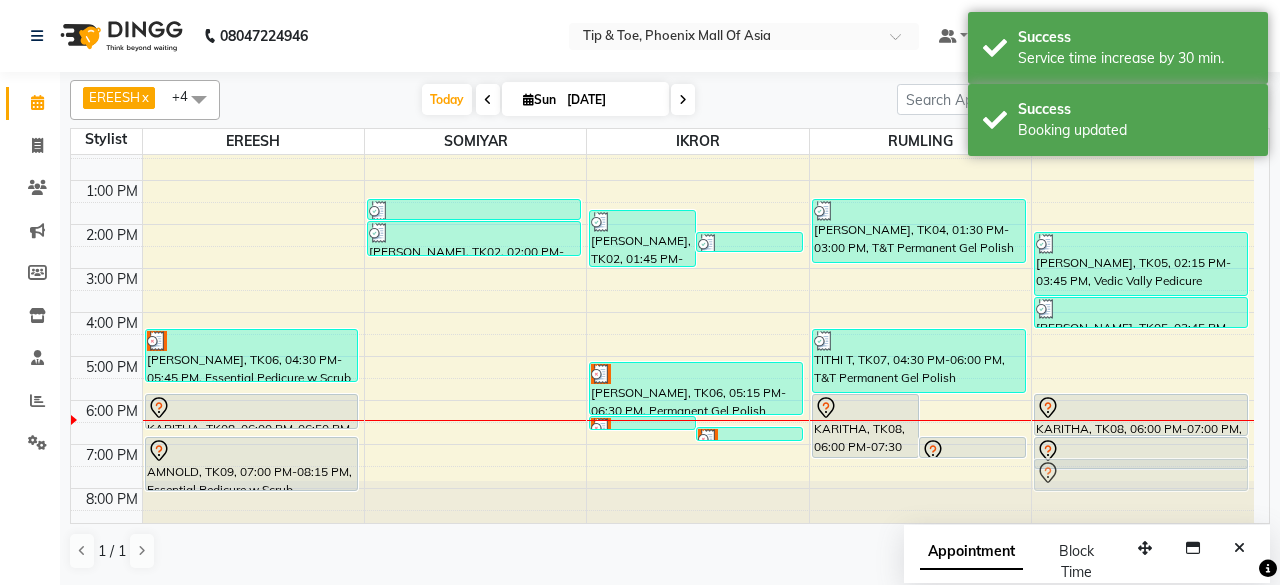 drag, startPoint x: 1118, startPoint y: 480, endPoint x: 1118, endPoint y: 469, distance: 11 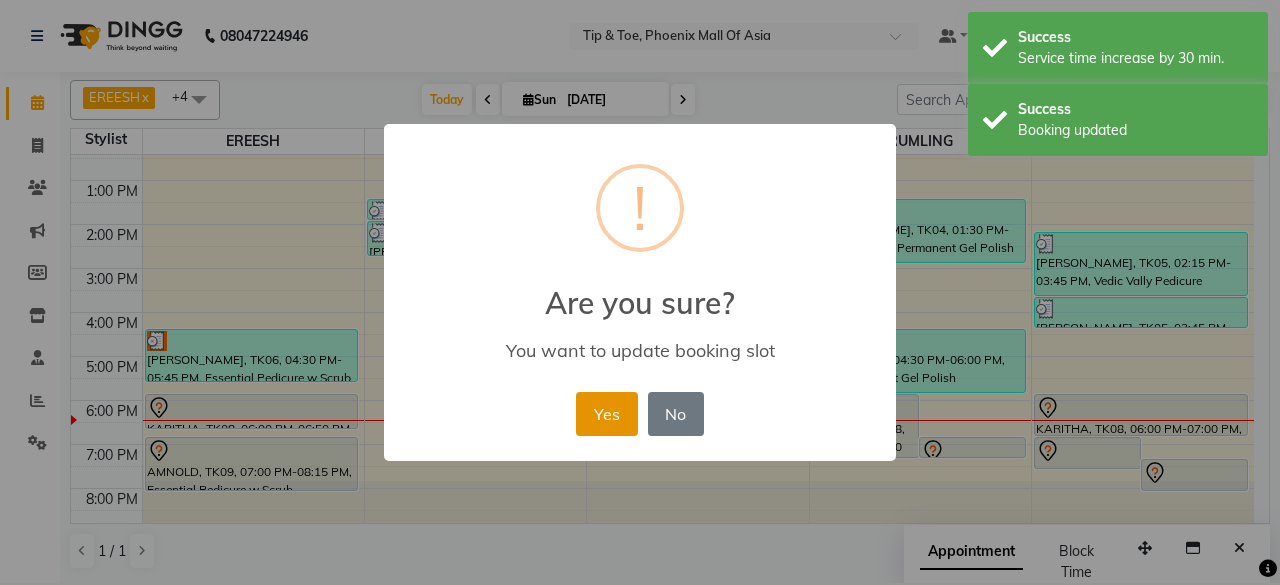 click on "Yes" at bounding box center [606, 414] 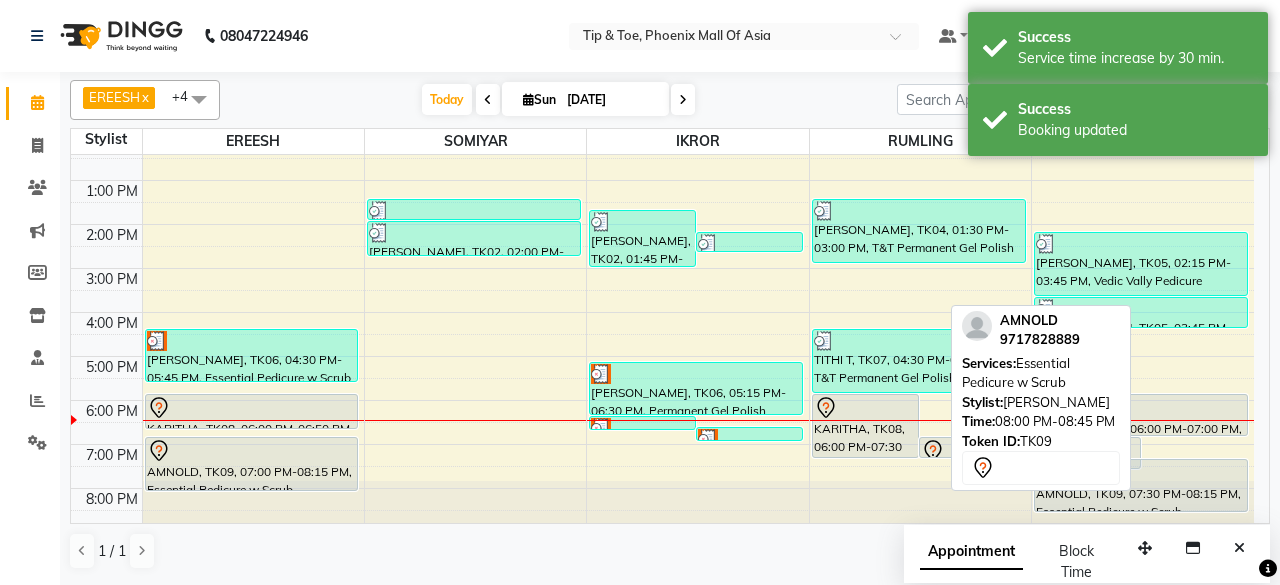 drag, startPoint x: 1203, startPoint y: 489, endPoint x: 1209, endPoint y: 501, distance: 13.416408 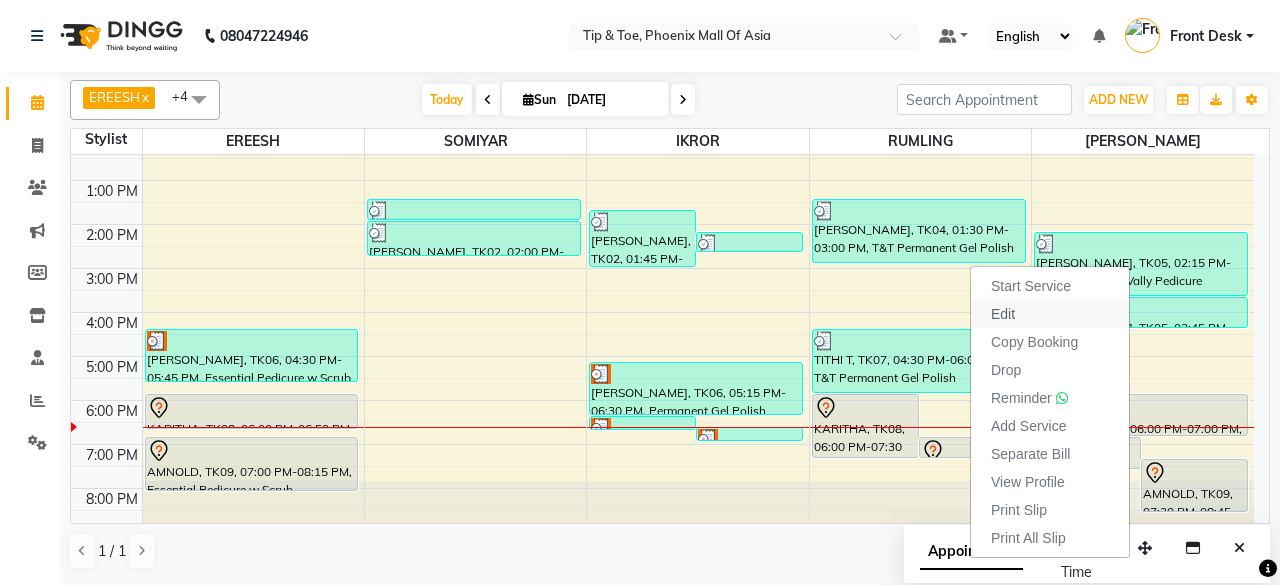 click on "Edit" at bounding box center [1050, 314] 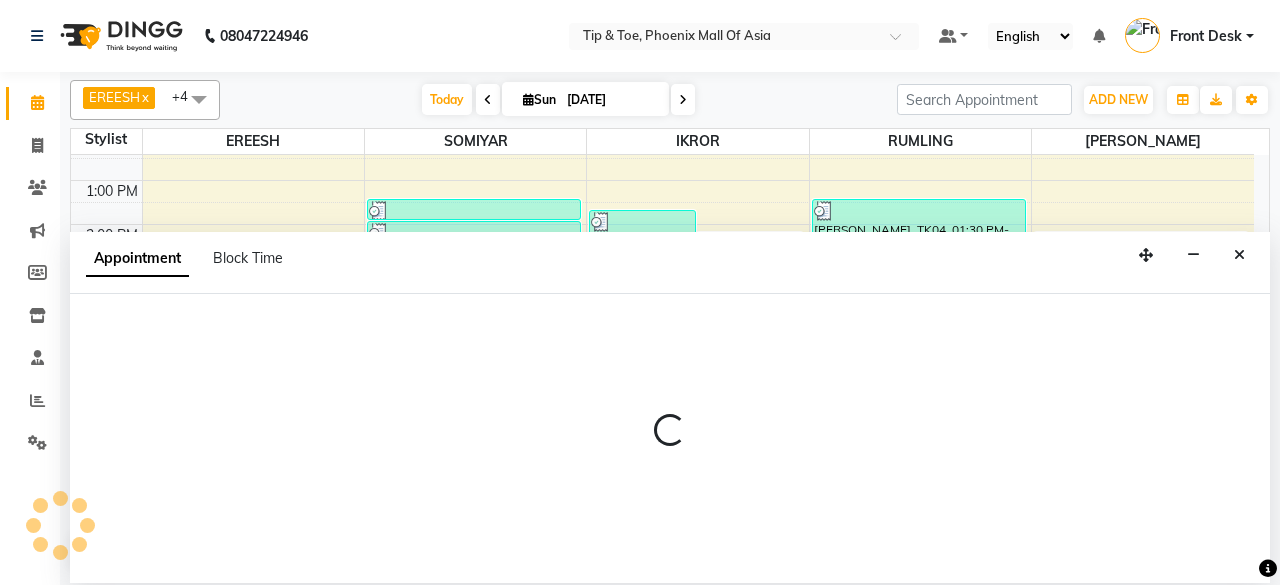 select on "tentative" 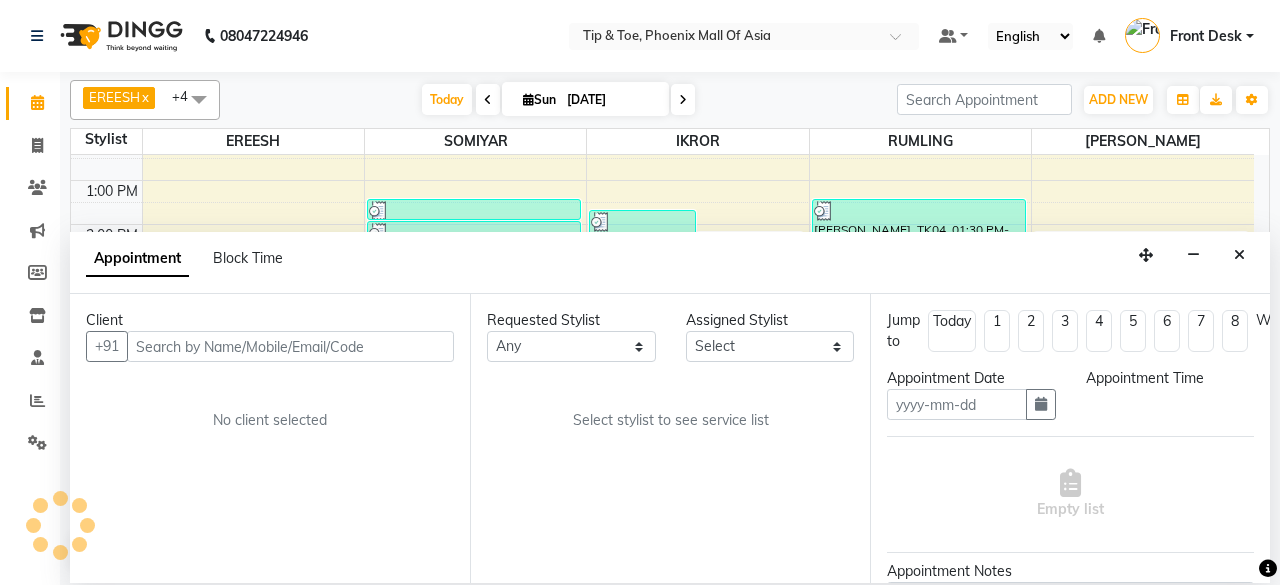 type on "[DATE]" 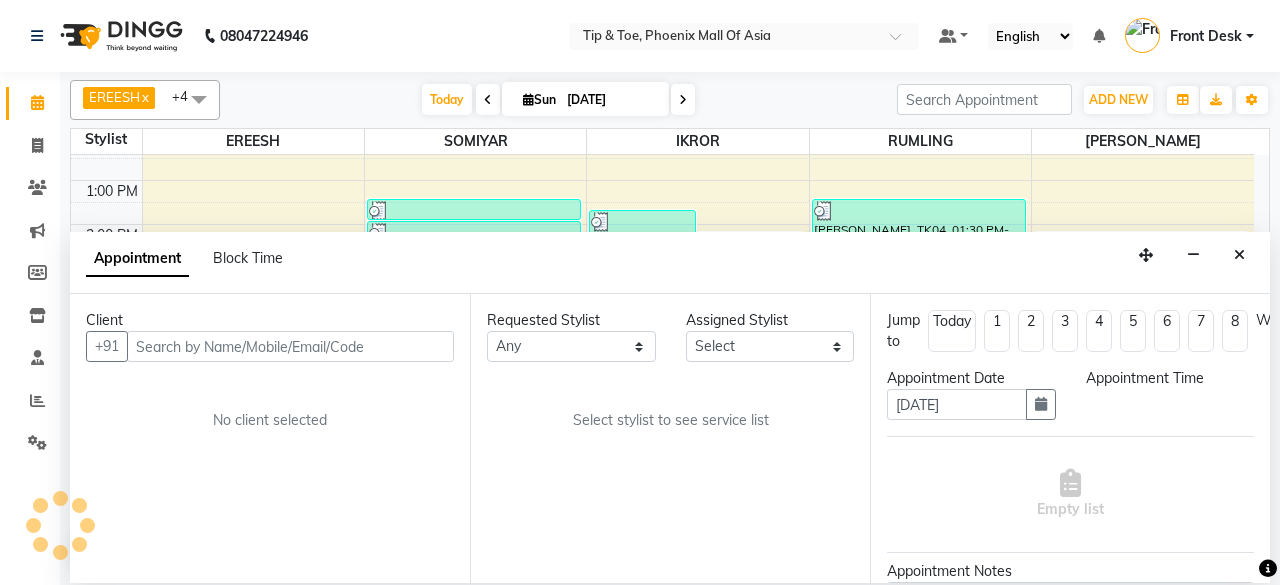 select on "1080" 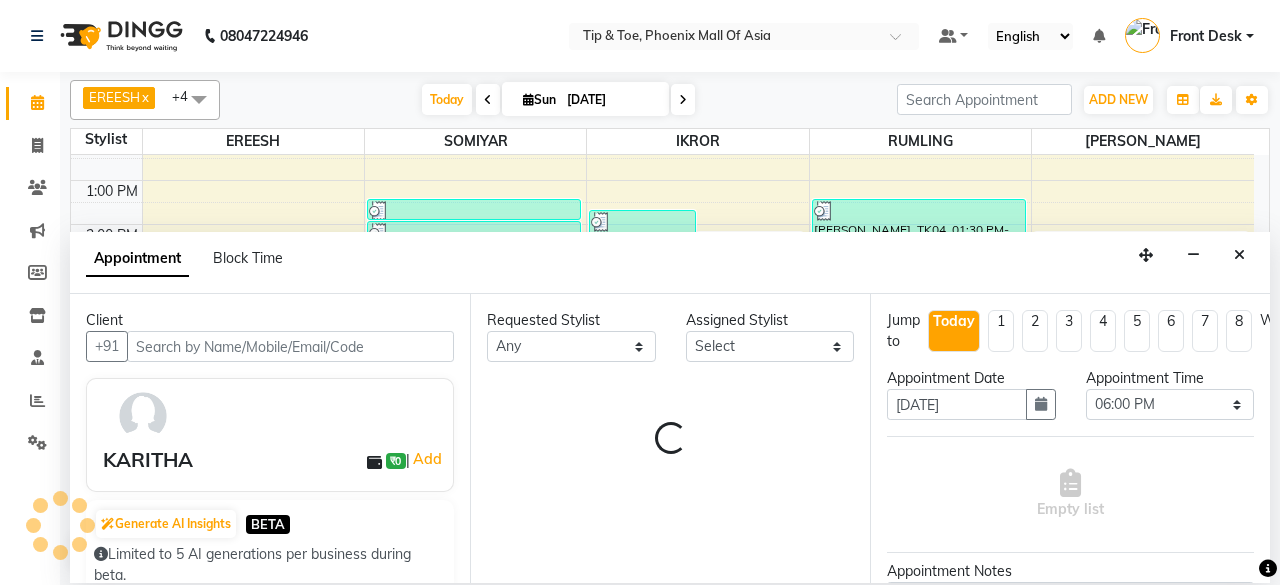 scroll, scrollTop: 194, scrollLeft: 0, axis: vertical 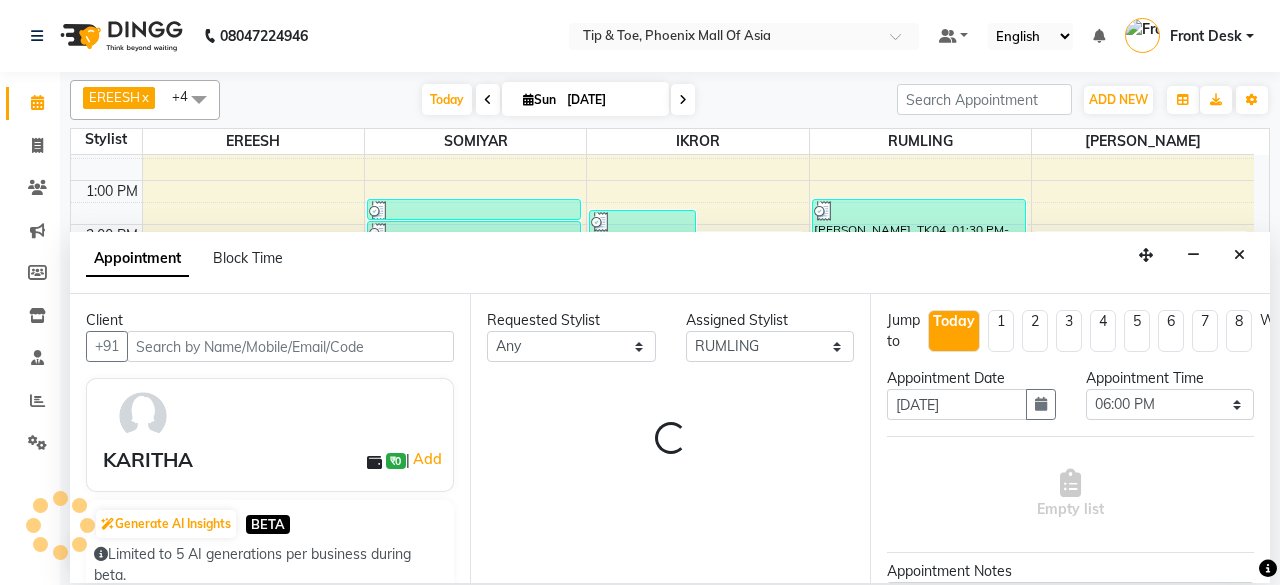 select on "2635" 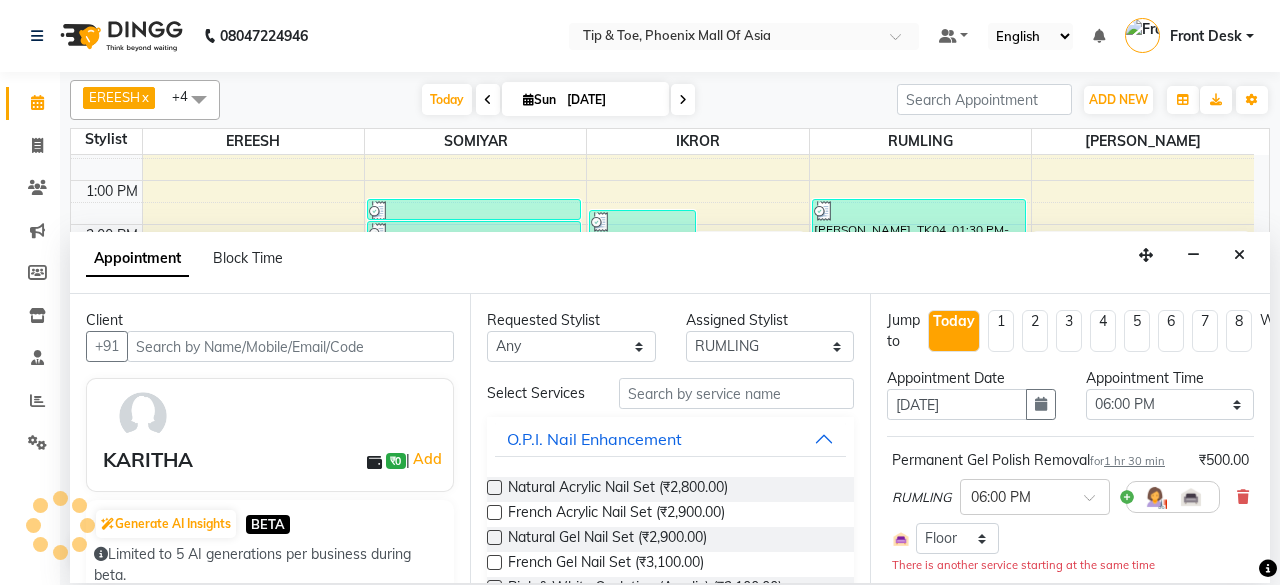 select on "2635" 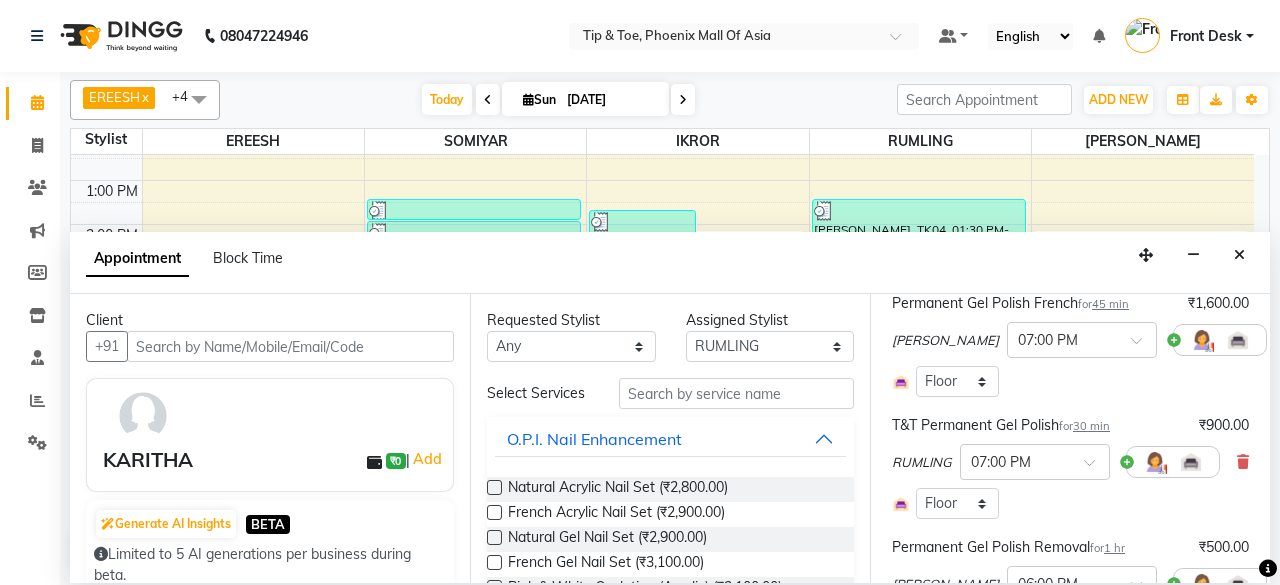 scroll, scrollTop: 200, scrollLeft: 0, axis: vertical 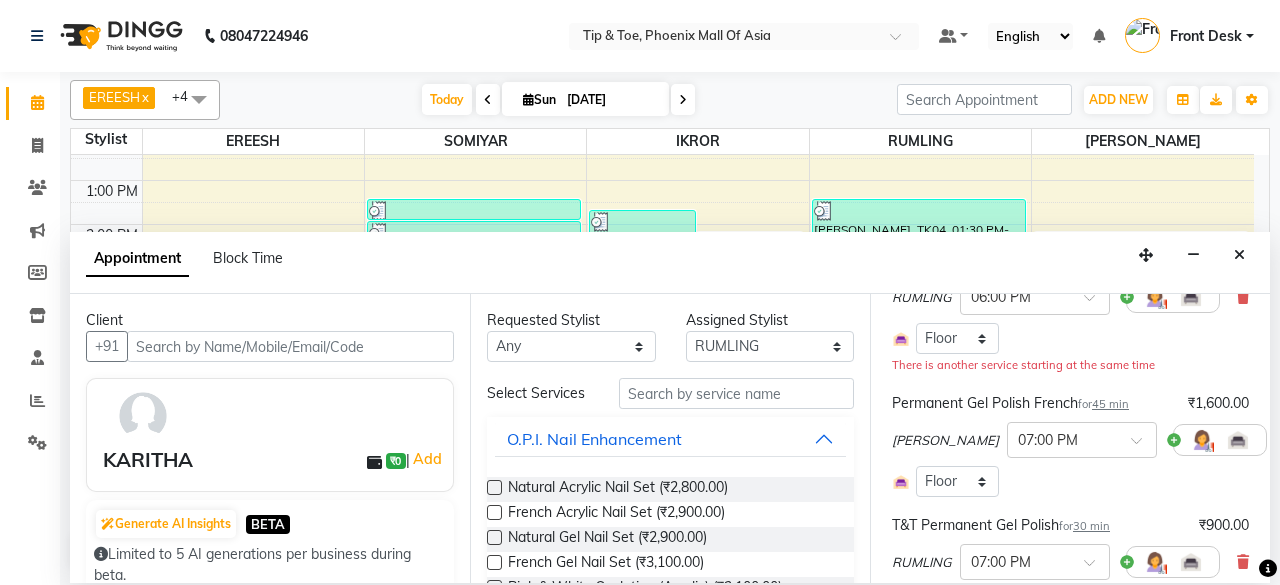 click at bounding box center [1281, 440] 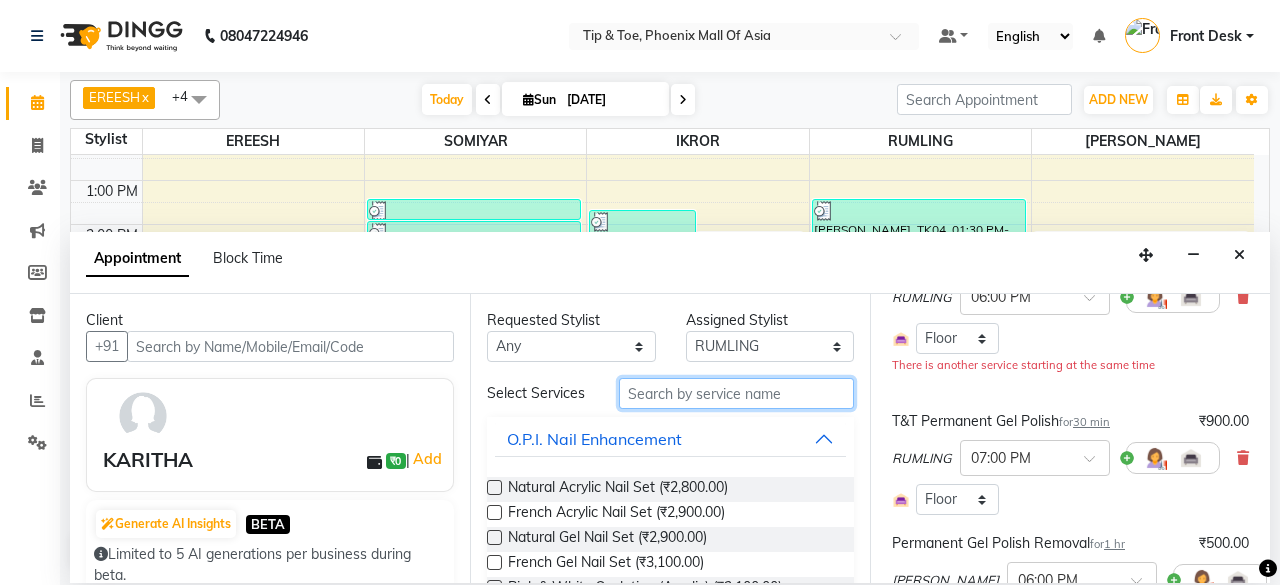 click at bounding box center [736, 393] 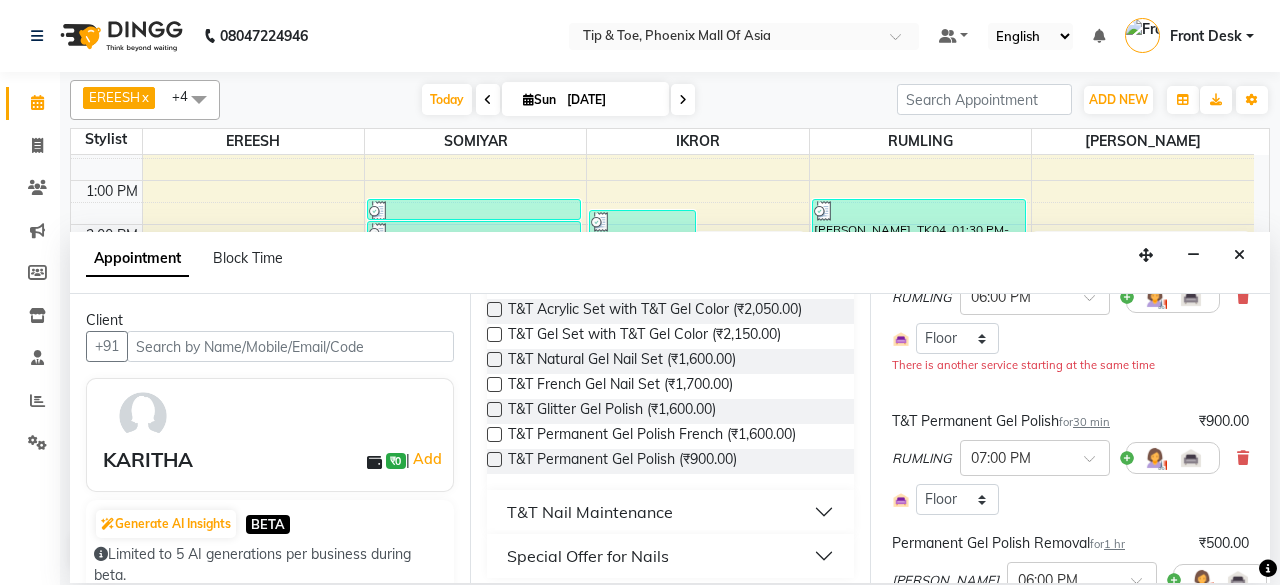scroll, scrollTop: 188, scrollLeft: 0, axis: vertical 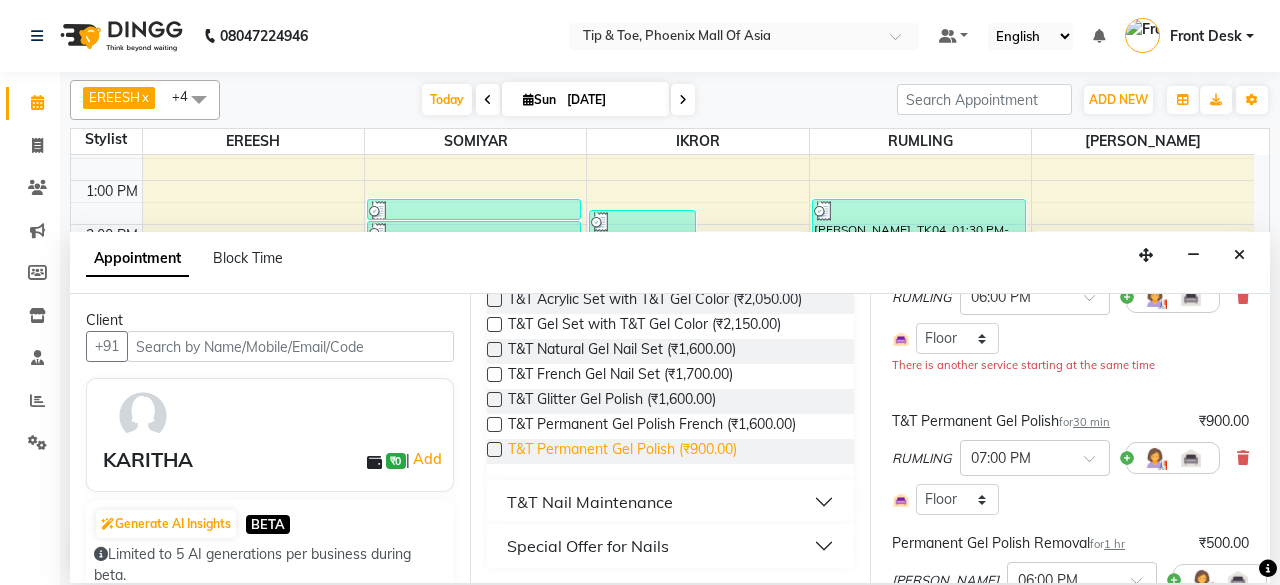 type on "T&T GE" 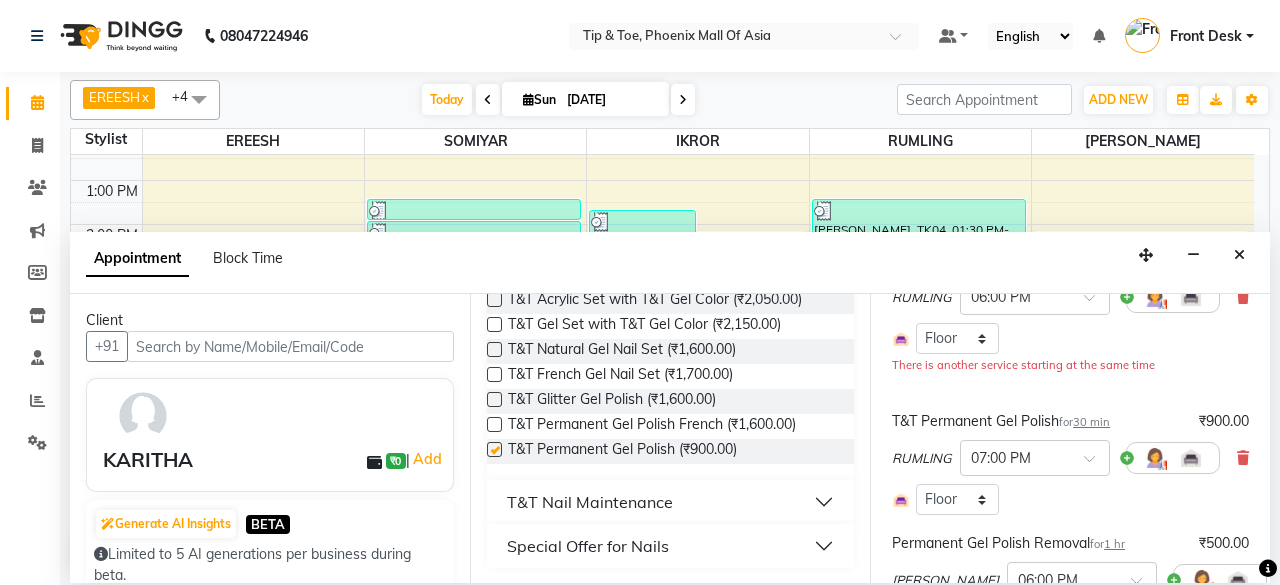 checkbox on "false" 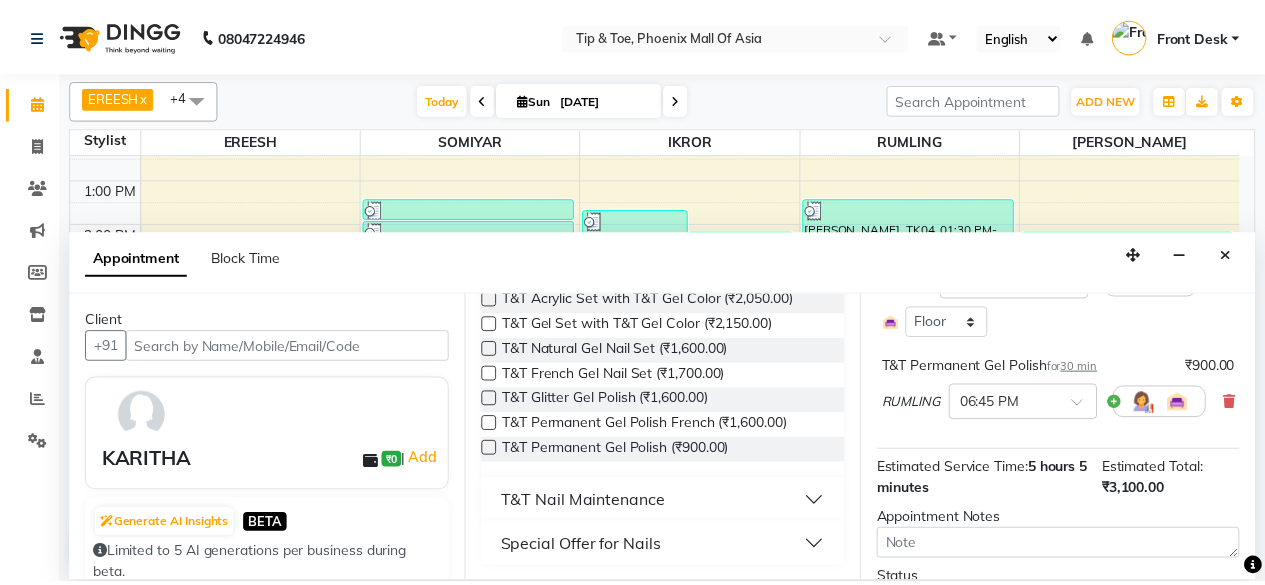 scroll, scrollTop: 720, scrollLeft: 0, axis: vertical 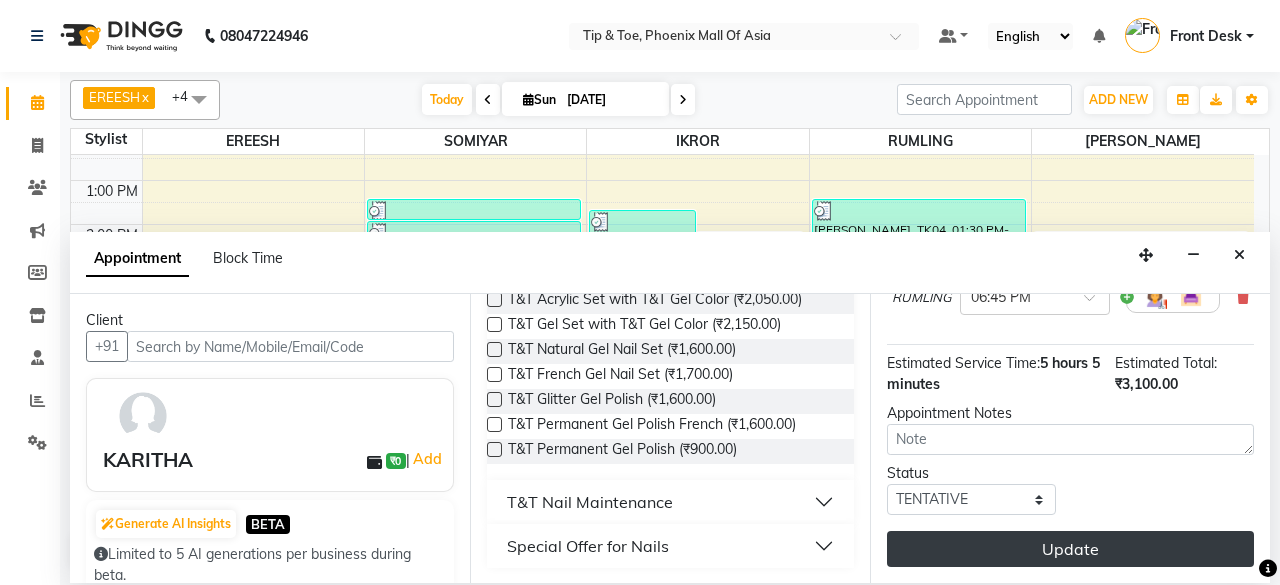 click on "Update" at bounding box center (1070, 549) 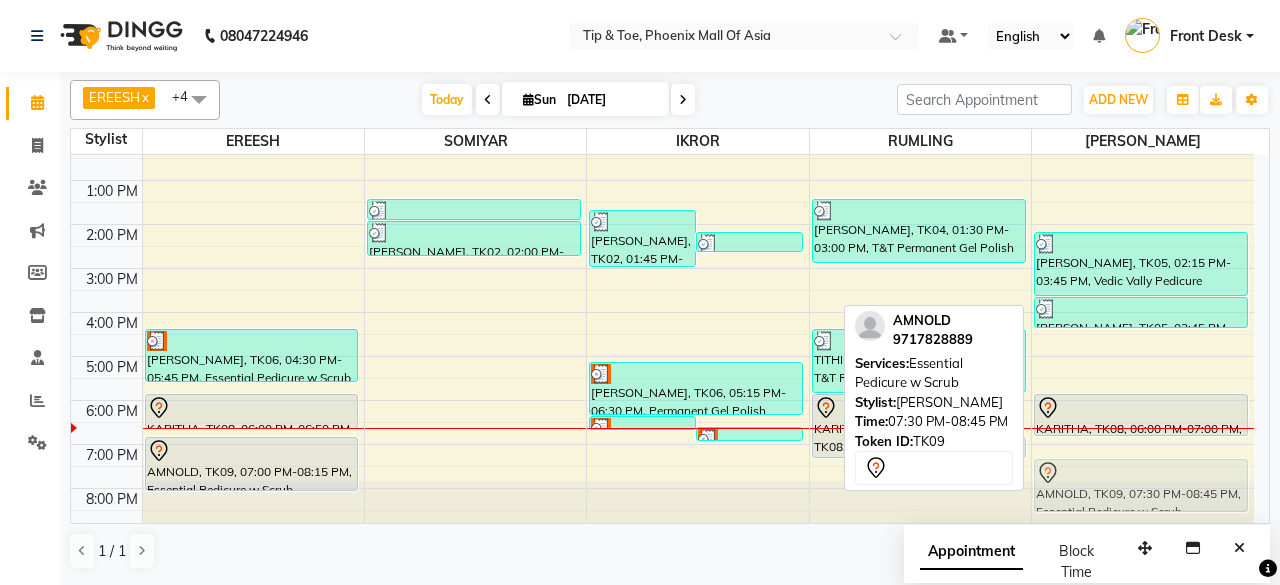 drag, startPoint x: 1090, startPoint y: 477, endPoint x: 1100, endPoint y: 474, distance: 10.440307 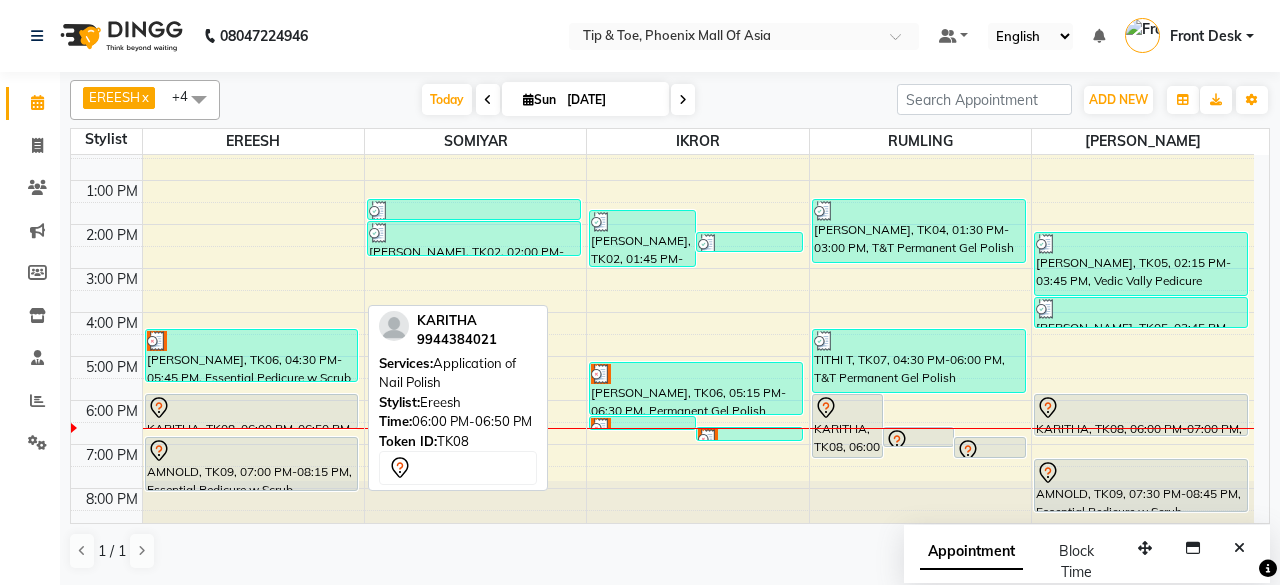 click at bounding box center (252, 408) 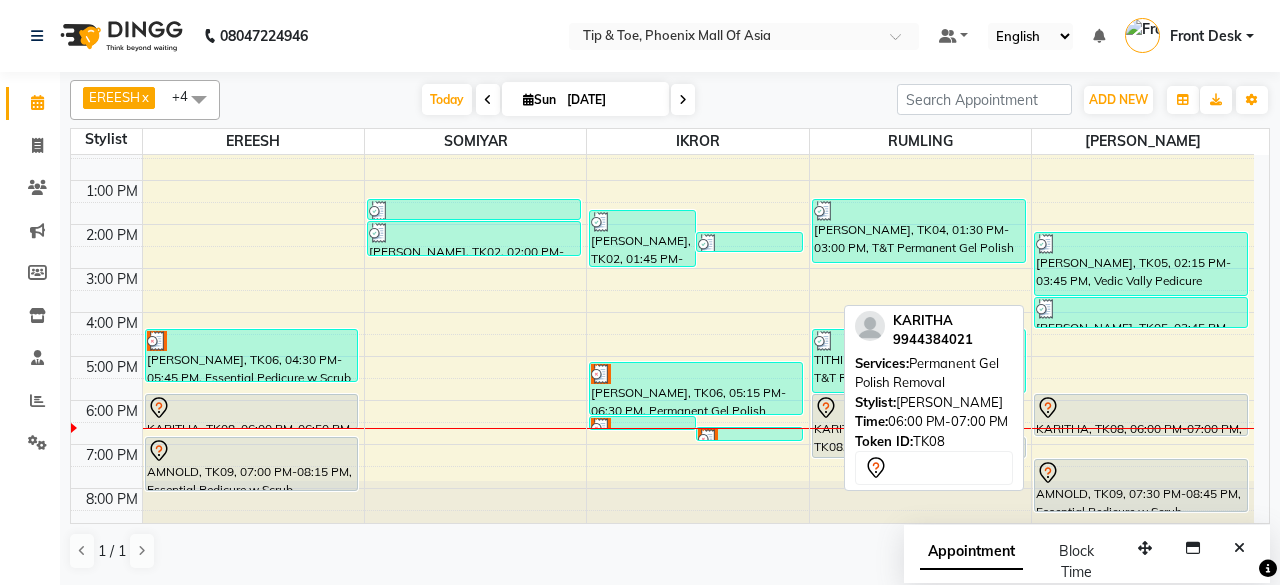 click at bounding box center (1141, 408) 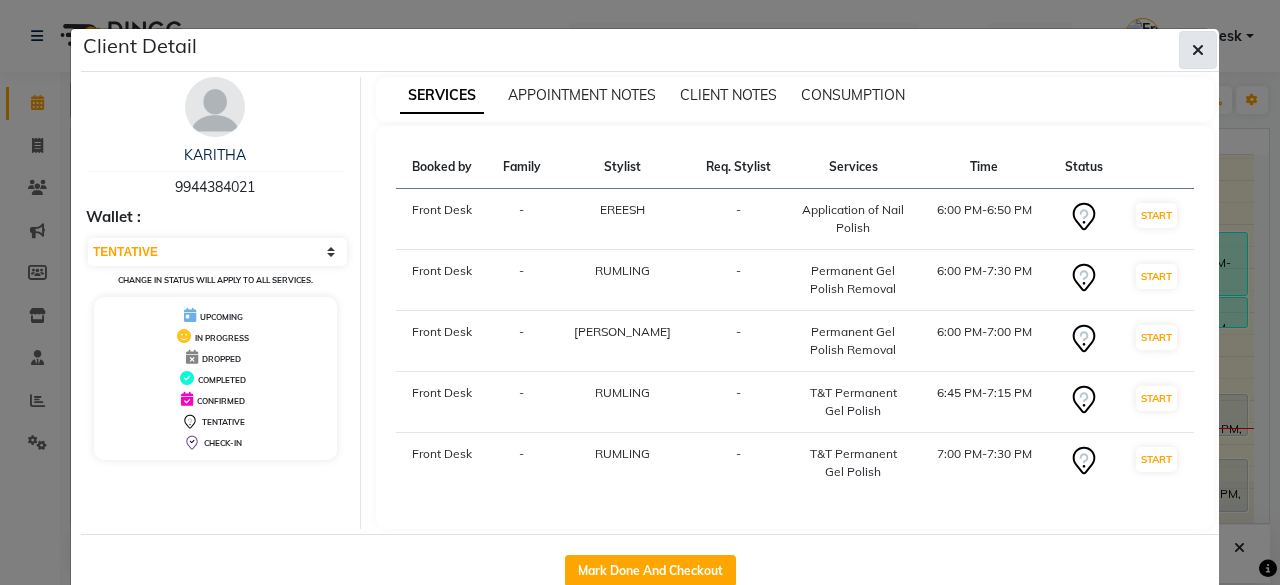 click 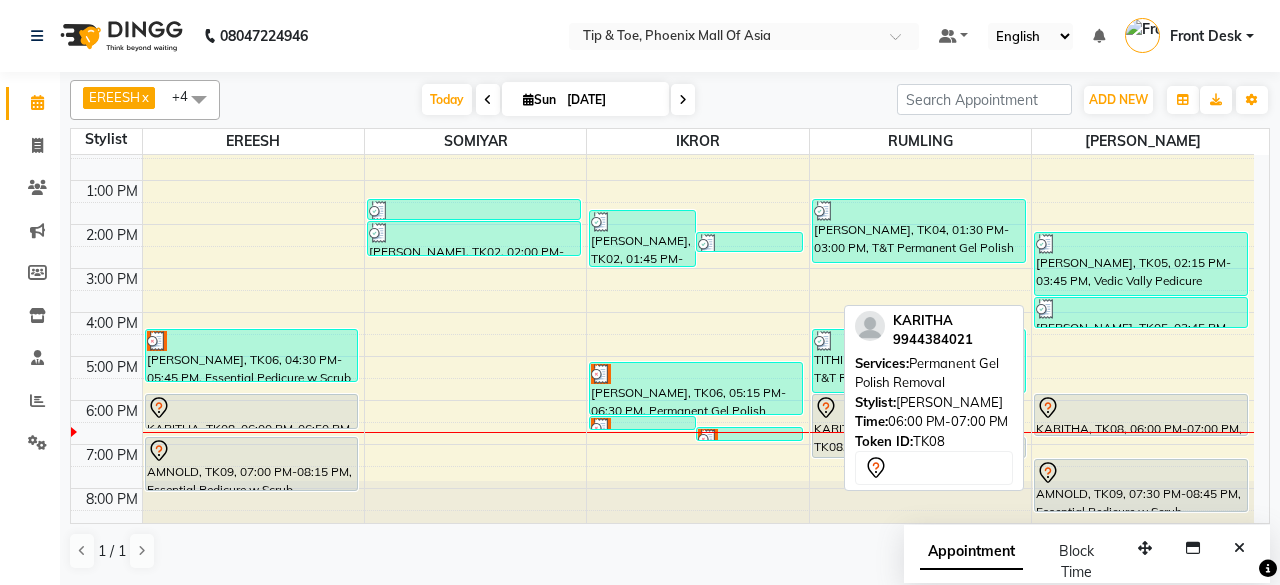 click at bounding box center [1141, 408] 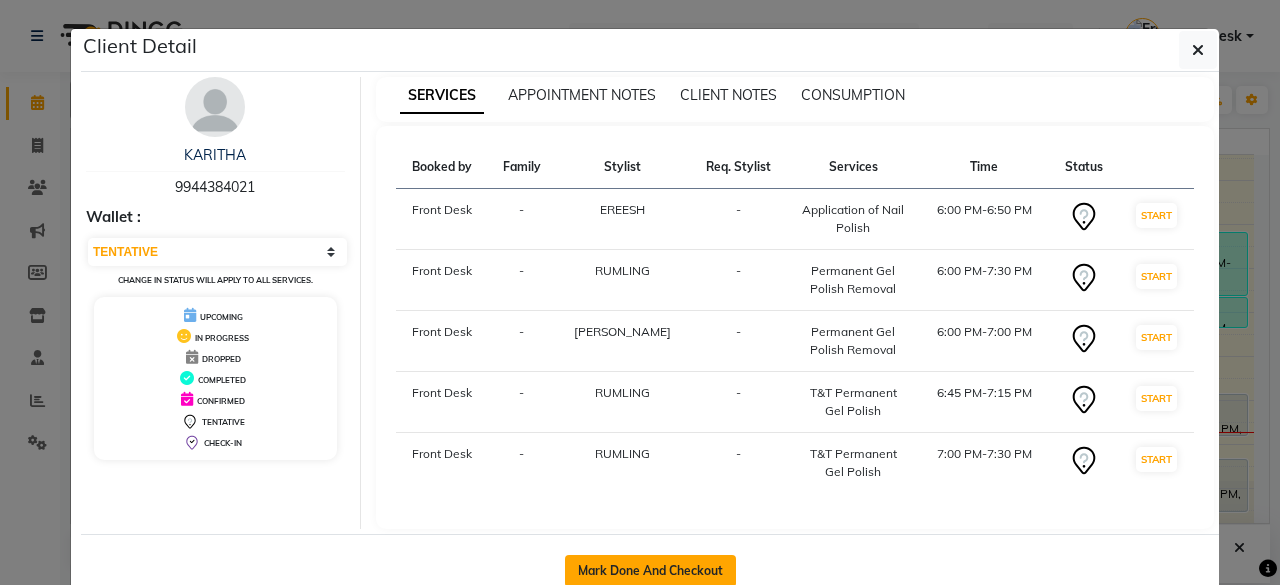 click on "Mark Done And Checkout" 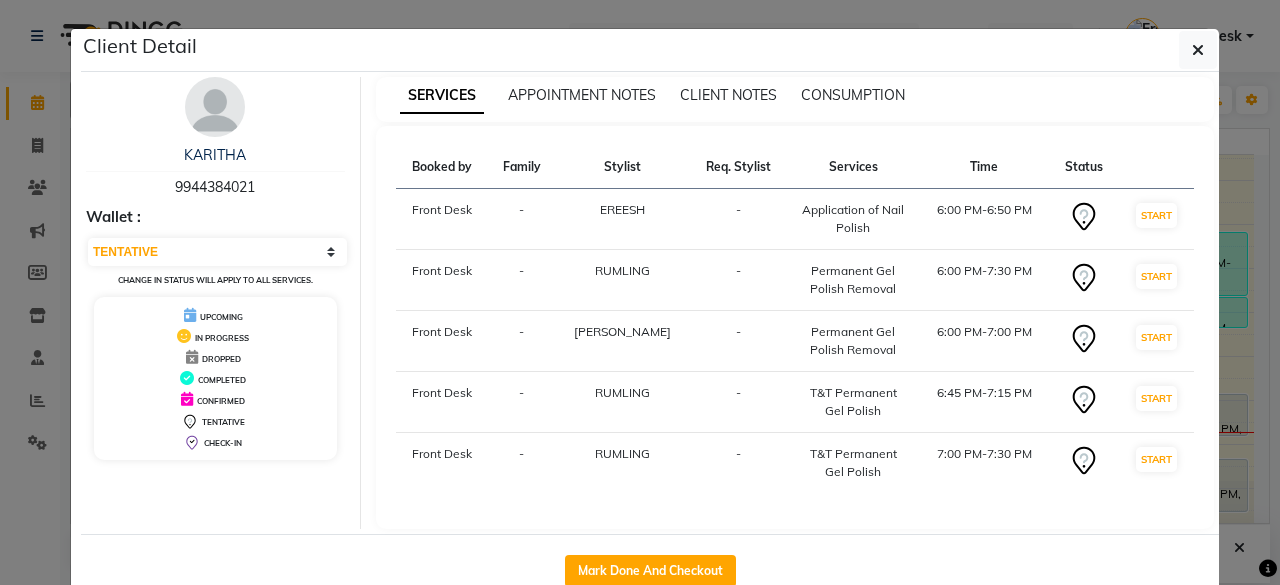 select on "service" 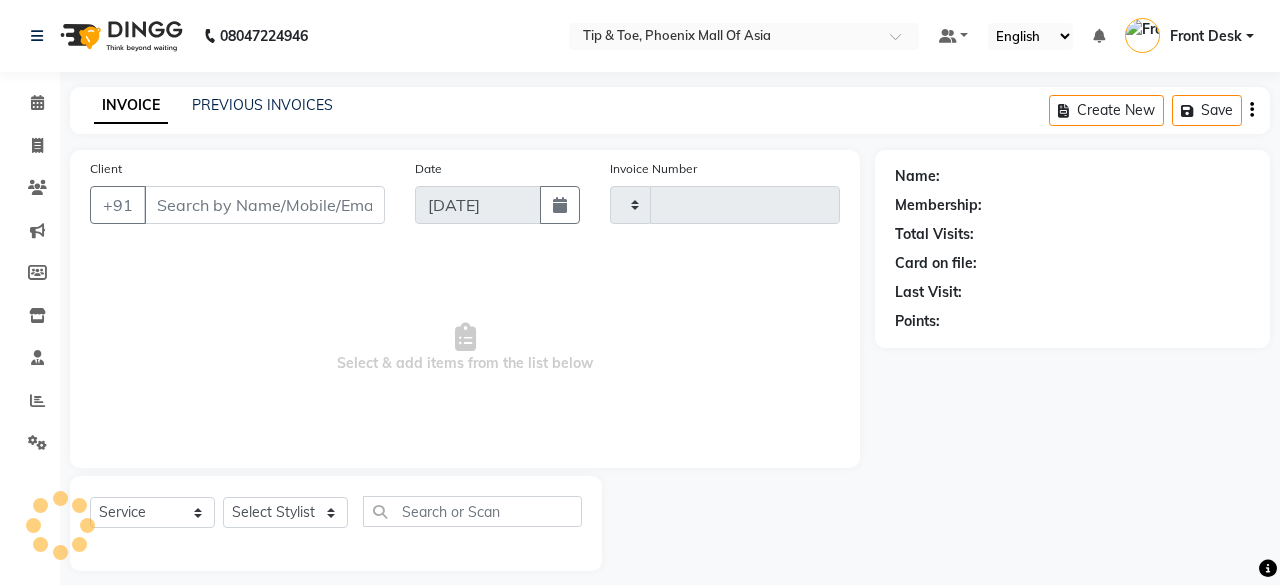 type on "0509" 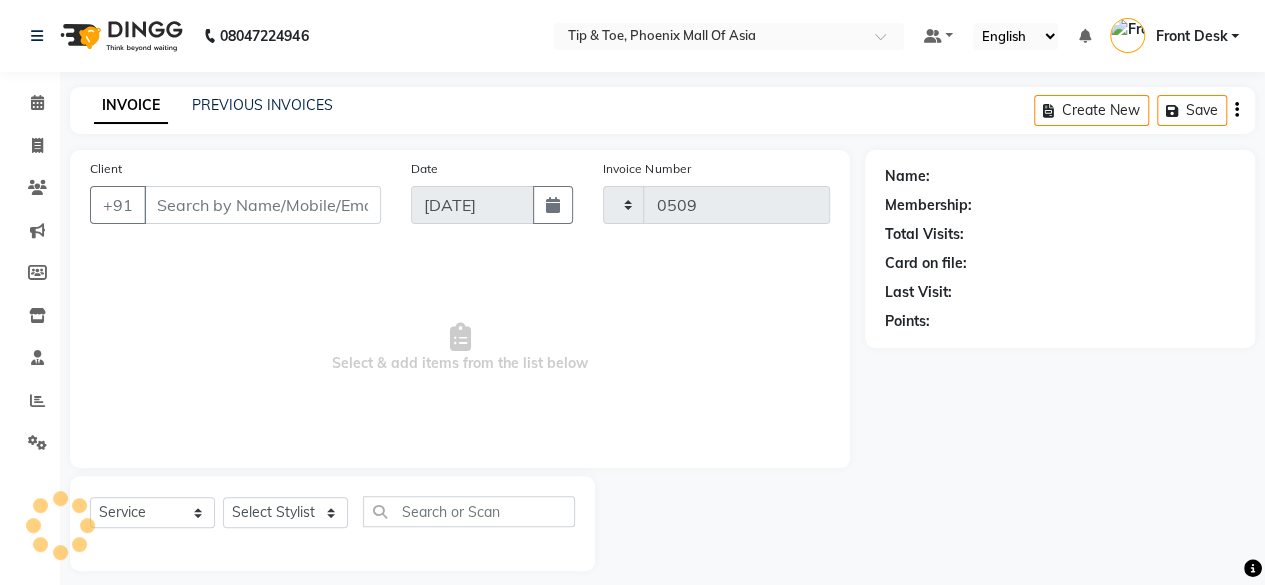 select on "5683" 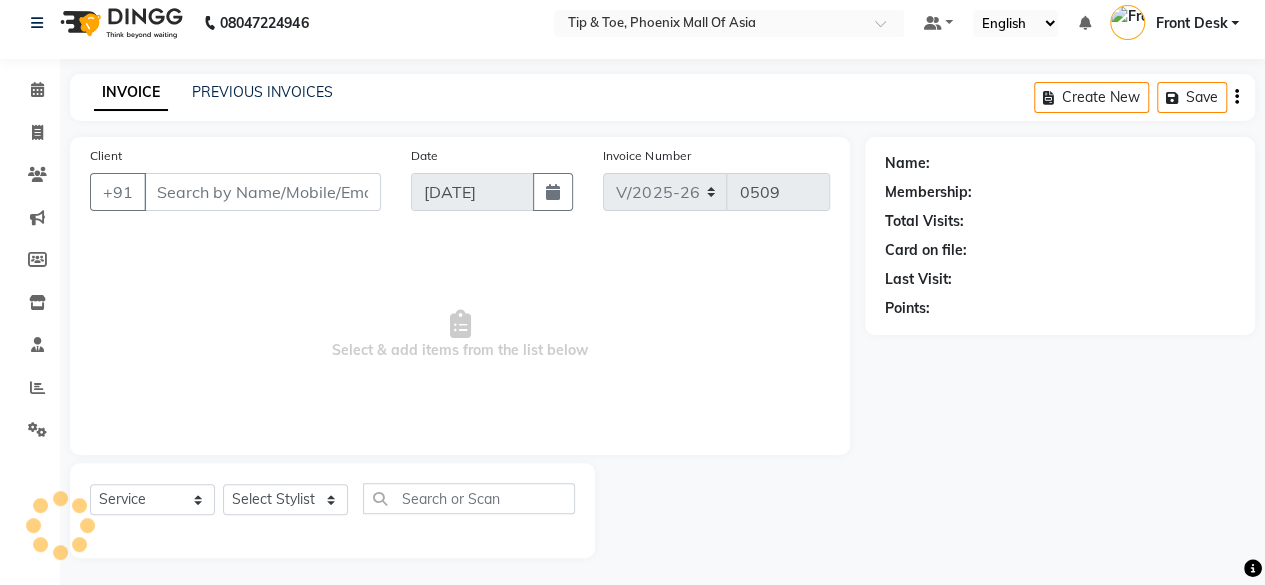 scroll, scrollTop: 15, scrollLeft: 0, axis: vertical 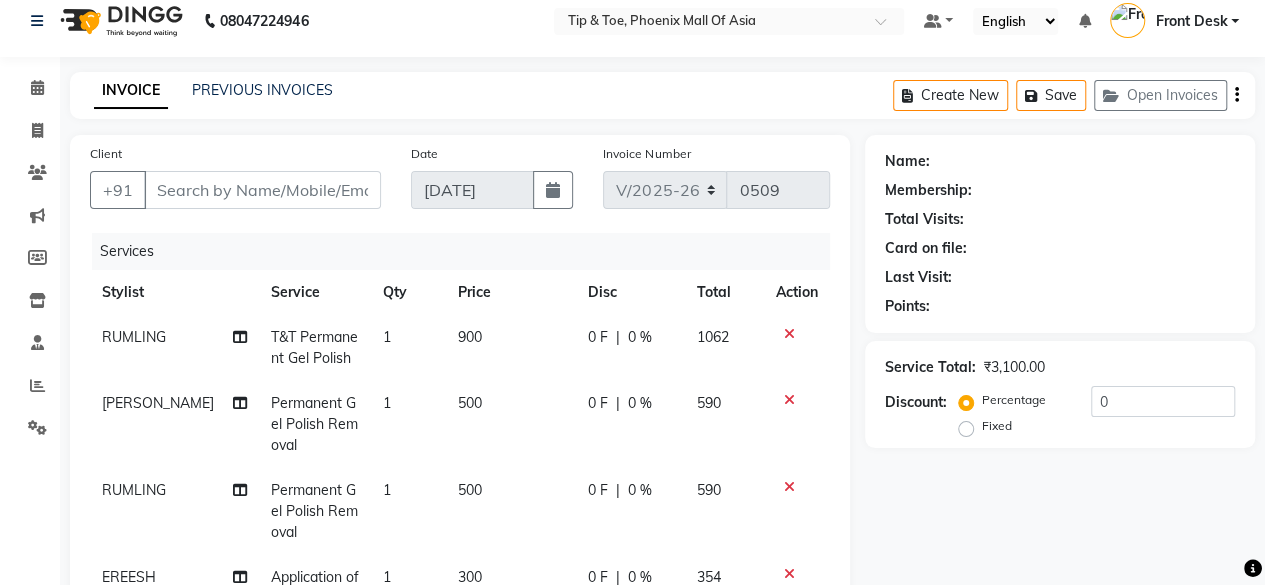 type on "9944384021" 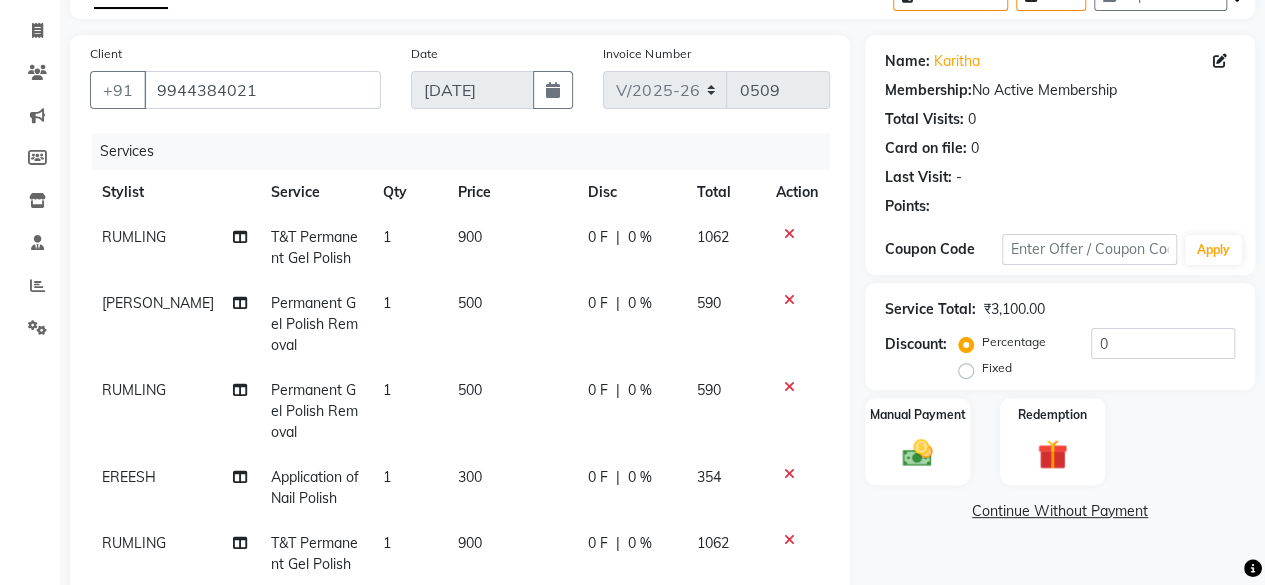 scroll, scrollTop: 215, scrollLeft: 0, axis: vertical 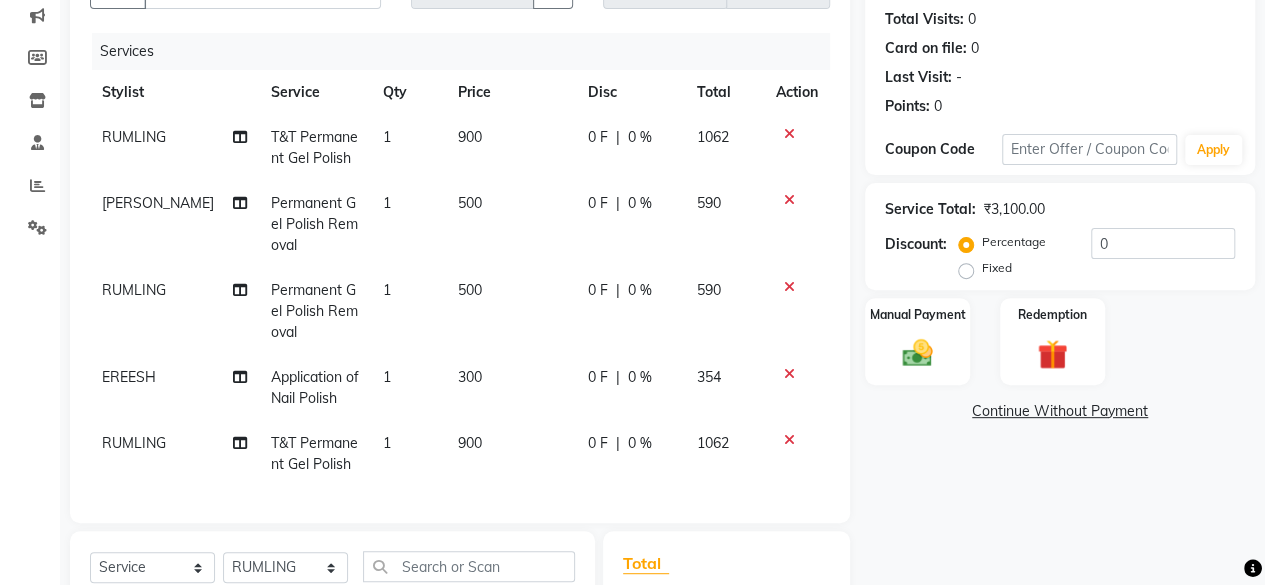 click on "500" 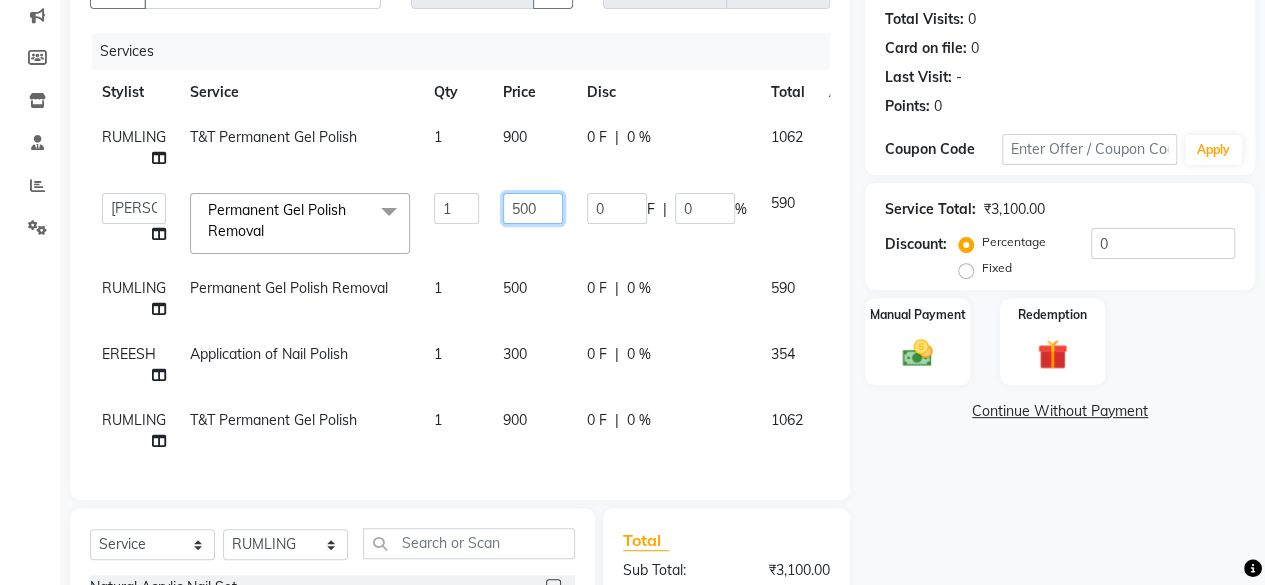 click on "500" 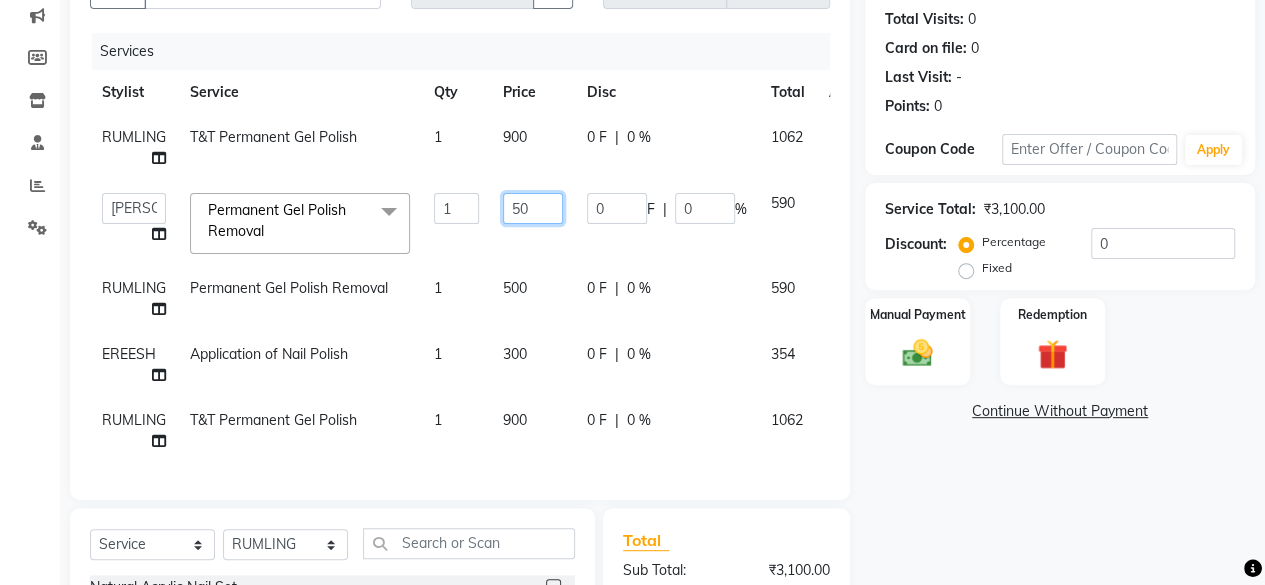 type on "5" 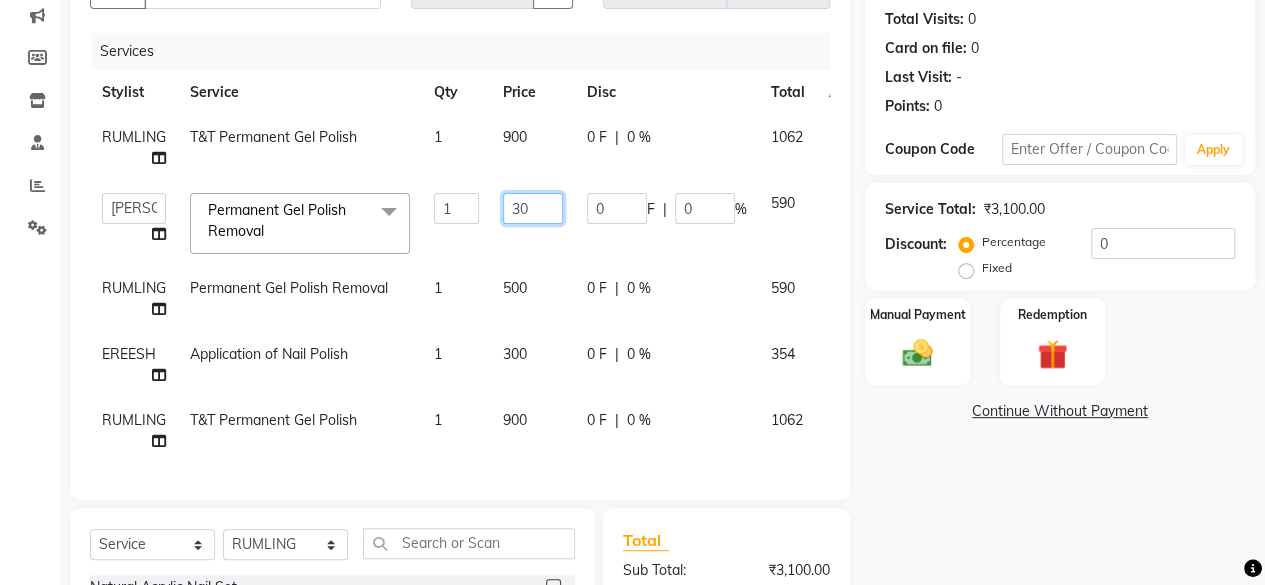 type on "300" 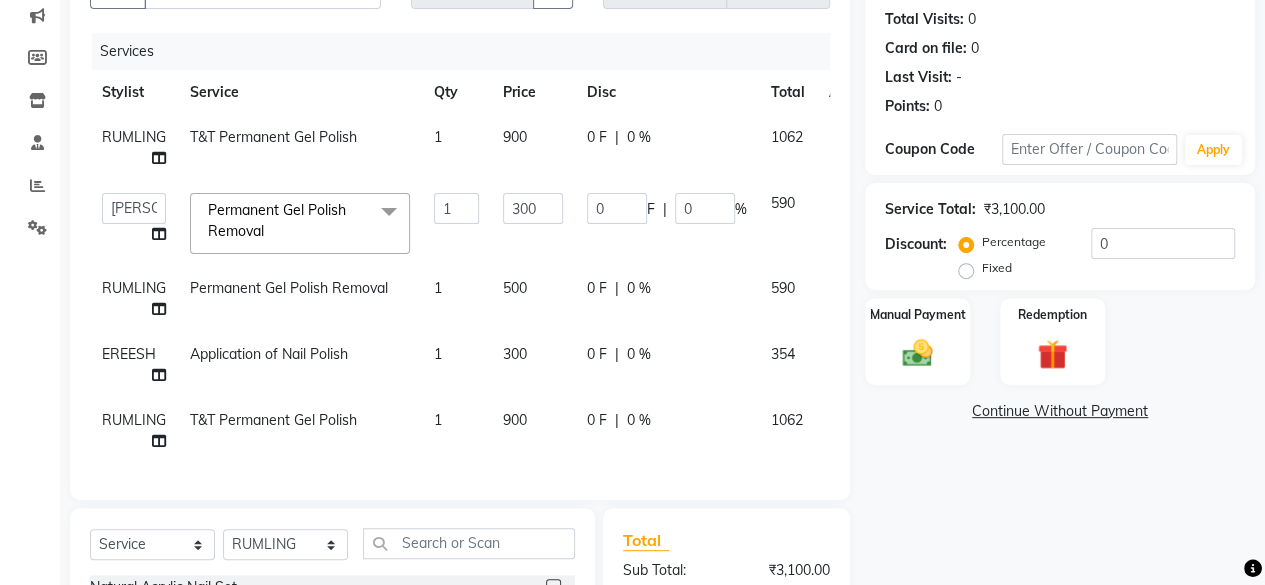 click on "Name: Karitha  Membership:  No Active Membership  Total Visits:  0 Card on file:  0 Last Visit:   - Points:   0  Coupon Code Apply Service Total:  ₹3,100.00  Discount:  Percentage   Fixed  0 Manual Payment Redemption  Continue Without Payment" 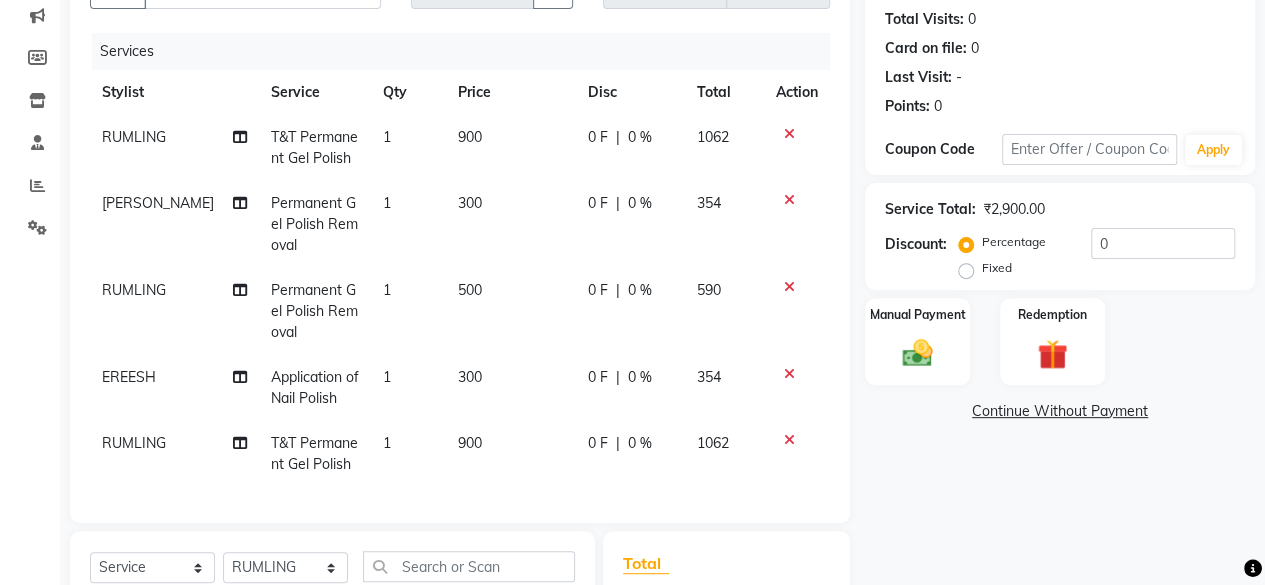 click on "500" 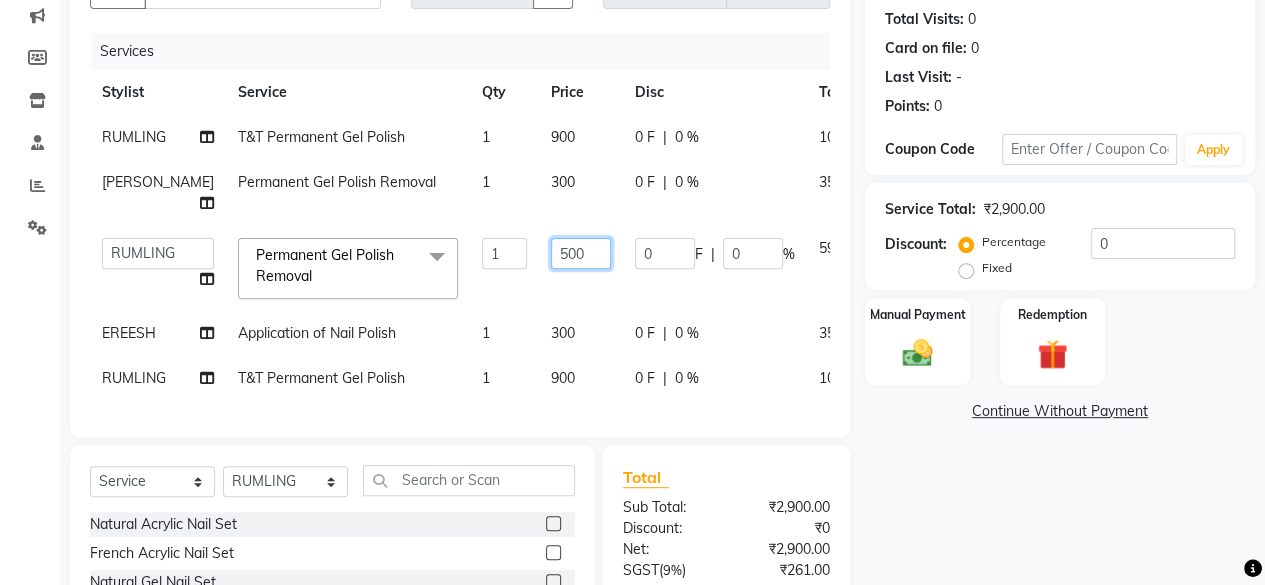 click on "500" 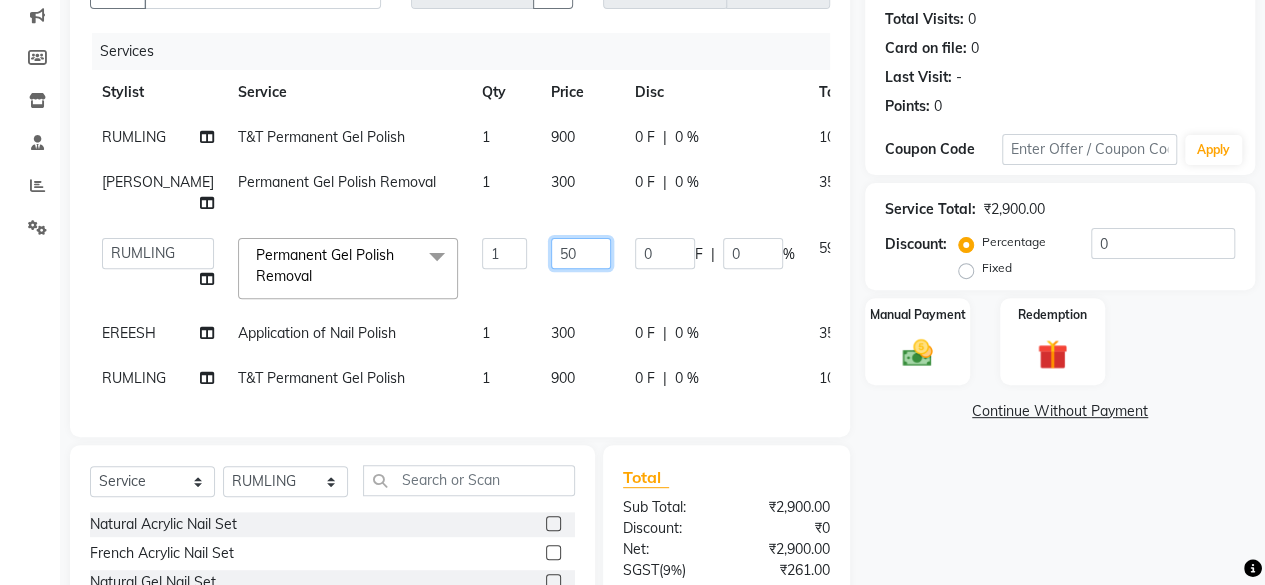 type on "5" 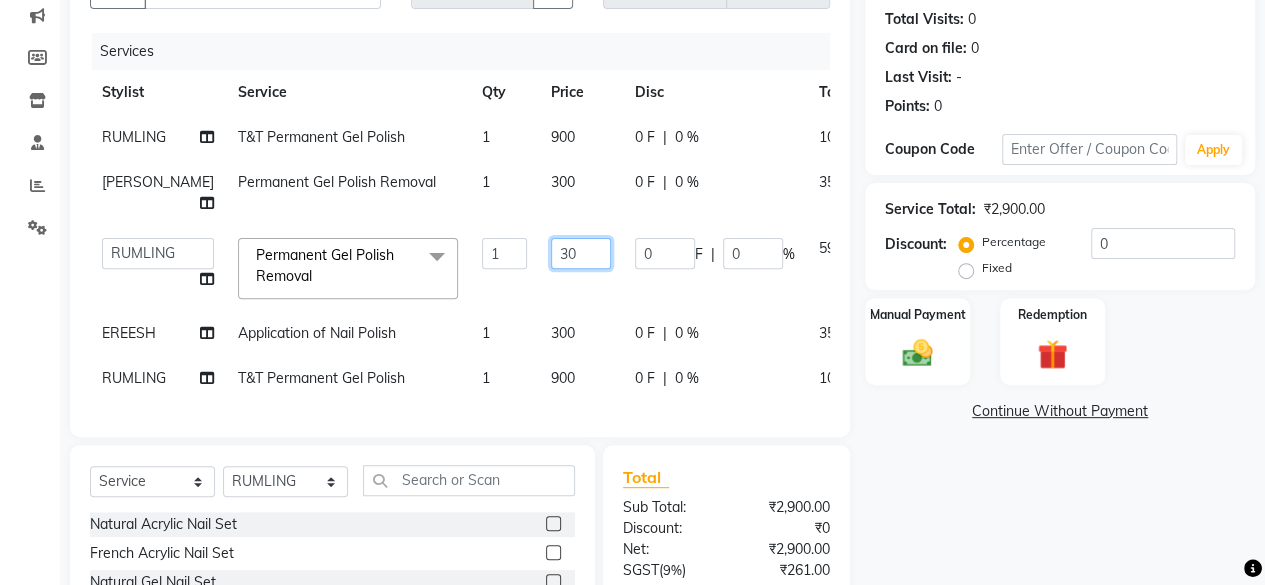 type on "300" 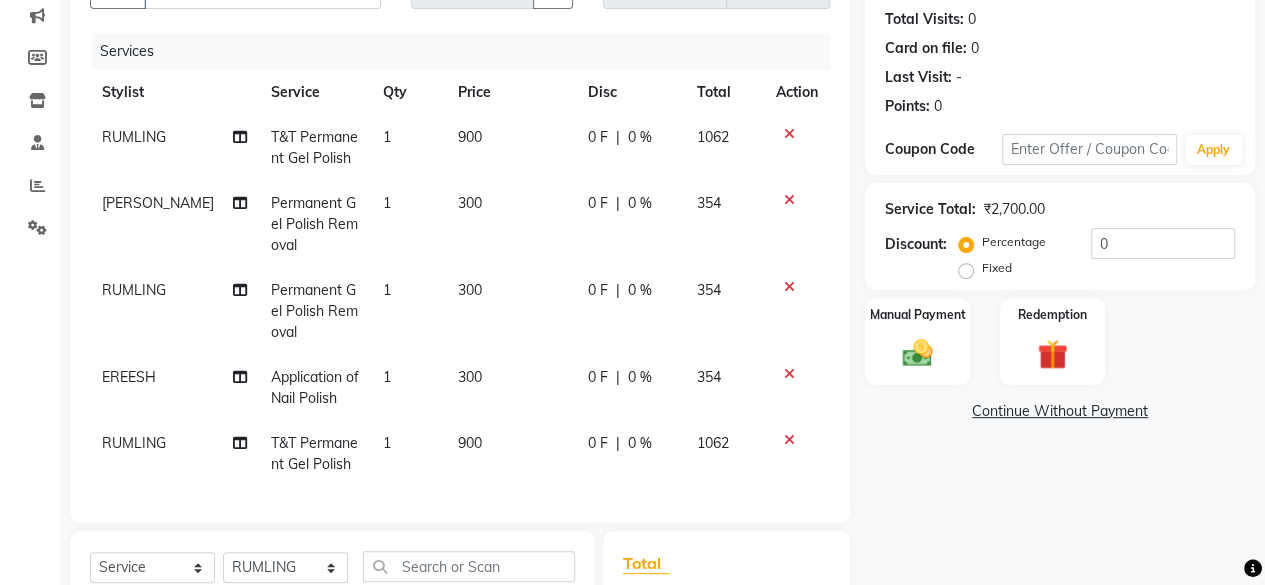 click on "Name: Karitha  Membership:  No Active Membership  Total Visits:  0 Card on file:  0 Last Visit:   - Points:   0  Coupon Code Apply Service Total:  ₹2,700.00  Discount:  Percentage   Fixed  0 Manual Payment Redemption  Continue Without Payment" 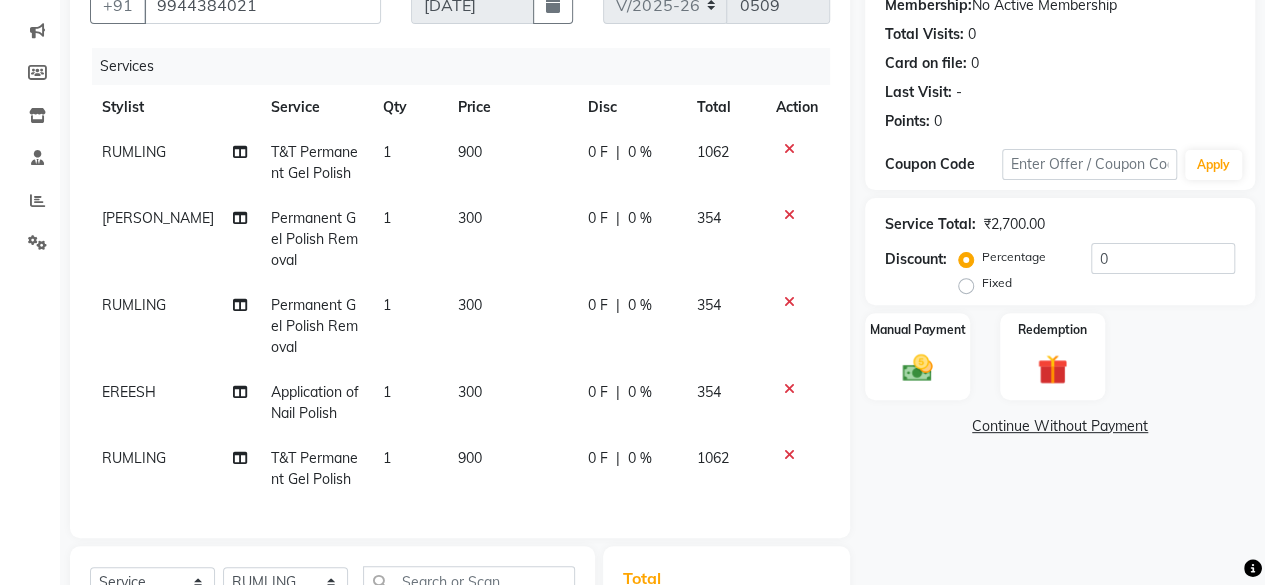 scroll, scrollTop: 500, scrollLeft: 0, axis: vertical 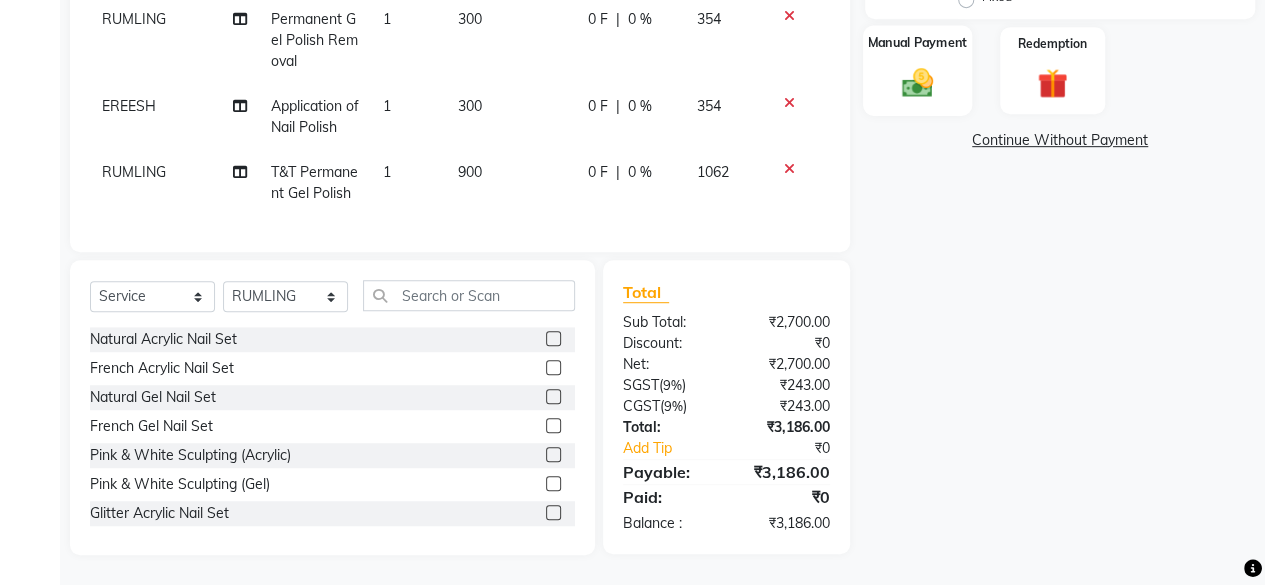 click 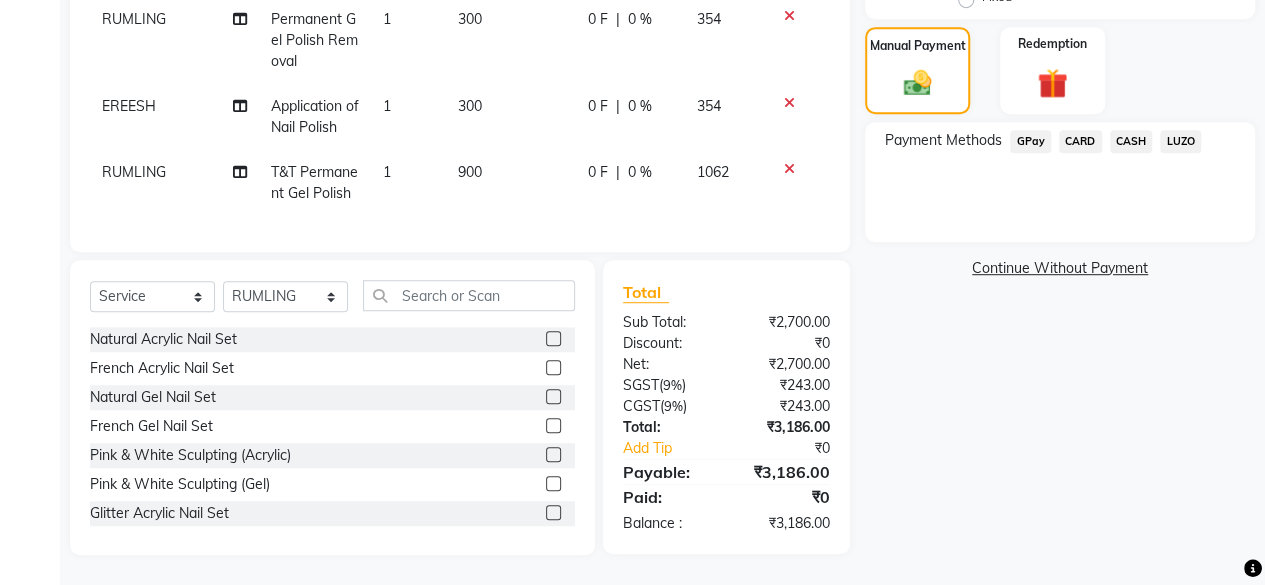click on "GPay" 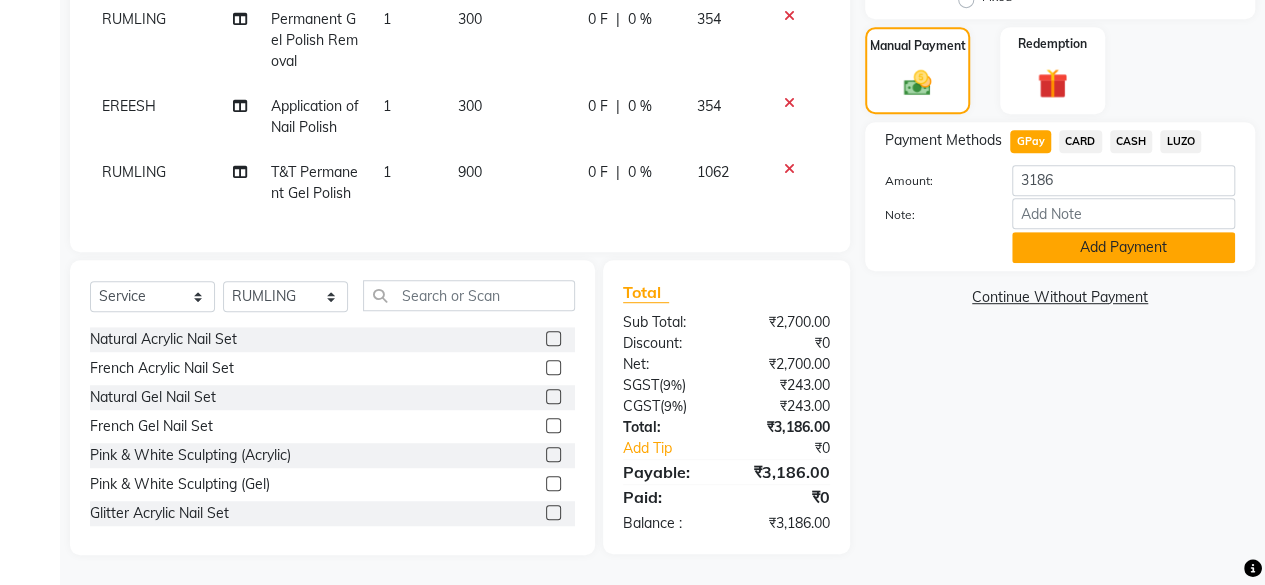 click on "Add Payment" 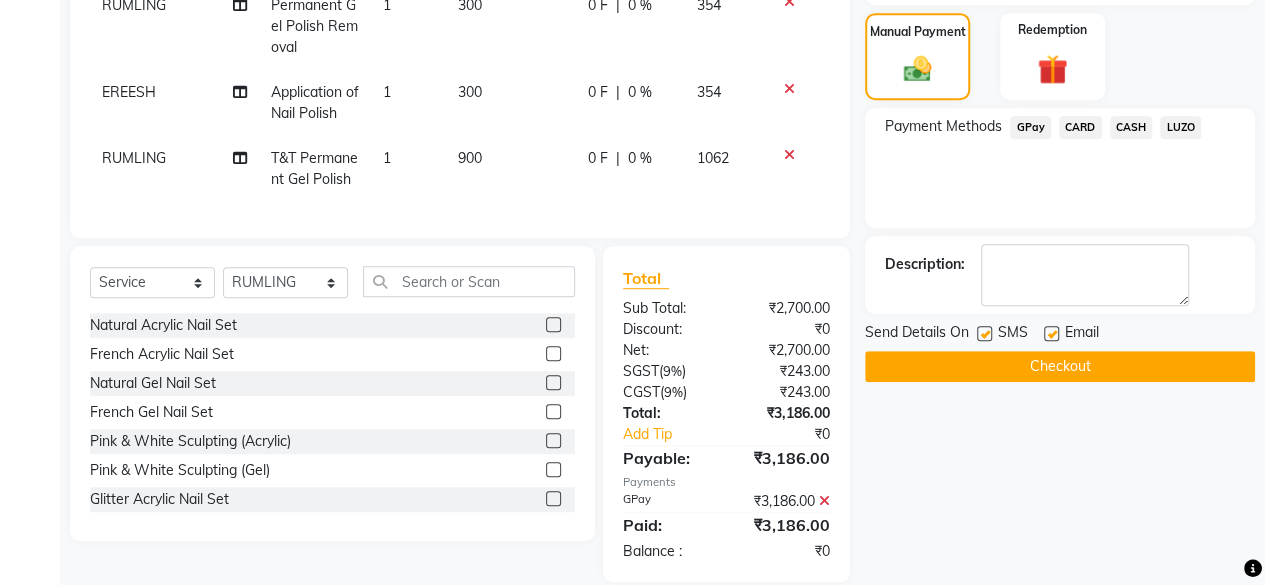 click on "Checkout" 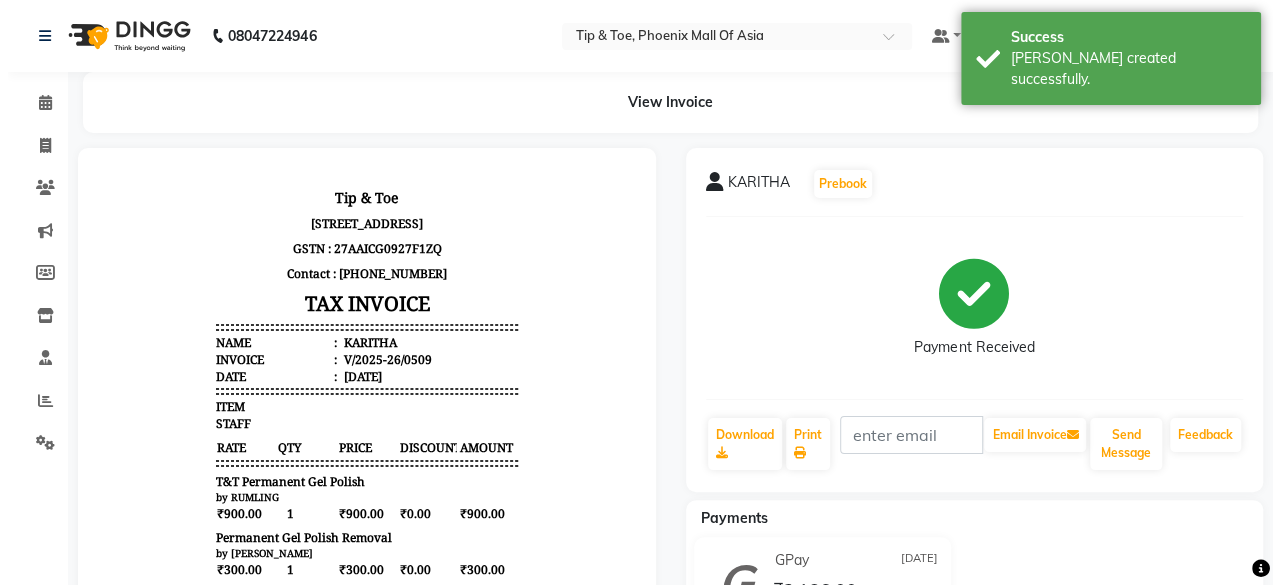 scroll, scrollTop: 0, scrollLeft: 0, axis: both 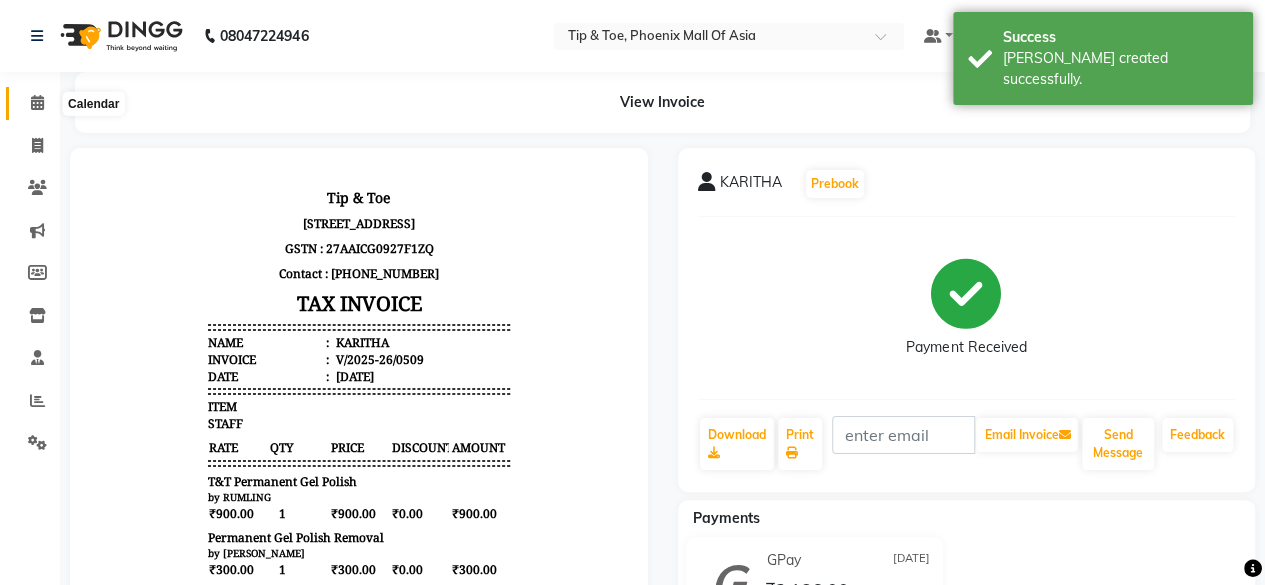 click 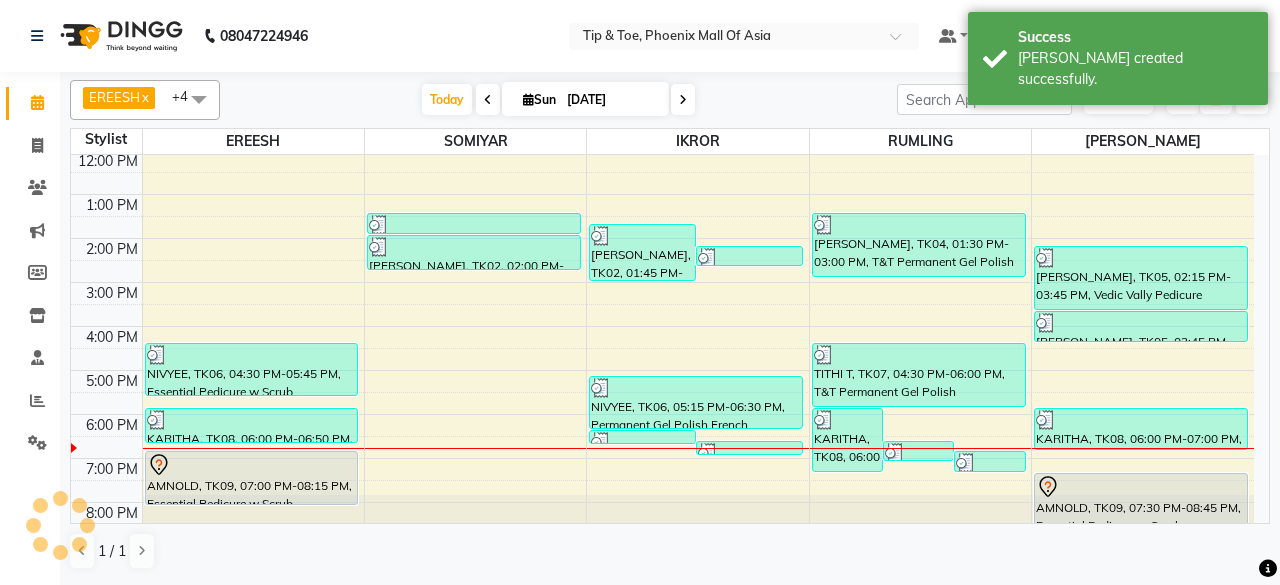 scroll, scrollTop: 193, scrollLeft: 0, axis: vertical 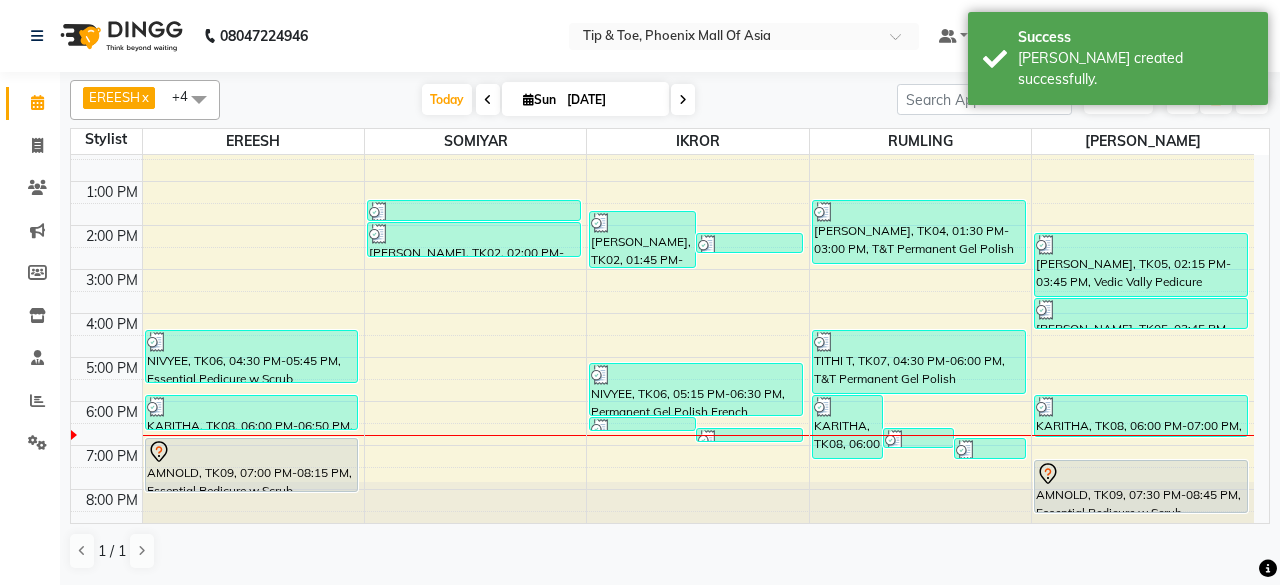 click on "8:00 AM 9:00 AM 10:00 AM 11:00 AM 12:00 PM 1:00 PM 2:00 PM 3:00 PM 4:00 PM 5:00 PM 6:00 PM 7:00 PM 8:00 PM     NIVYEE, TK06, 04:30 PM-05:45 PM, Essential Pedicure w Scrub     KARITHA, TK08, 06:00 PM-06:50 PM, Application of Nail Polish             AMNOLD, TK09, 07:00 PM-08:15 PM, Essential Pedicure w Scrub     KOMAL, TK02, 01:30 PM-02:00 PM, Permanent Gel Polish Removal     KOMAL, TK02, 02:00 PM-02:50 PM, Application of Nail Polish     KOMAL, TK02, 01:45 PM-03:05 PM, Application of Nail Polish     KOMAL, TK02, 02:15 PM-02:45 PM, Permanent Gel Polish Removal     NIVYEE, TK06, 06:30 PM-06:50 PM, Single Nail Design     NIVYEE, TK06, 06:45 PM-07:05 PM, Single Nail Design     NIVYEE, TK06, 05:15 PM-06:30 PM, Permanent Gel Polish French     KARITHA, TK08, 06:00 PM-07:30 PM, Permanent Gel Polish Removal     KARITHA, TK08, 06:45 PM-07:15 PM, T&T Permanent Gel Polish     KARITHA, TK08, 07:00 PM-07:30 PM, T&T Permanent Gel Polish     DR.KAUR, TK04, 01:30 PM-03:00 PM, T&T Permanent Gel Polish" at bounding box center [662, 247] 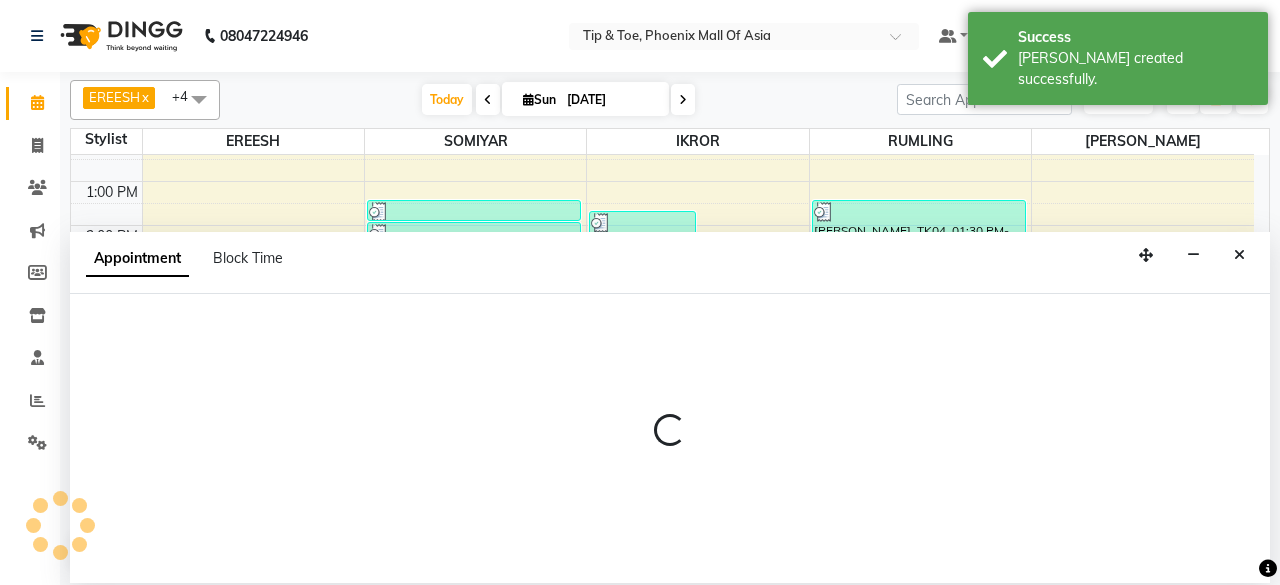 select on "38824" 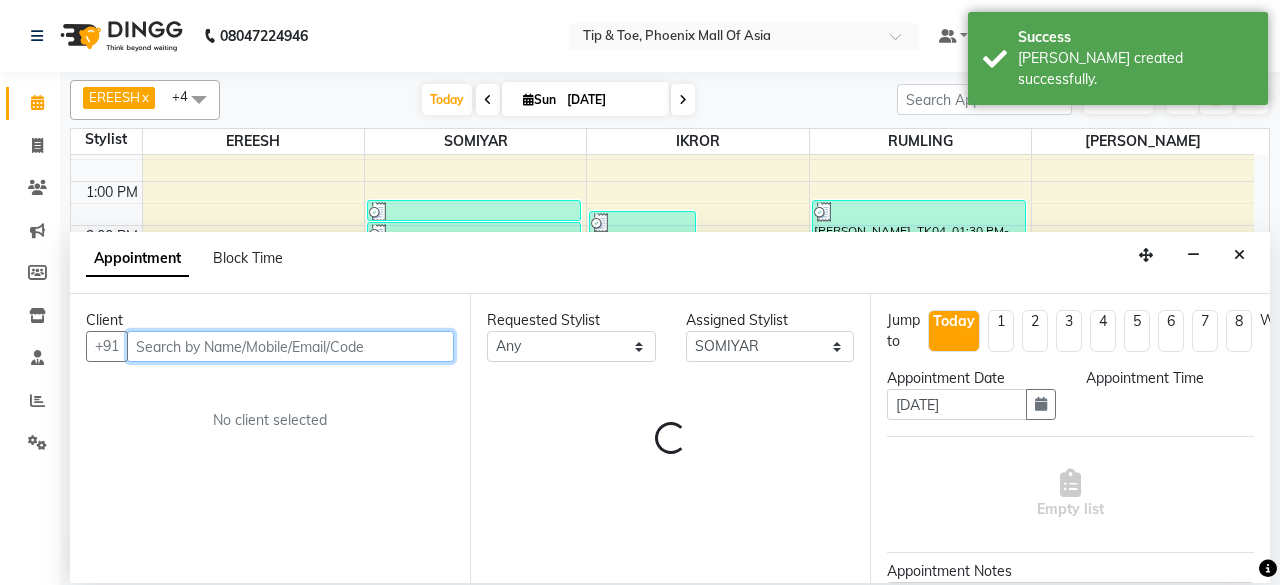 select on "990" 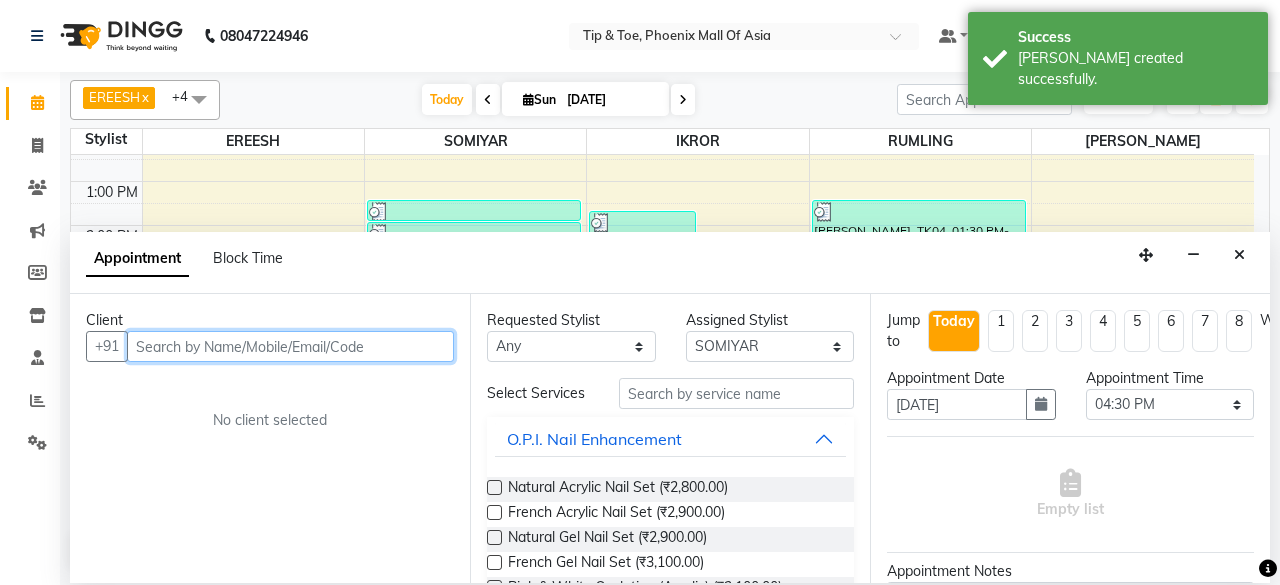 click at bounding box center [290, 346] 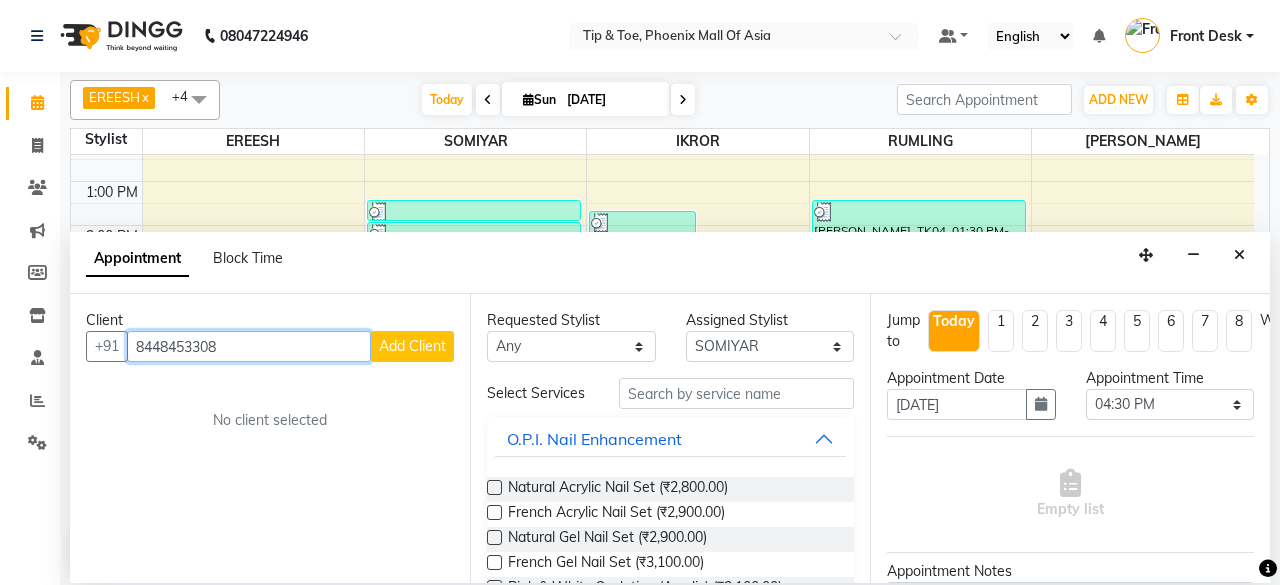 type on "8448453308" 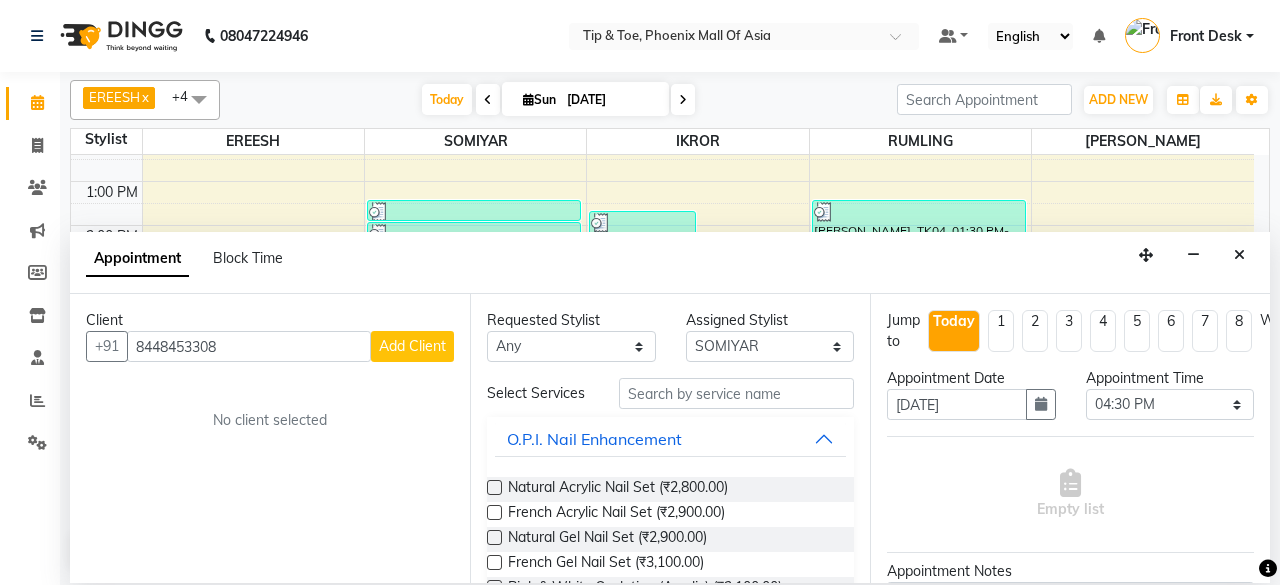 click on "Add Client" at bounding box center (412, 346) 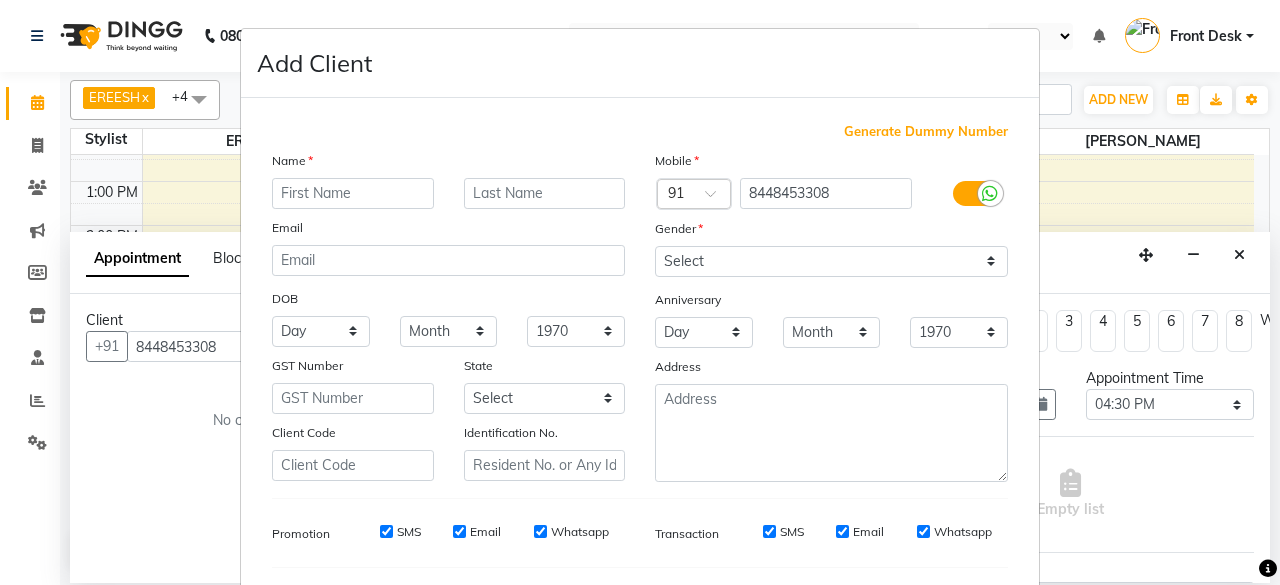 click at bounding box center [353, 193] 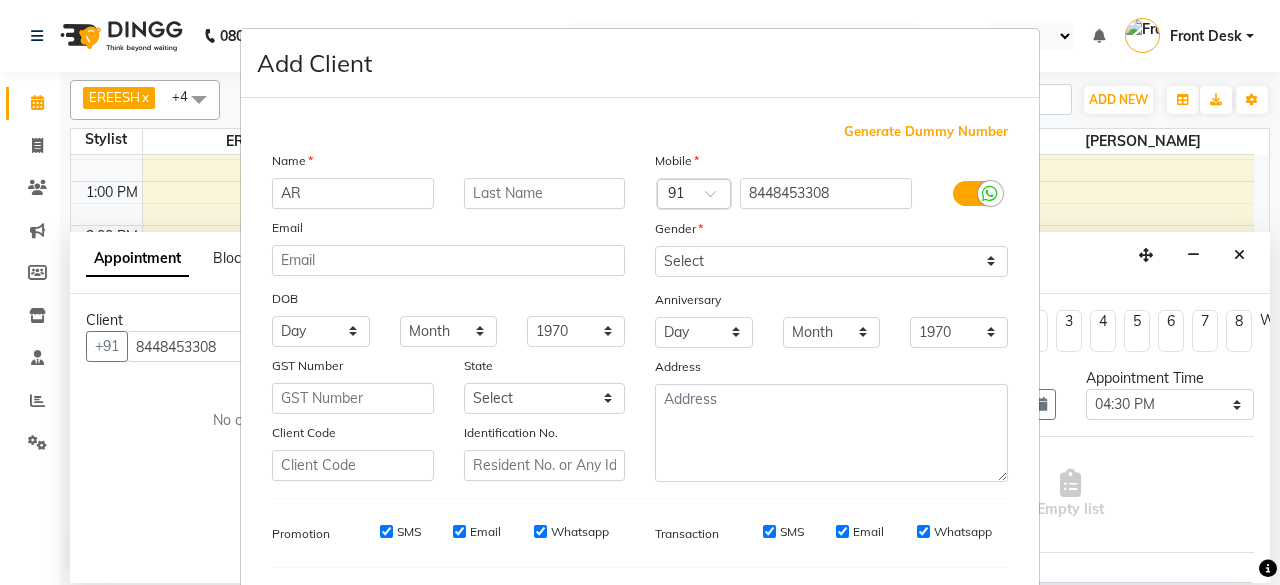type on "A" 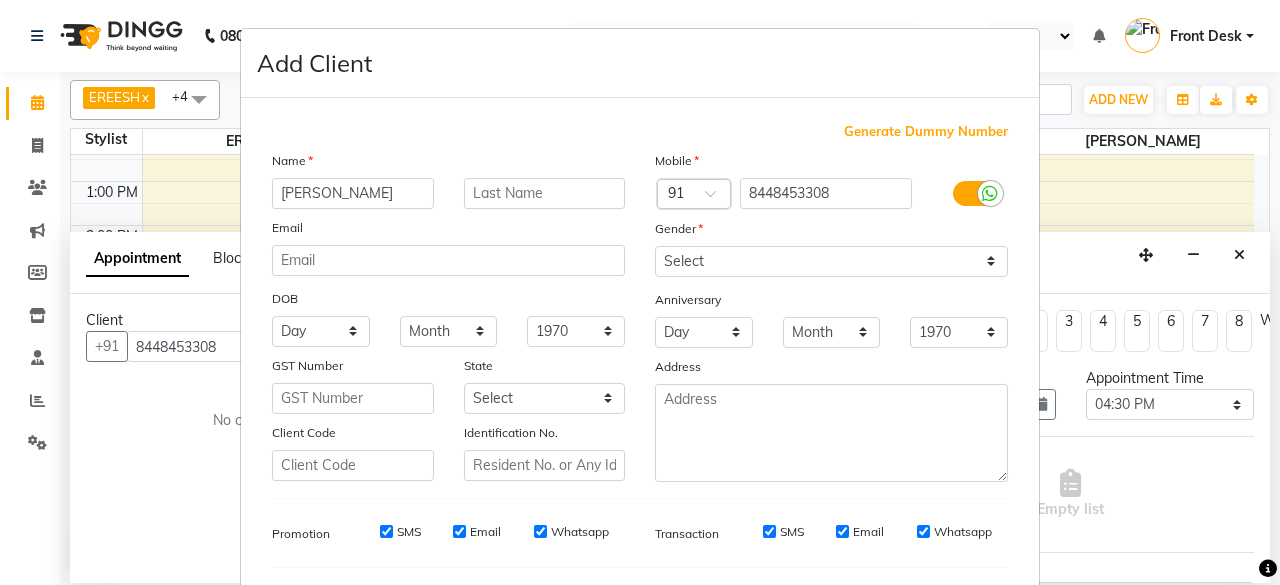 type on "J" 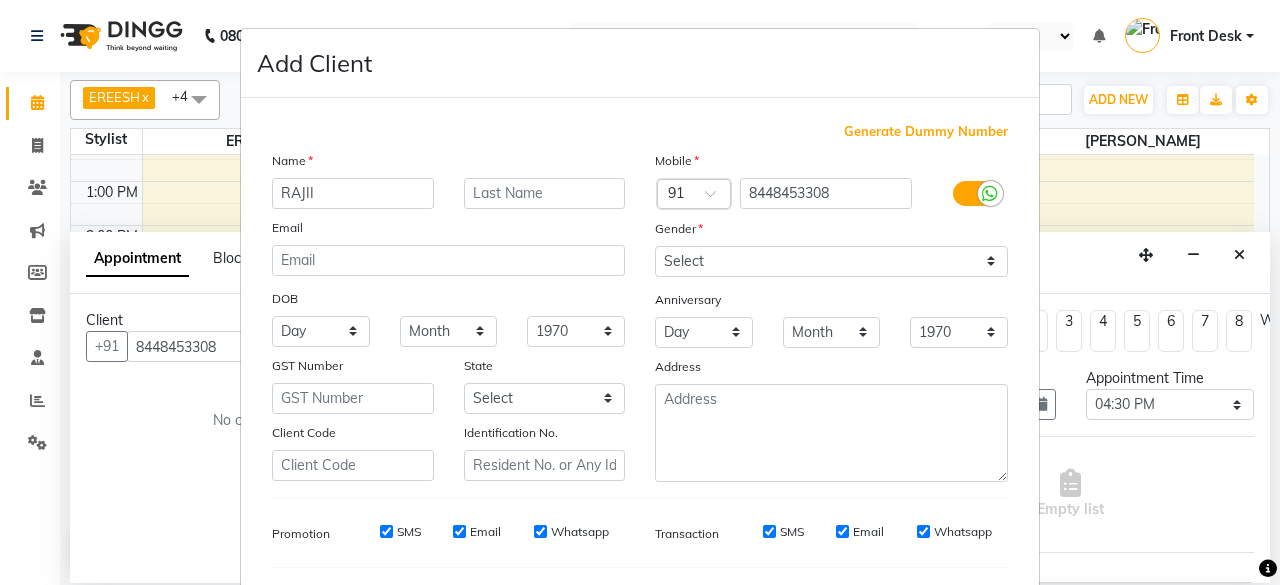 type on "RAJII" 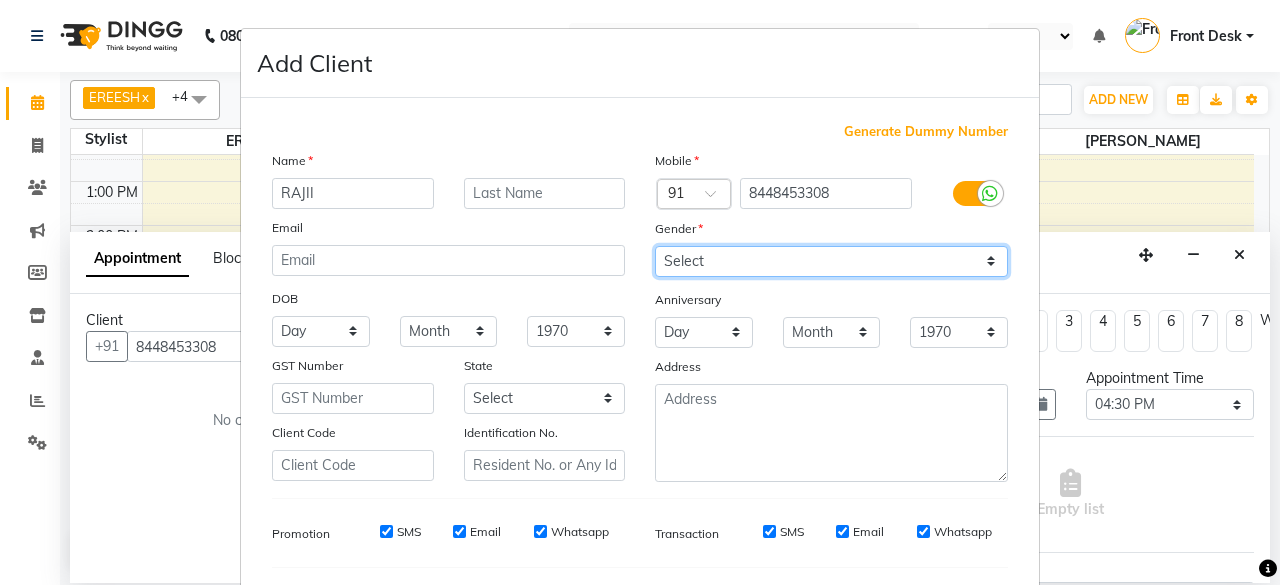 click on "Select [DEMOGRAPHIC_DATA] [DEMOGRAPHIC_DATA] Other Prefer Not To Say" at bounding box center [831, 261] 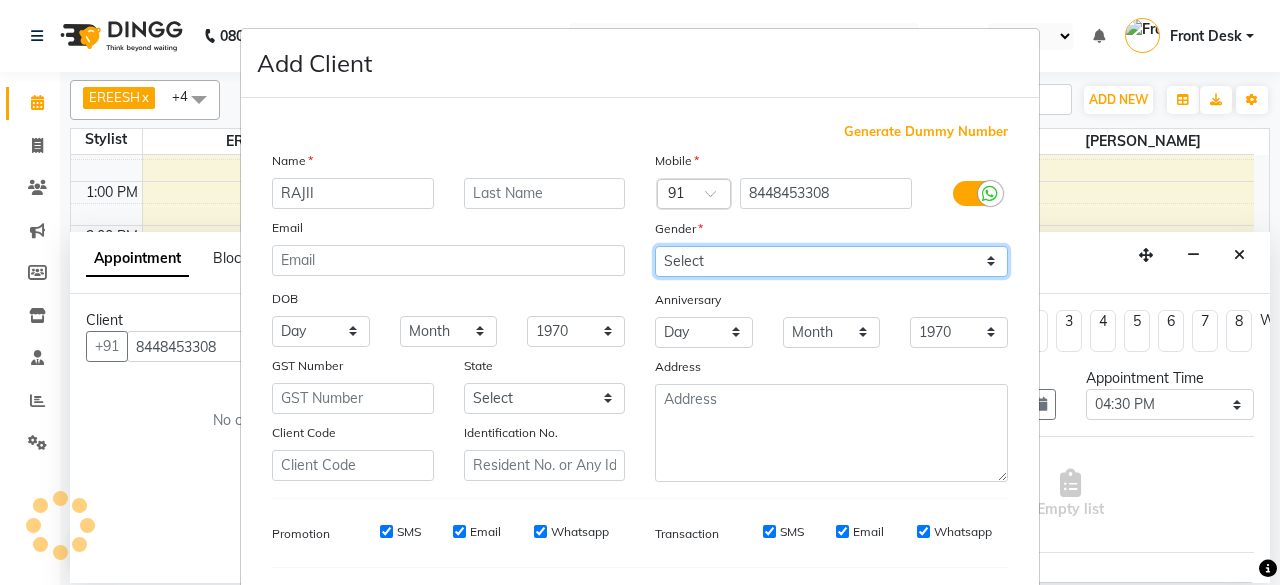 select on "[DEMOGRAPHIC_DATA]" 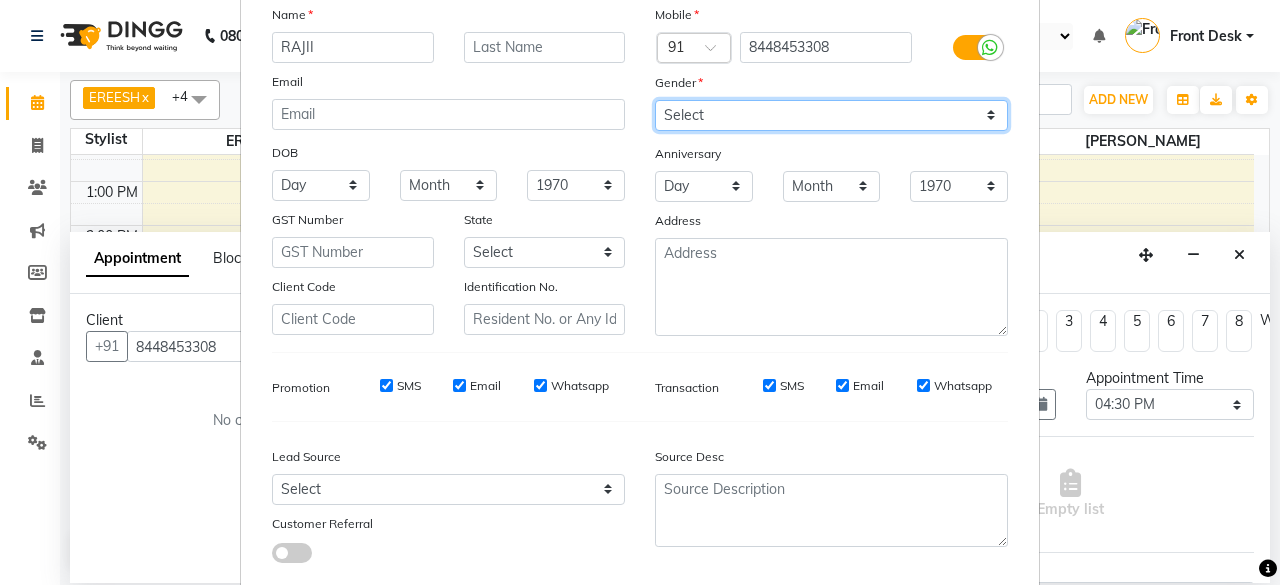 scroll, scrollTop: 260, scrollLeft: 0, axis: vertical 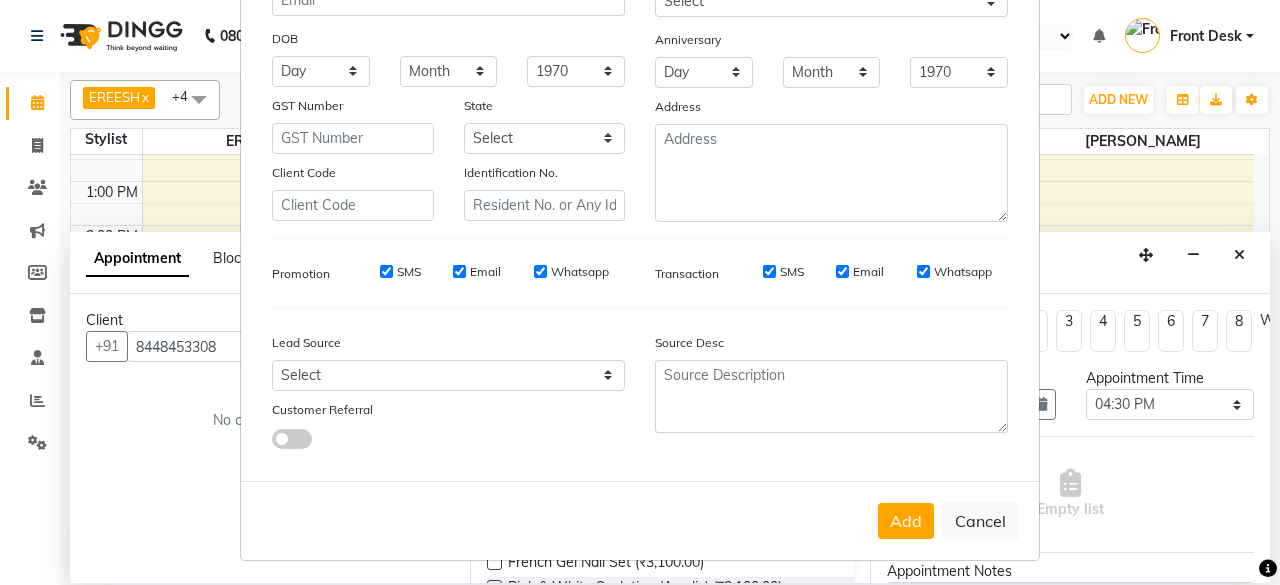 click on "Add   Cancel" at bounding box center [640, 520] 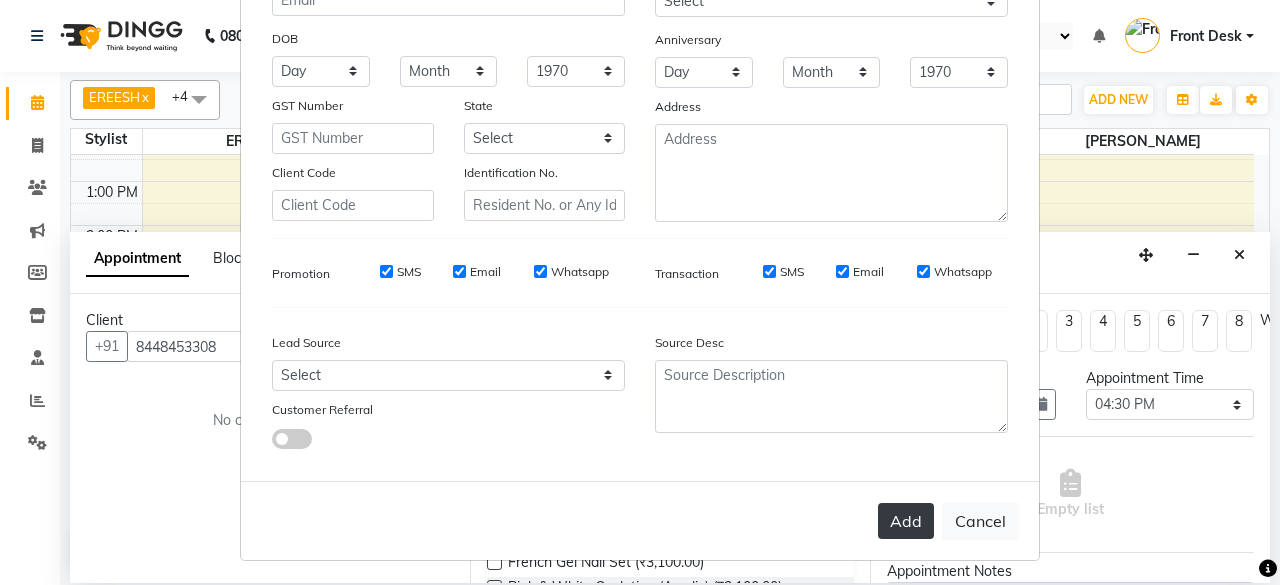 click on "Add" at bounding box center (906, 521) 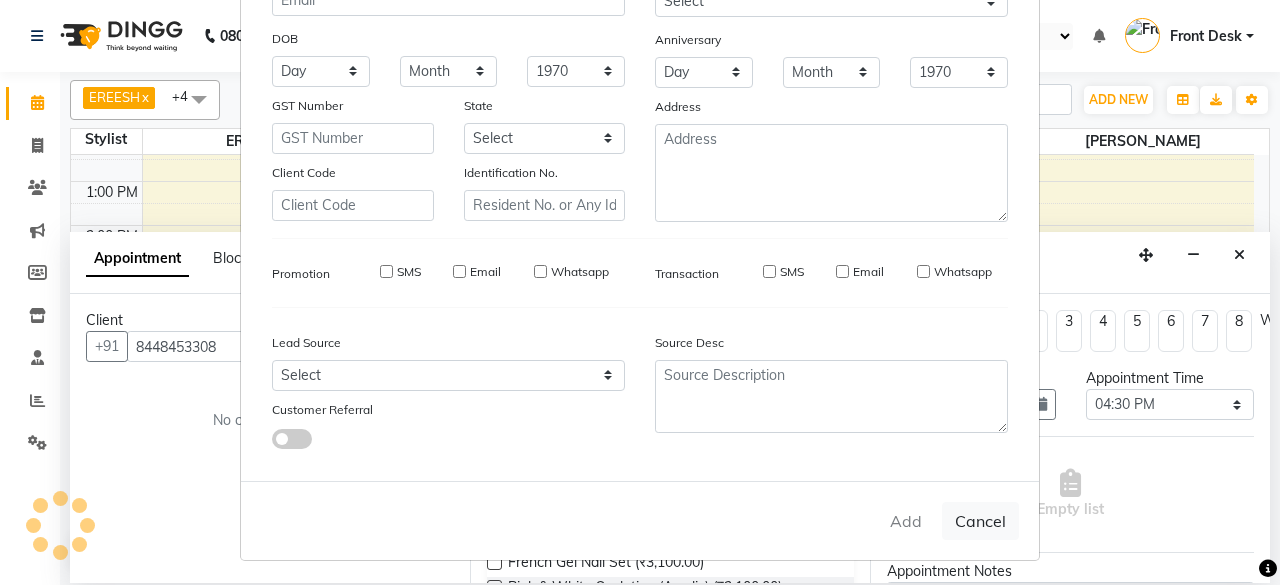 type 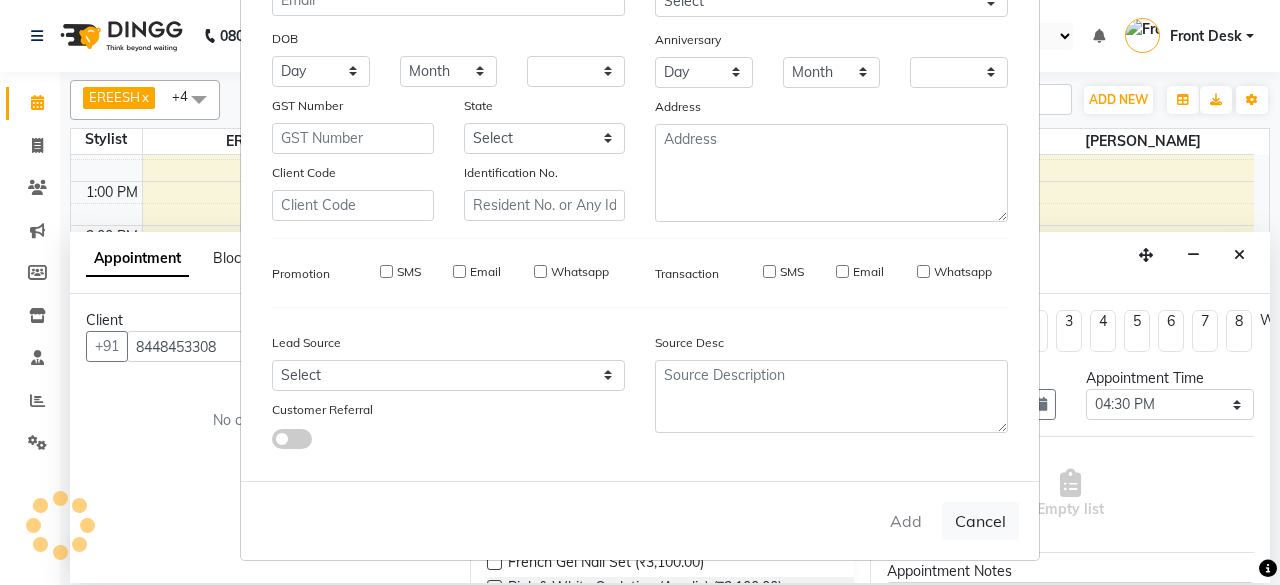 checkbox on "false" 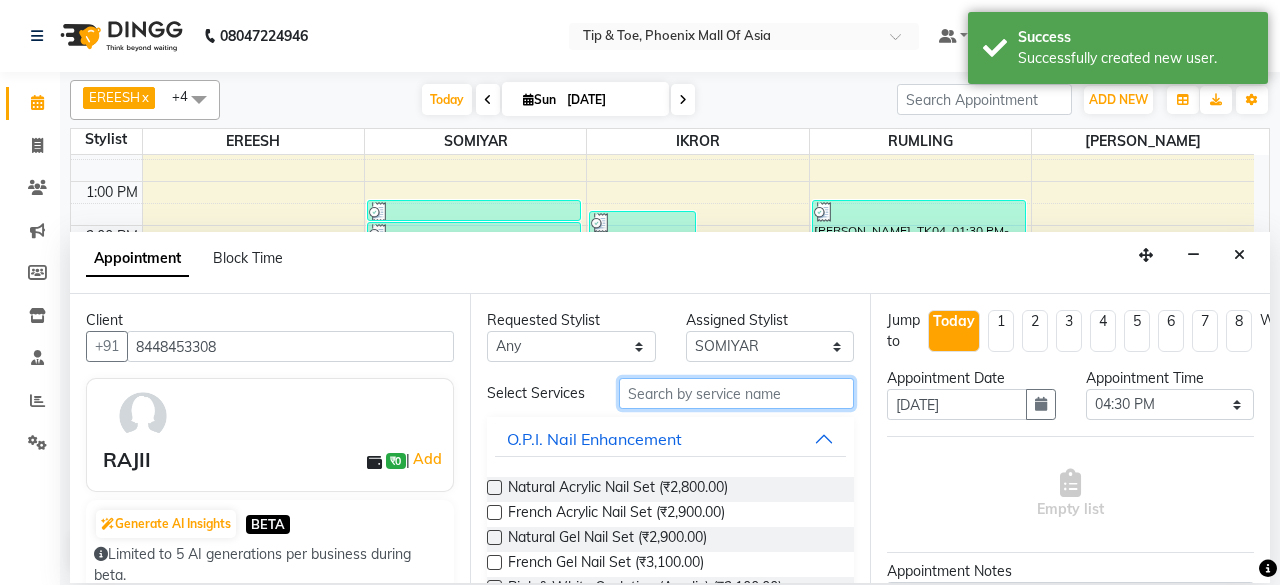 click at bounding box center [736, 393] 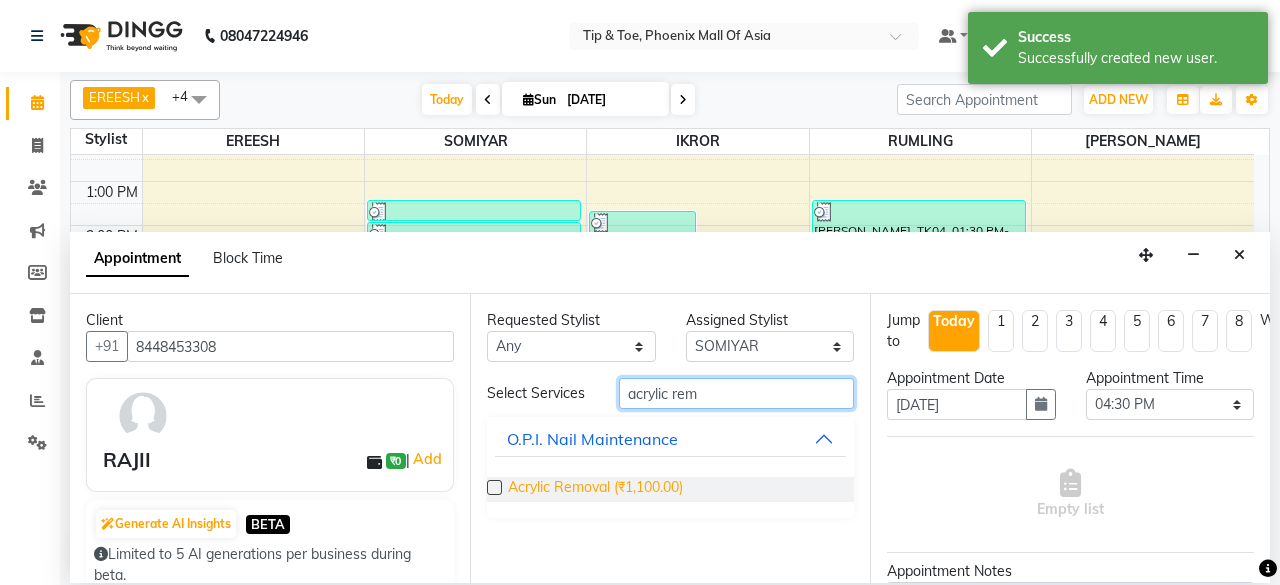 type on "acrylic rem" 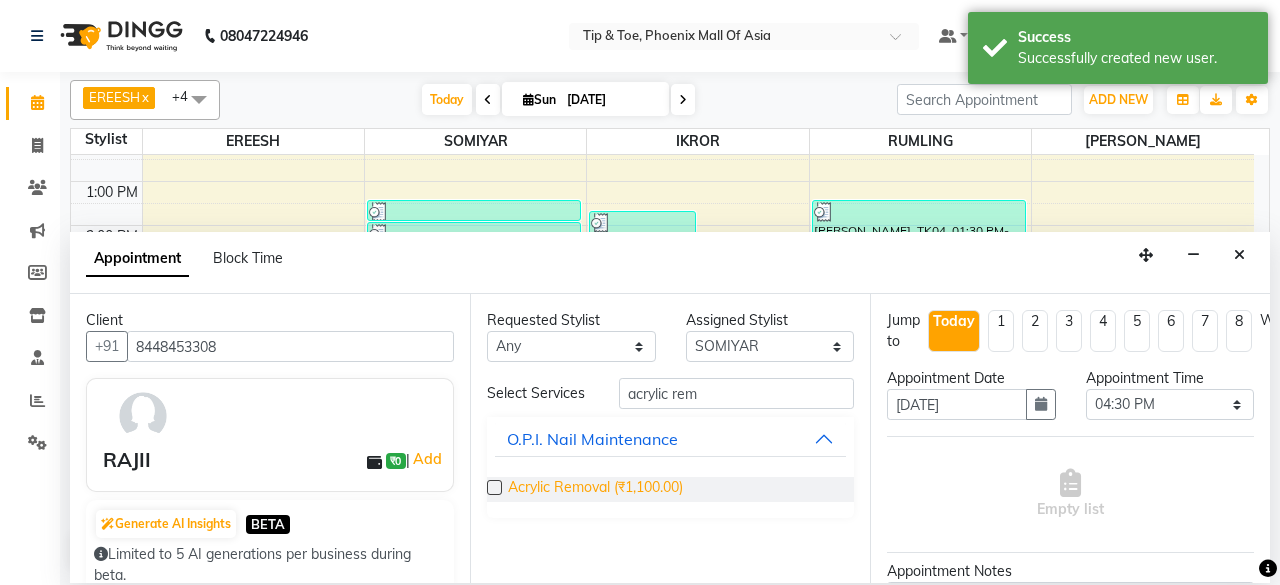 click on "Acrylic Removal (₹1,100.00)" at bounding box center (595, 489) 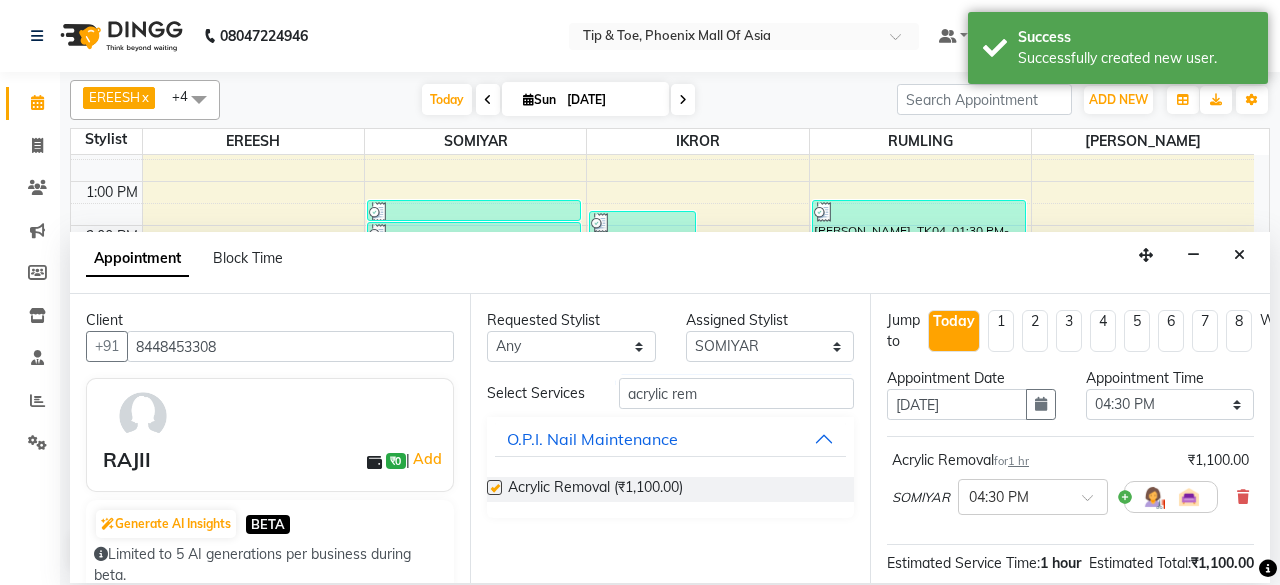 checkbox on "false" 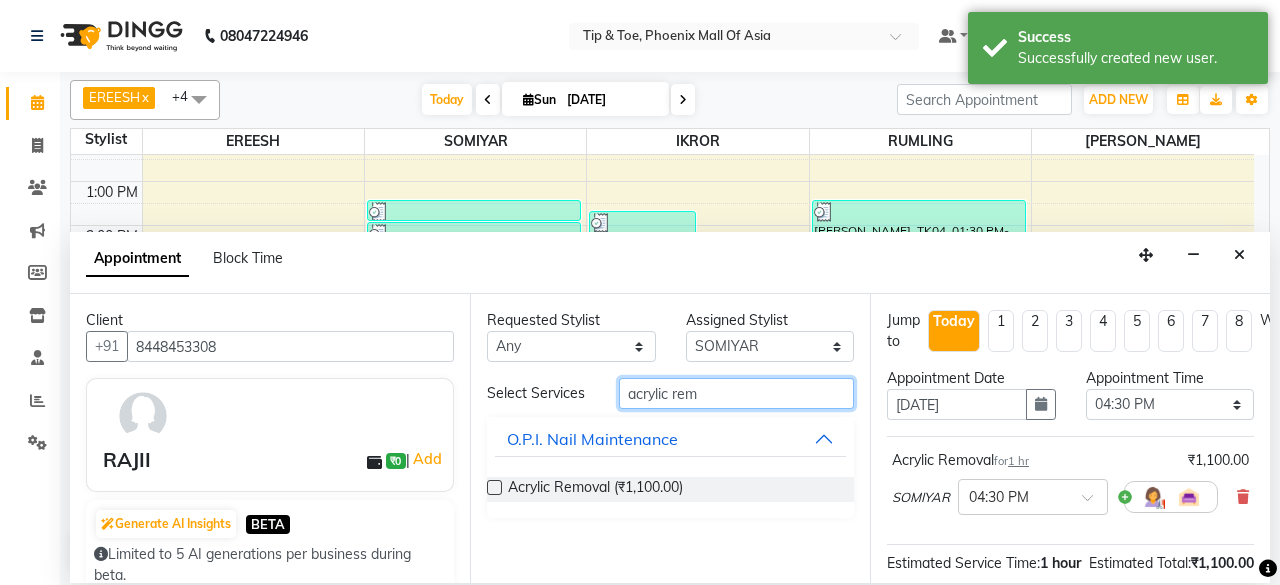 click on "acrylic rem" at bounding box center [736, 393] 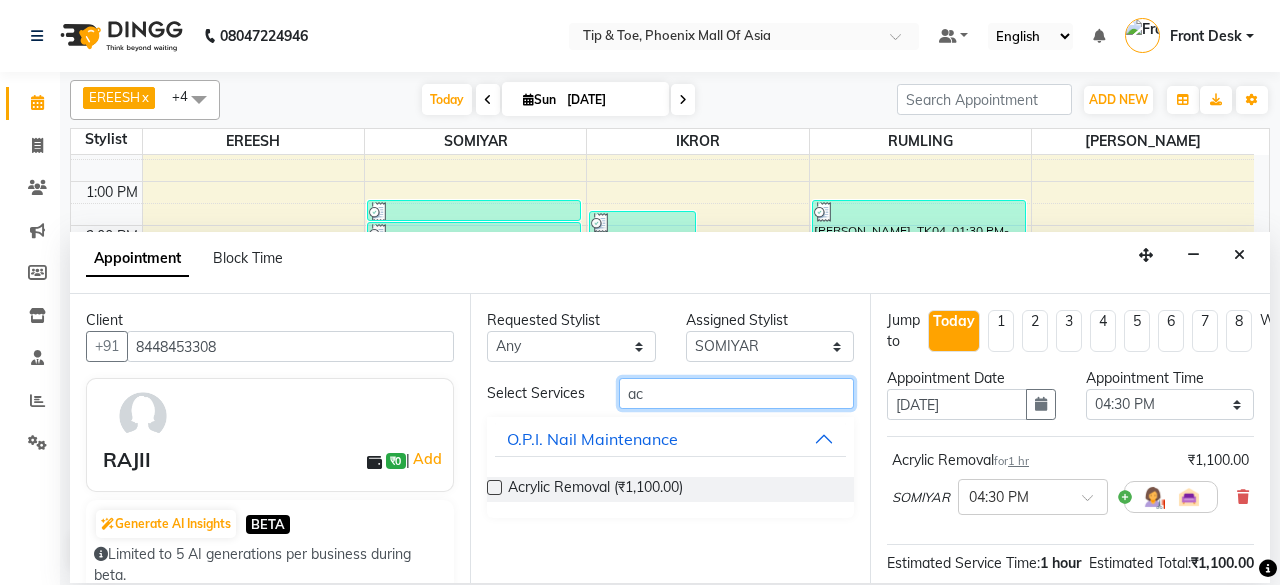 type on "a" 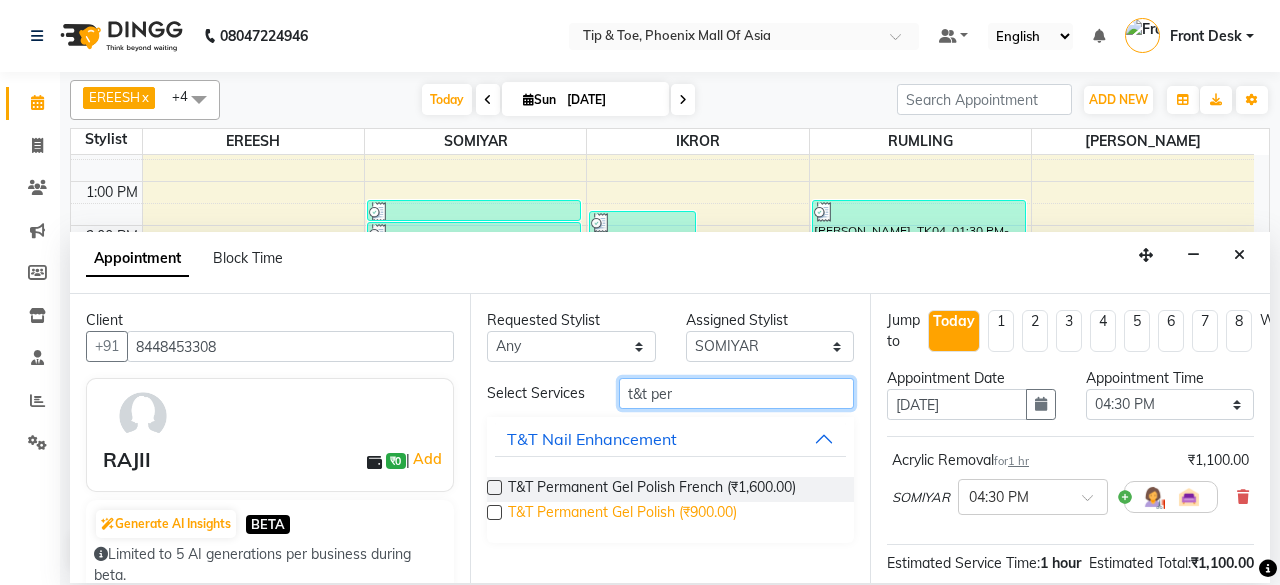 type on "t&t per" 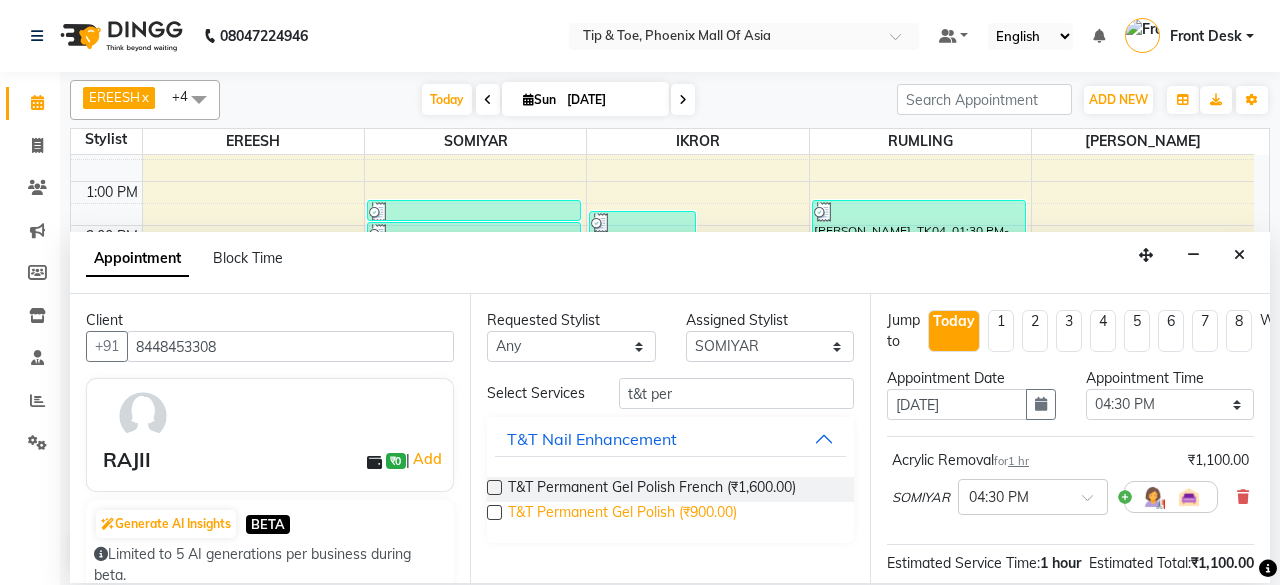 click on "T&T Permanent Gel Polish (₹900.00)" at bounding box center (622, 514) 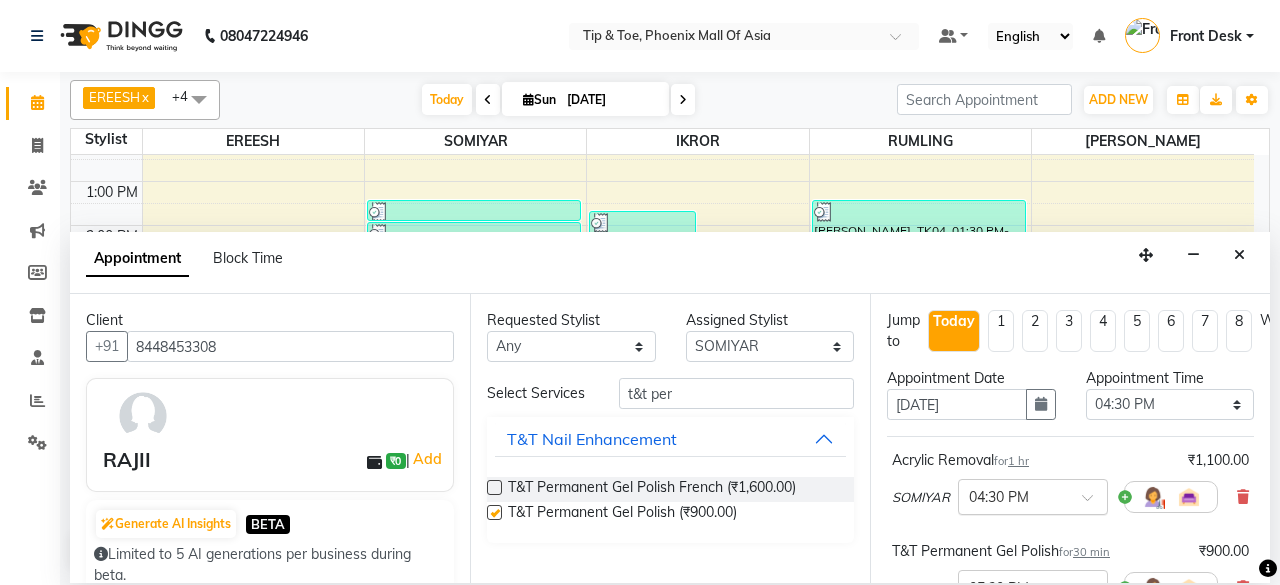 checkbox on "false" 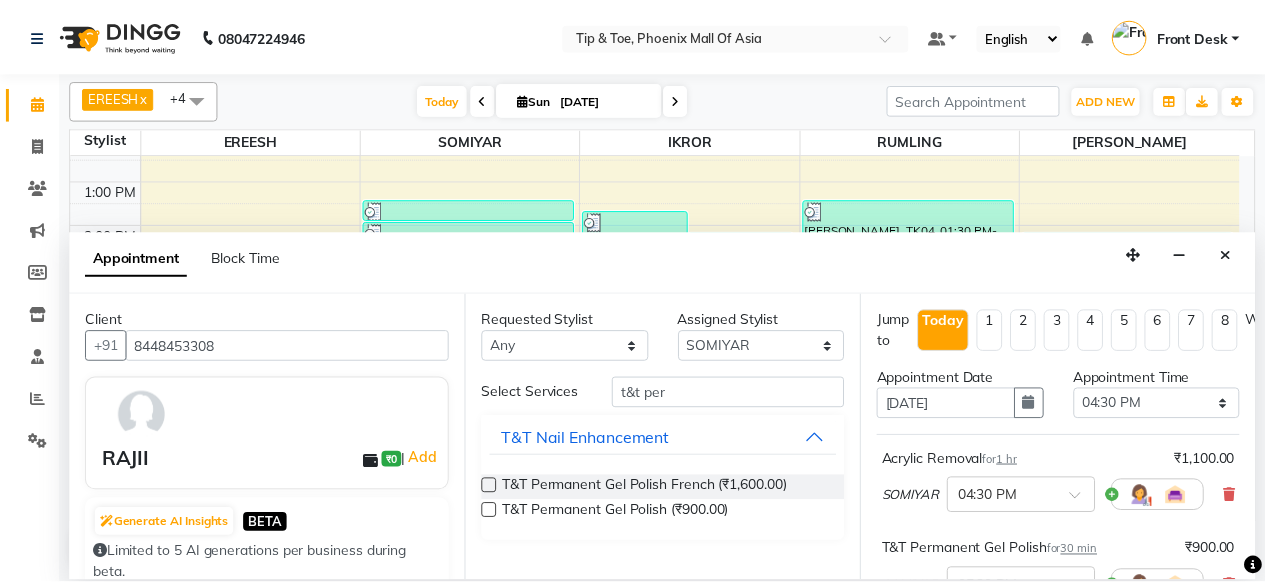 scroll, scrollTop: 363, scrollLeft: 0, axis: vertical 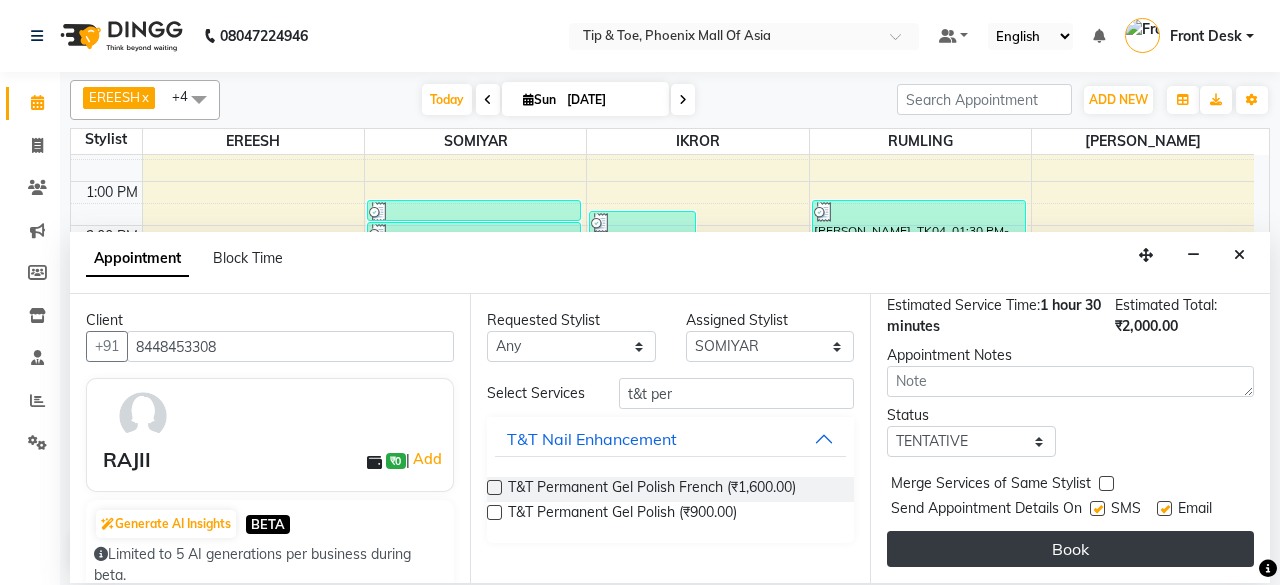 click on "Book" at bounding box center (1070, 549) 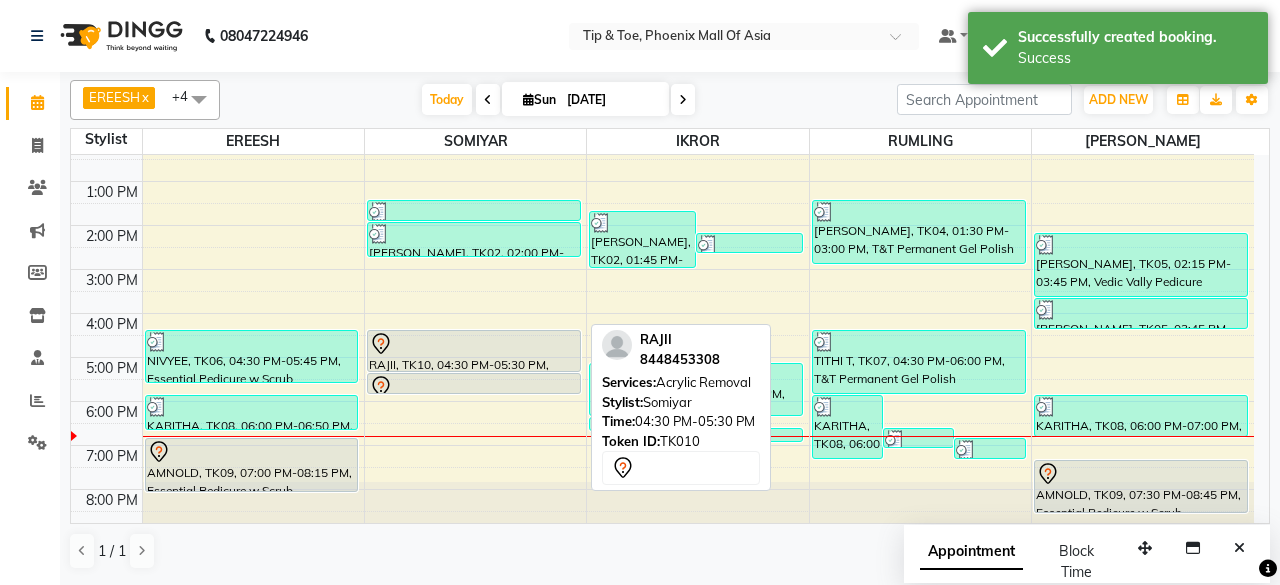 click at bounding box center [474, 344] 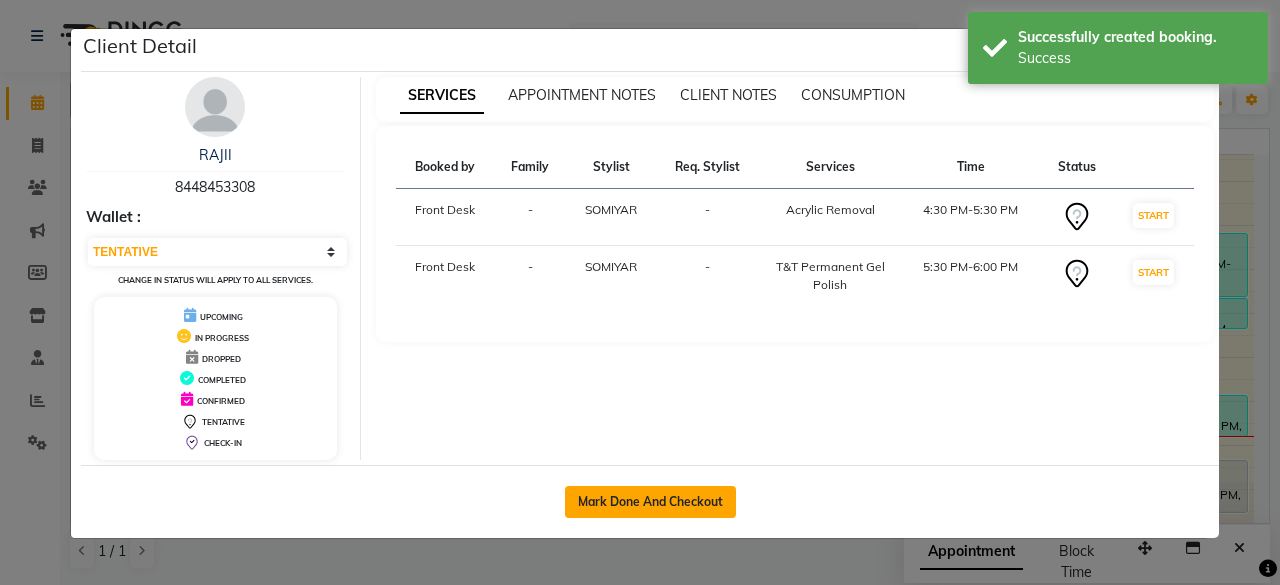 click on "Mark Done And Checkout" 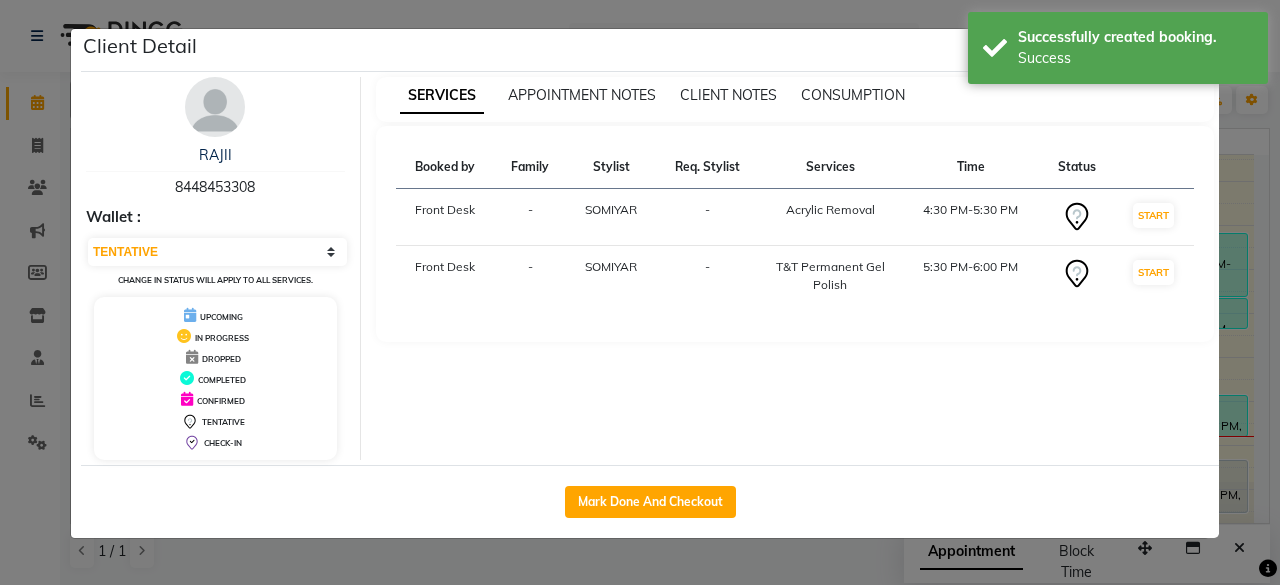 select on "5683" 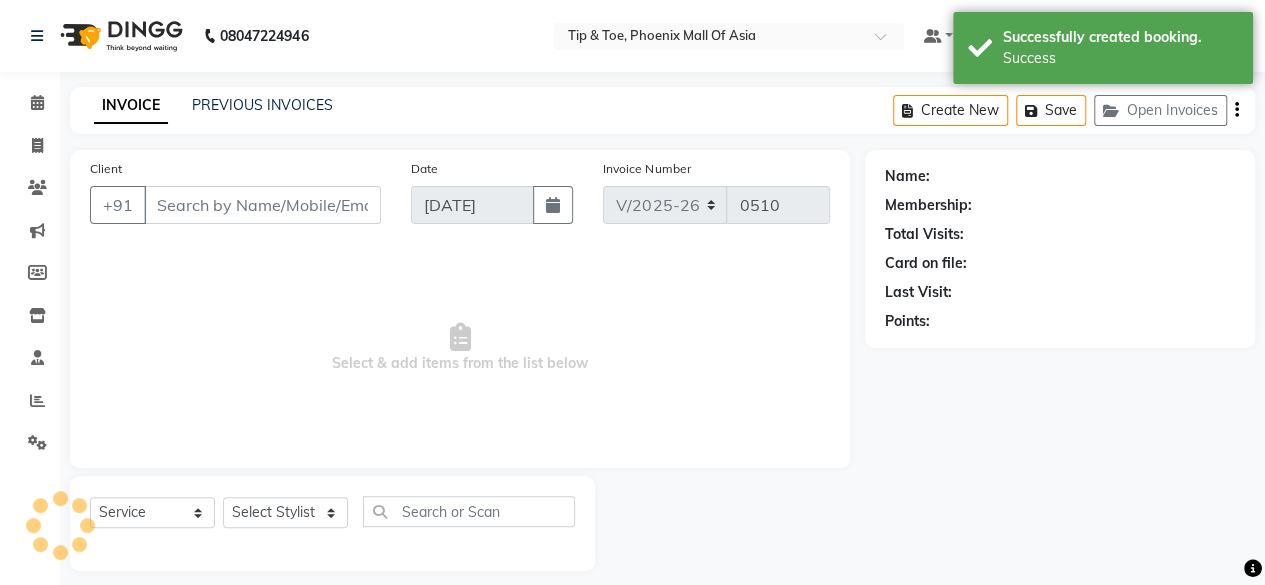 type on "8448453308" 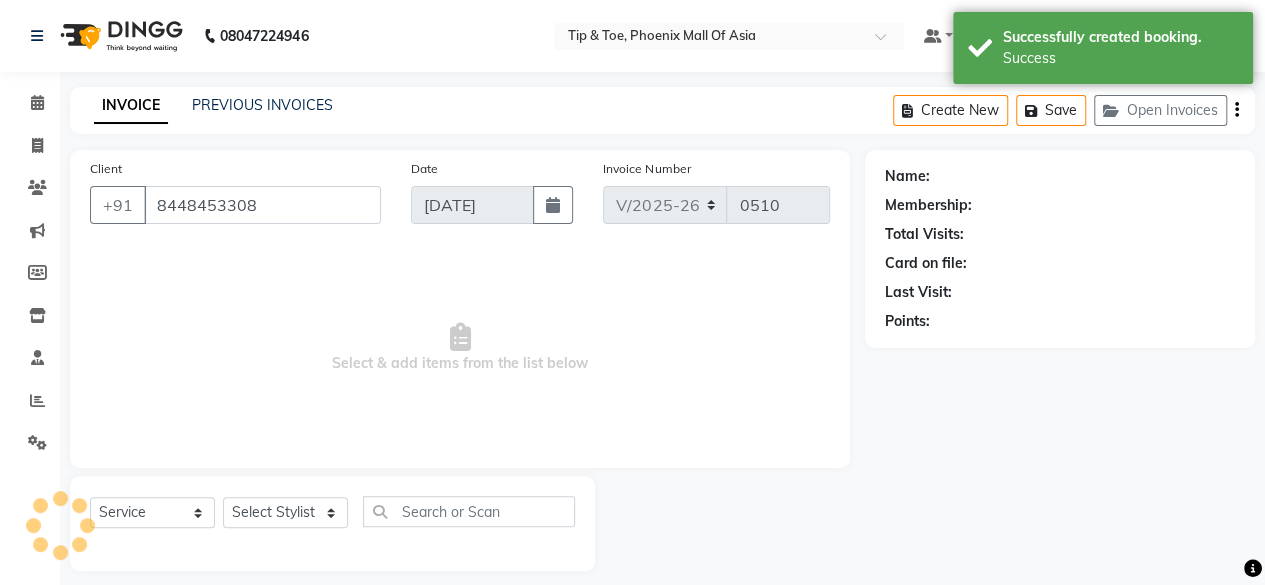 select on "38824" 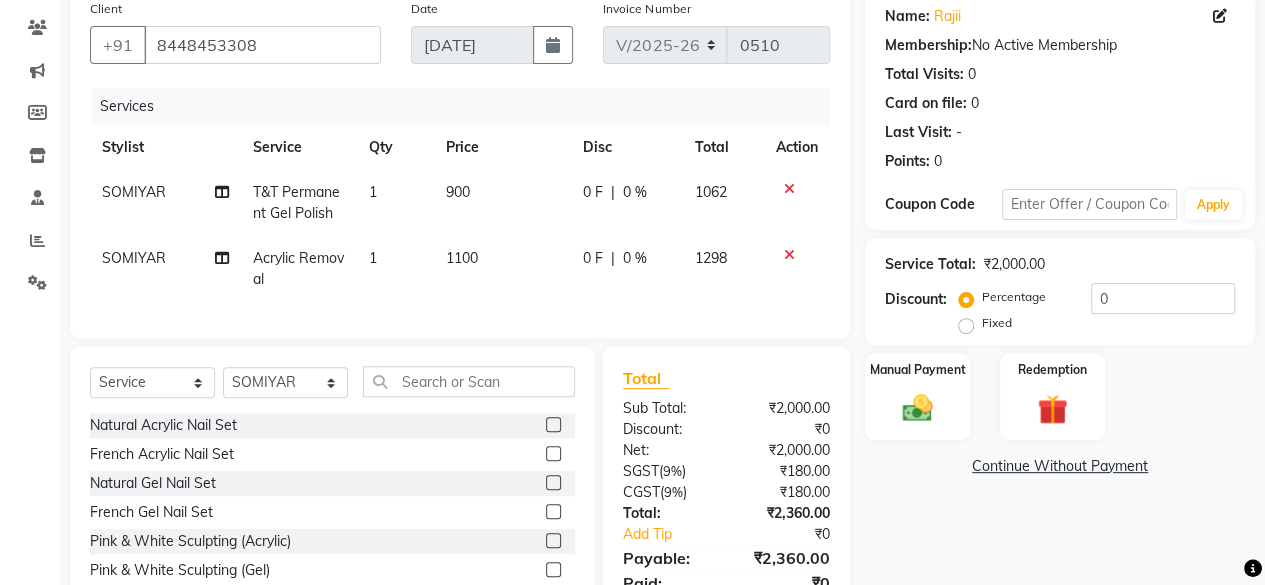 scroll, scrollTop: 260, scrollLeft: 0, axis: vertical 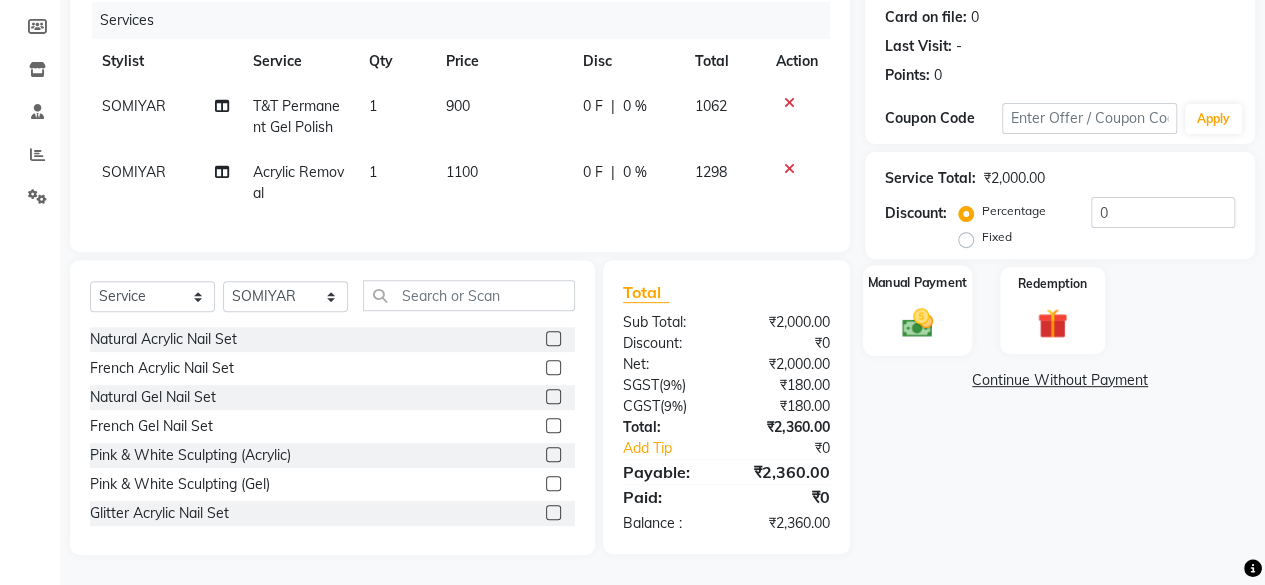 click 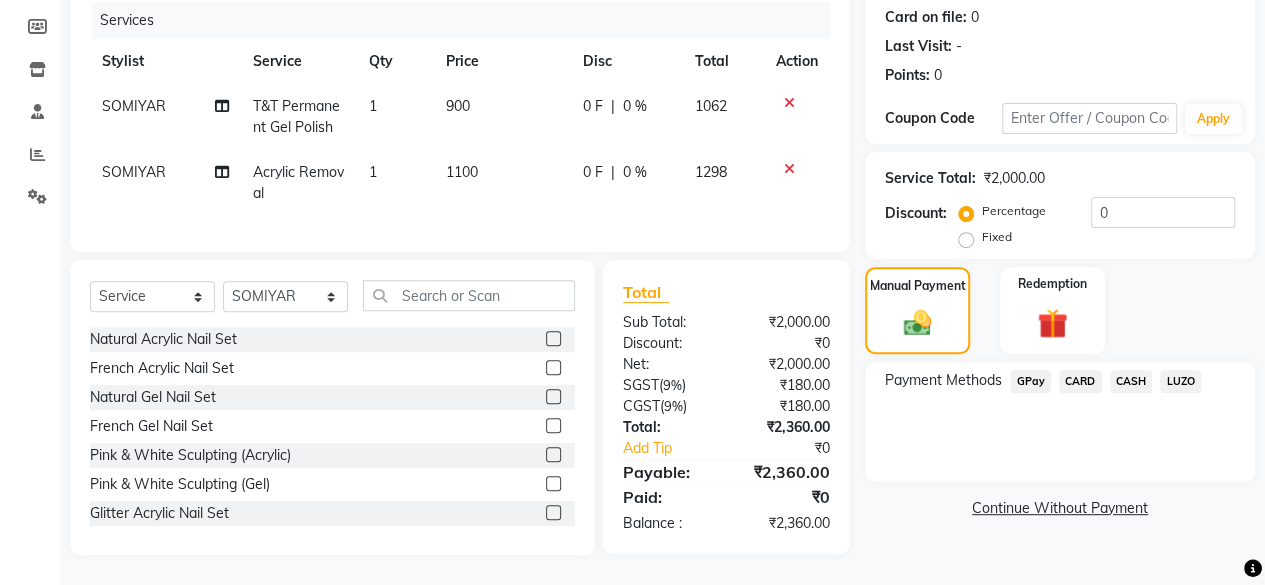 click on "CASH" 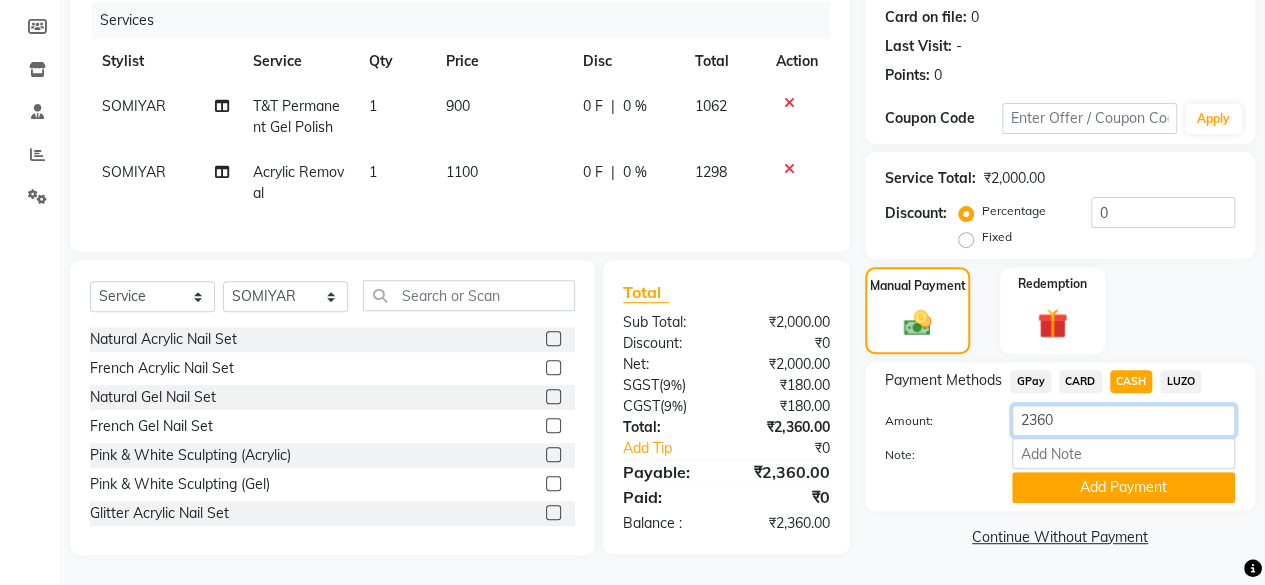 click on "2360" 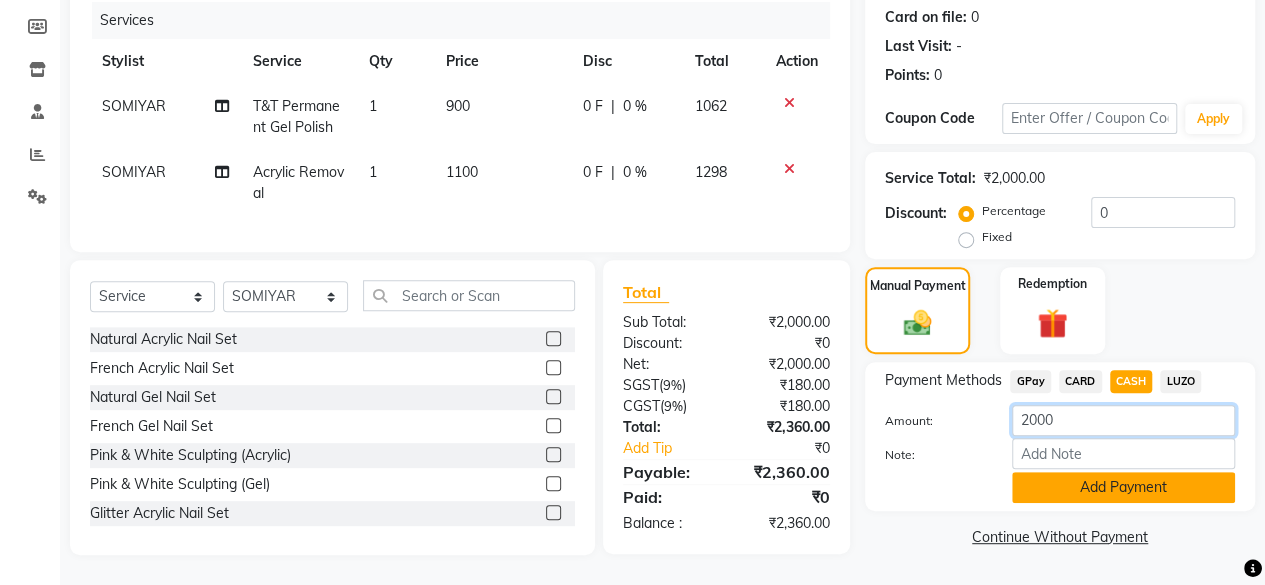 type on "2000" 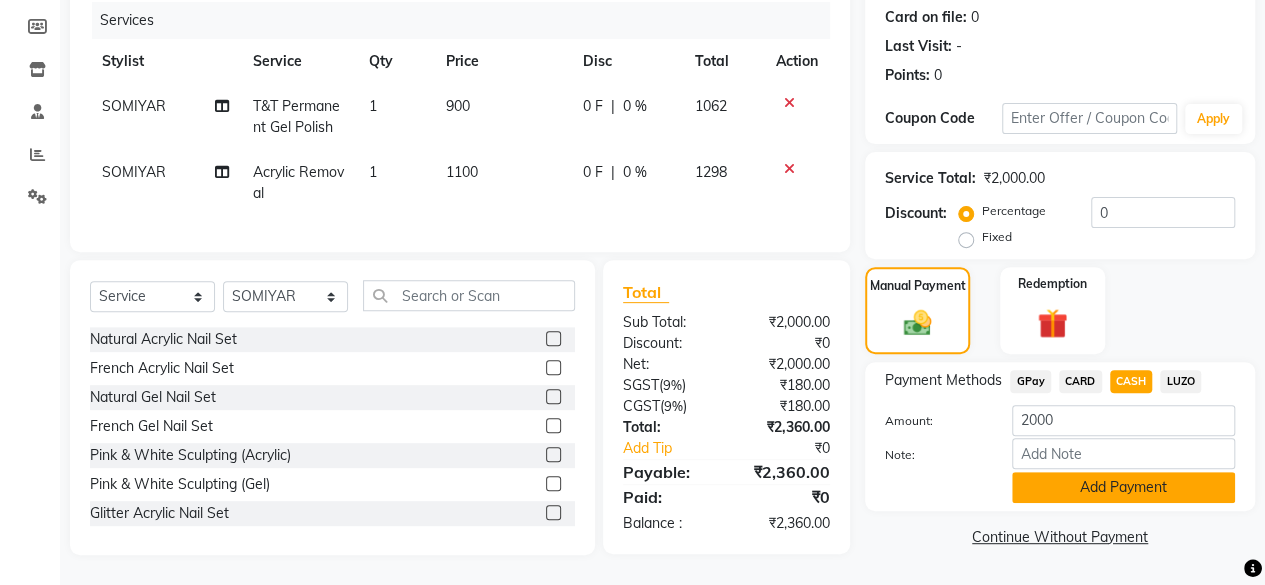 click on "Add Payment" 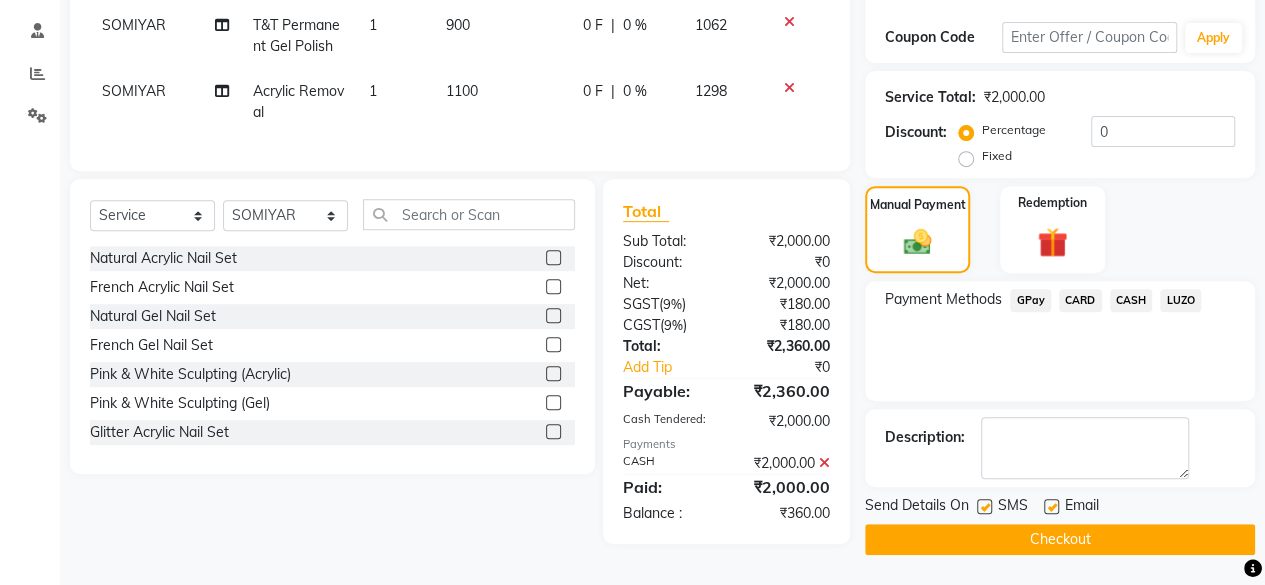 scroll, scrollTop: 329, scrollLeft: 0, axis: vertical 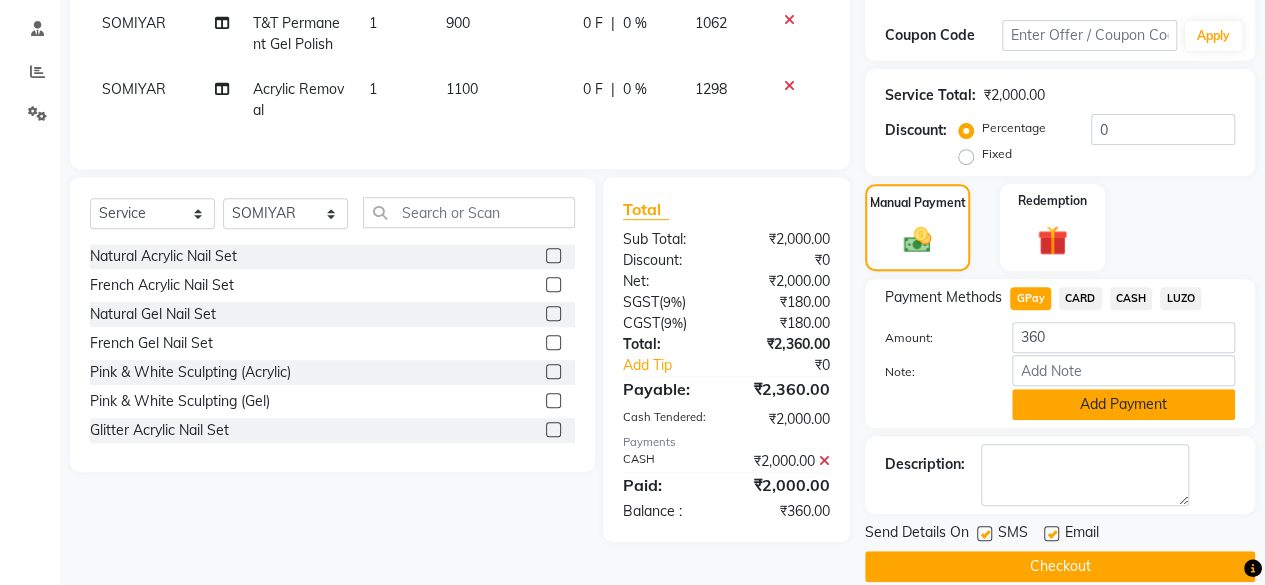click on "Add Payment" 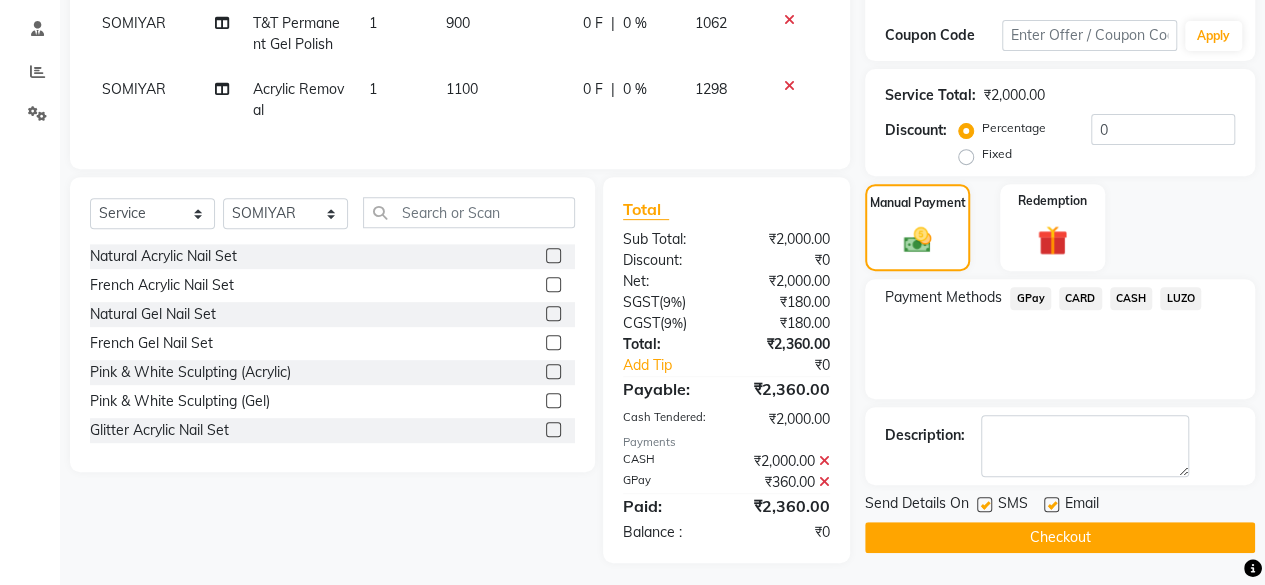 scroll, scrollTop: 350, scrollLeft: 0, axis: vertical 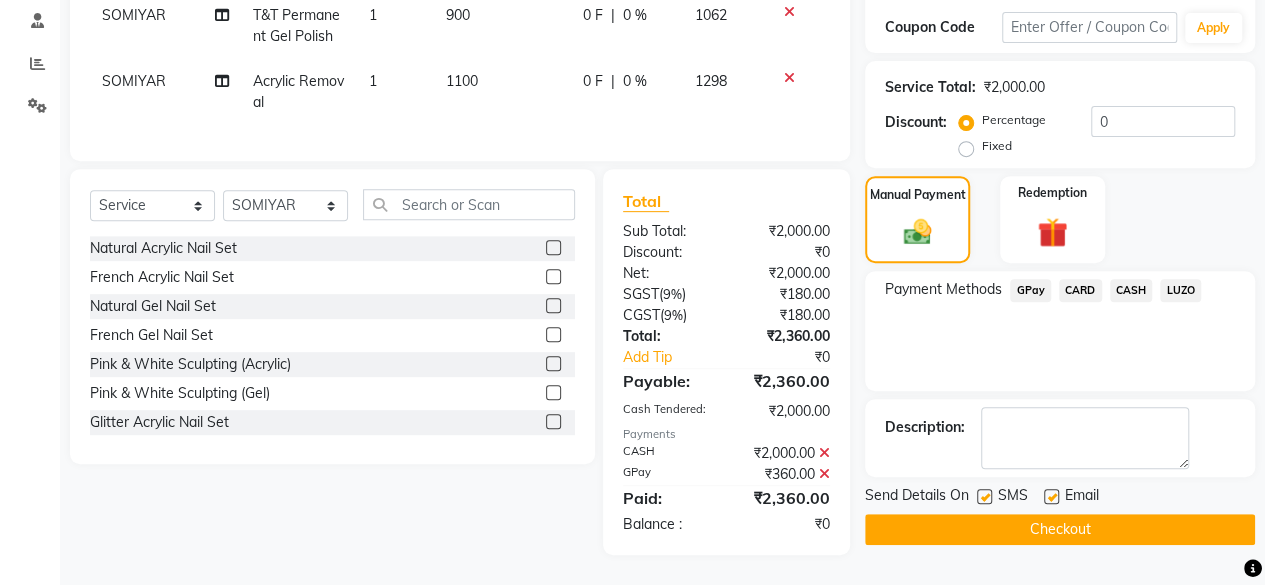 click on "Checkout" 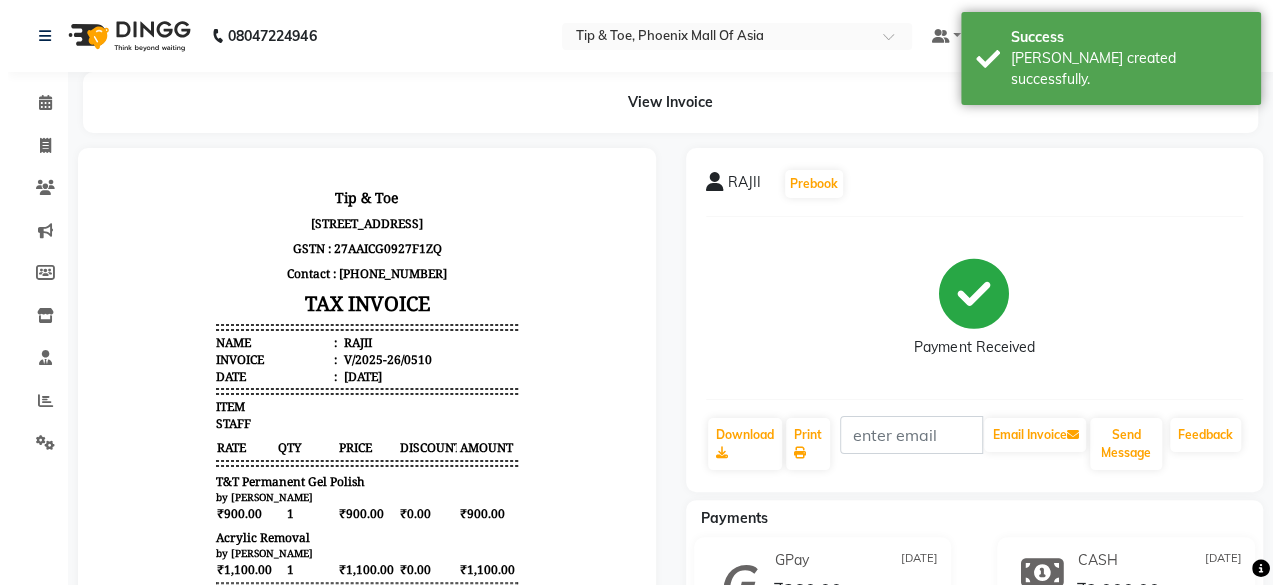 scroll, scrollTop: 0, scrollLeft: 0, axis: both 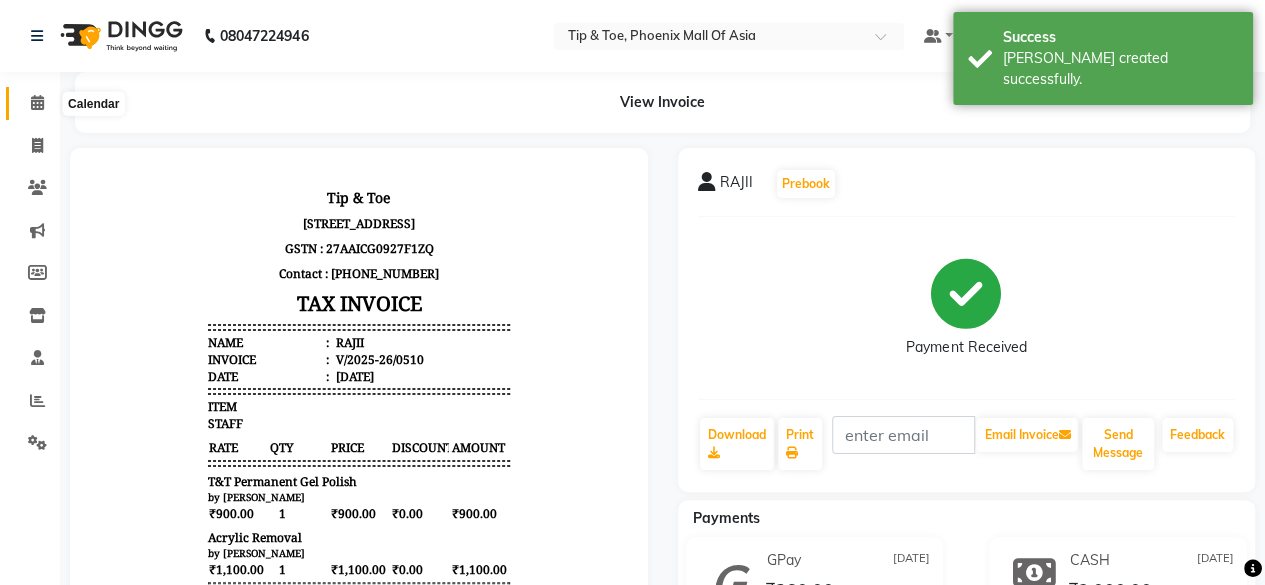 click 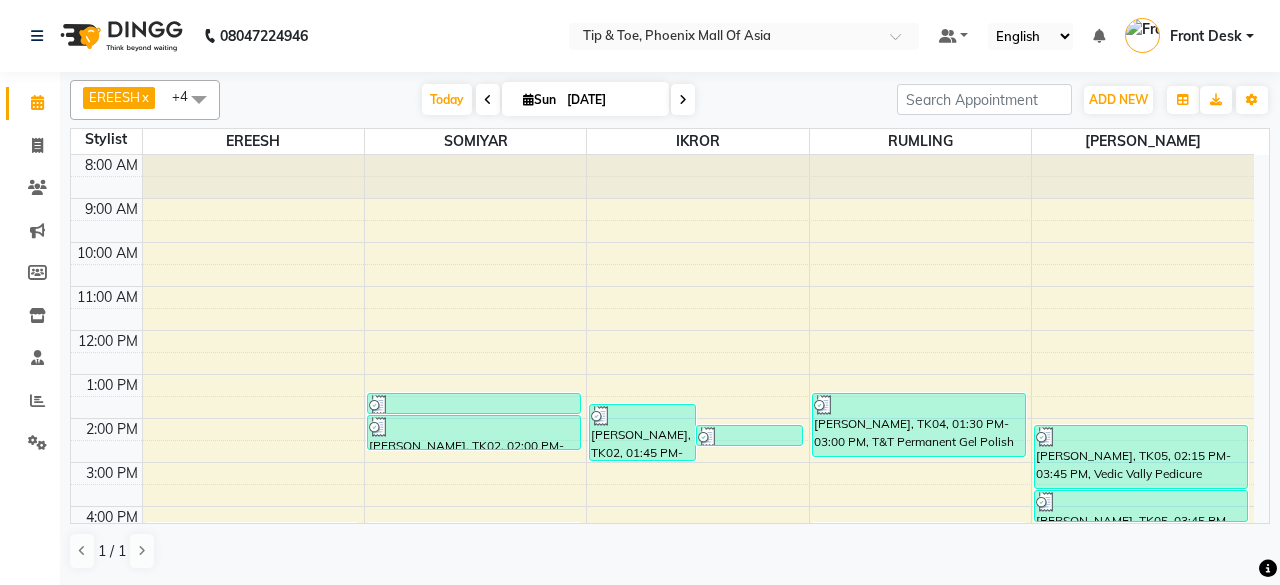 scroll, scrollTop: 193, scrollLeft: 0, axis: vertical 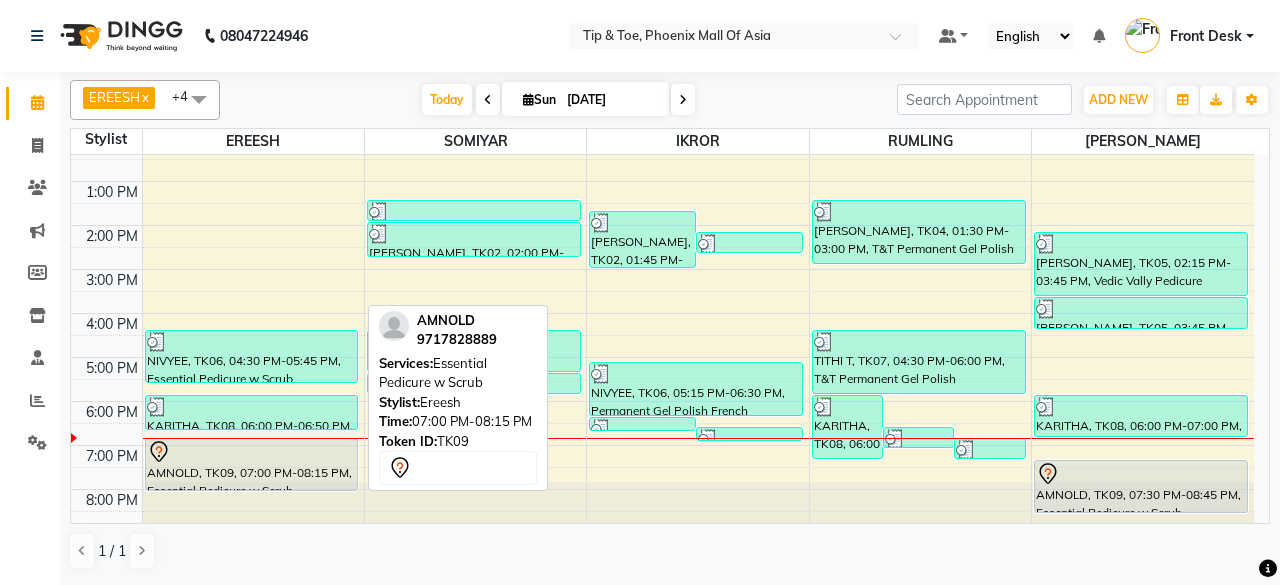 click at bounding box center (252, 452) 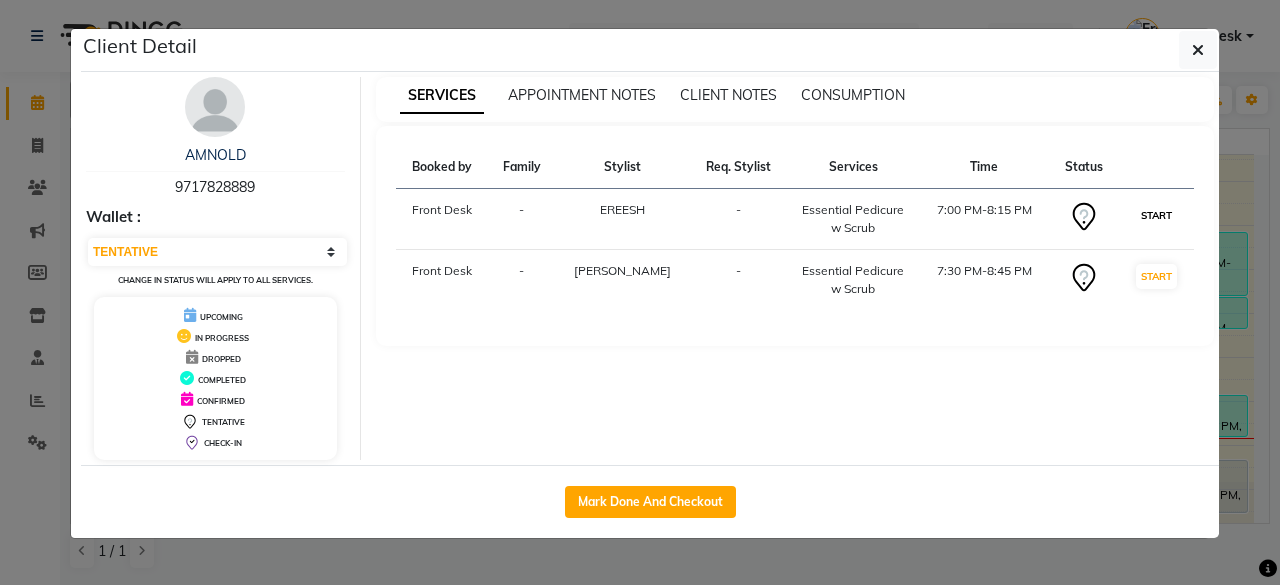click on "START" at bounding box center [1156, 215] 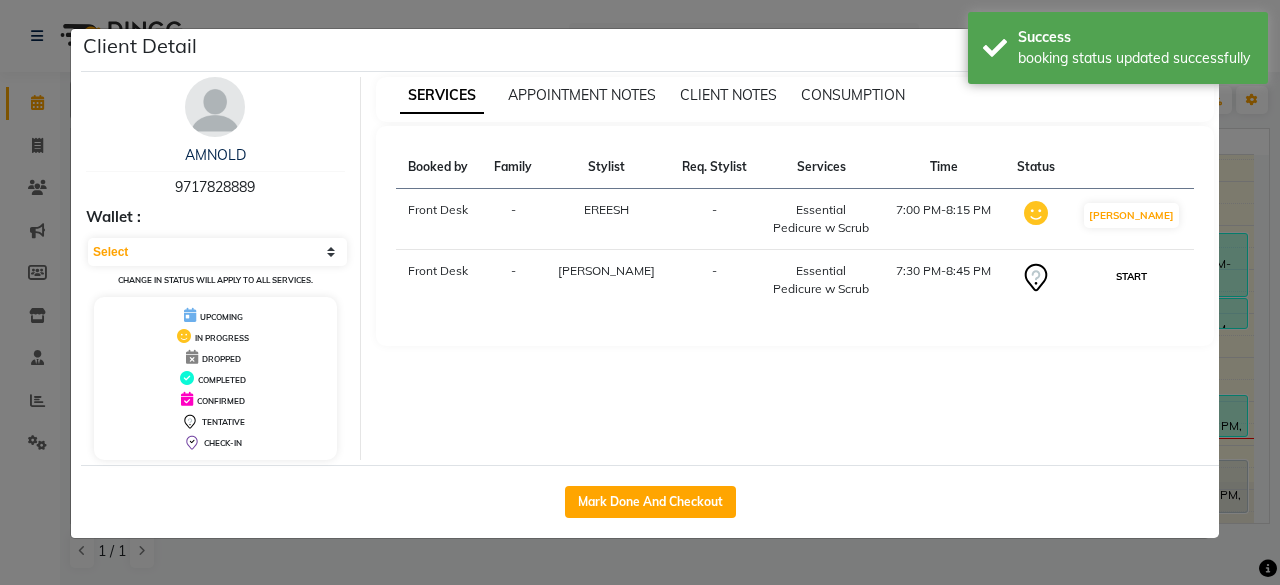 click on "START" at bounding box center [1131, 276] 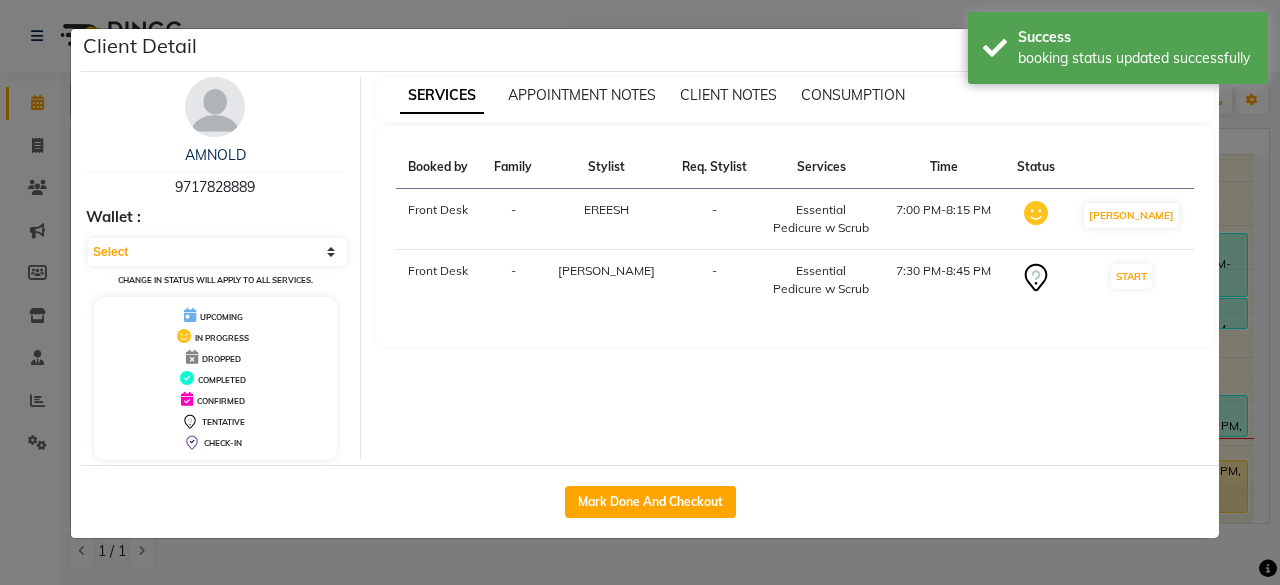select on "1" 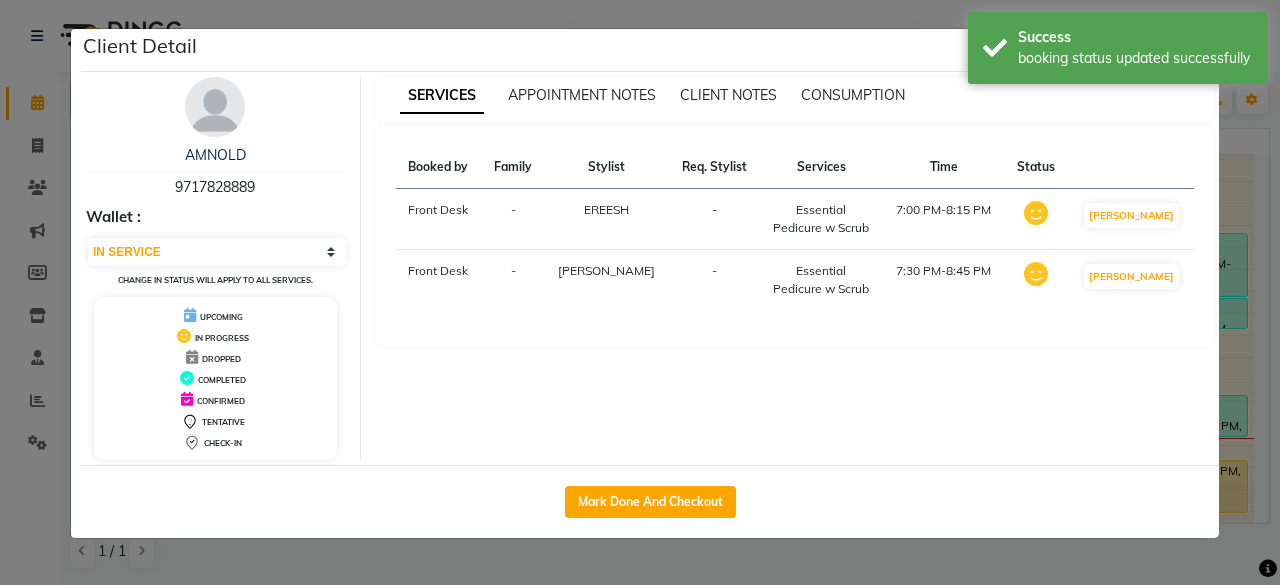 click on "Client Detail  AMNOLD    9717828889 Wallet : Select IN SERVICE CONFIRMED TENTATIVE CHECK IN MARK DONE DROPPED UPCOMING Change in status will apply to all services. UPCOMING IN PROGRESS DROPPED COMPLETED CONFIRMED TENTATIVE CHECK-IN SERVICES APPOINTMENT NOTES CLIENT NOTES CONSUMPTION Booked by Family Stylist Req. Stylist Services Time Status  Front Desk  - EREESH -  Essential Pedicure w Scrub   7:00 PM-8:15 PM   MARK DONE   Front Desk  - SHURTHI -  Essential Pedicure w Scrub   7:30 PM-8:45 PM   MARK DONE   Mark Done And Checkout" 